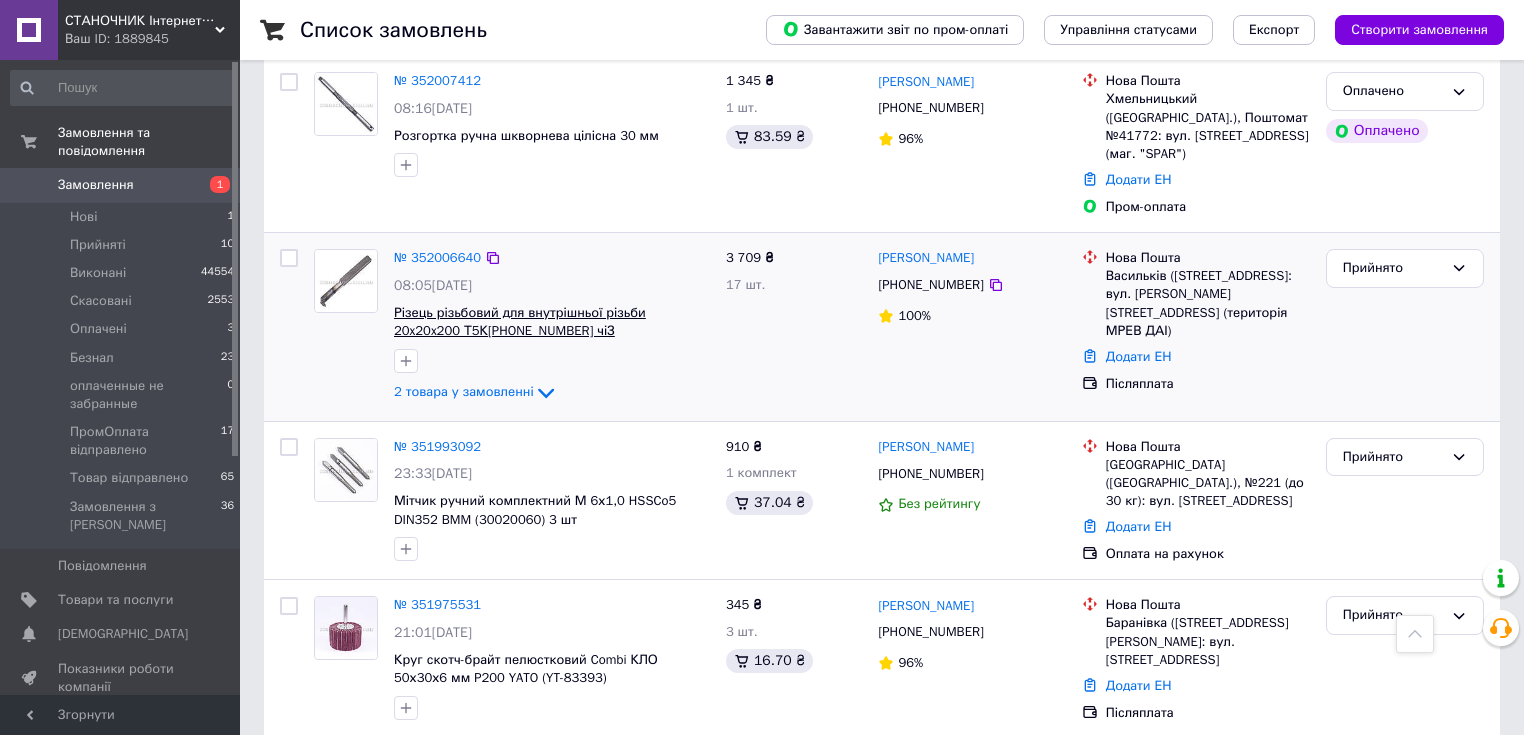 scroll, scrollTop: 240, scrollLeft: 0, axis: vertical 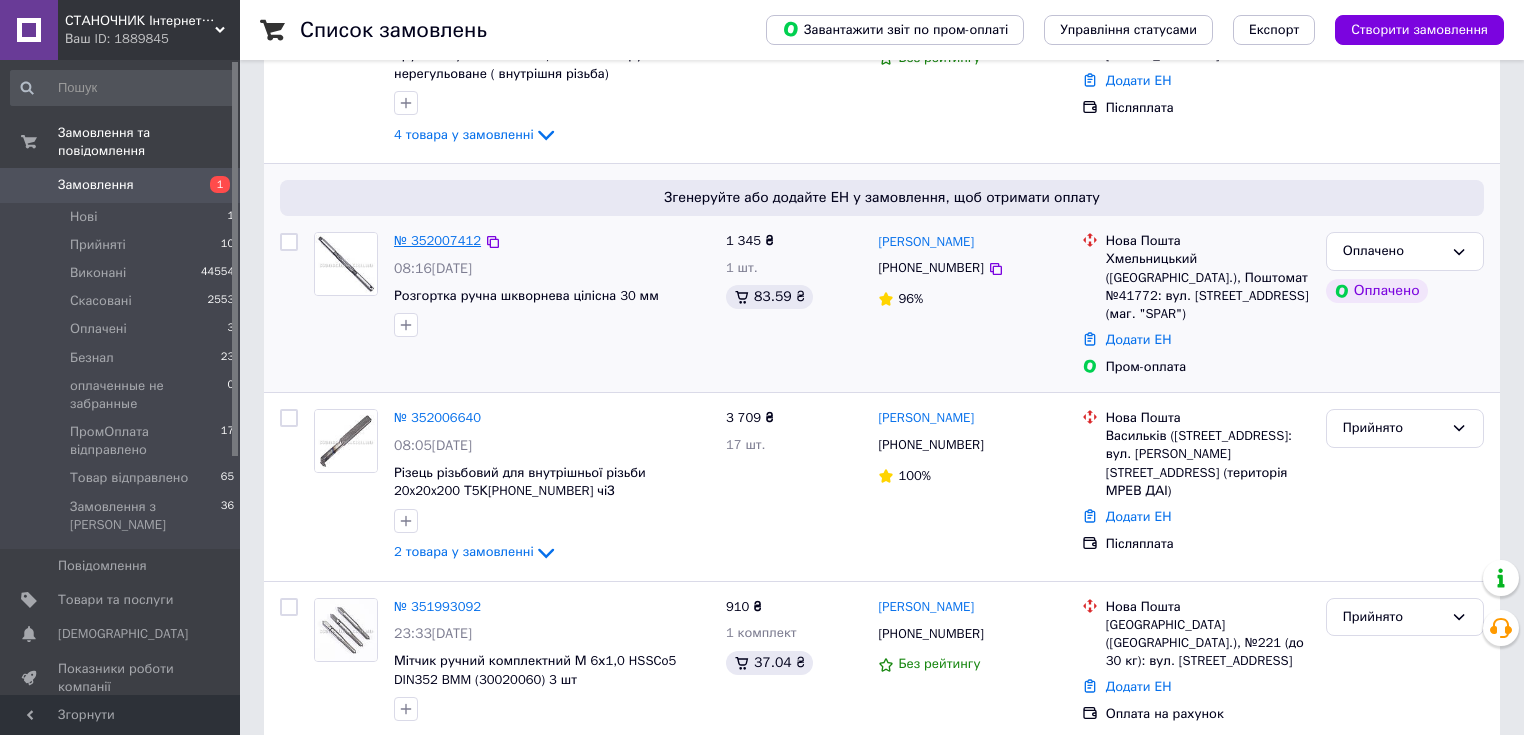 click on "№ 352007412" at bounding box center (437, 240) 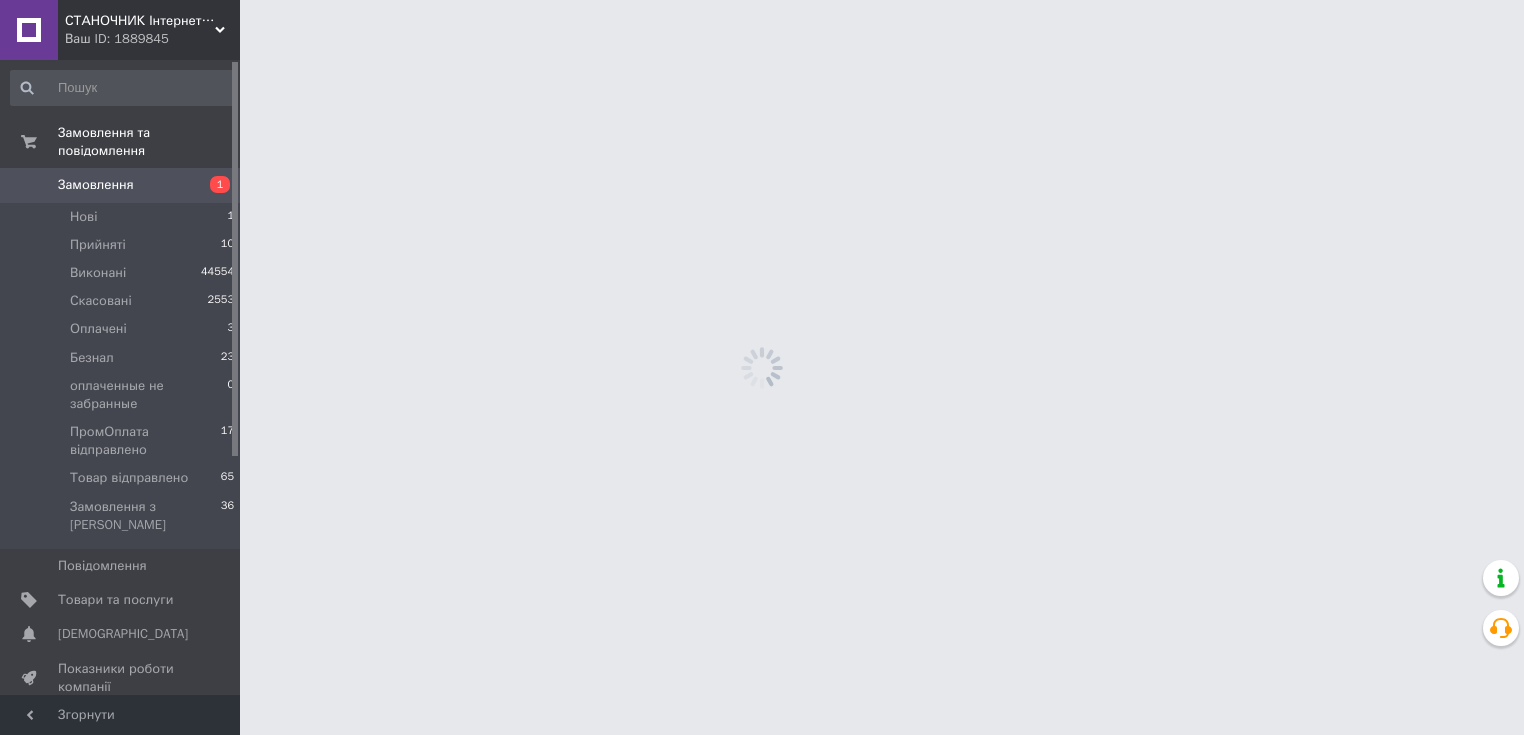 scroll, scrollTop: 0, scrollLeft: 0, axis: both 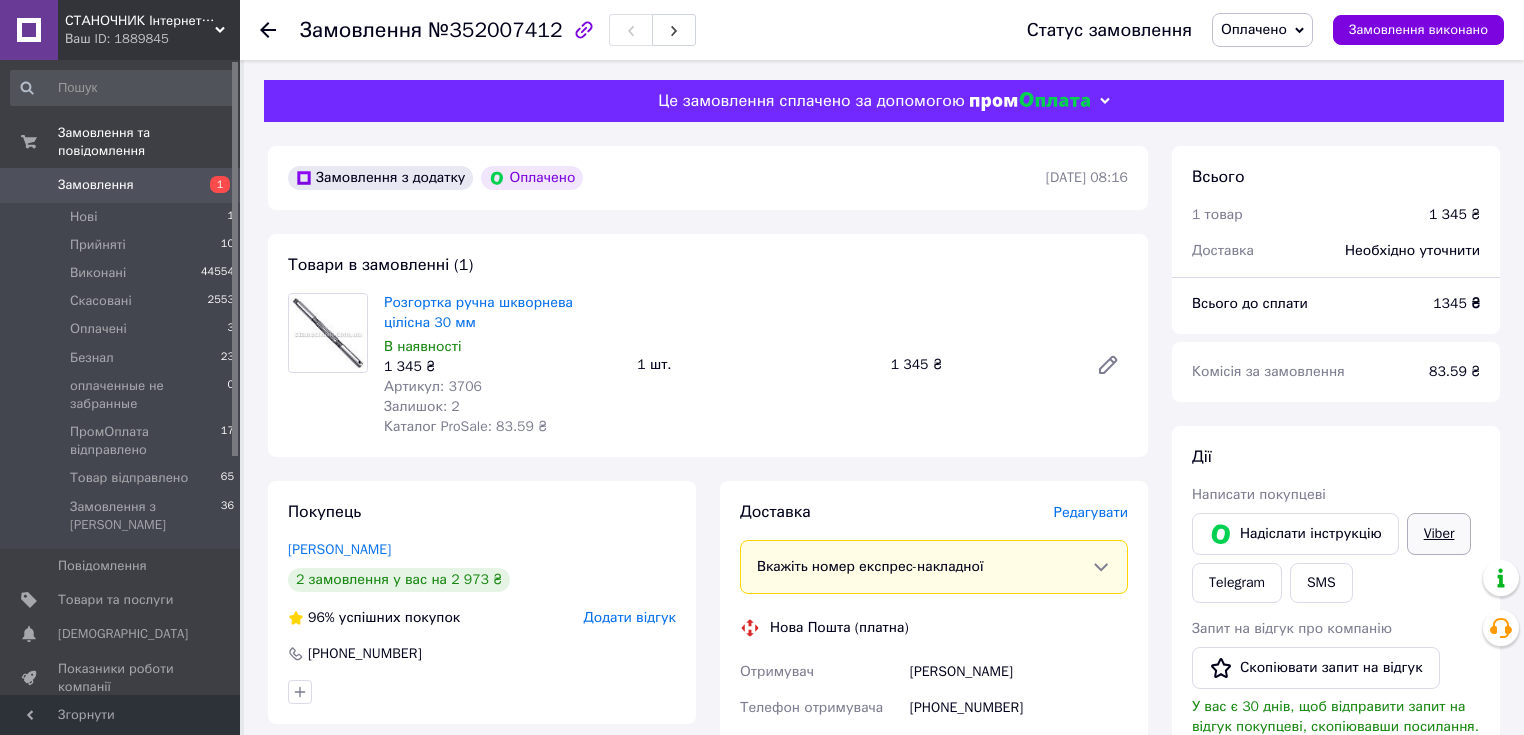 click on "Viber" at bounding box center [1439, 534] 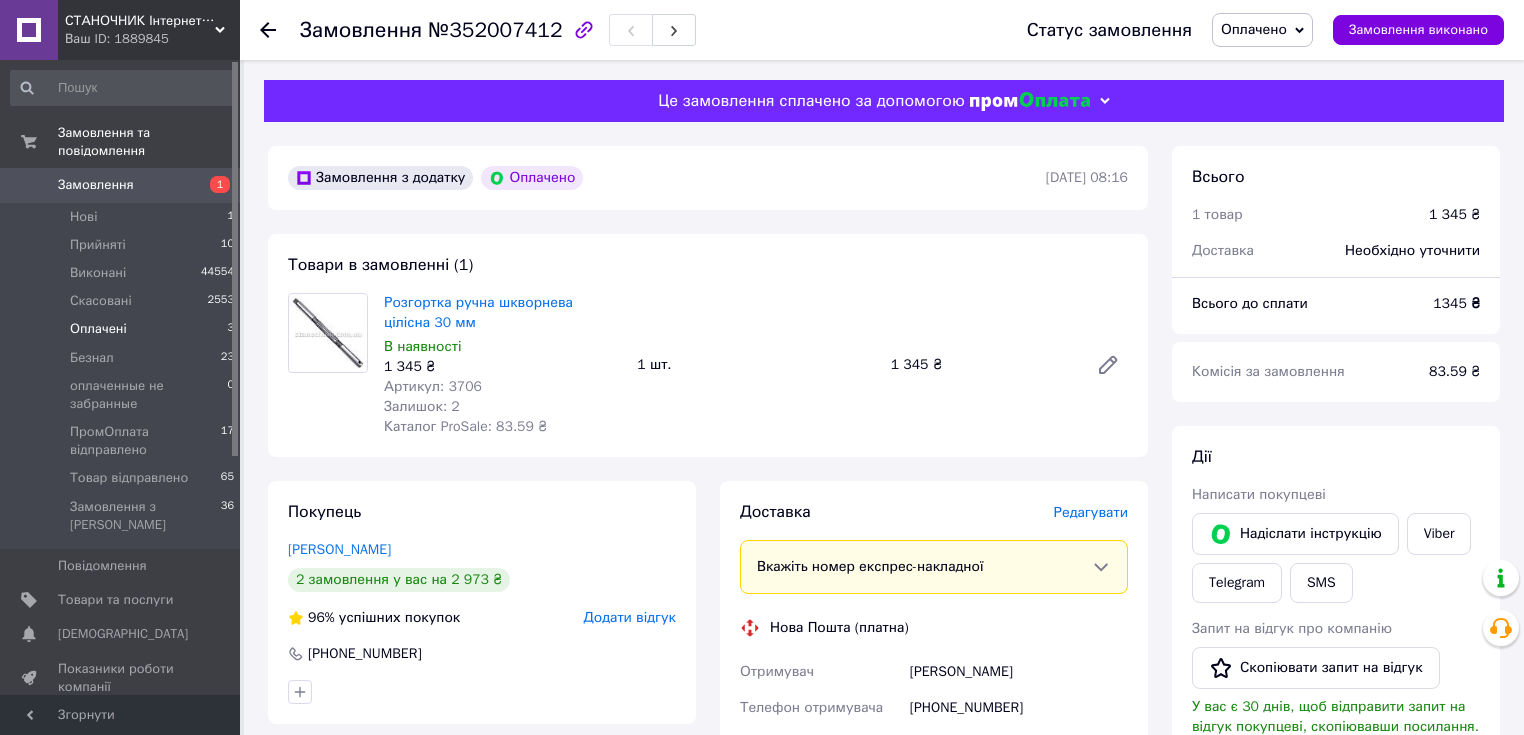 click on "Оплачені" at bounding box center (98, 329) 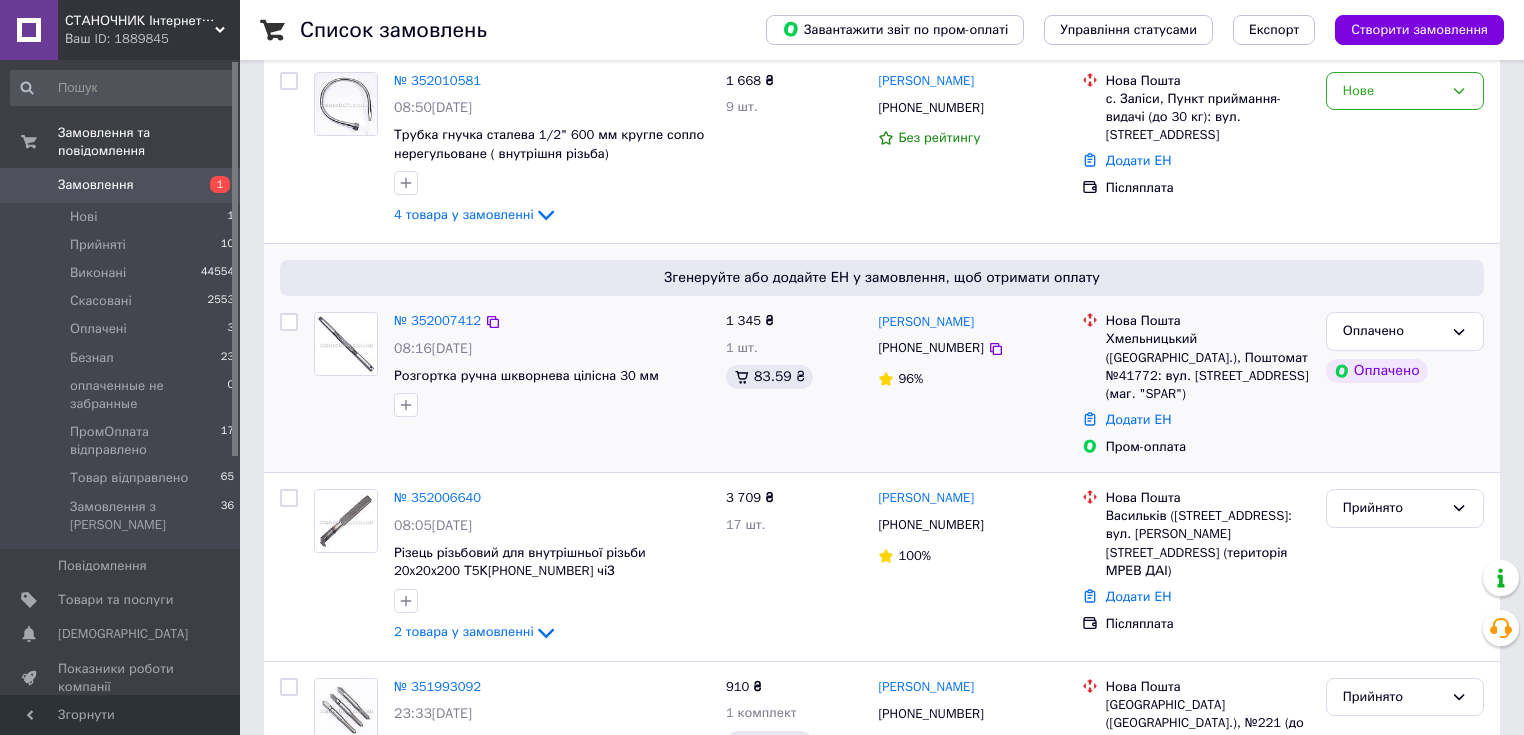 scroll, scrollTop: 320, scrollLeft: 0, axis: vertical 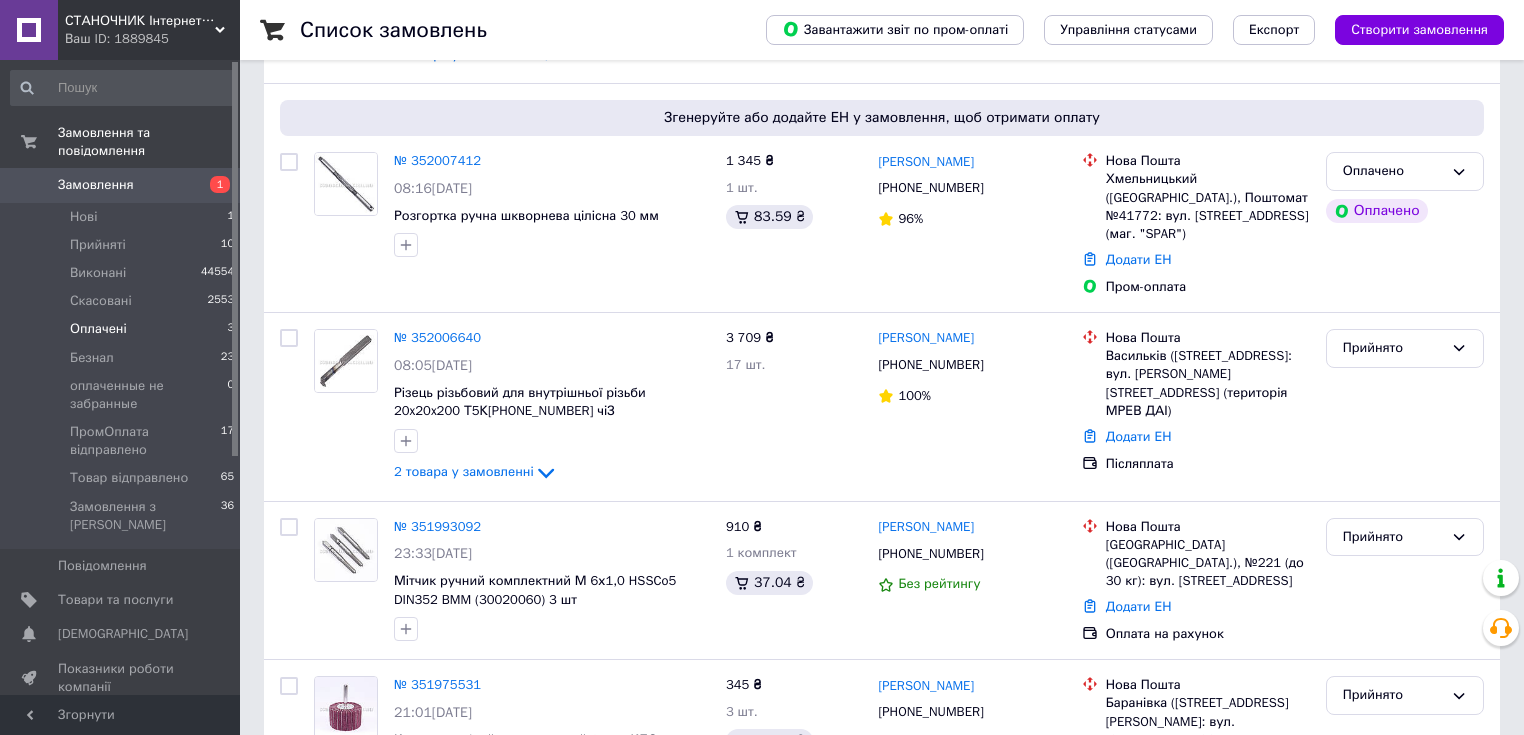 click on "Оплачені" at bounding box center [98, 329] 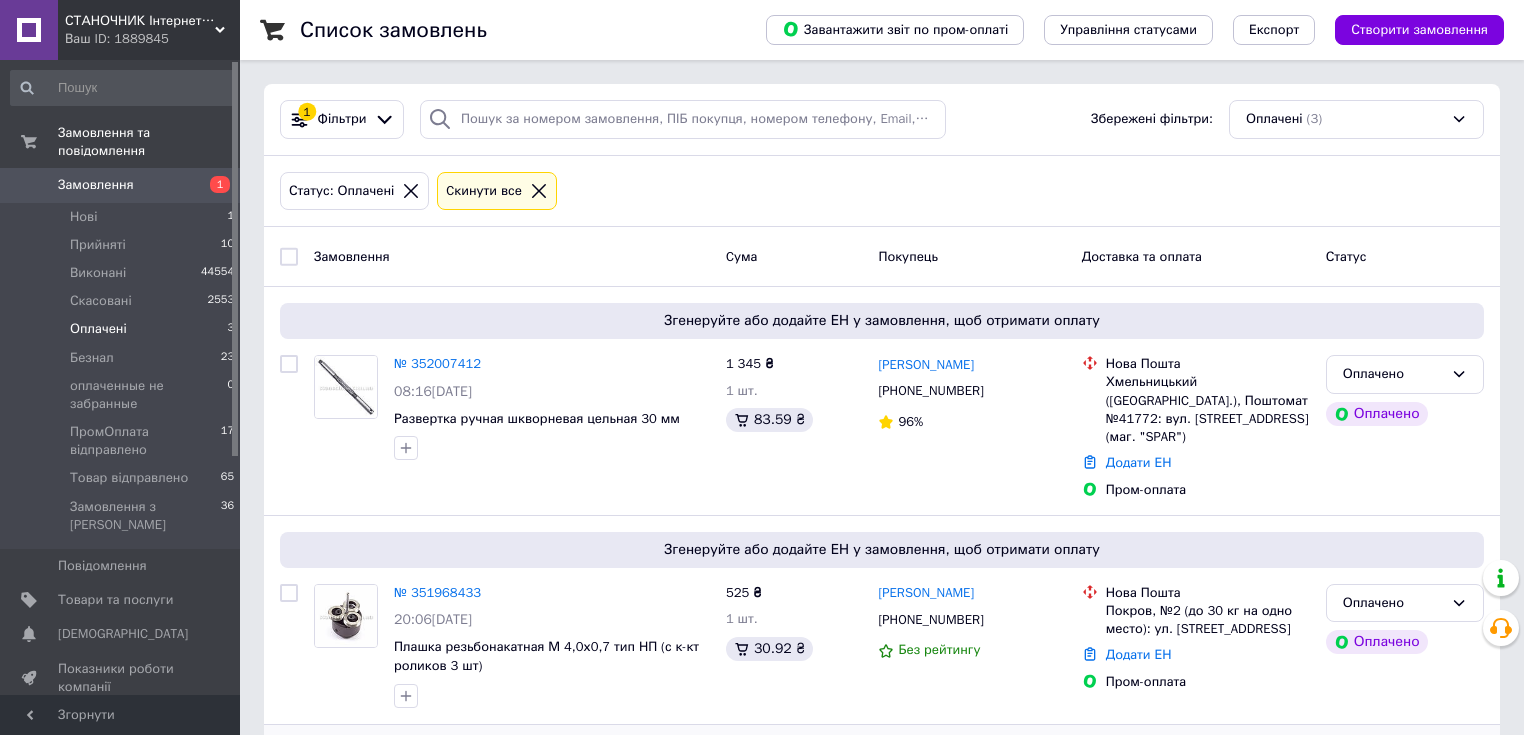 scroll, scrollTop: 233, scrollLeft: 0, axis: vertical 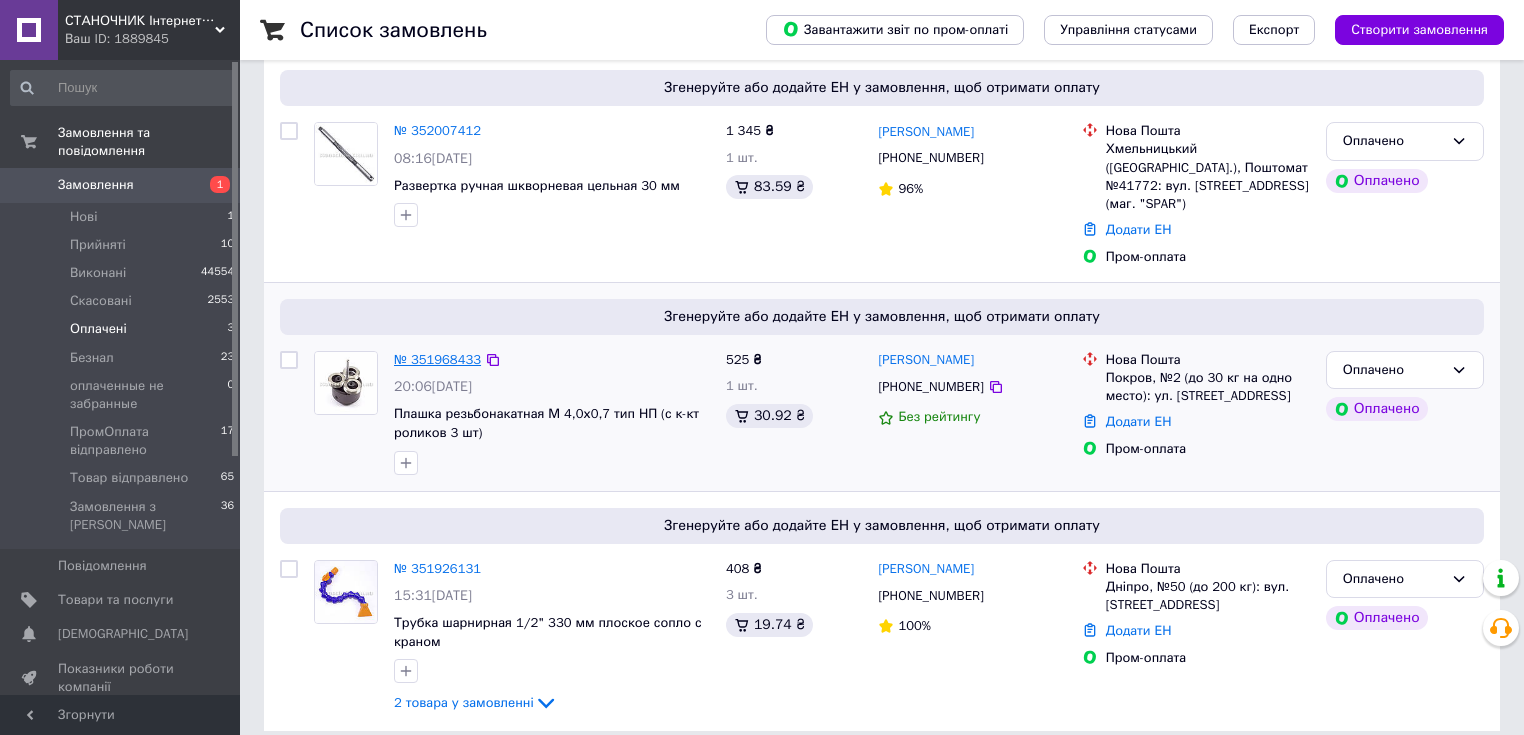 click on "№ 351968433" at bounding box center [437, 359] 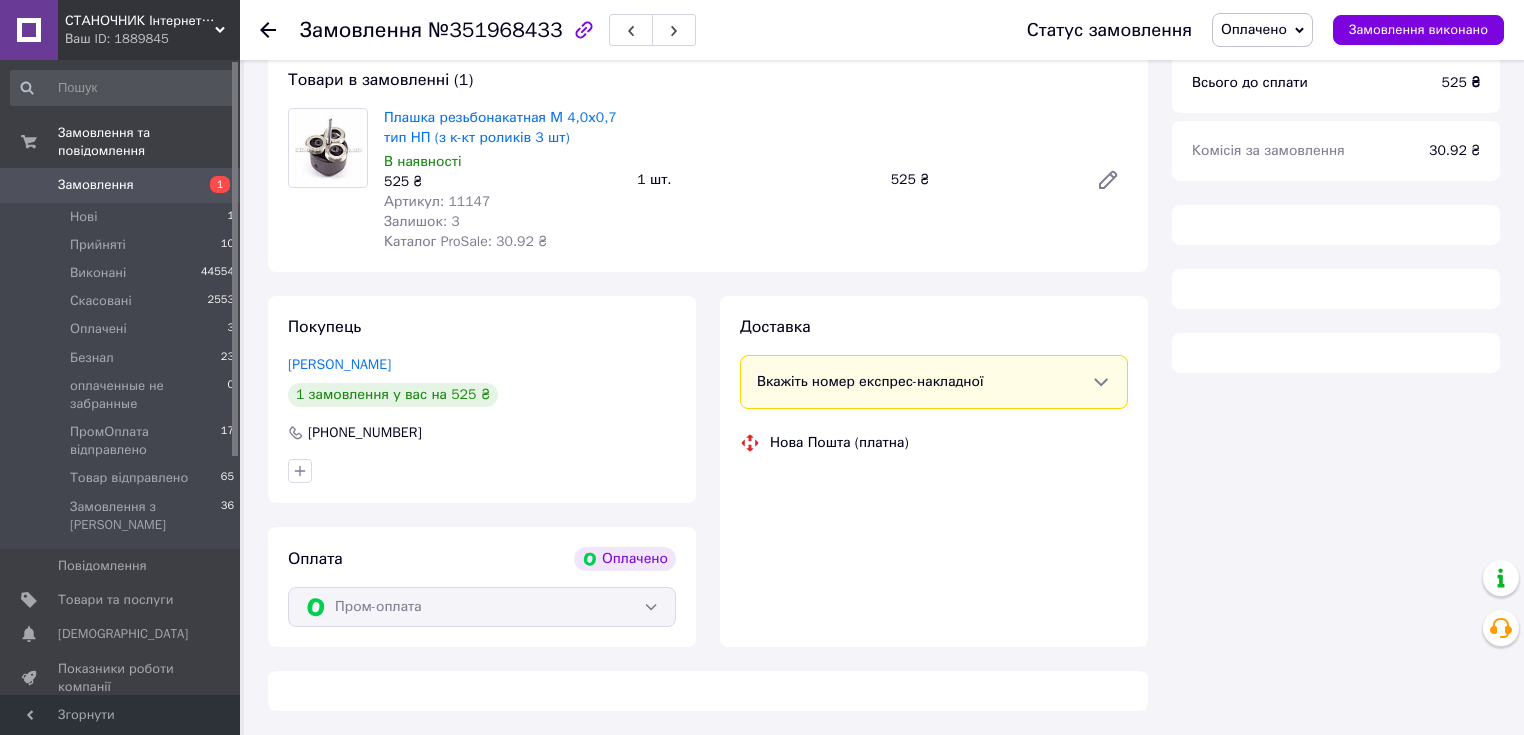 scroll, scrollTop: 233, scrollLeft: 0, axis: vertical 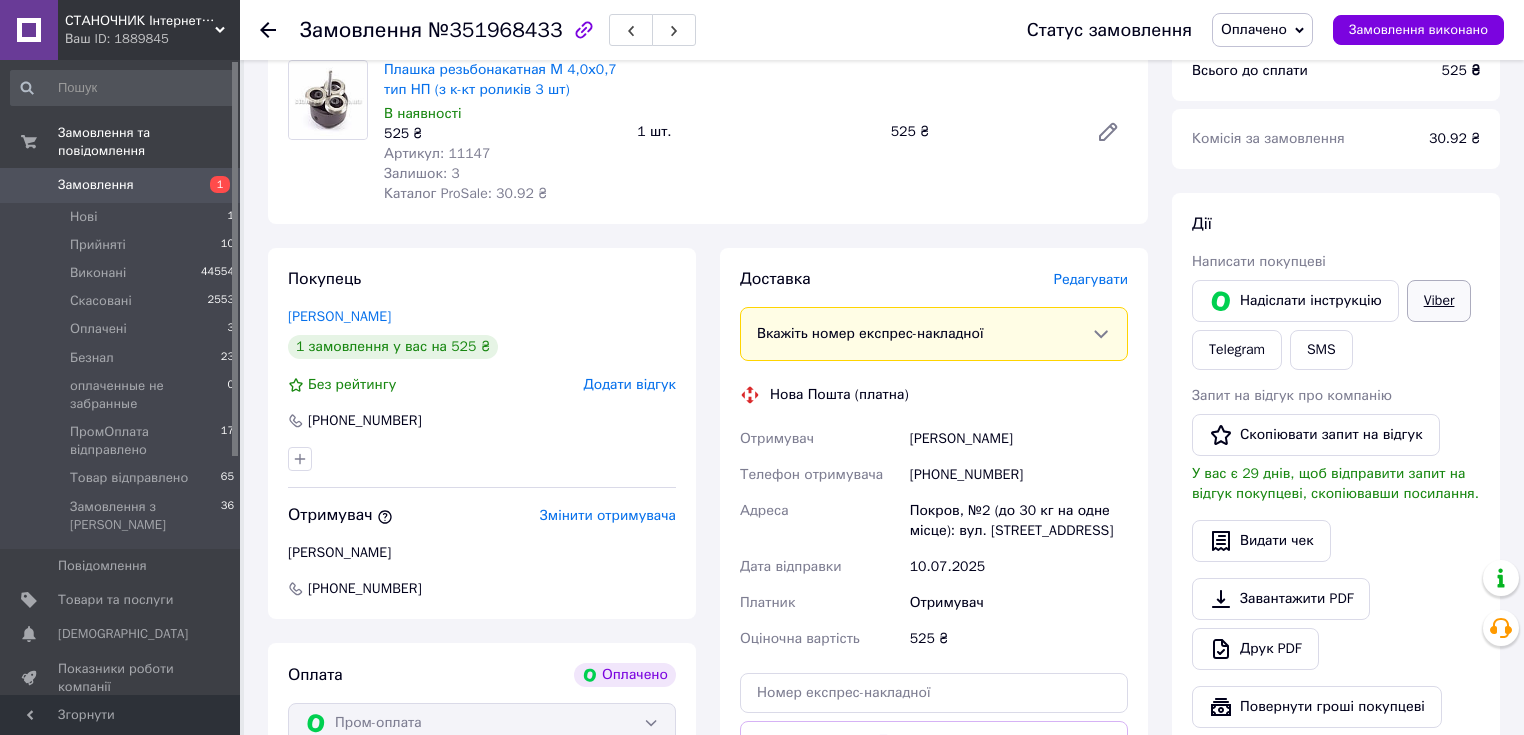click on "Viber" at bounding box center [1439, 301] 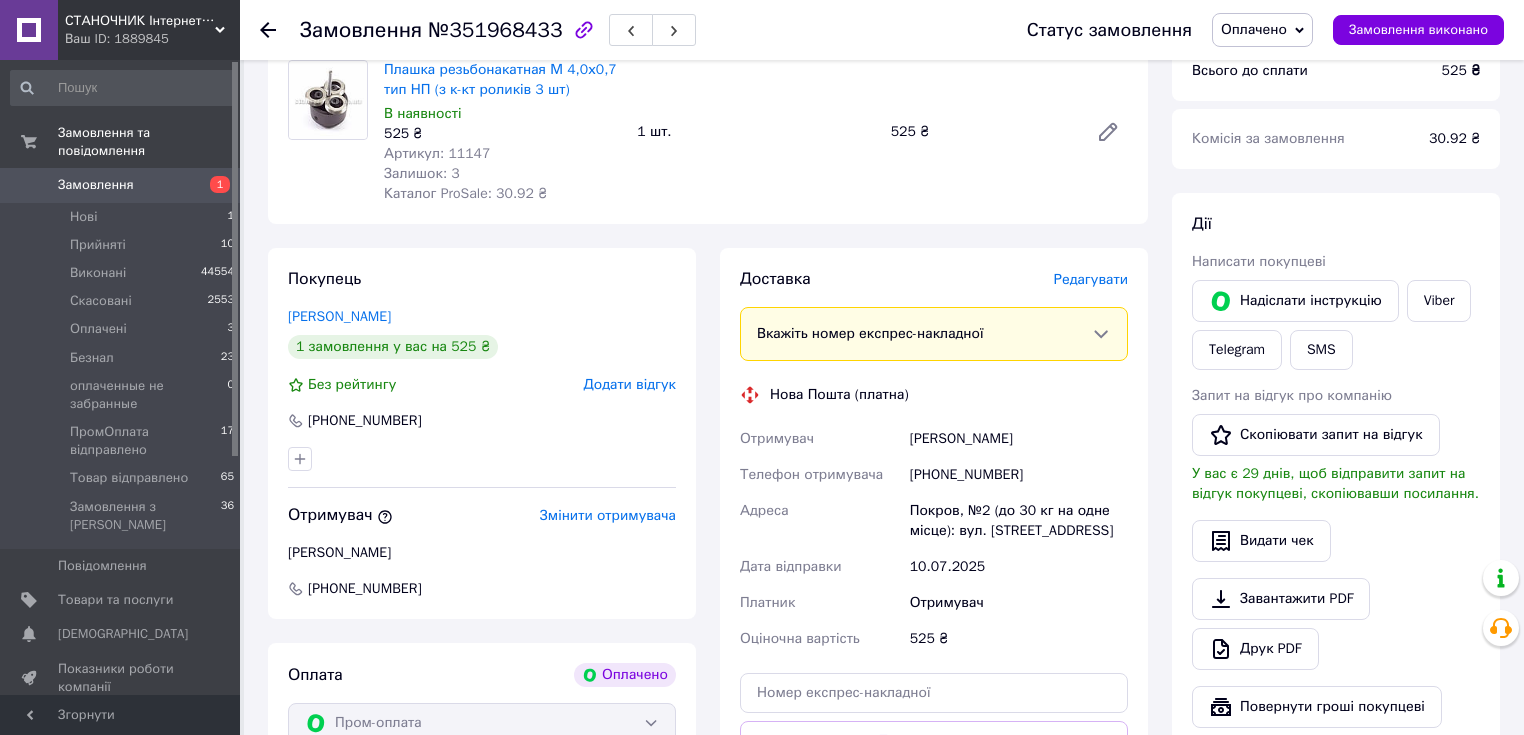 scroll, scrollTop: 0, scrollLeft: 0, axis: both 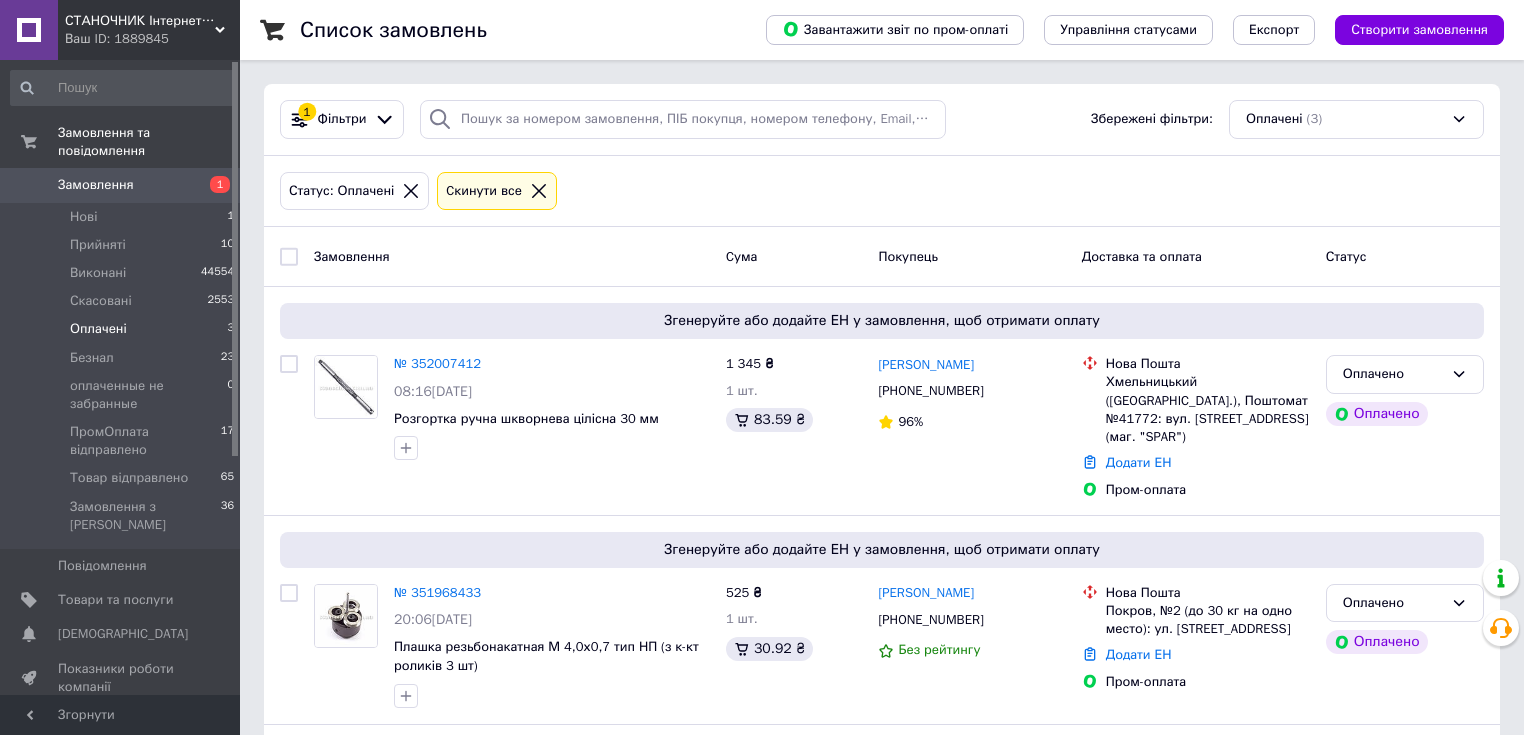 click 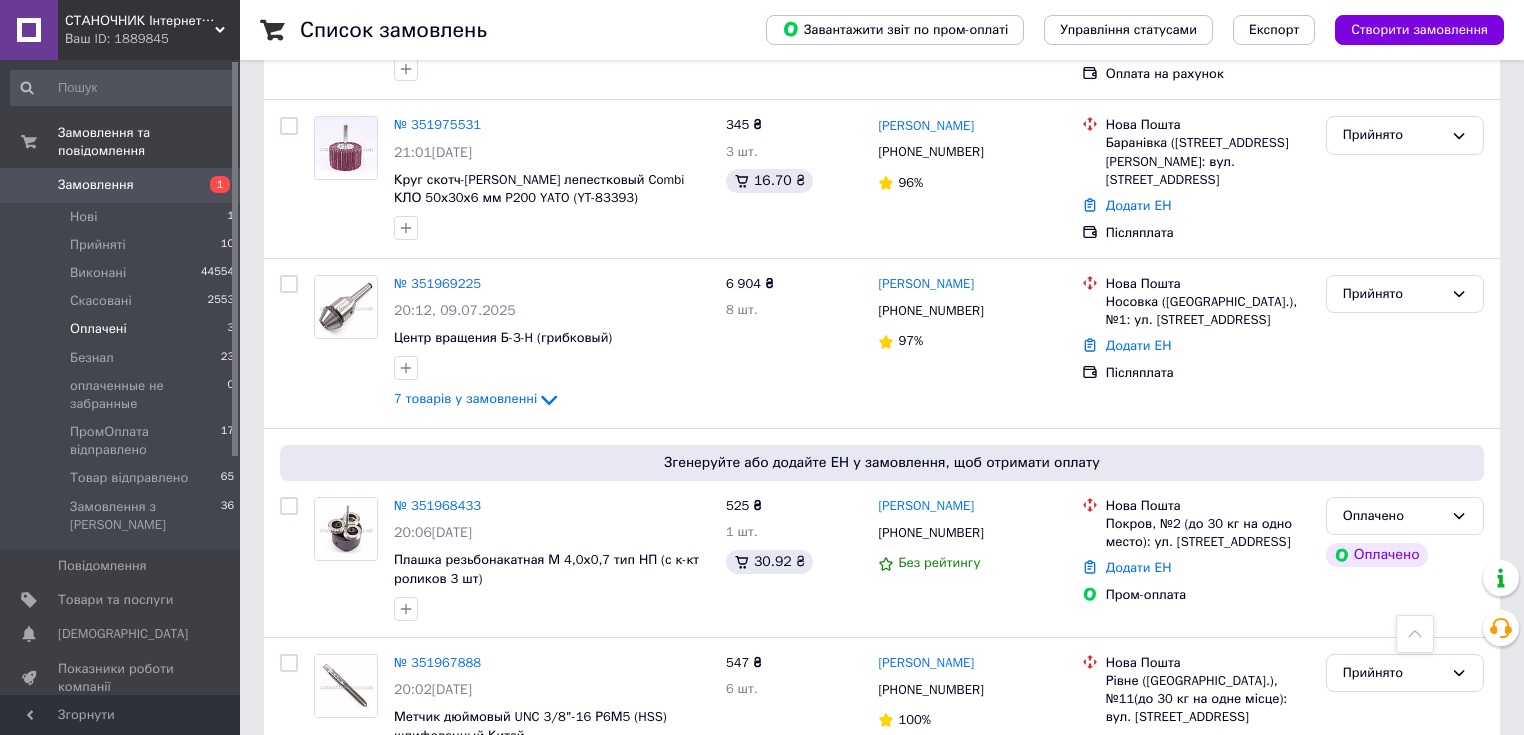 scroll, scrollTop: 800, scrollLeft: 0, axis: vertical 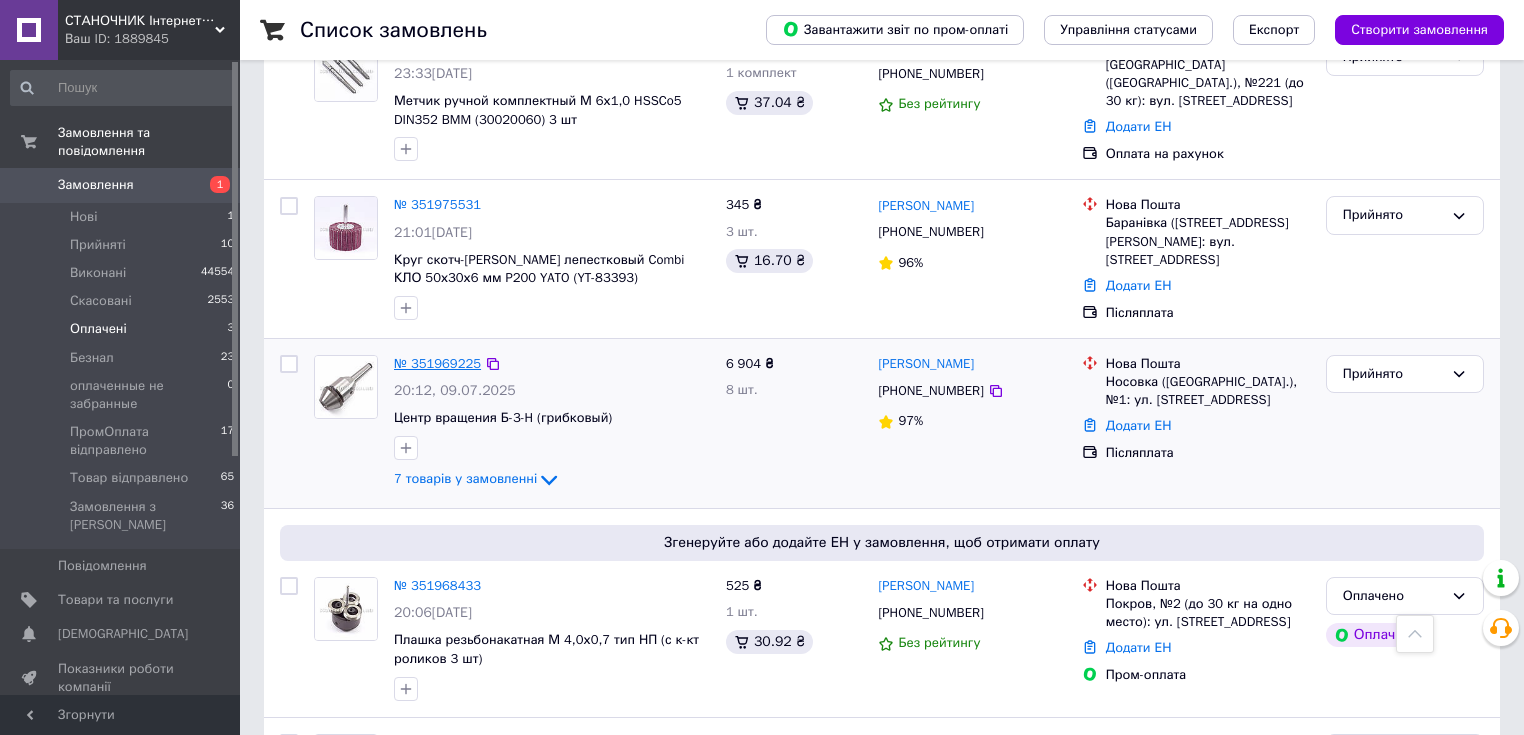 click on "№ 351969225" at bounding box center (437, 363) 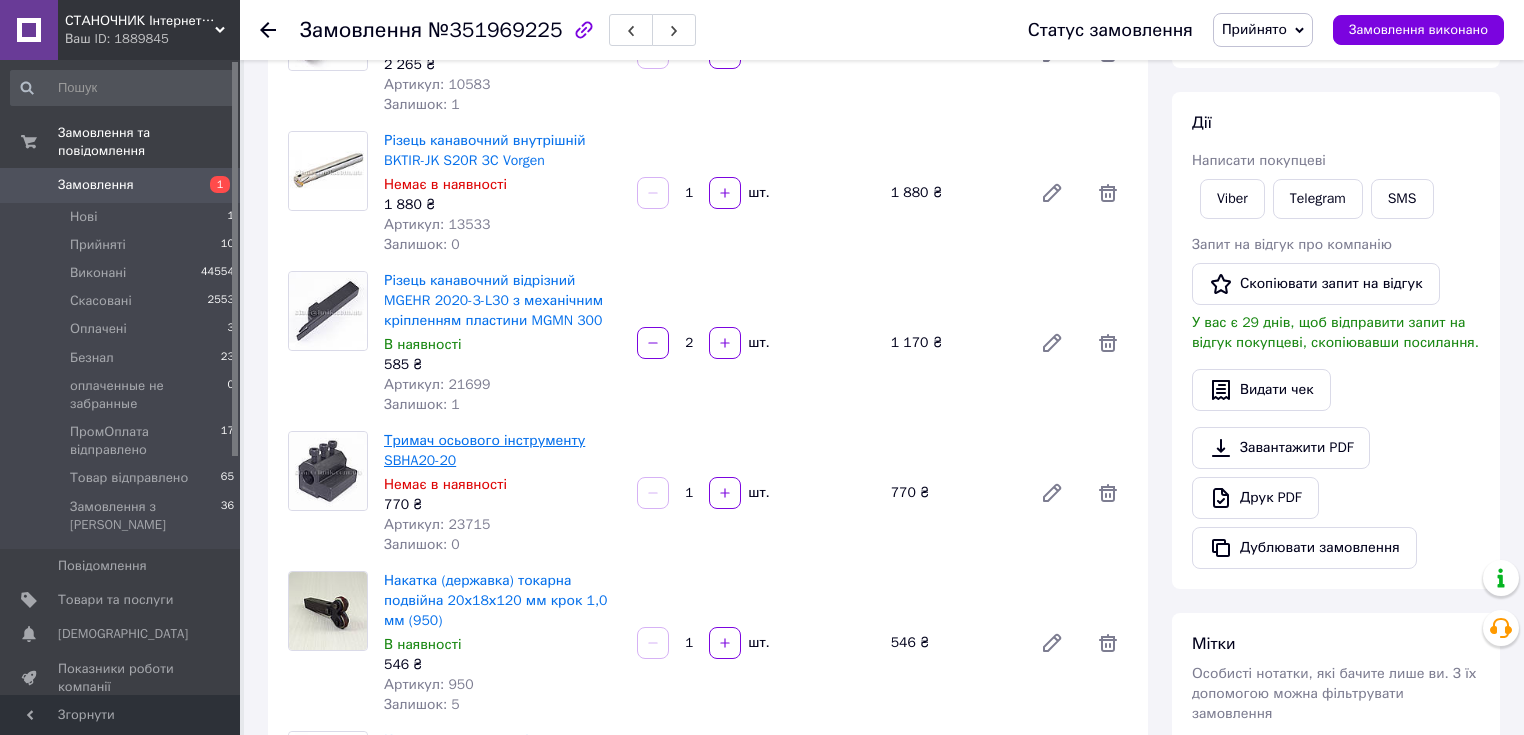 scroll, scrollTop: 80, scrollLeft: 0, axis: vertical 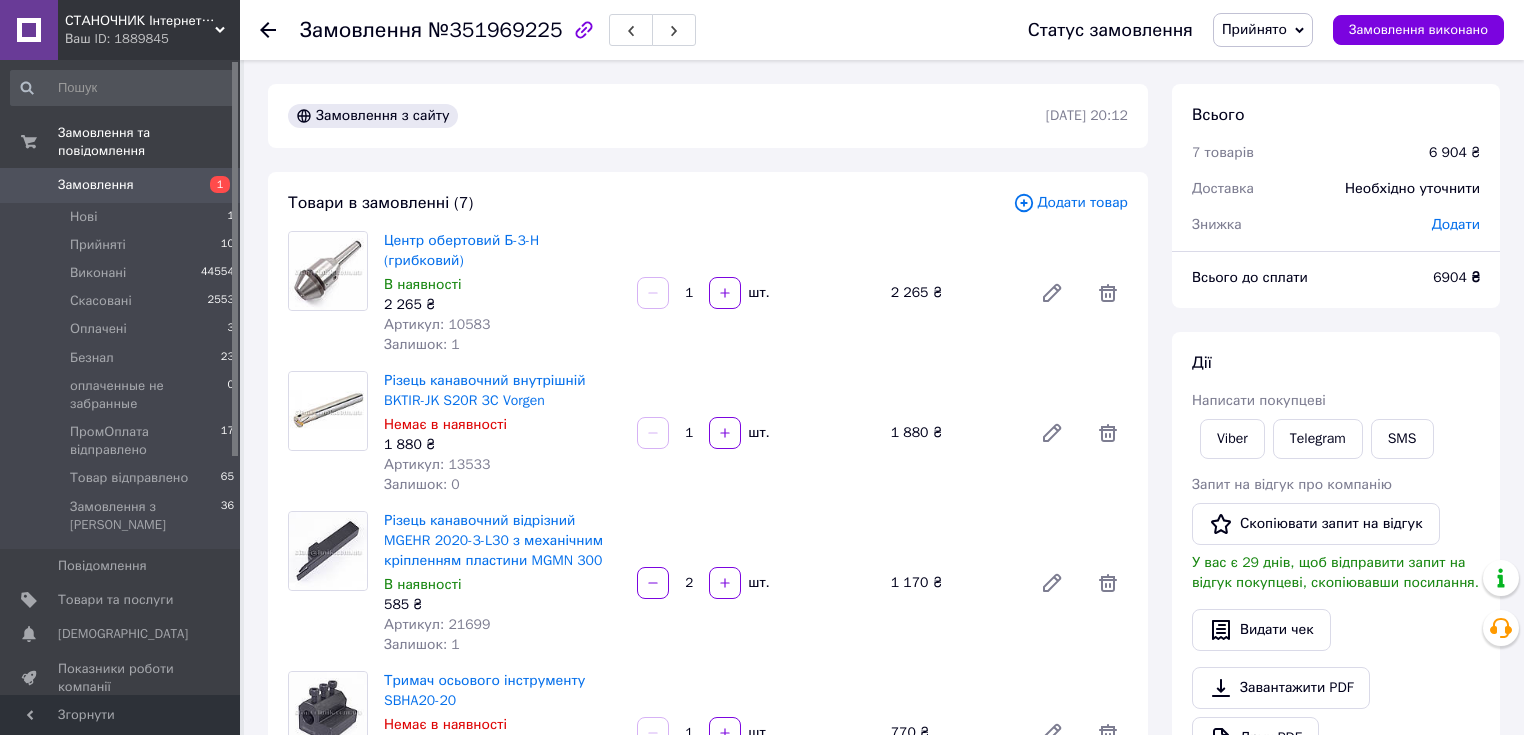 click on "Додати товар" at bounding box center (1070, 203) 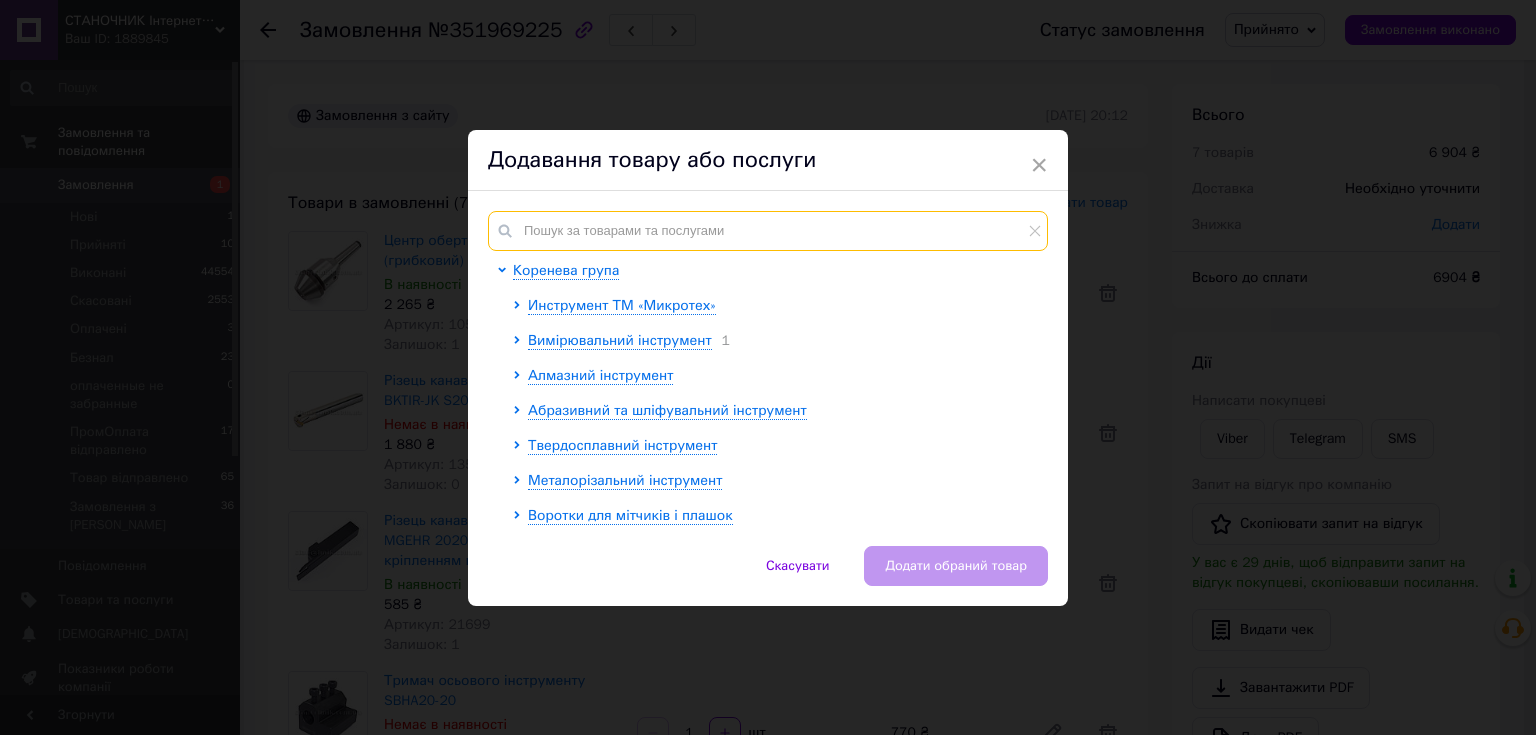 paste on "18652" 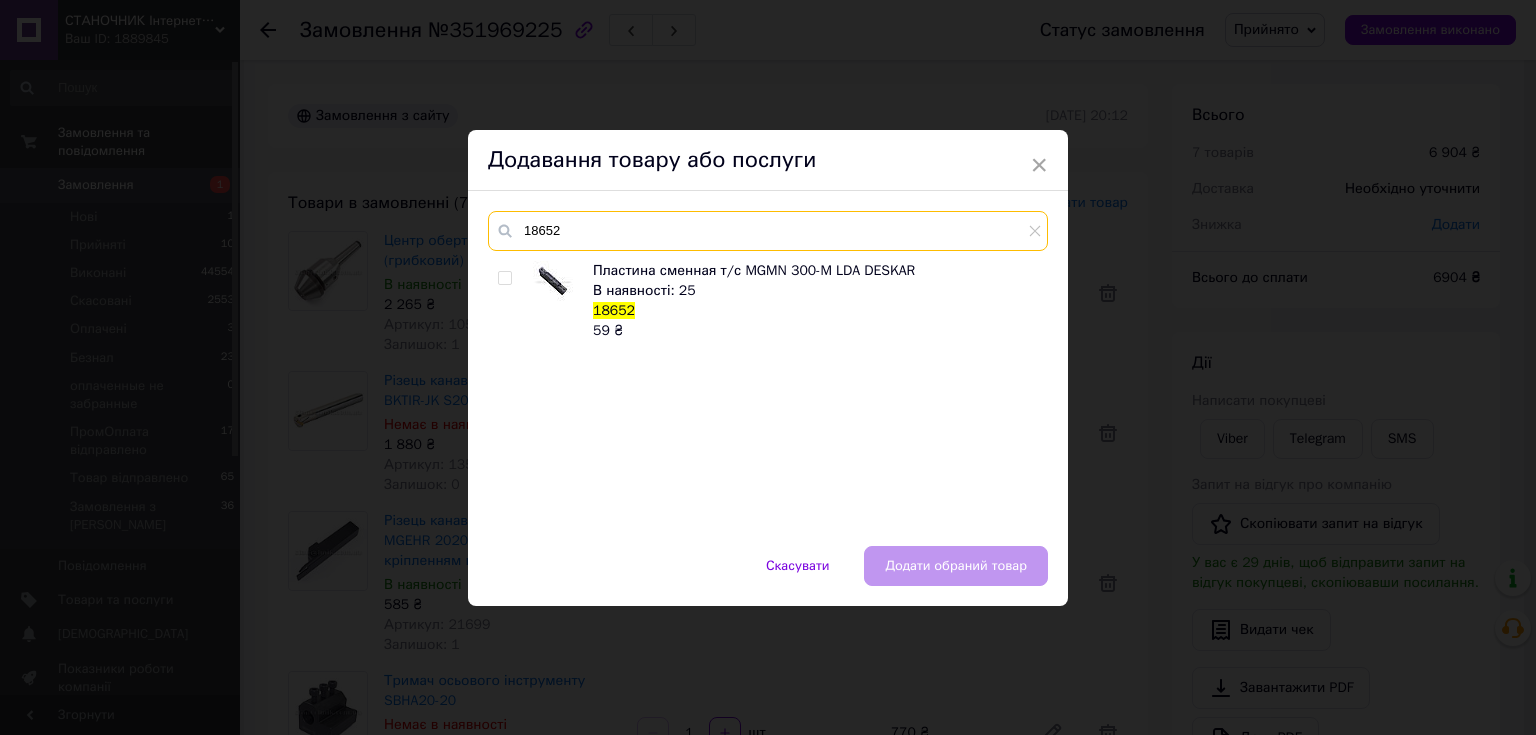 type on "18652" 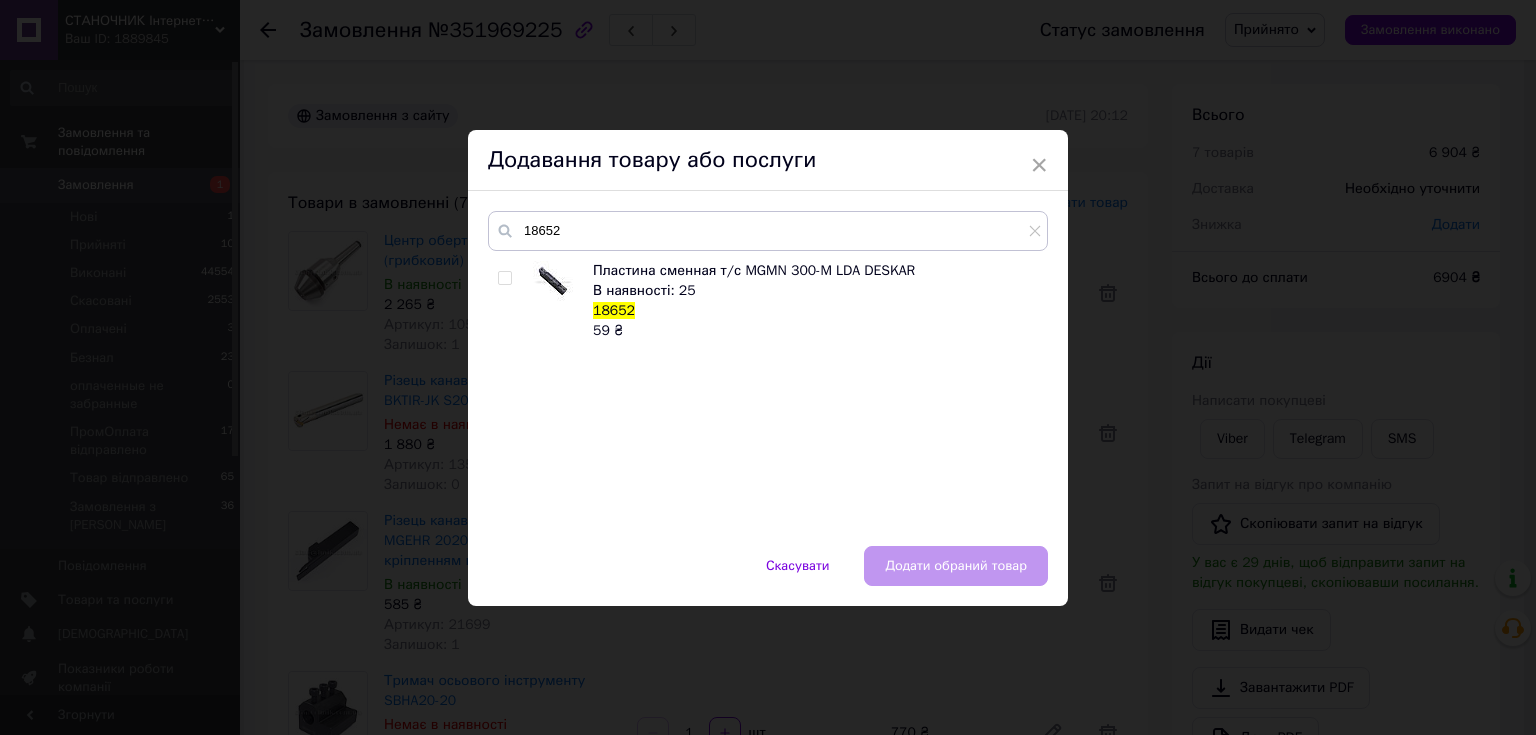 click at bounding box center (504, 278) 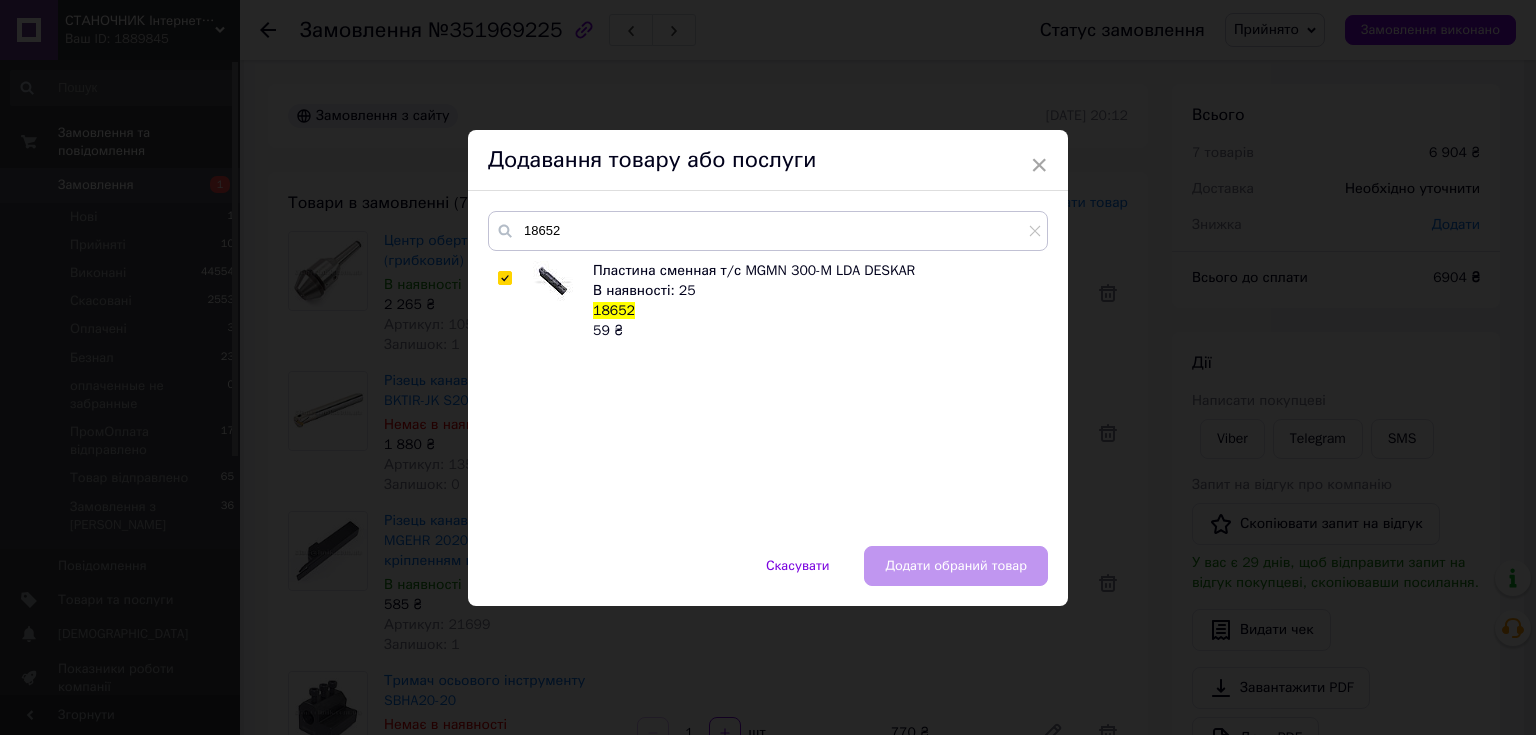 checkbox on "true" 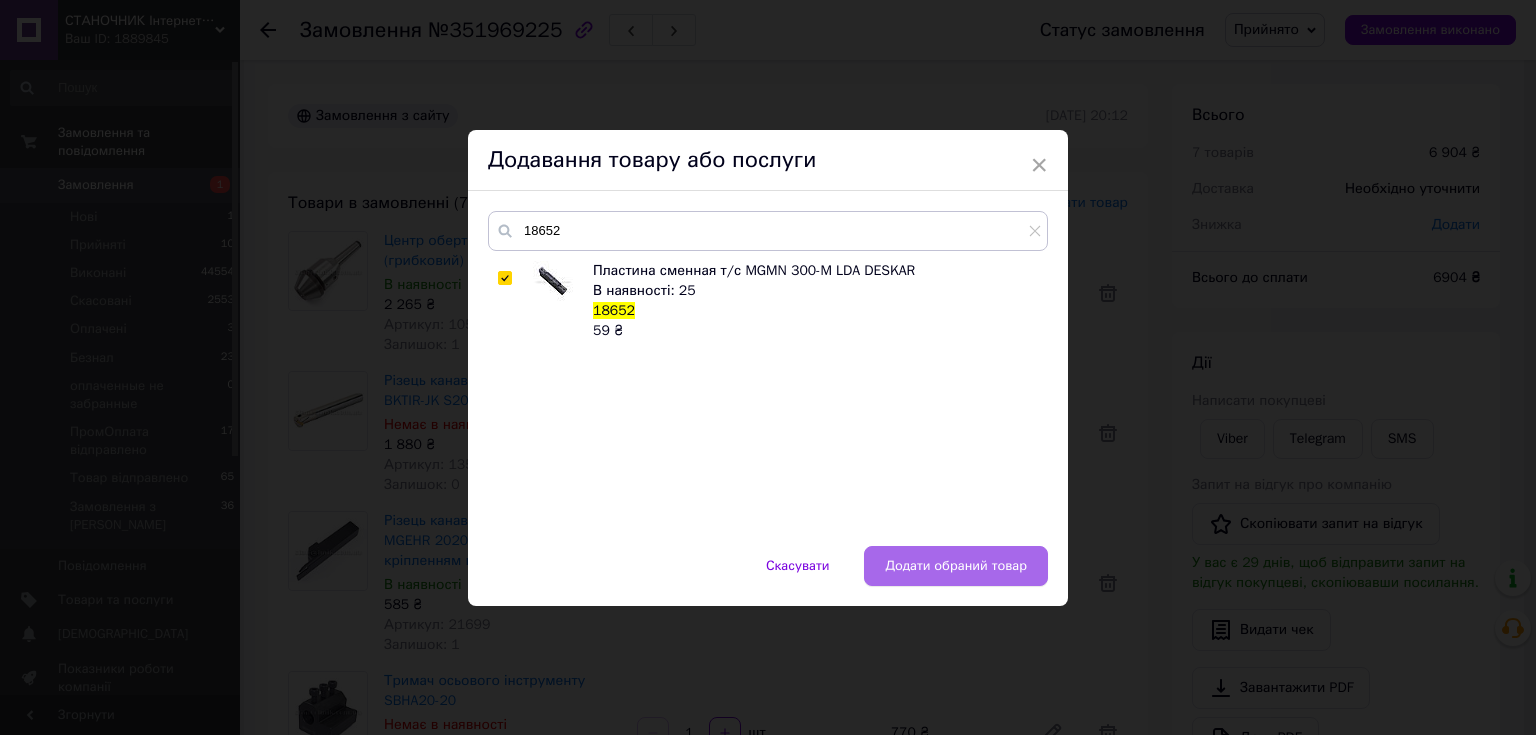 click on "Додати обраний товар" at bounding box center [956, 566] 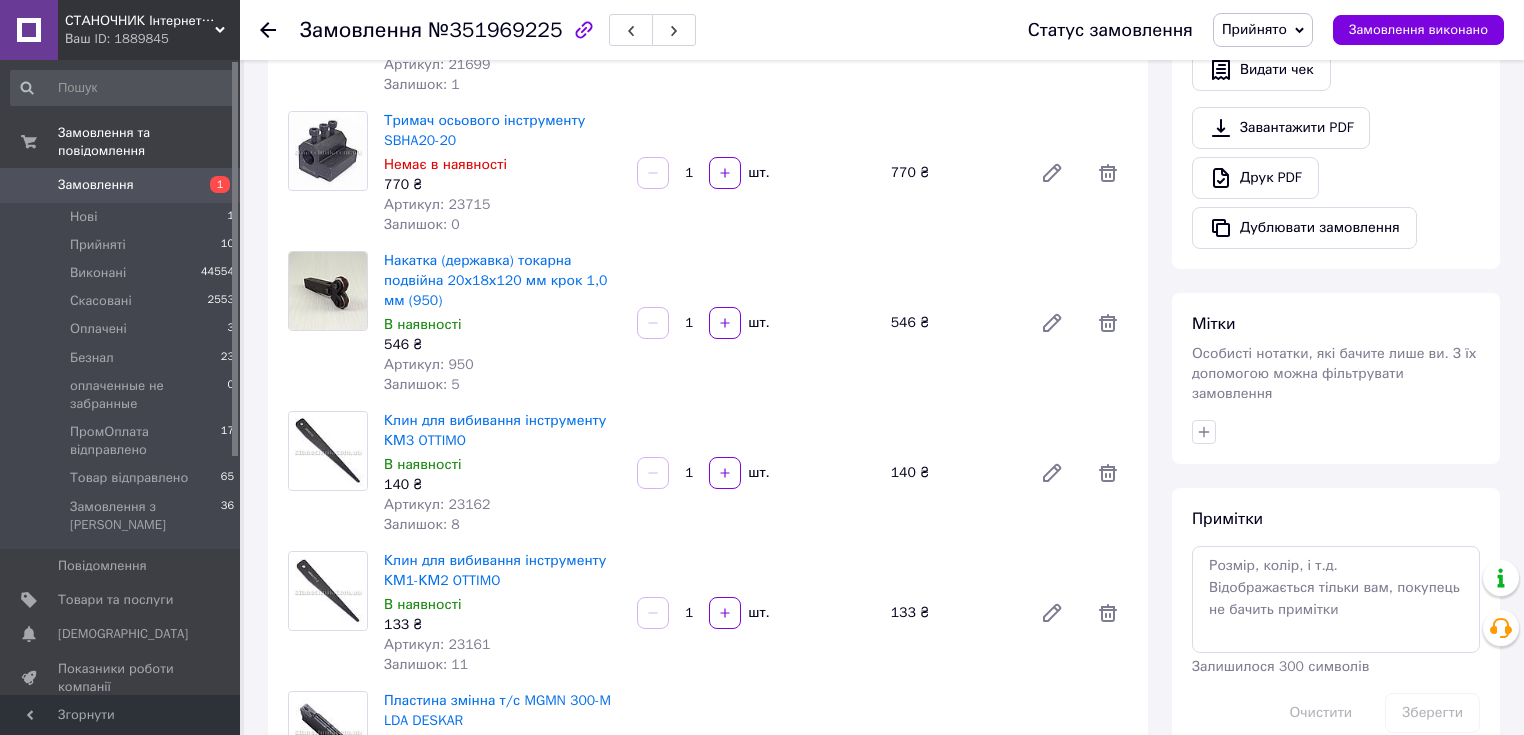 scroll, scrollTop: 800, scrollLeft: 0, axis: vertical 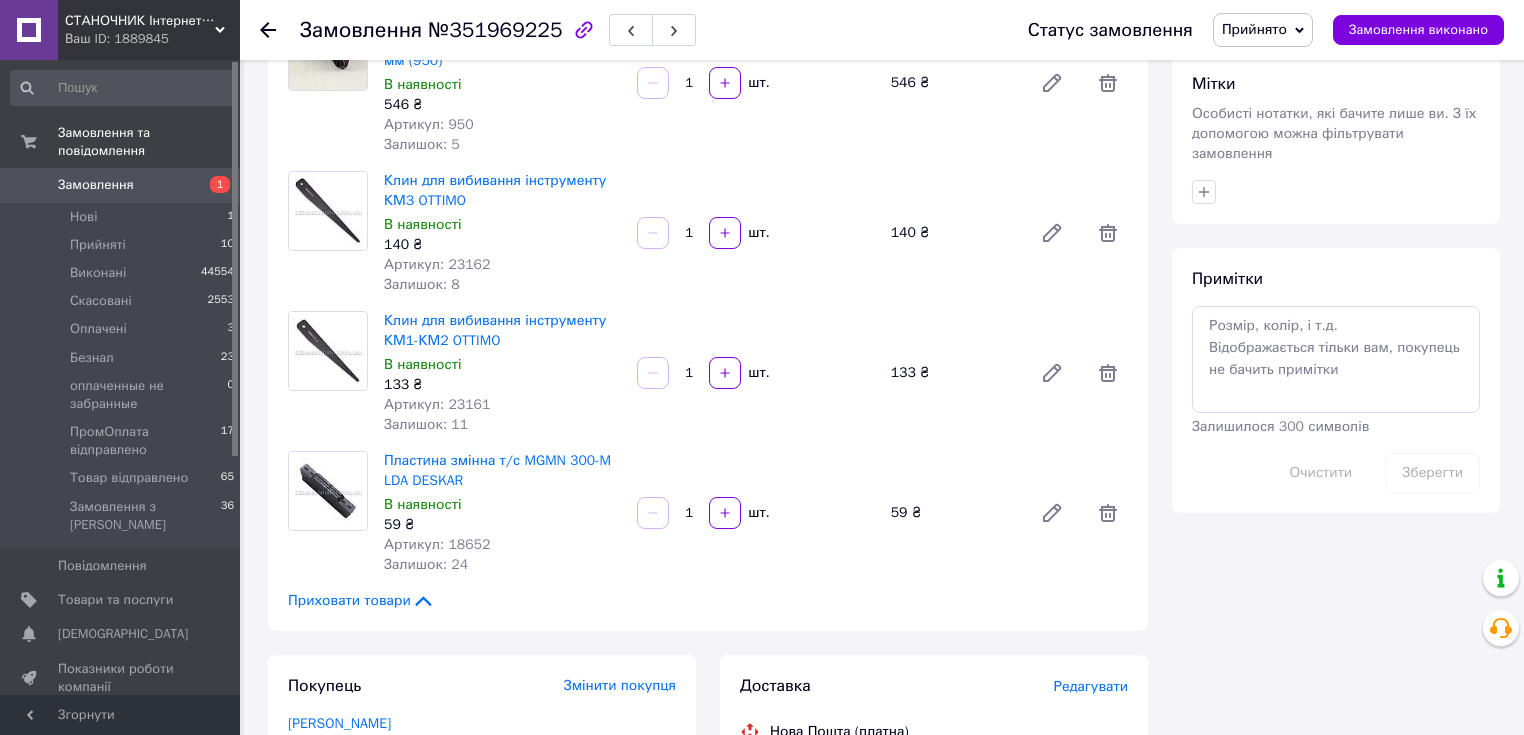 drag, startPoint x: 695, startPoint y: 496, endPoint x: 681, endPoint y: 496, distance: 14 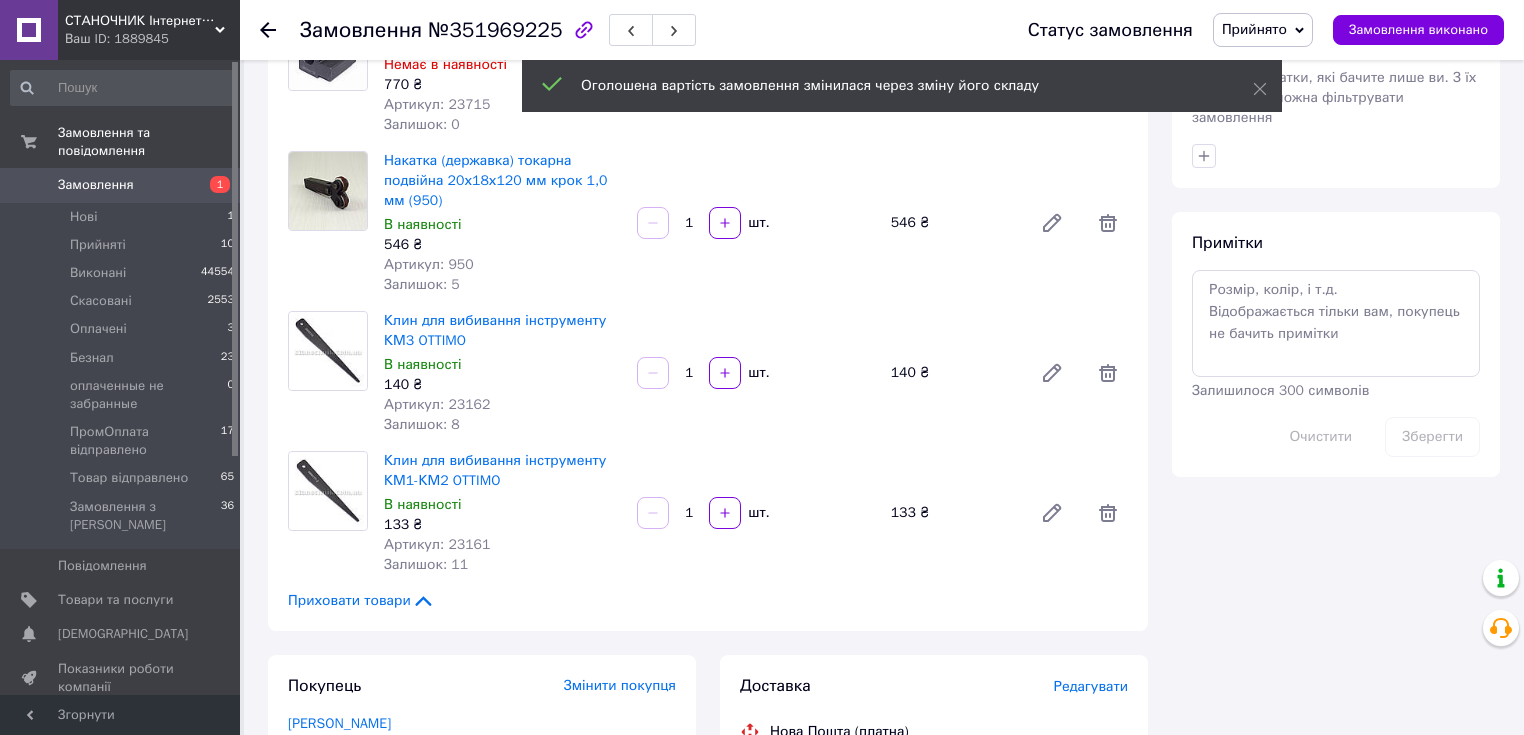 scroll, scrollTop: 60, scrollLeft: 0, axis: vertical 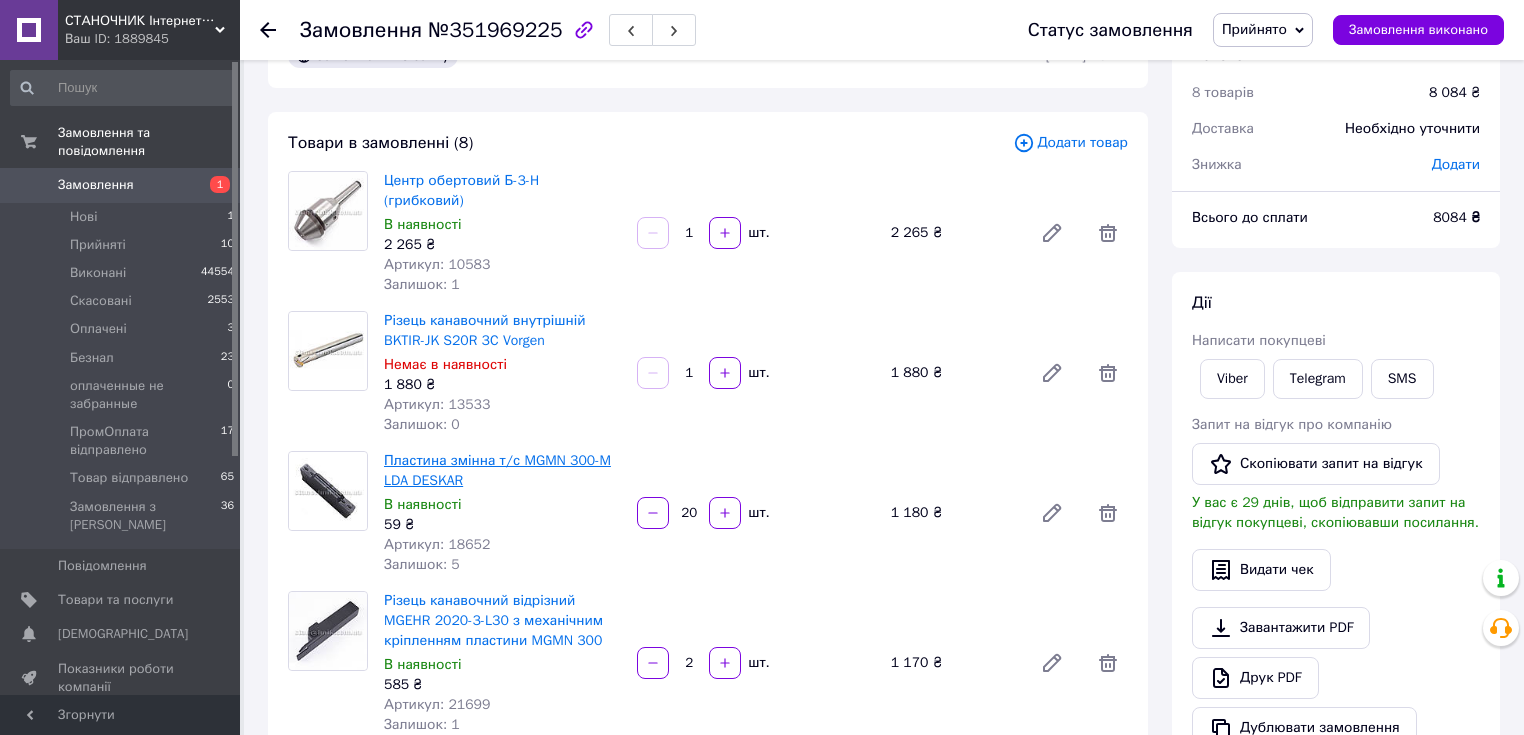 click on "Пластина змінна т/с MGMN 300-M LDA DESKAR" at bounding box center (497, 470) 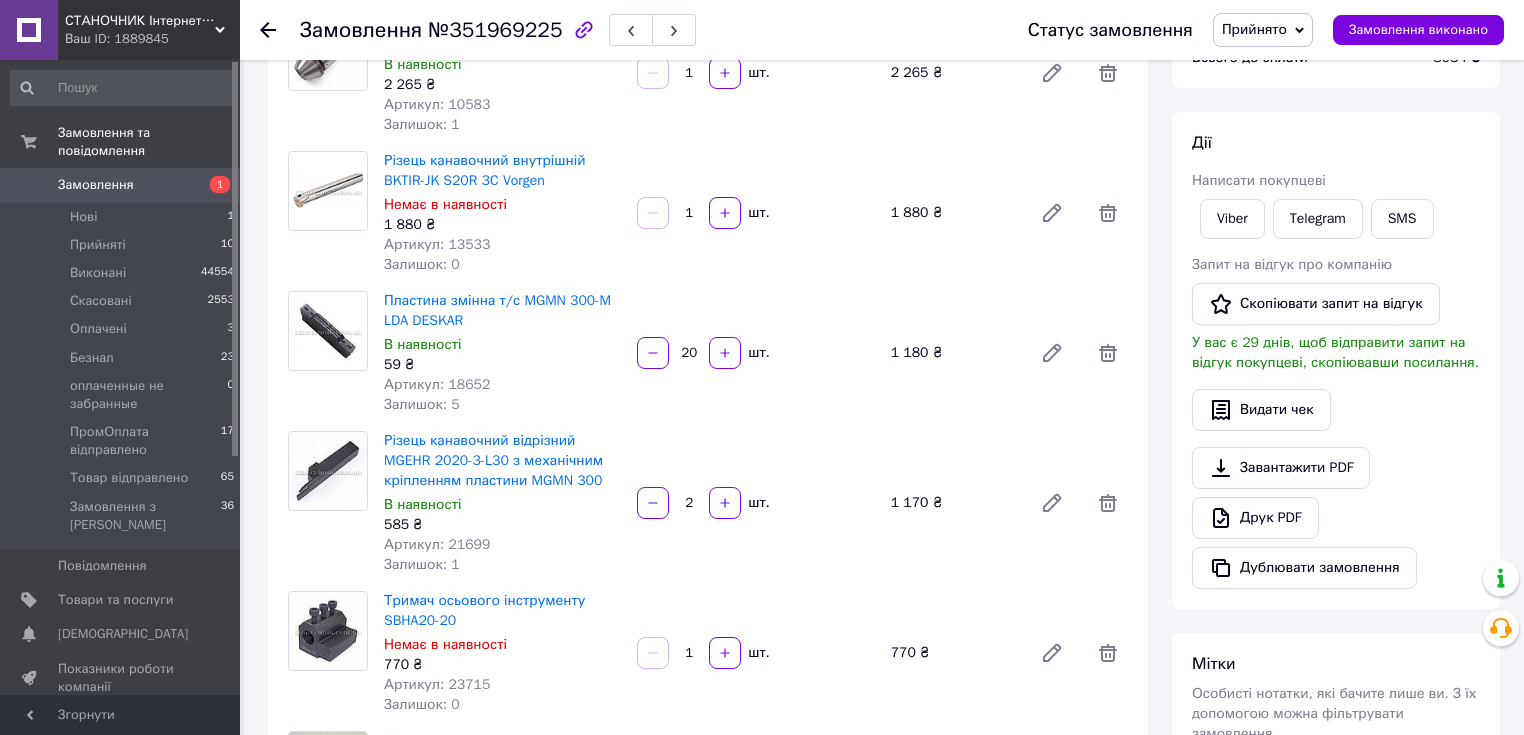 scroll, scrollTop: 60, scrollLeft: 0, axis: vertical 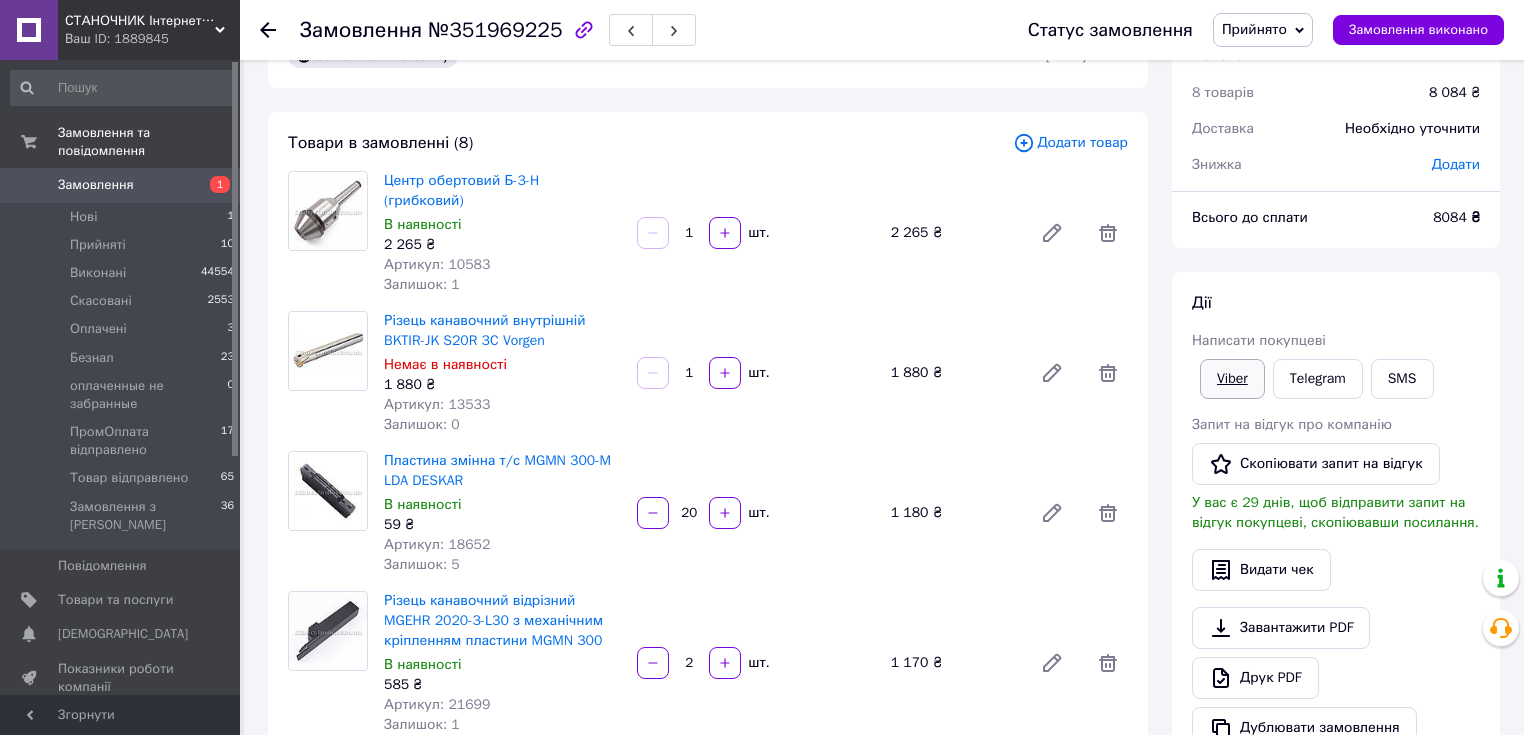 click on "Viber" at bounding box center [1232, 379] 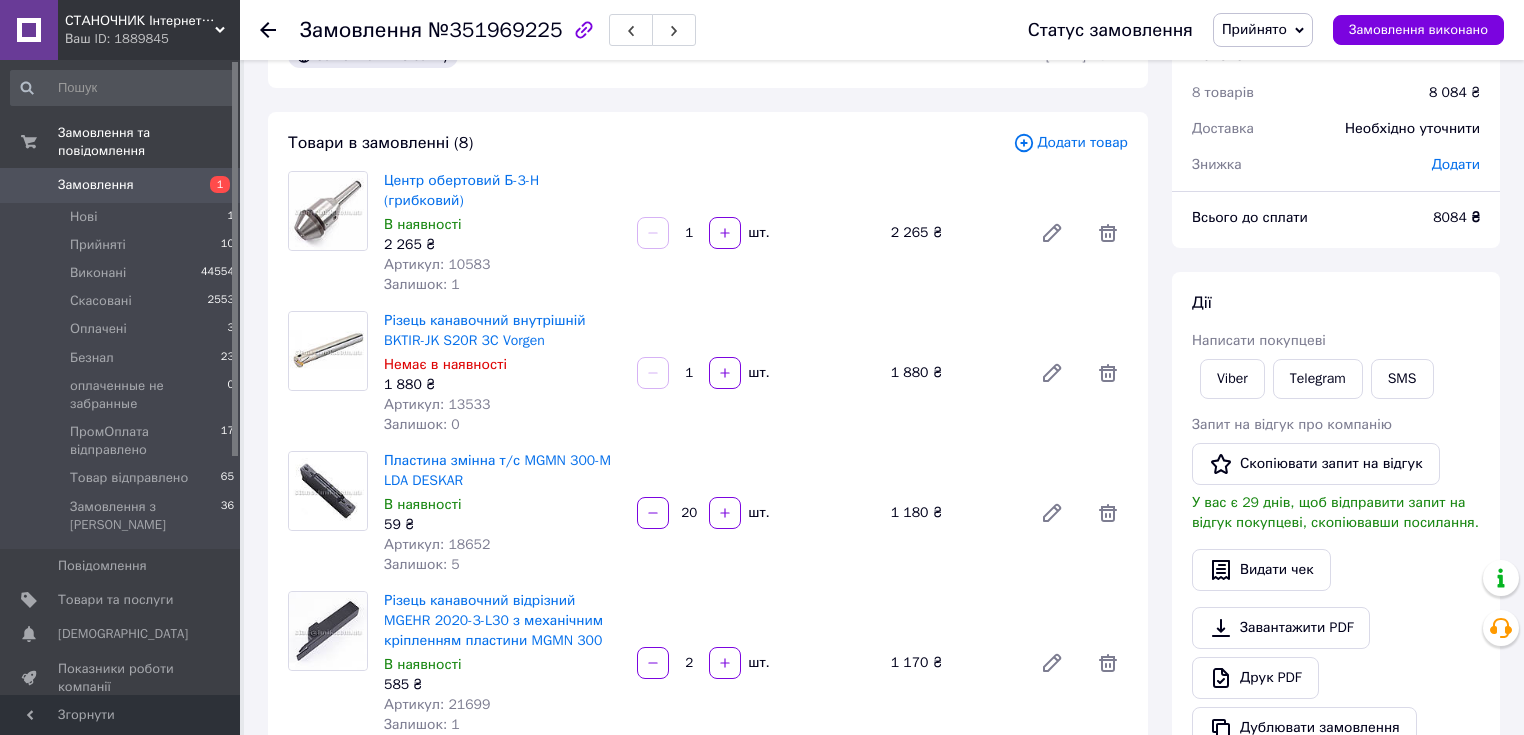click on "20" at bounding box center (689, 513) 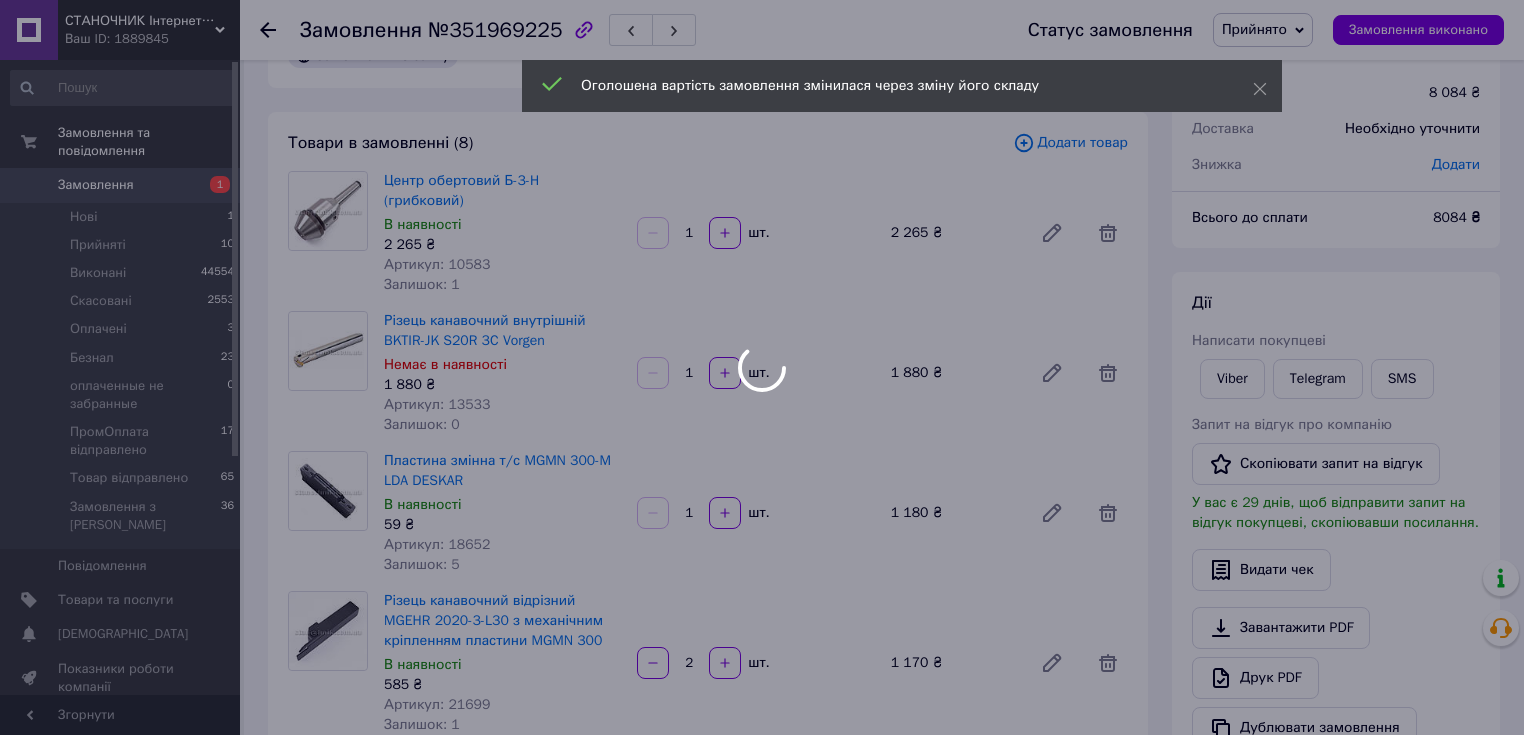 type on "1" 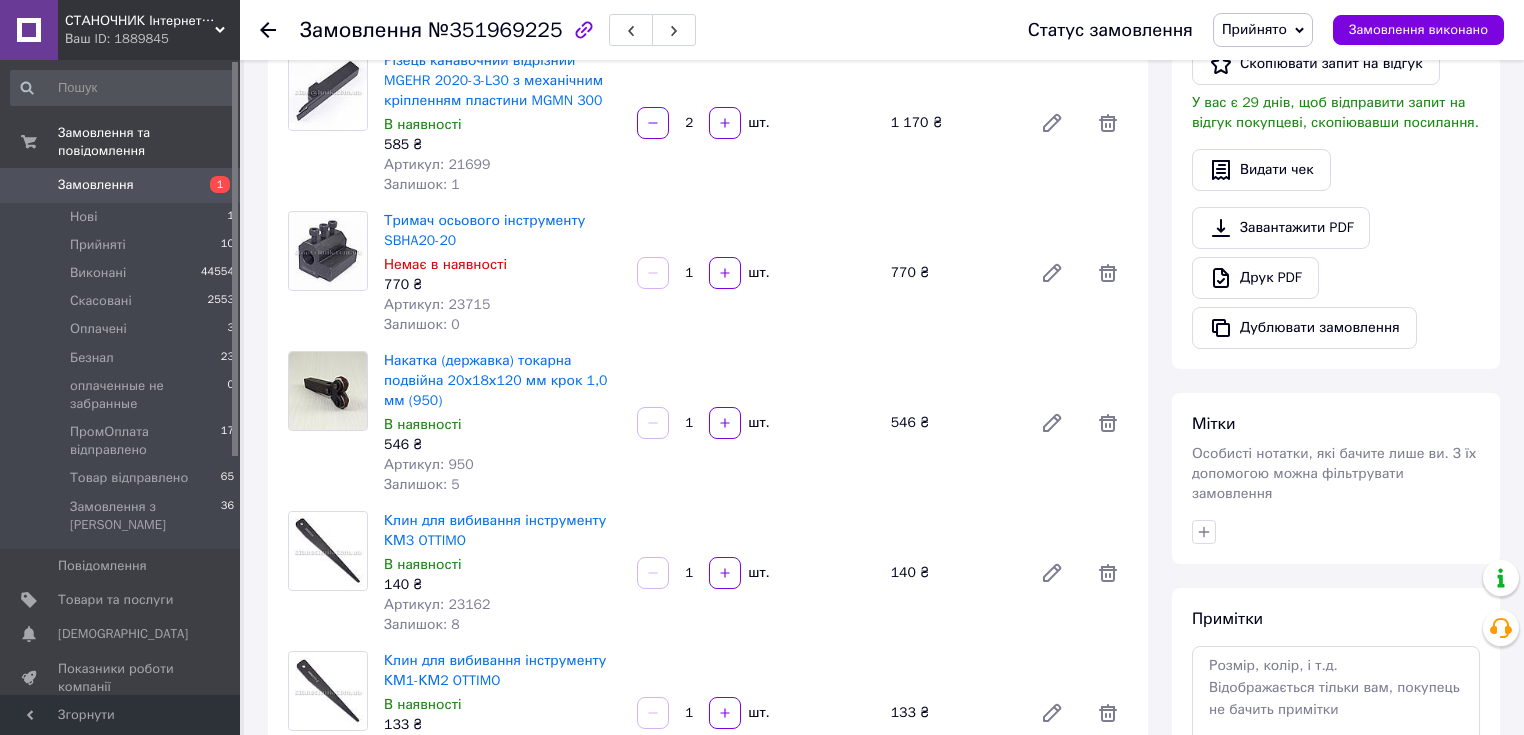 scroll, scrollTop: 700, scrollLeft: 0, axis: vertical 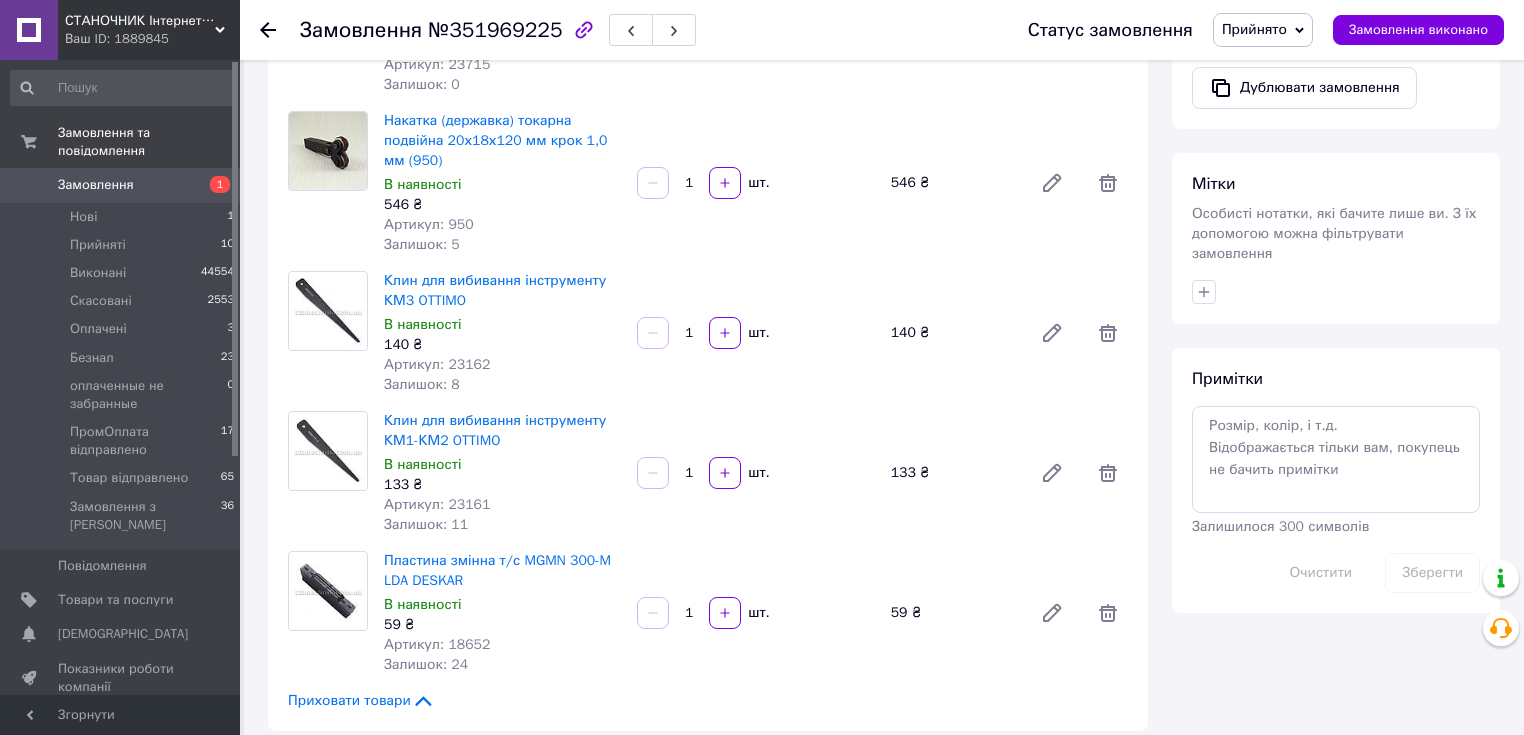 click on "1" at bounding box center [689, 613] 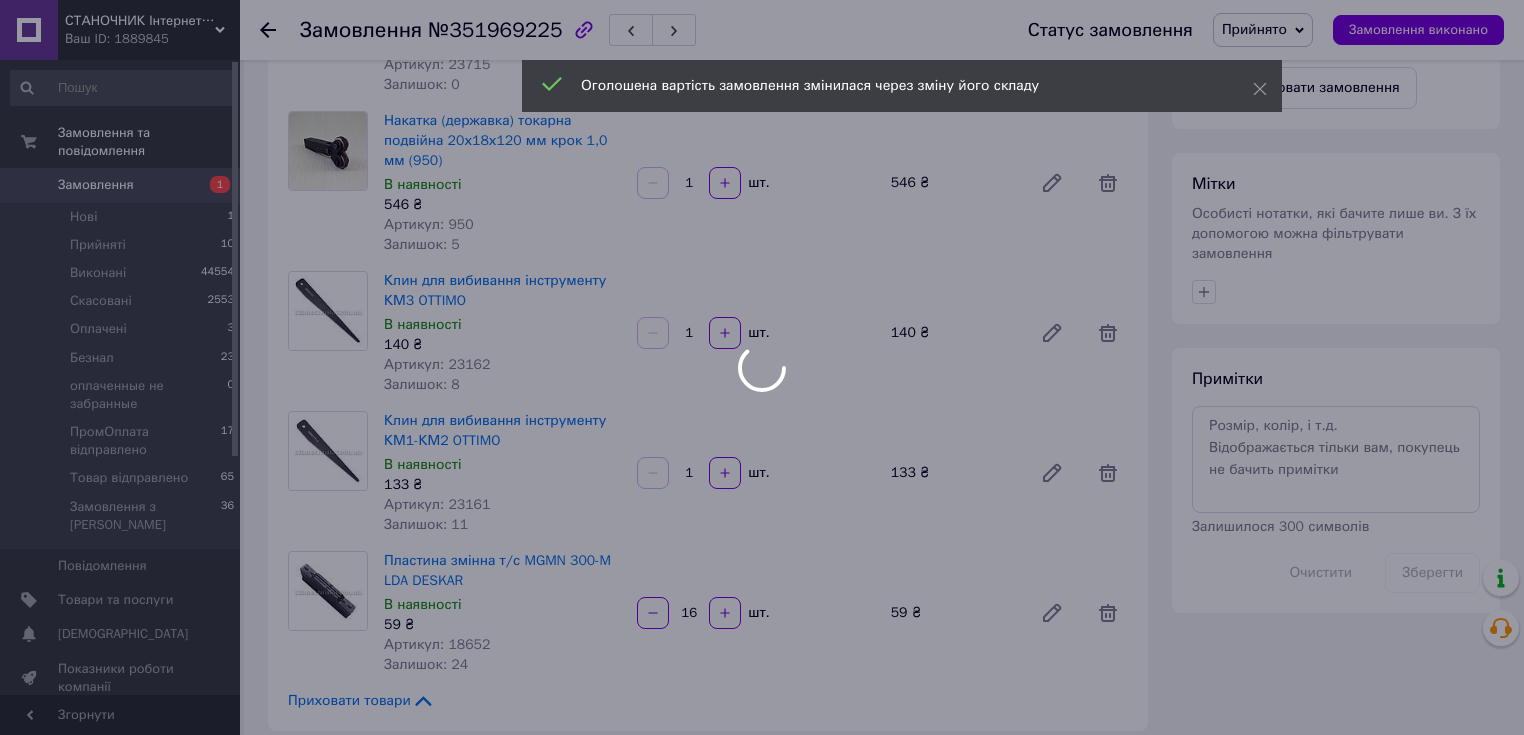 scroll, scrollTop: 120, scrollLeft: 0, axis: vertical 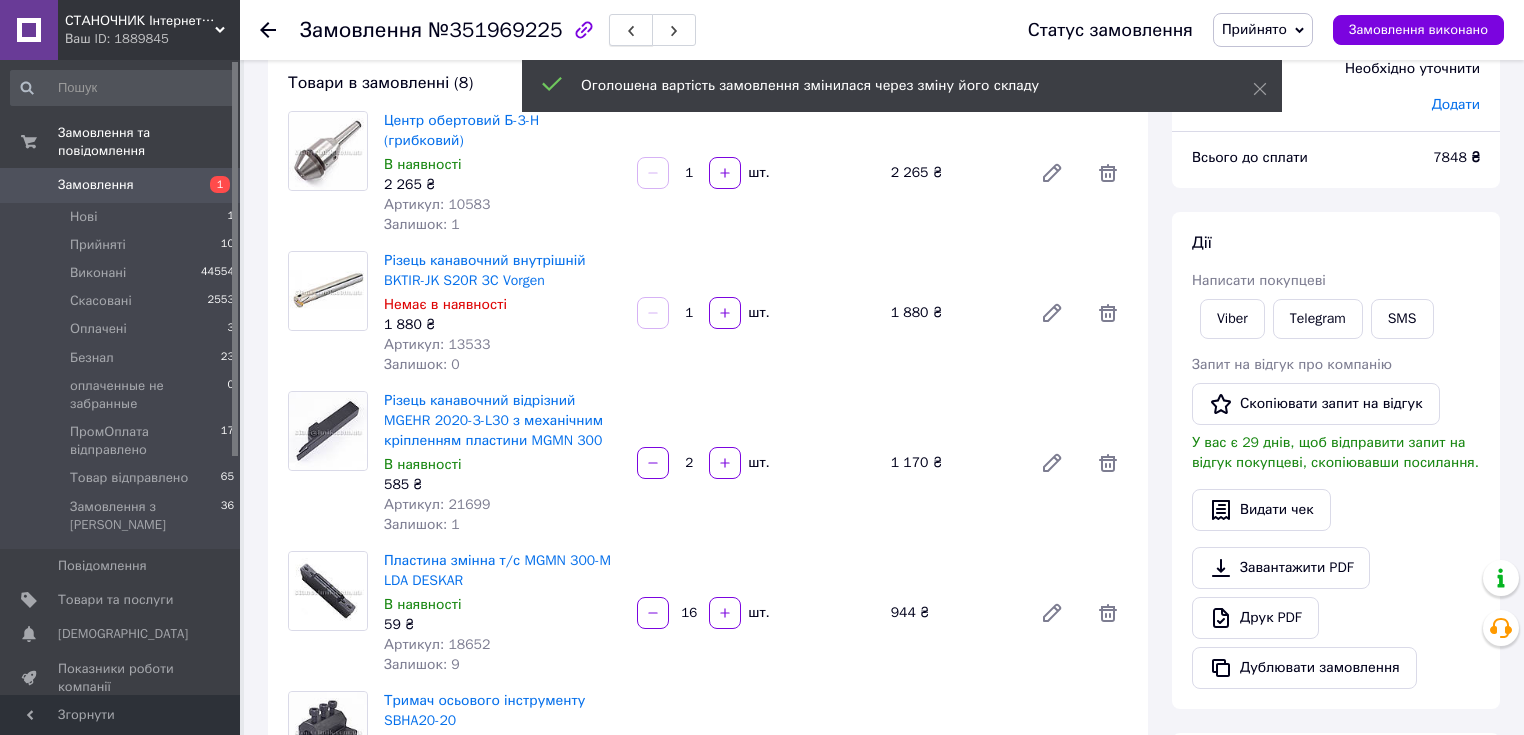 type on "16" 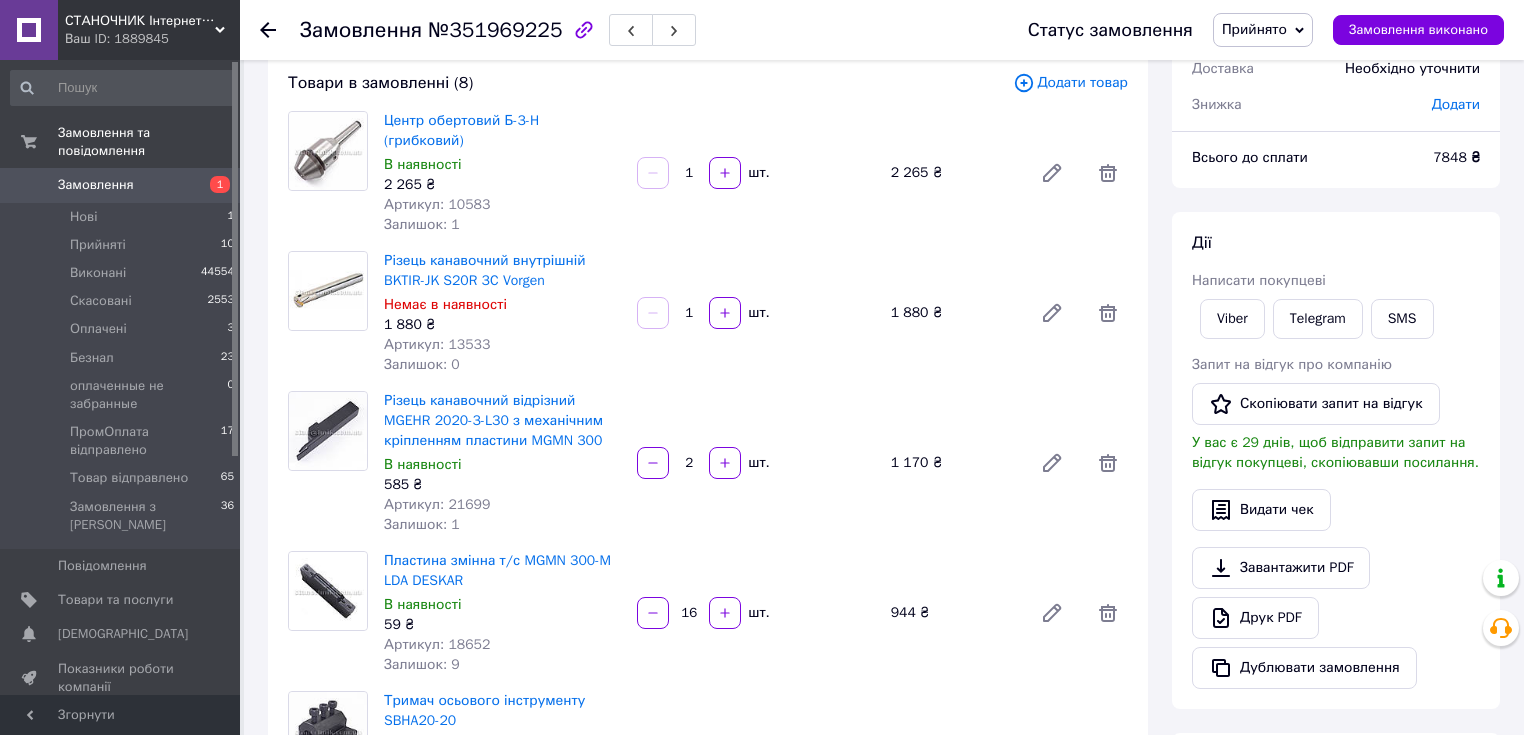 scroll, scrollTop: 0, scrollLeft: 0, axis: both 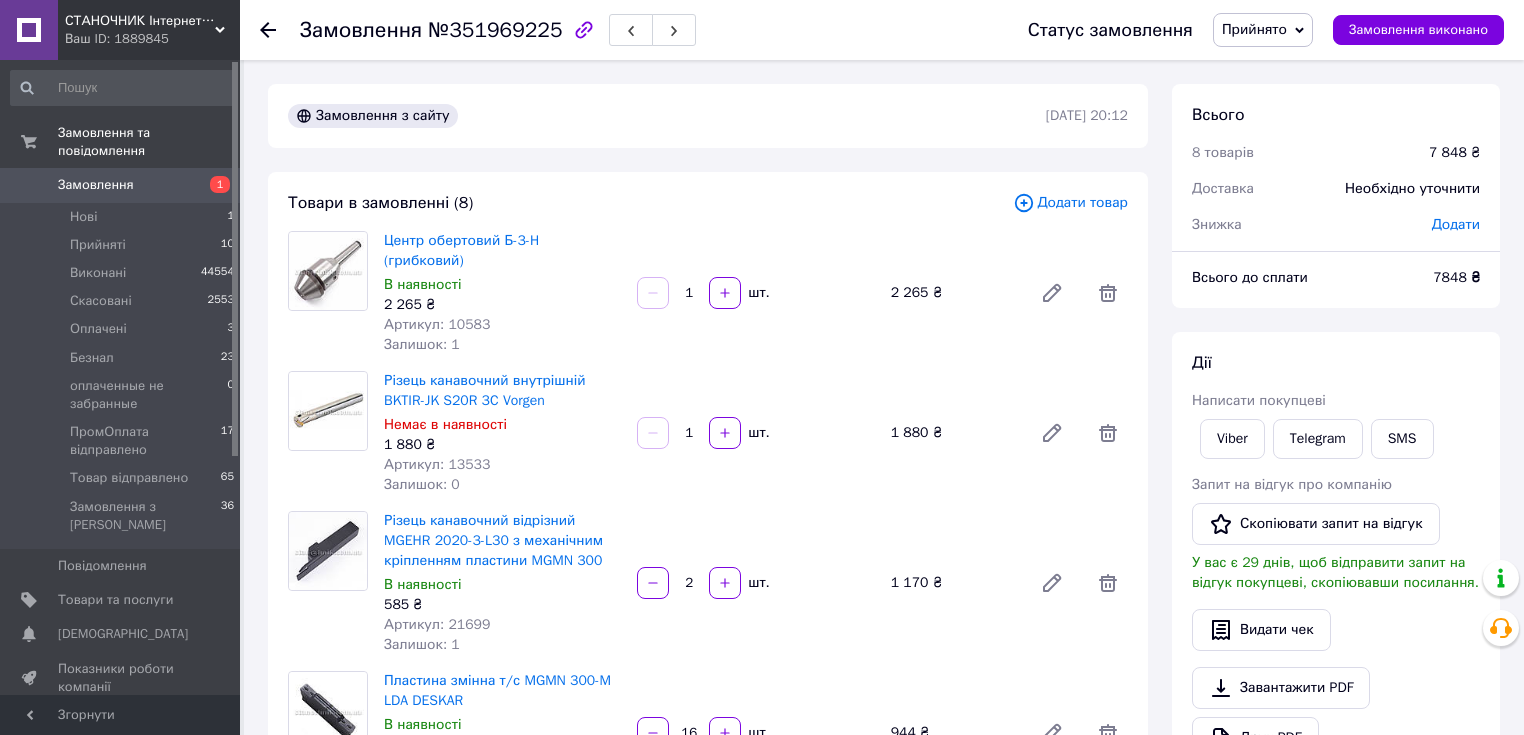 click on "Додати товар" at bounding box center (1070, 203) 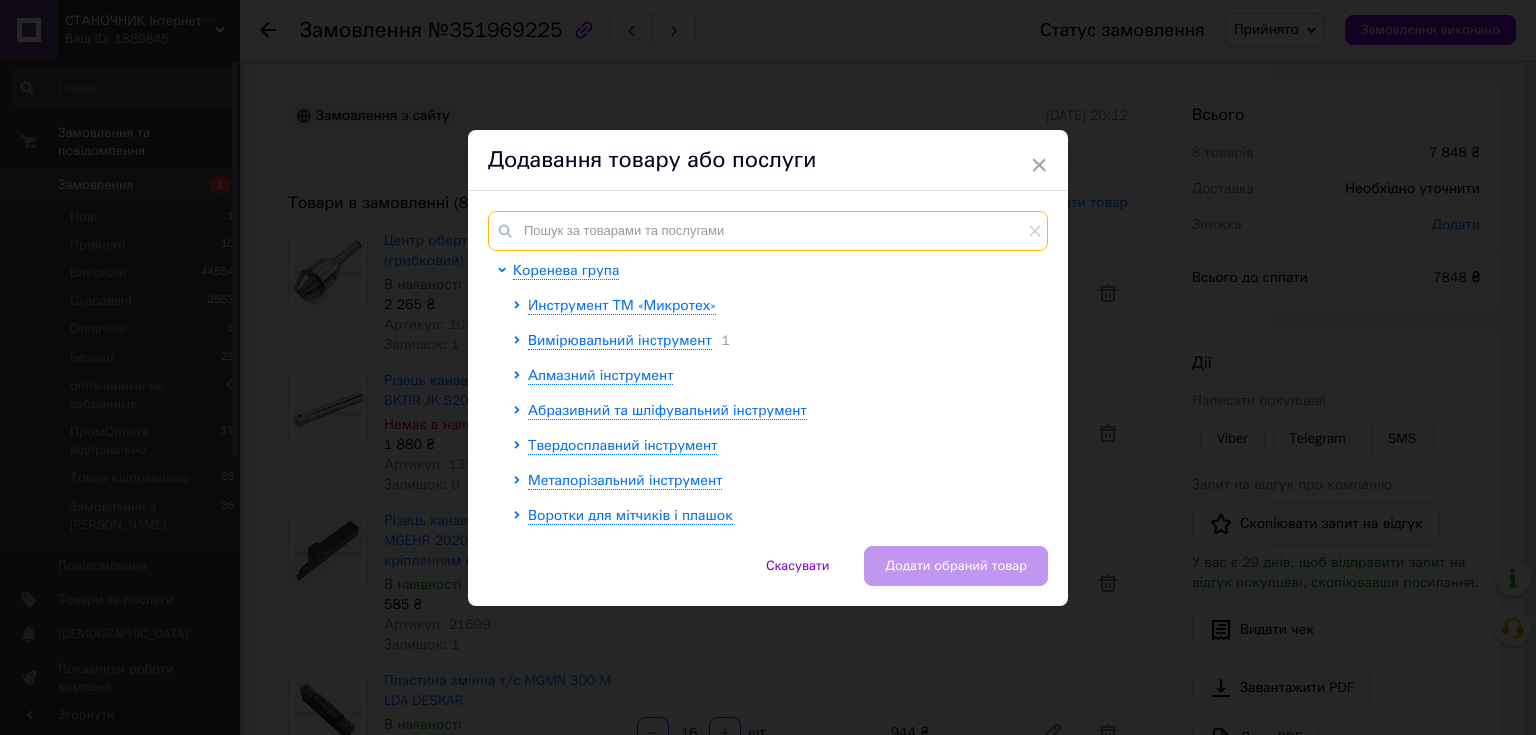 paste on "19692" 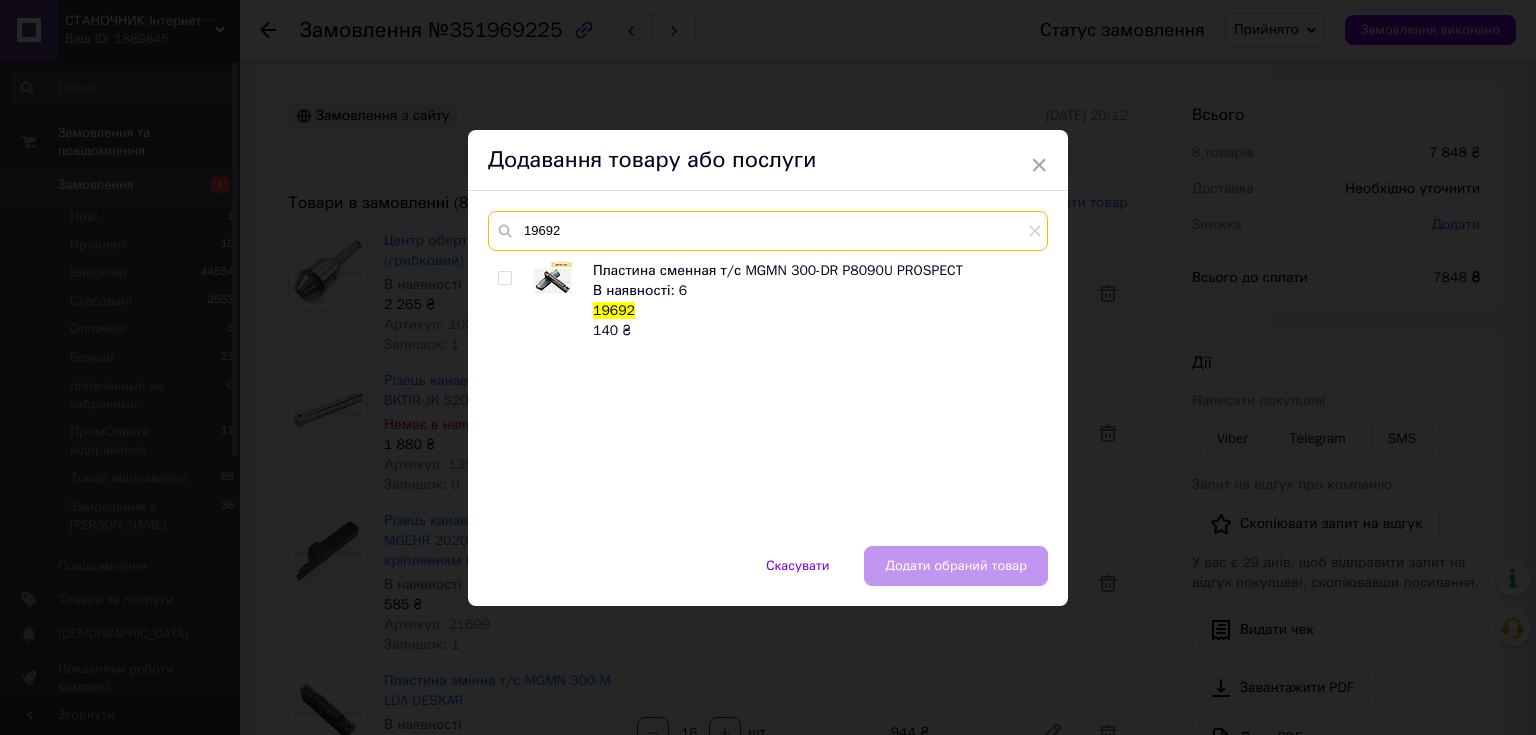 type on "19692" 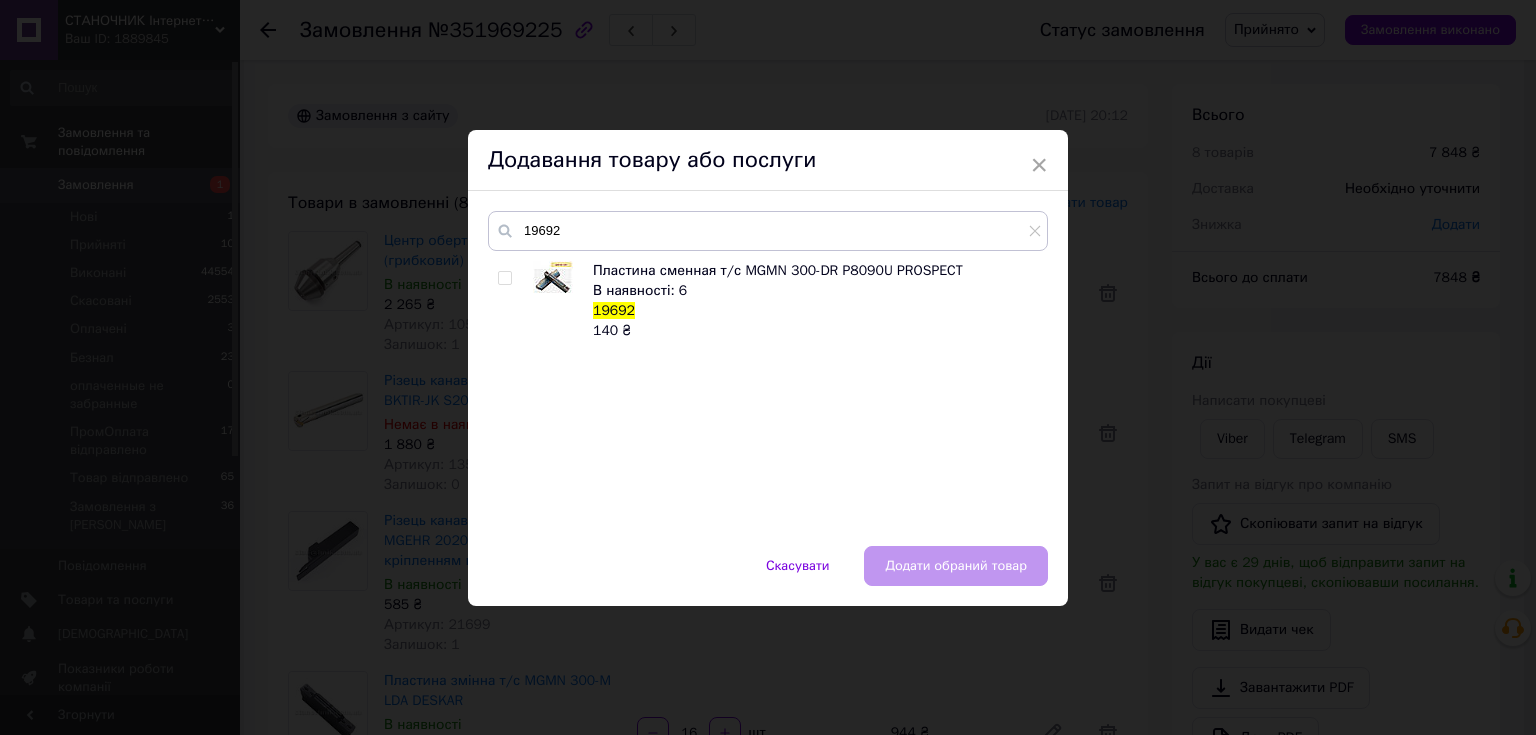 click at bounding box center (504, 278) 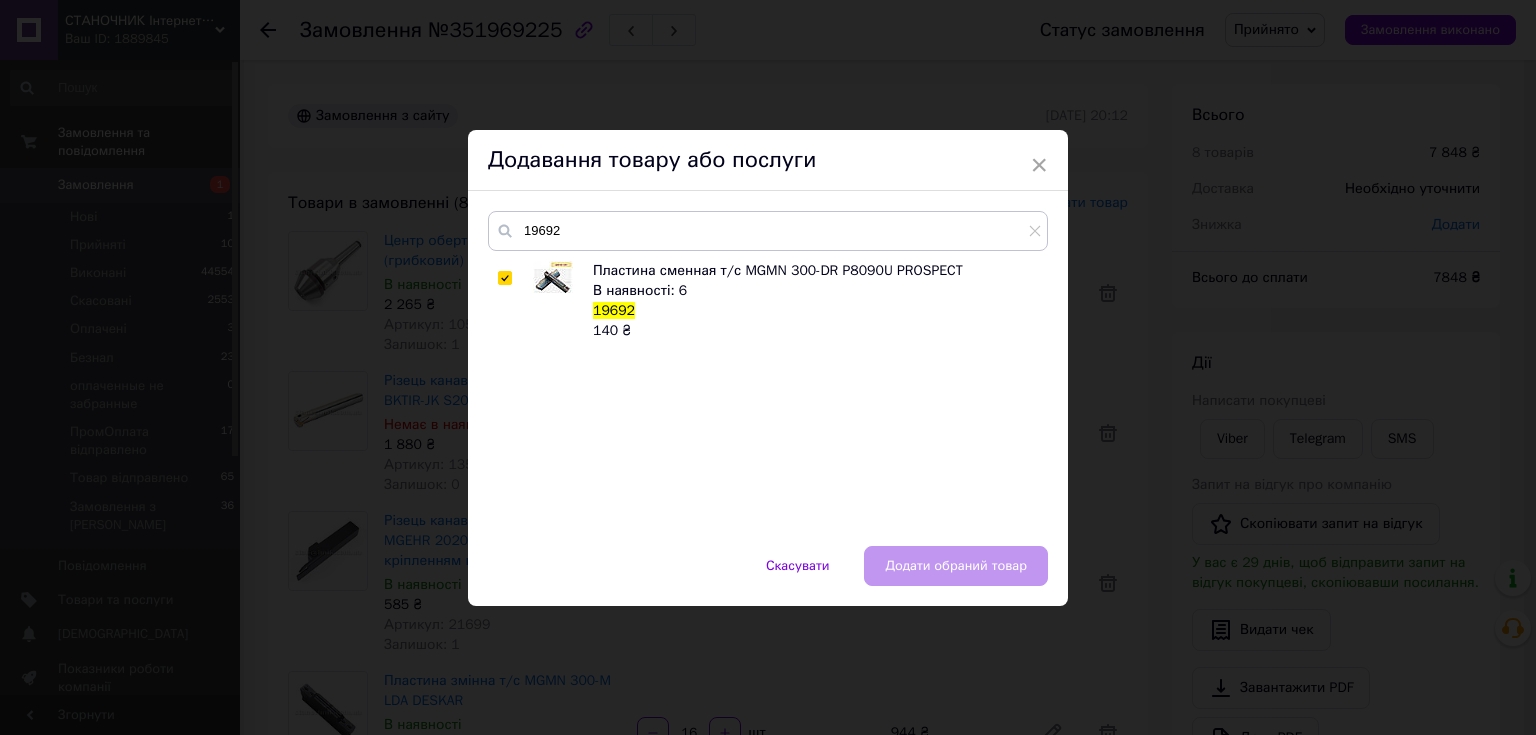 checkbox on "true" 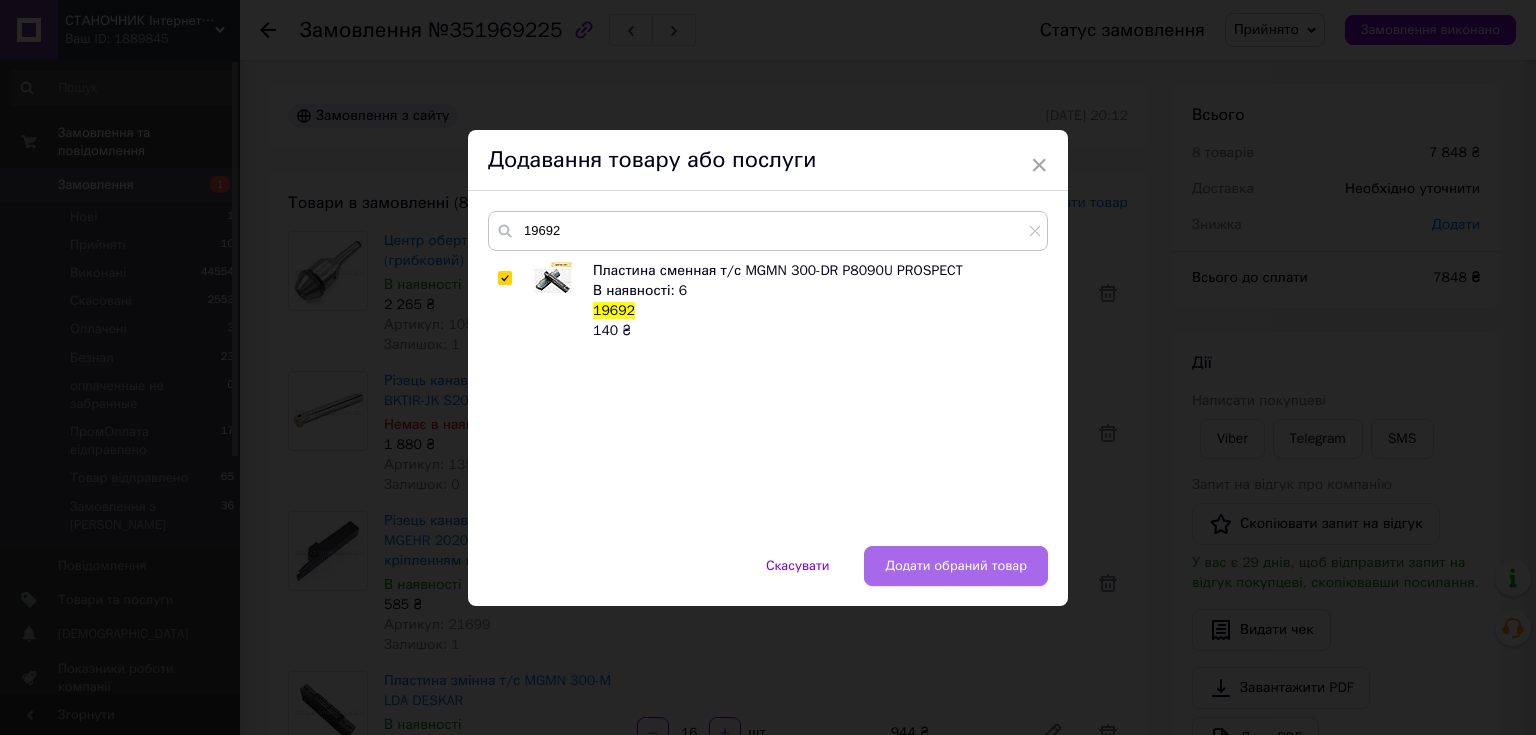 click on "Додати обраний товар" at bounding box center (956, 566) 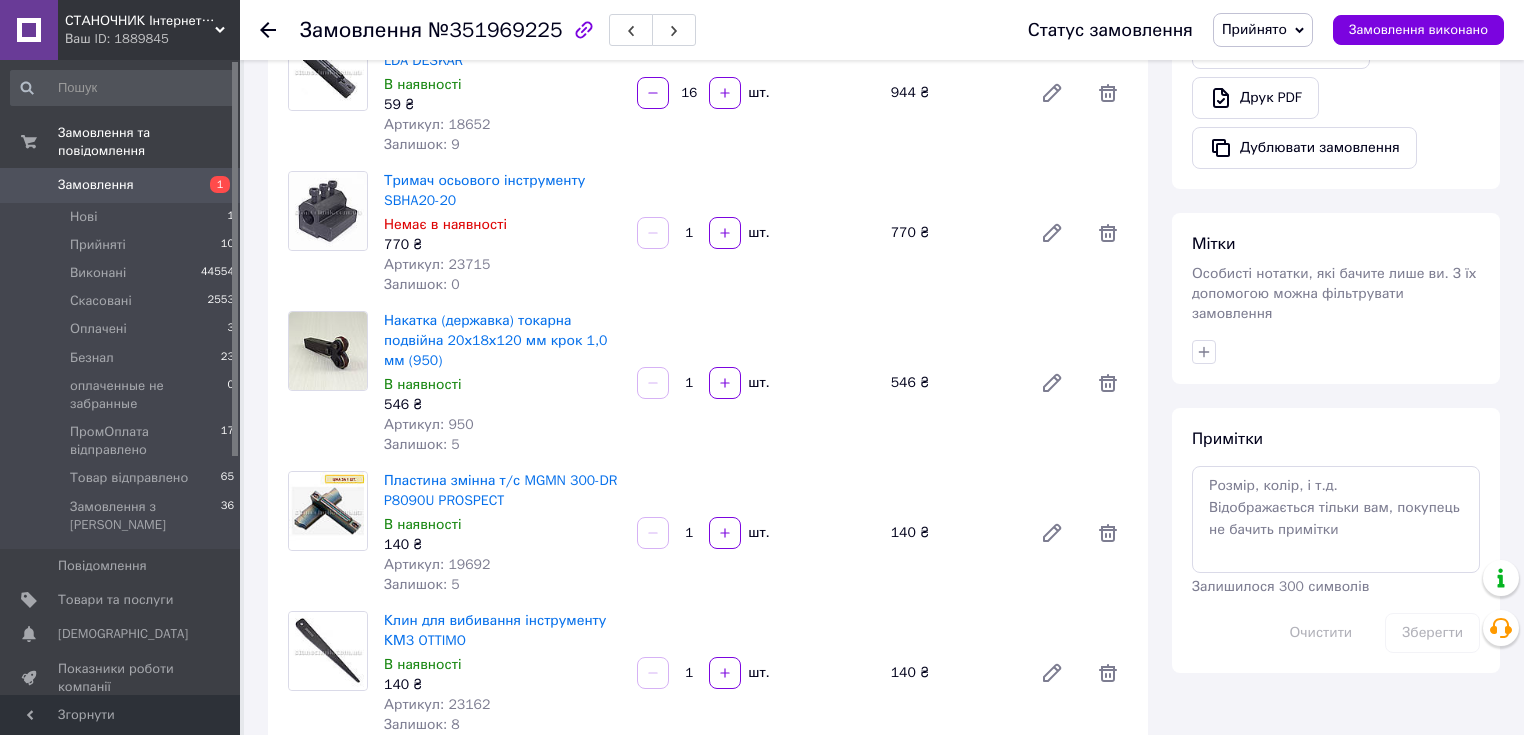 scroll, scrollTop: 800, scrollLeft: 0, axis: vertical 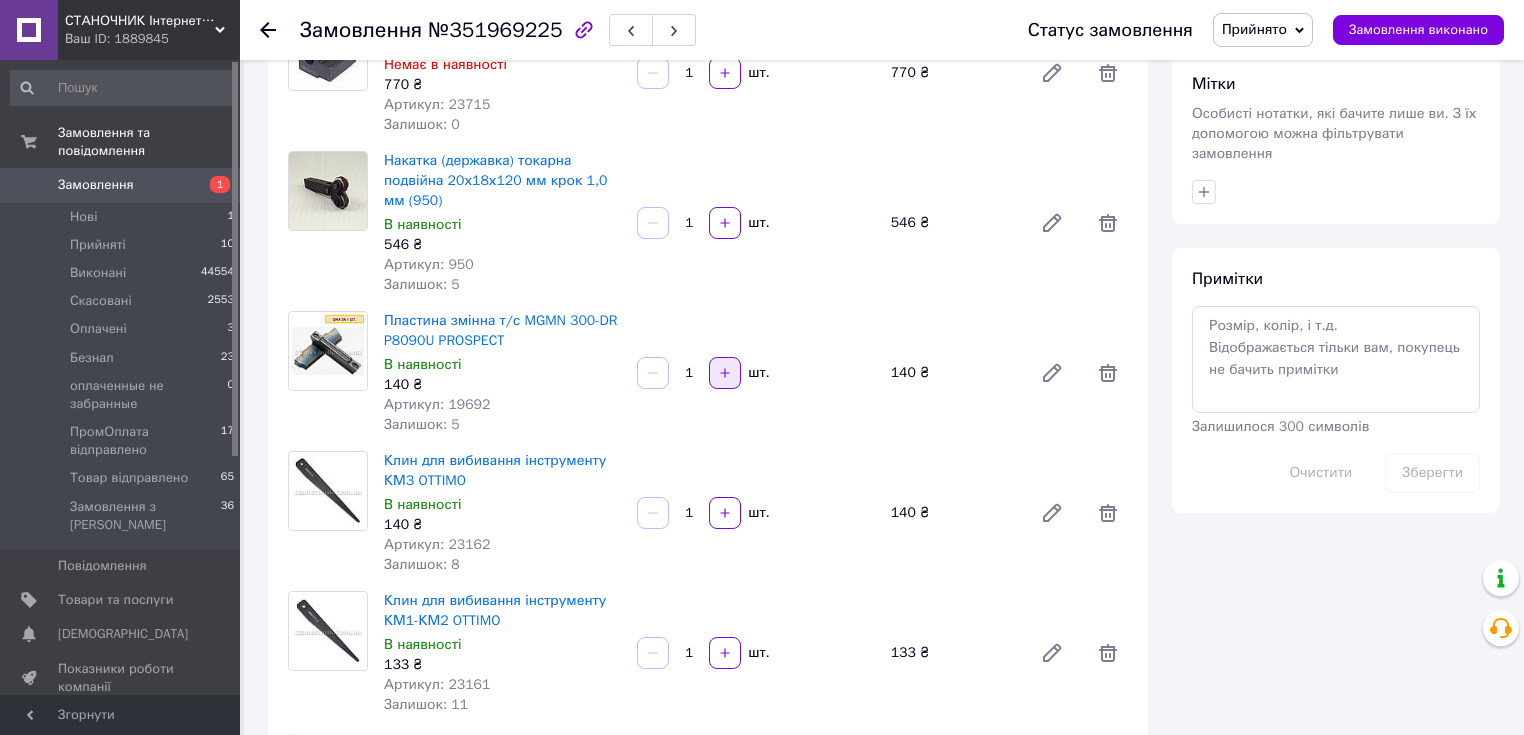 click 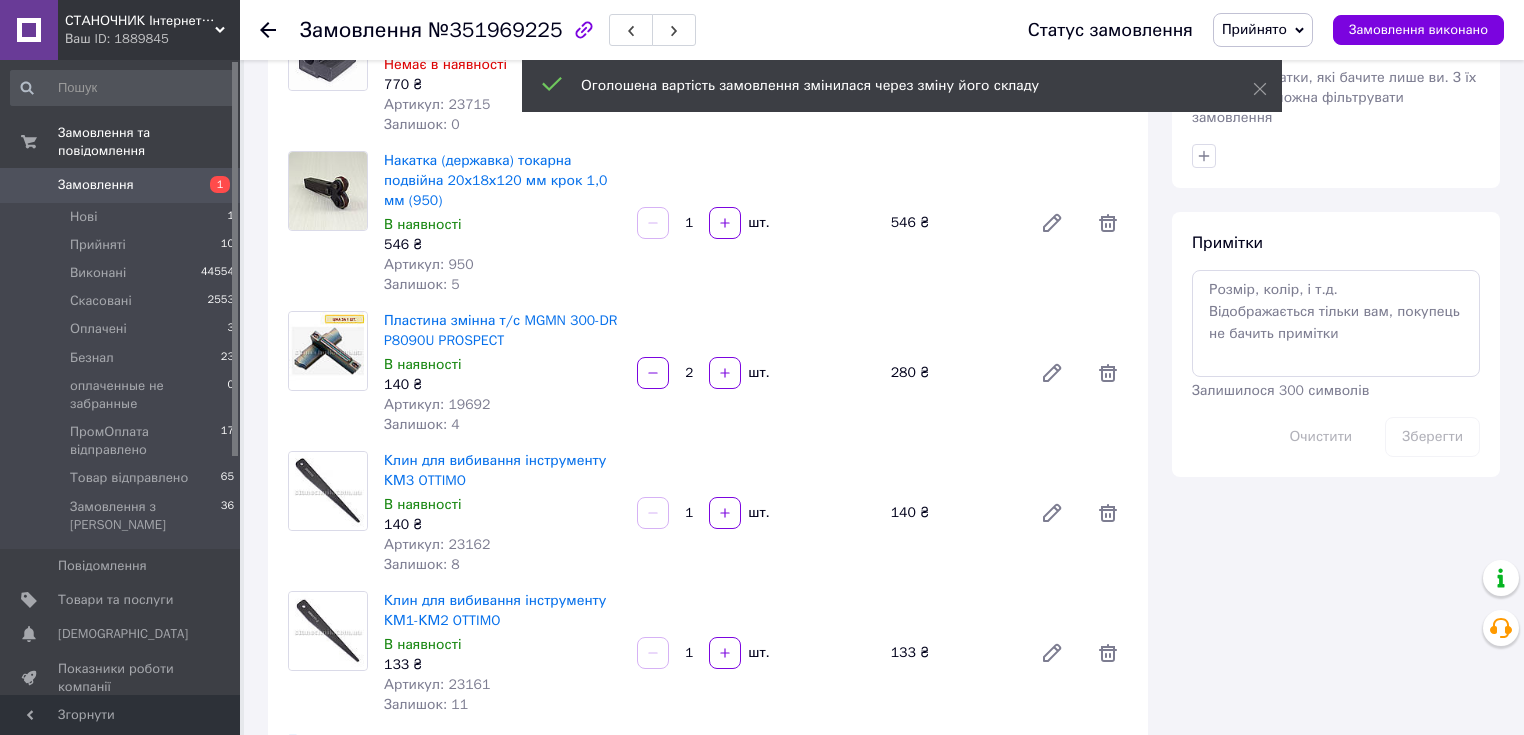 scroll, scrollTop: 68, scrollLeft: 0, axis: vertical 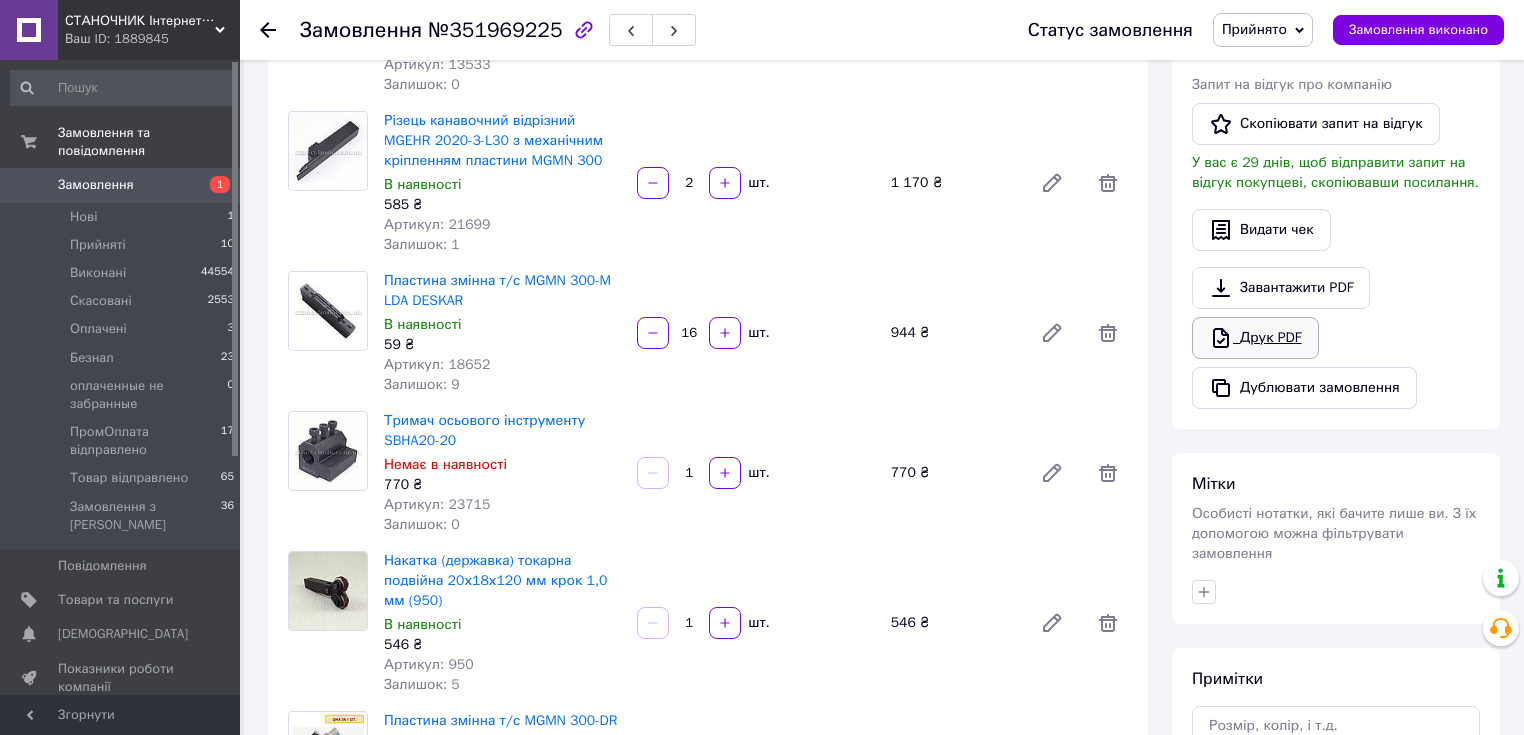 click on "Друк PDF" at bounding box center (1255, 338) 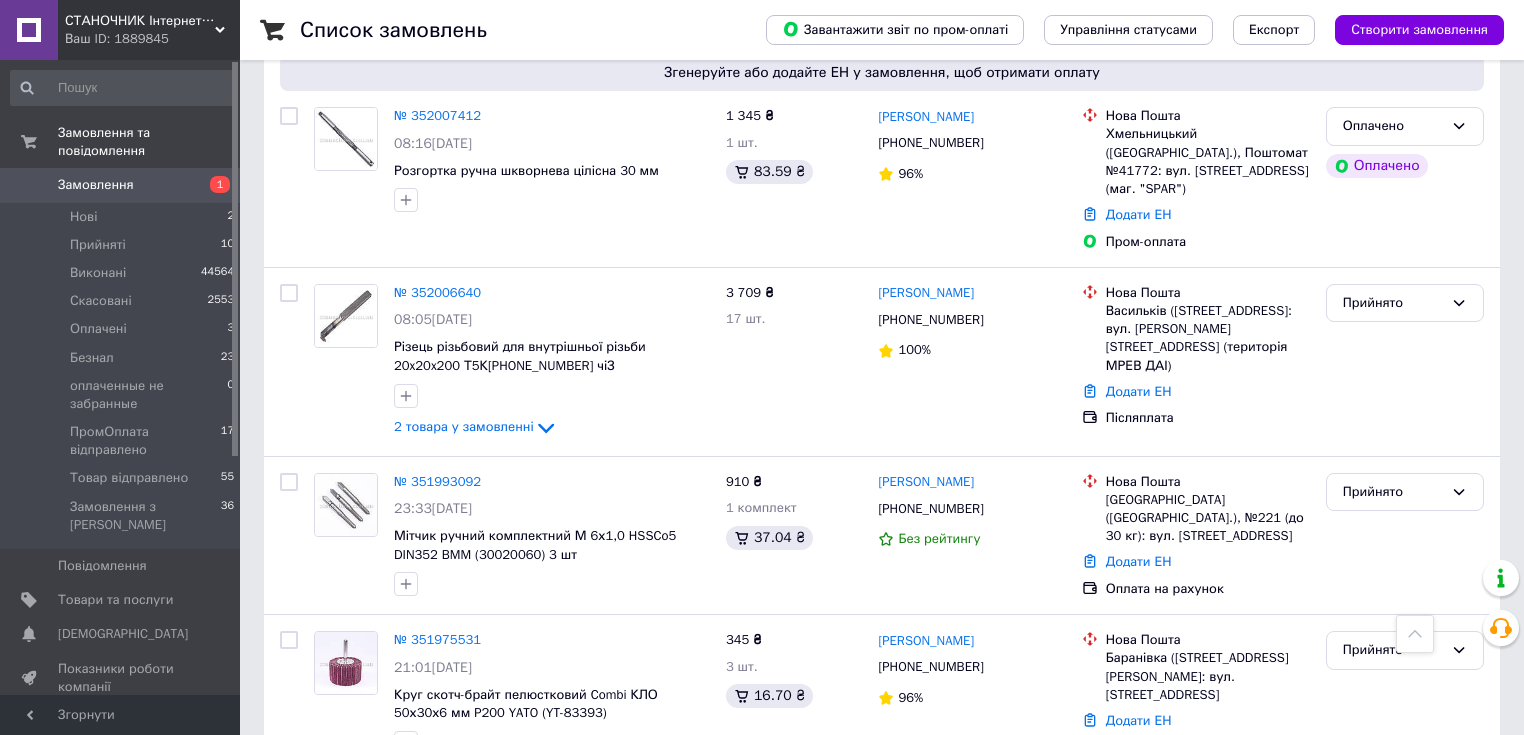 scroll, scrollTop: 800, scrollLeft: 0, axis: vertical 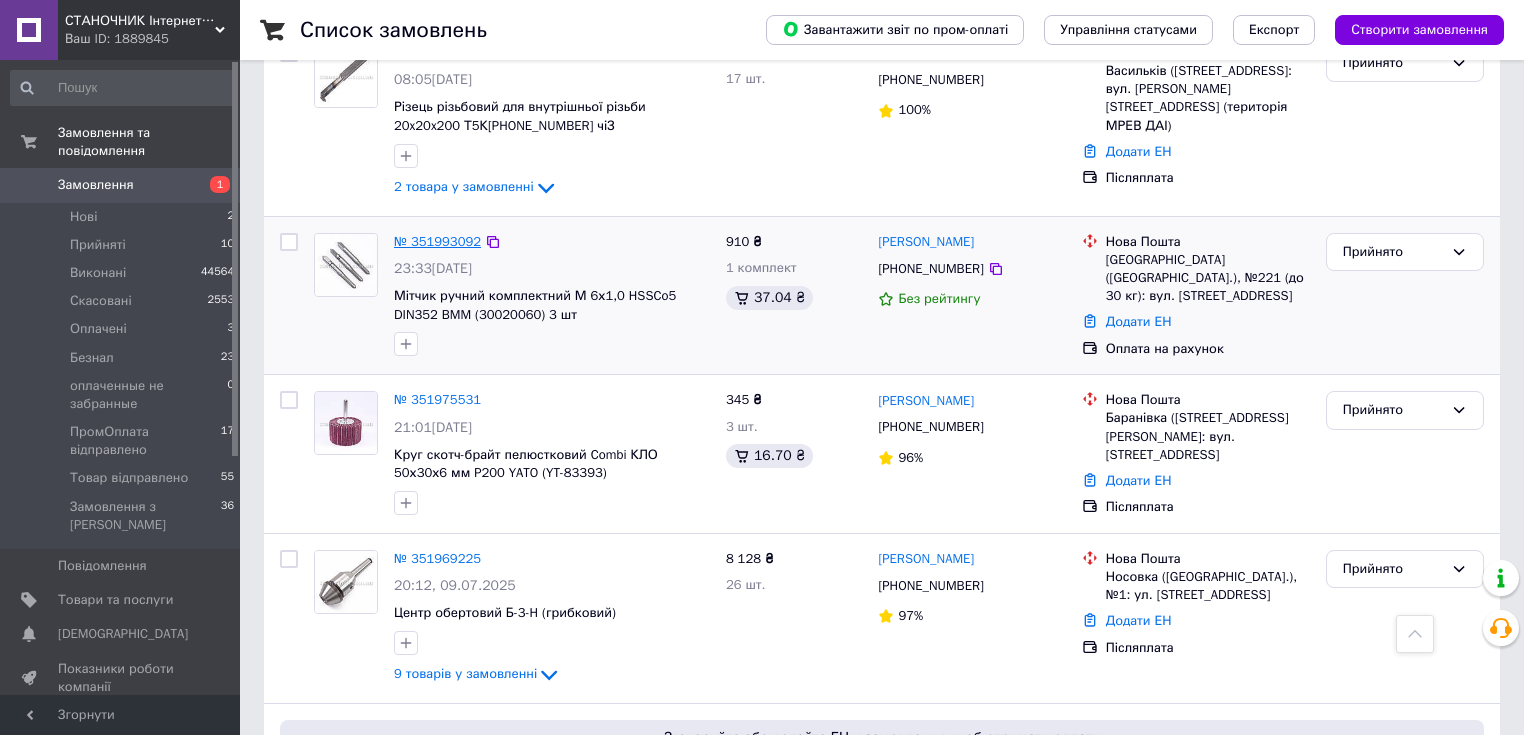 click on "№ 351993092" at bounding box center (437, 241) 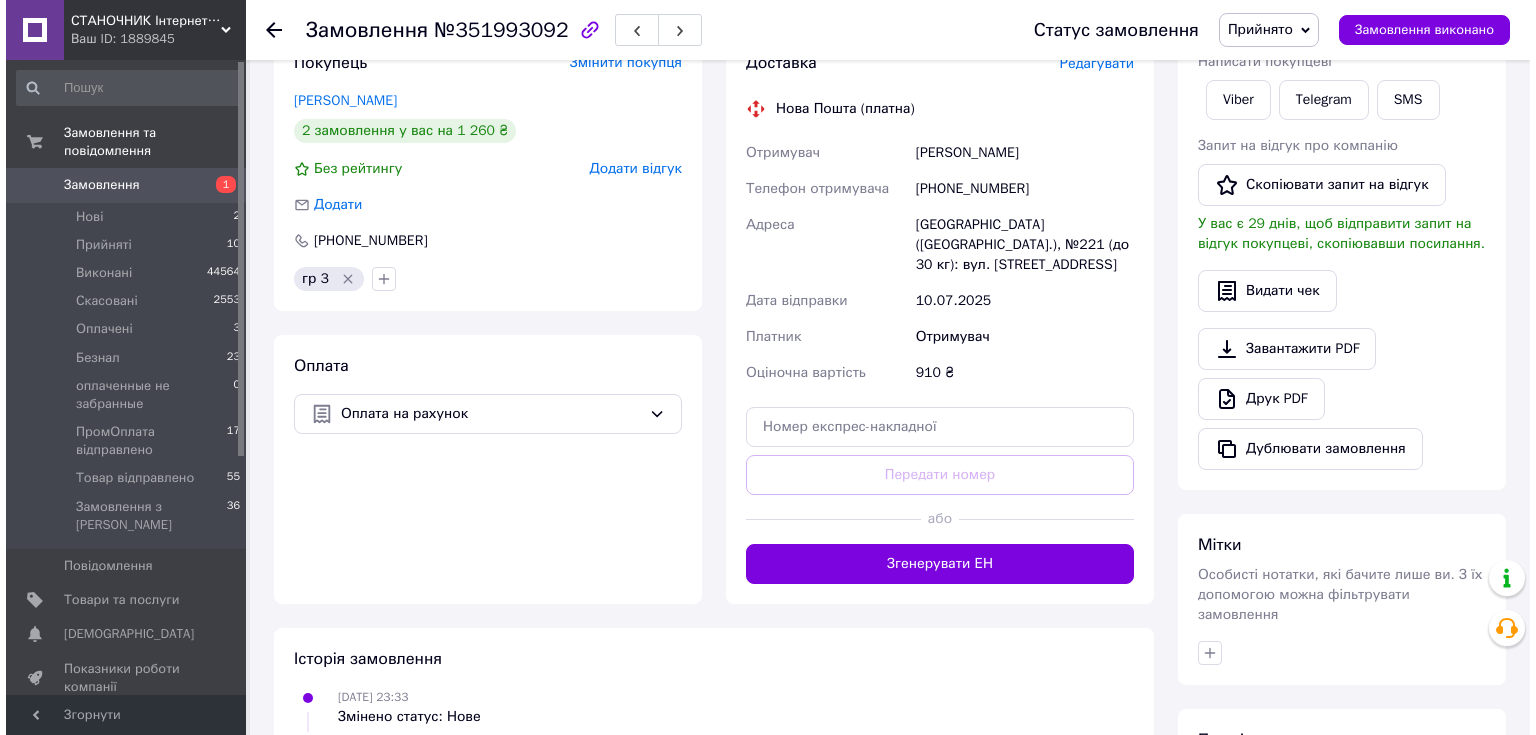 scroll, scrollTop: 87, scrollLeft: 0, axis: vertical 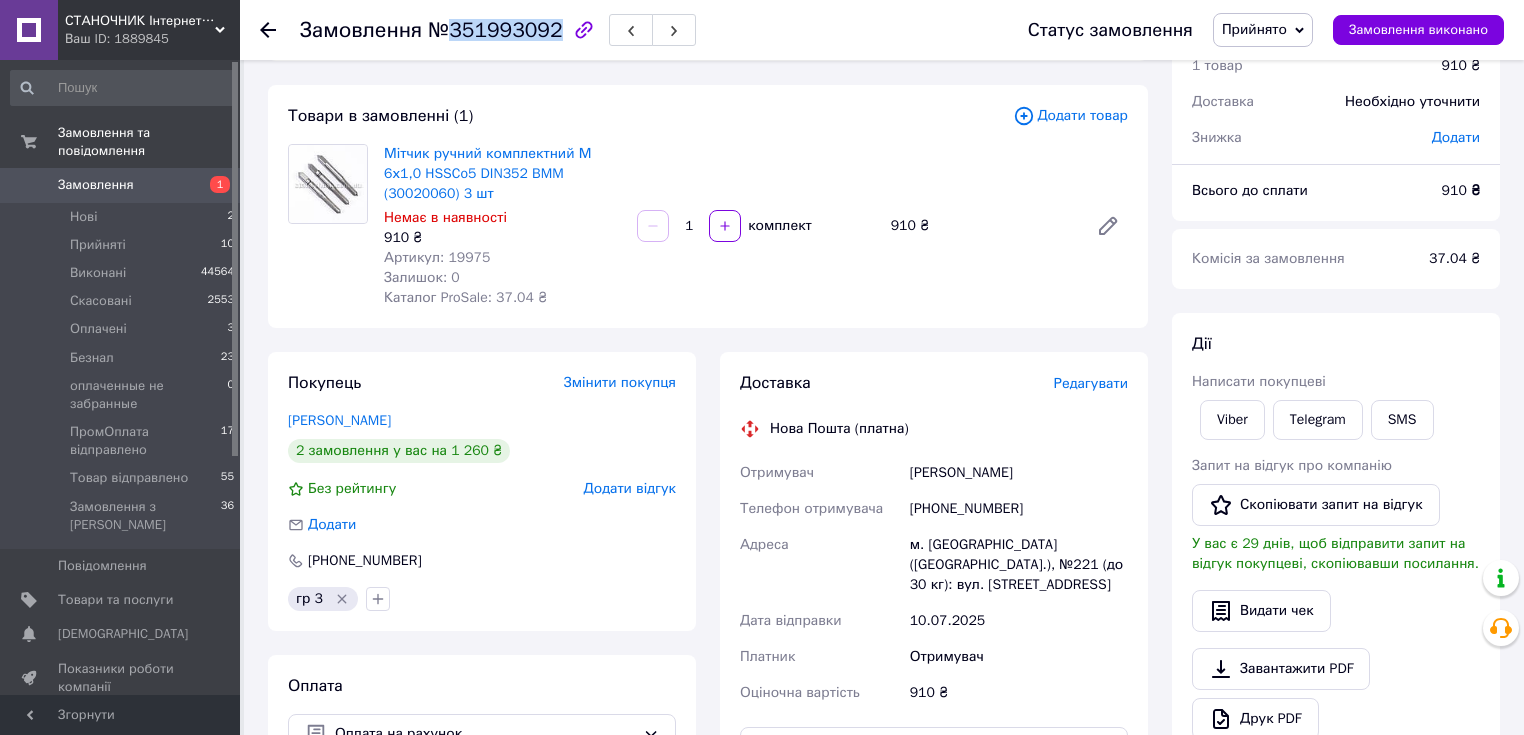 drag, startPoint x: 447, startPoint y: 32, endPoint x: 545, endPoint y: 30, distance: 98.02041 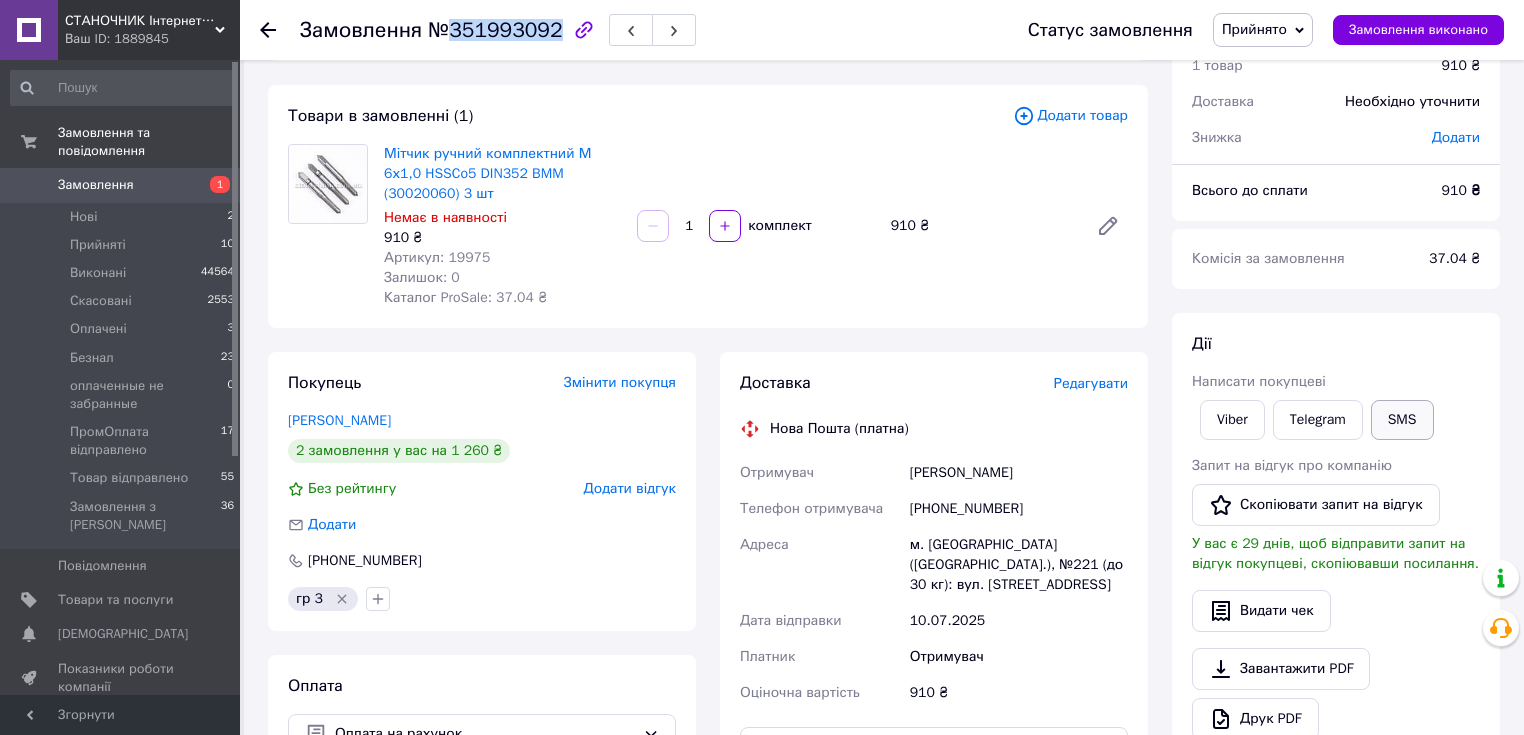 click on "SMS" at bounding box center [1402, 420] 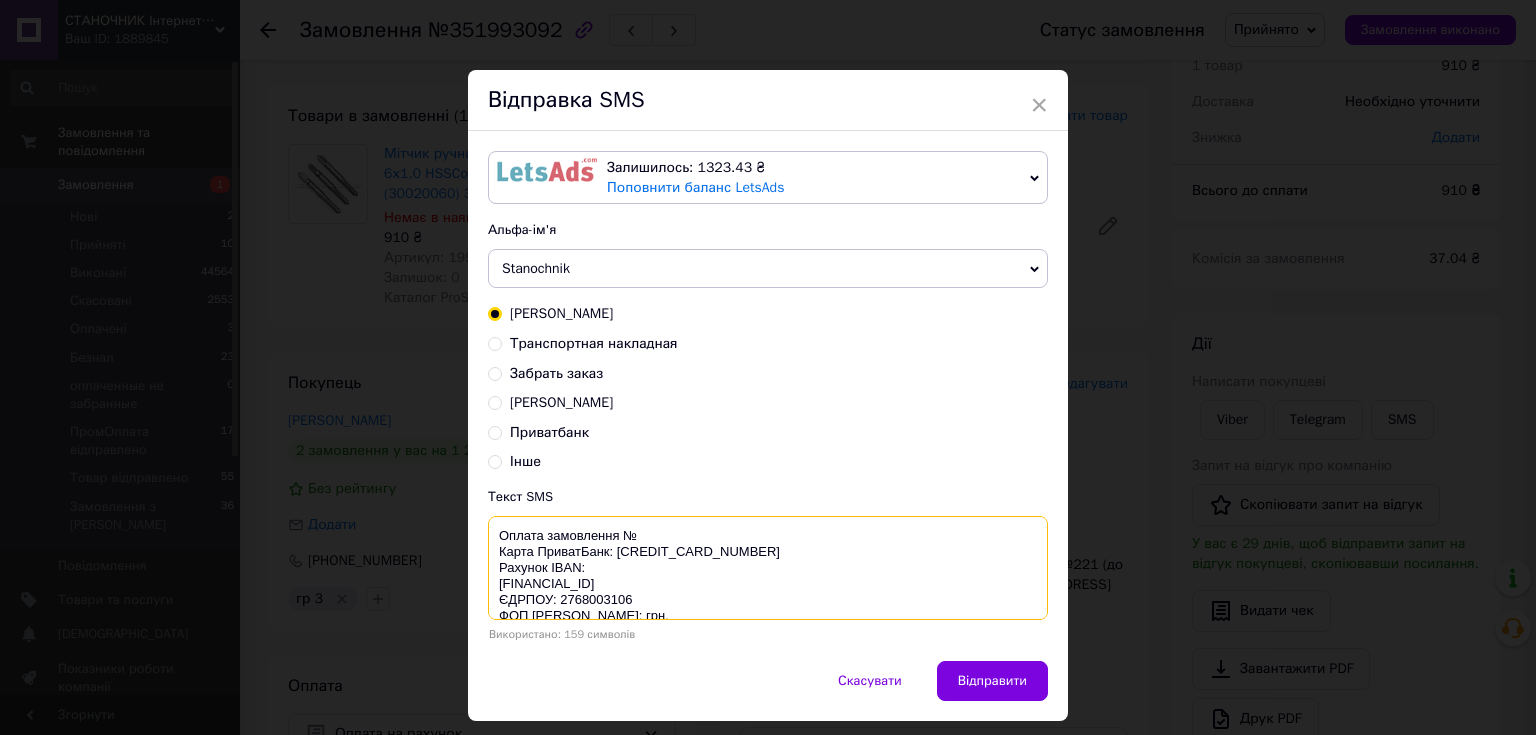 click on "Оплата замовлення №
Карта ПриватБанк: [CREDIT_CARD_NUMBER]
Рахунок IBAN:
[FINANCIAL_ID]
ЄДРПОУ: 2768003106
ФОП [PERSON_NAME]: грн." at bounding box center [768, 568] 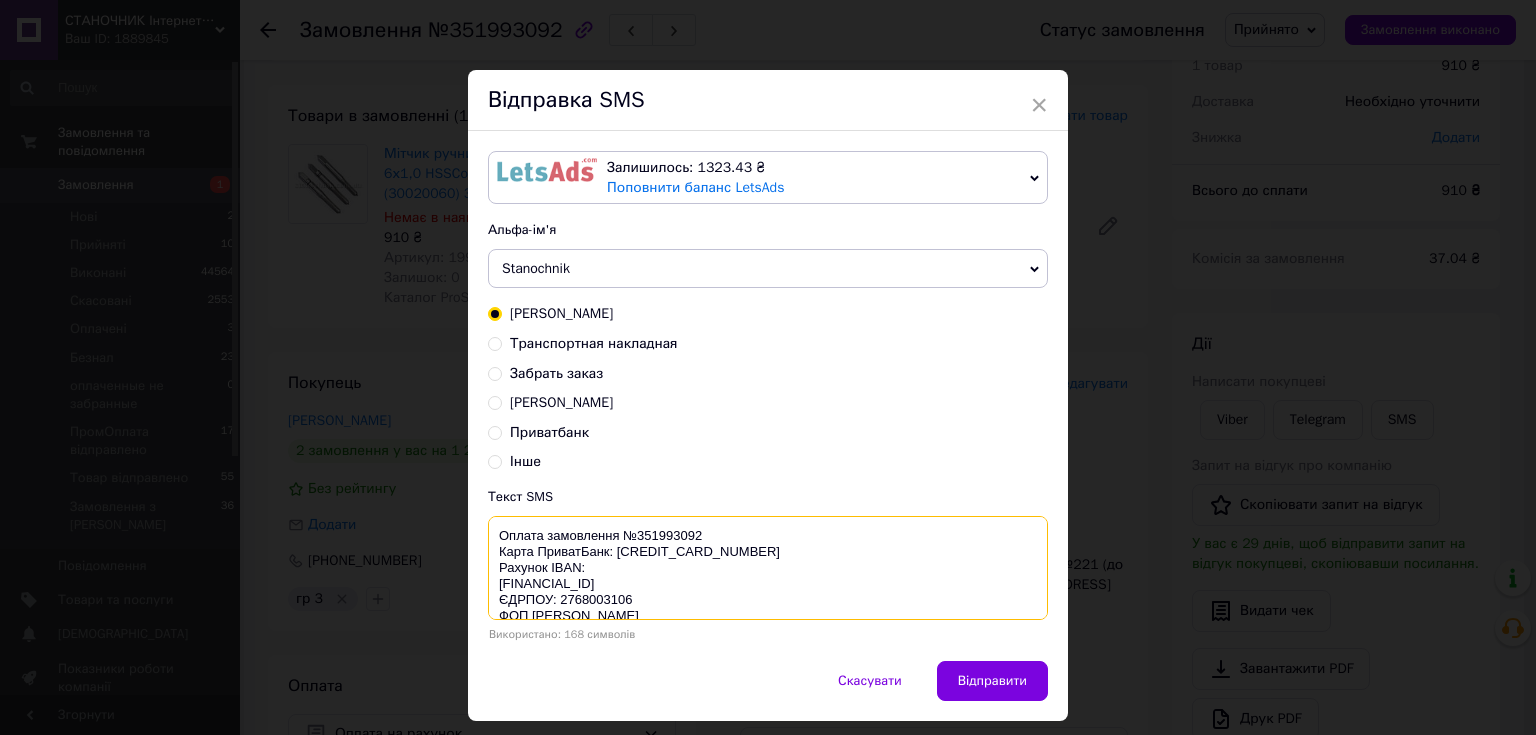 scroll, scrollTop: 32, scrollLeft: 0, axis: vertical 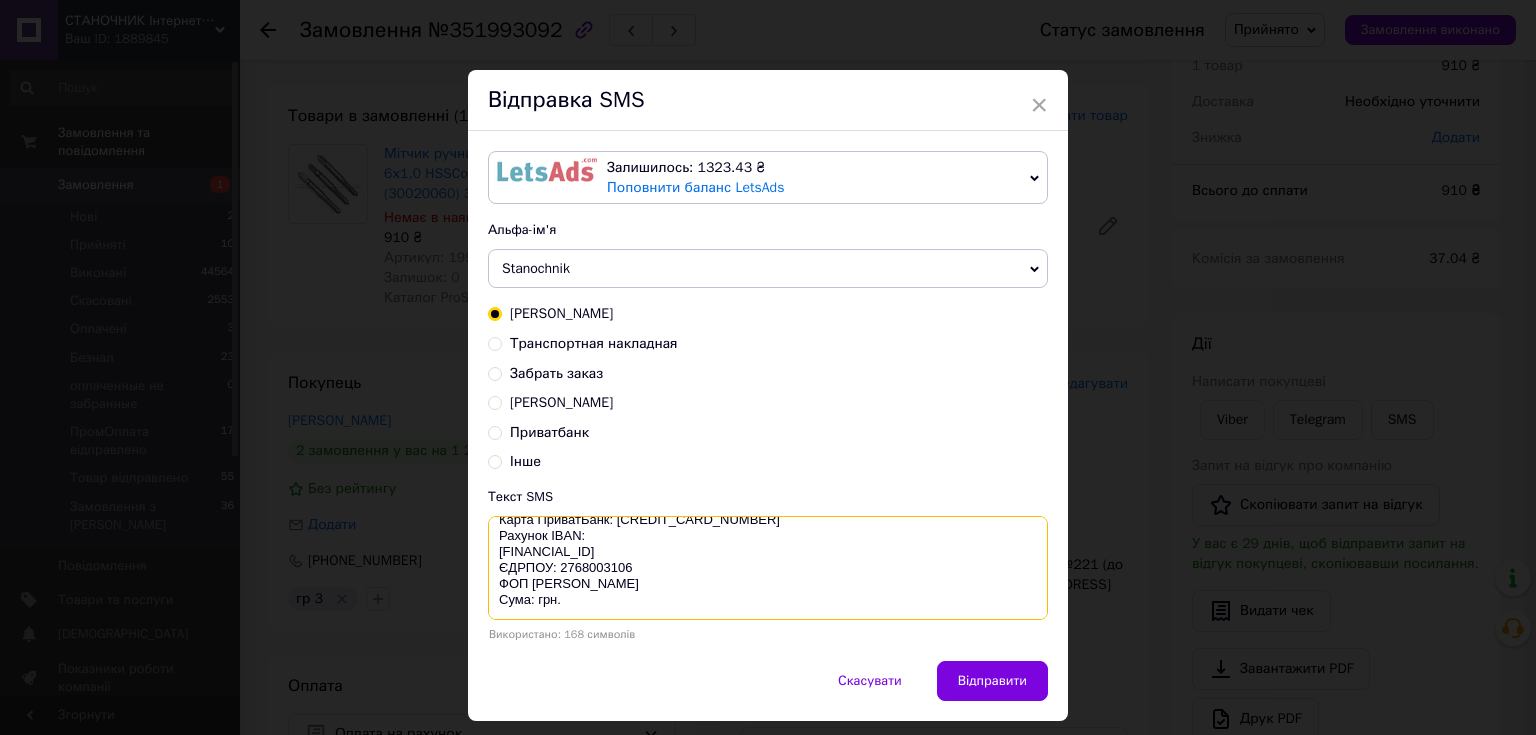 click on "Оплата замовлення №351993092
Карта ПриватБанк: 4246001008507372
Рахунок IBAN:
UA113052990000026008031207156
ЄДРПОУ: 2768003106
ФОП Зінішина Олеся Анатоліївна
Сума: грн." at bounding box center (768, 568) 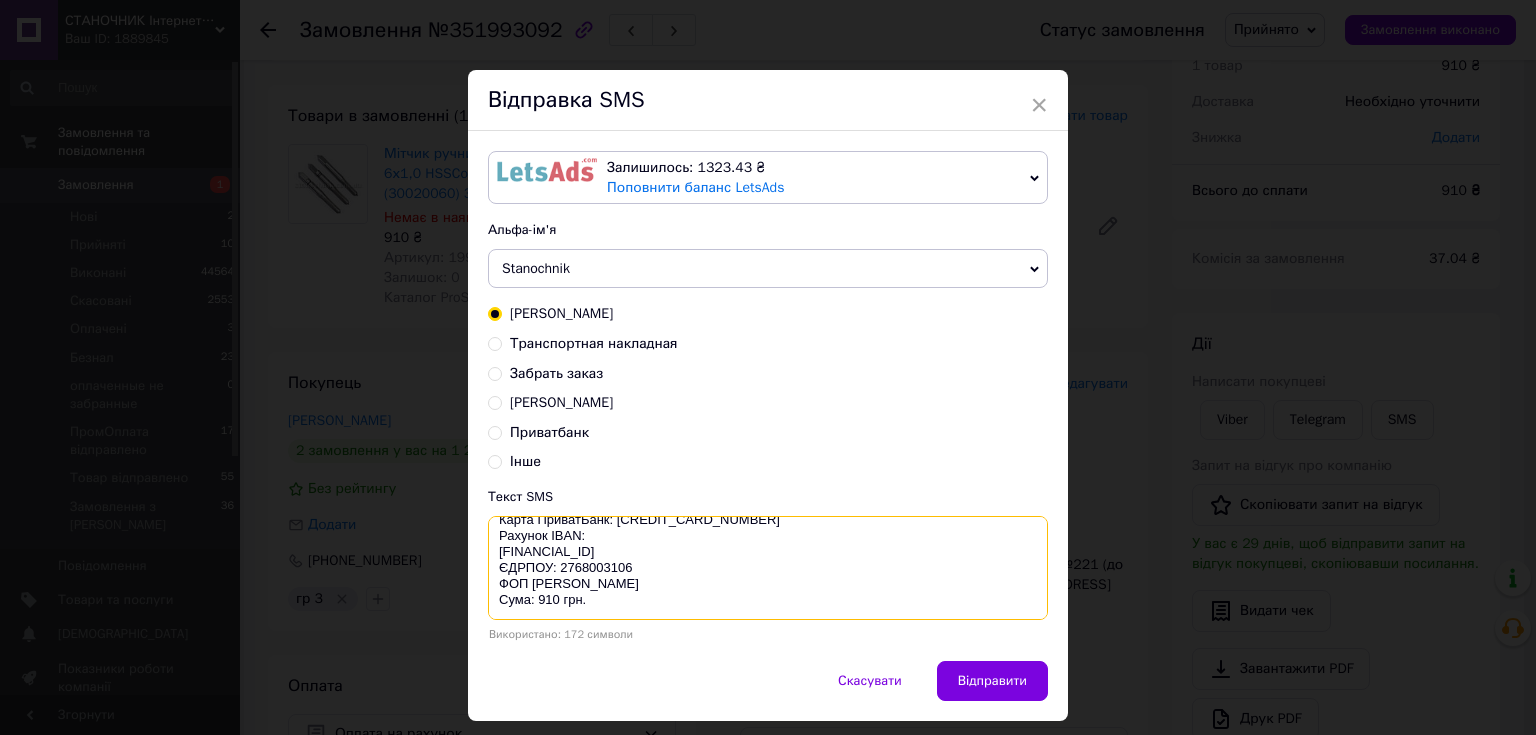type on "Оплата замовлення №351993092
Карта ПриватБанк: 4246001008507372
Рахунок IBAN:
UA113052990000026008031207156
ЄДРПОУ: 2768003106
ФОП Зінішина Олеся Анатоліївна
Сума: 910 грн." 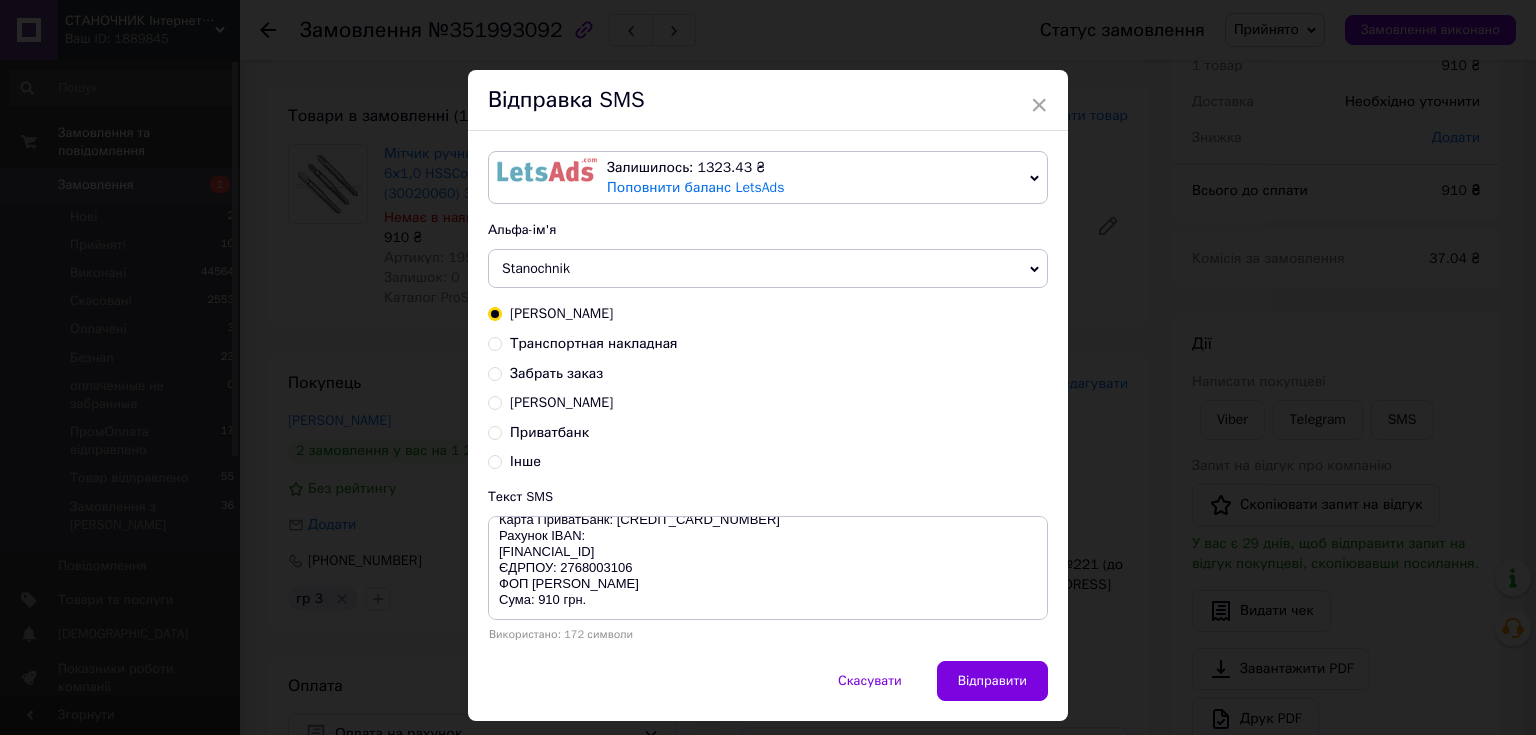 click on "[PERSON_NAME]" at bounding box center (561, 402) 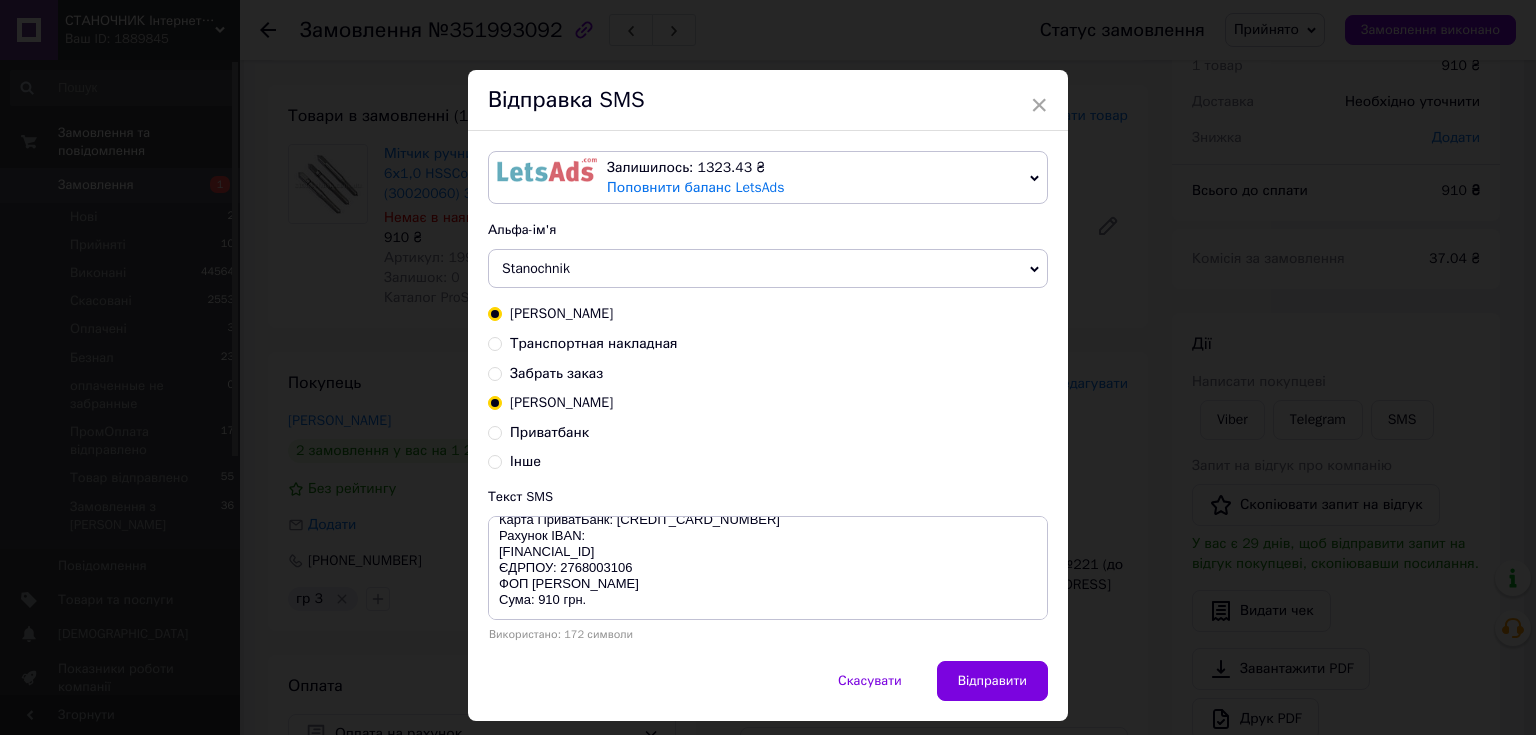 radio on "false" 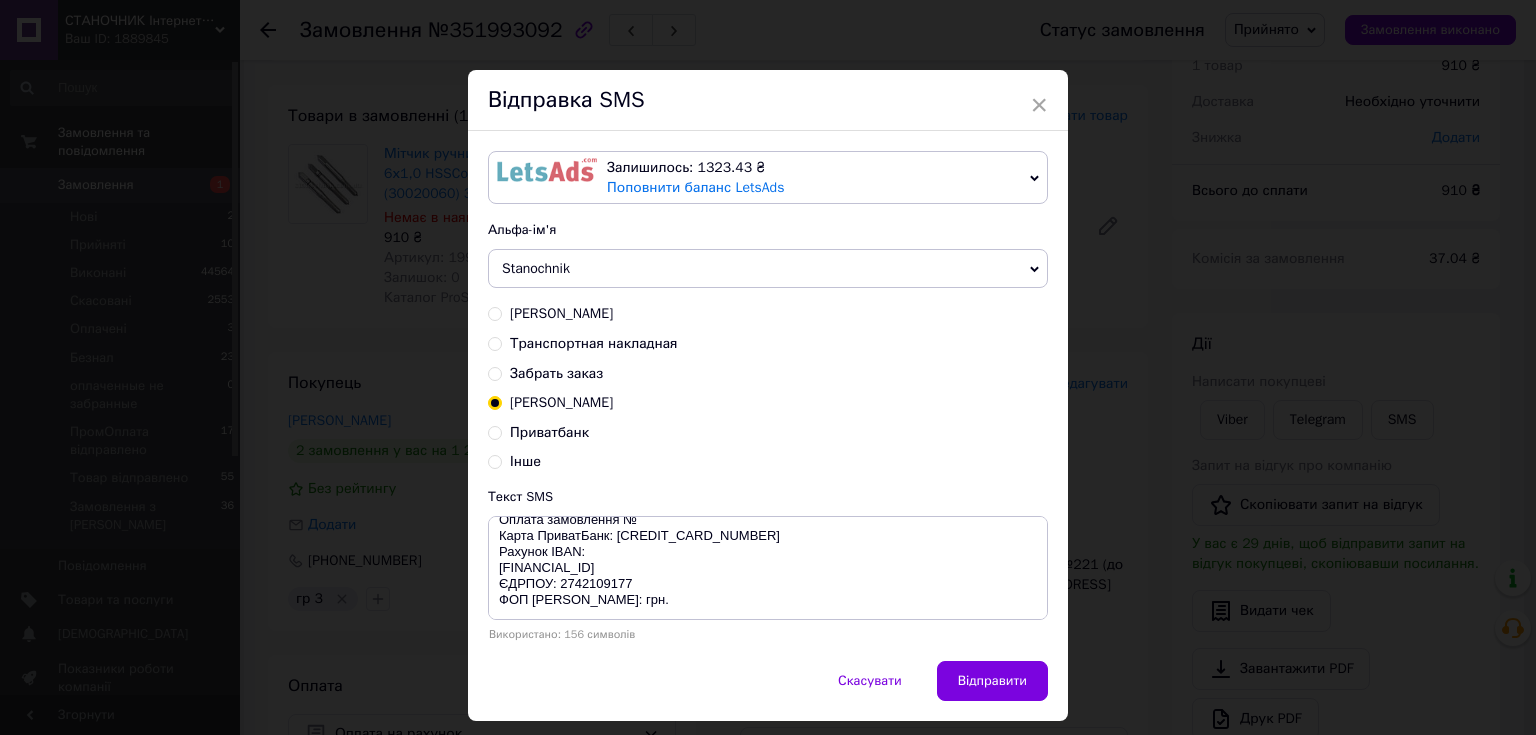 scroll, scrollTop: 0, scrollLeft: 0, axis: both 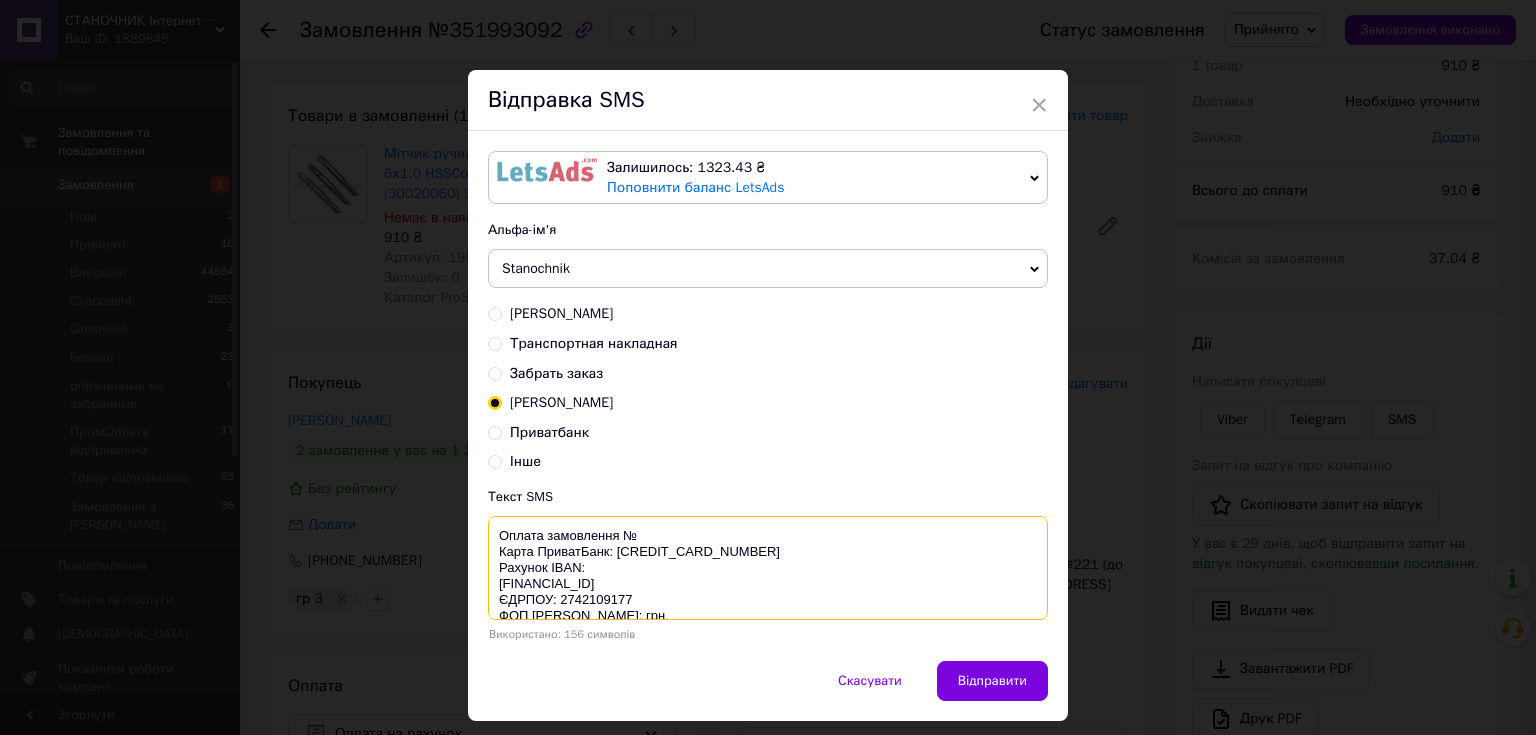 click on "Оплата замовлення №
Карта ПриватБанк: 4246001008504080
Рахунок IBAN:
UA043052990000026002031206807
ЄДРПОУ: 2742109177
ФОП Зінішин Юрій Васильович
Сума: грн." at bounding box center (768, 568) 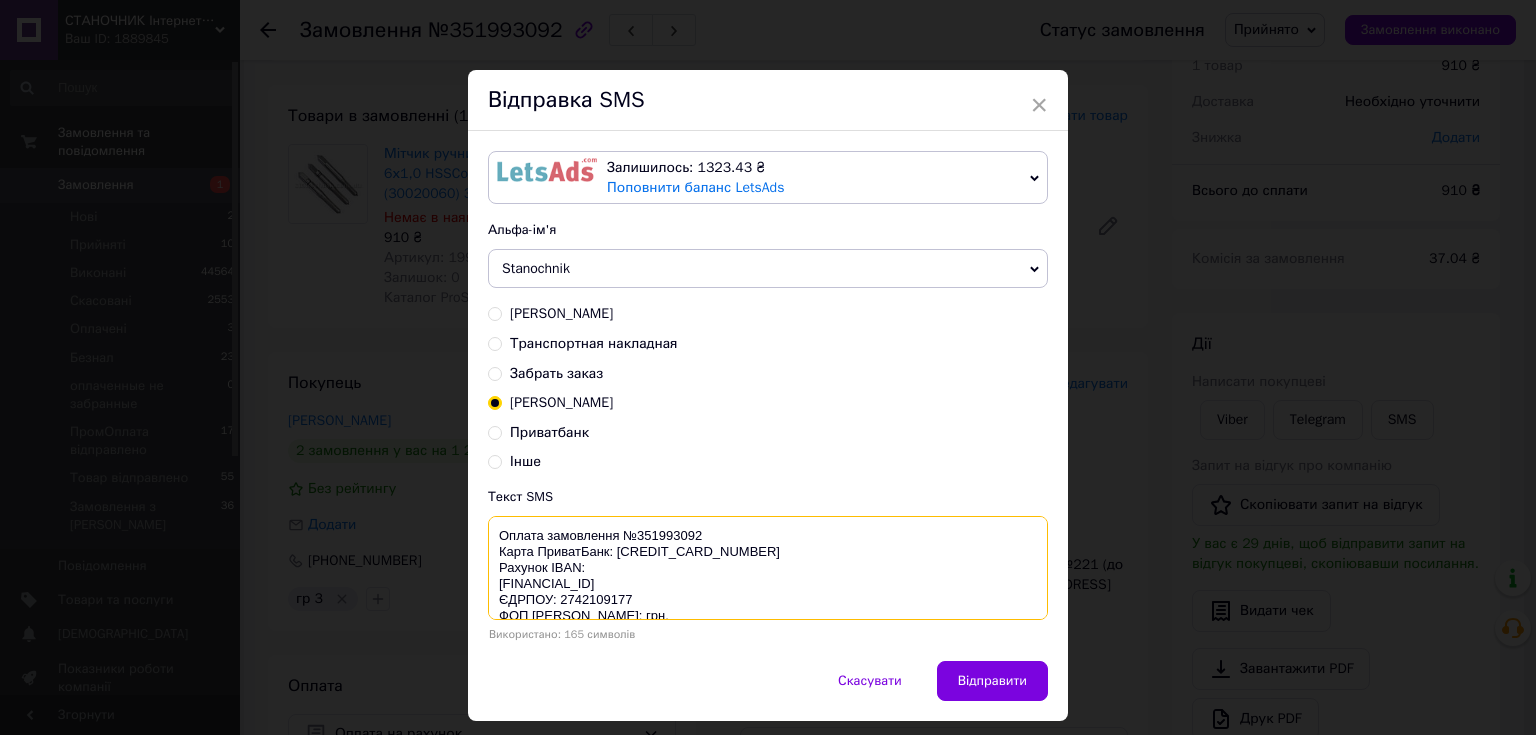 scroll, scrollTop: 32, scrollLeft: 0, axis: vertical 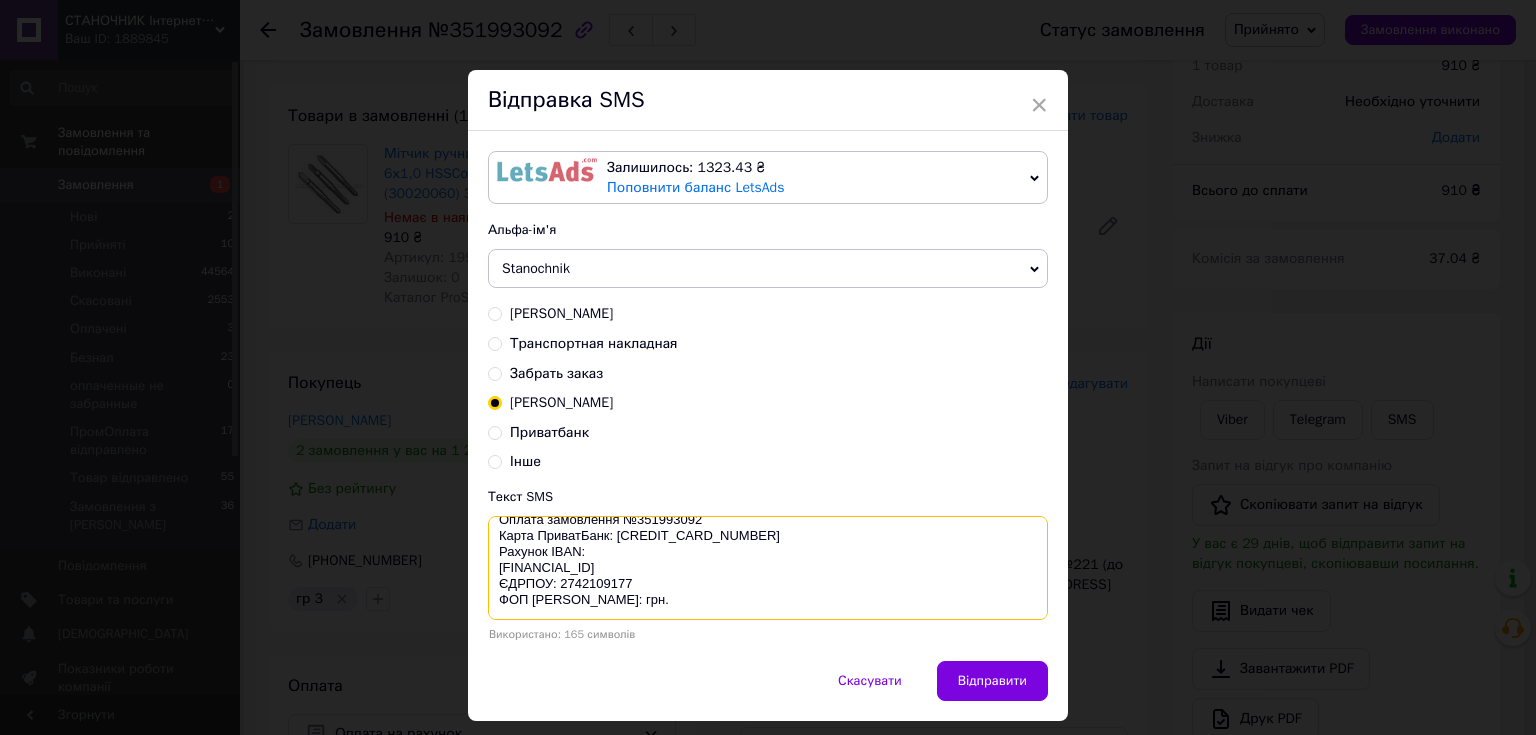 click on "Оплата замовлення №351993092
Карта ПриватБанк: 4246001008504080
Рахунок IBAN:
UA043052990000026002031206807
ЄДРПОУ: 2742109177
ФОП Зінішин Юрій Васильович
Сума: грн." at bounding box center [768, 568] 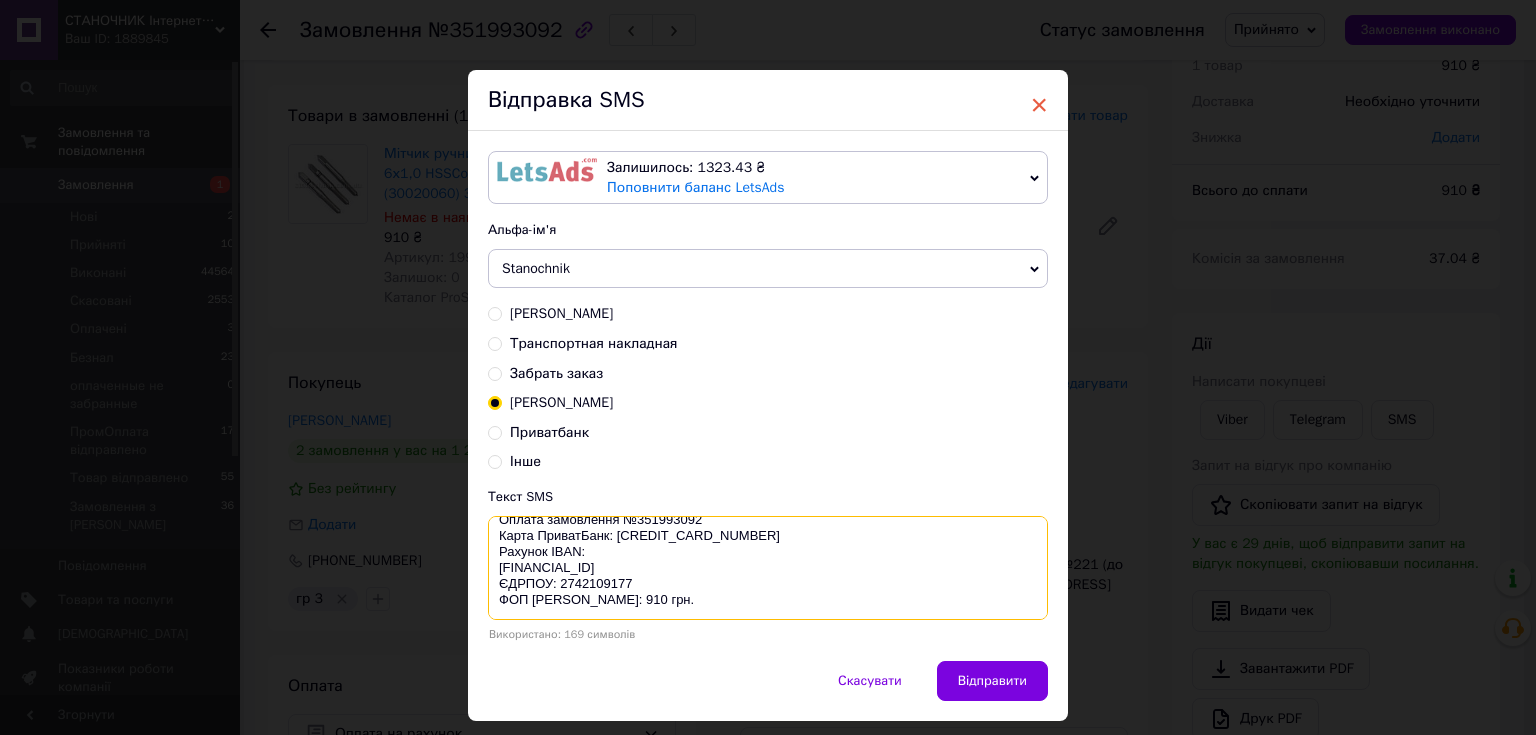 type on "Оплата замовлення №351993092
Карта ПриватБанк: 4246001008504080
Рахунок IBAN:
UA043052990000026002031206807
ЄДРПОУ: 2742109177
ФОП Зінішин Юрій Васильович
Сума: 910 грн." 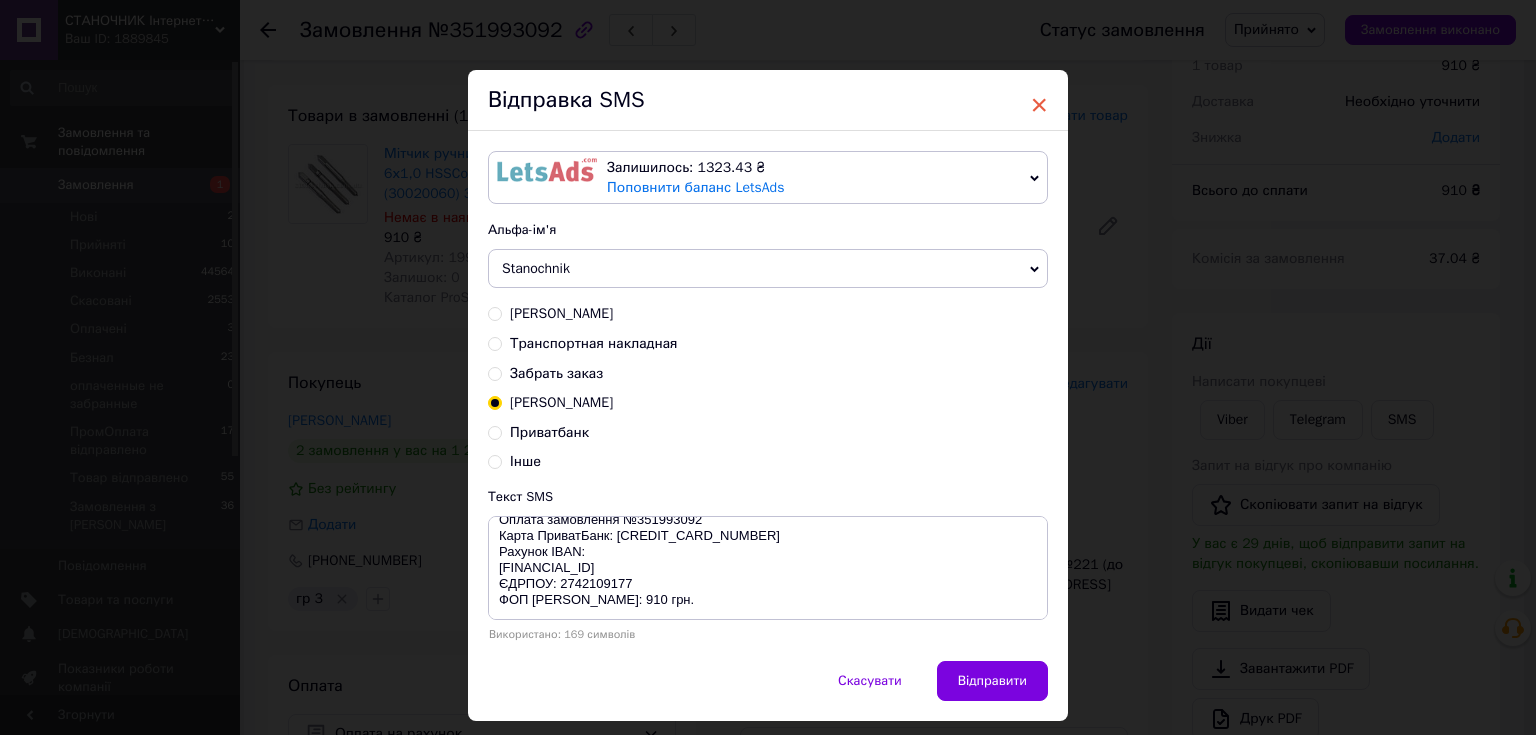 click on "×" at bounding box center [1039, 105] 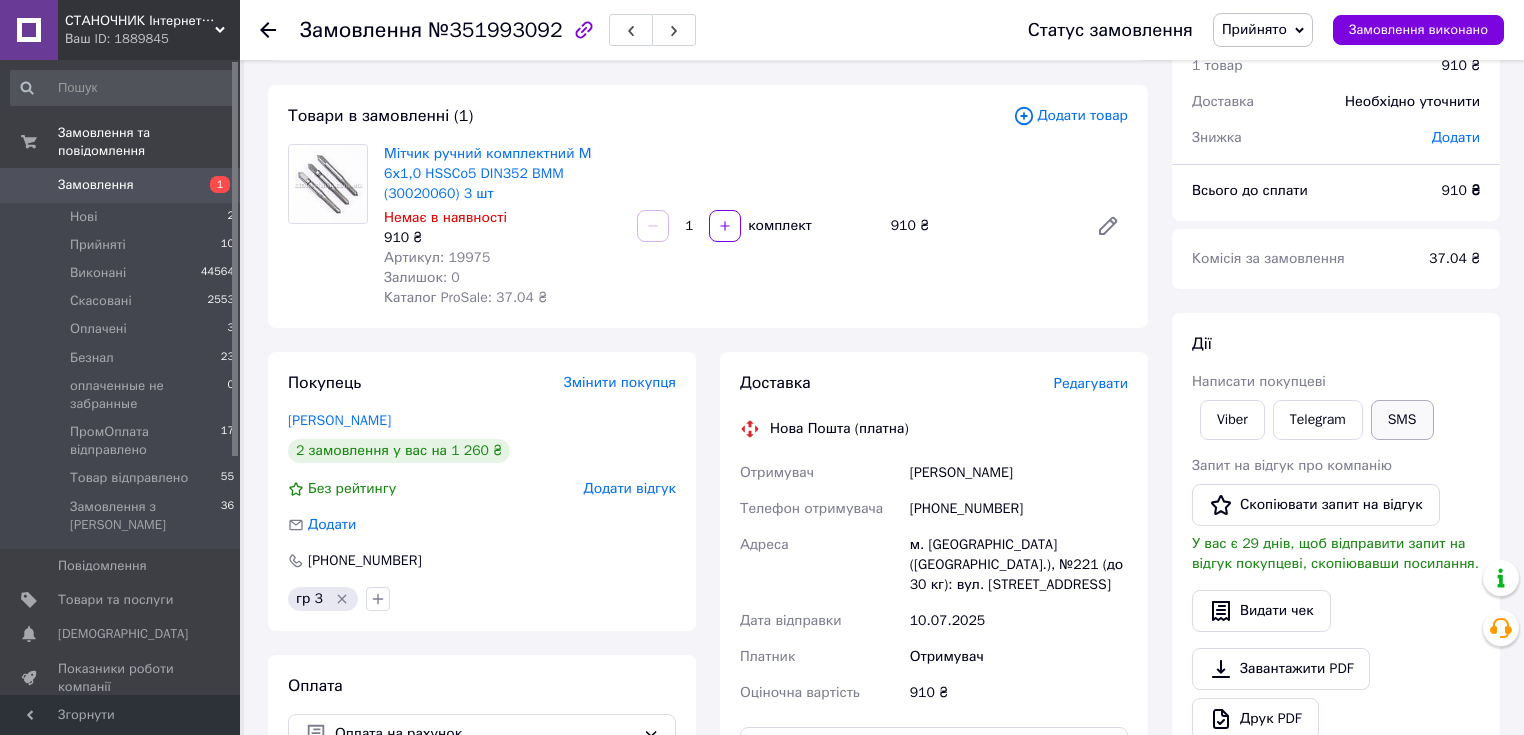 click on "SMS" at bounding box center [1402, 420] 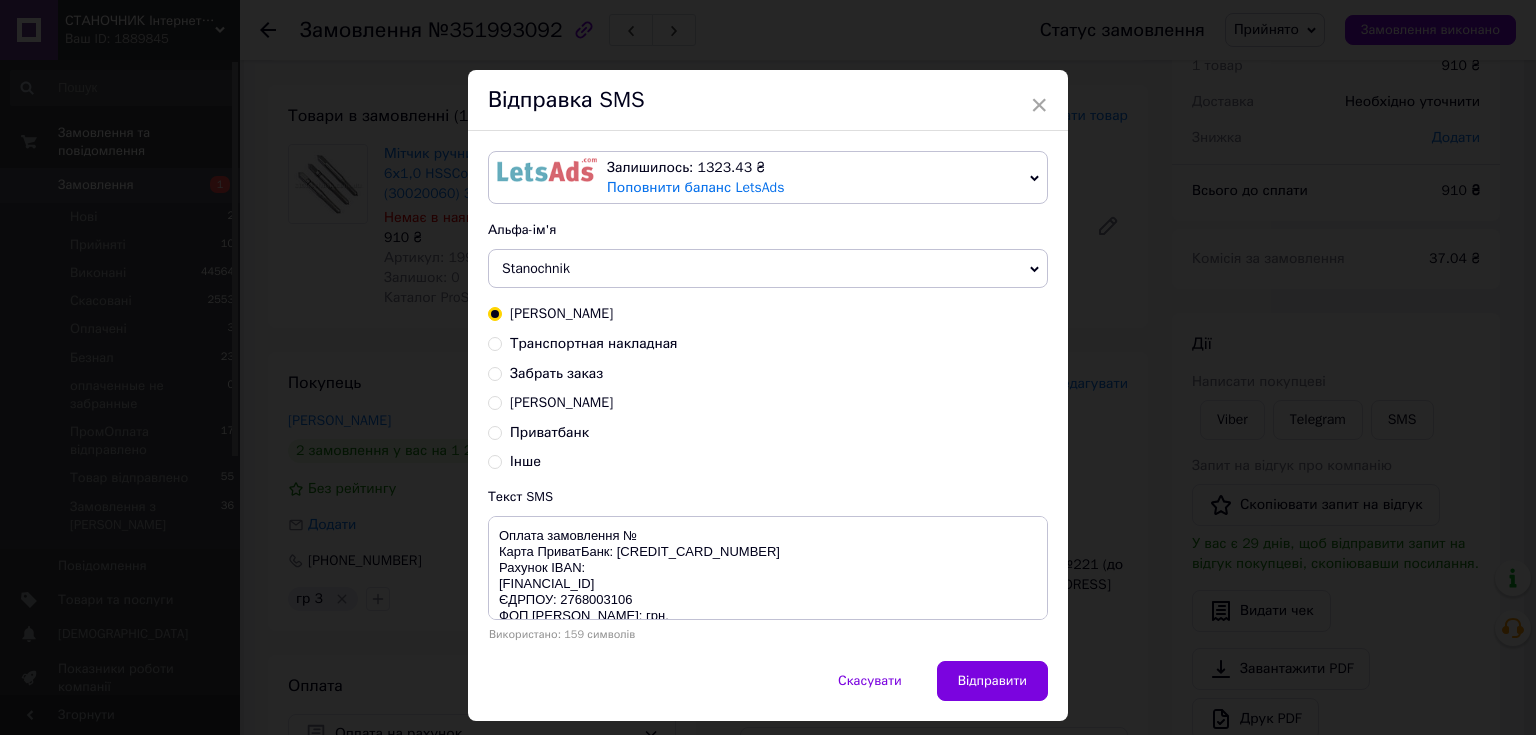 click on "[PERSON_NAME]" at bounding box center [561, 402] 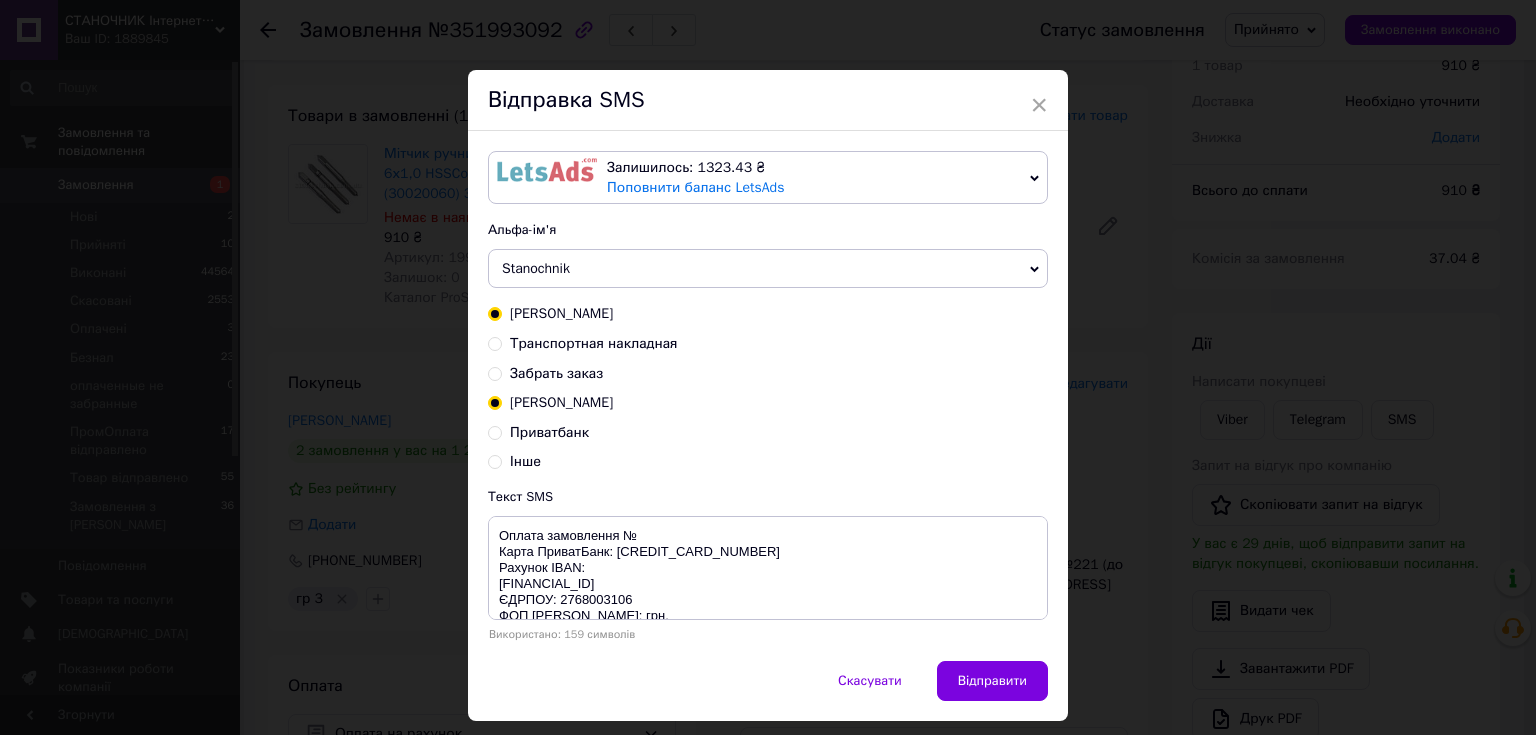 radio on "true" 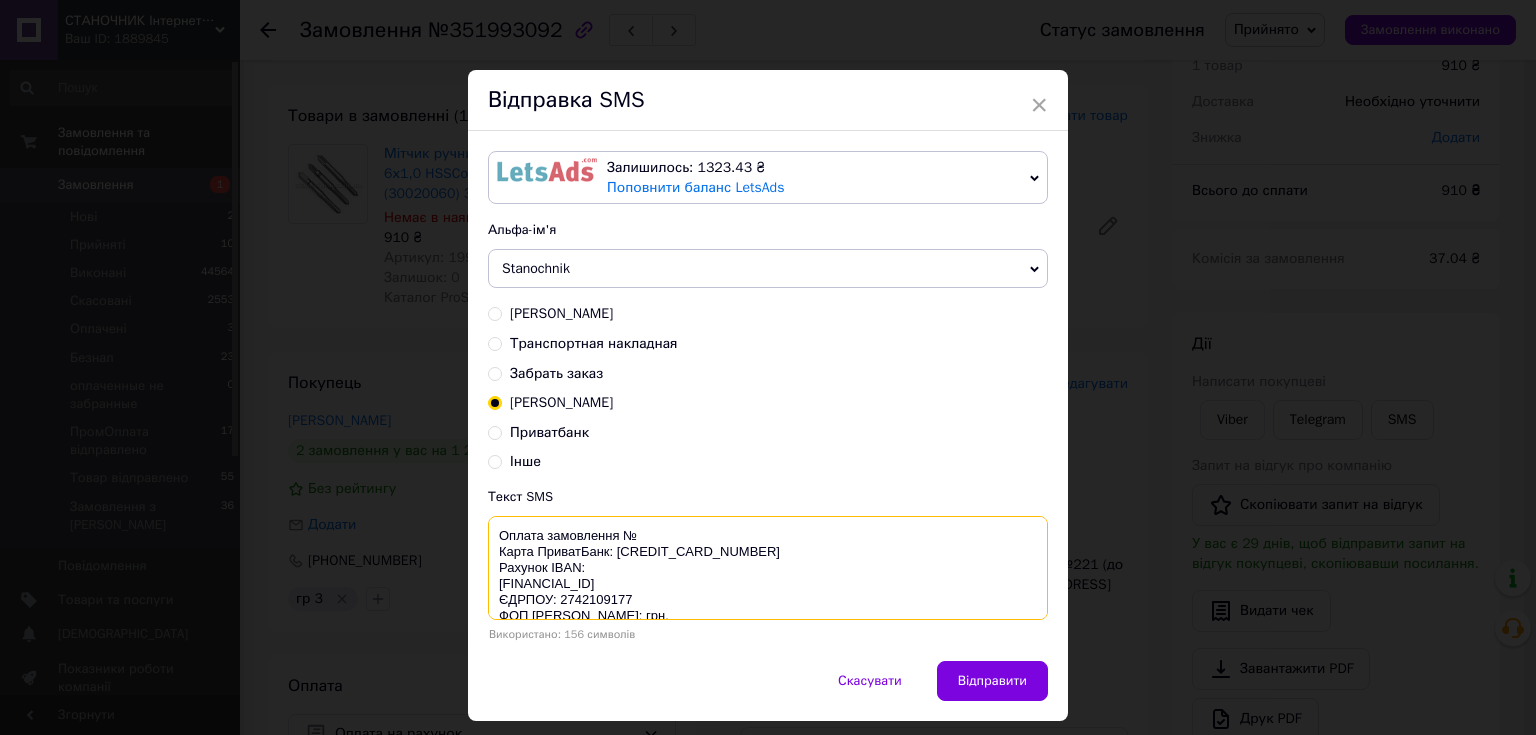 click on "Оплата замовлення №
Карта ПриватБанк: 4246001008504080
Рахунок IBAN:
UA043052990000026002031206807
ЄДРПОУ: 2742109177
ФОП Зінішин Юрій Васильович
Сума: грн." at bounding box center (768, 568) 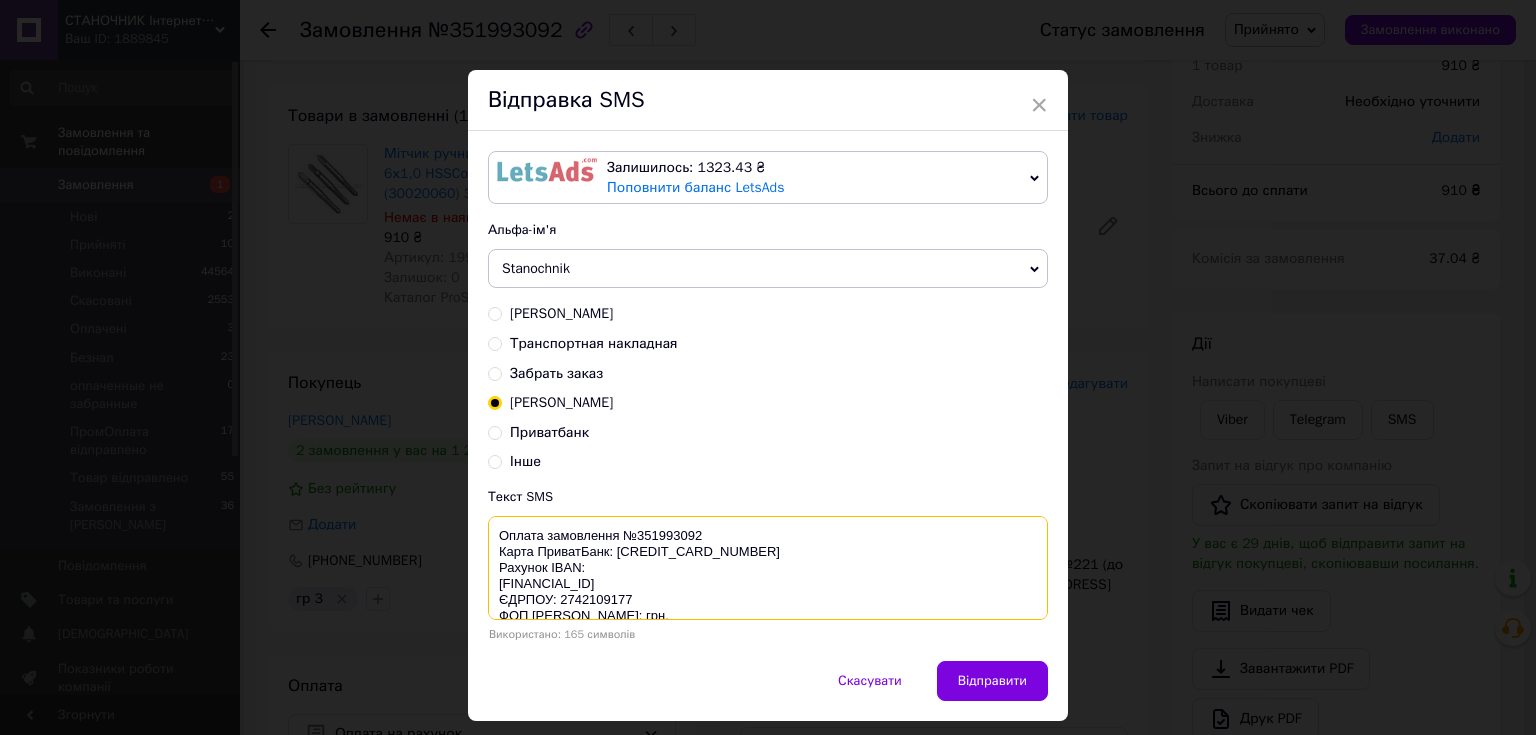 scroll, scrollTop: 32, scrollLeft: 0, axis: vertical 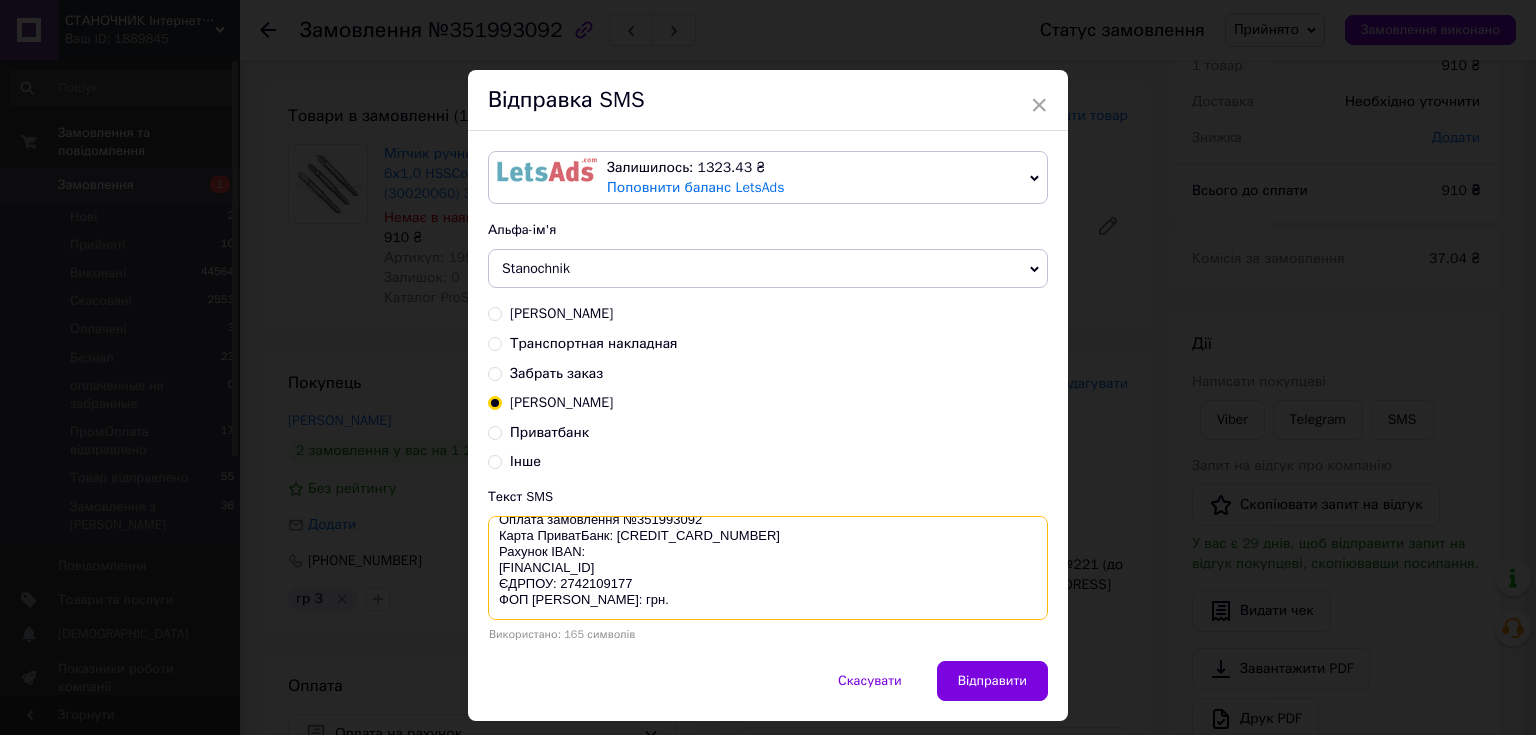 click on "Оплата замовлення №351993092
Карта ПриватБанк: 4246001008504080
Рахунок IBAN:
UA043052990000026002031206807
ЄДРПОУ: 2742109177
ФОП Зінішин Юрій Васильович
Сума: грн." at bounding box center [768, 568] 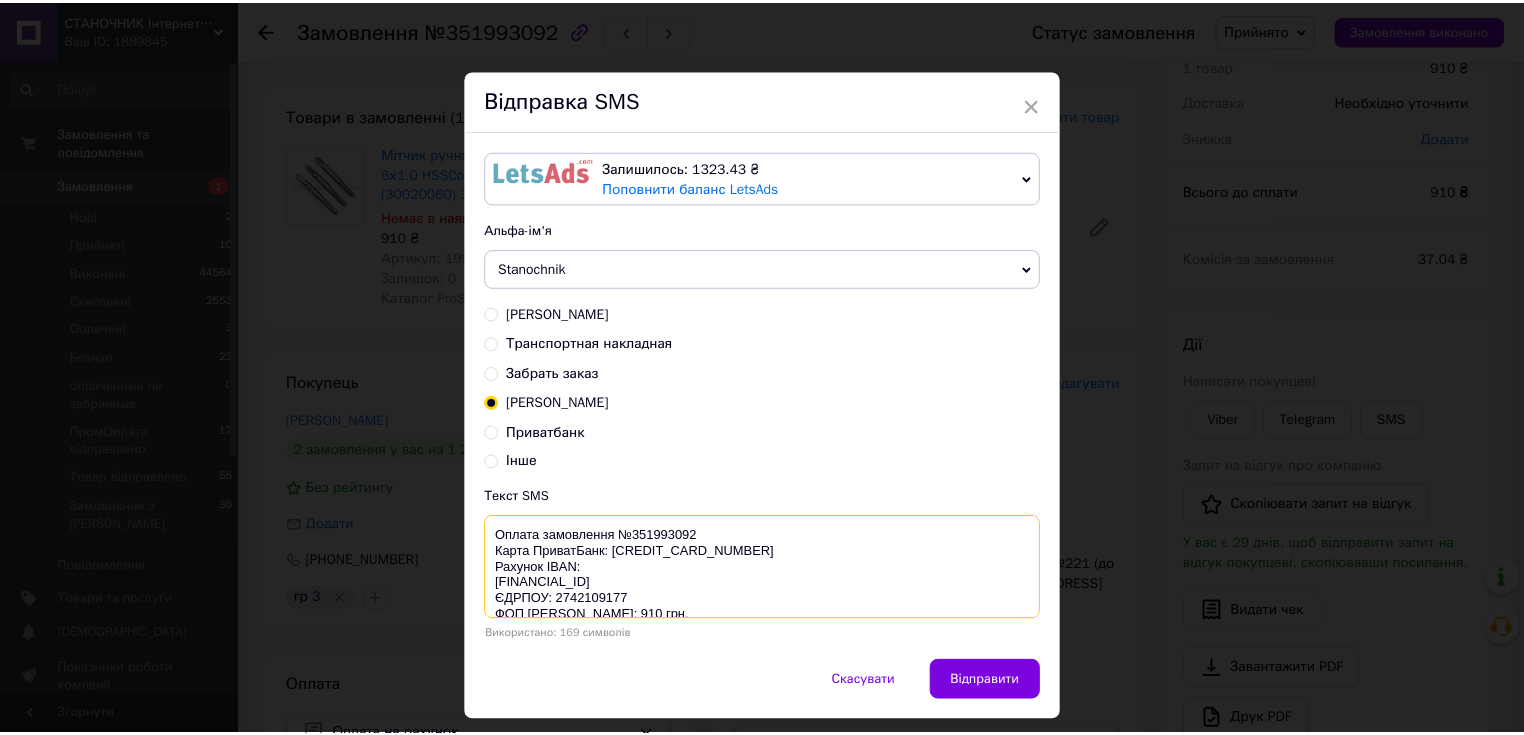 scroll, scrollTop: 32, scrollLeft: 0, axis: vertical 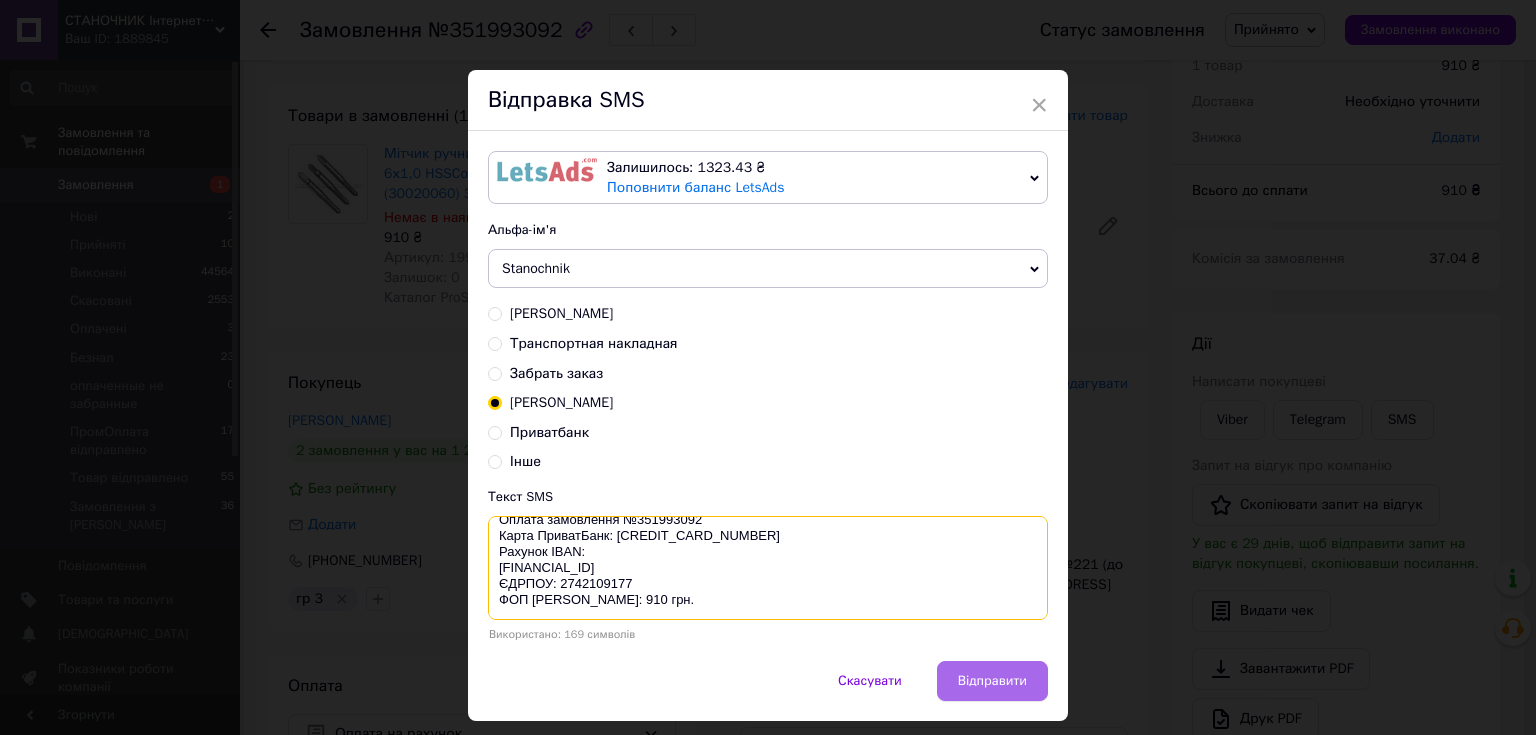 type on "Оплата замовлення №351993092
Карта ПриватБанк: 4246001008504080
Рахунок IBAN:
UA043052990000026002031206807
ЄДРПОУ: 2742109177
ФОП Зінішин Юрій Васильович
Сума: 910 грн." 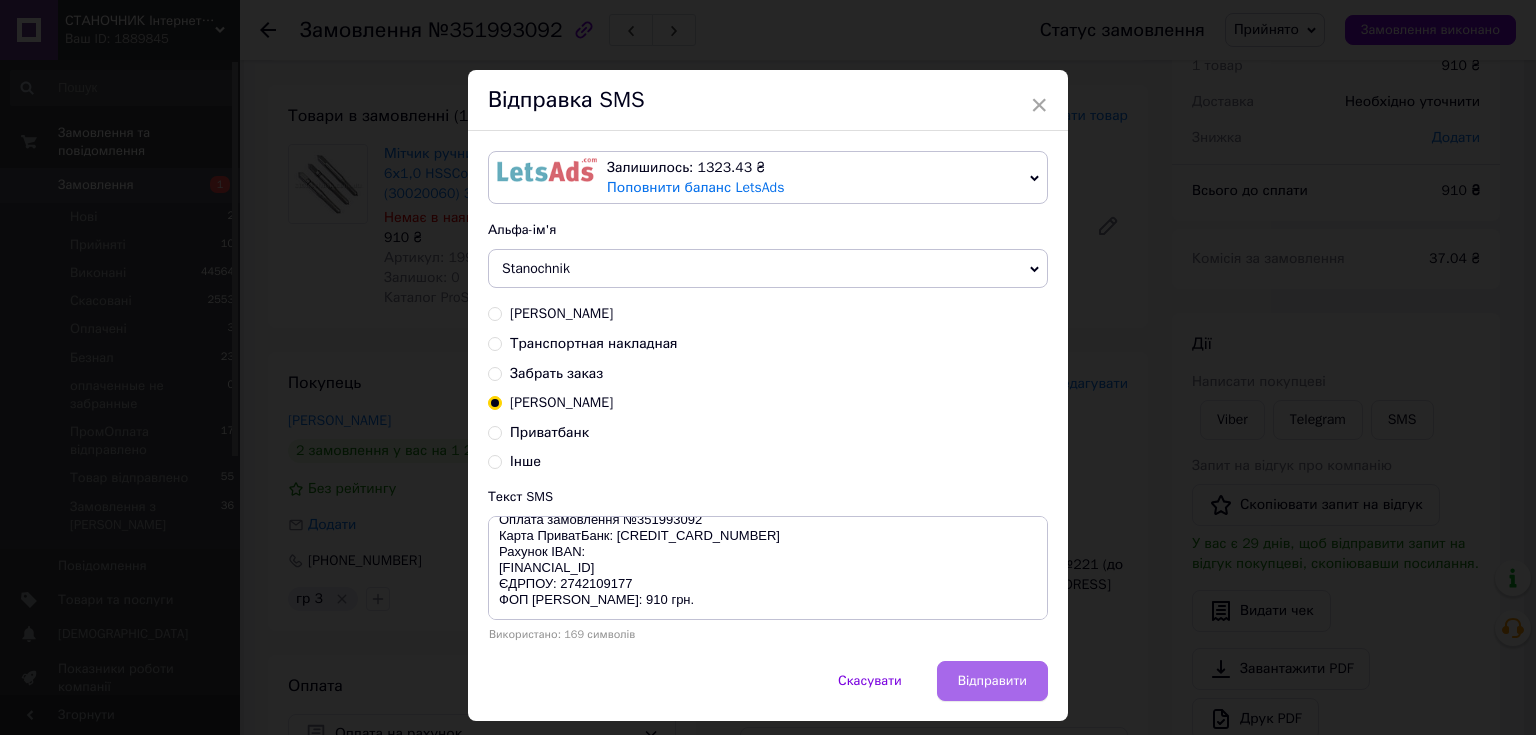 click on "Відправити" at bounding box center (992, 681) 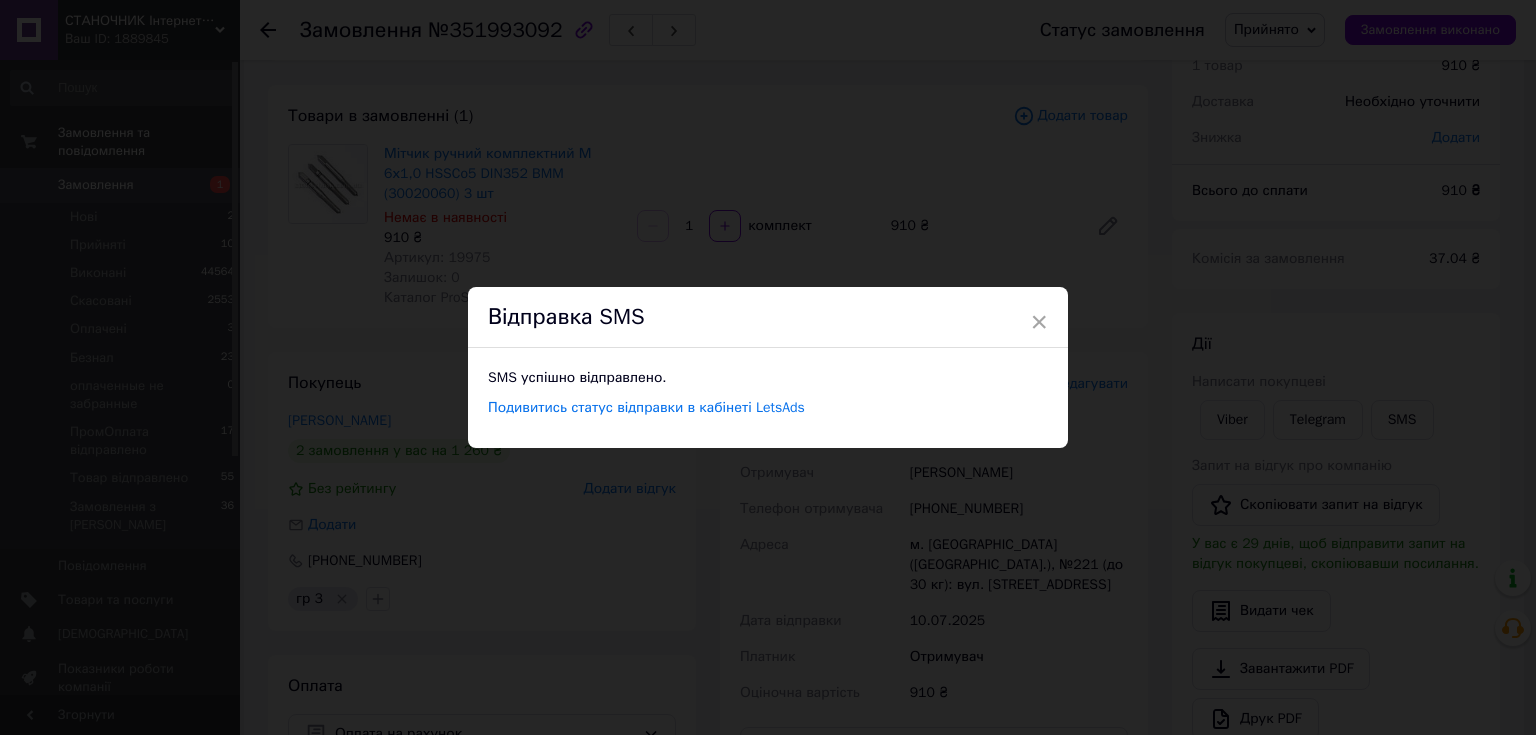 click on "×" at bounding box center (1039, 322) 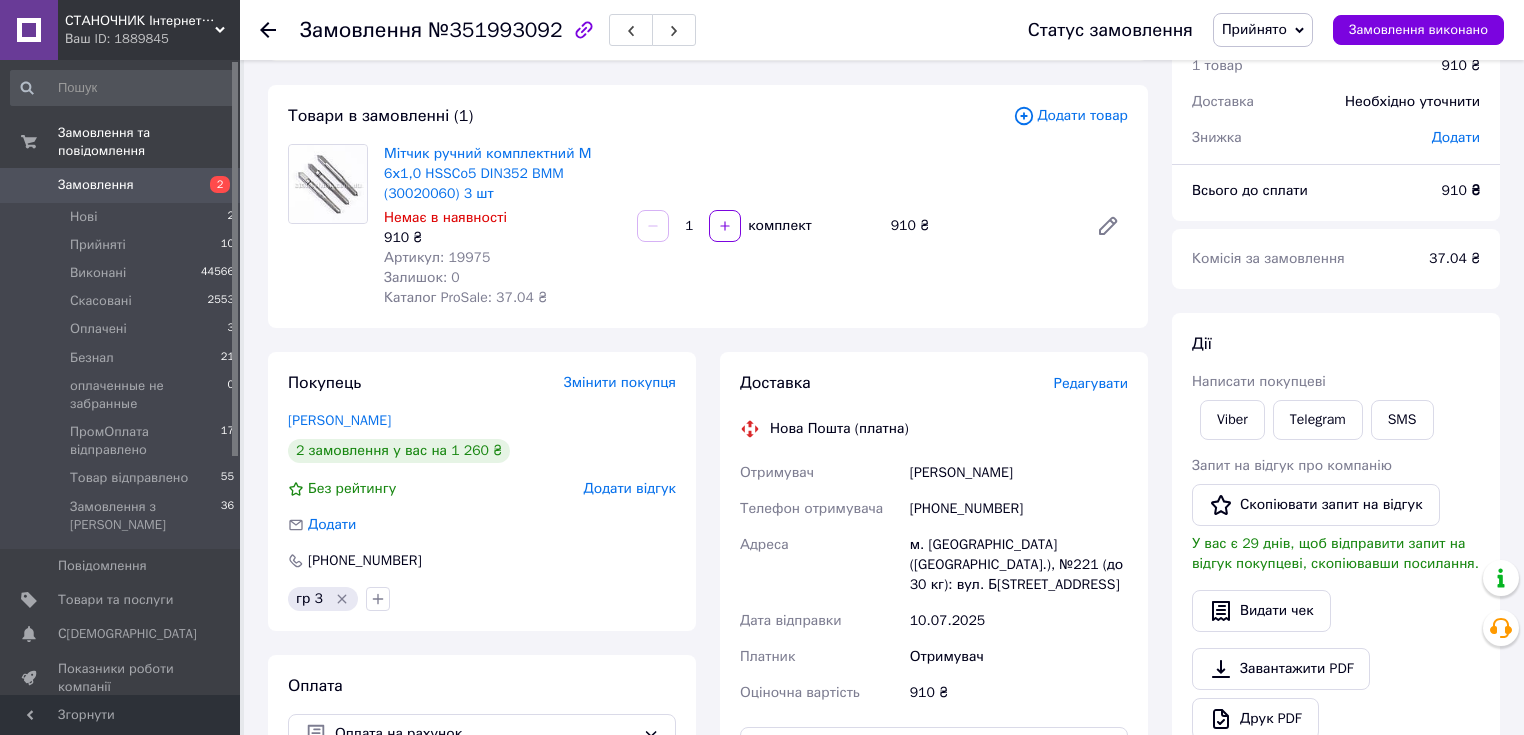 scroll, scrollTop: 0, scrollLeft: 0, axis: both 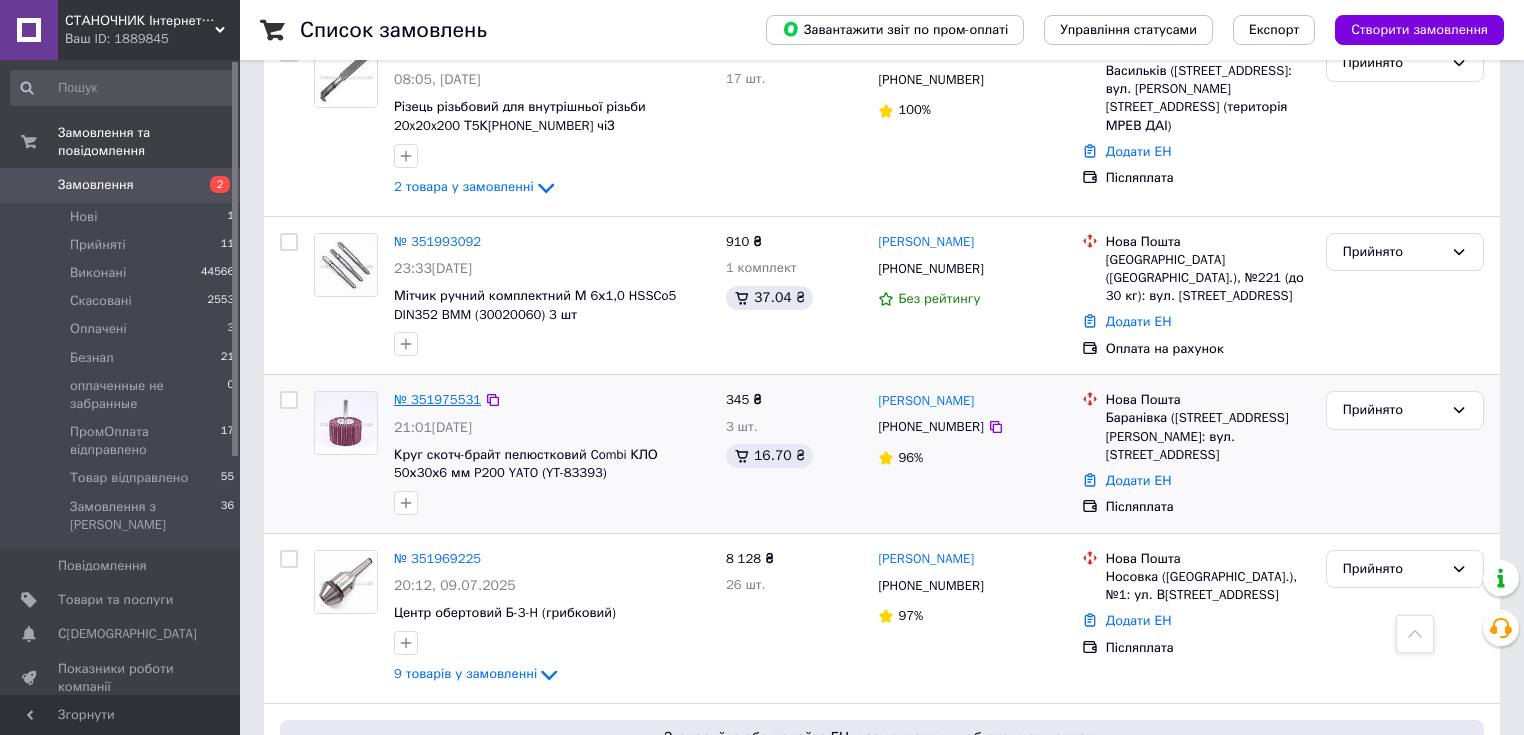 click on "№ 351975531" at bounding box center (437, 399) 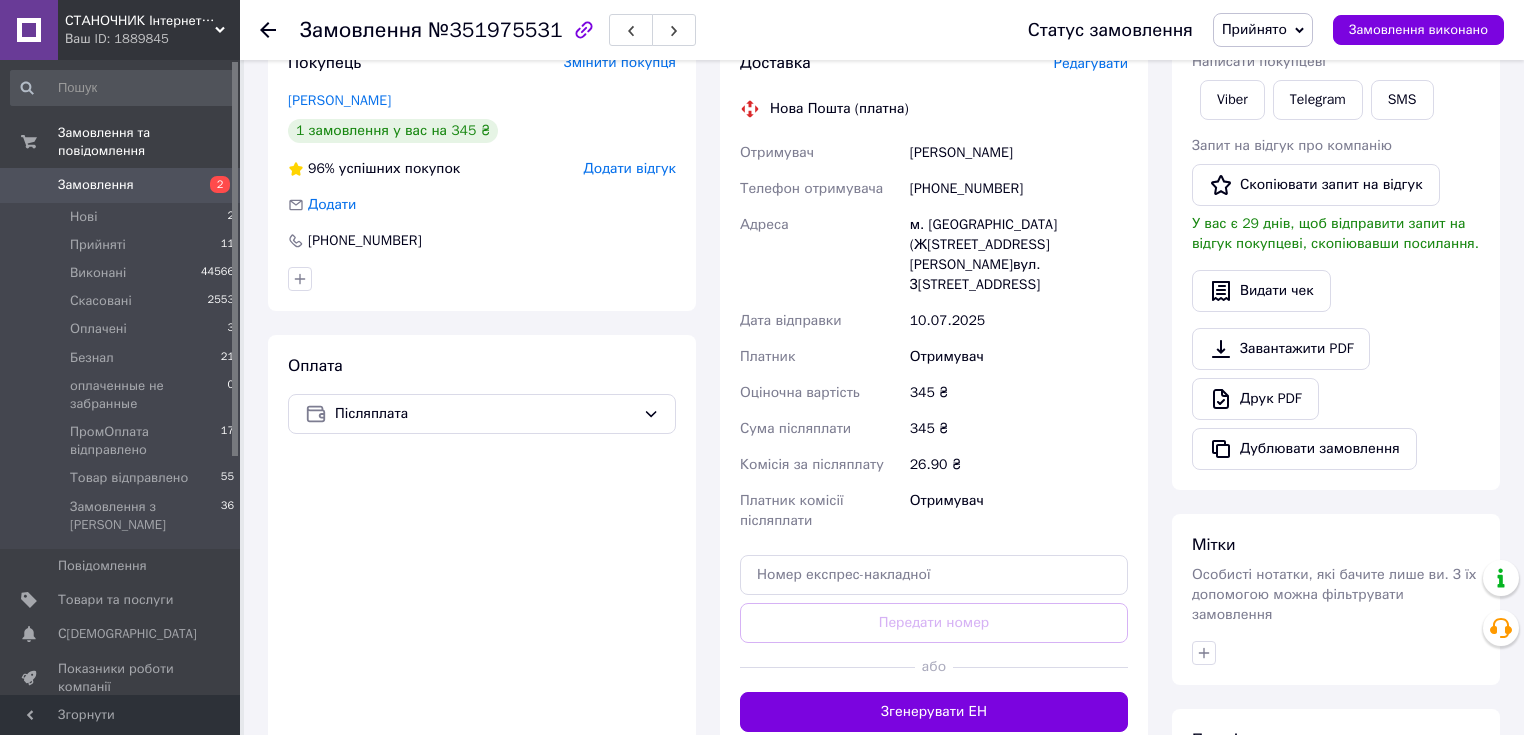 scroll, scrollTop: 167, scrollLeft: 0, axis: vertical 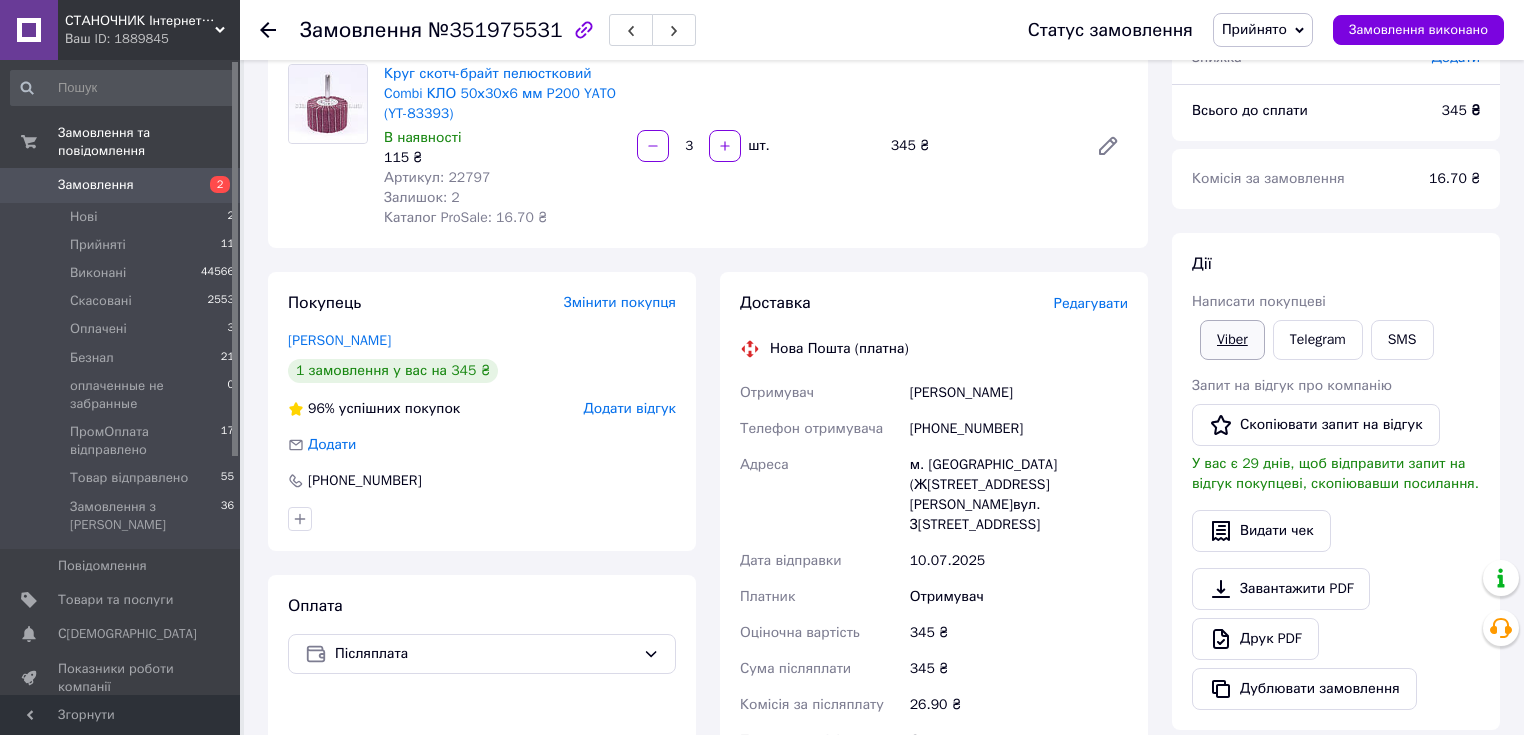 click on "Viber" at bounding box center (1232, 340) 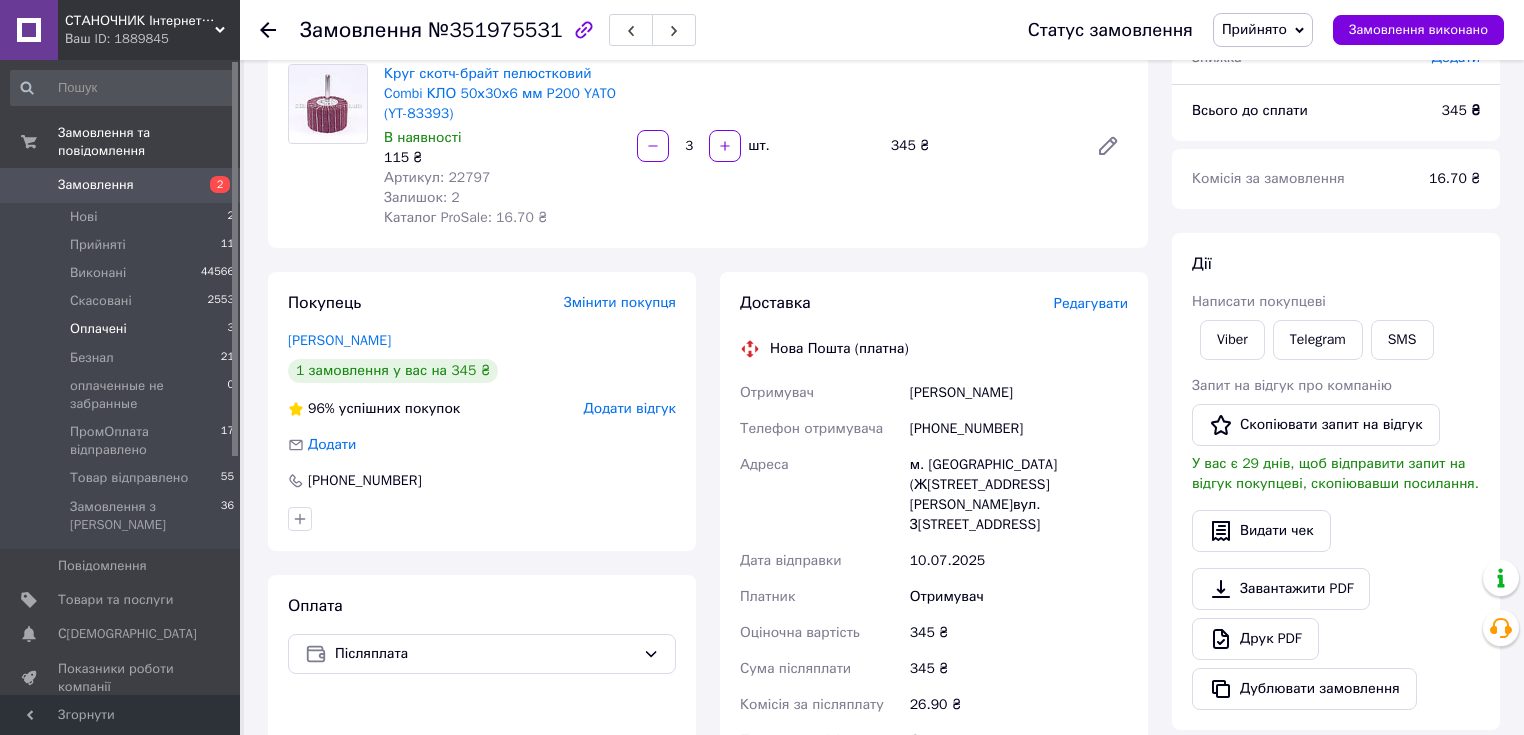 click on "Оплачені" at bounding box center (98, 329) 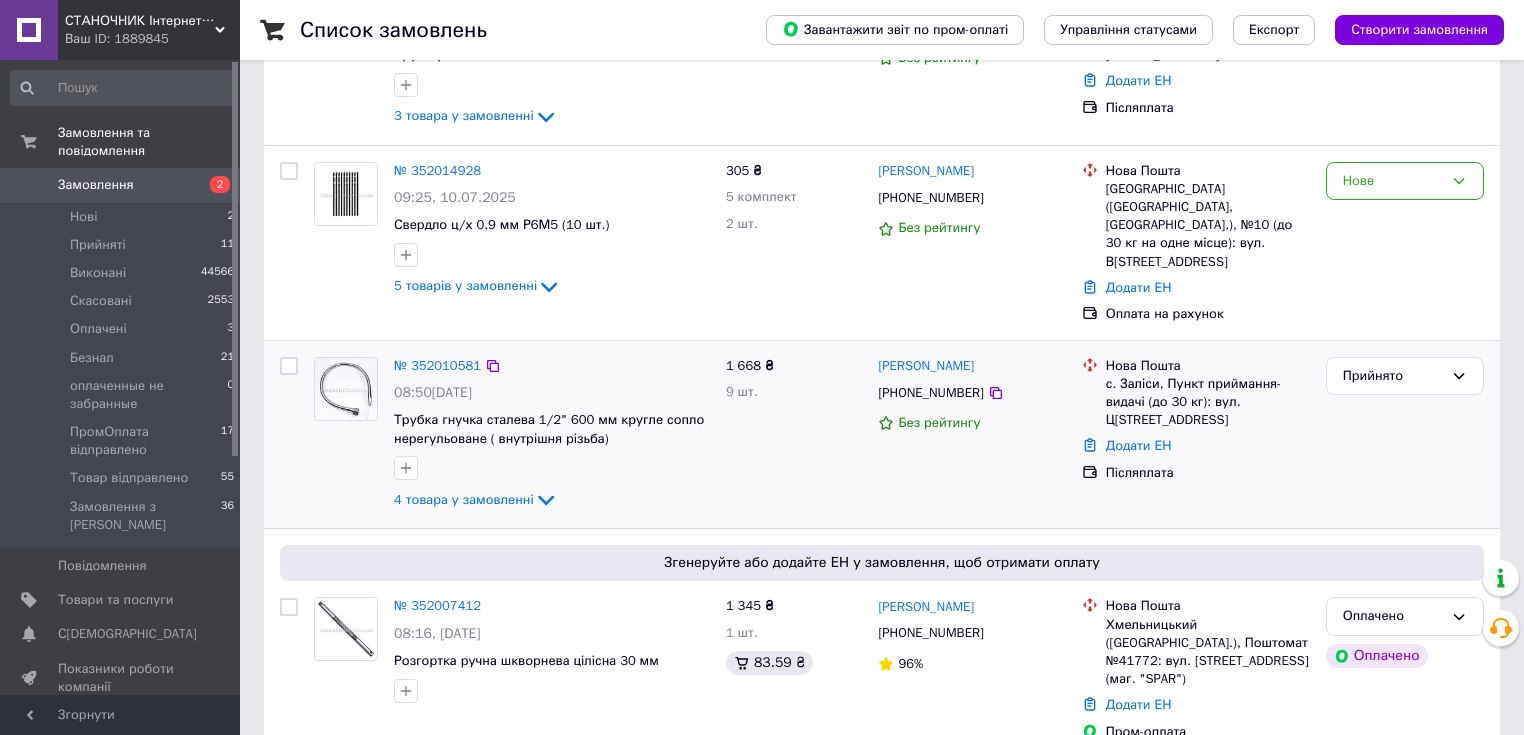 scroll, scrollTop: 480, scrollLeft: 0, axis: vertical 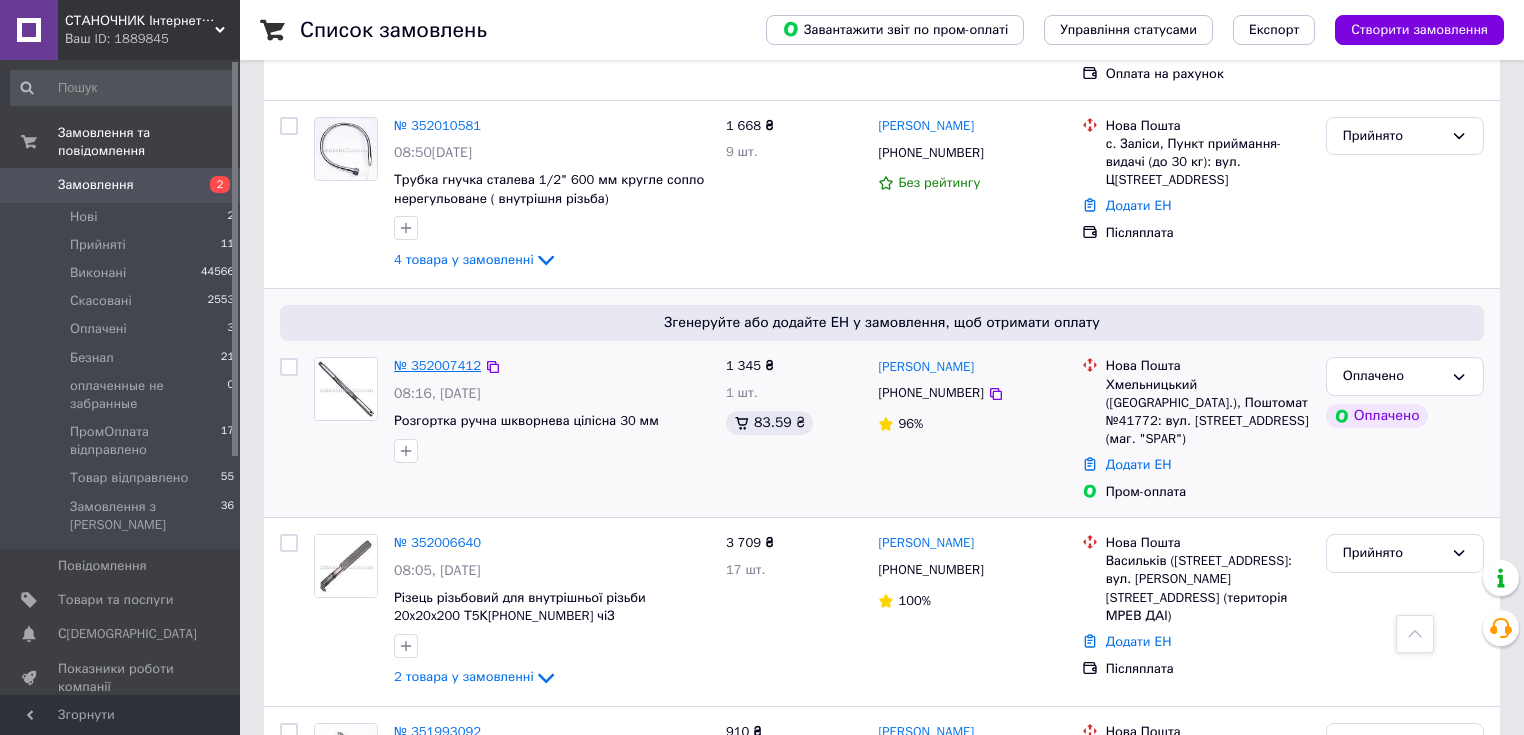 click on "№ 352007412" at bounding box center [437, 365] 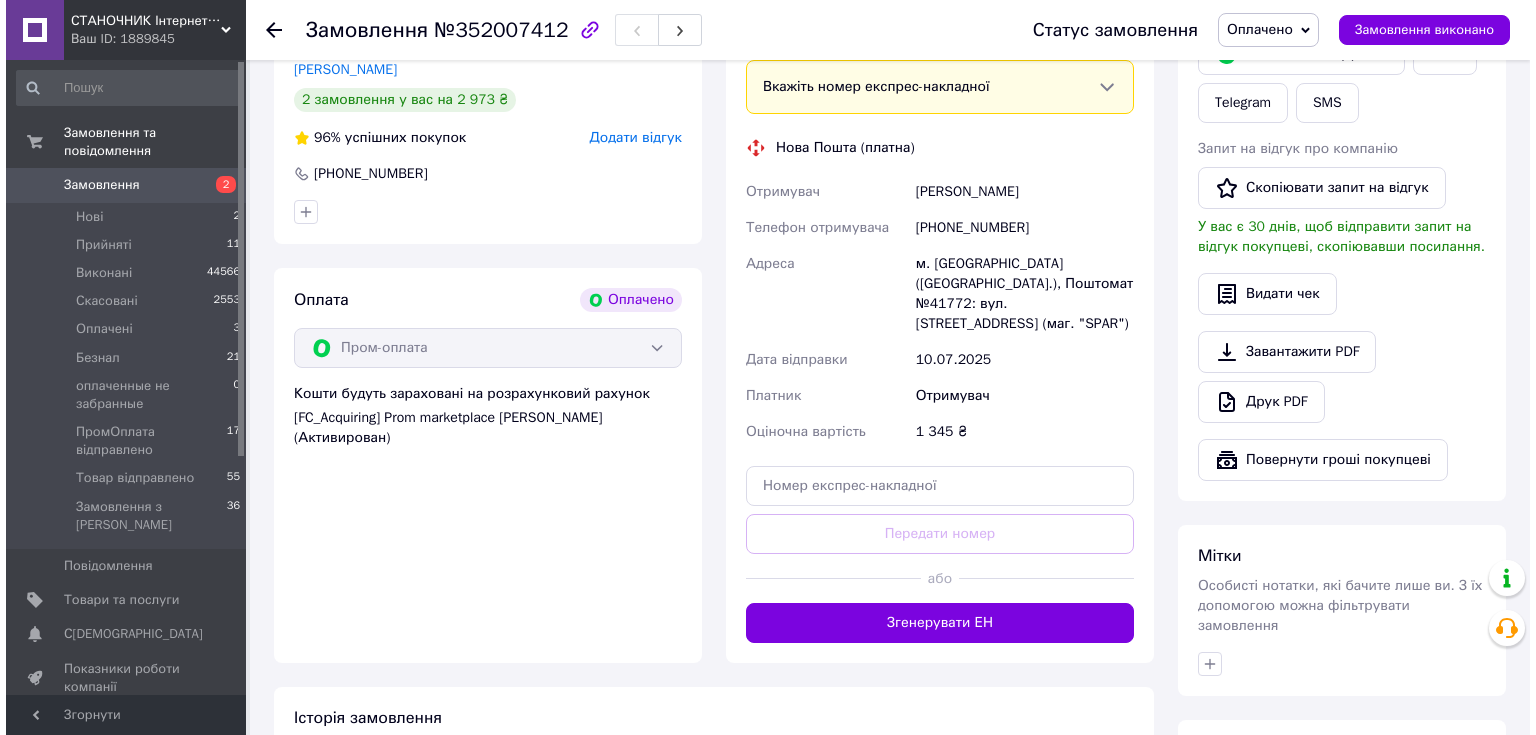 scroll, scrollTop: 240, scrollLeft: 0, axis: vertical 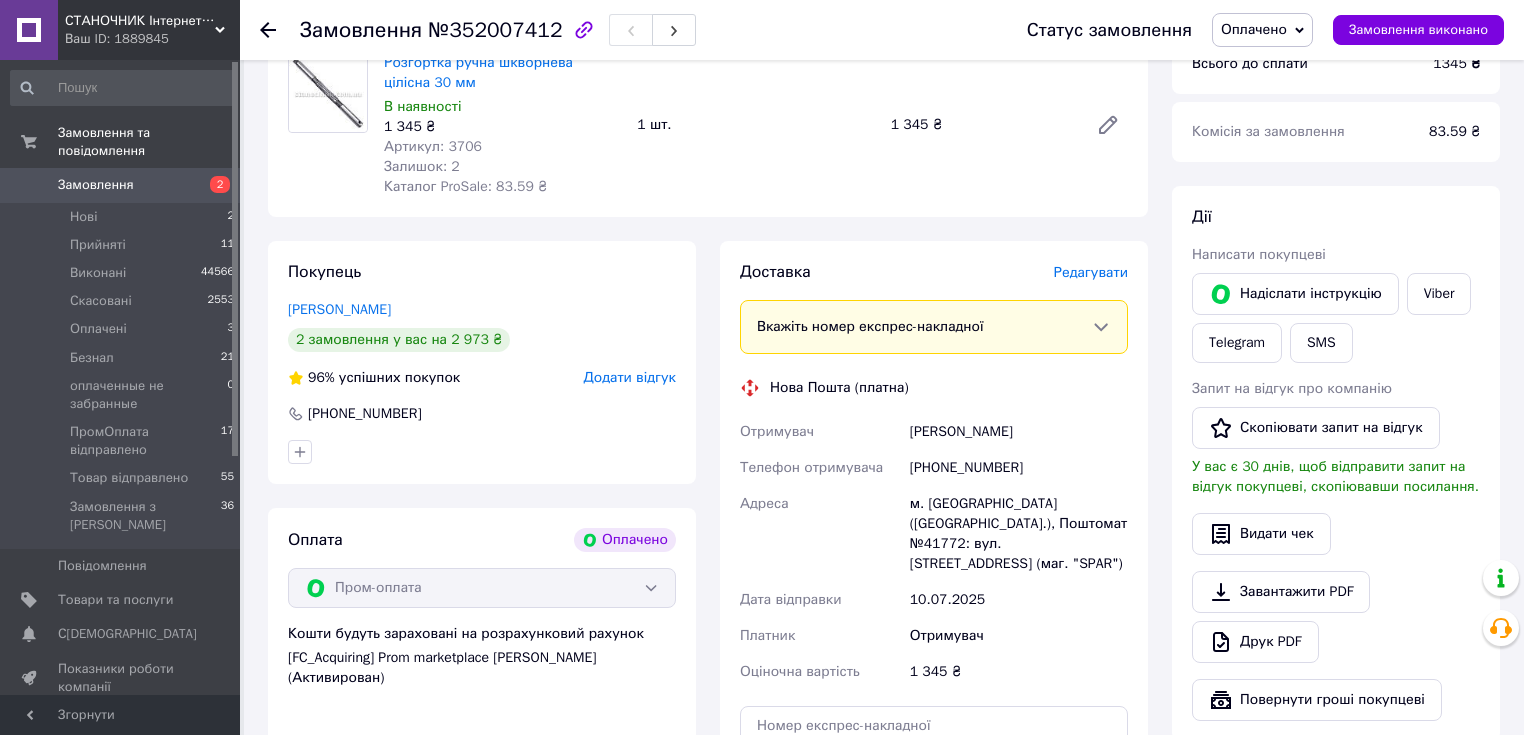 click on "Редагувати" at bounding box center (1091, 272) 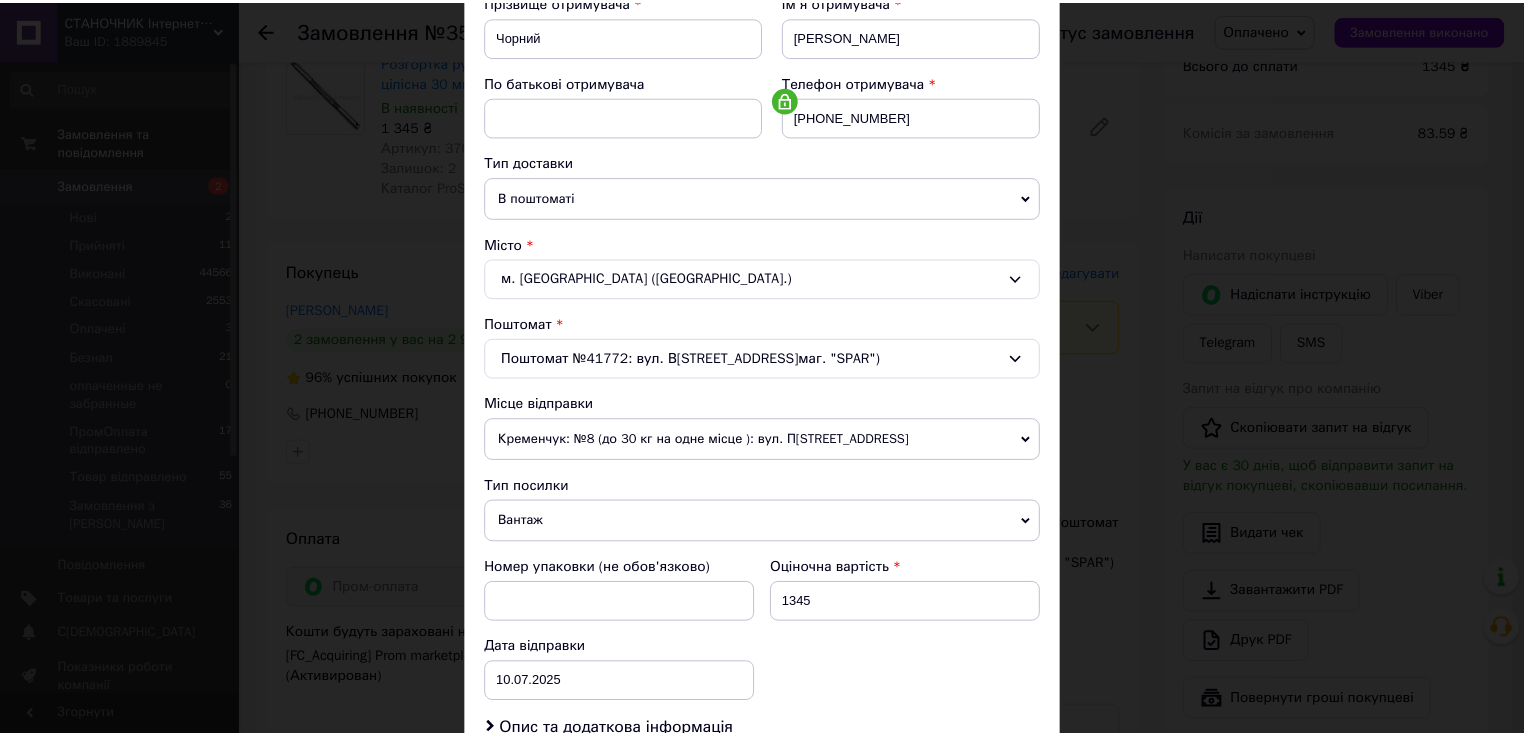 scroll, scrollTop: 587, scrollLeft: 0, axis: vertical 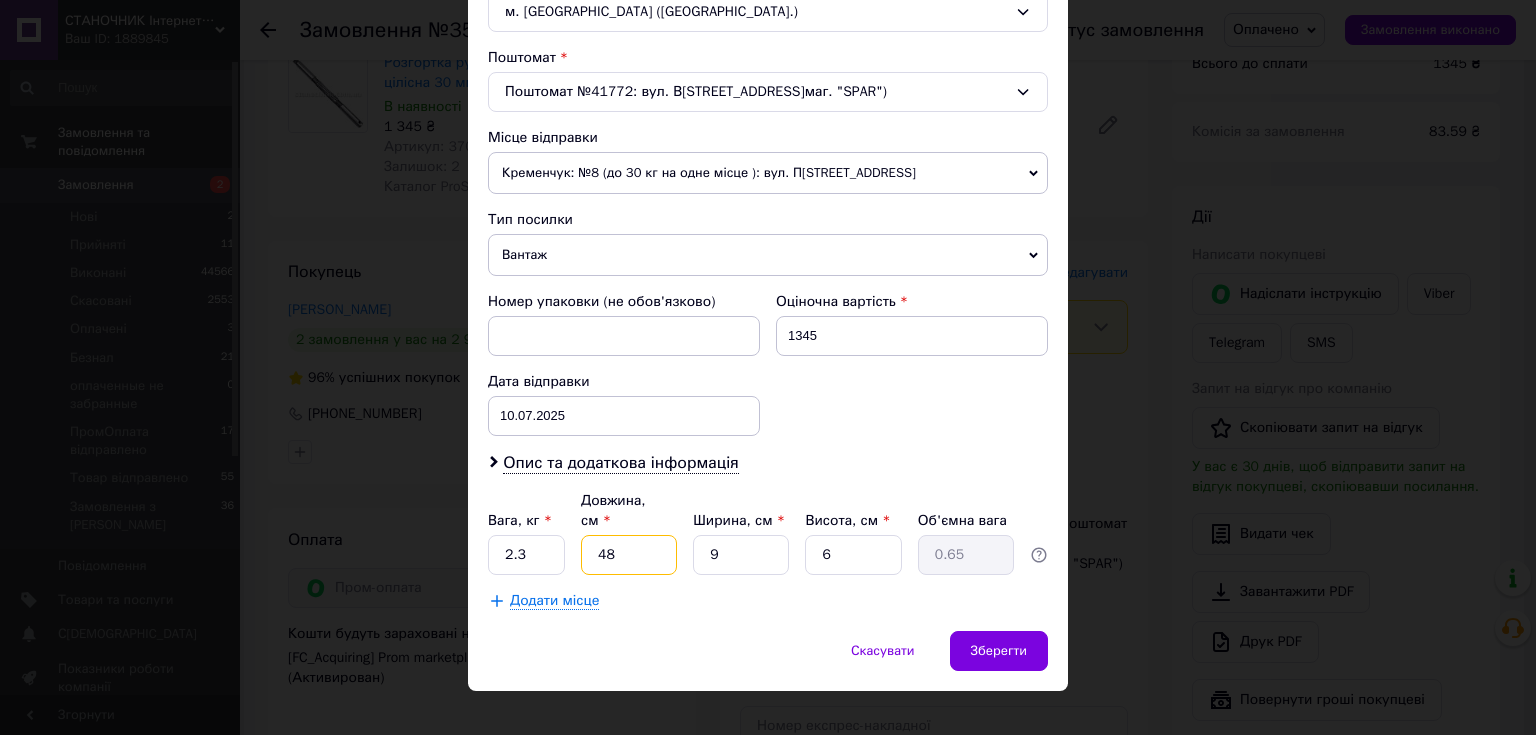 click on "48" at bounding box center (629, 555) 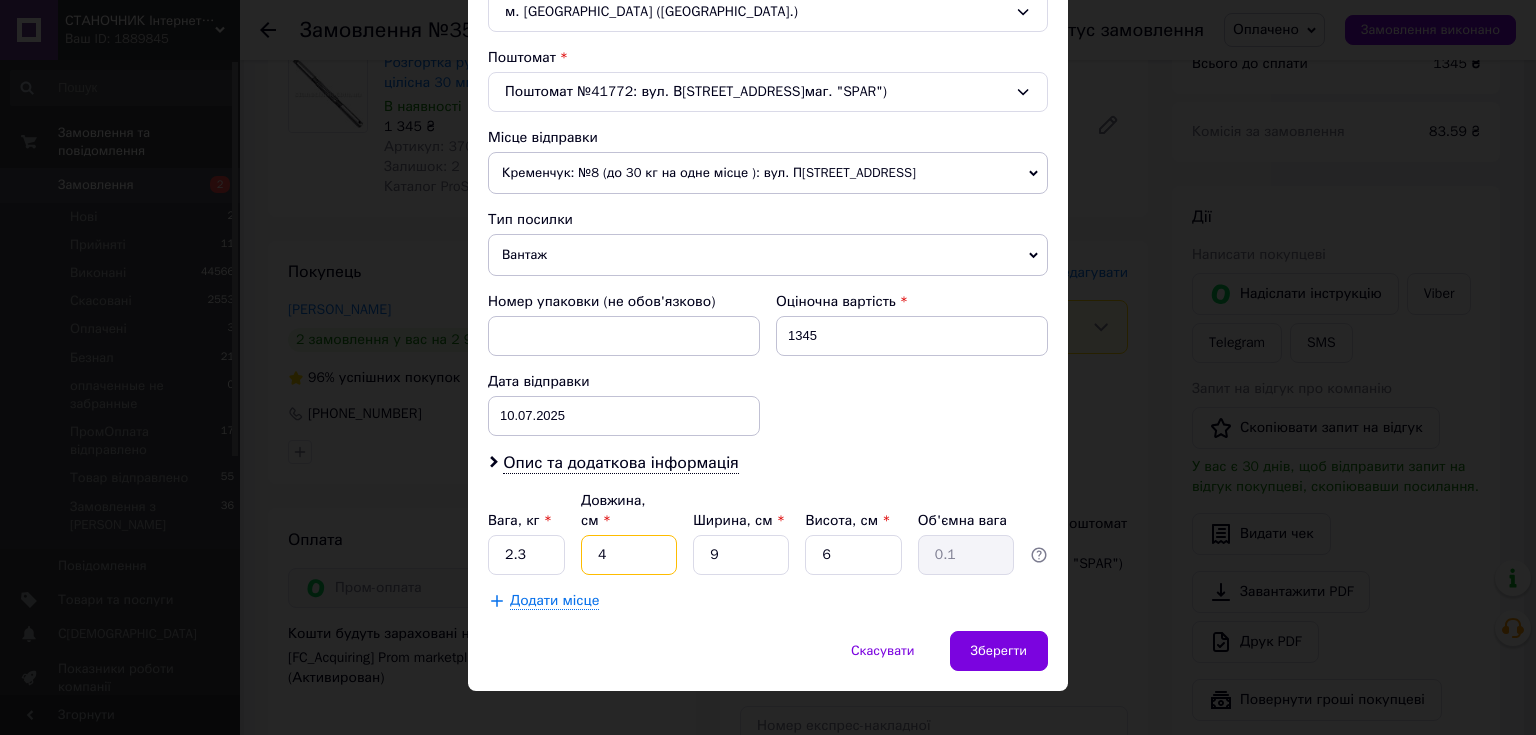 type 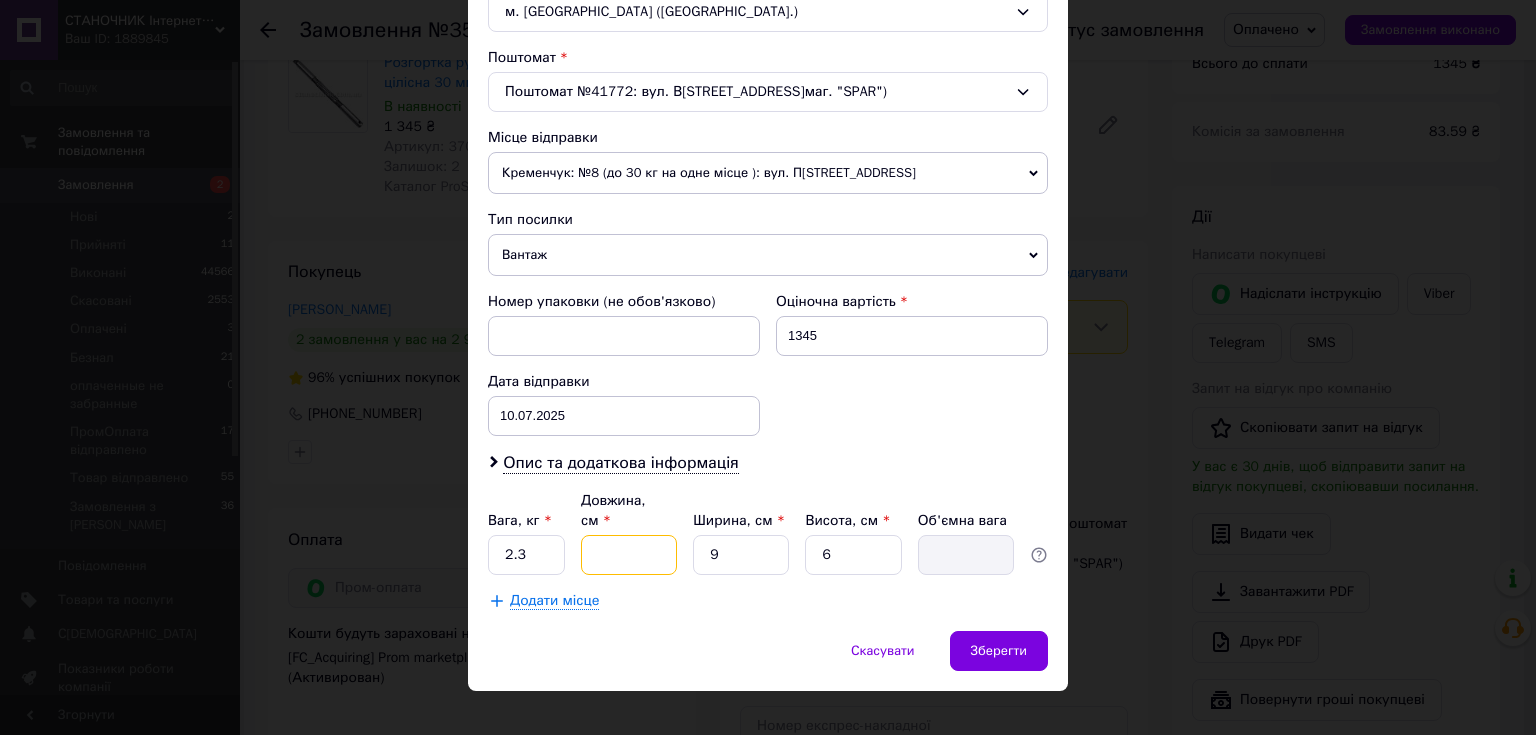 type on "5" 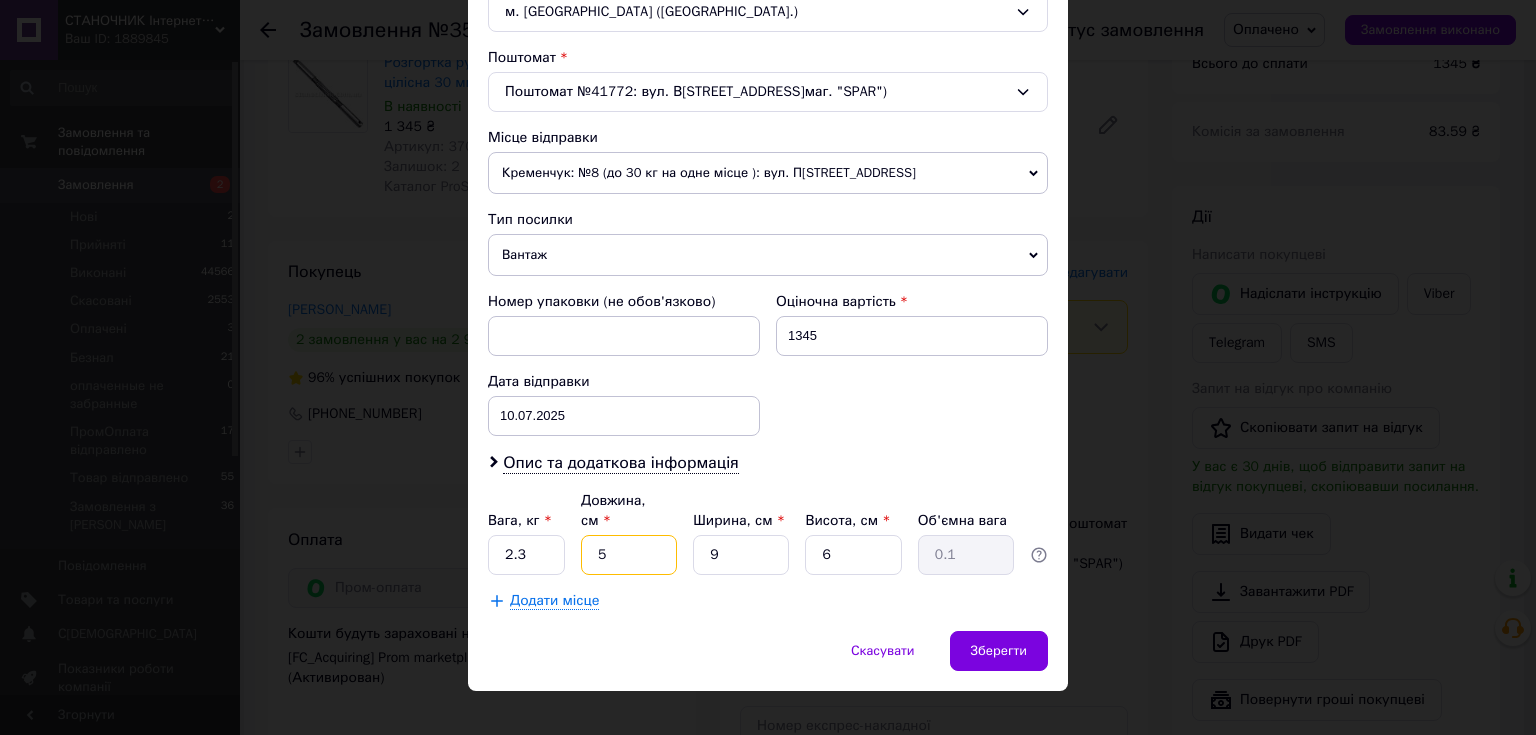type on "50" 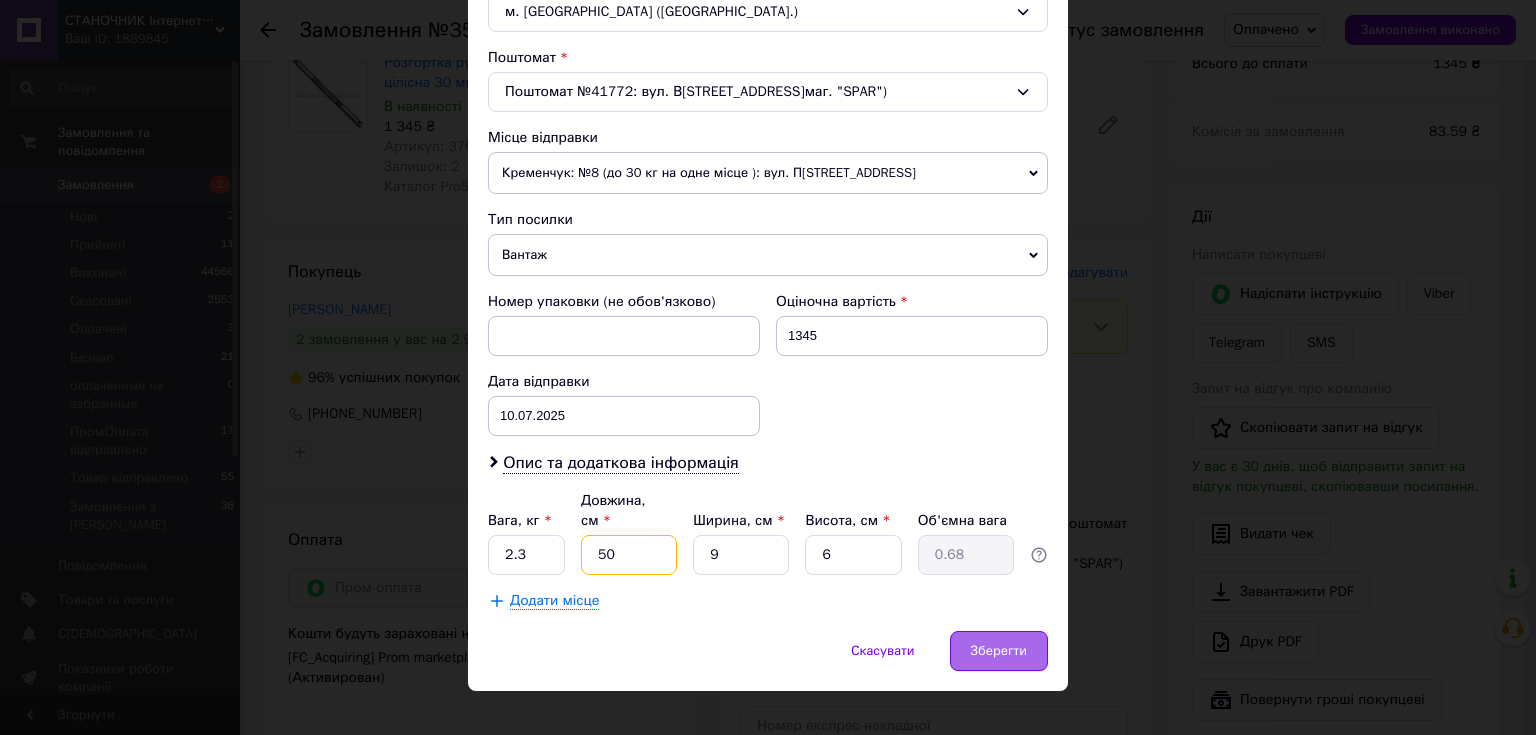 type on "50" 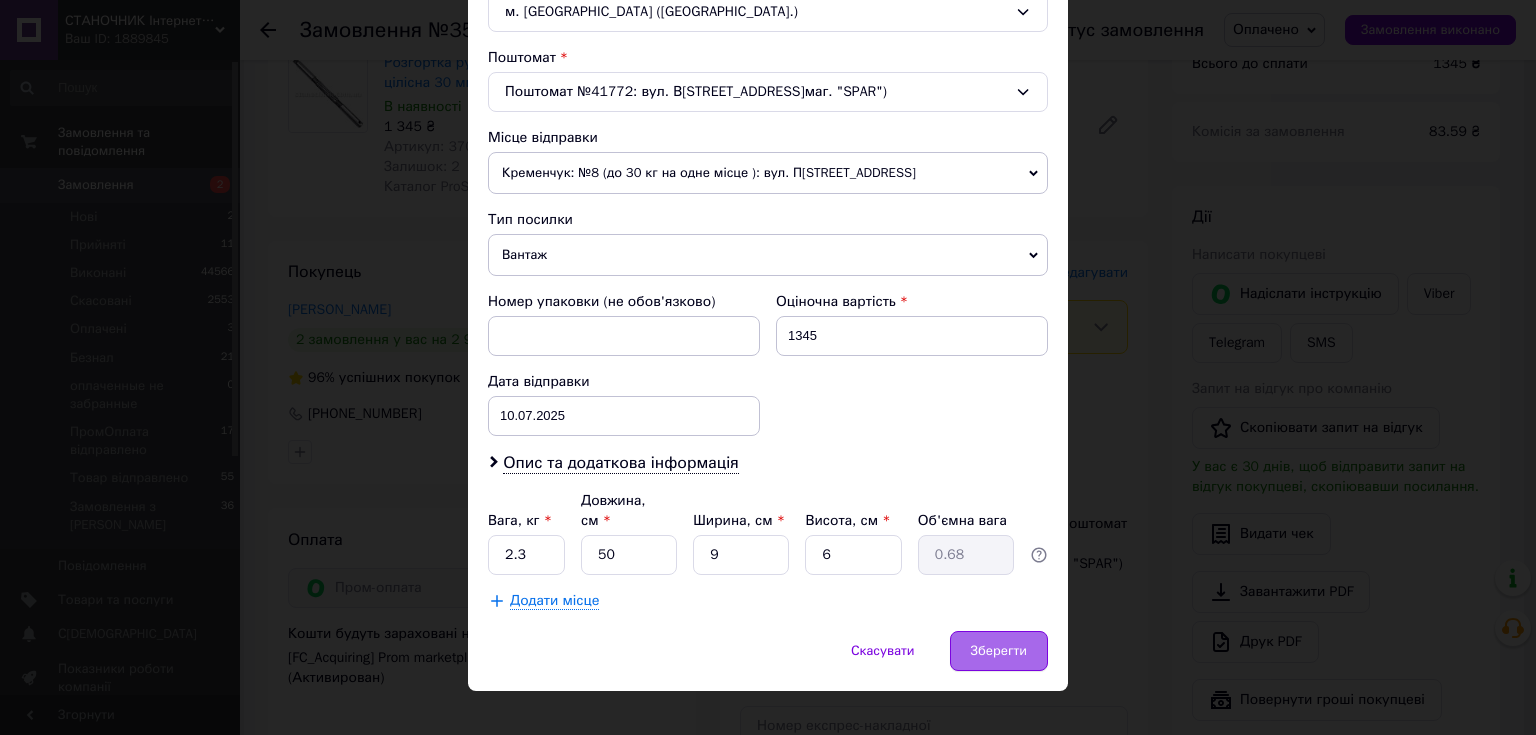 click on "Зберегти" at bounding box center (999, 651) 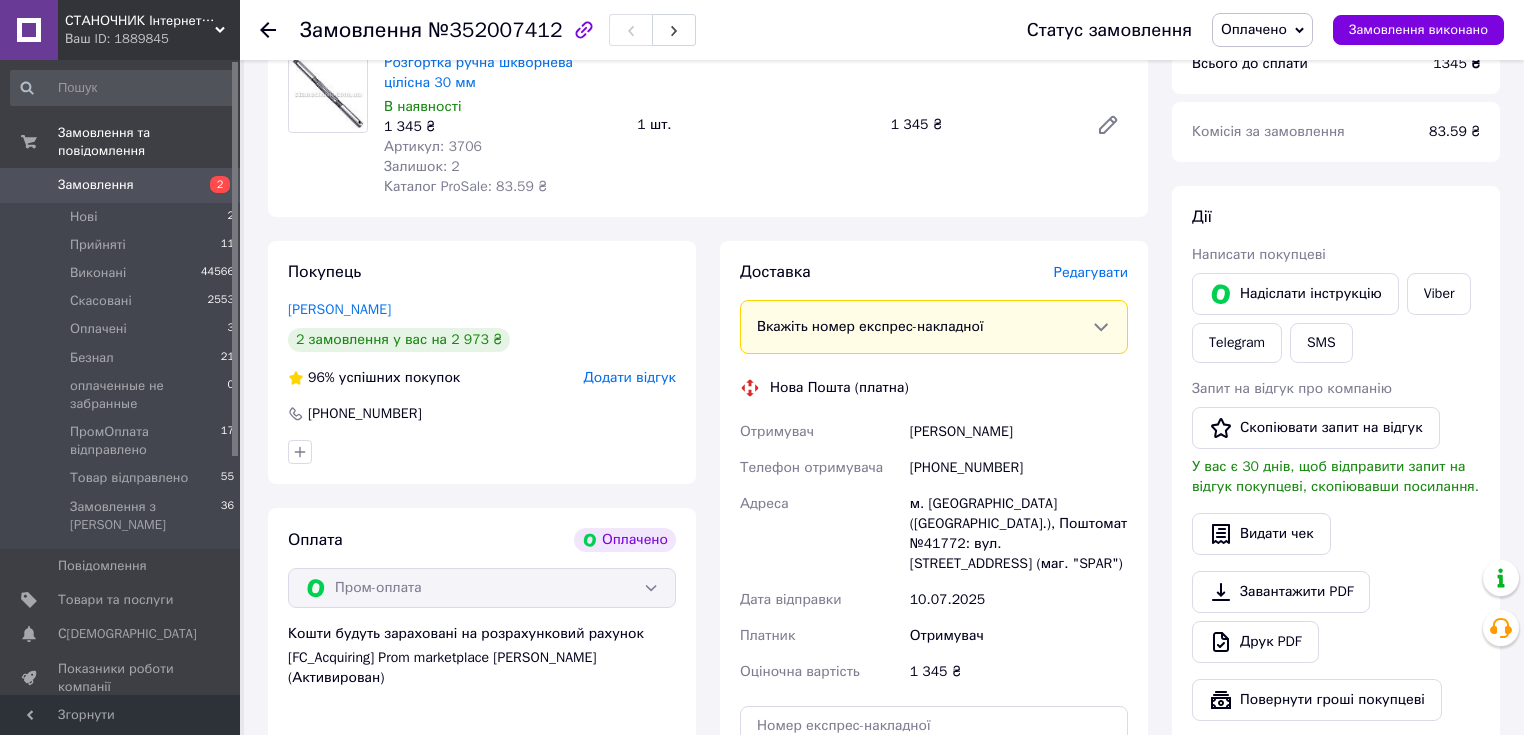 scroll, scrollTop: 560, scrollLeft: 0, axis: vertical 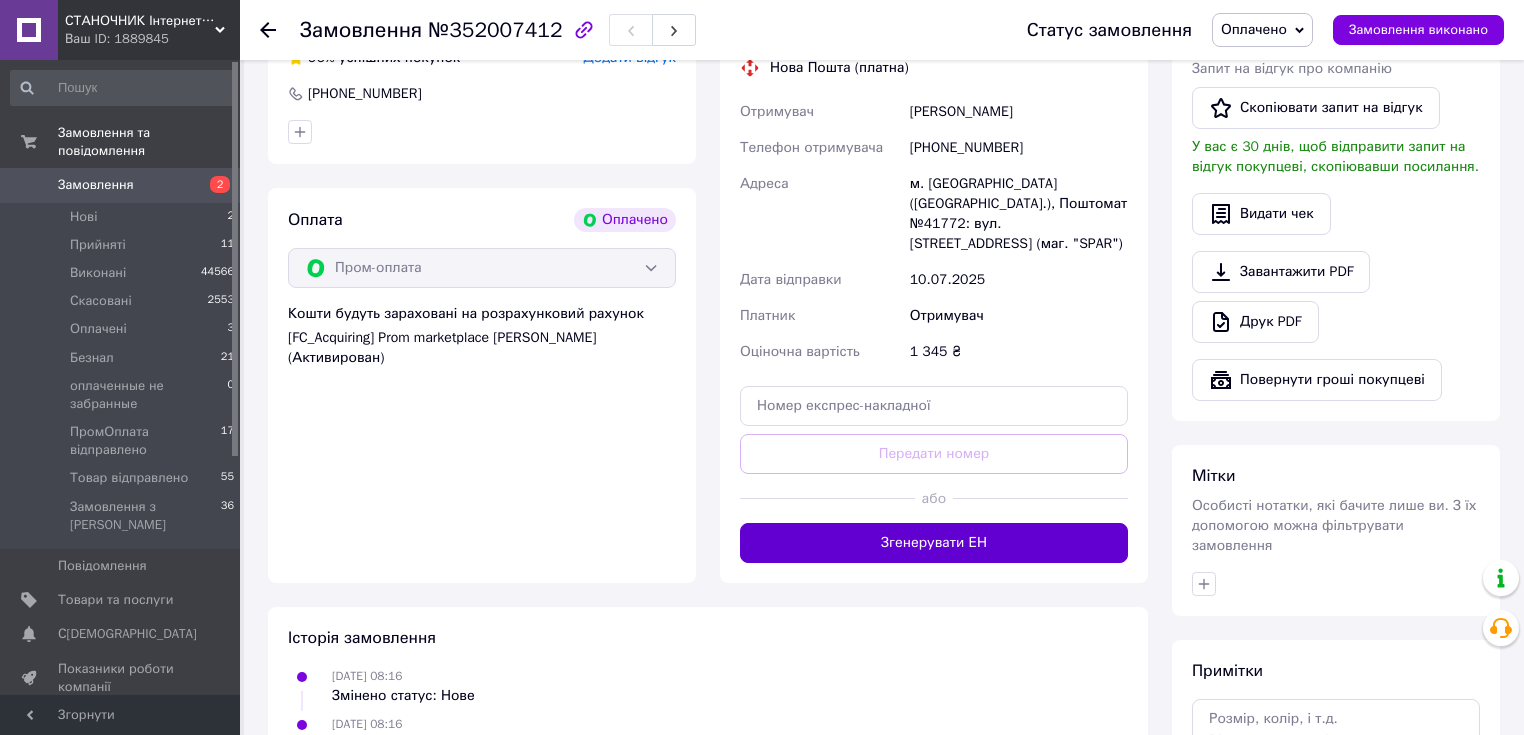 click on "Згенерувати ЕН" at bounding box center (934, 543) 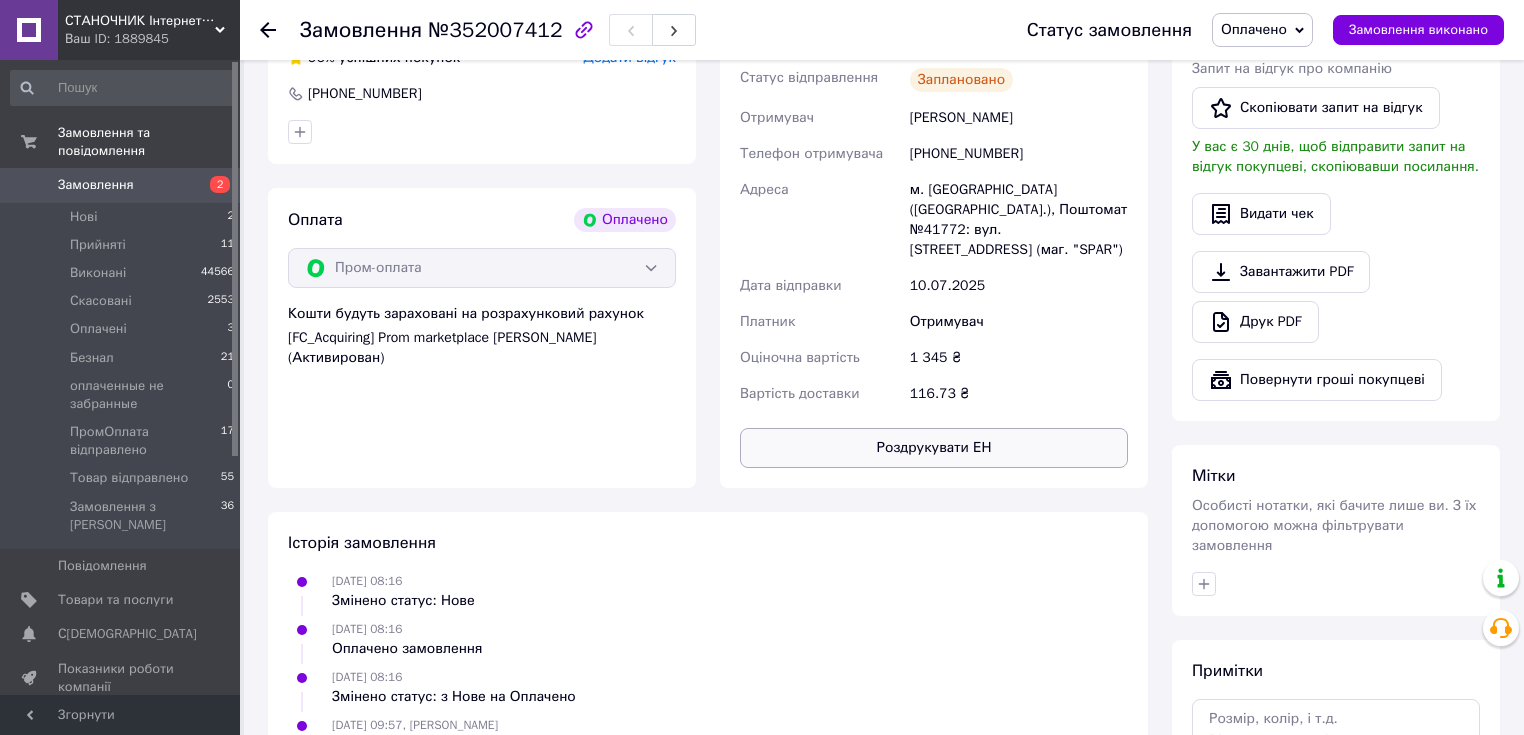 click on "Роздрукувати ЕН" at bounding box center [934, 448] 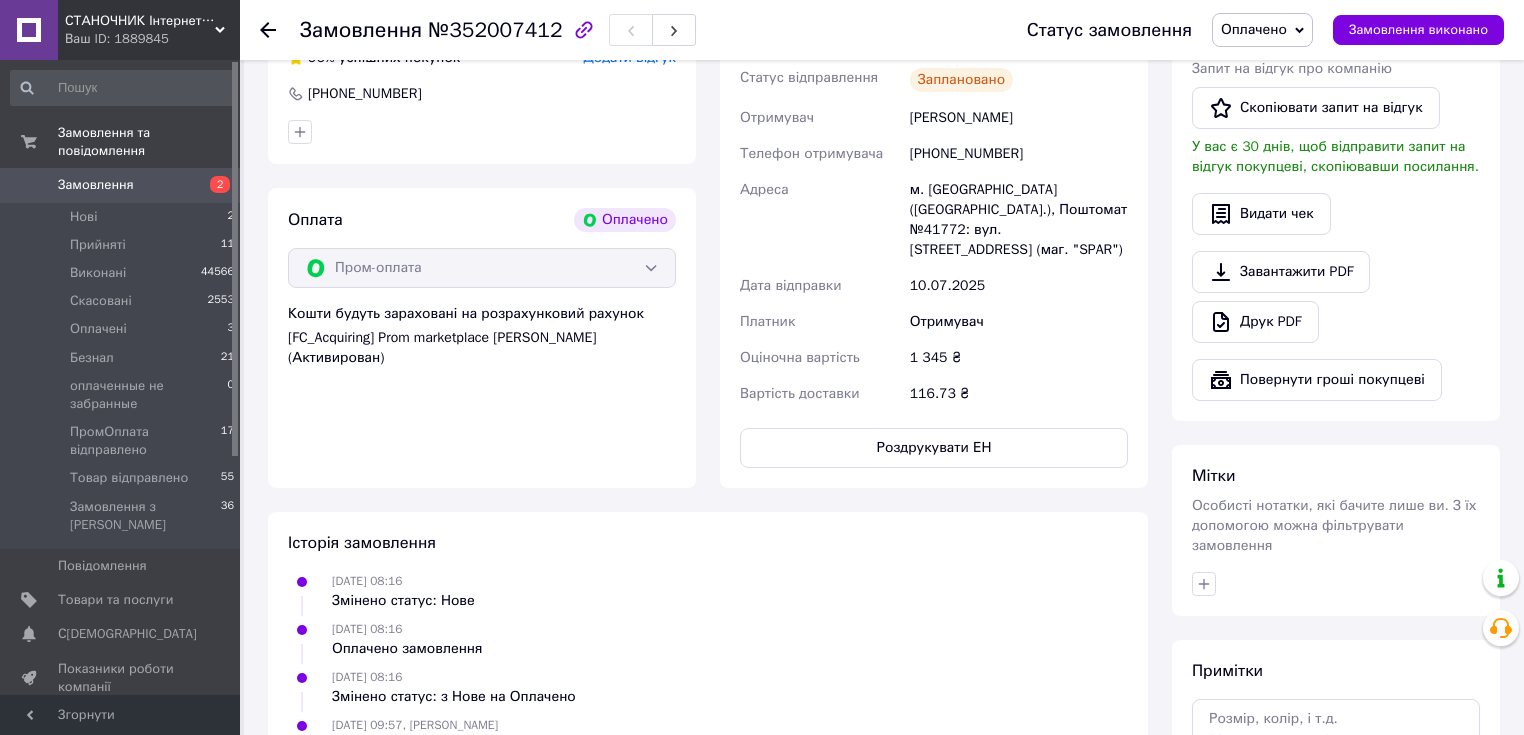 scroll, scrollTop: 400, scrollLeft: 0, axis: vertical 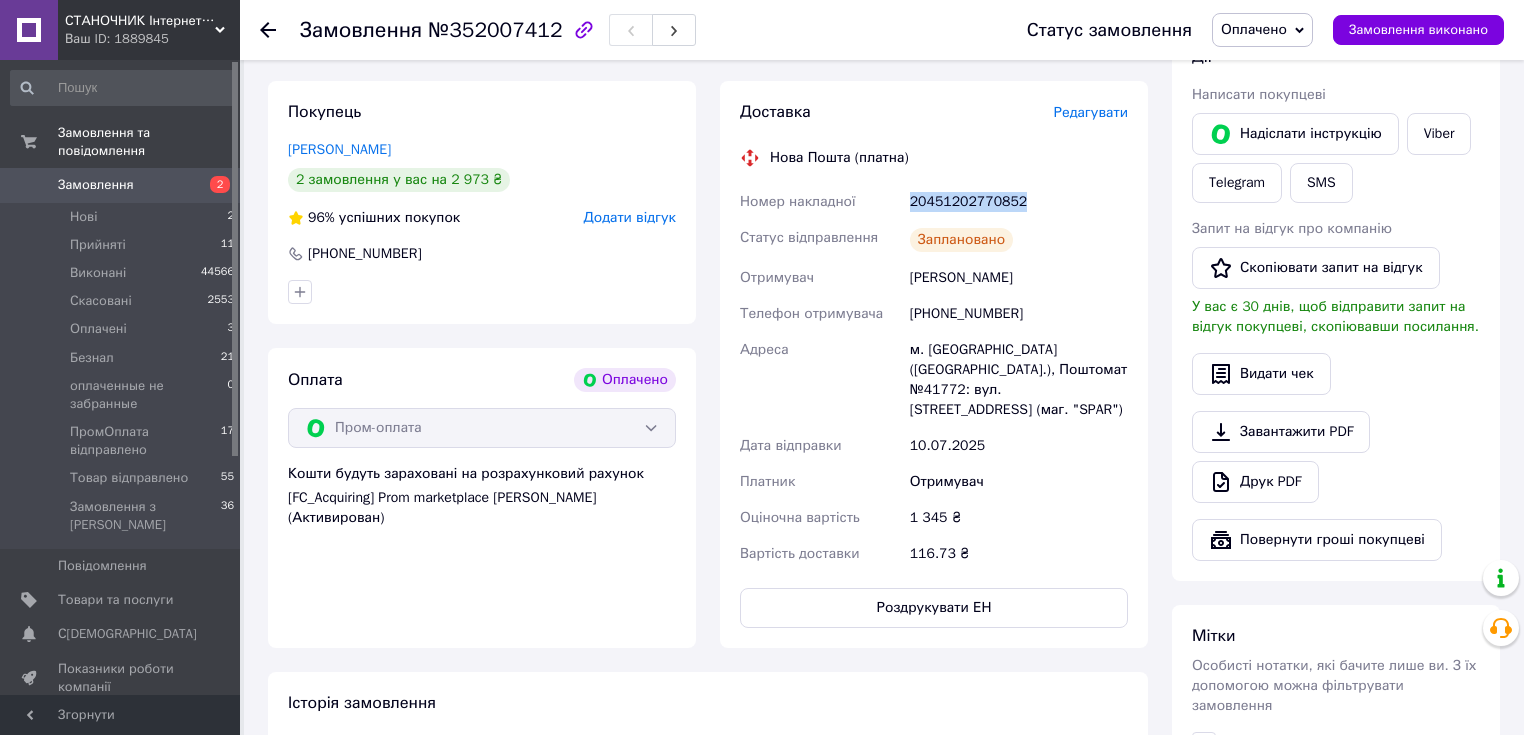 drag, startPoint x: 1010, startPoint y: 214, endPoint x: 1060, endPoint y: 217, distance: 50.08992 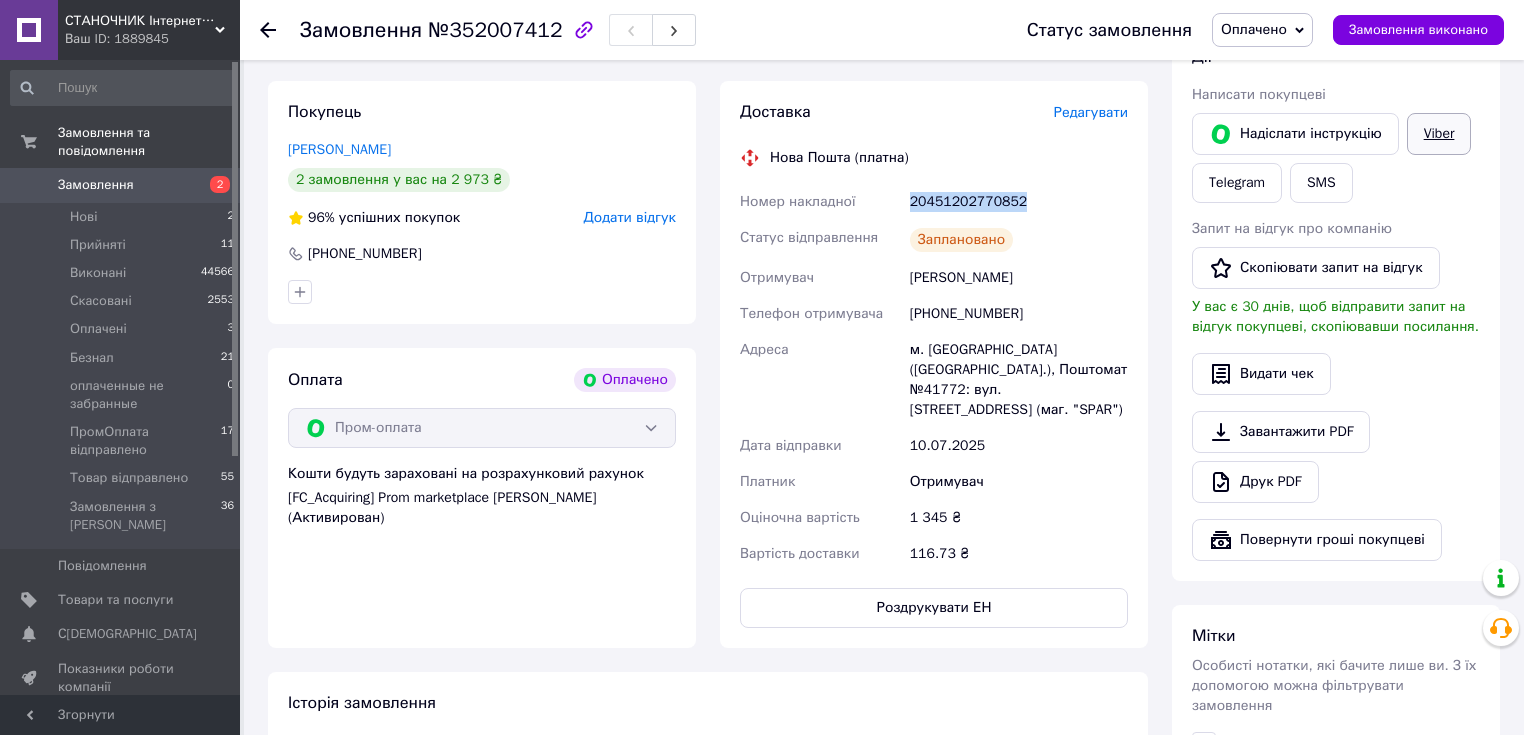 click on "Viber" at bounding box center [1439, 134] 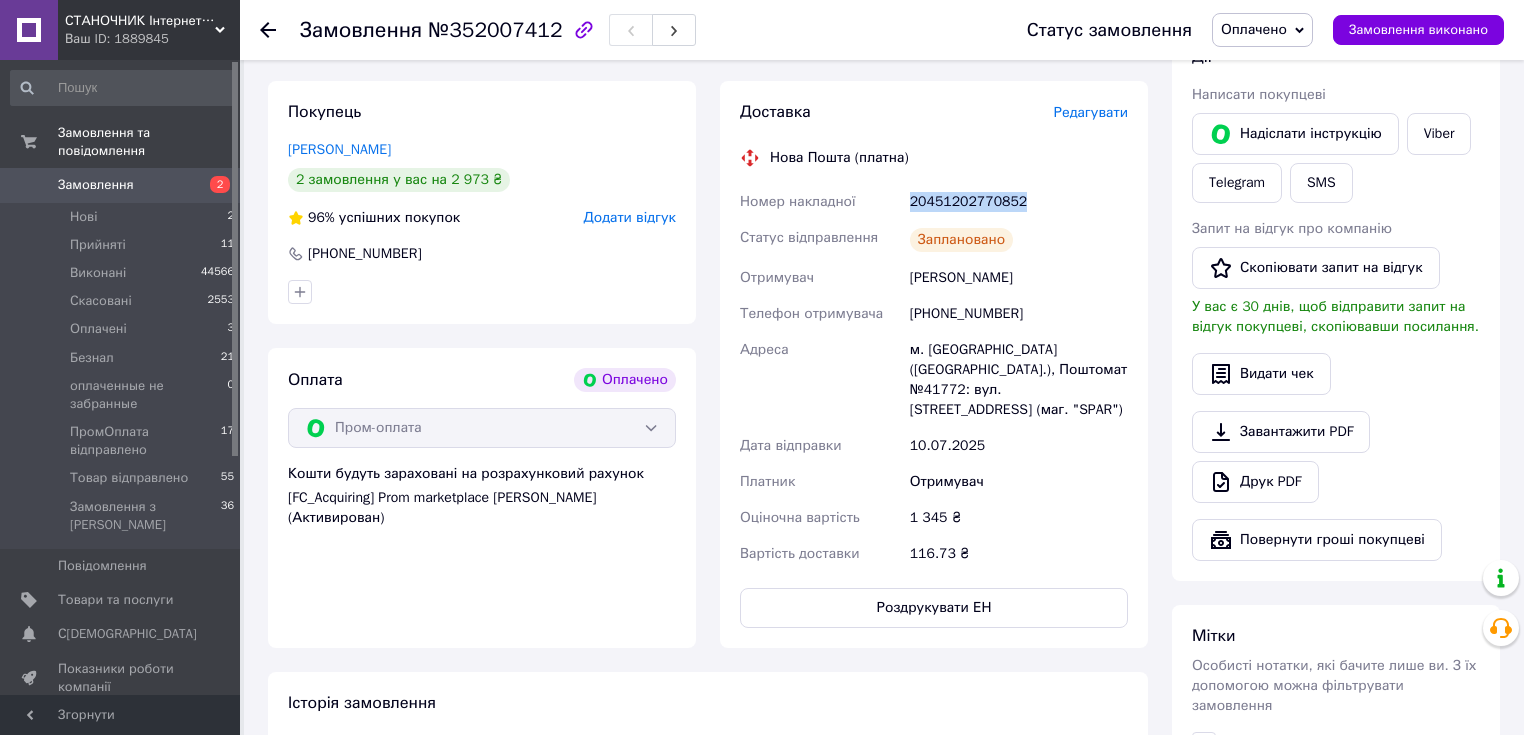 click on "Оплачено" at bounding box center [1262, 30] 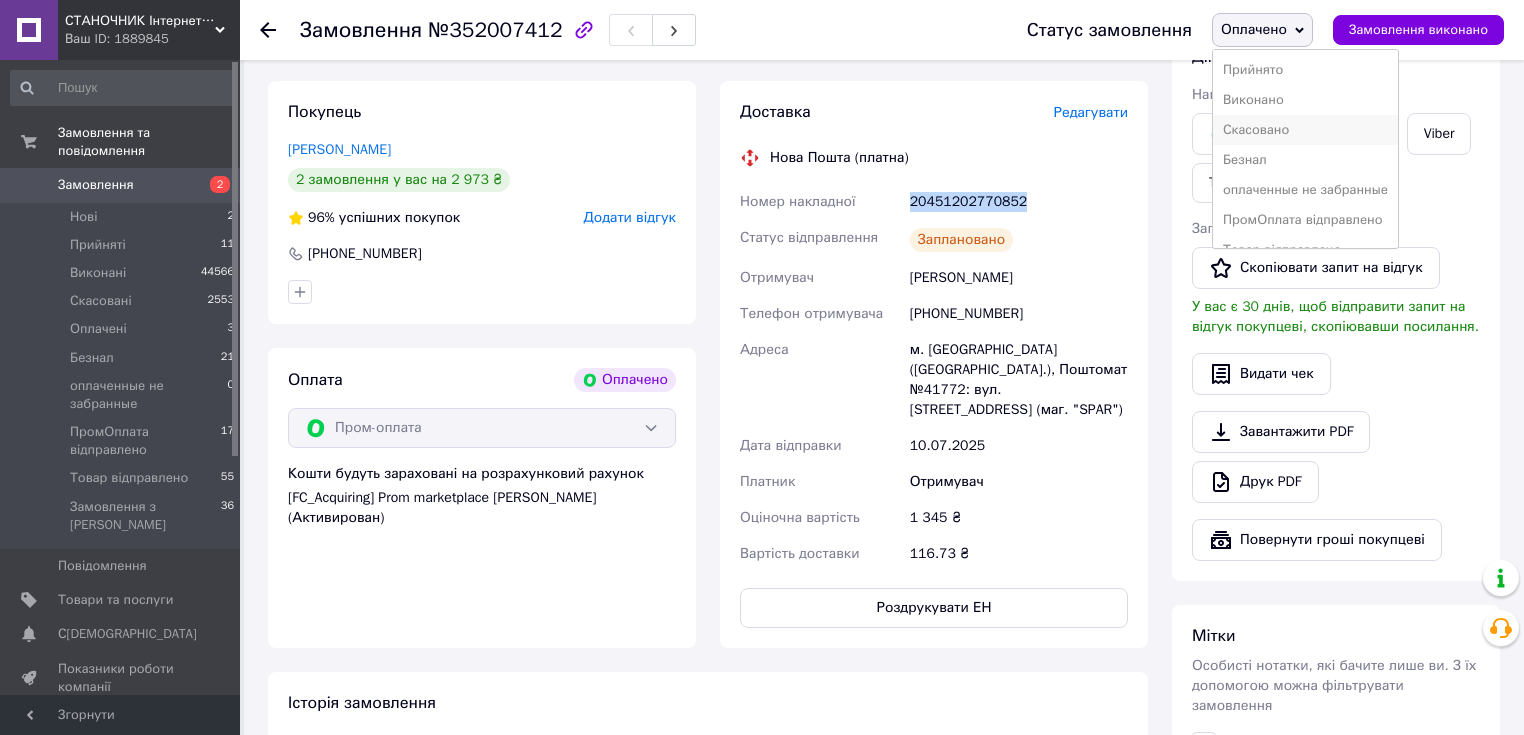 scroll, scrollTop: 21, scrollLeft: 0, axis: vertical 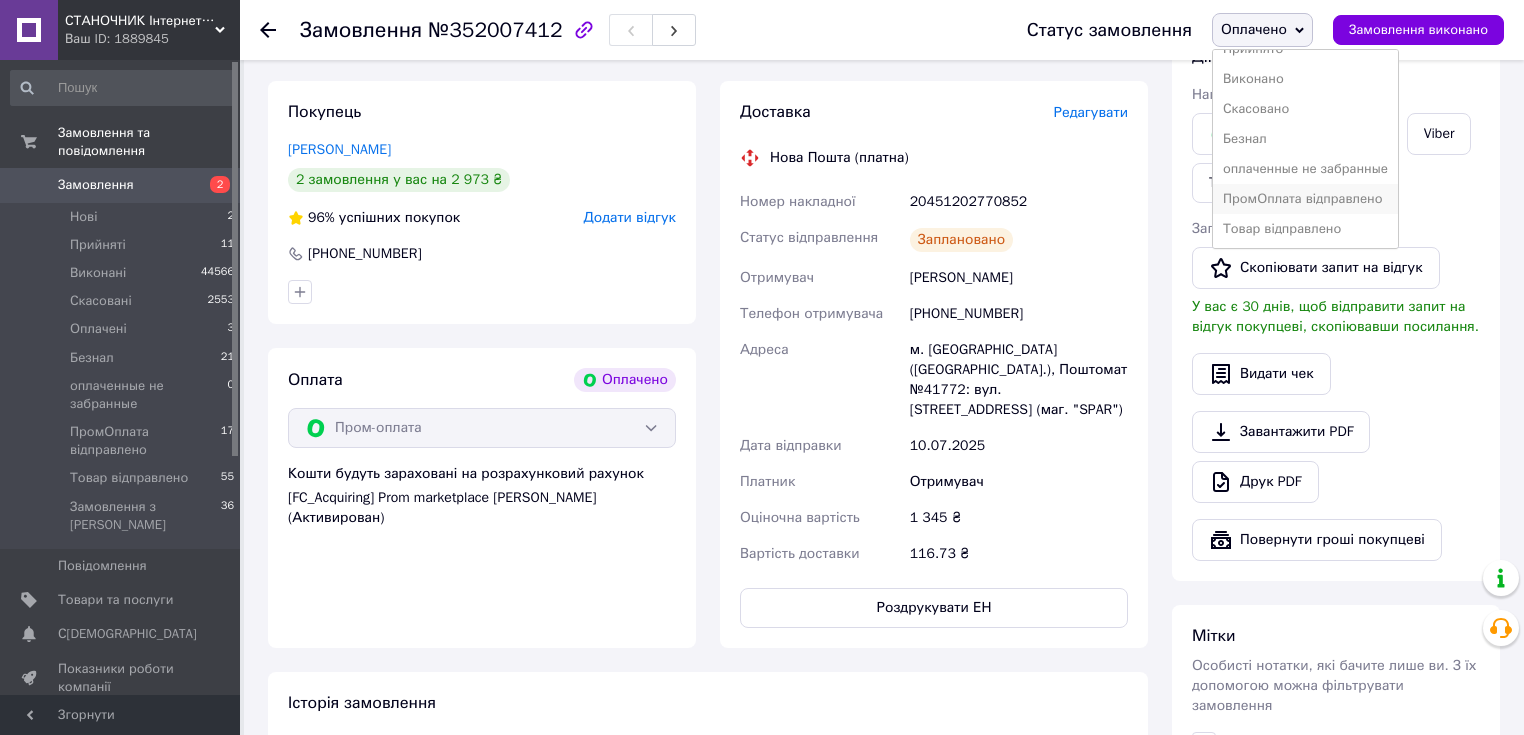 click on "ПромОплата відправлено" at bounding box center [1305, 199] 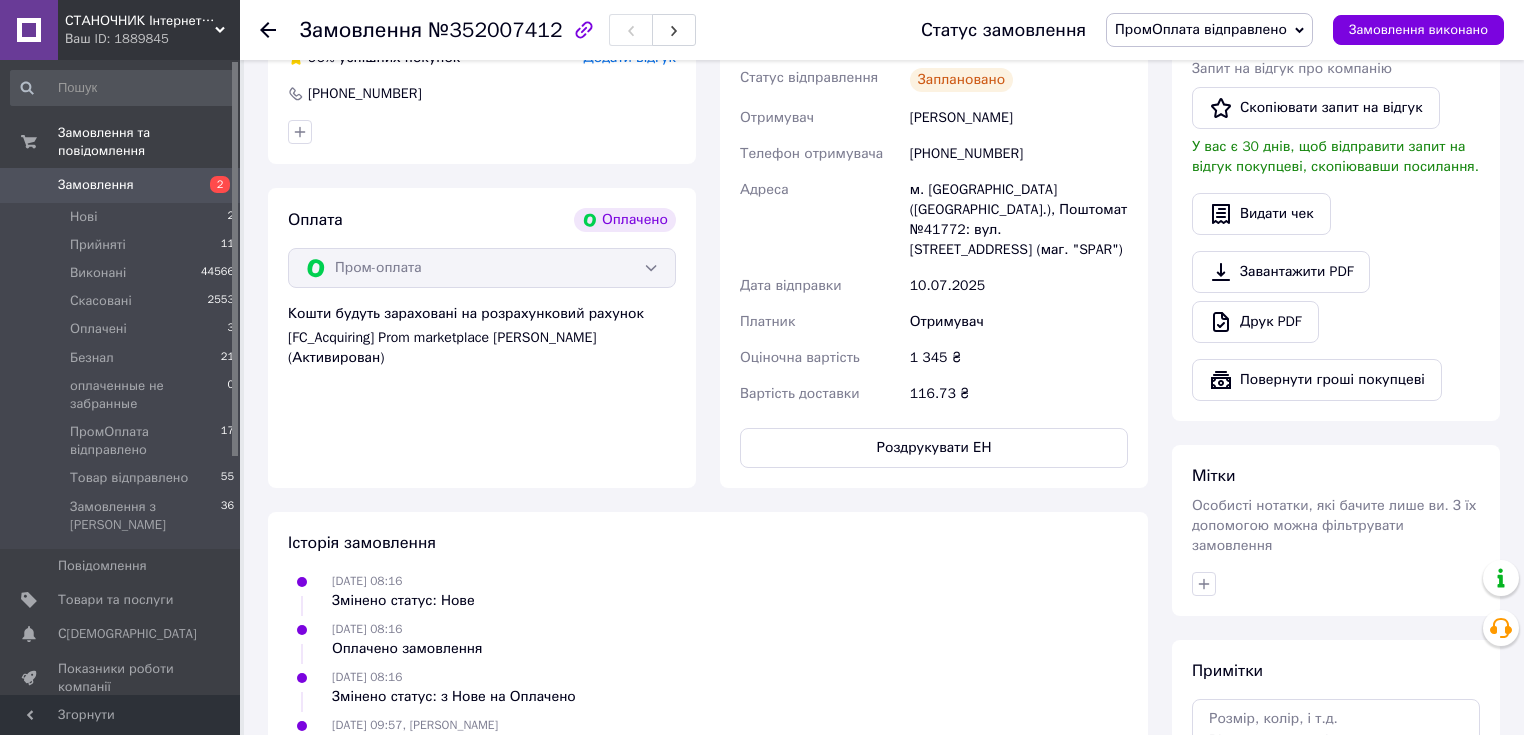 scroll, scrollTop: 240, scrollLeft: 0, axis: vertical 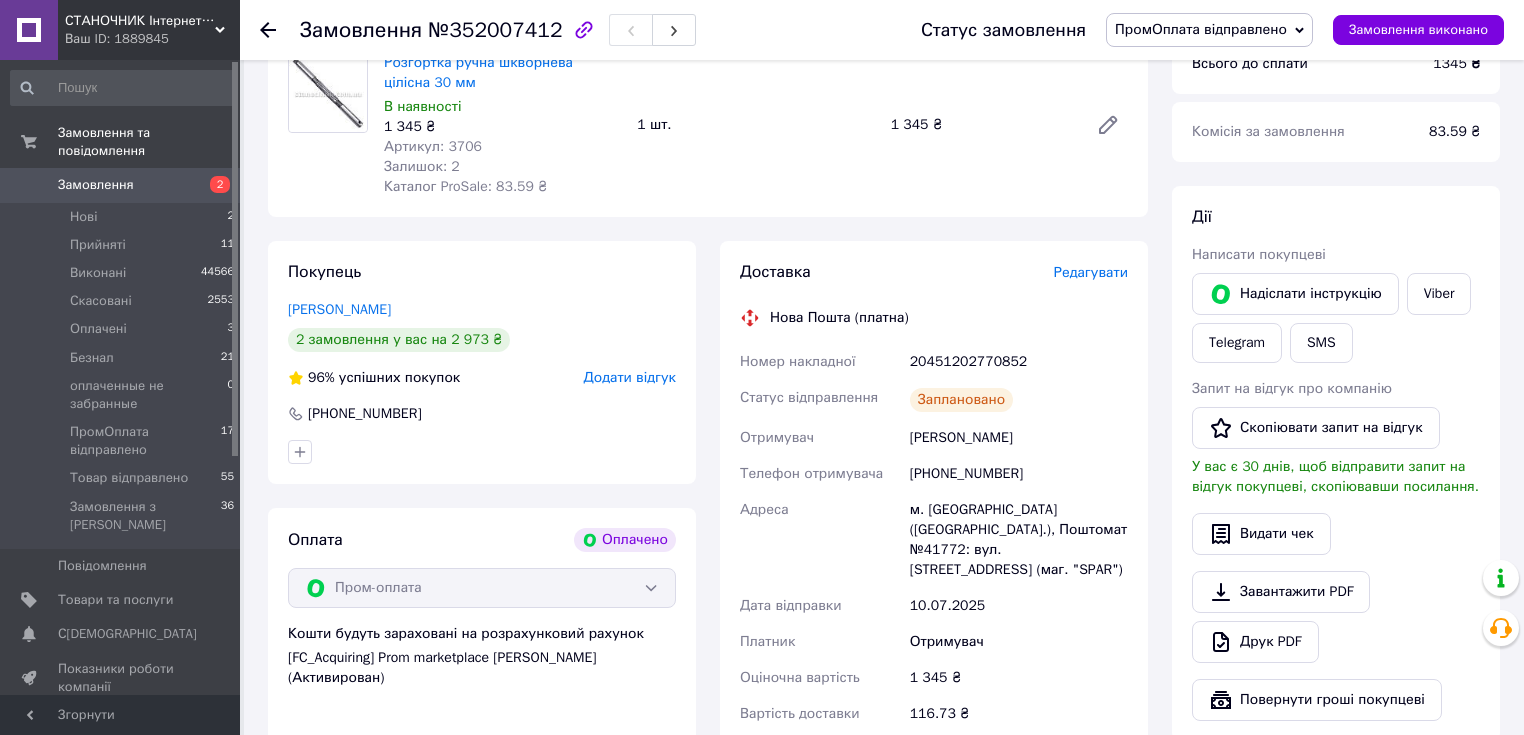 click on "[PERSON_NAME]" at bounding box center [339, 309] 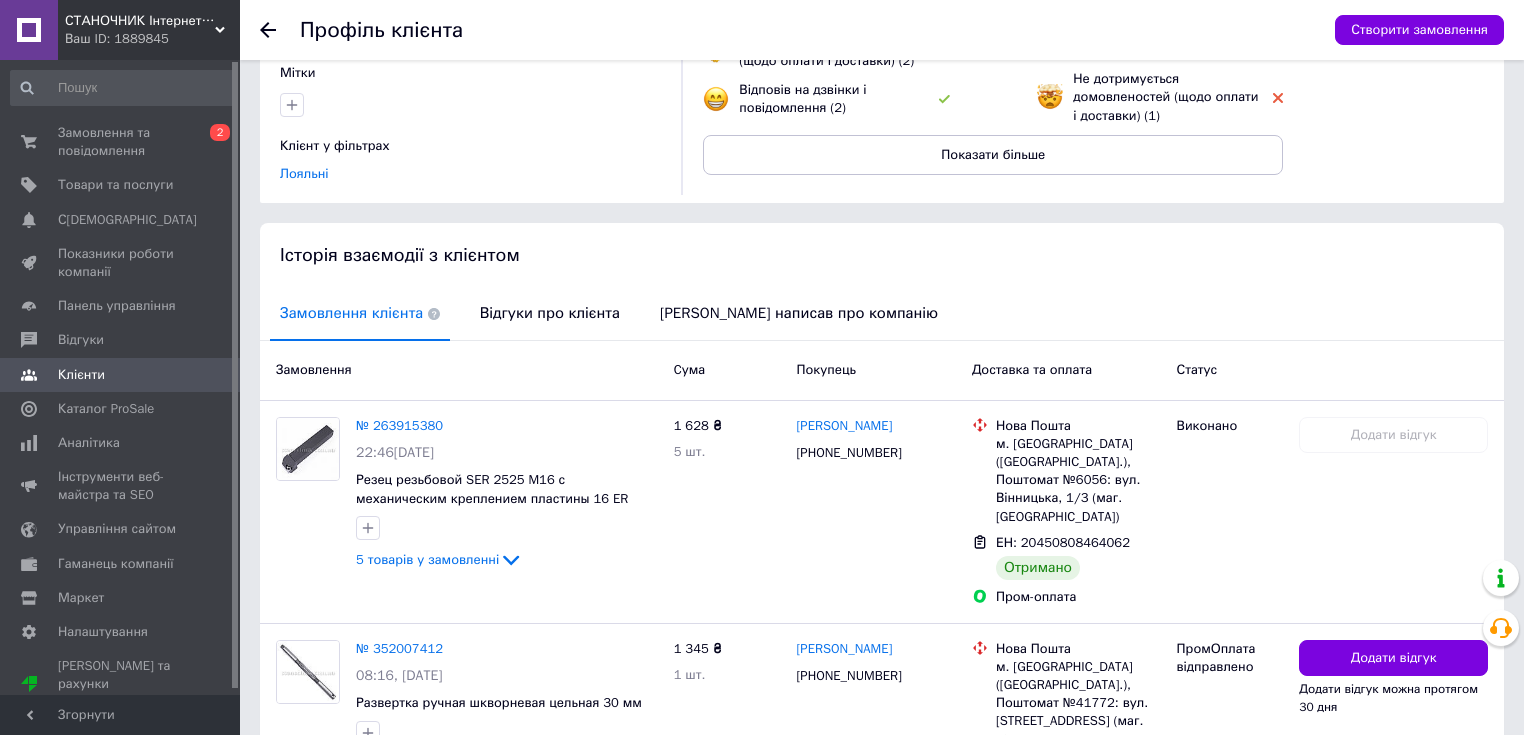 scroll, scrollTop: 392, scrollLeft: 0, axis: vertical 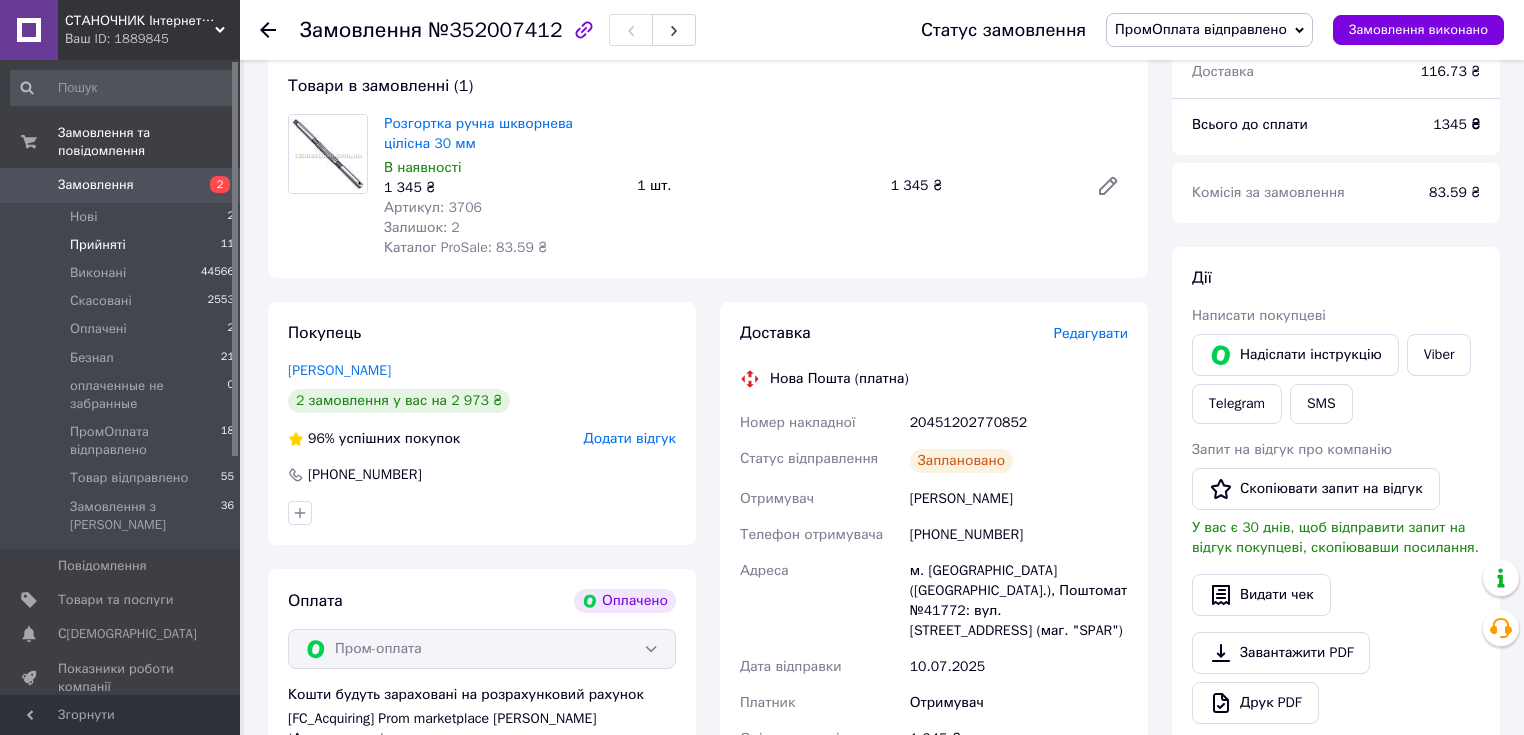 click on "Прийняті" at bounding box center (98, 245) 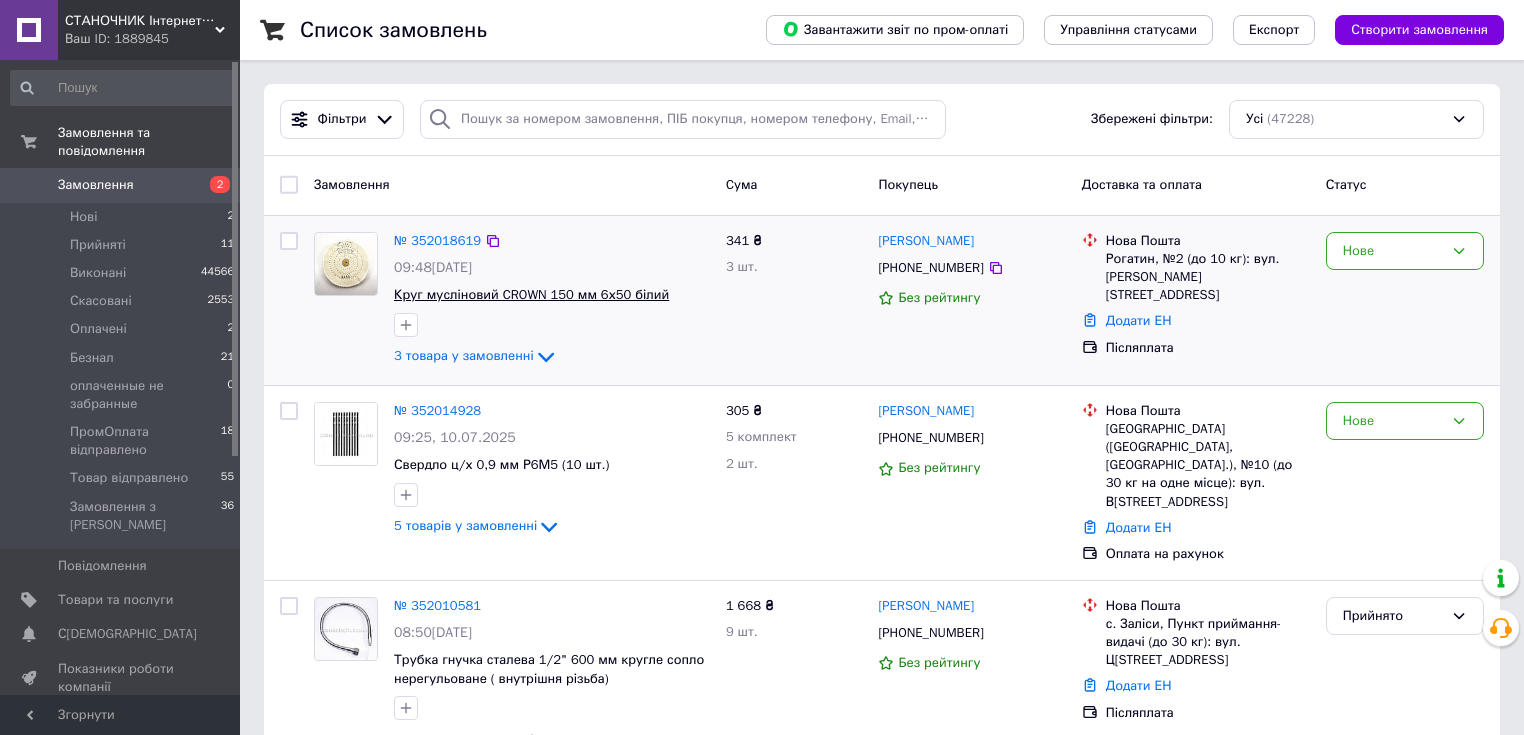 scroll, scrollTop: 160, scrollLeft: 0, axis: vertical 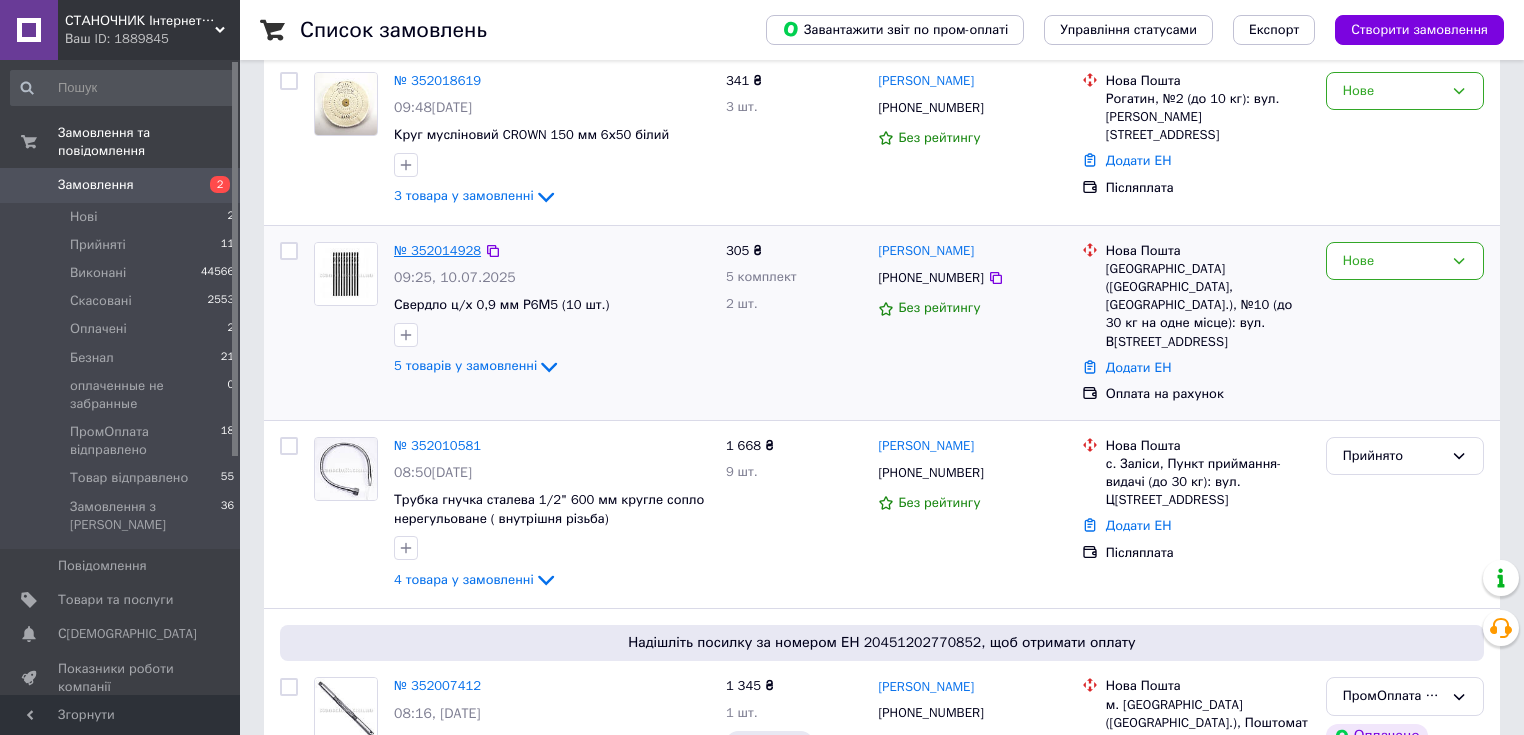 click on "№ 352014928" at bounding box center (437, 250) 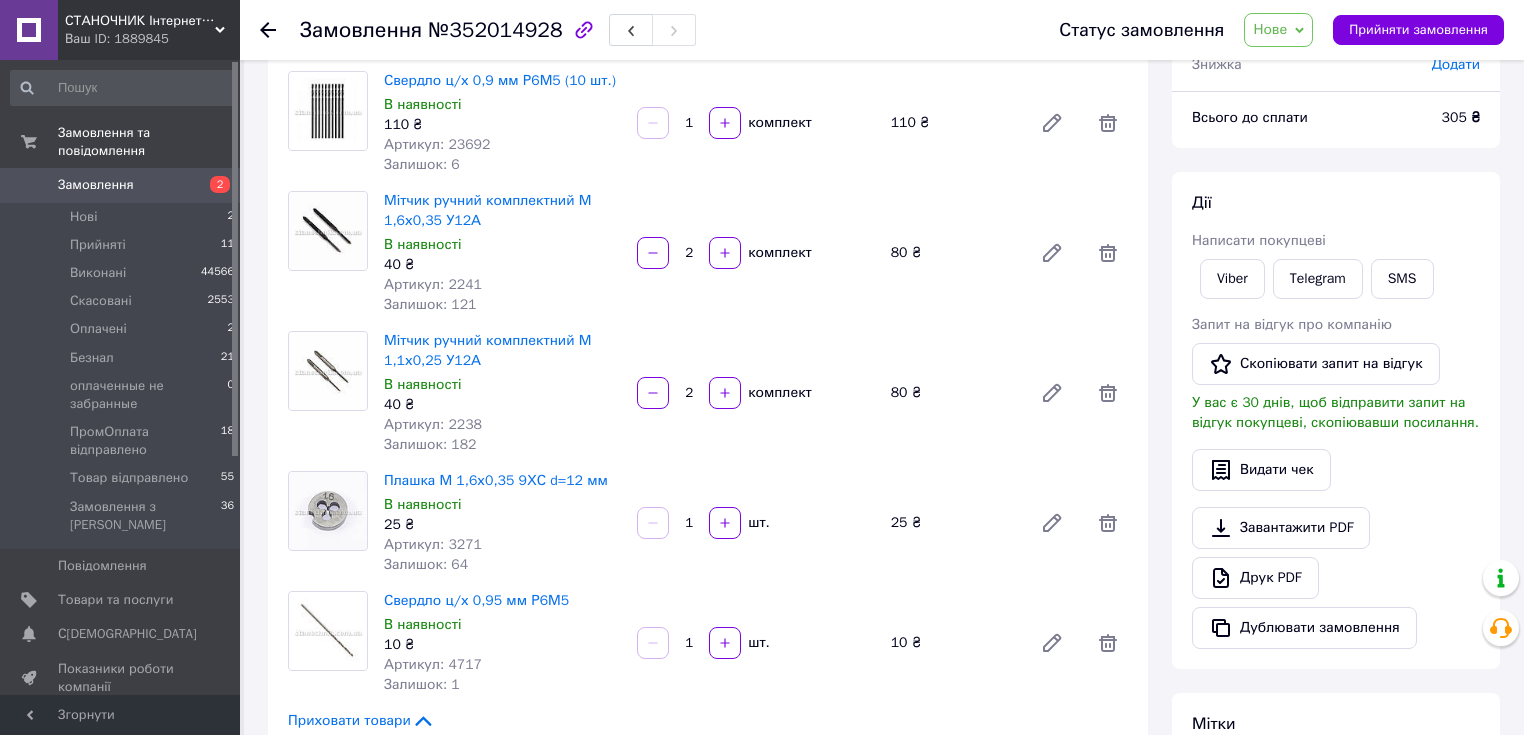 scroll, scrollTop: 400, scrollLeft: 0, axis: vertical 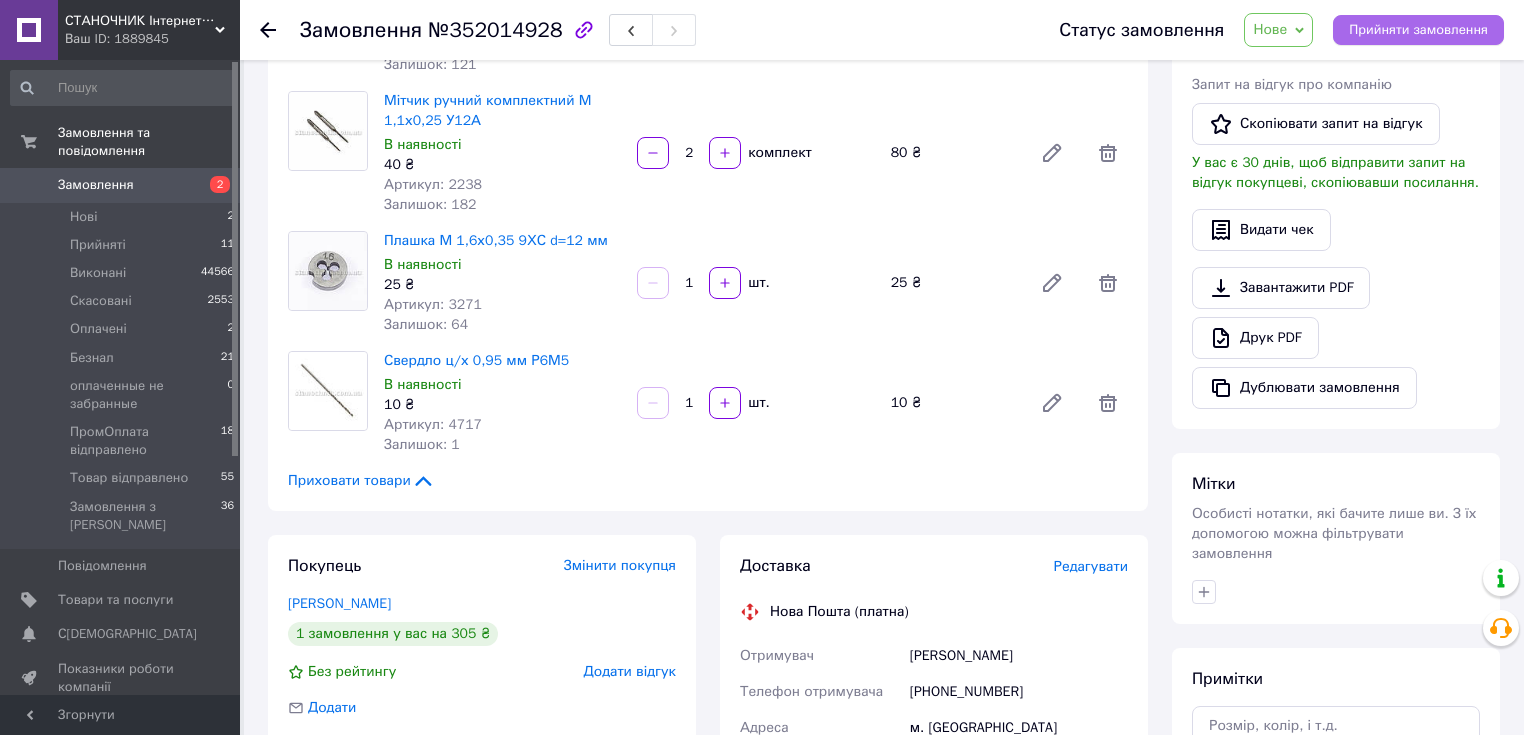click on "Прийняти замовлення" at bounding box center [1418, 30] 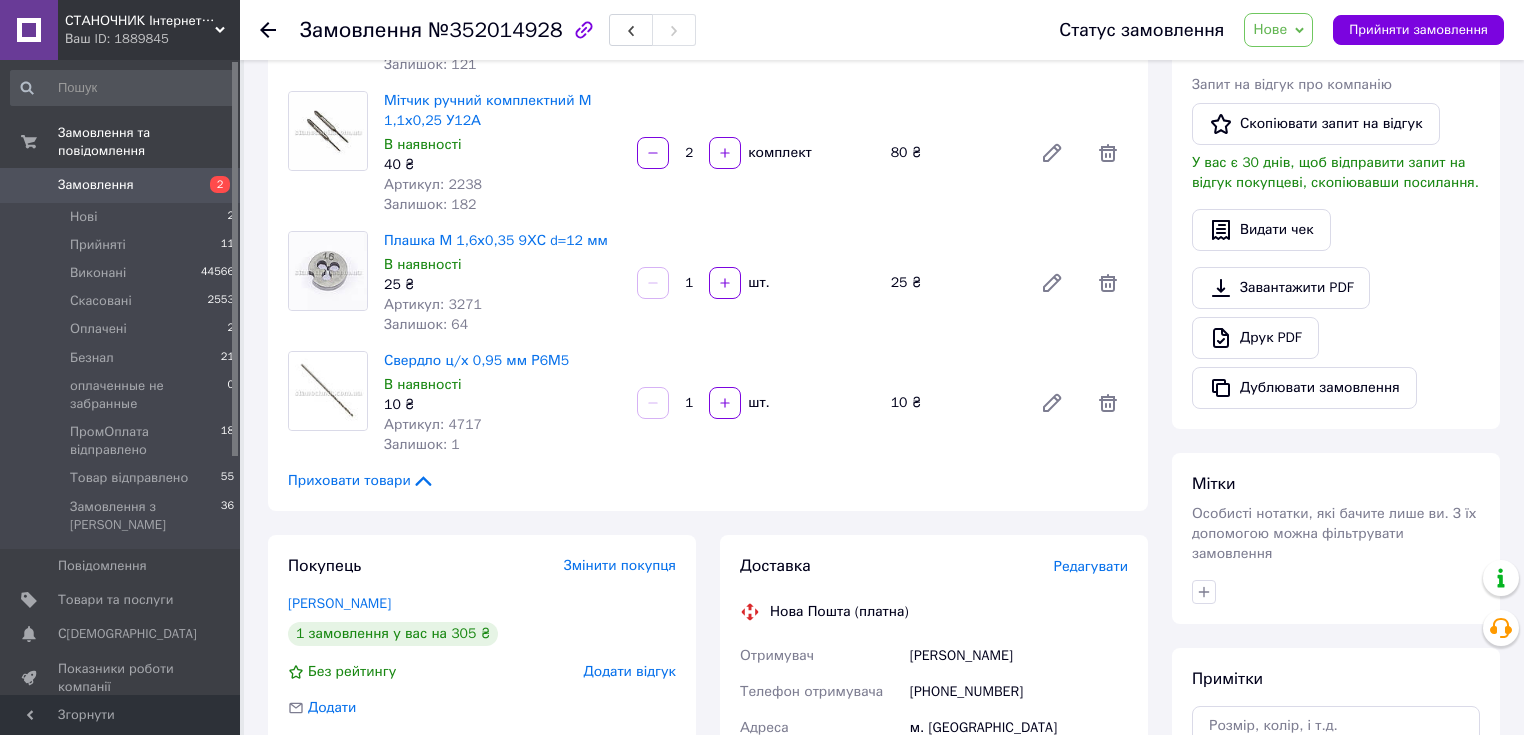 scroll, scrollTop: 640, scrollLeft: 0, axis: vertical 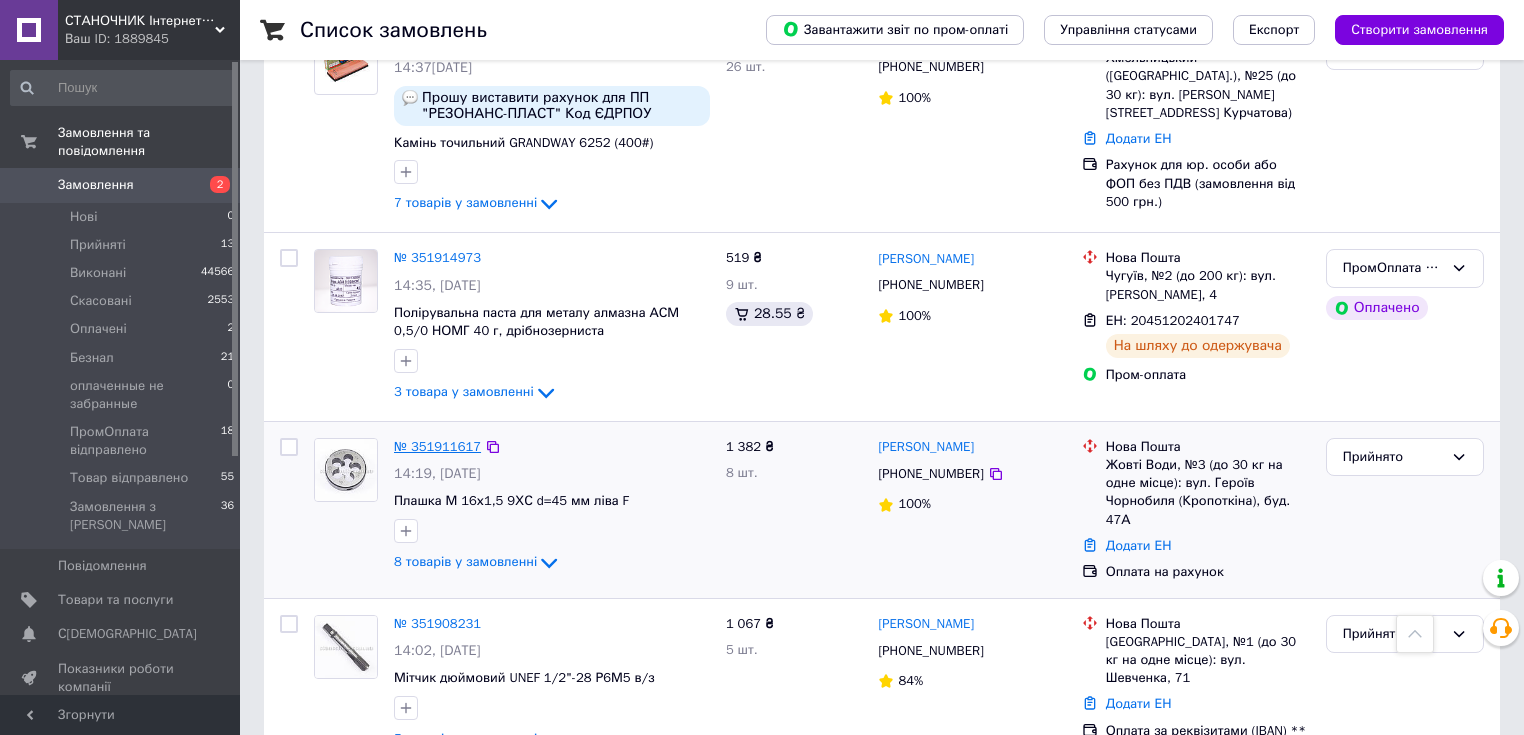 click on "№ 351911617" at bounding box center (437, 446) 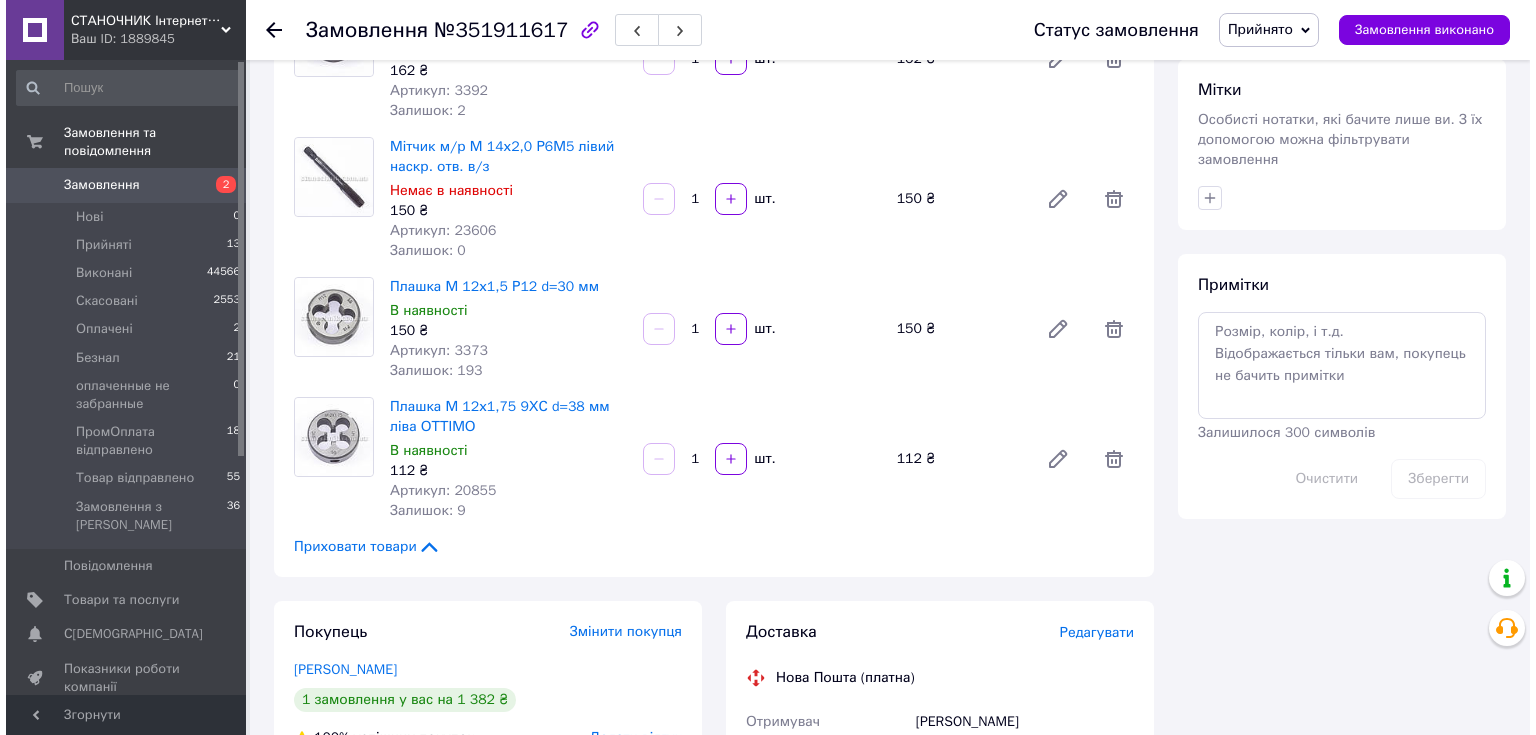scroll, scrollTop: 954, scrollLeft: 0, axis: vertical 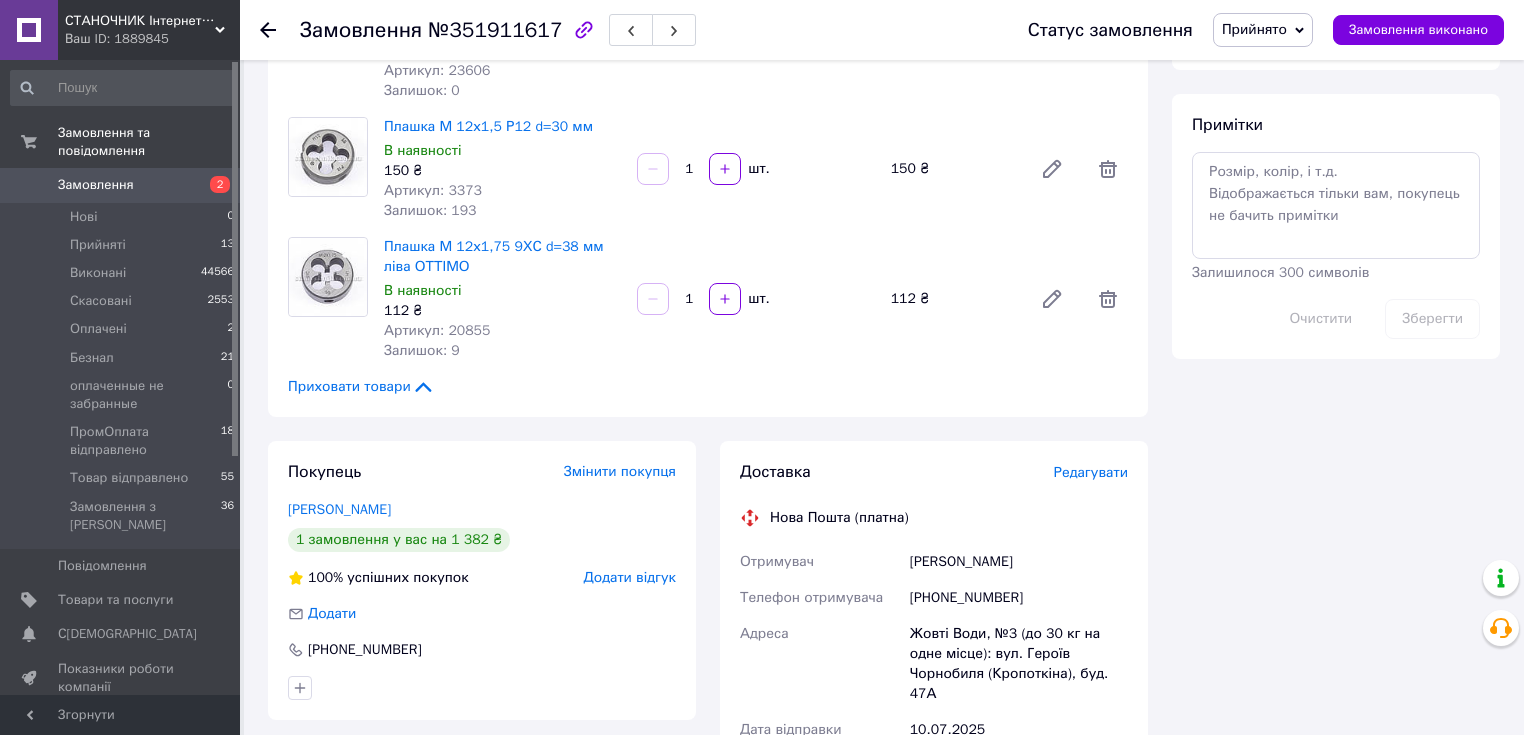 click on "Редагувати" at bounding box center [1091, 472] 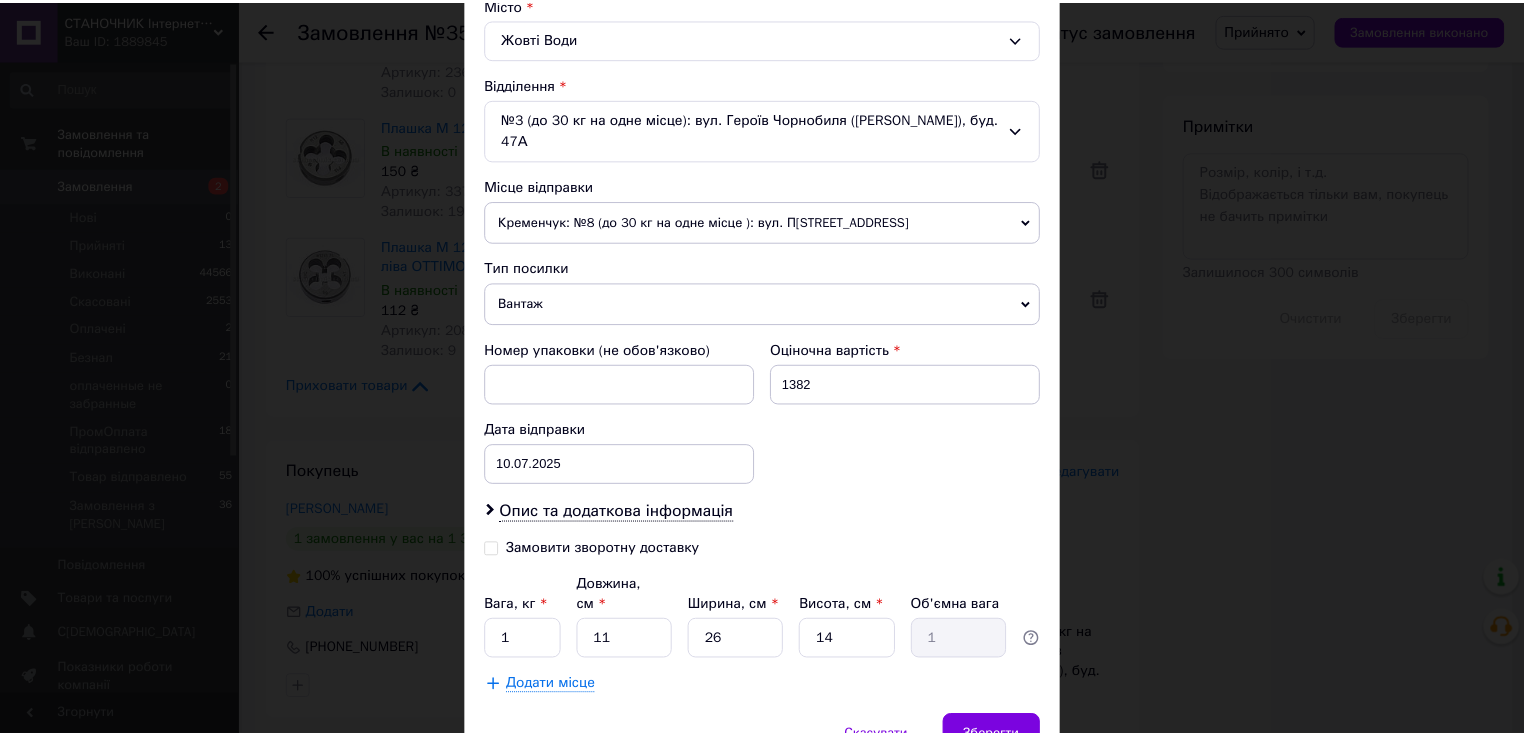 scroll, scrollTop: 623, scrollLeft: 0, axis: vertical 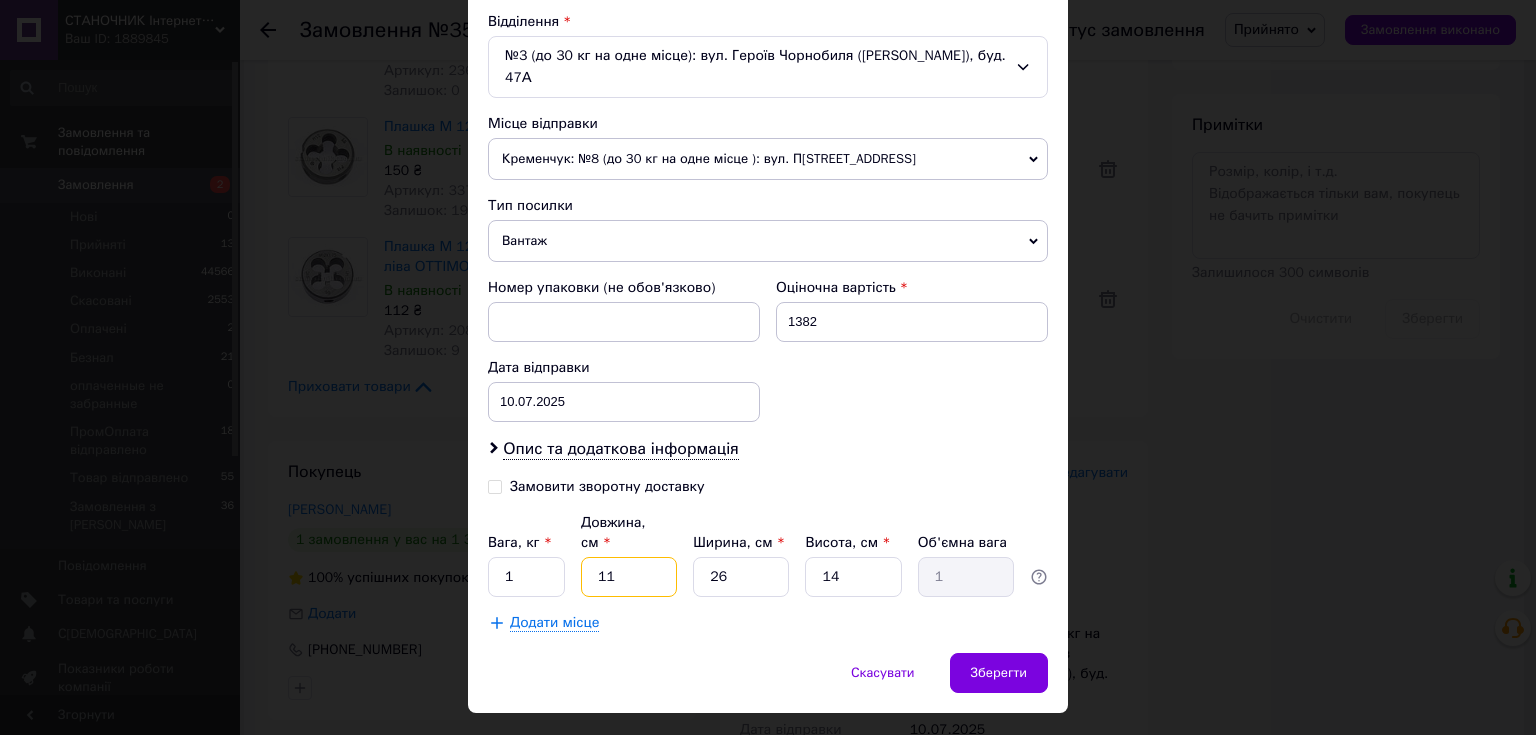 click on "11" at bounding box center [629, 577] 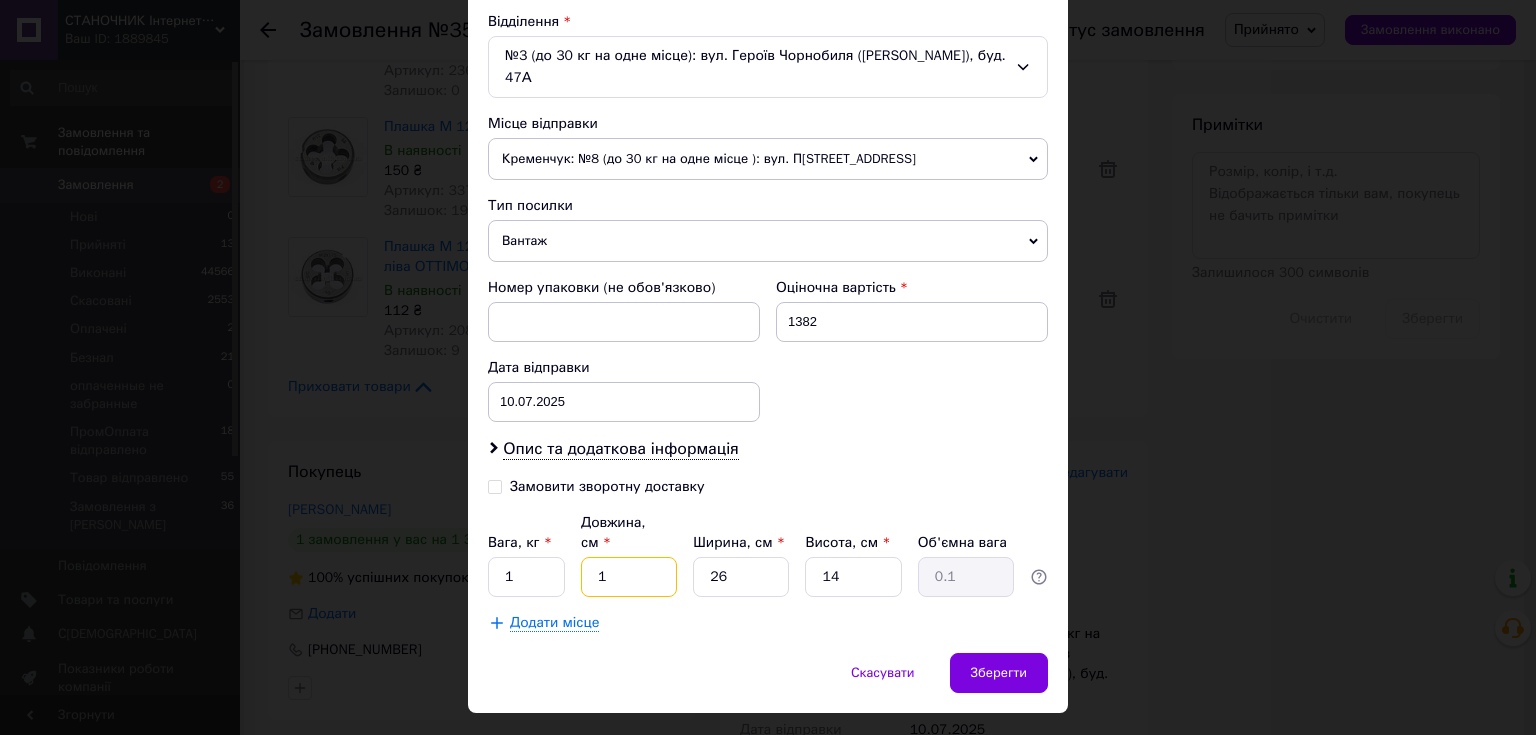 type 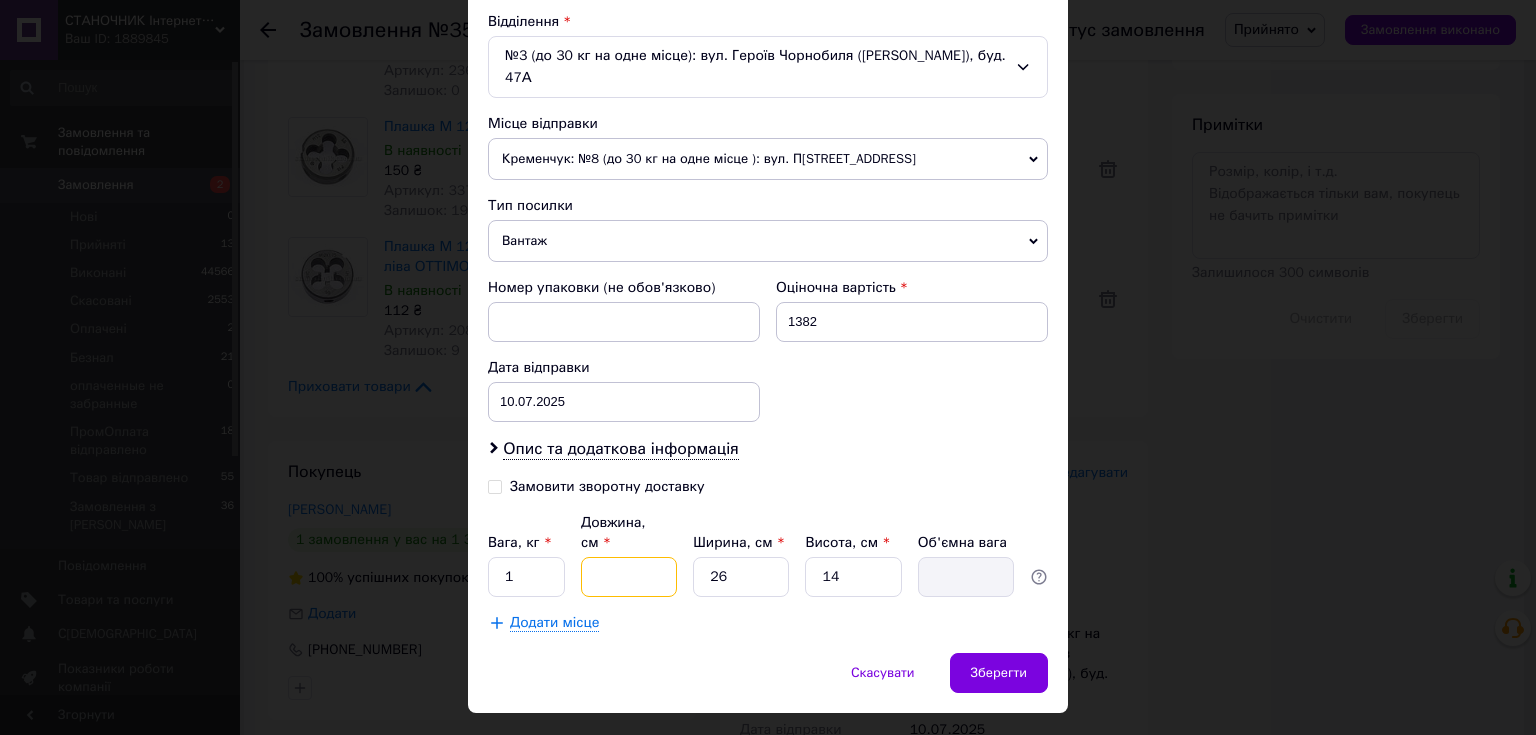 type on "2" 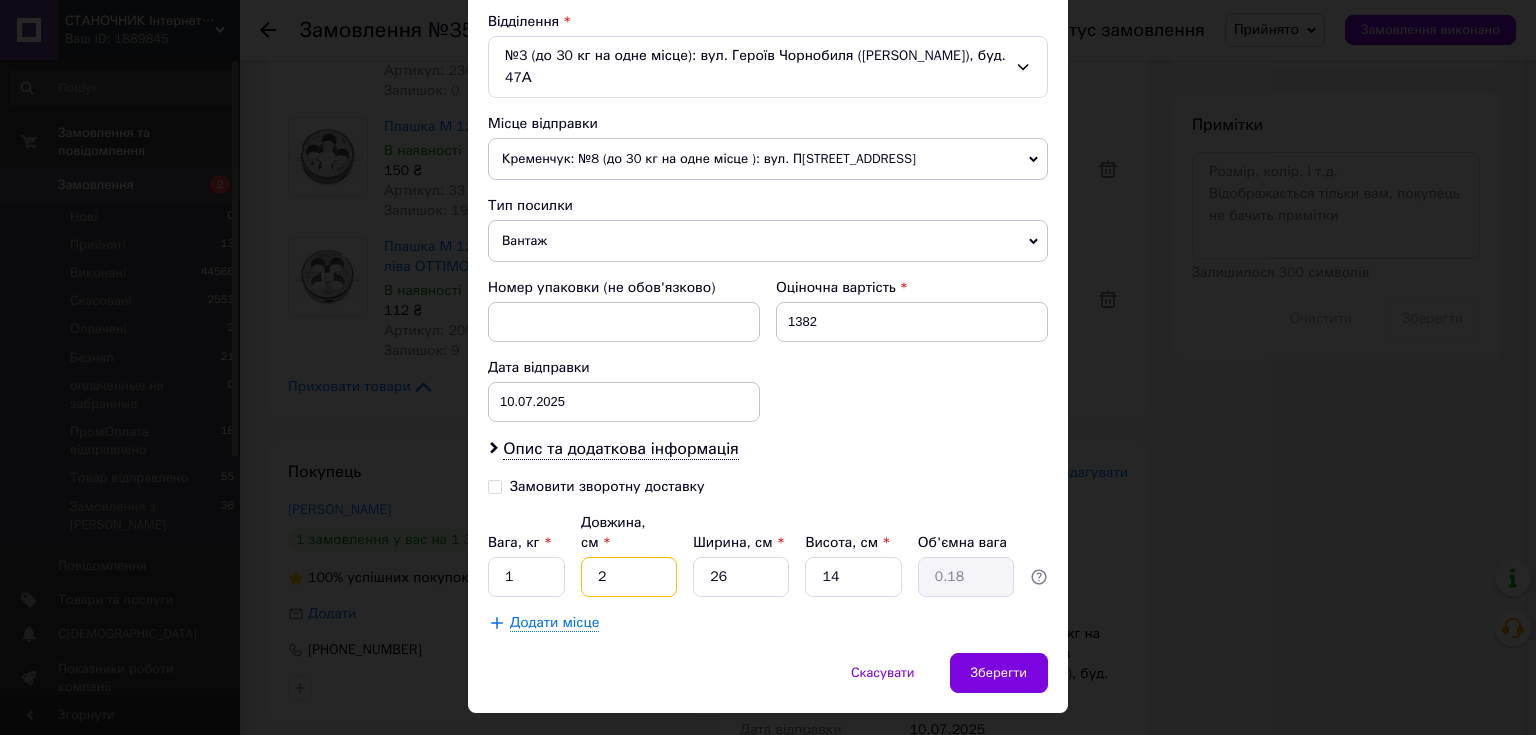 type on "22" 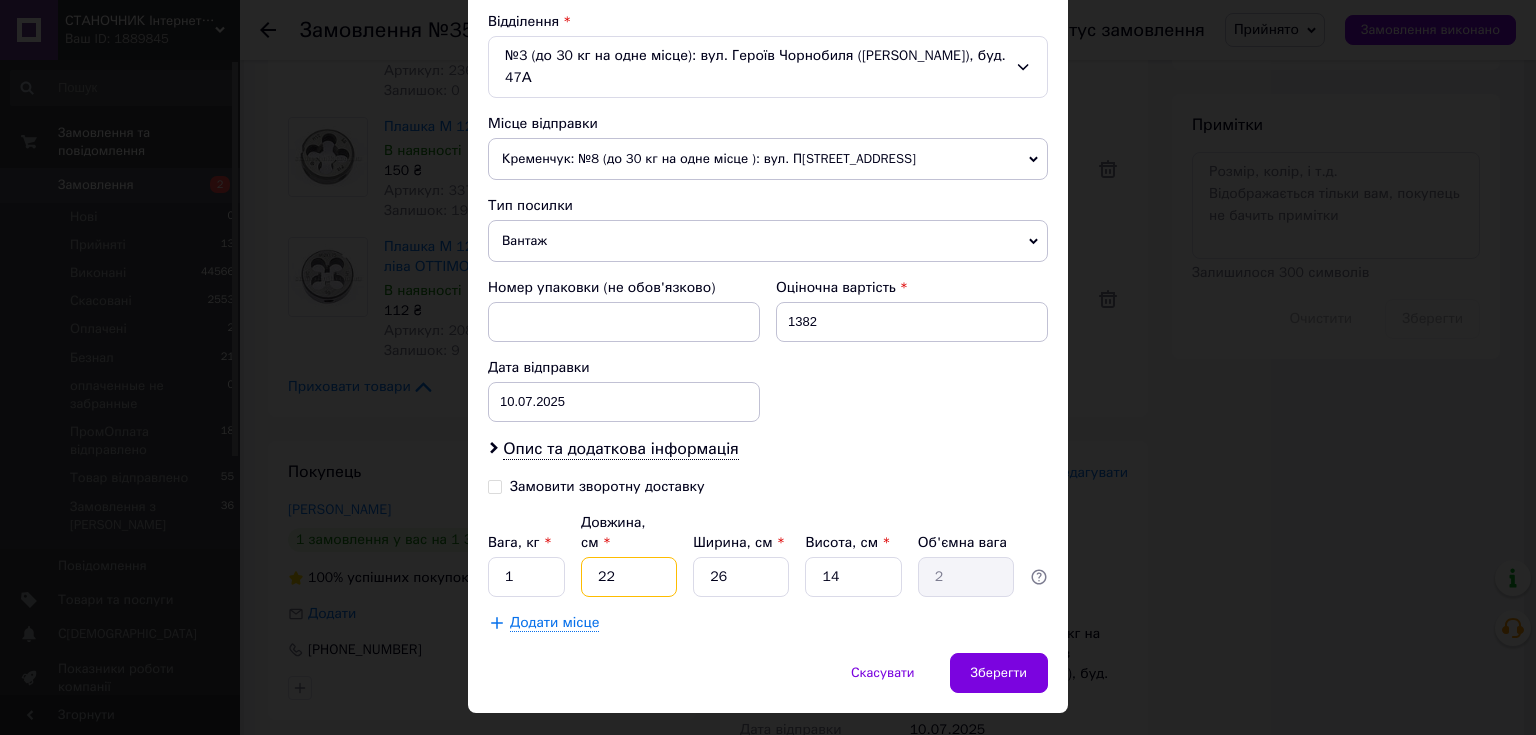 type on "22" 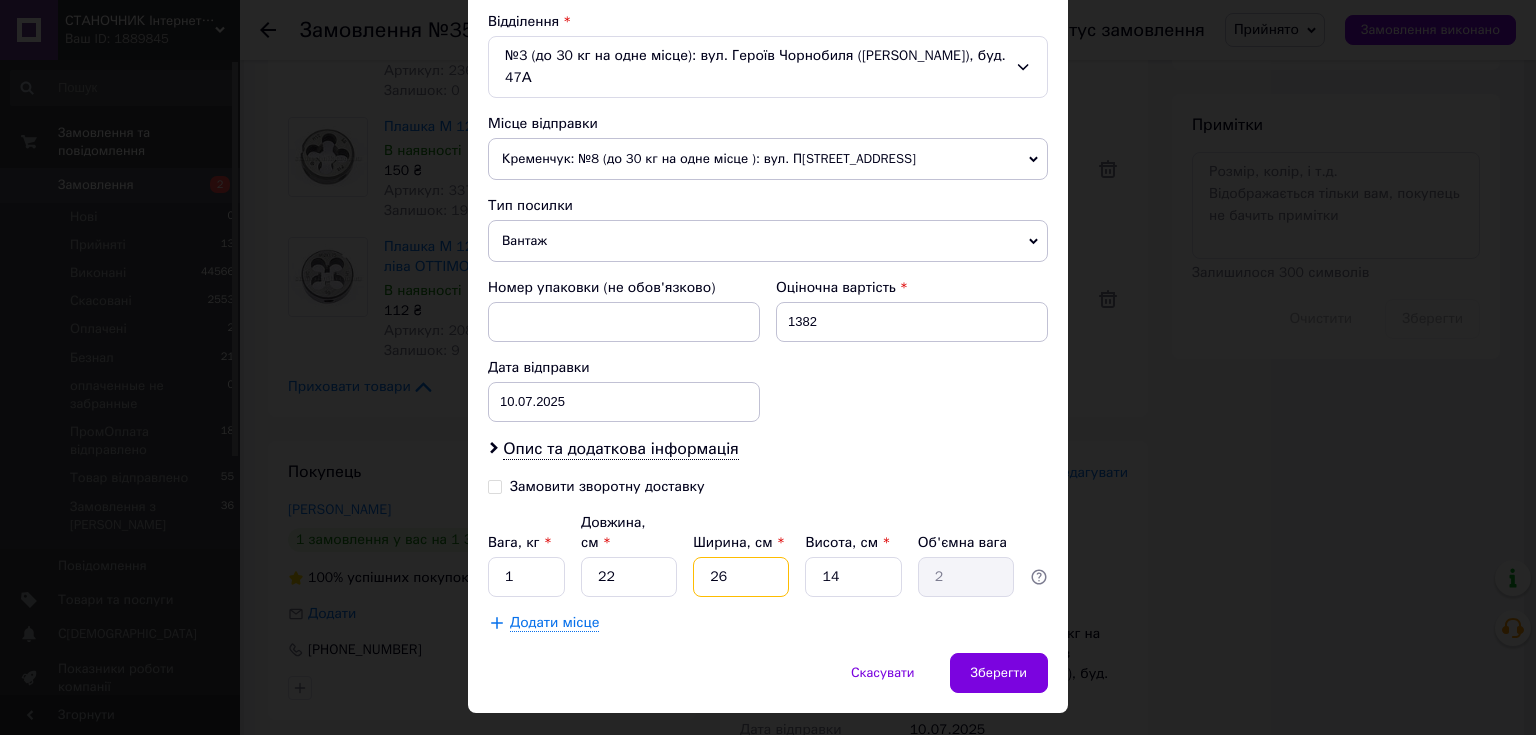 click on "26" at bounding box center (741, 577) 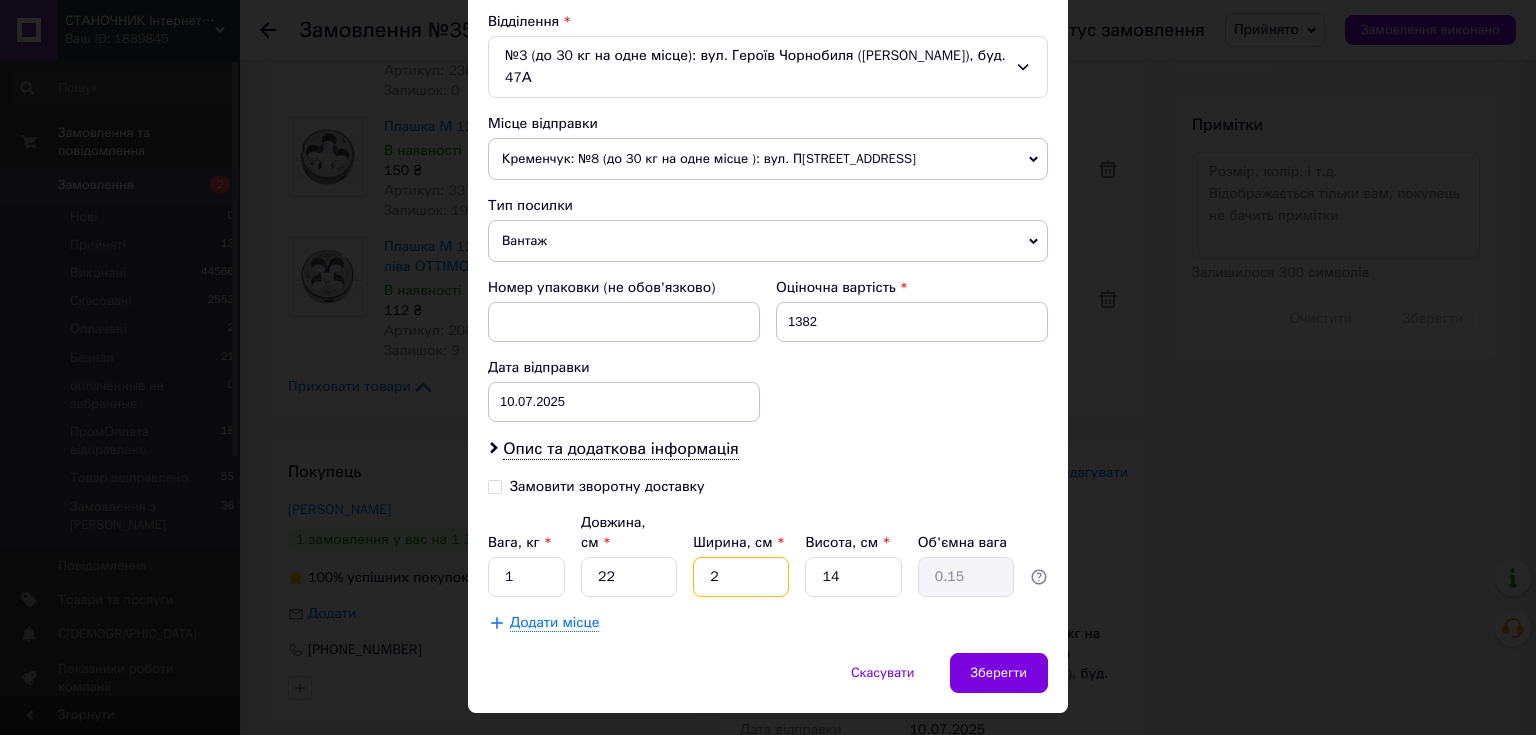 type 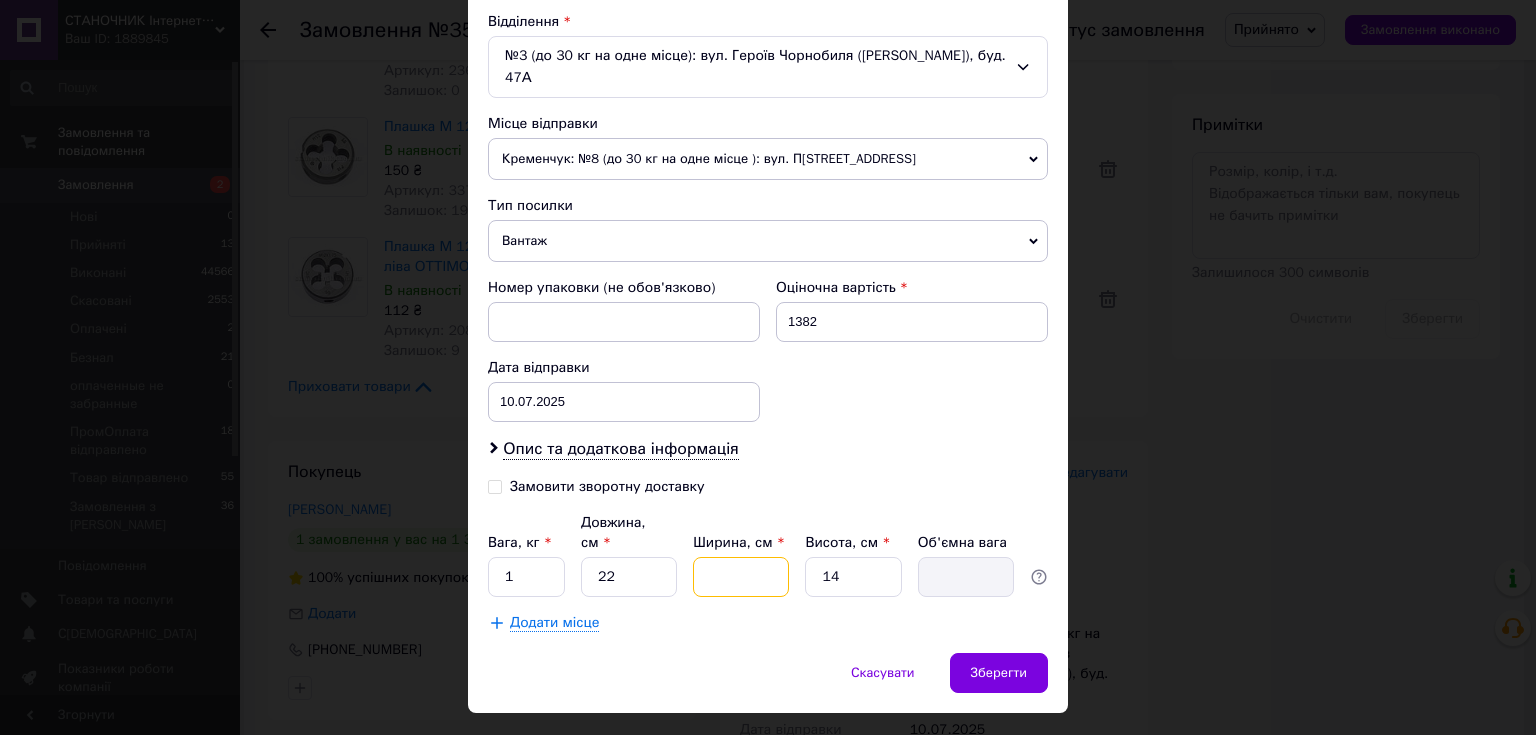type on "1" 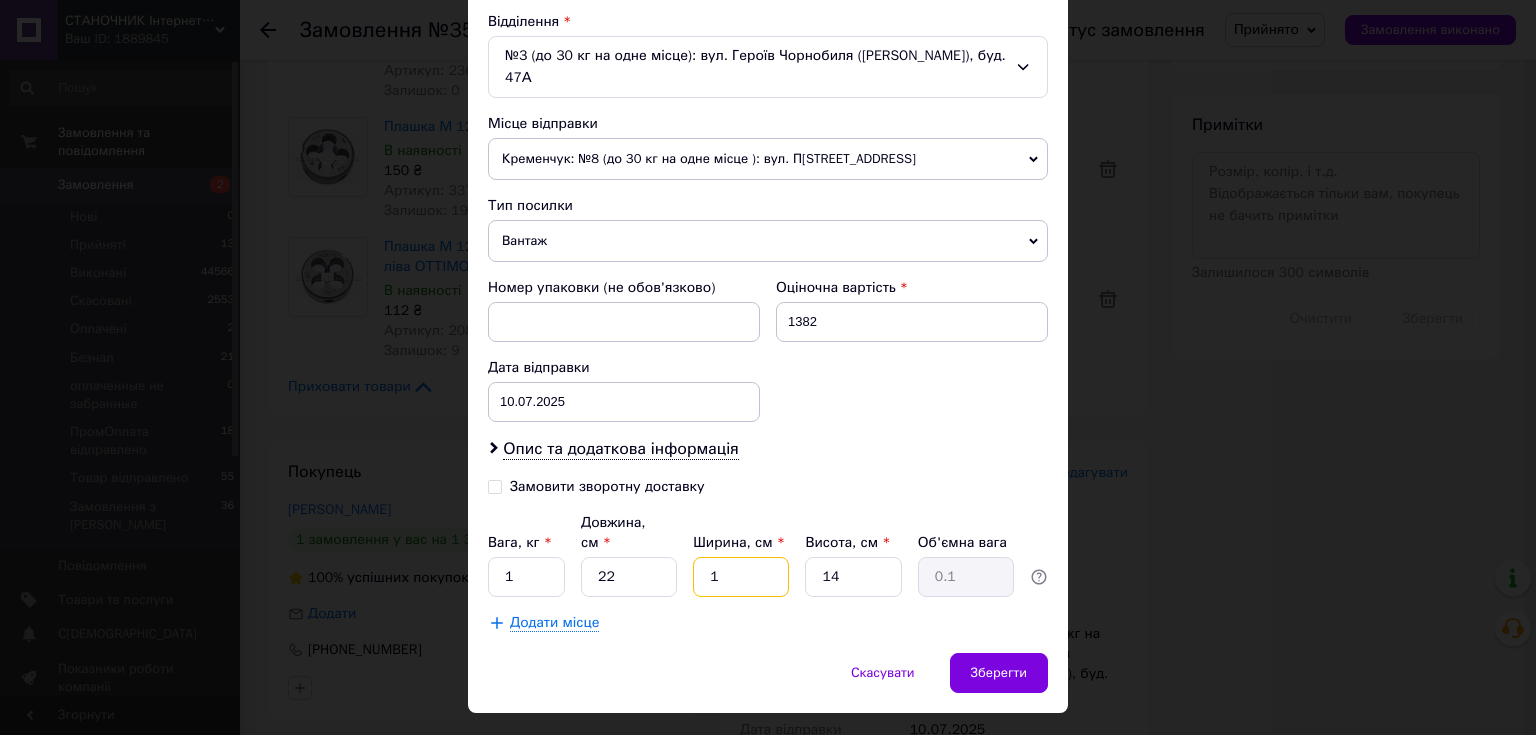 type on "16" 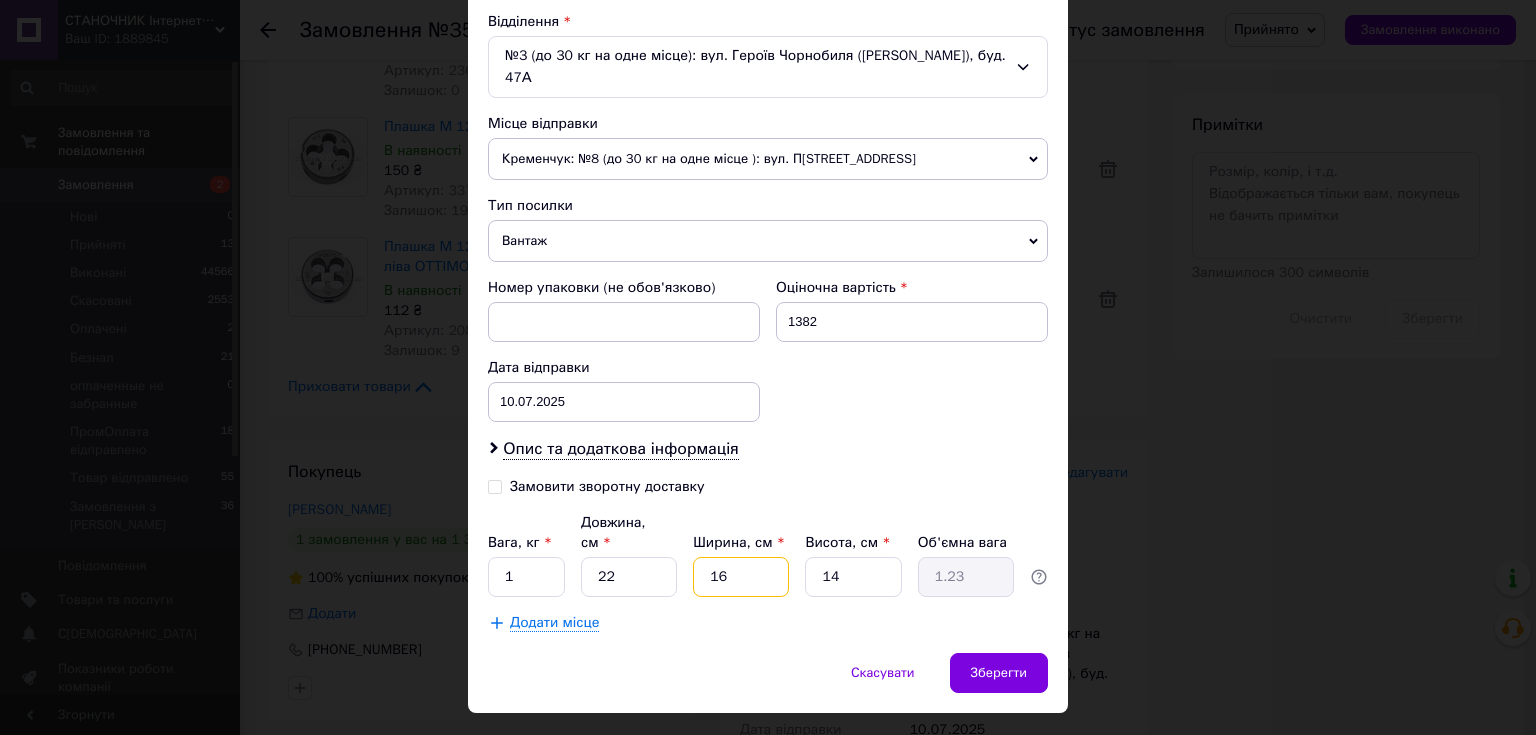 type on "16" 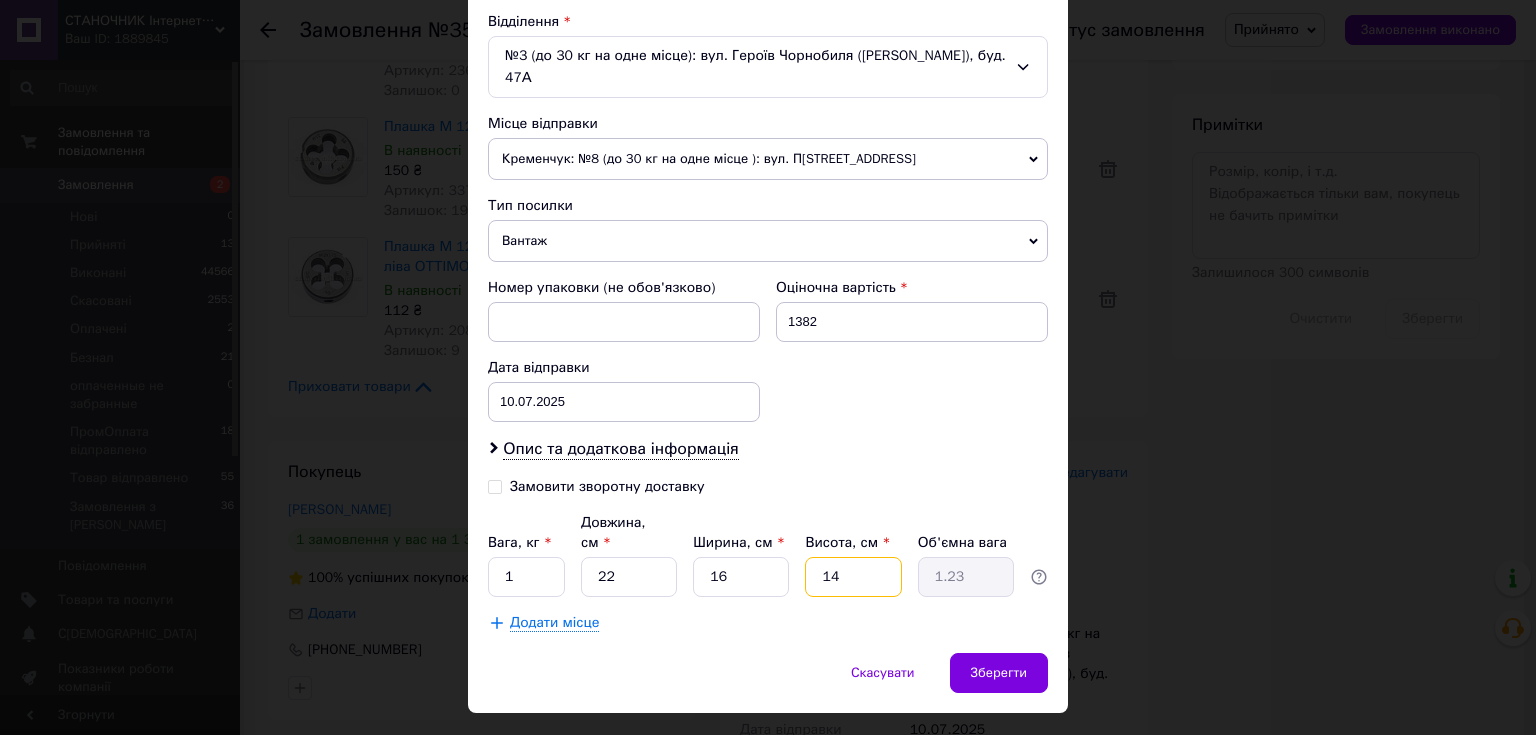 click on "14" at bounding box center (853, 577) 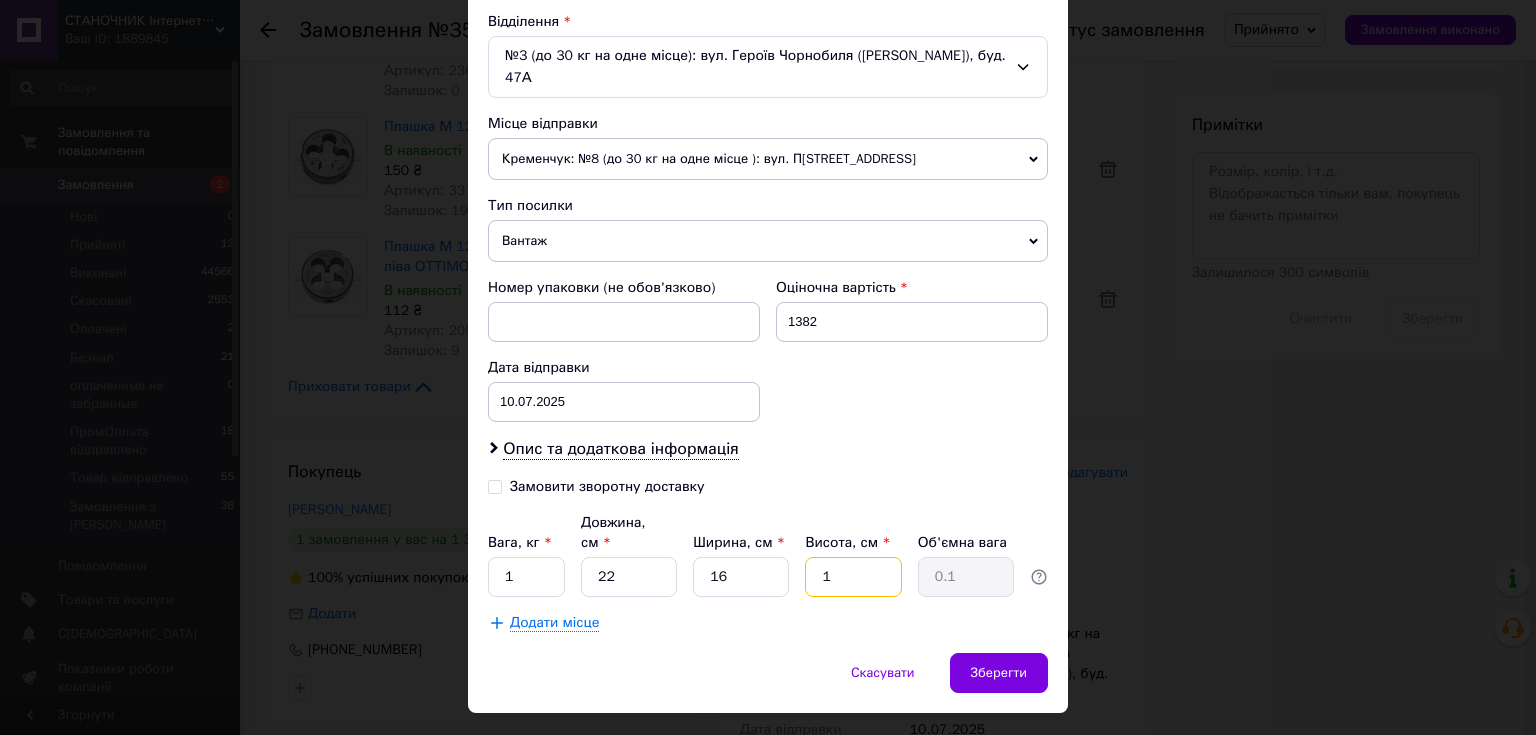 type 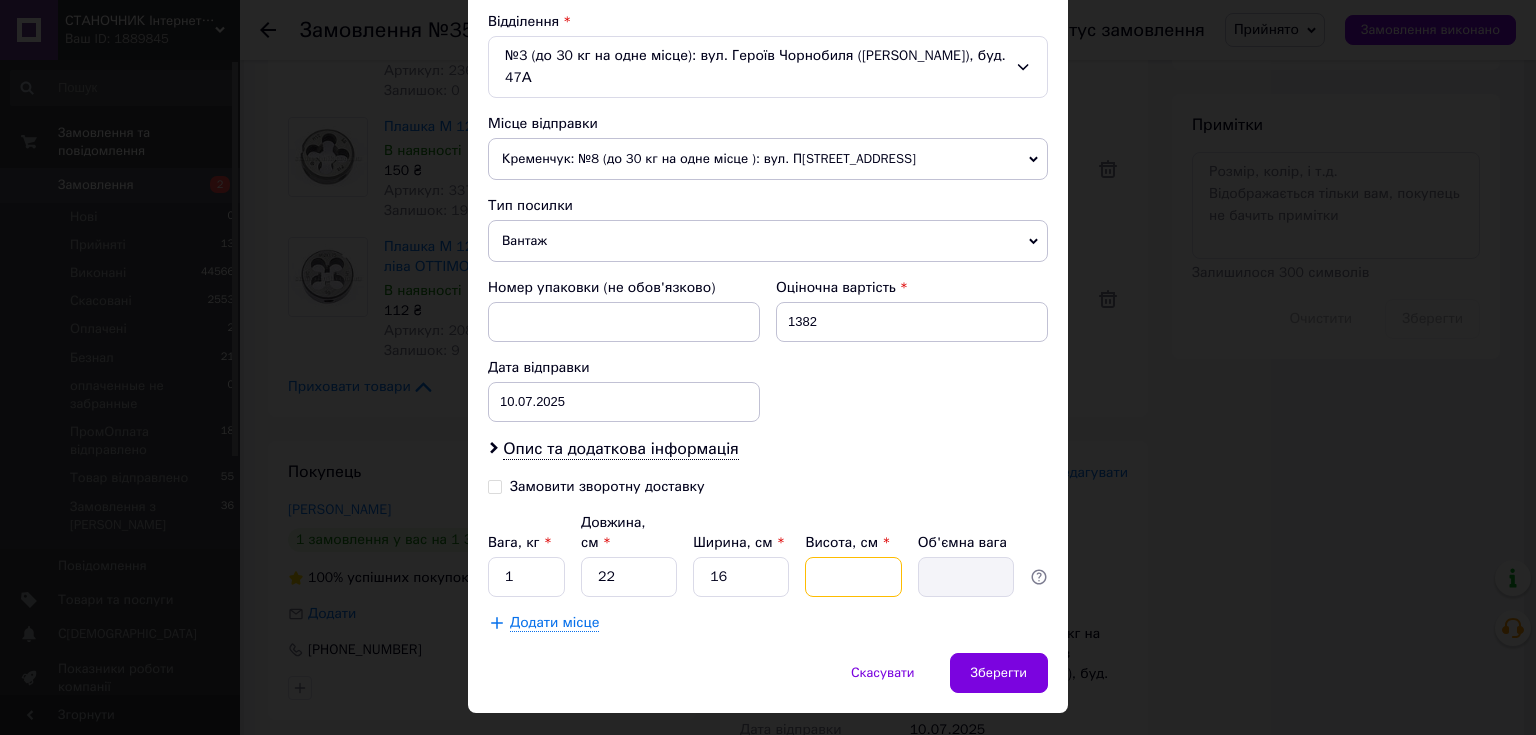 type on "6" 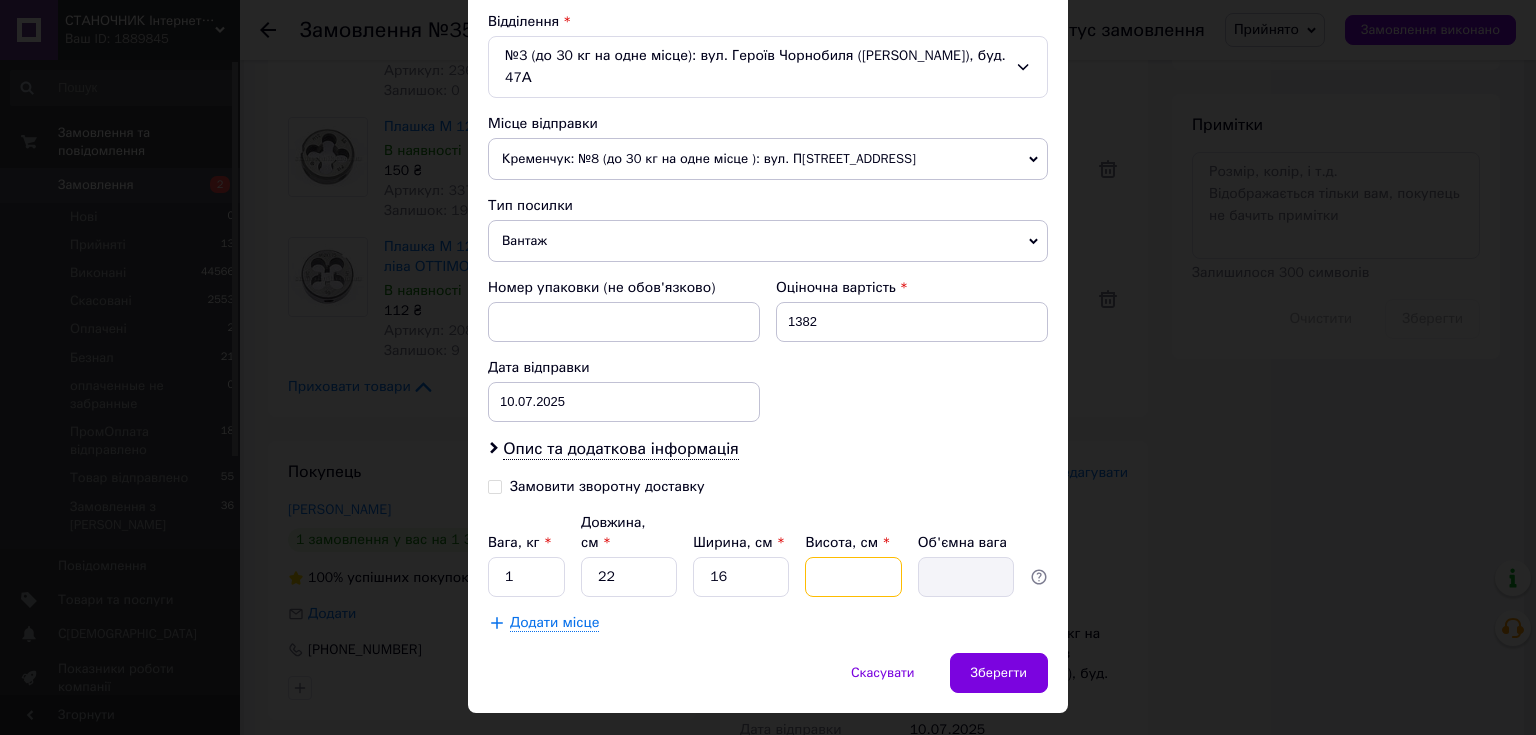type on "0.53" 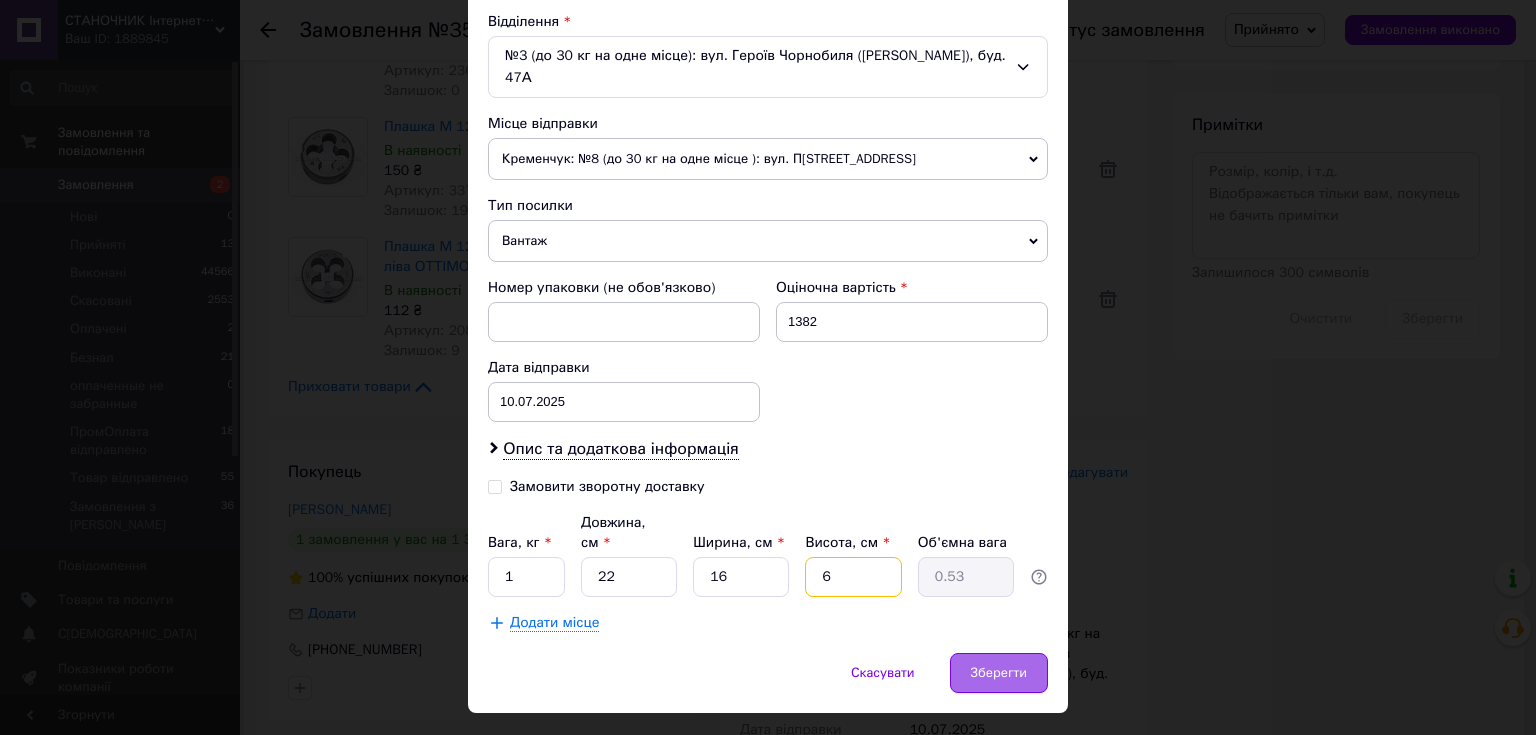 type on "6" 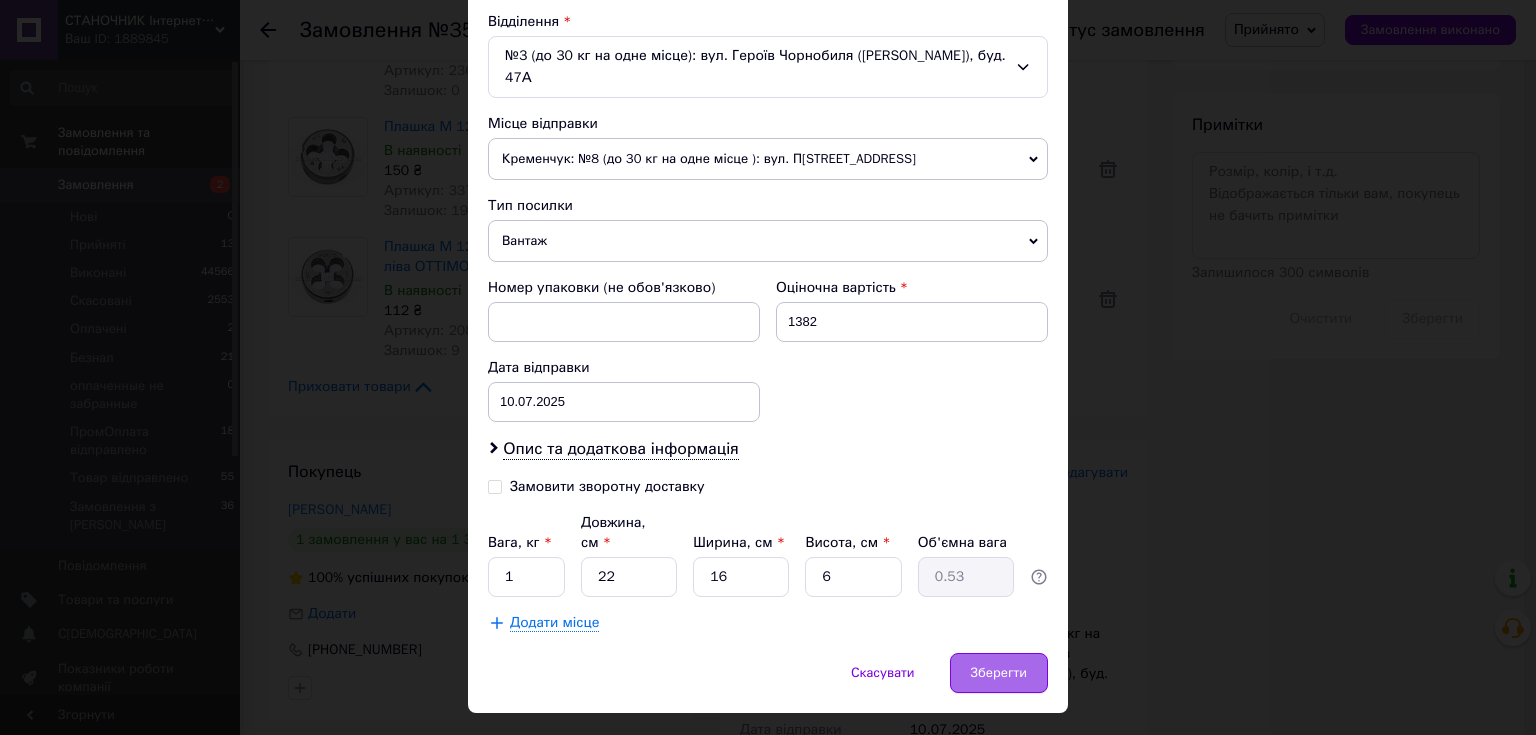 click on "Зберегти" at bounding box center [999, 673] 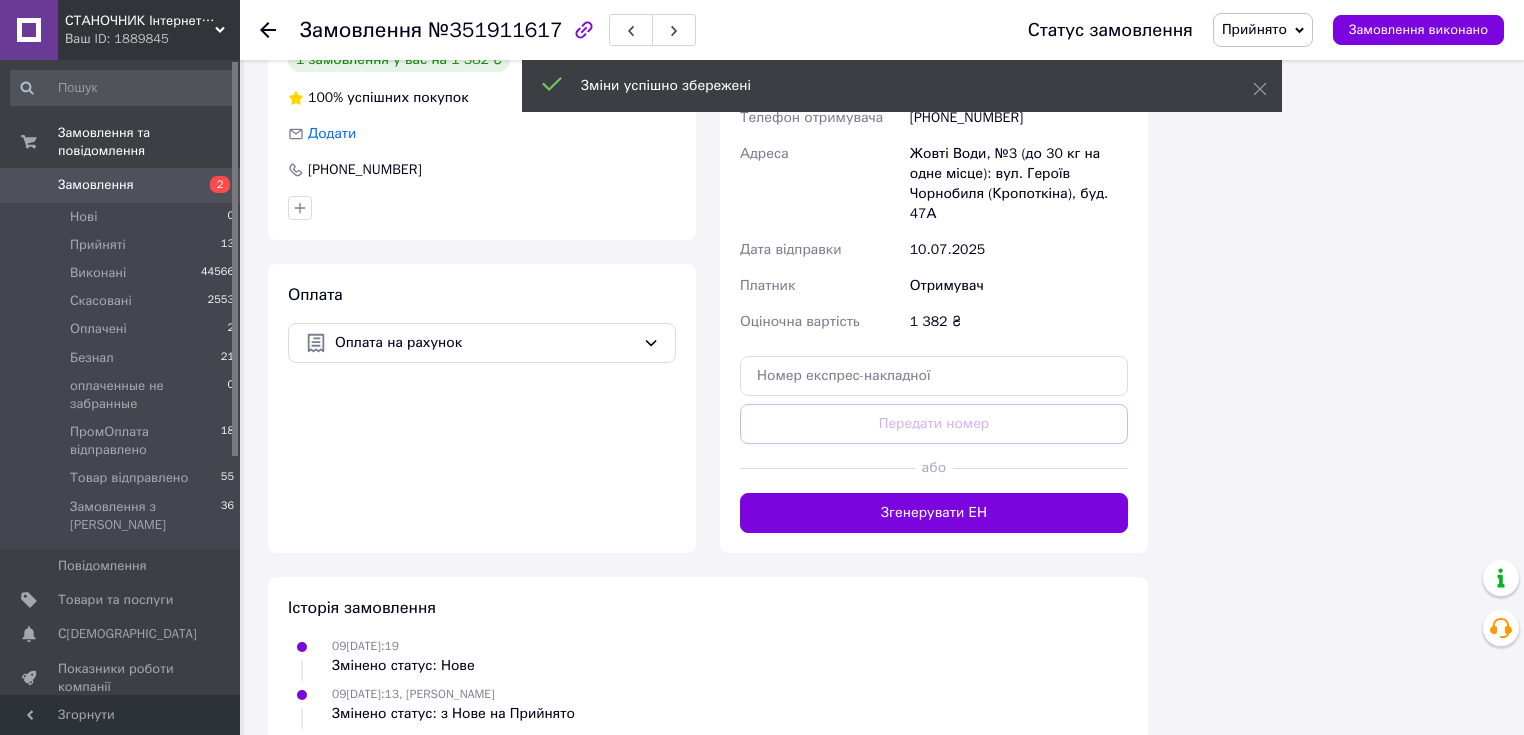 scroll, scrollTop: 1514, scrollLeft: 0, axis: vertical 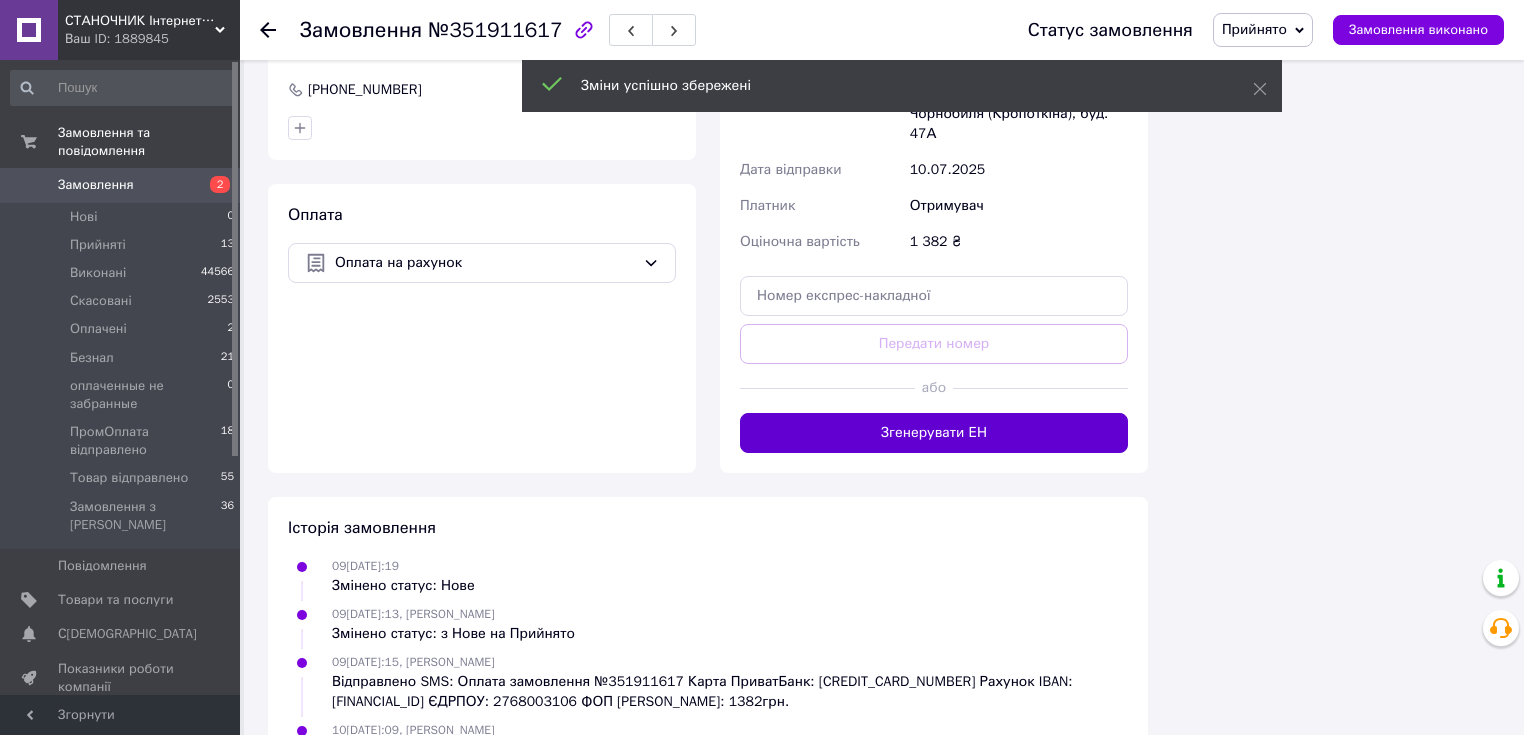 click on "Згенерувати ЕН" at bounding box center (934, 433) 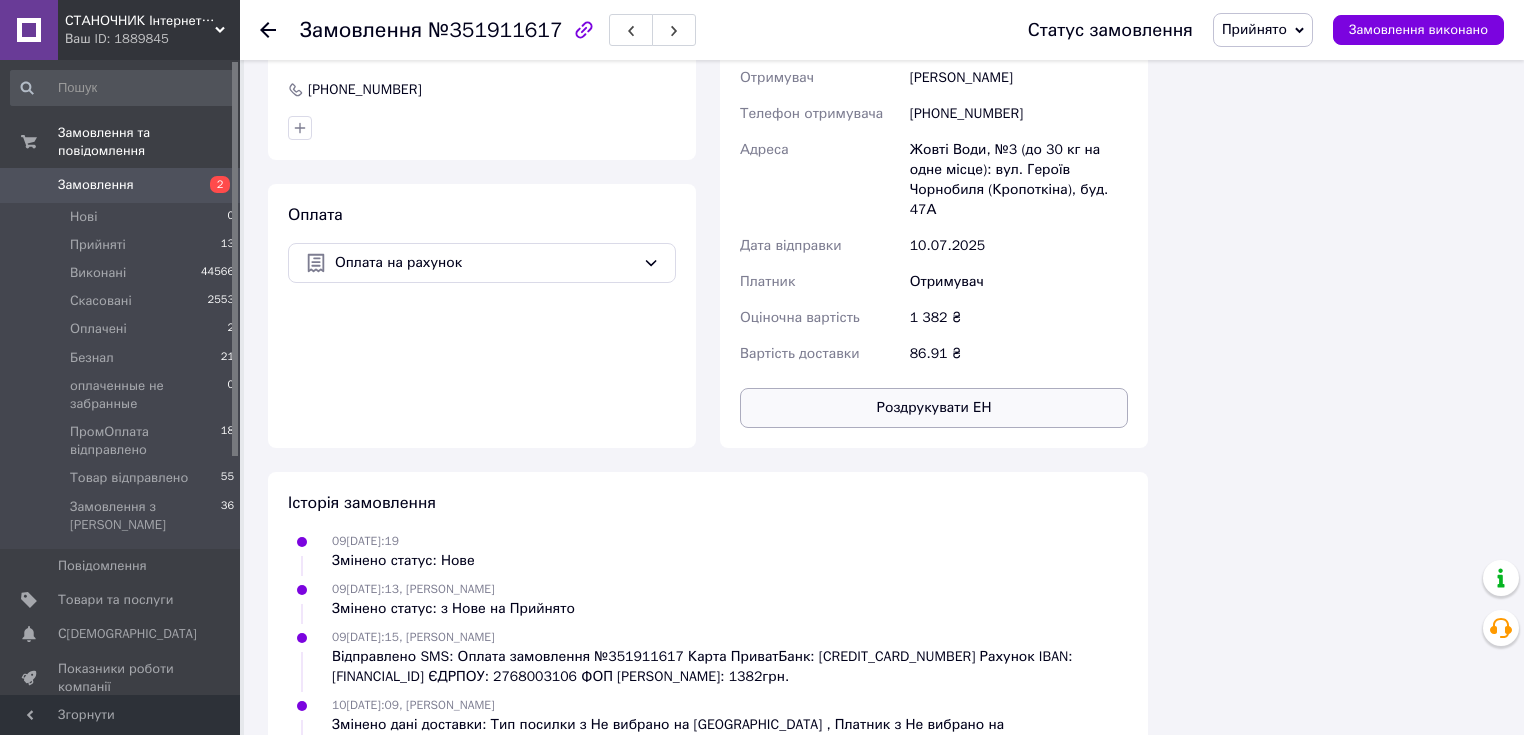 click on "Роздрукувати ЕН" at bounding box center (934, 408) 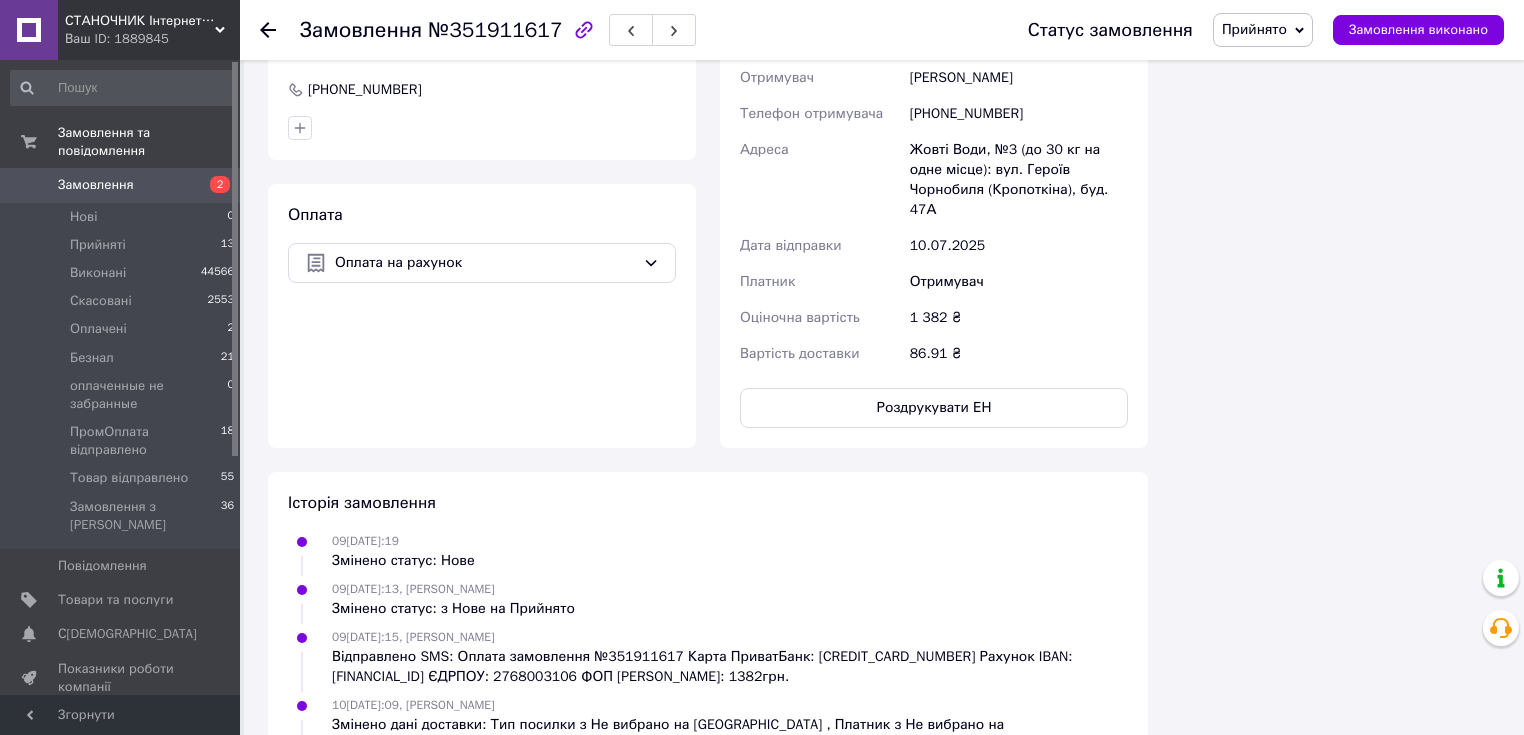 scroll, scrollTop: 1274, scrollLeft: 0, axis: vertical 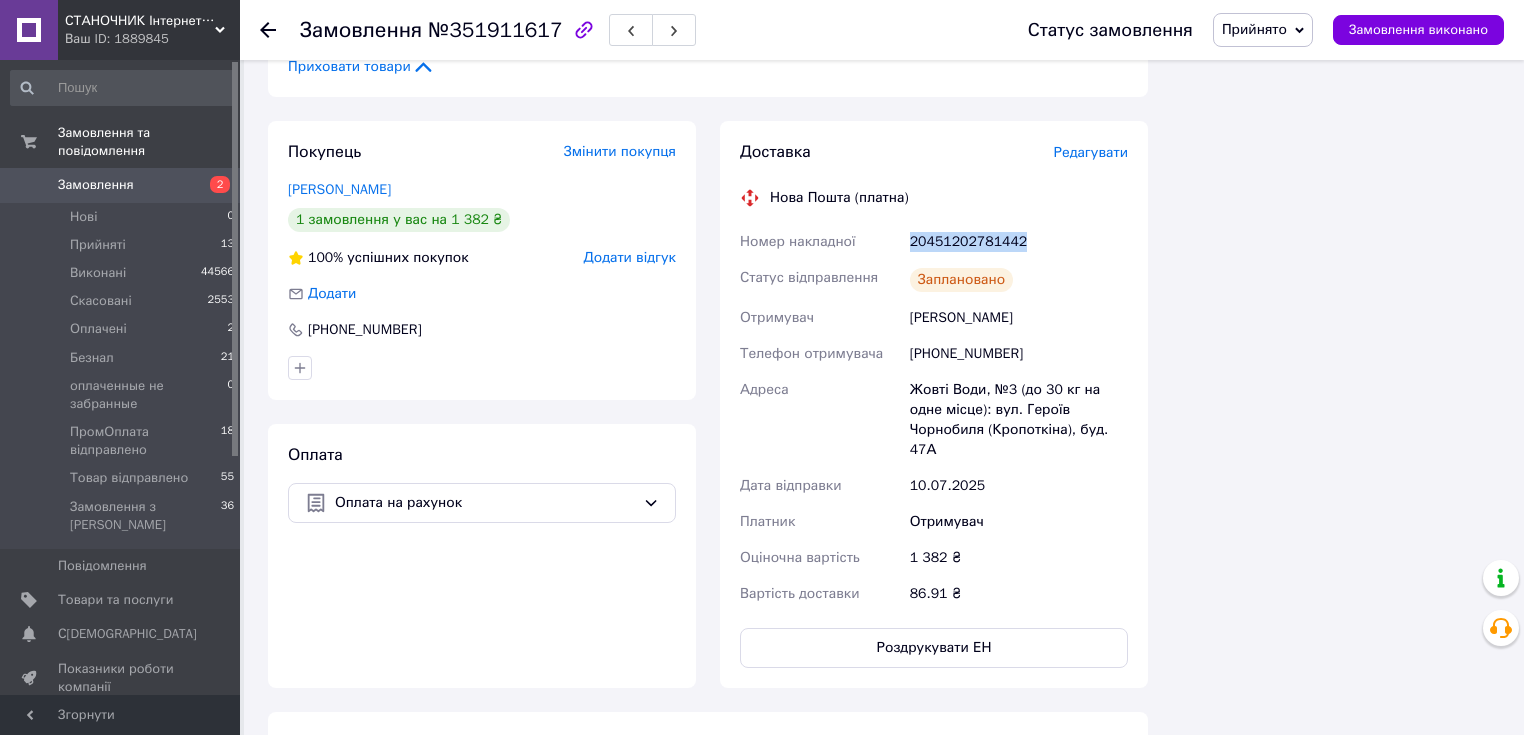 drag, startPoint x: 907, startPoint y: 247, endPoint x: 1032, endPoint y: 248, distance: 125.004 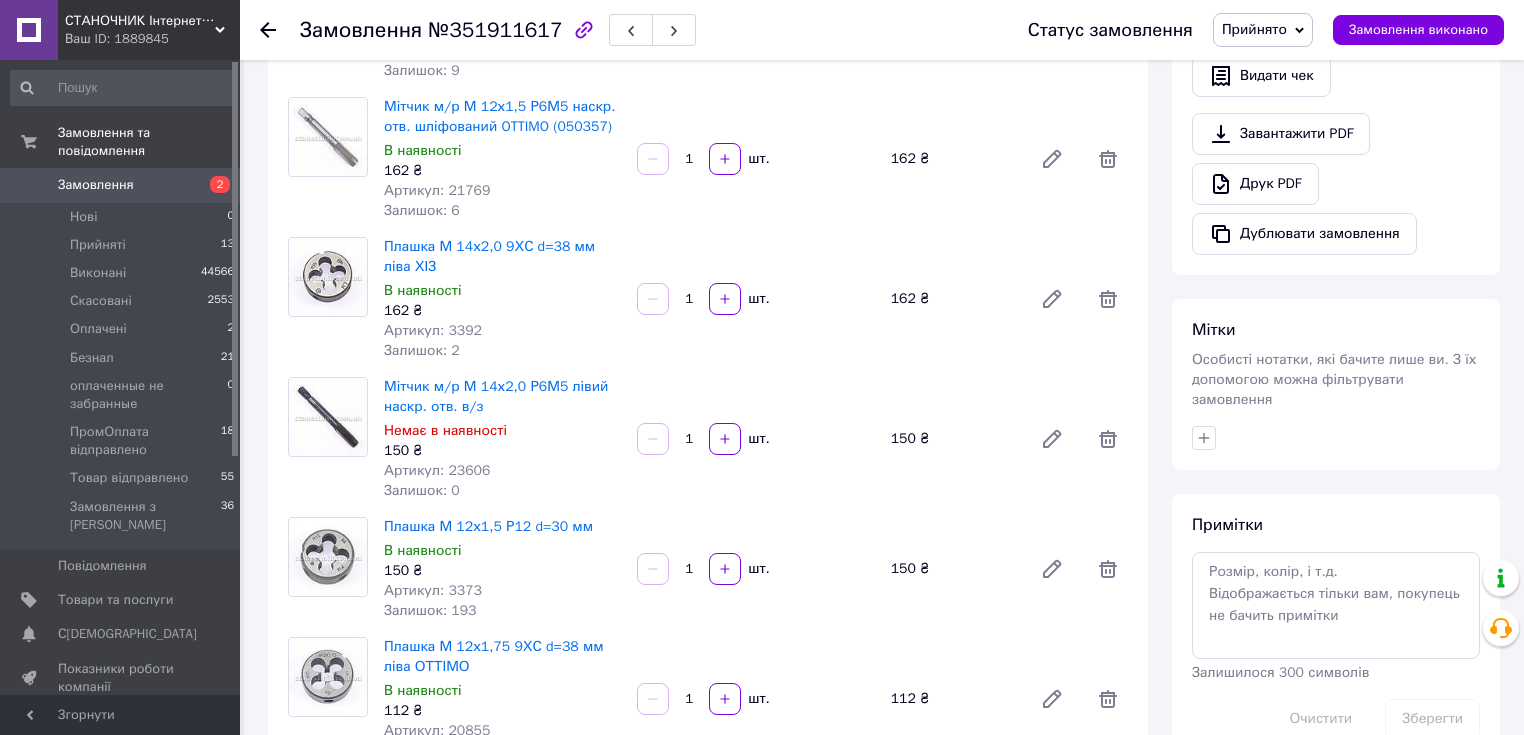 scroll, scrollTop: 314, scrollLeft: 0, axis: vertical 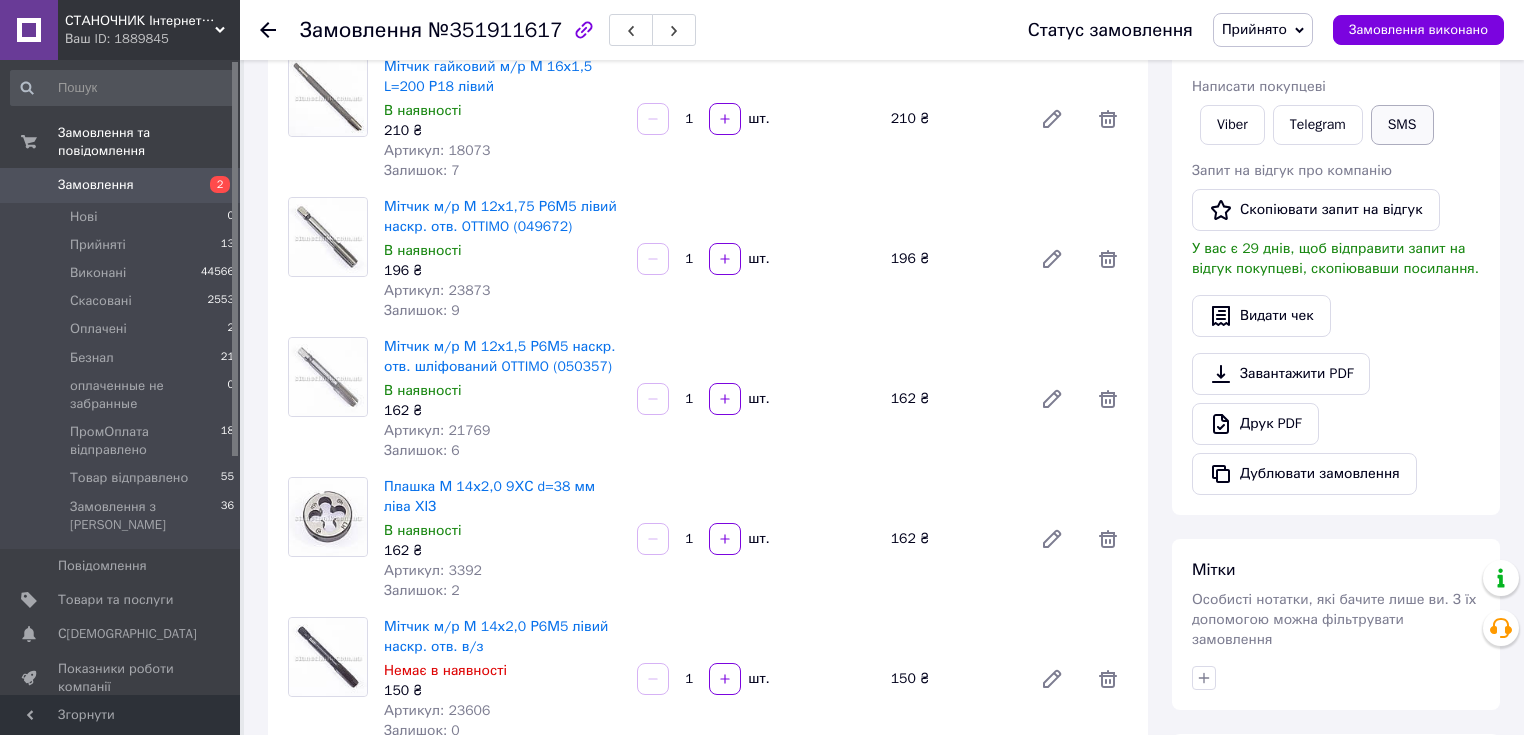 click on "SMS" at bounding box center [1402, 125] 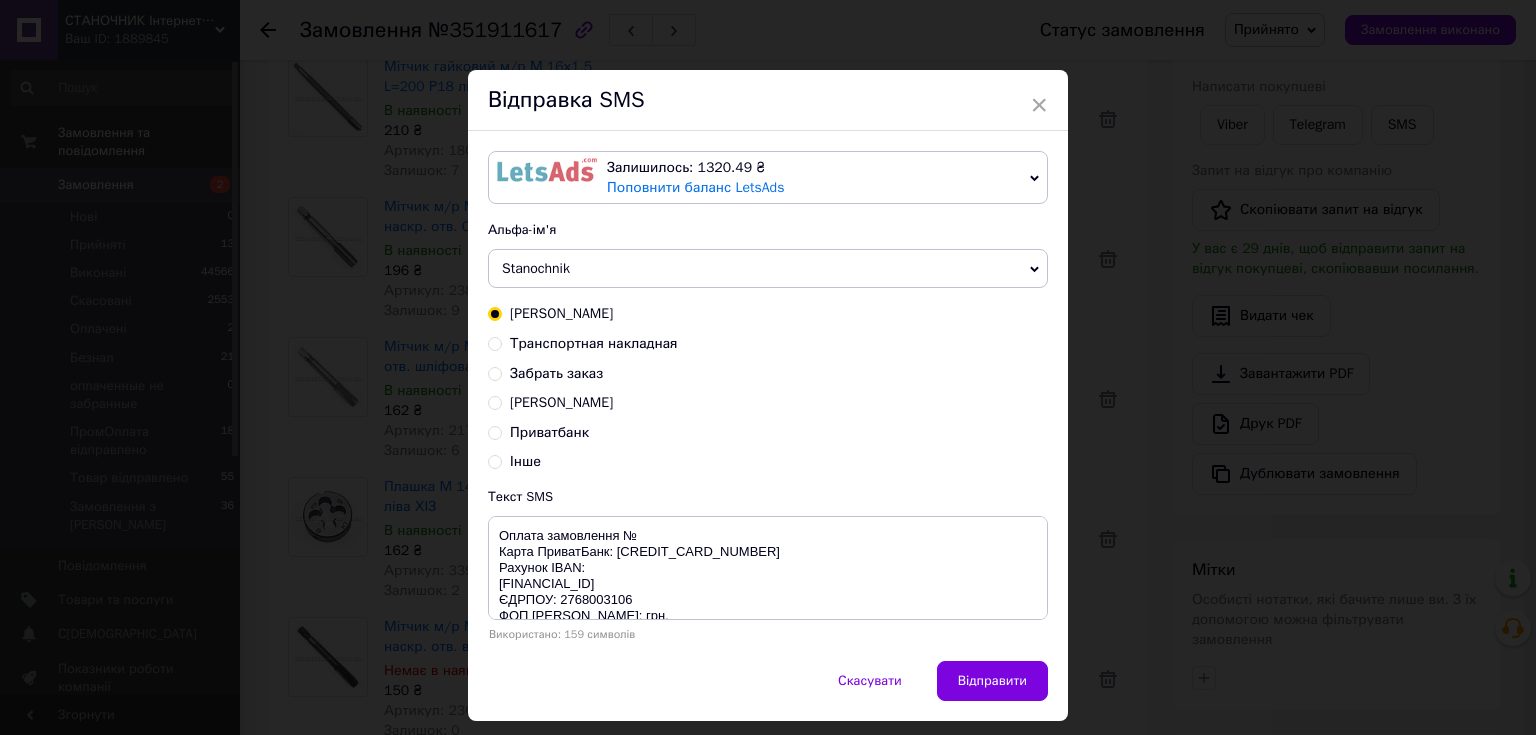 click on "Транспортная накладная" at bounding box center (594, 343) 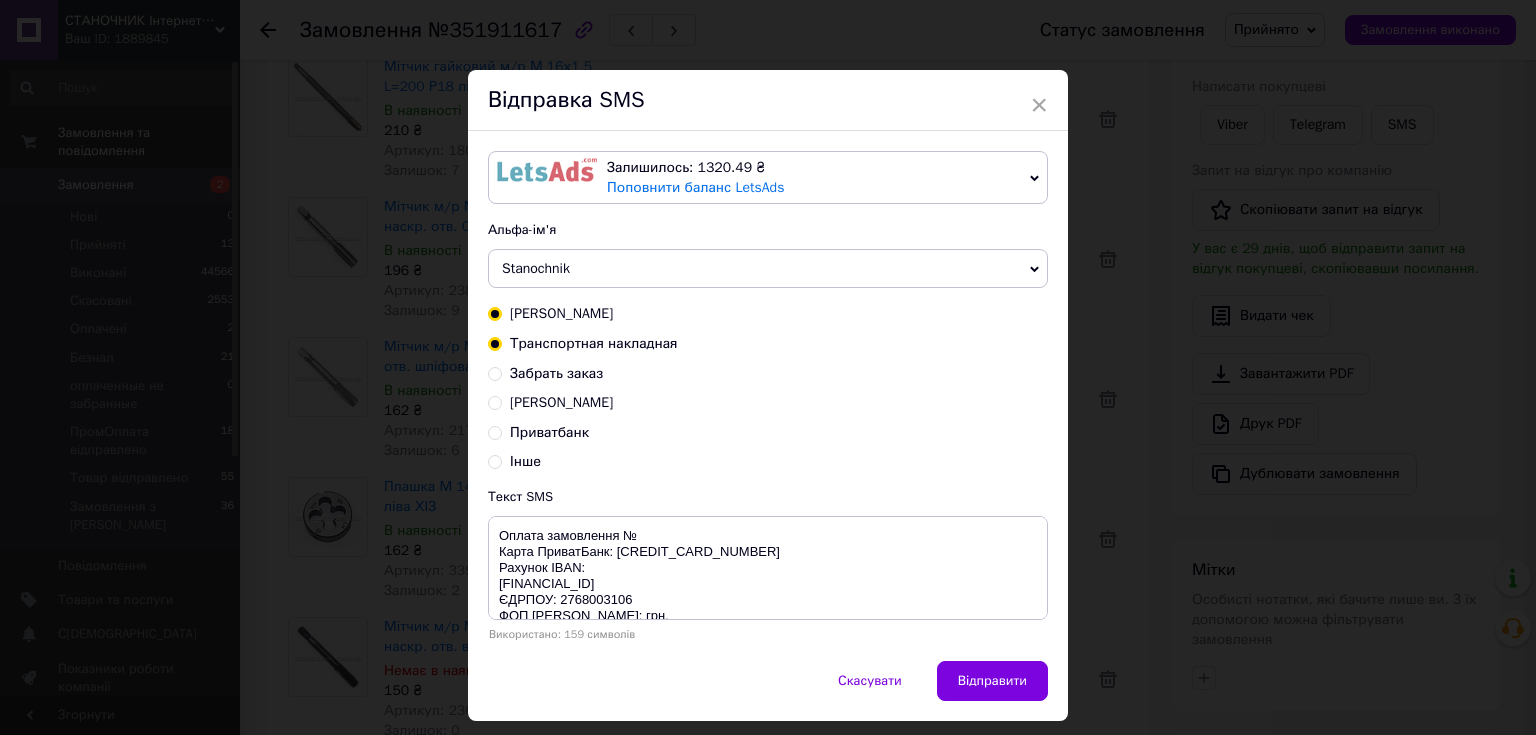 radio on "false" 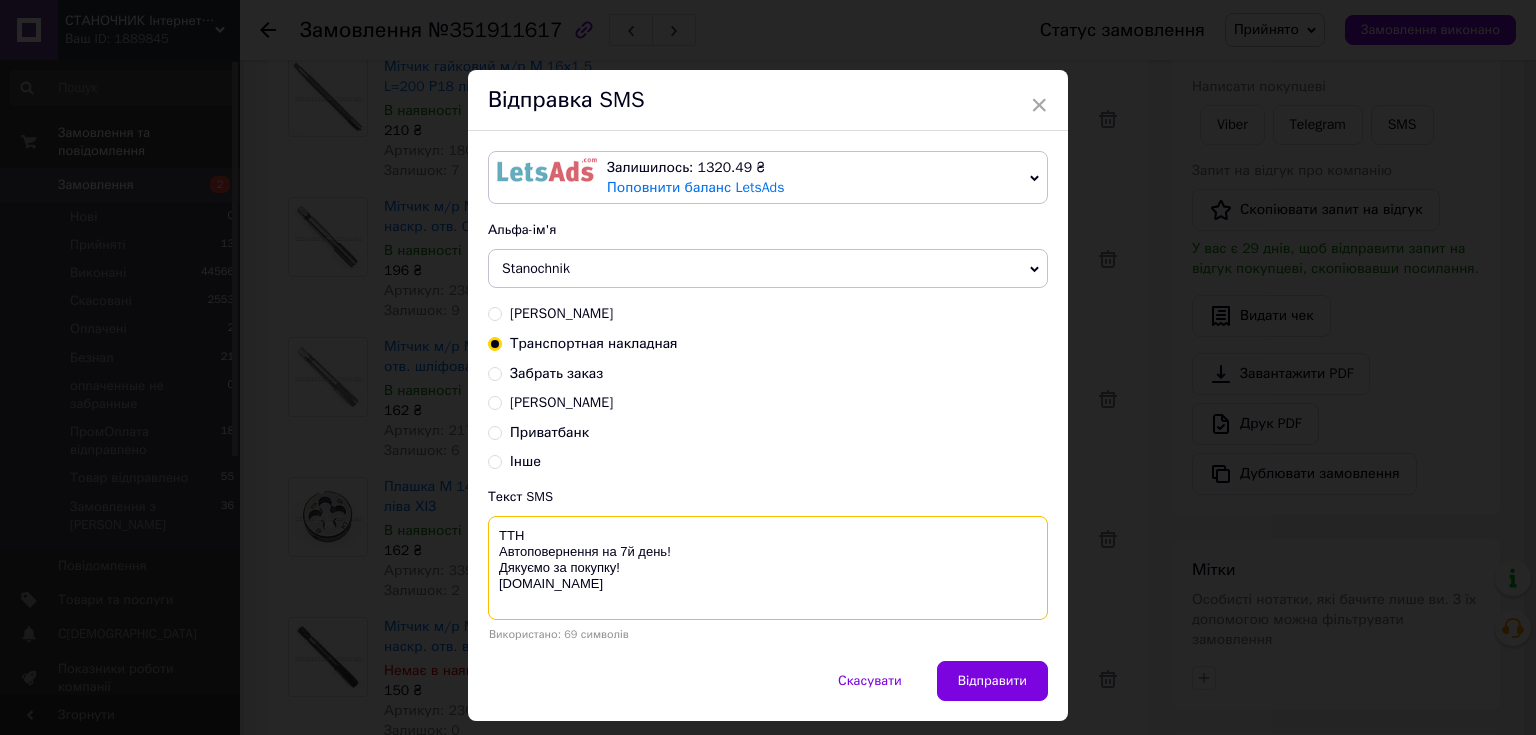 click on "ТТН
Автоповернення на 7й день!
Дякуємо за покупку!
[DOMAIN_NAME]" at bounding box center [768, 568] 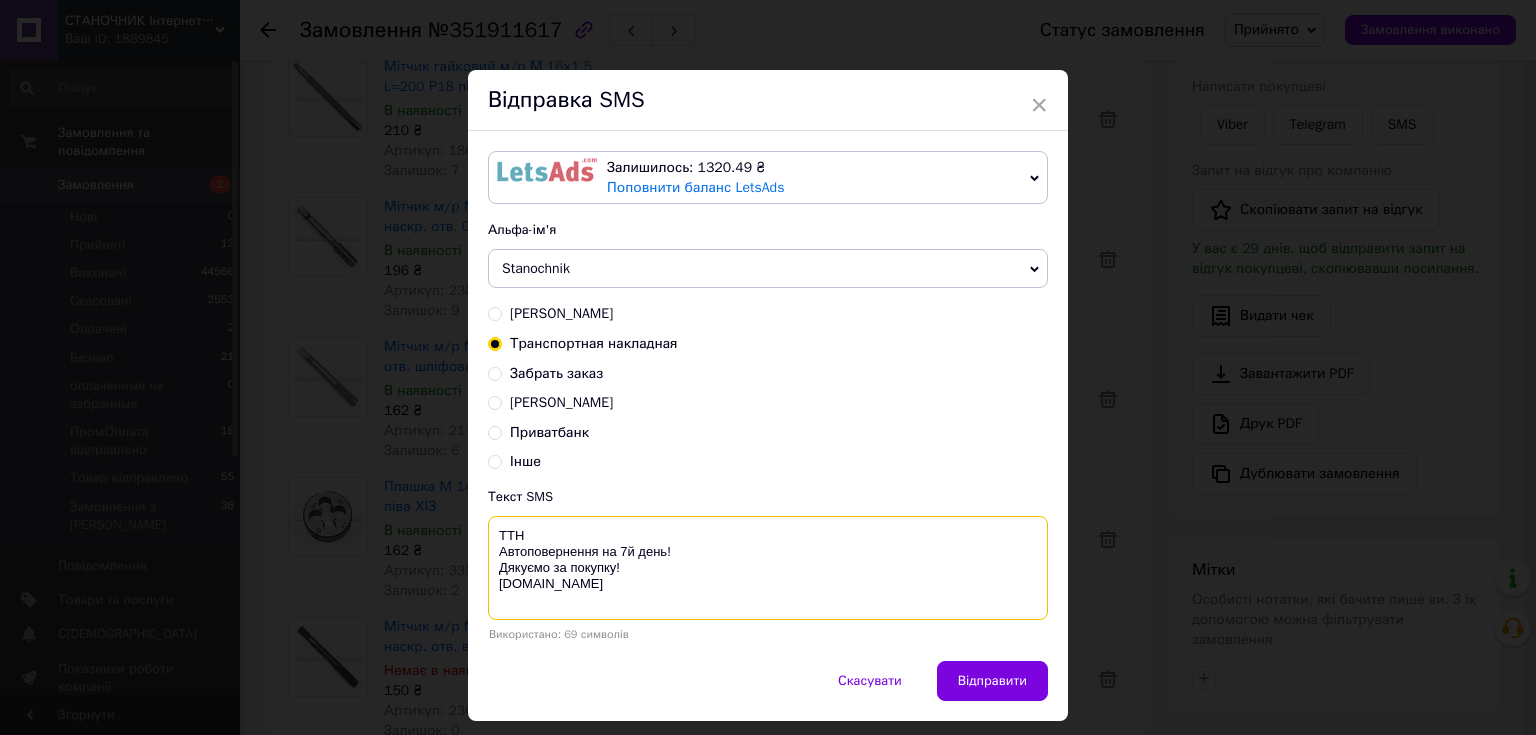 paste on "20451202781442" 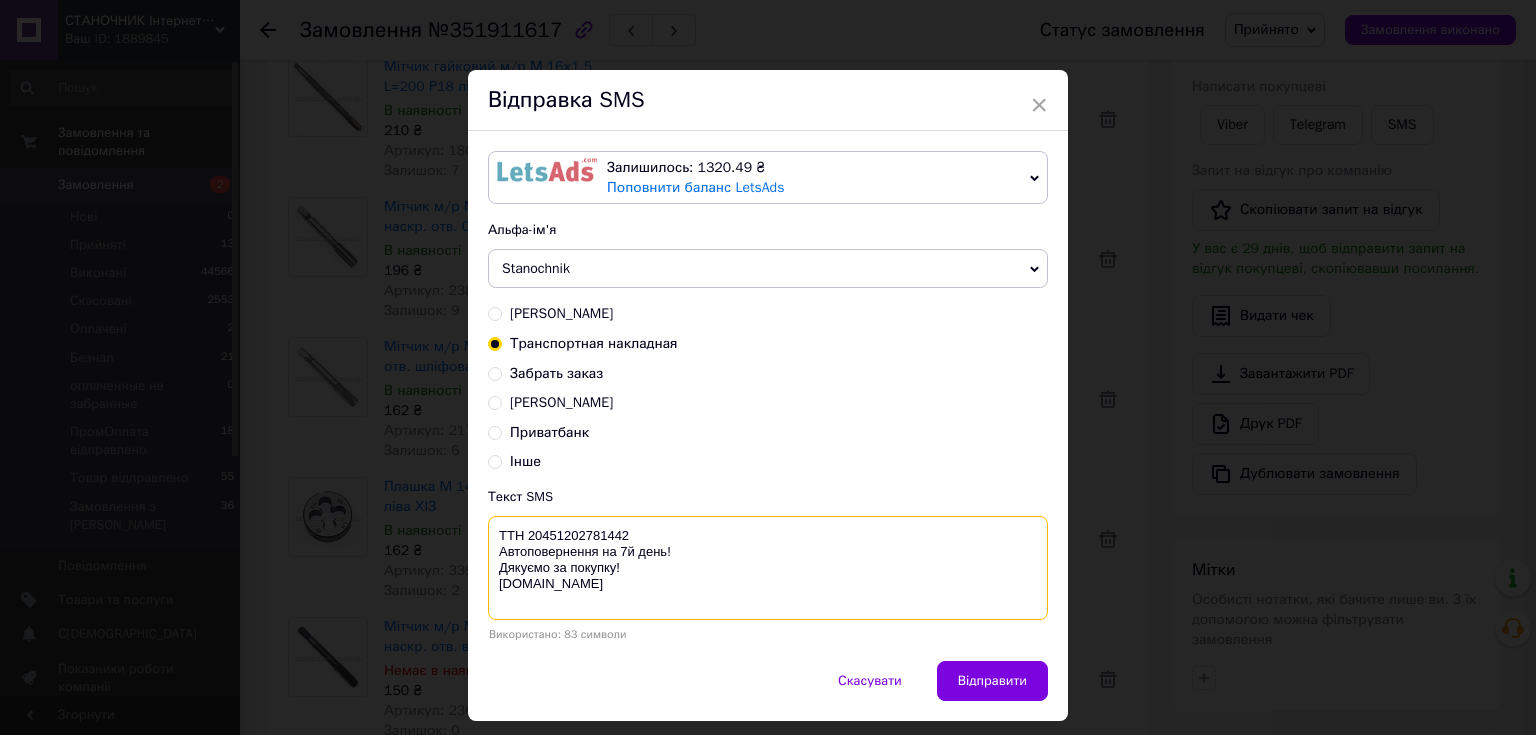drag, startPoint x: 496, startPoint y: 556, endPoint x: 747, endPoint y: 606, distance: 255.93163 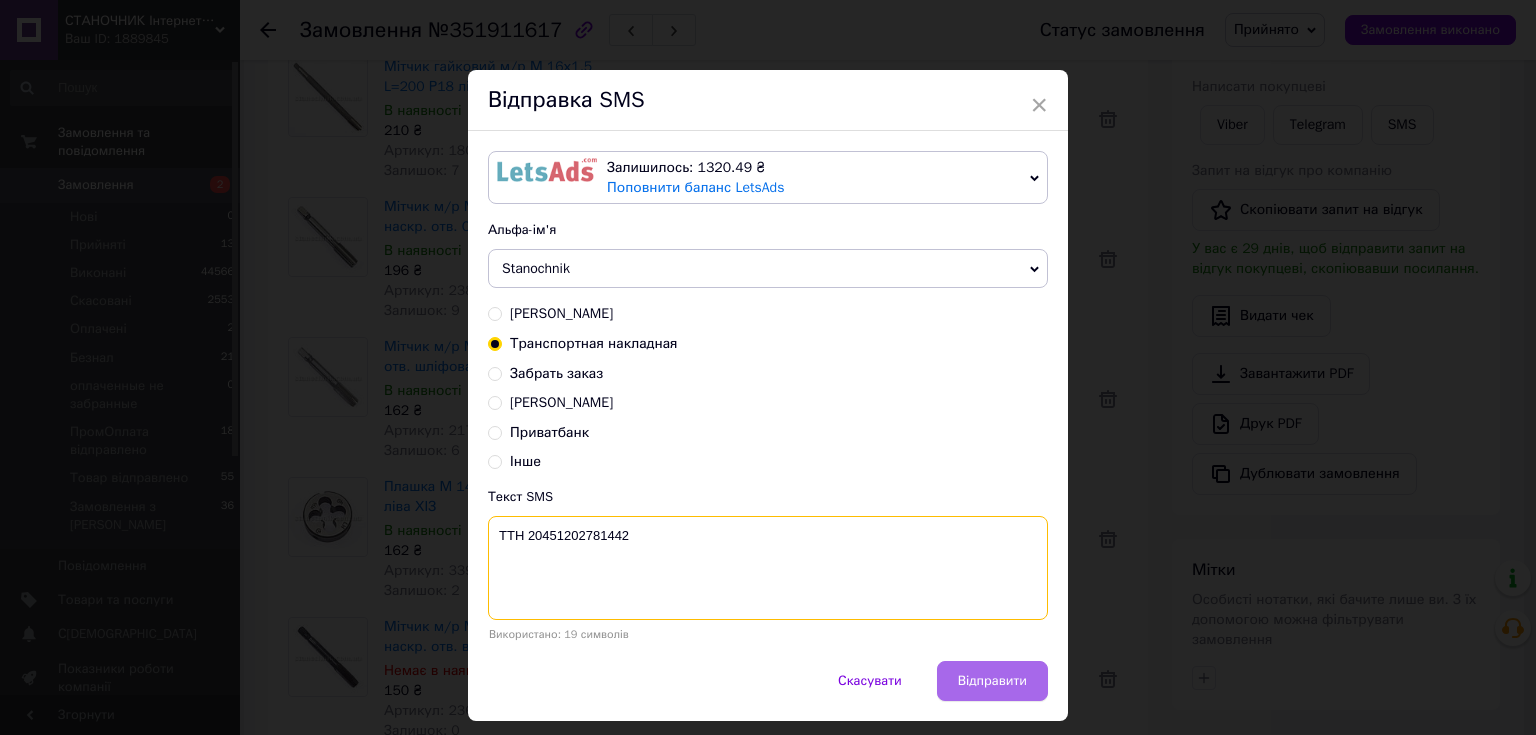 type on "ТТН 20451202781442" 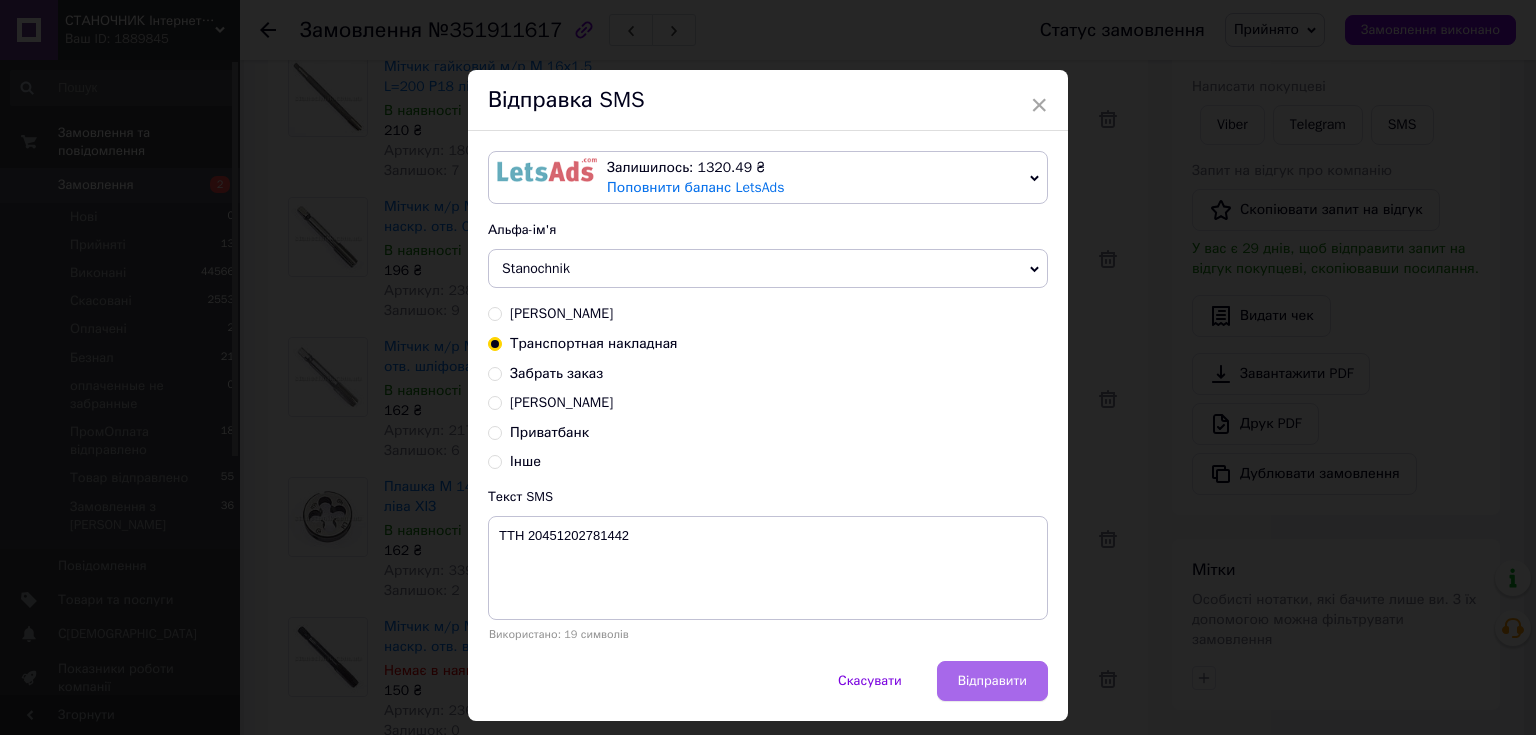 click on "Відправити" at bounding box center (992, 681) 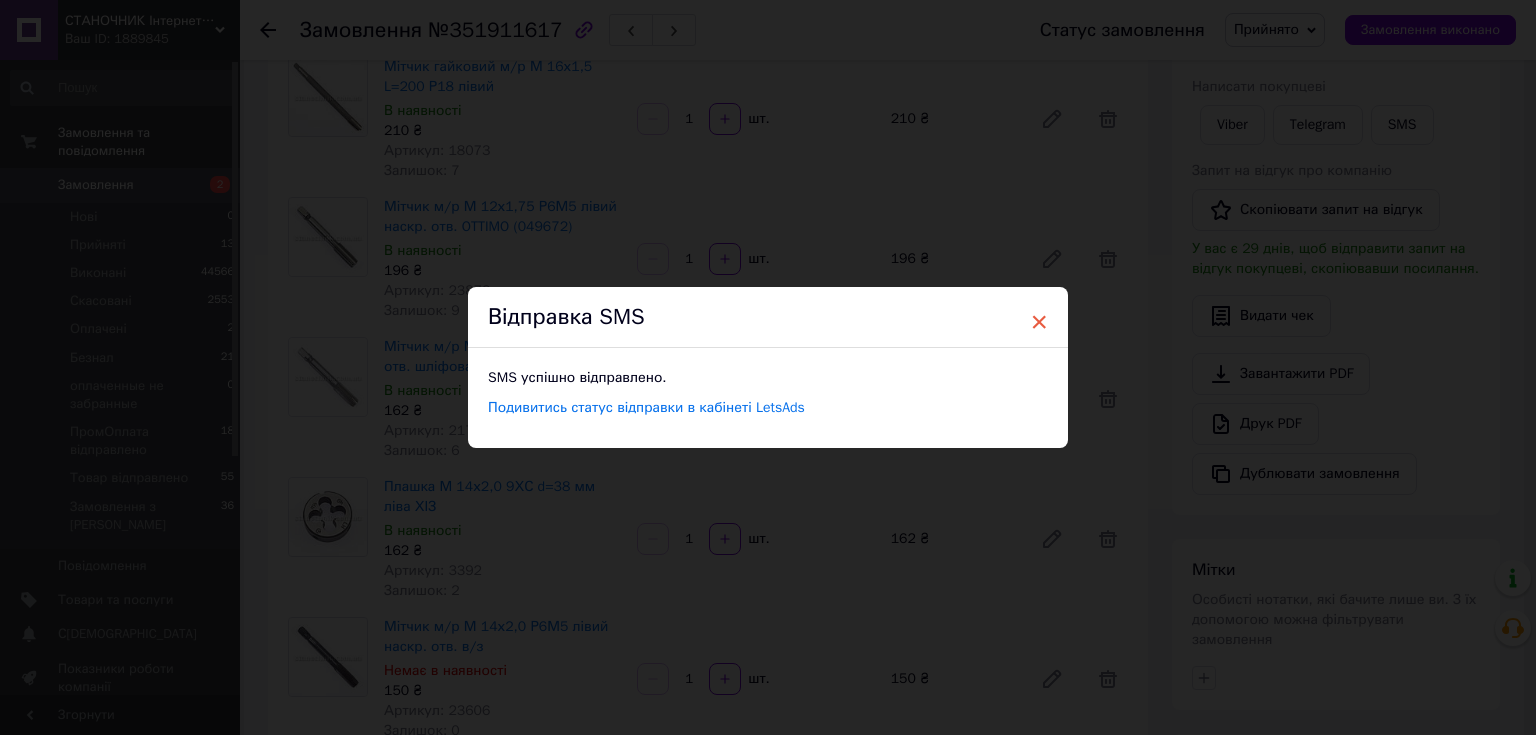 click on "×" at bounding box center (1039, 322) 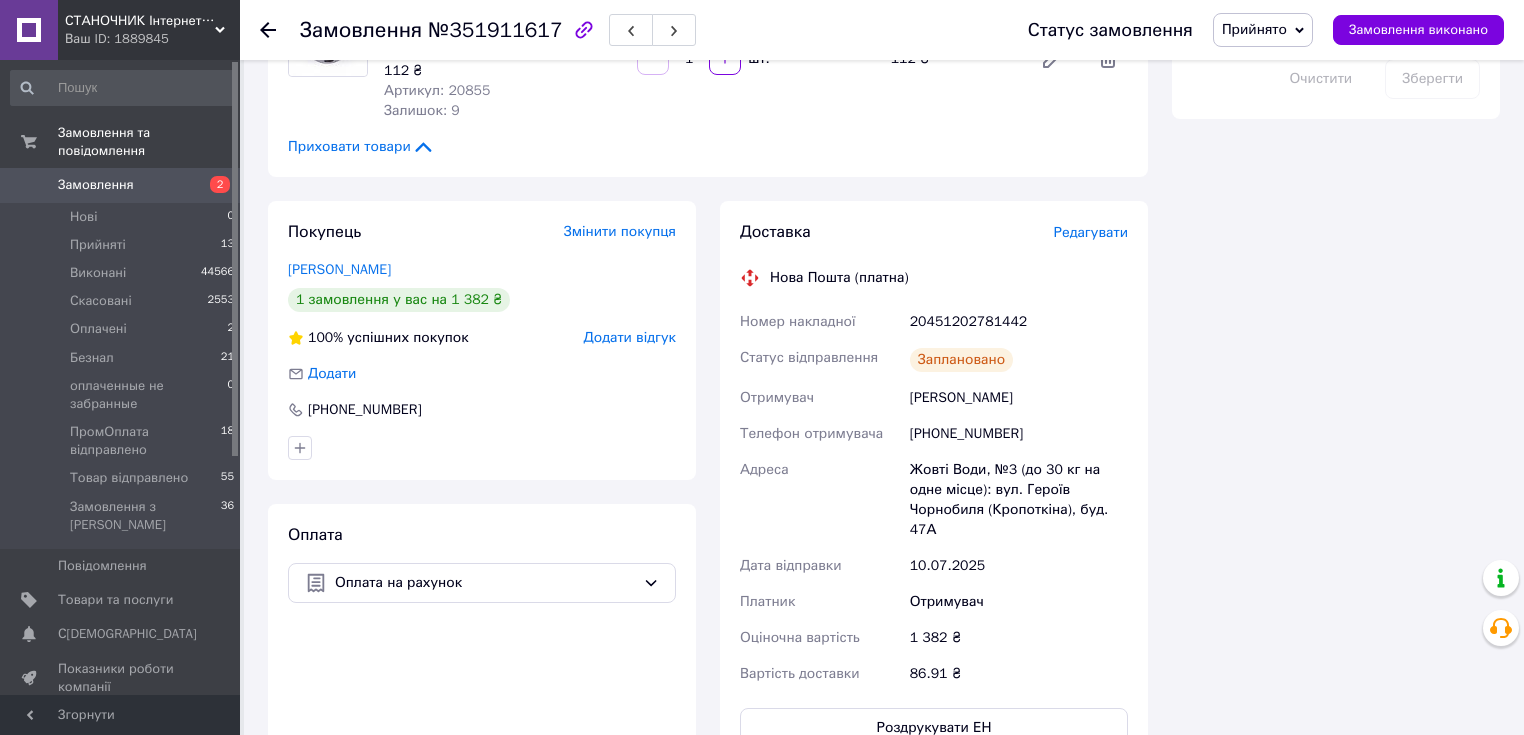 scroll, scrollTop: 954, scrollLeft: 0, axis: vertical 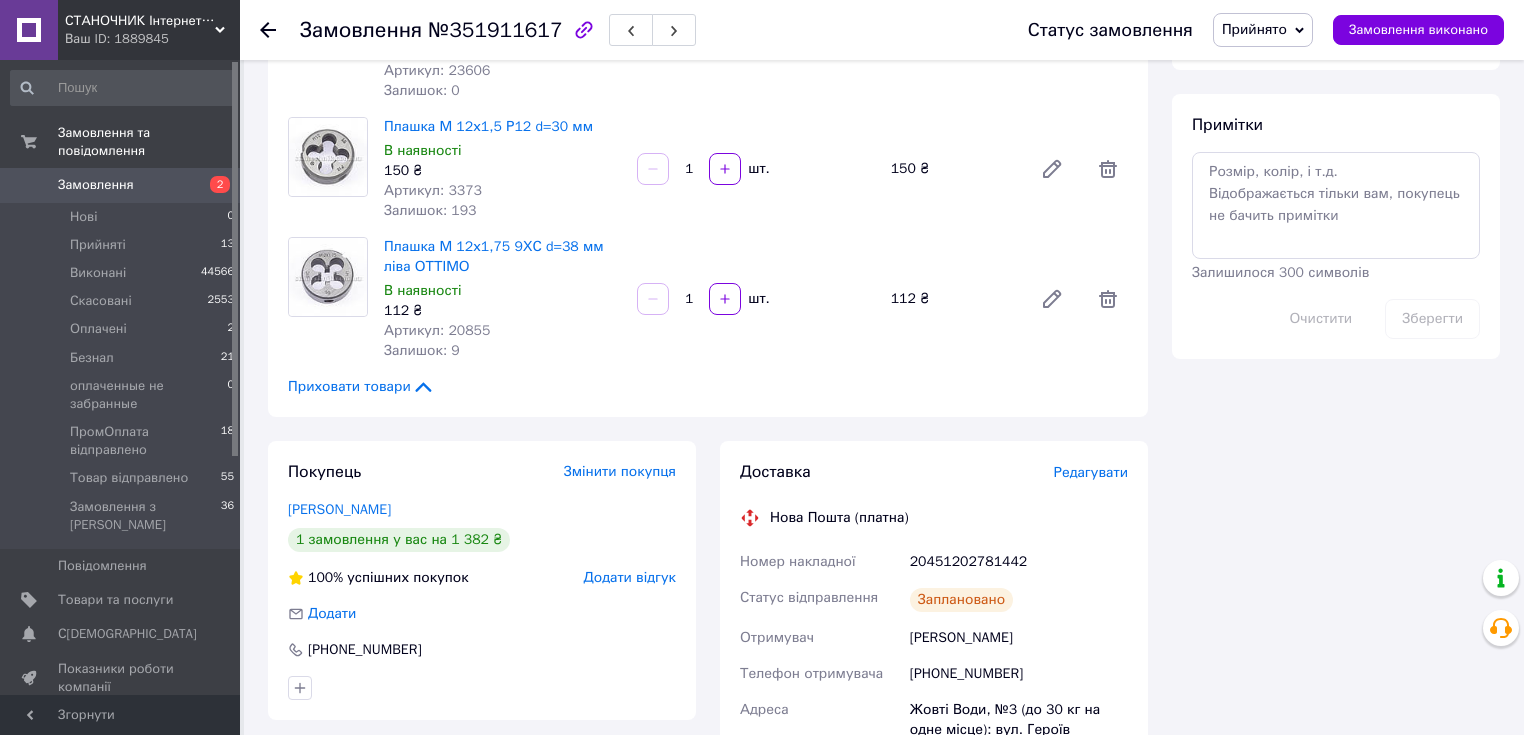 click on "Прийнято" at bounding box center (1263, 30) 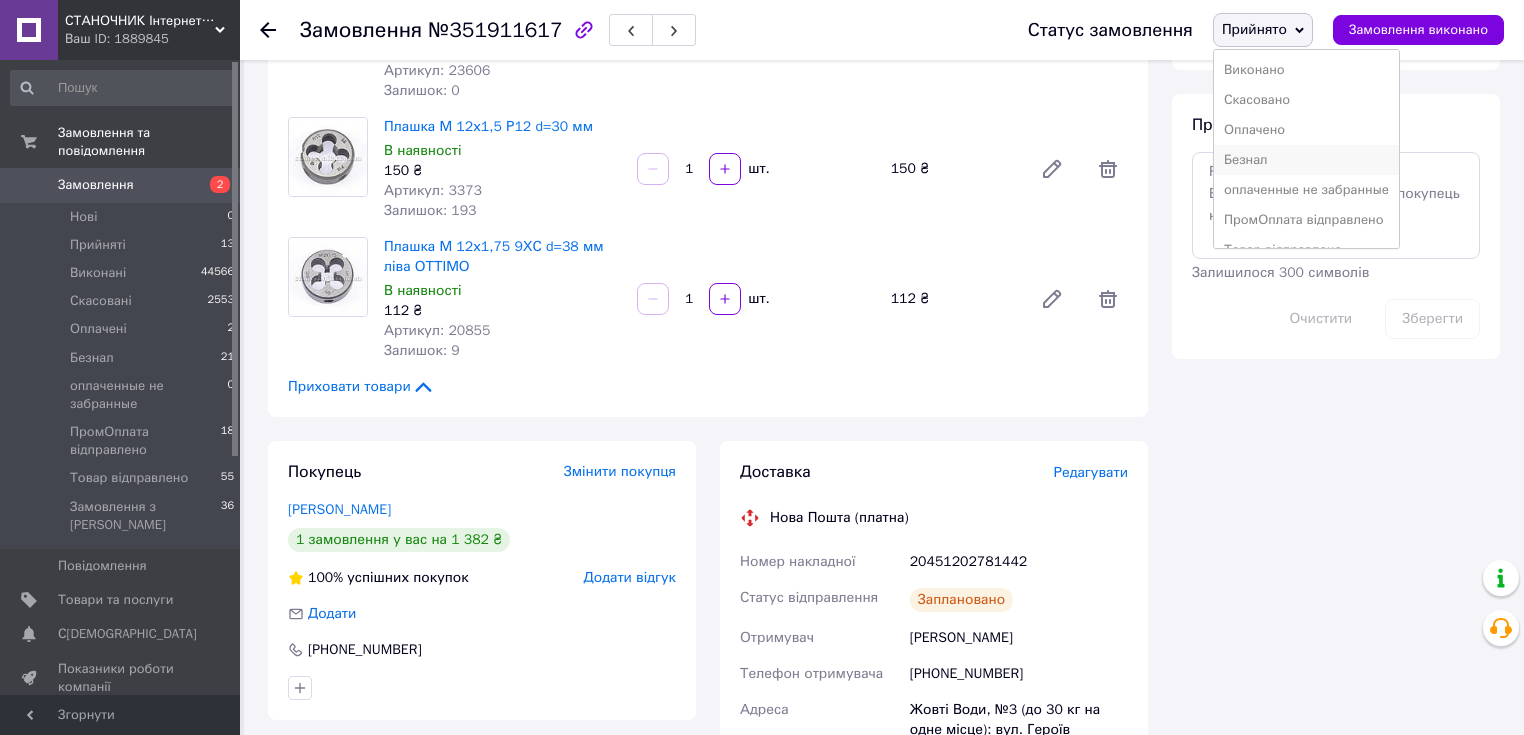 scroll, scrollTop: 21, scrollLeft: 0, axis: vertical 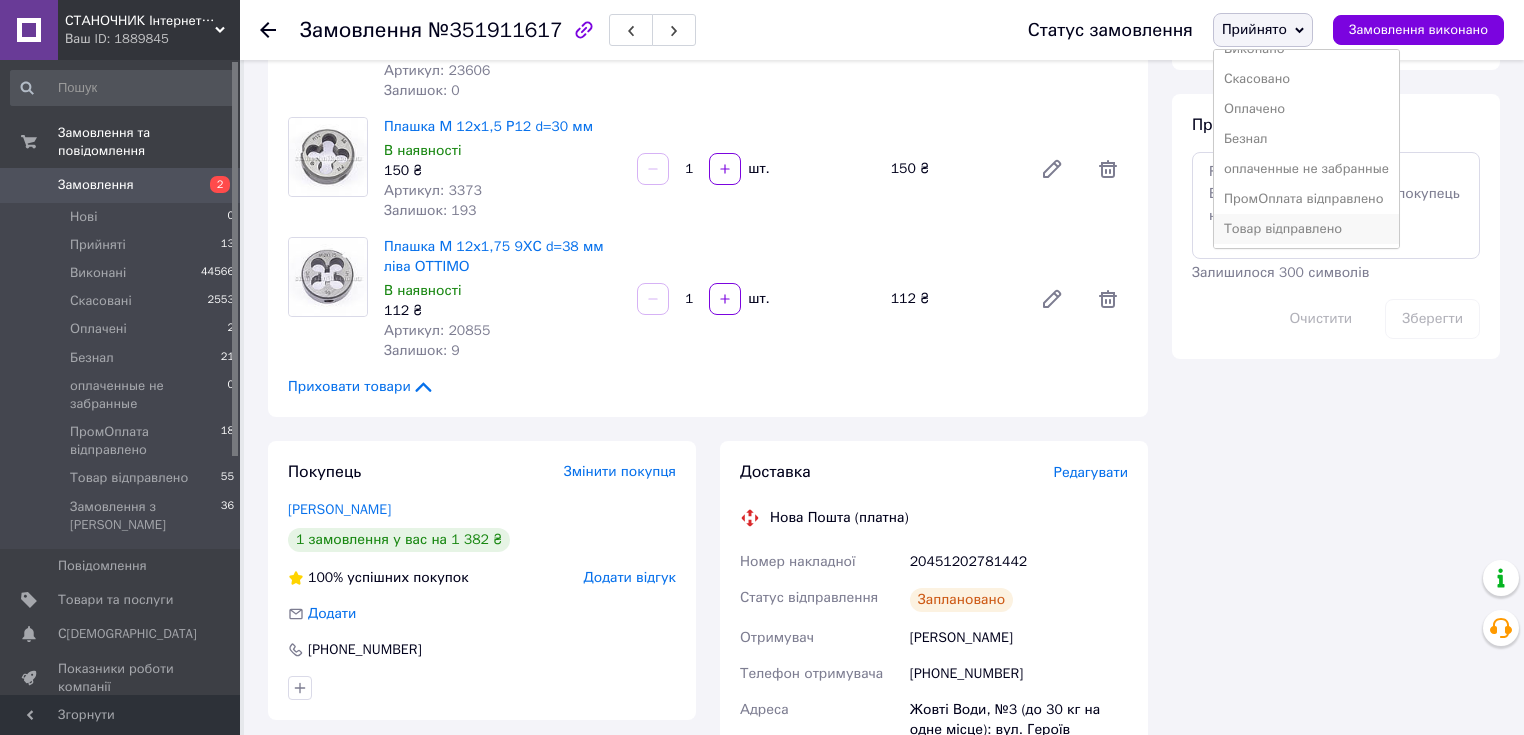 click on "Товар відправлено" at bounding box center (1306, 229) 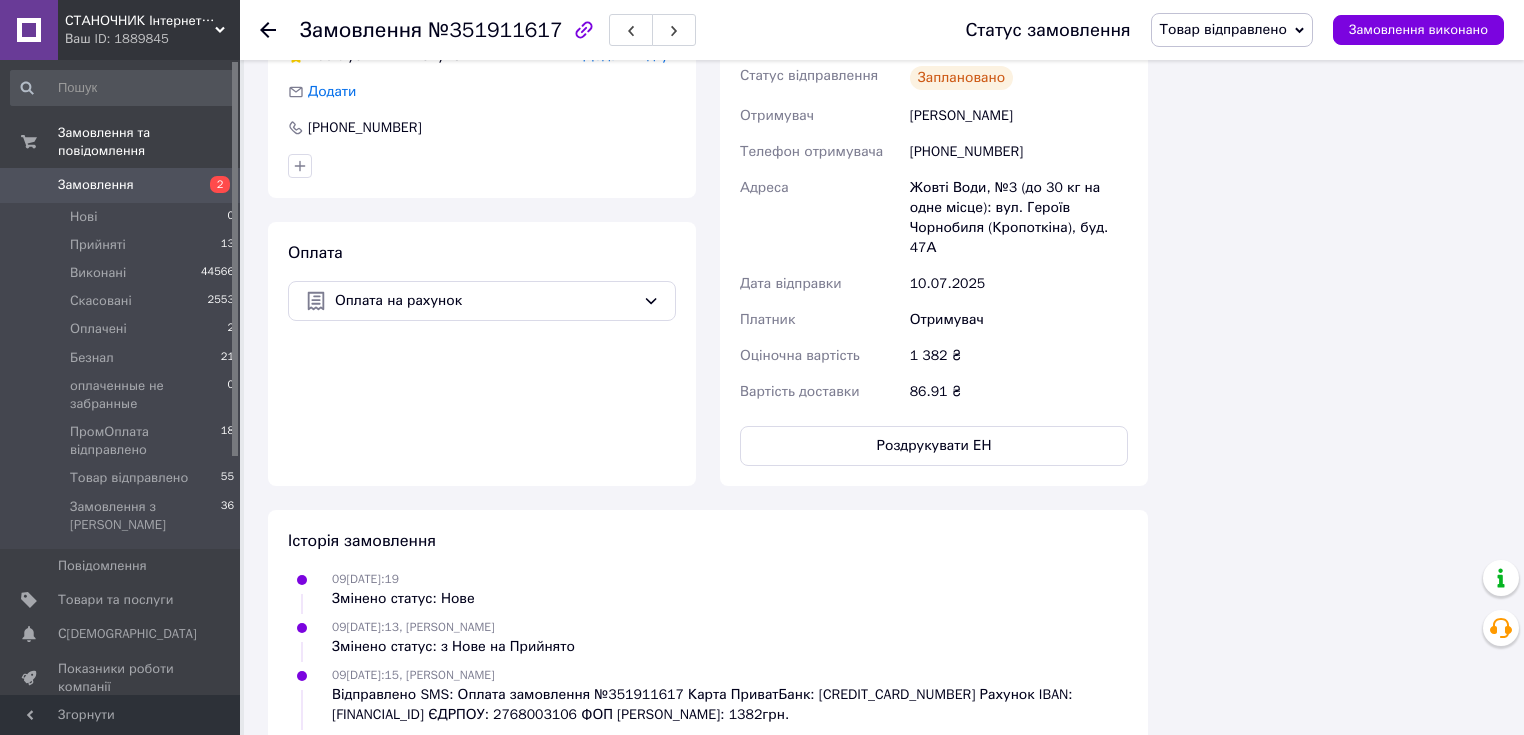 scroll, scrollTop: 1716, scrollLeft: 0, axis: vertical 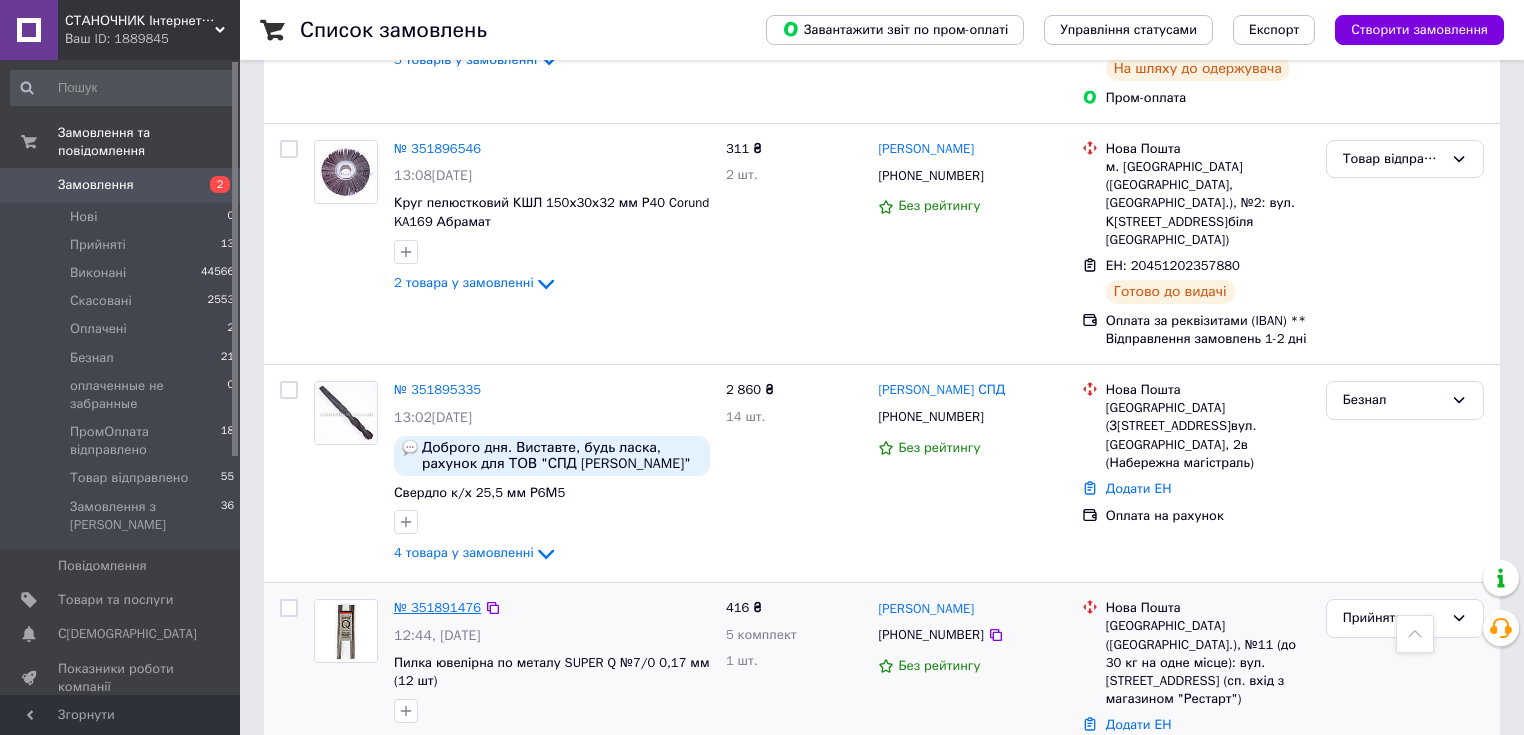 click on "№ 351891476" at bounding box center (437, 607) 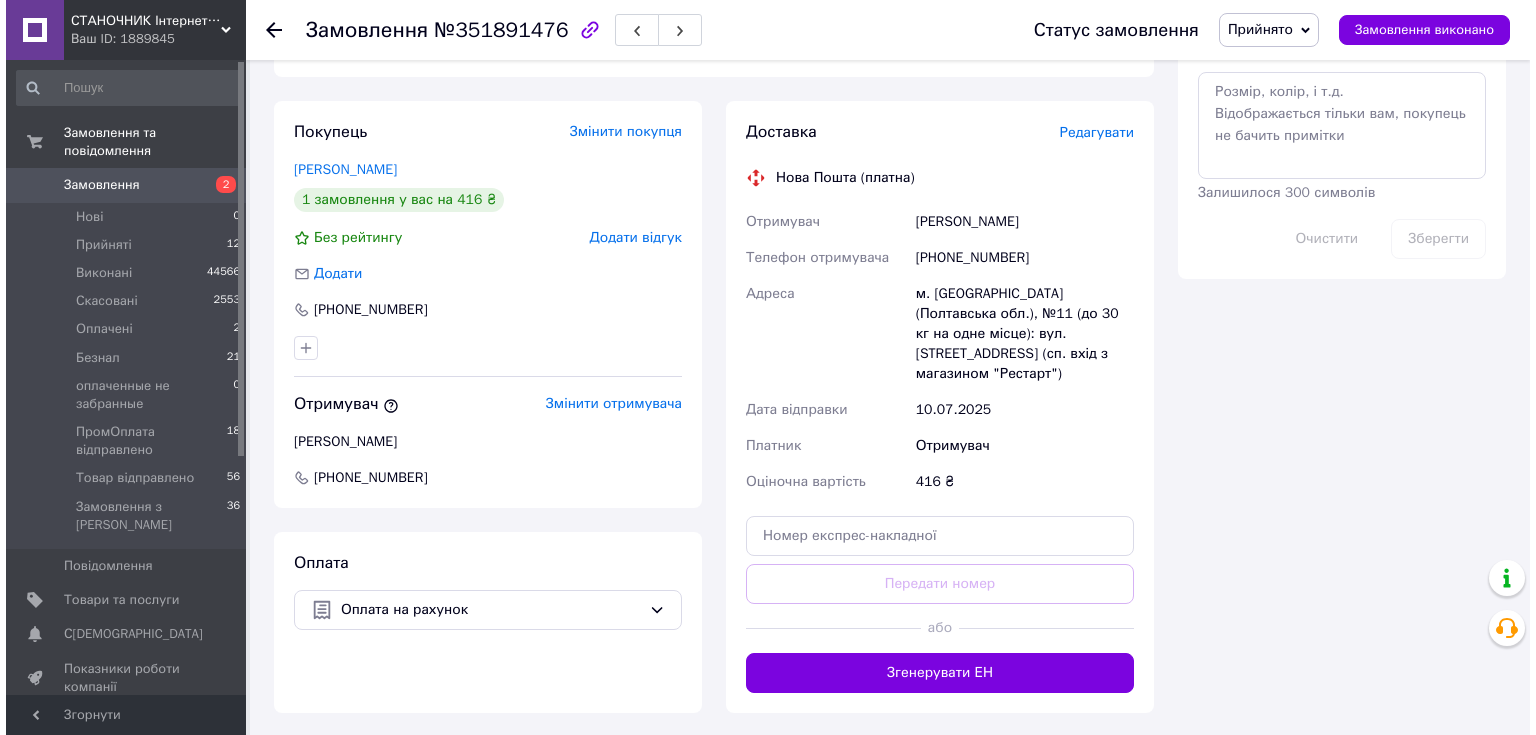 scroll, scrollTop: 794, scrollLeft: 0, axis: vertical 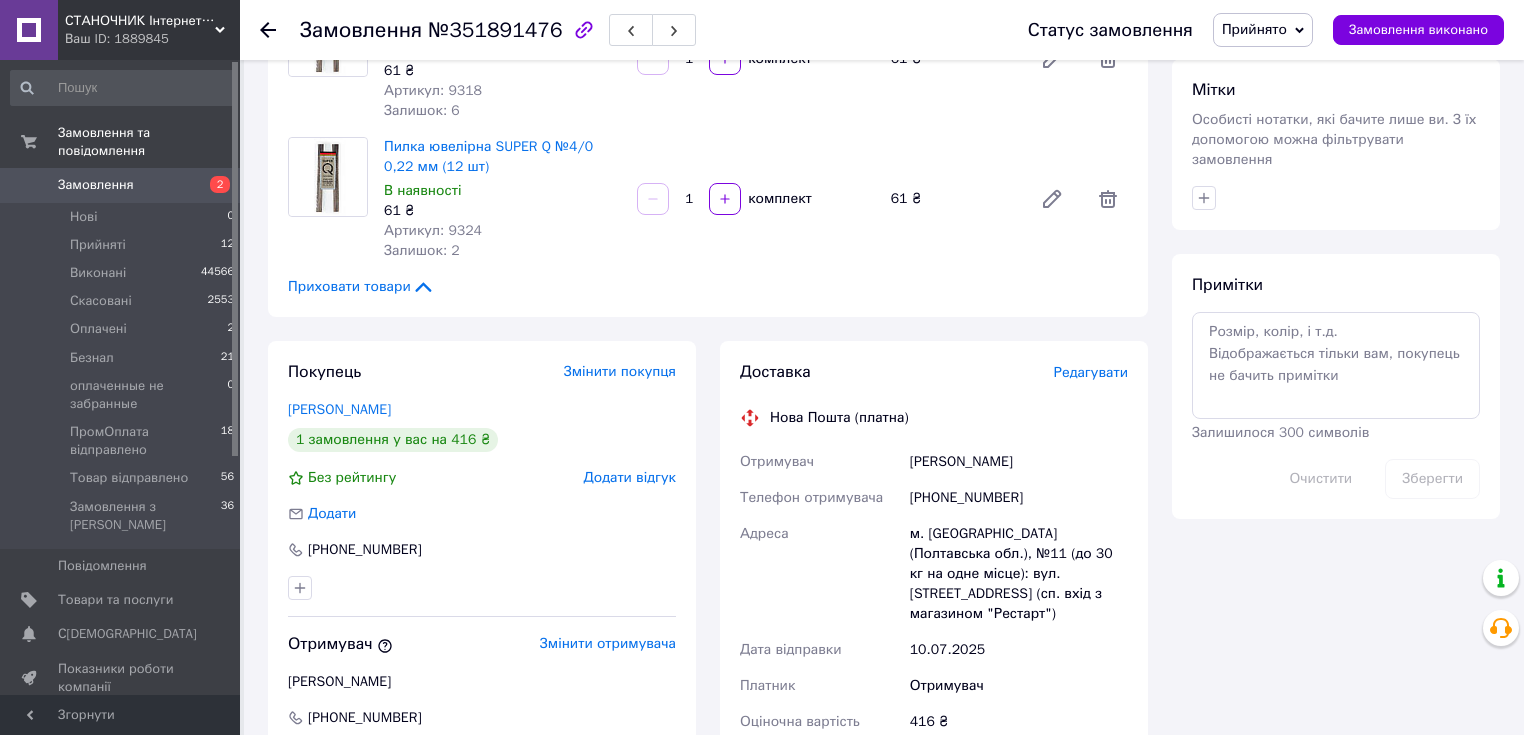 click on "Редагувати" at bounding box center (1091, 372) 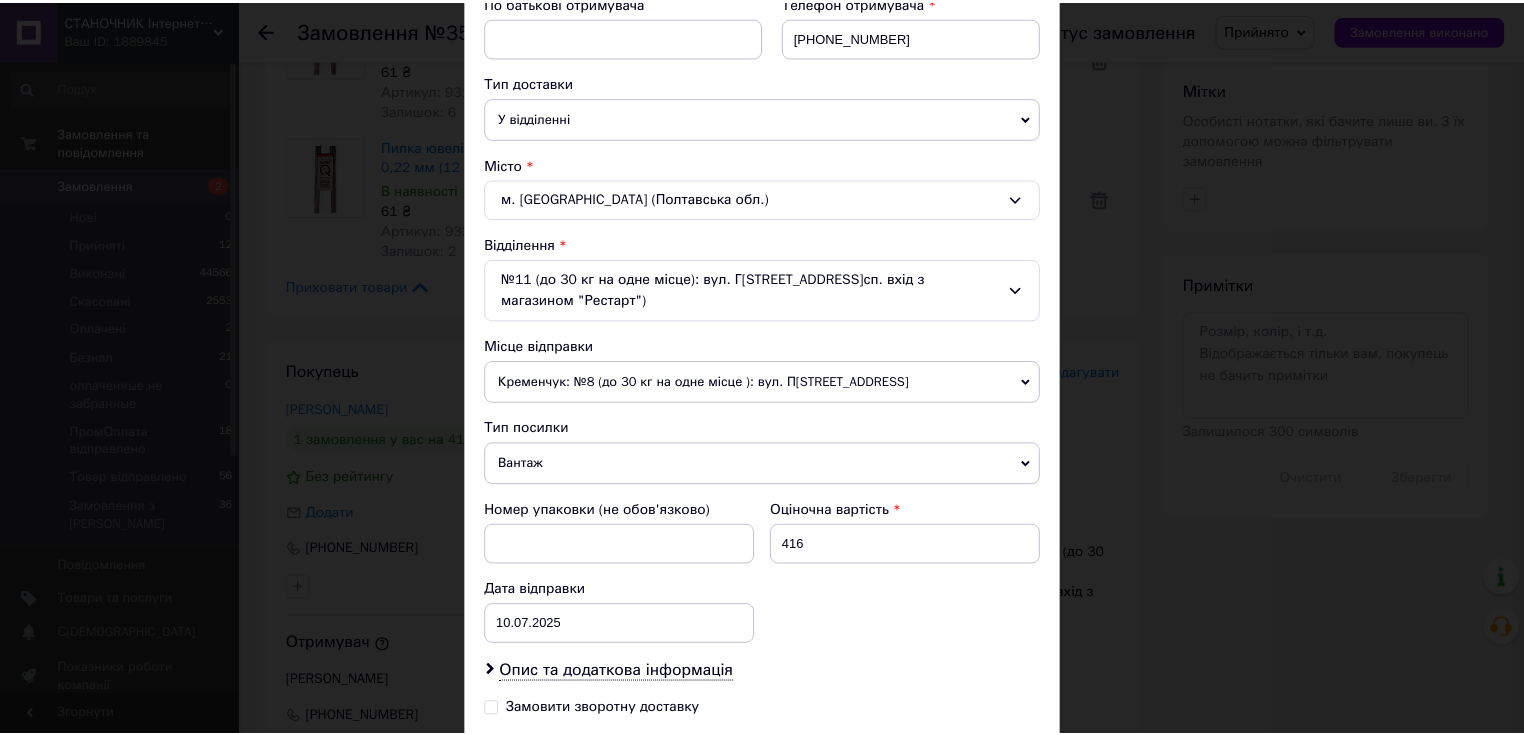scroll, scrollTop: 640, scrollLeft: 0, axis: vertical 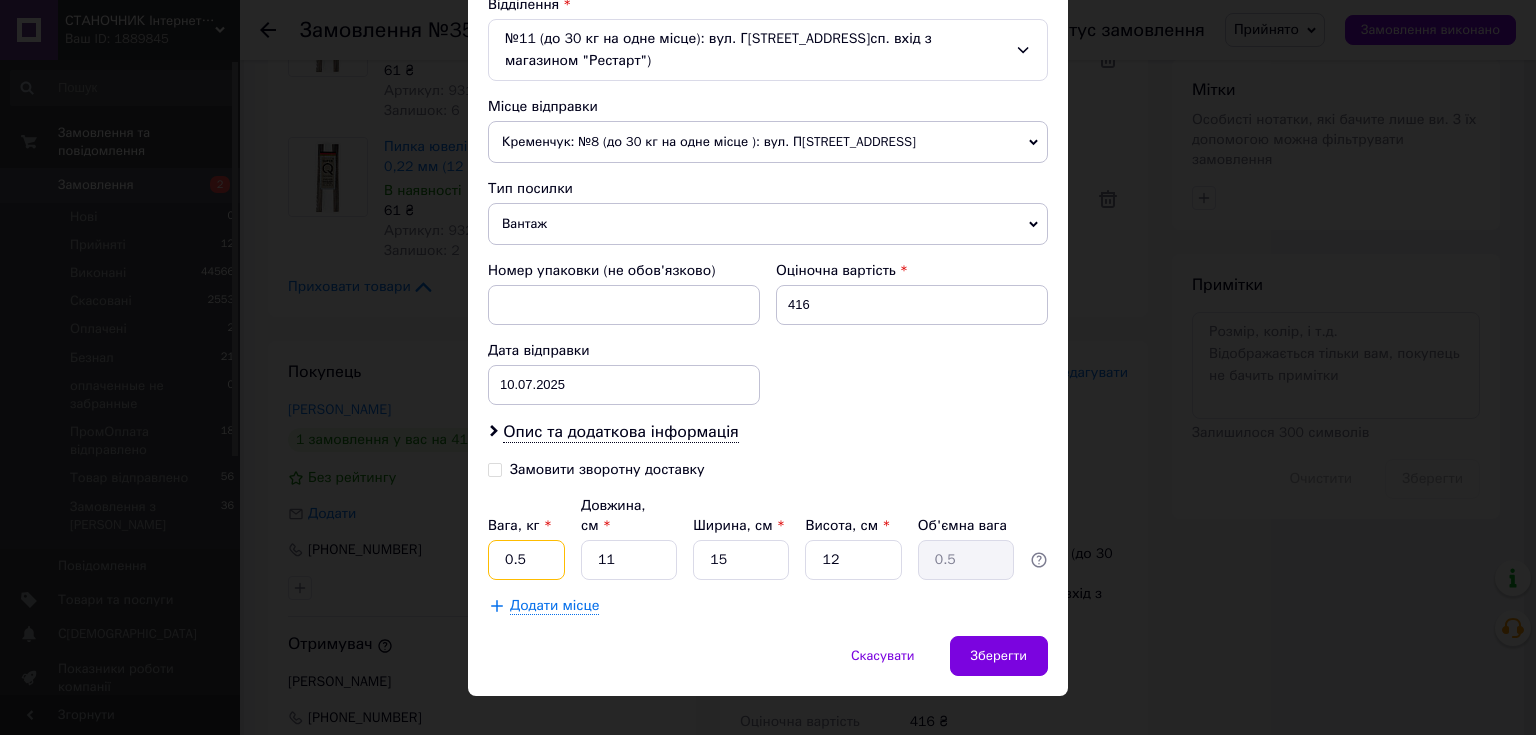 click on "0.5" at bounding box center [526, 560] 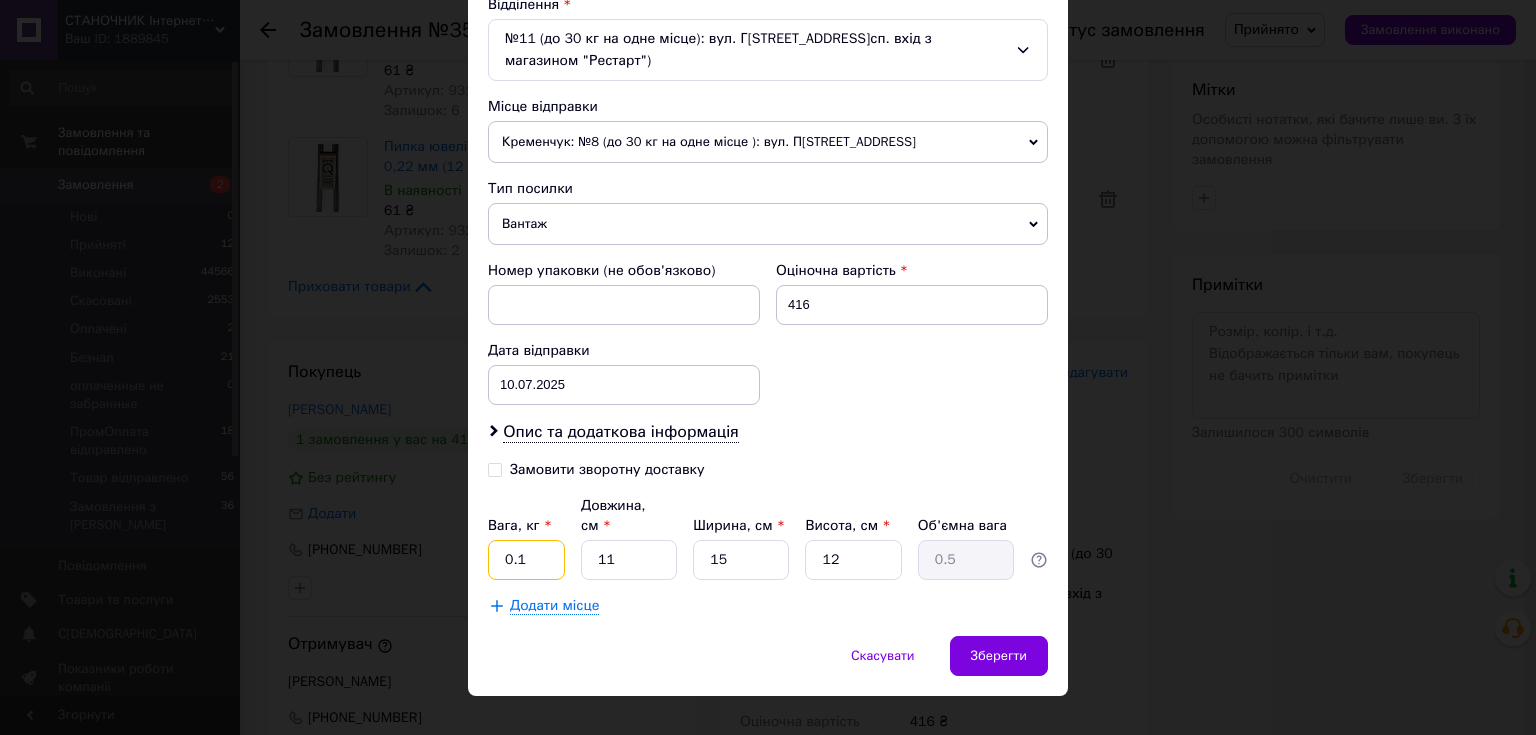 type on "0.1" 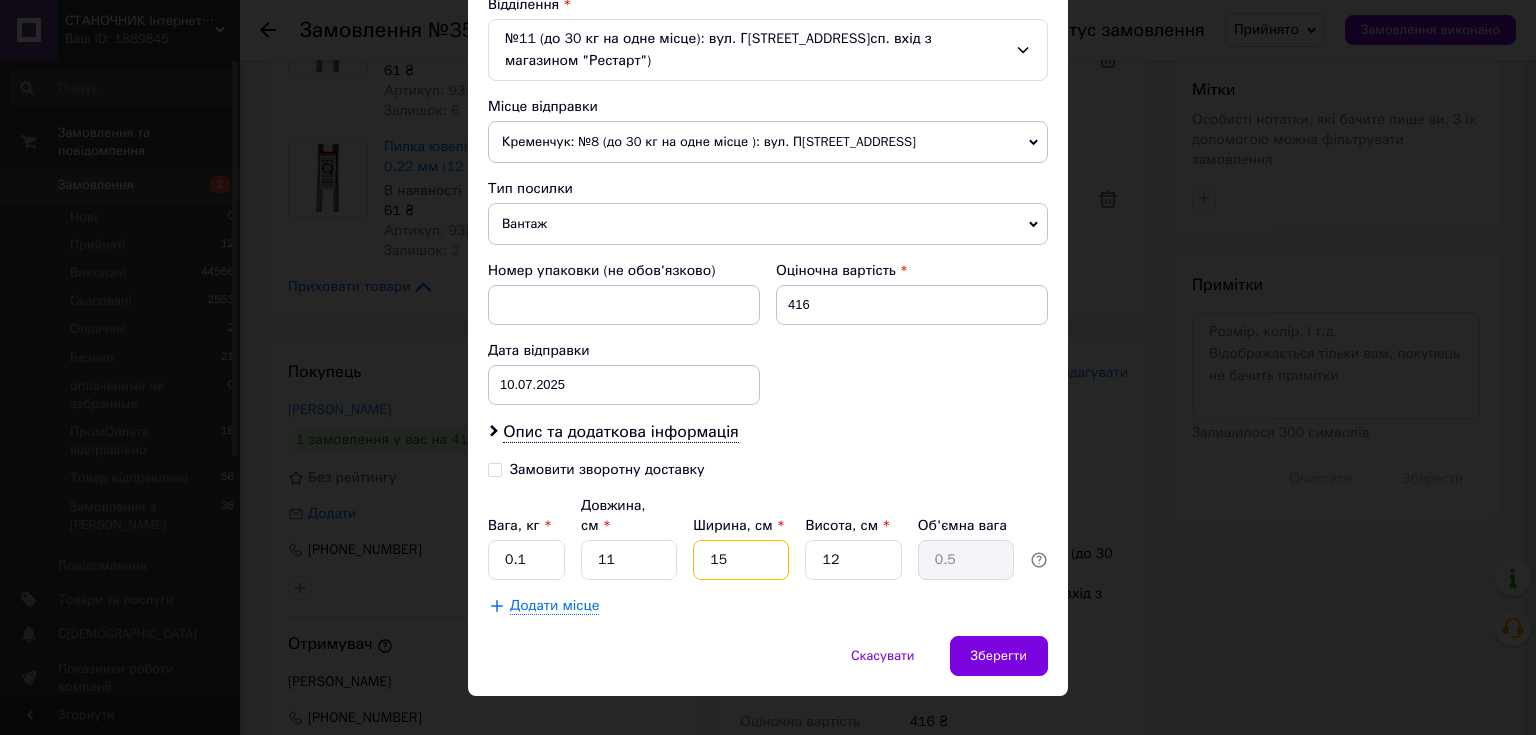click on "15" at bounding box center [741, 560] 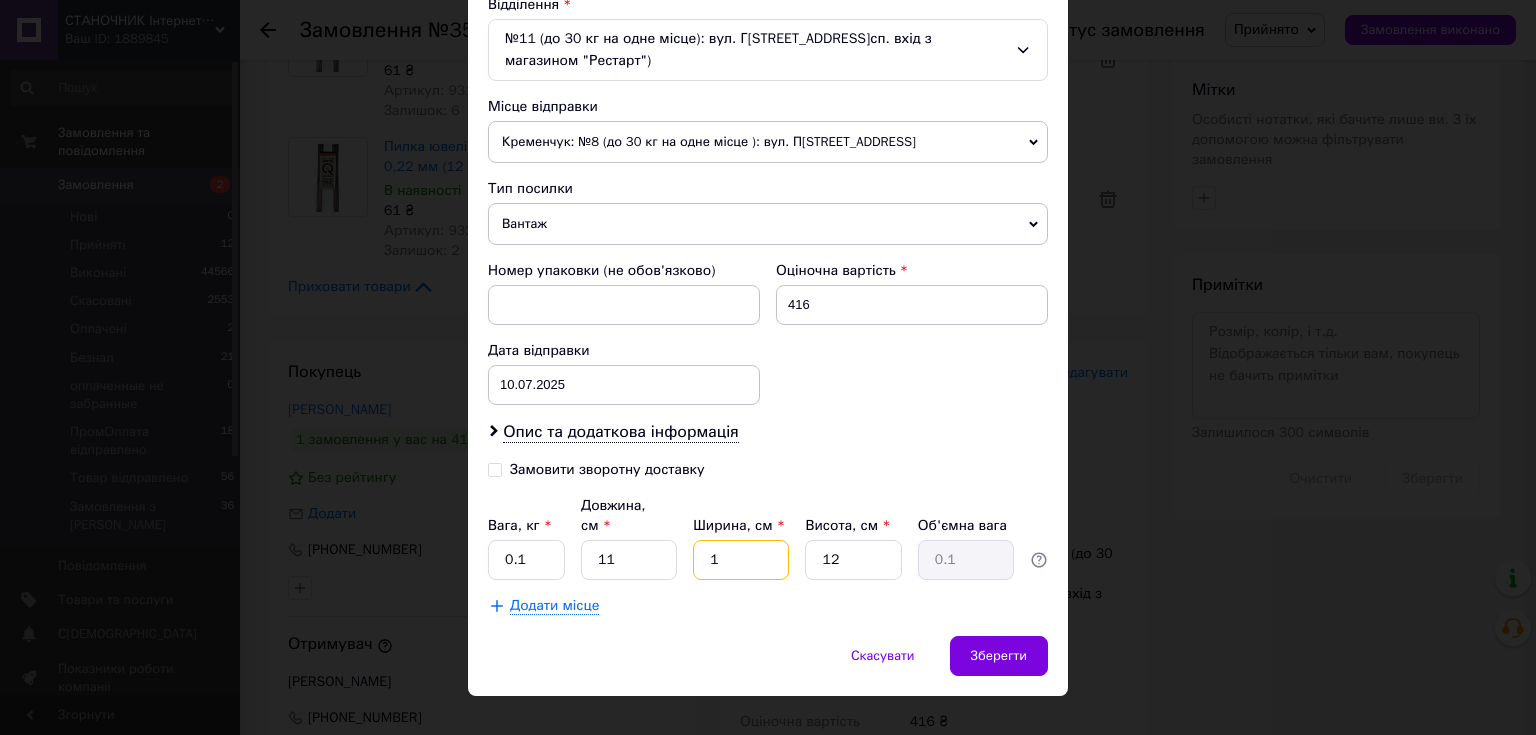 type on "1" 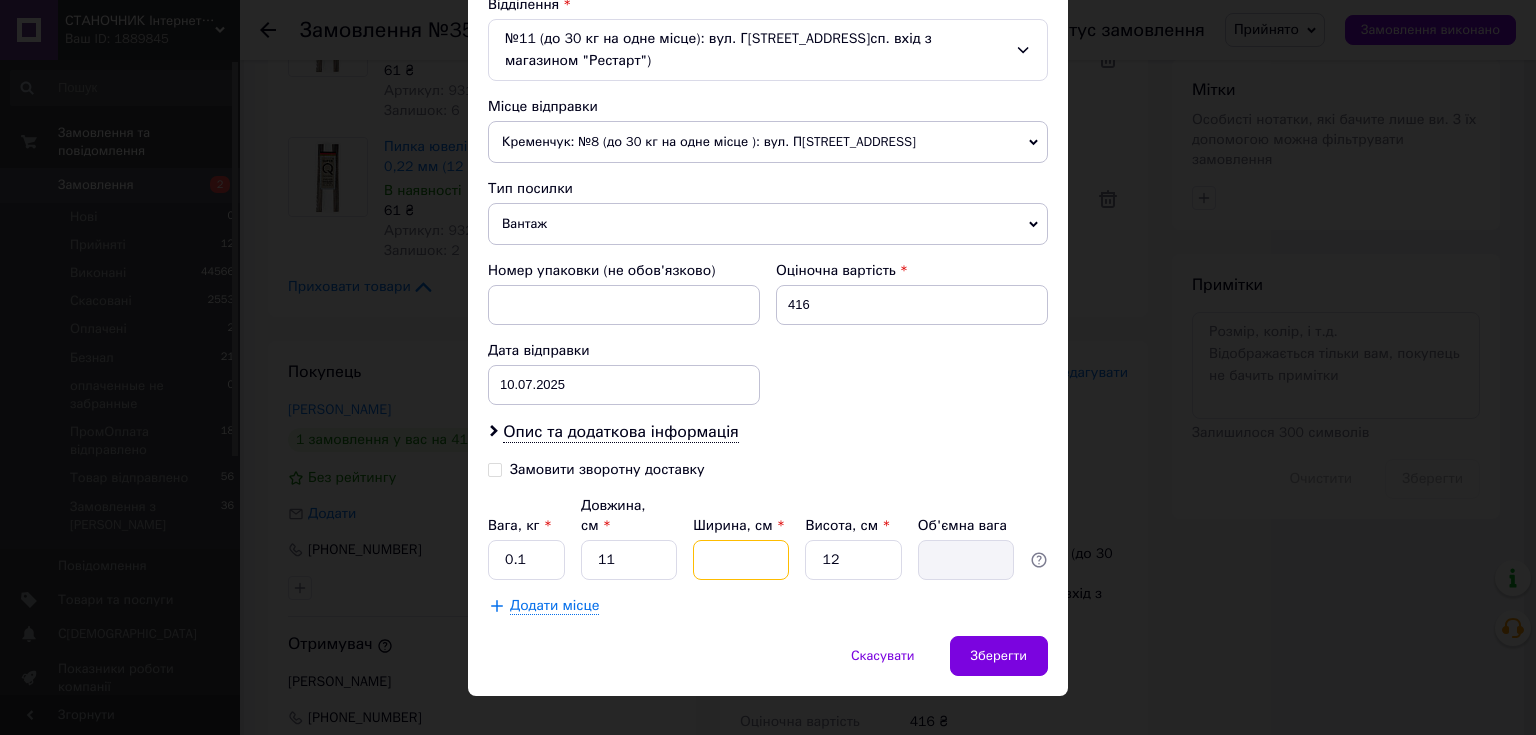 type on "6" 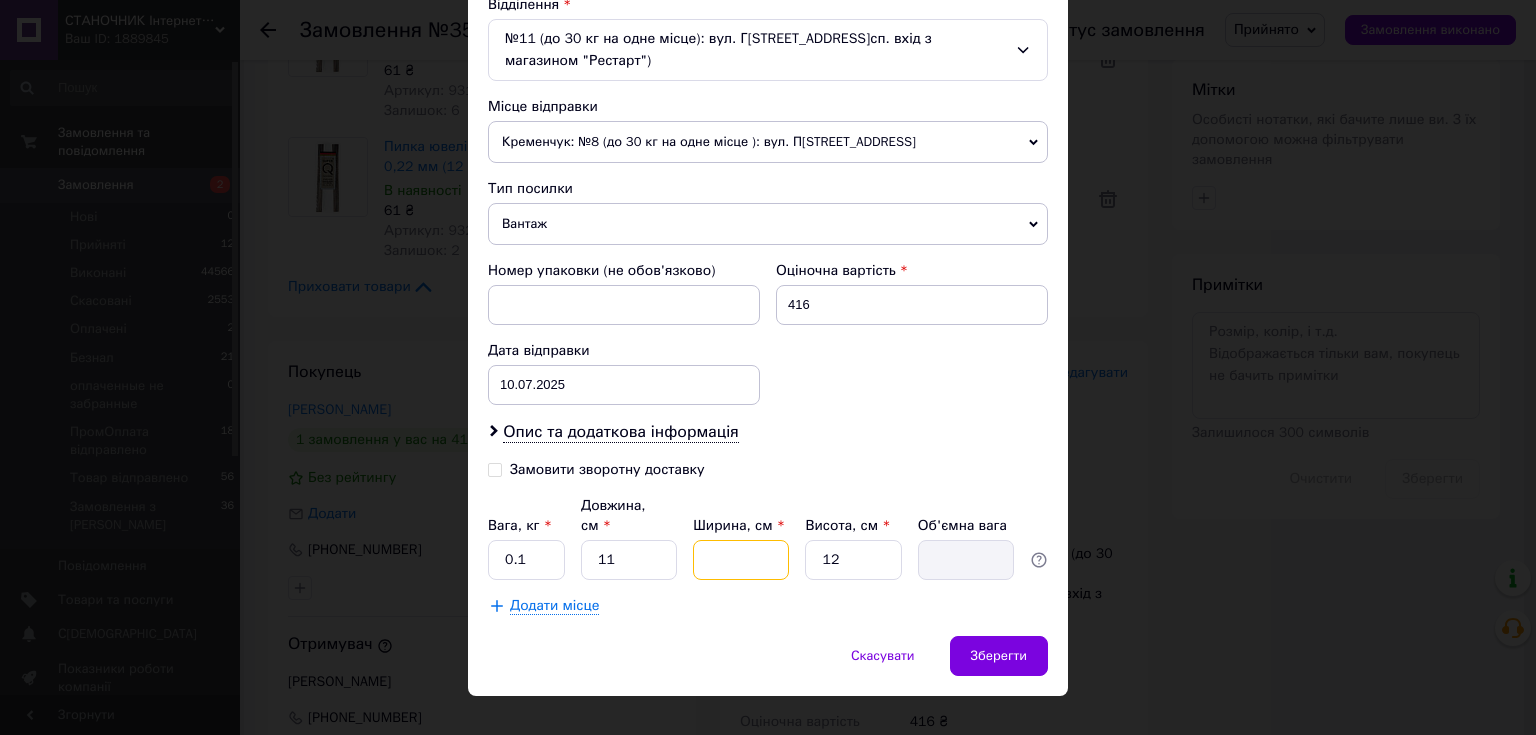 type on "0.2" 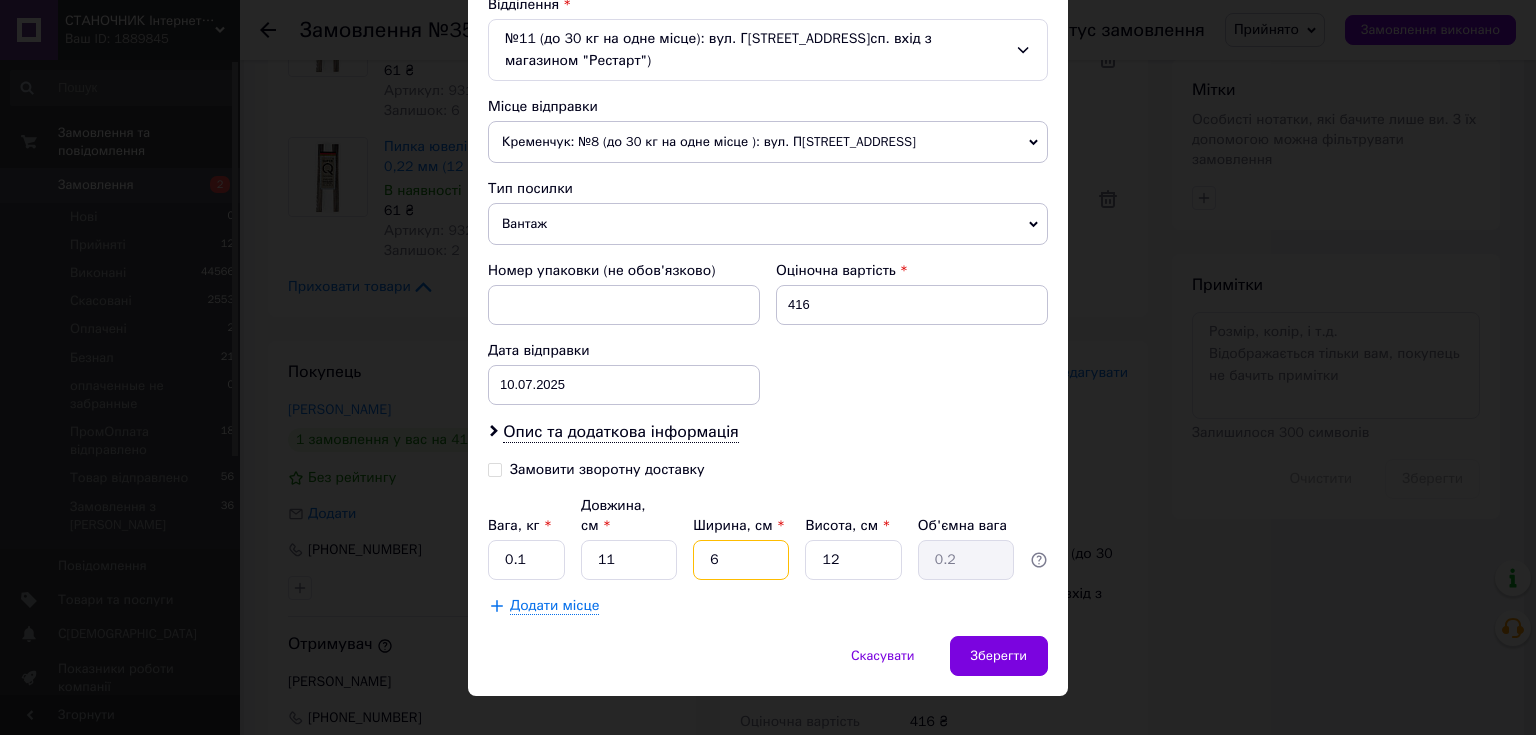 type on "6" 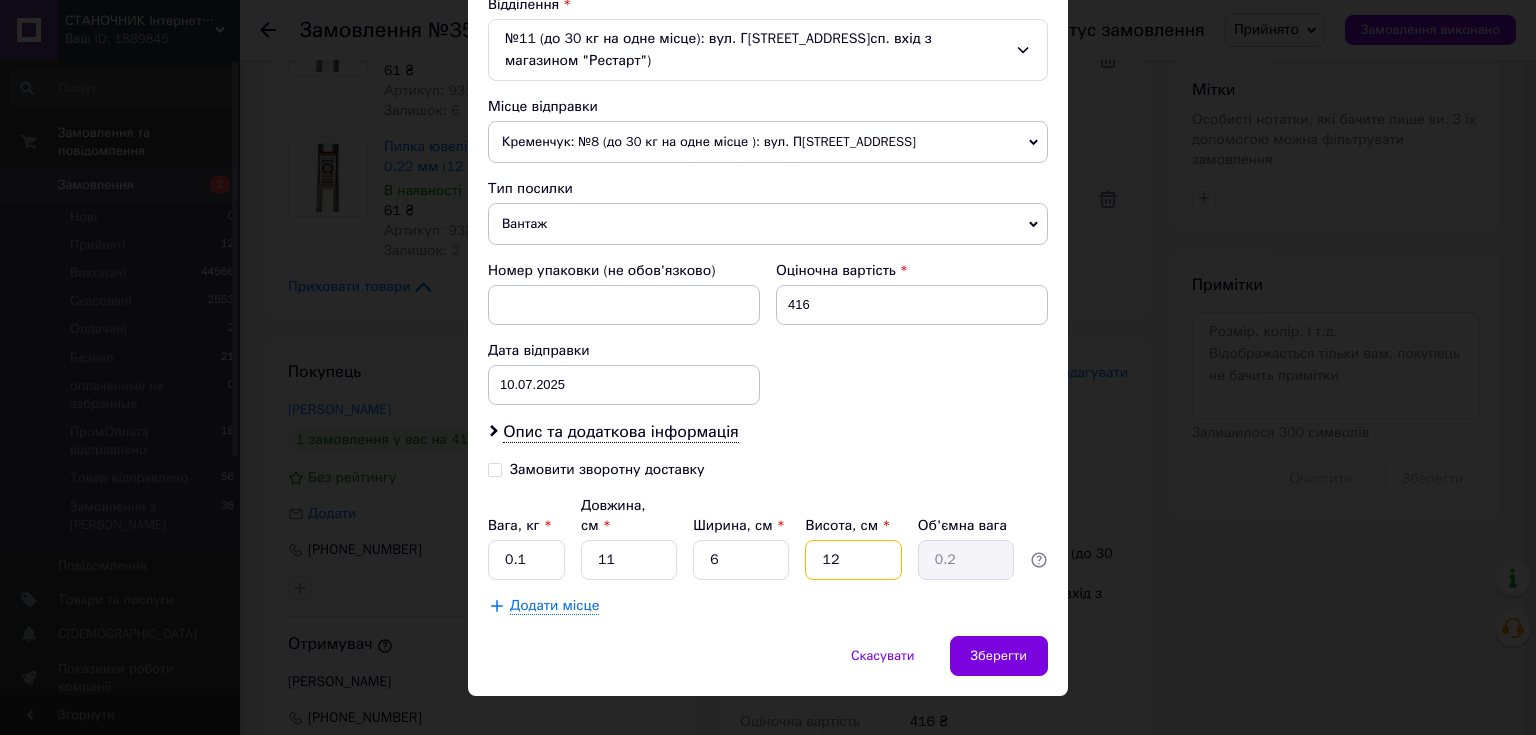 click on "12" at bounding box center (853, 560) 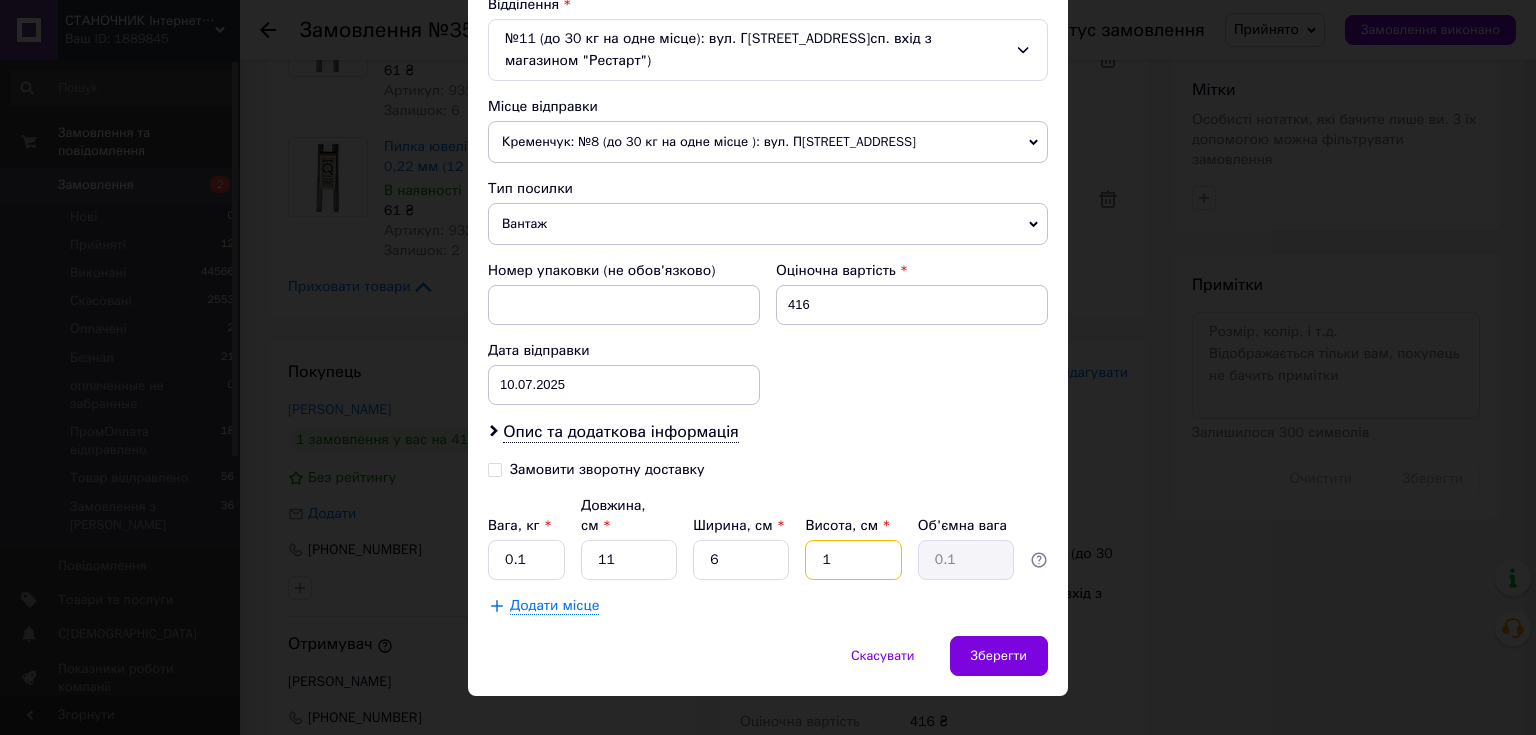 type 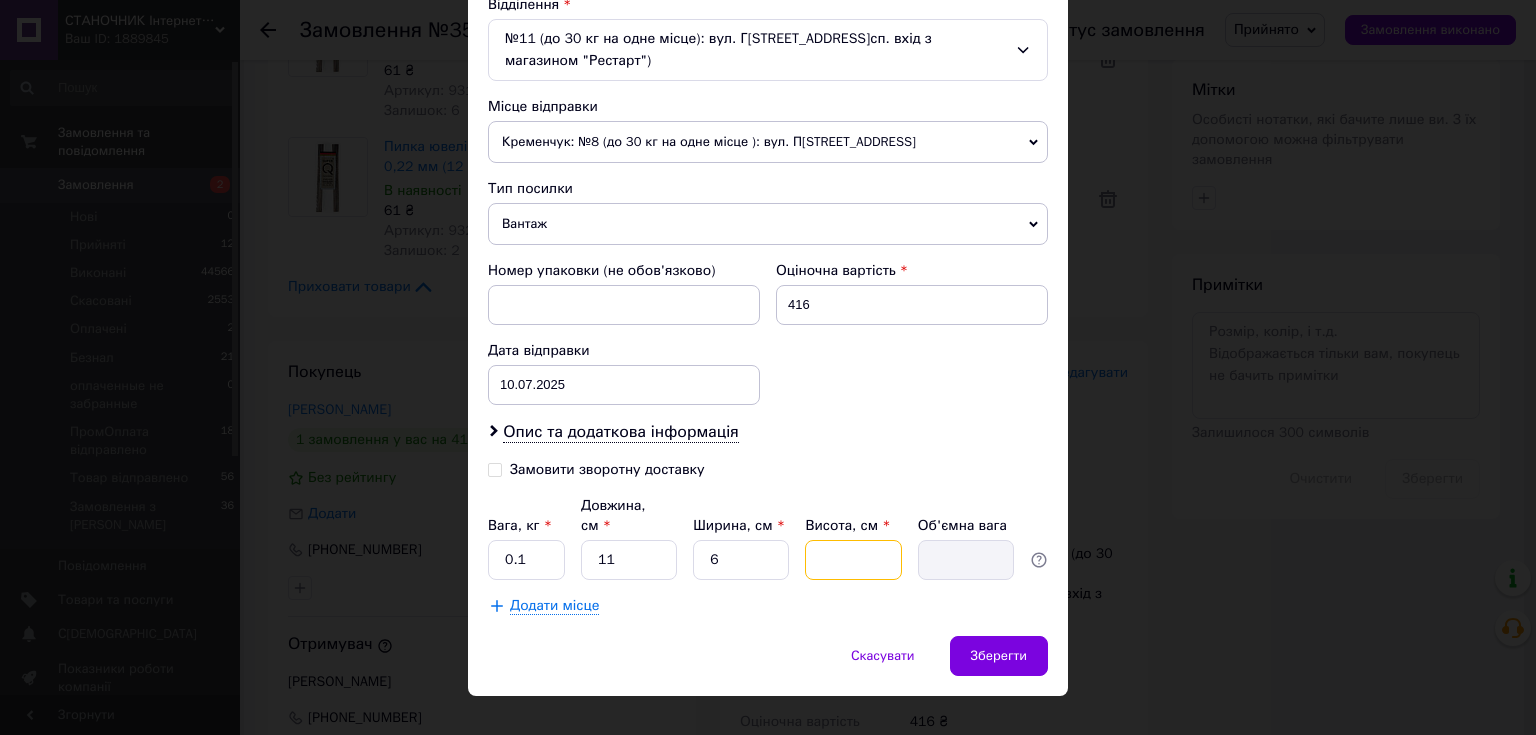 type on "5" 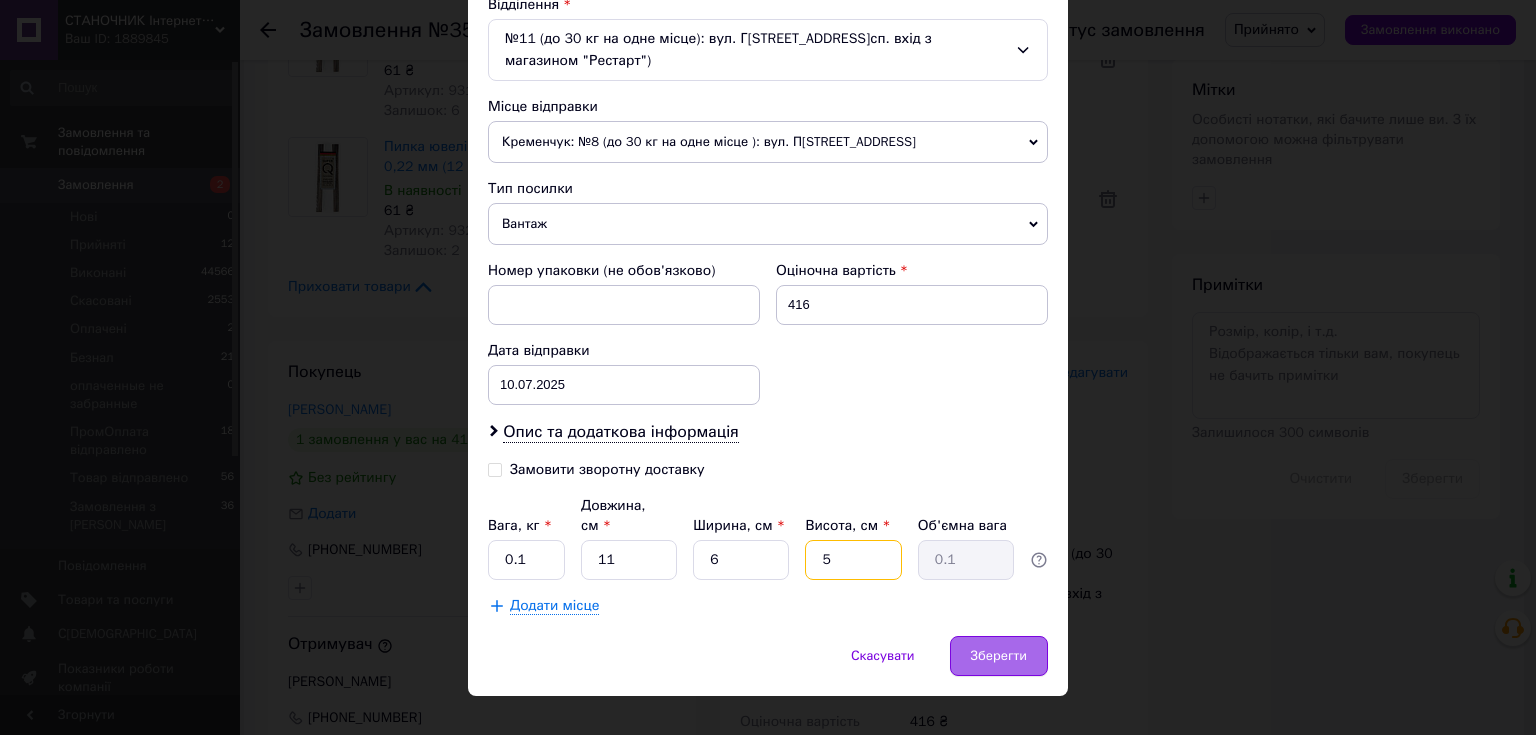 type on "5" 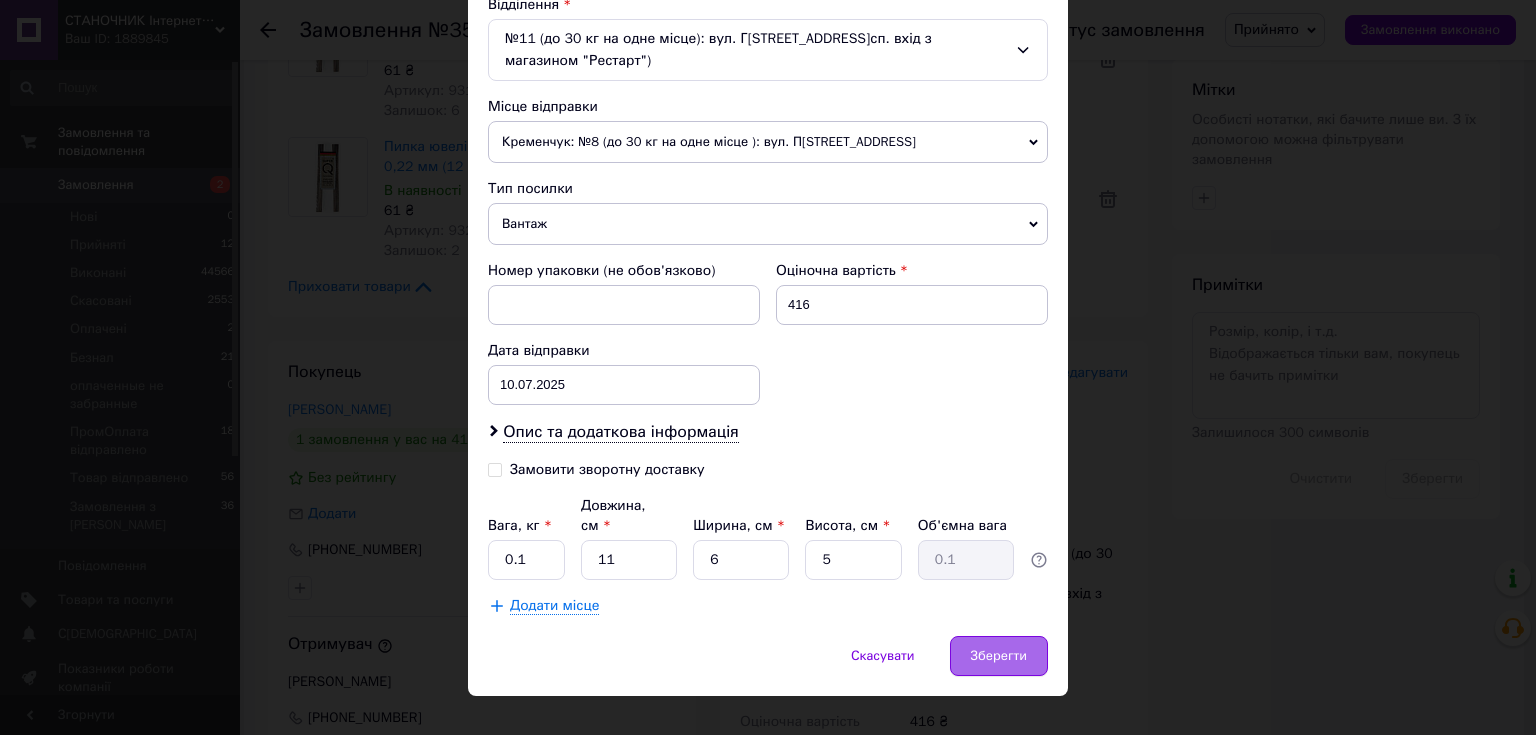 click on "Зберегти" at bounding box center (999, 656) 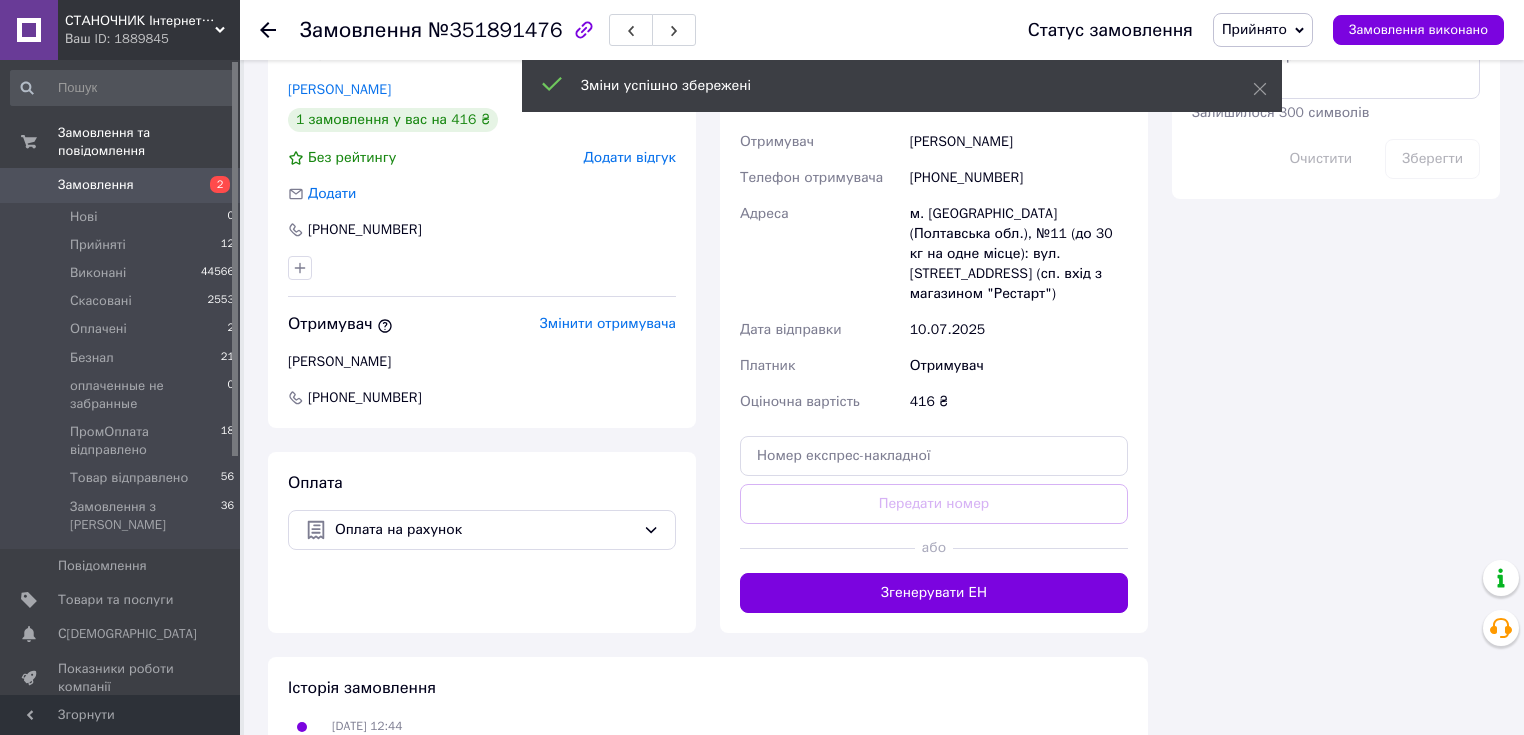 scroll, scrollTop: 1354, scrollLeft: 0, axis: vertical 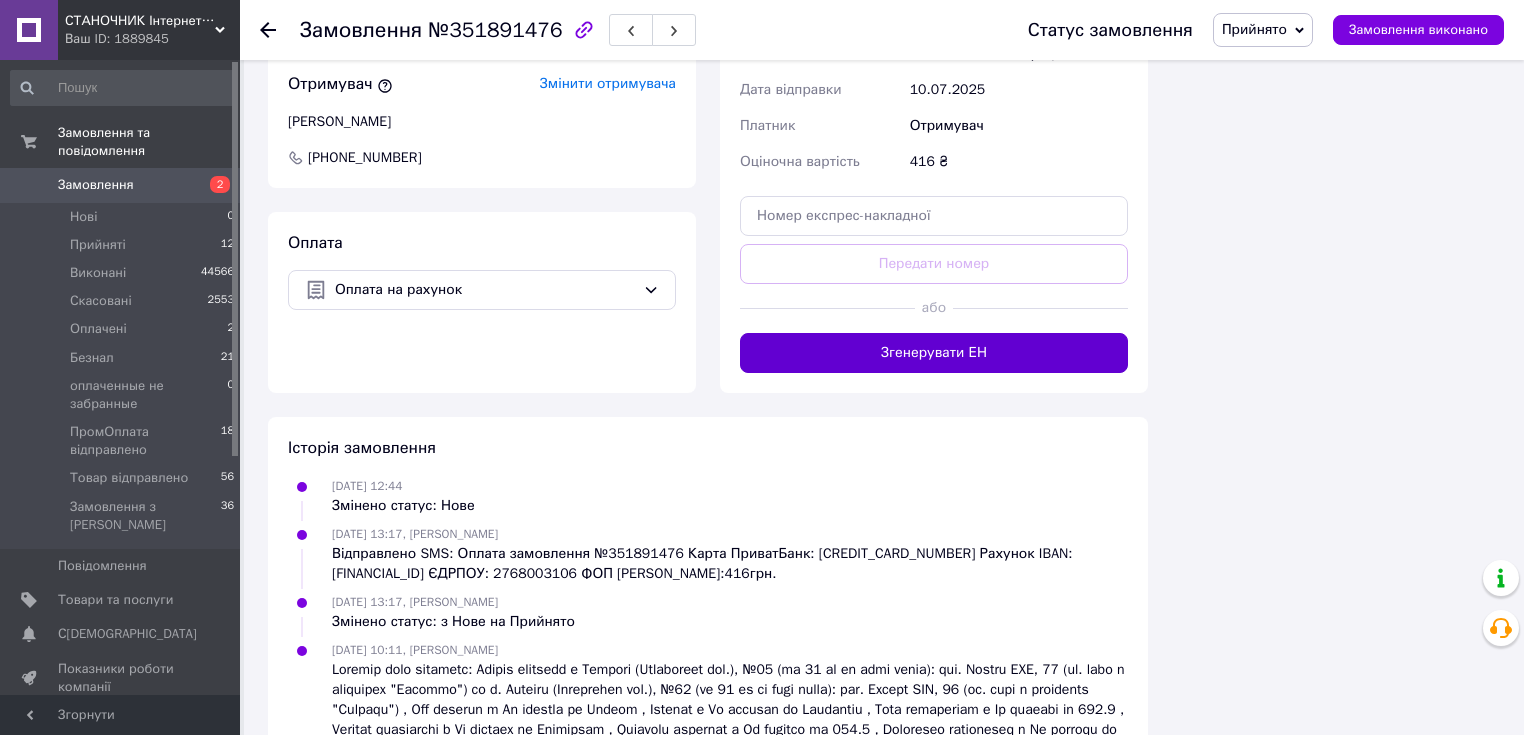 click on "Згенерувати ЕН" at bounding box center [934, 353] 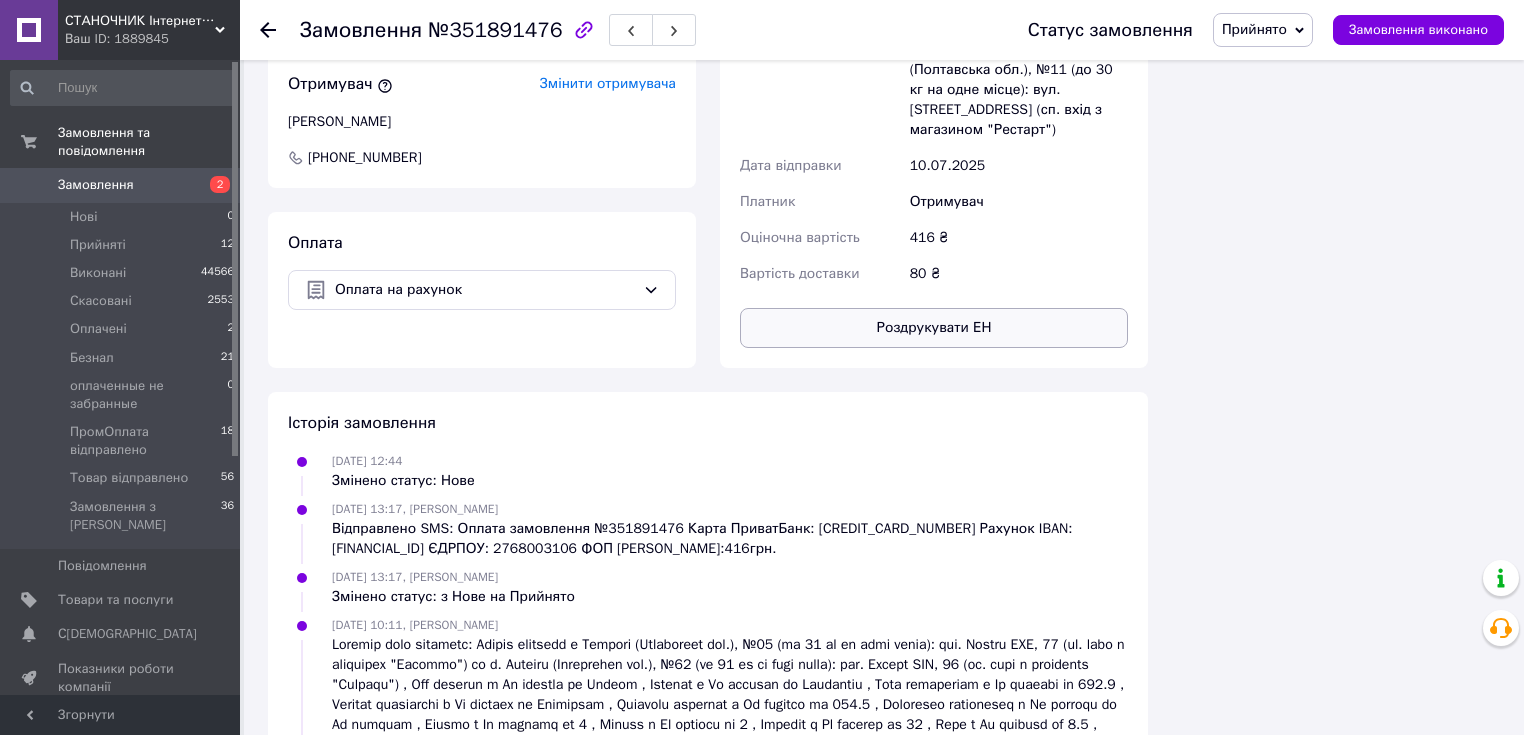 click on "Роздрукувати ЕН" at bounding box center (934, 328) 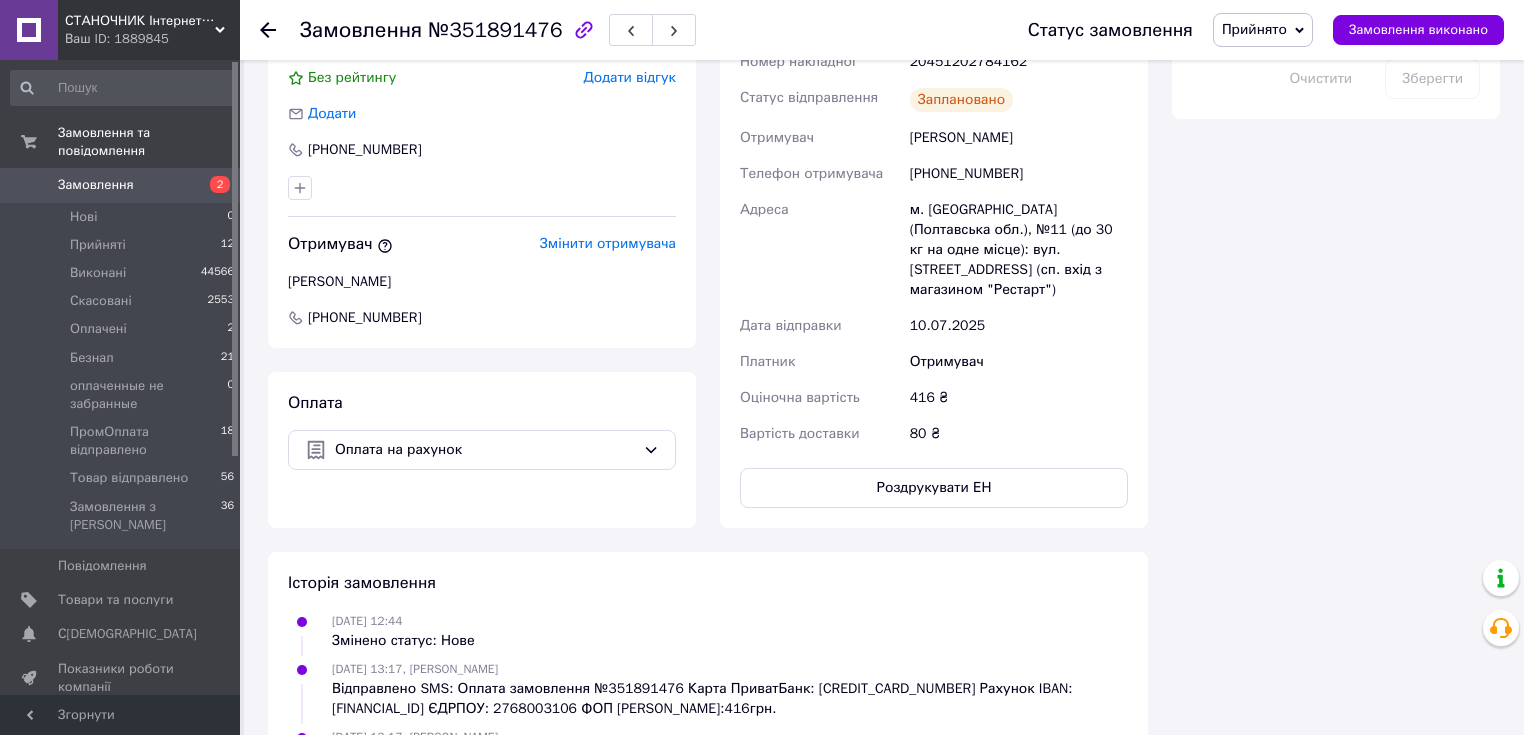scroll, scrollTop: 1034, scrollLeft: 0, axis: vertical 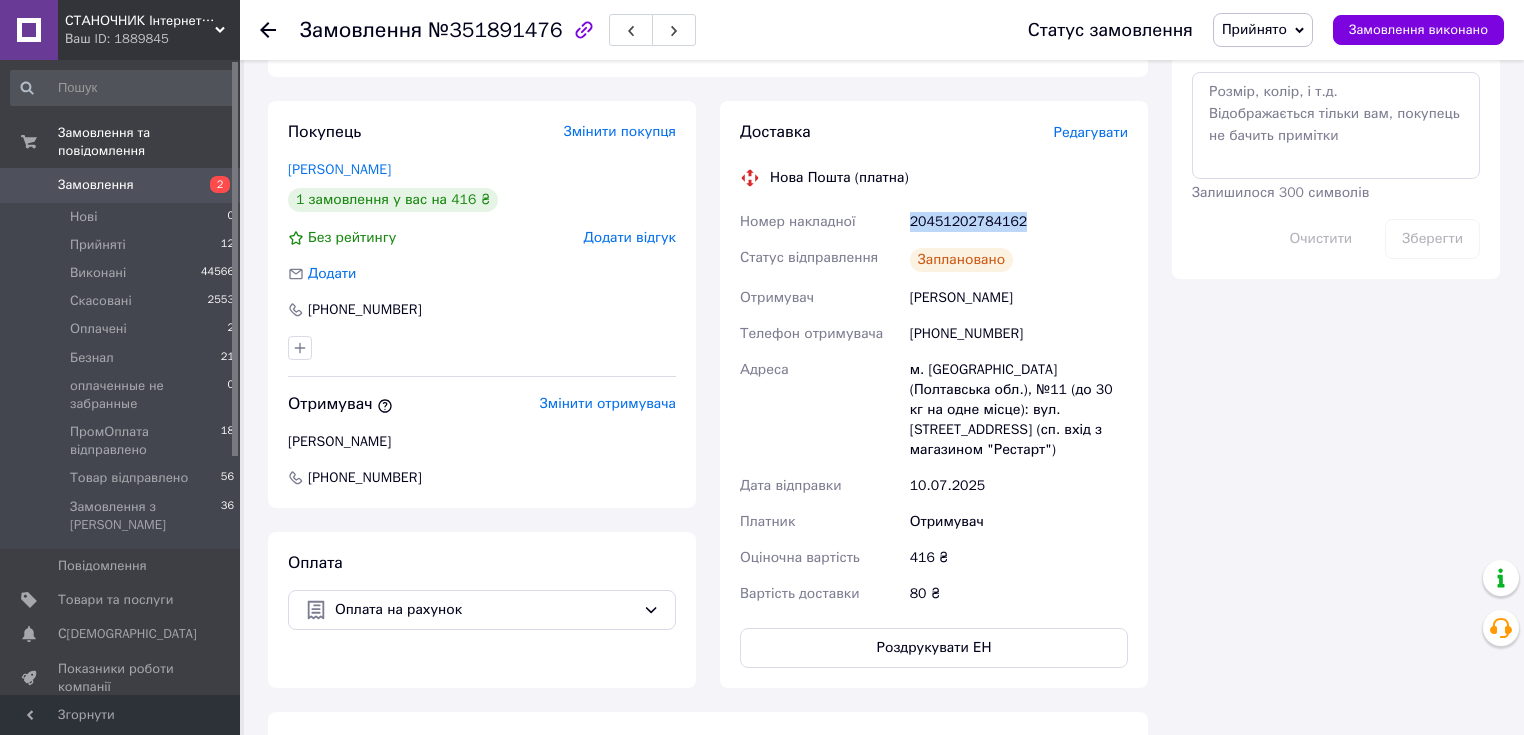drag, startPoint x: 903, startPoint y: 224, endPoint x: 1135, endPoint y: 228, distance: 232.03448 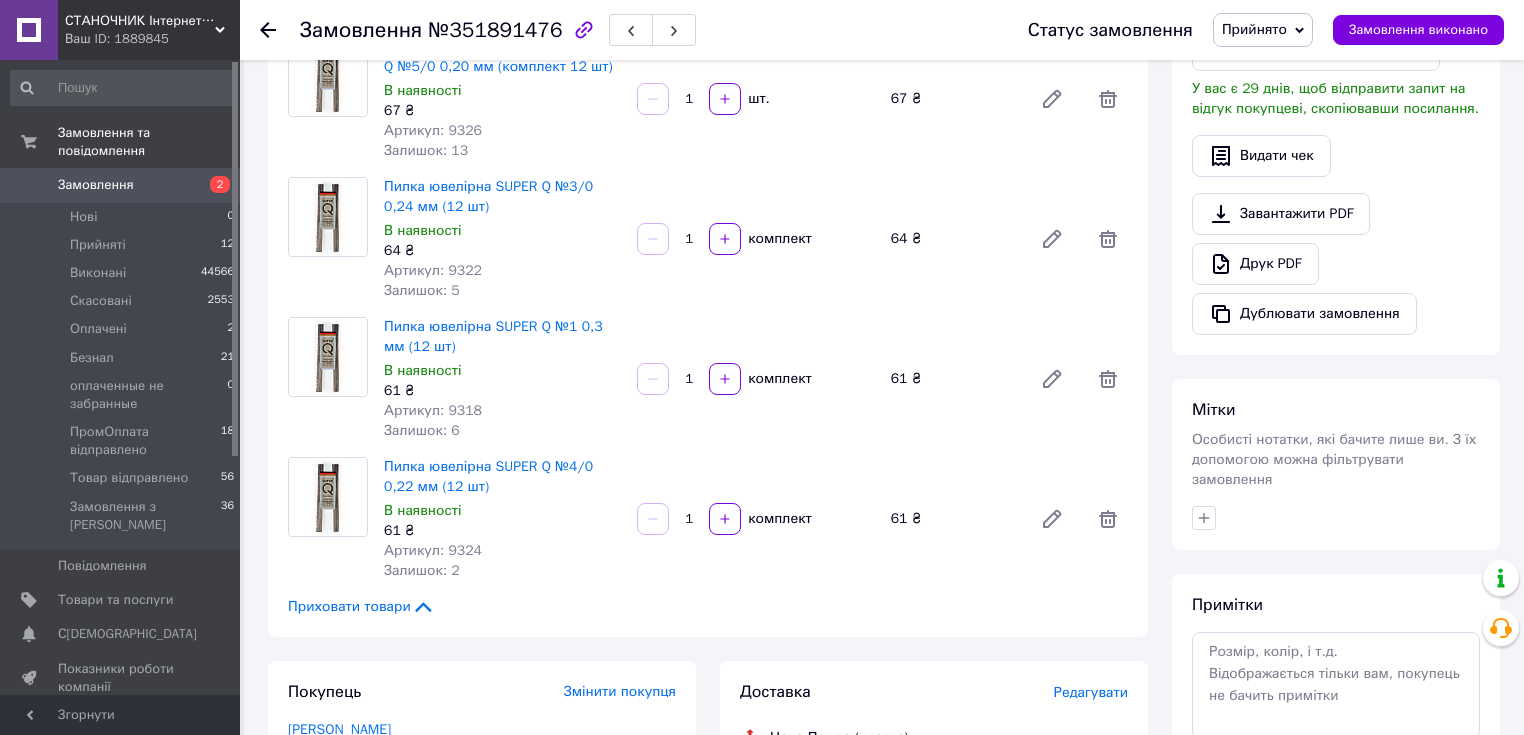 scroll, scrollTop: 154, scrollLeft: 0, axis: vertical 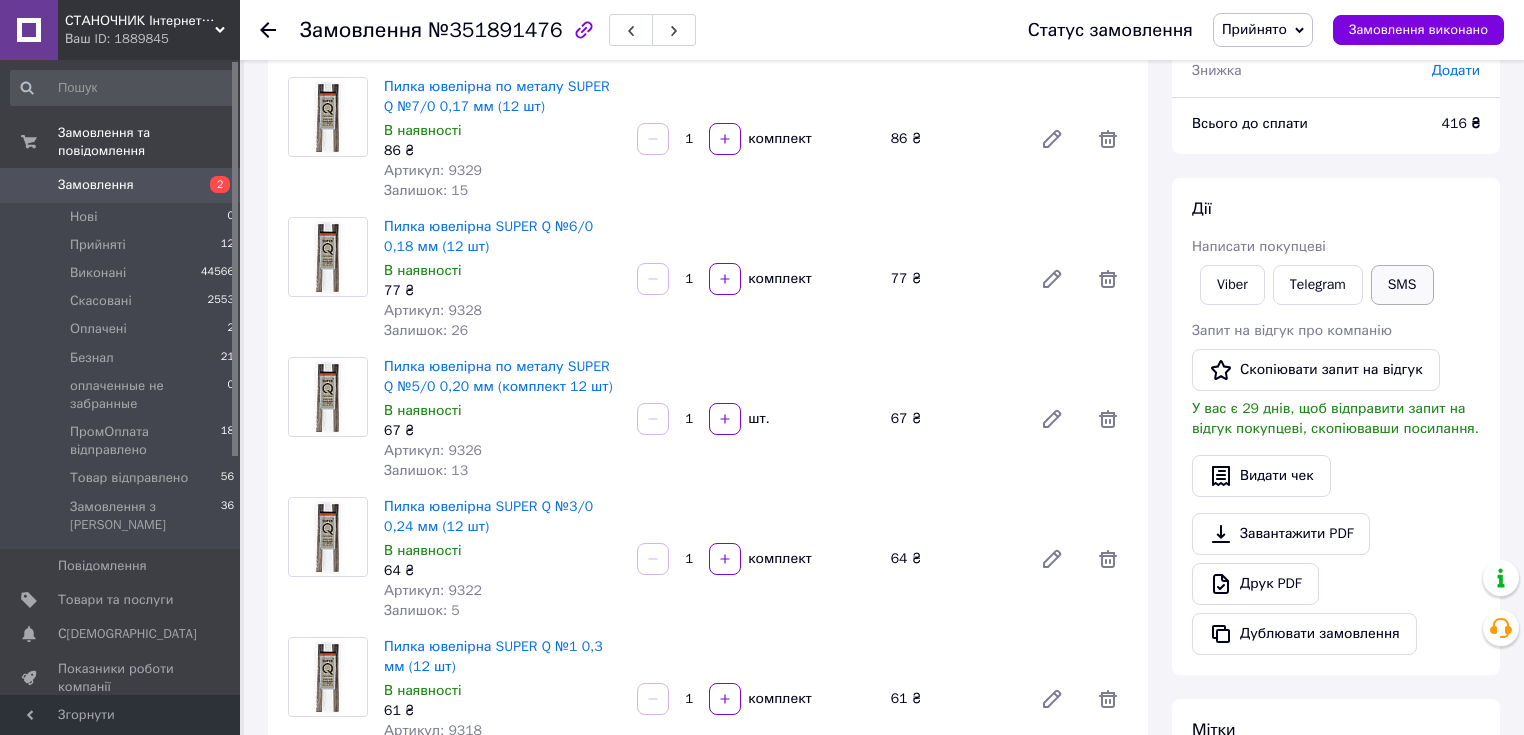 click on "SMS" at bounding box center (1402, 285) 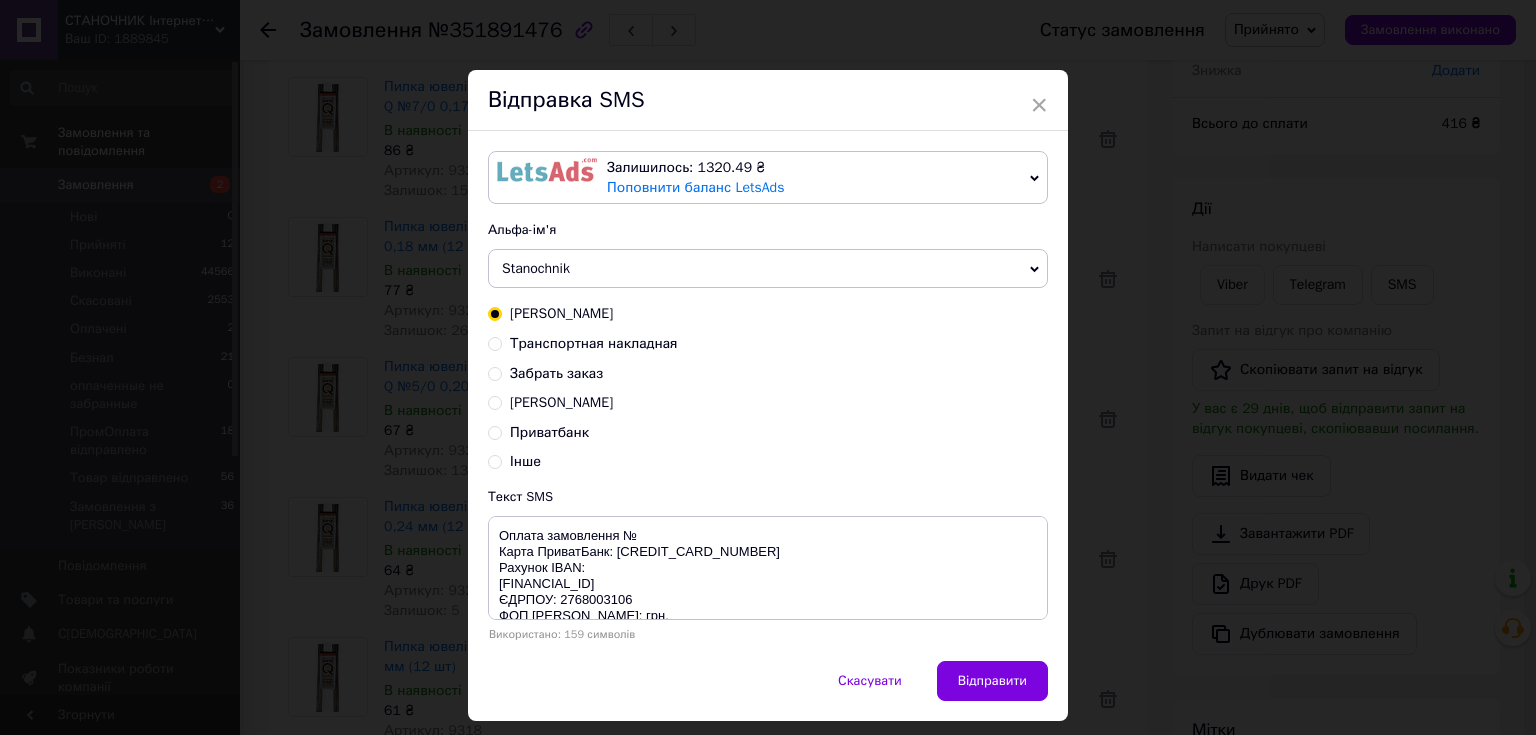 drag, startPoint x: 643, startPoint y: 337, endPoint x: 598, endPoint y: 388, distance: 68.0147 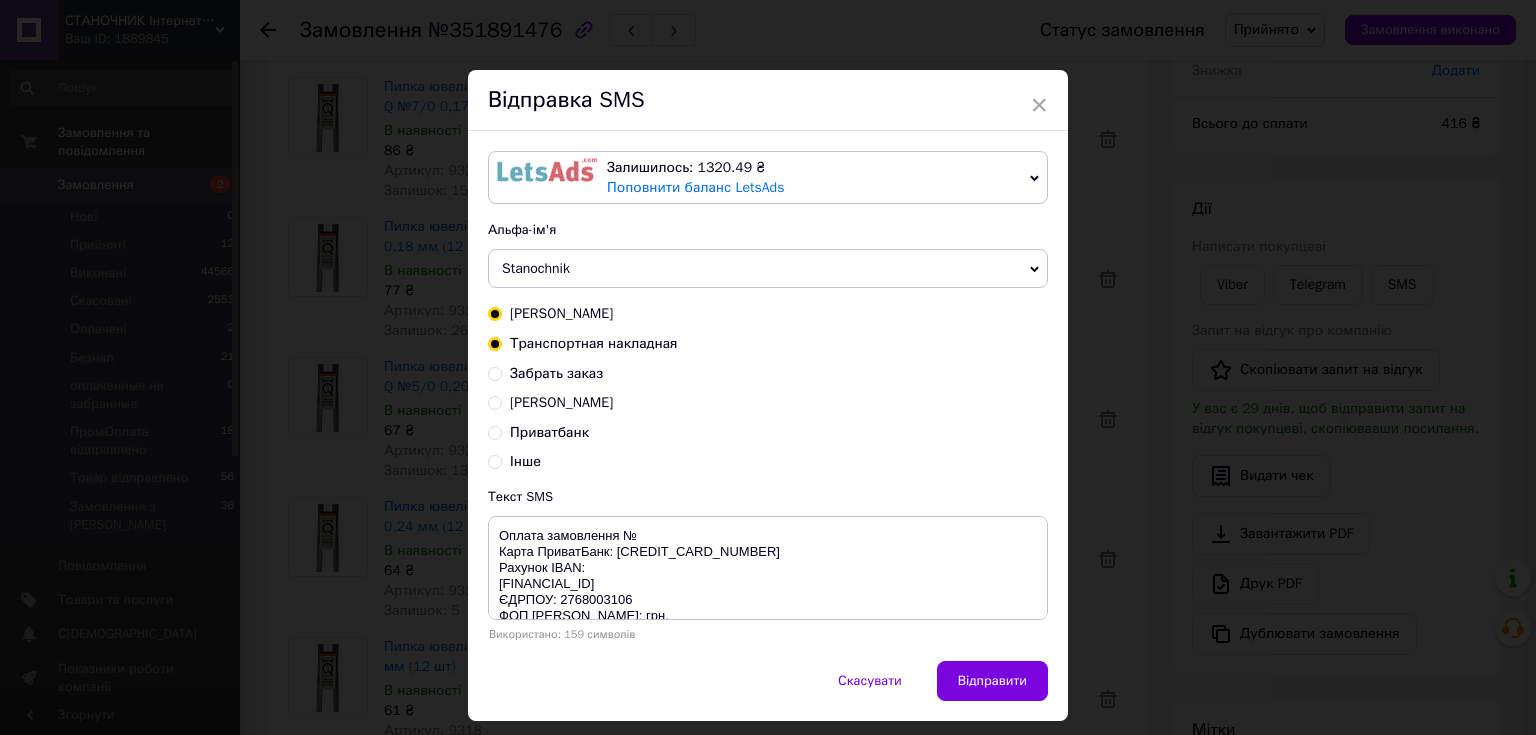 radio on "true" 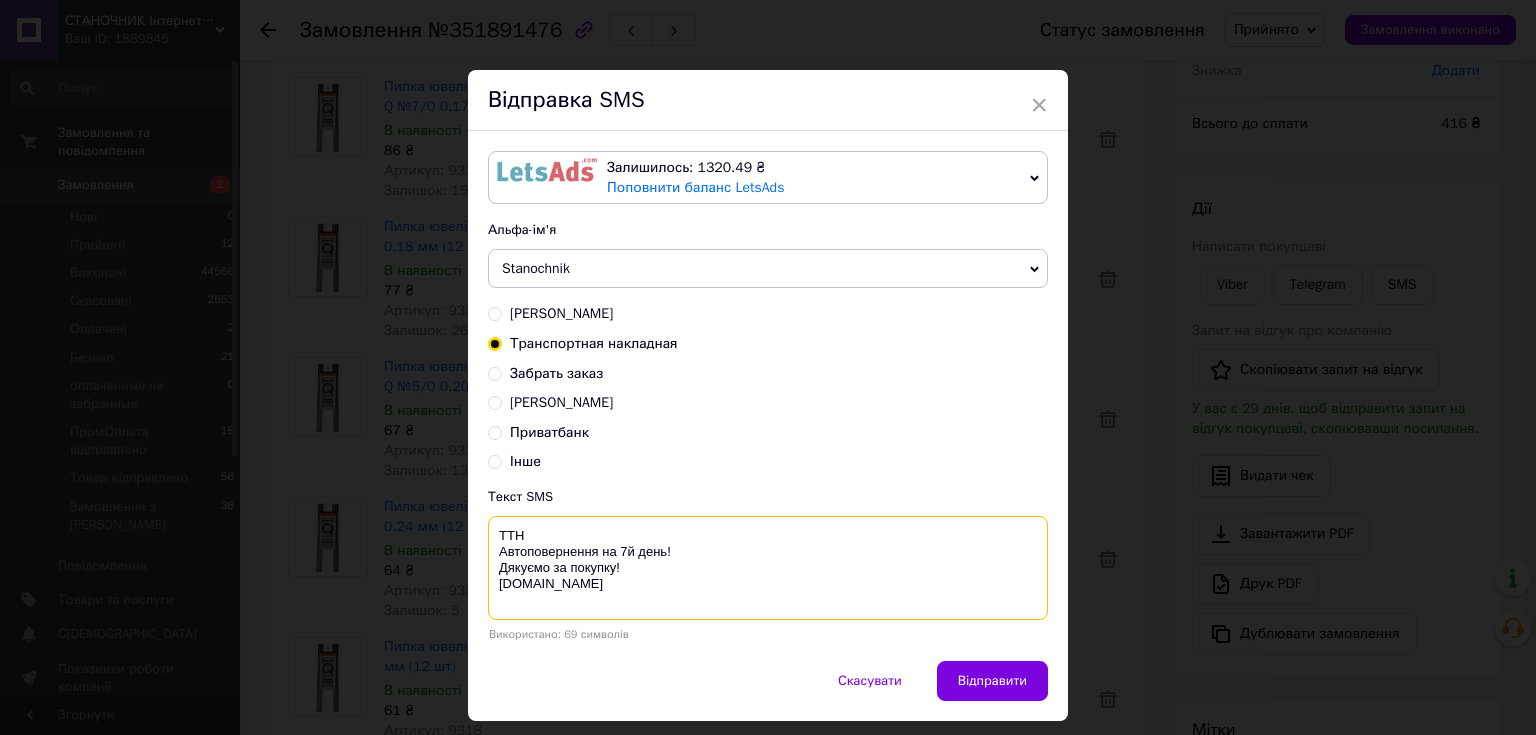 click on "ТТН
Автоповернення на 7й день!
Дякуємо за покупку!
[DOMAIN_NAME]" at bounding box center [768, 568] 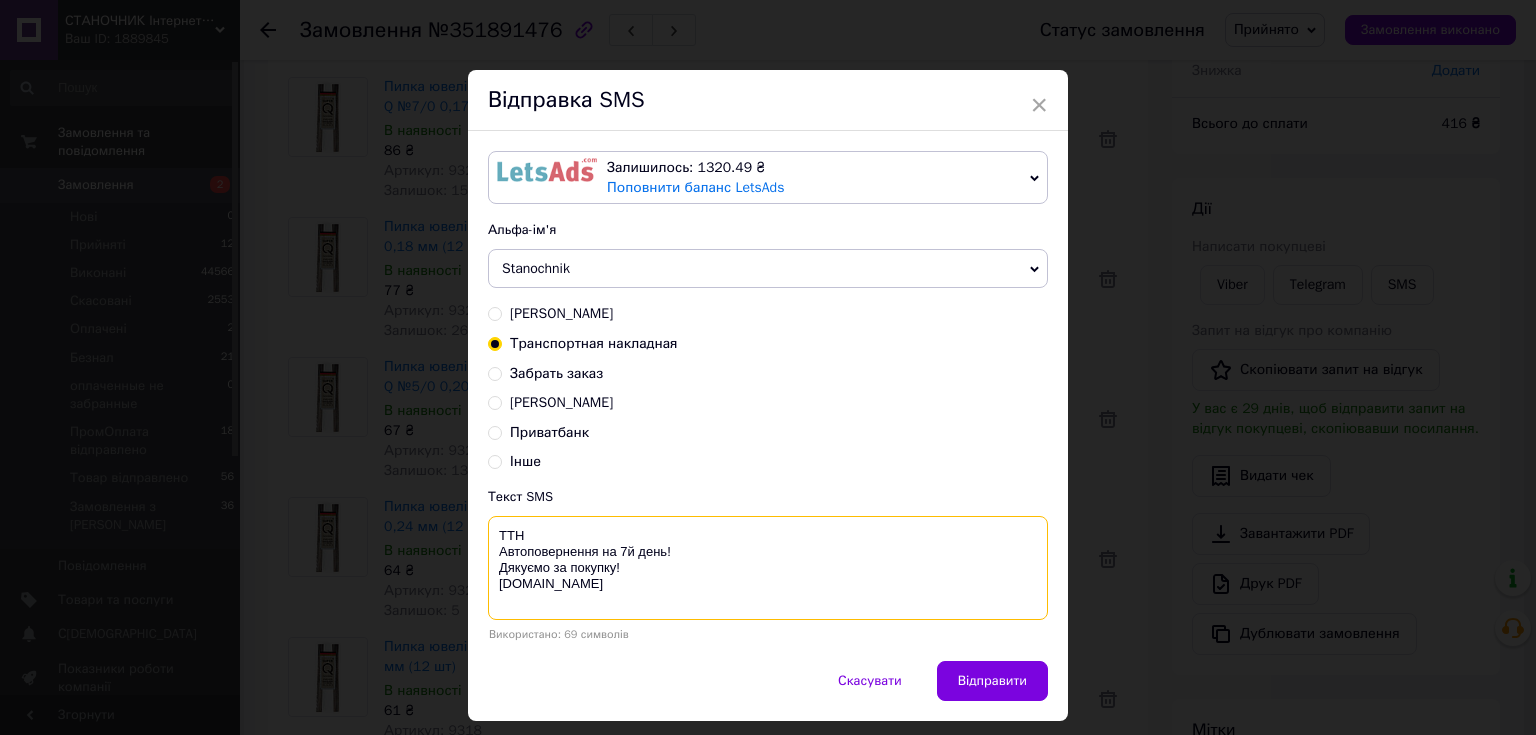 paste on "20451202784162" 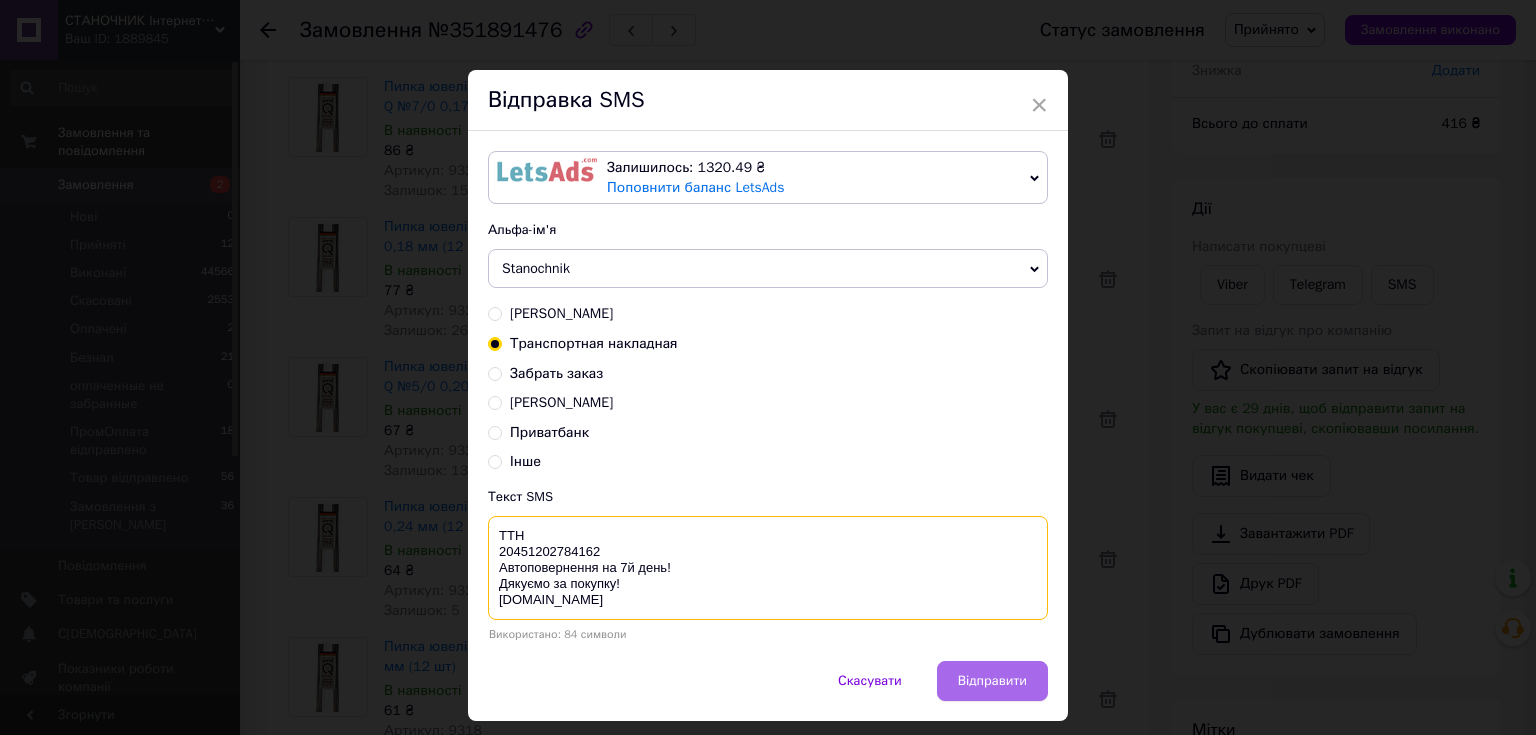 type on "ТТН
20451202784162
Автоповернення на 7й день!
Дякуємо за покупку!
[DOMAIN_NAME]" 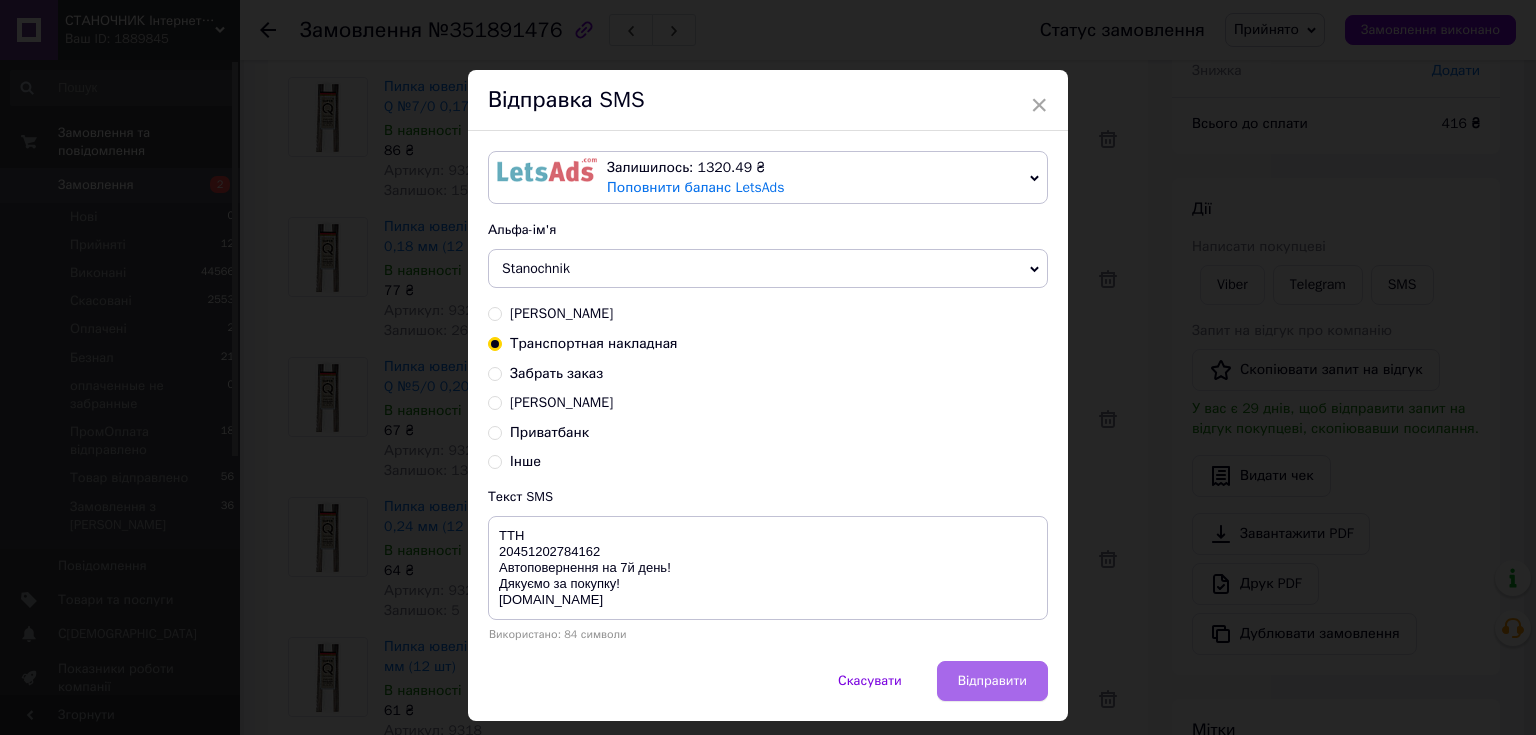 click on "Відправити" at bounding box center (992, 681) 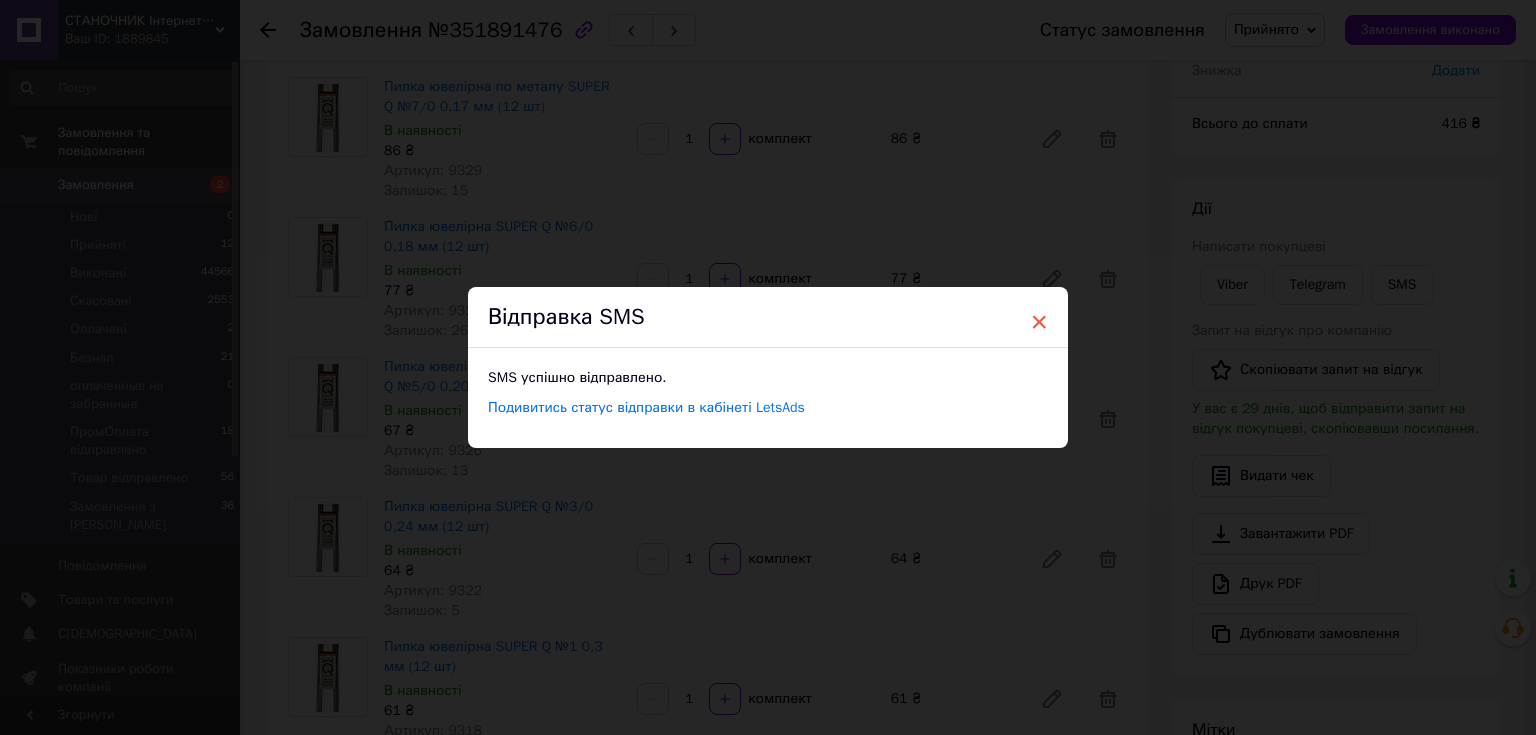 click on "×" at bounding box center (1039, 322) 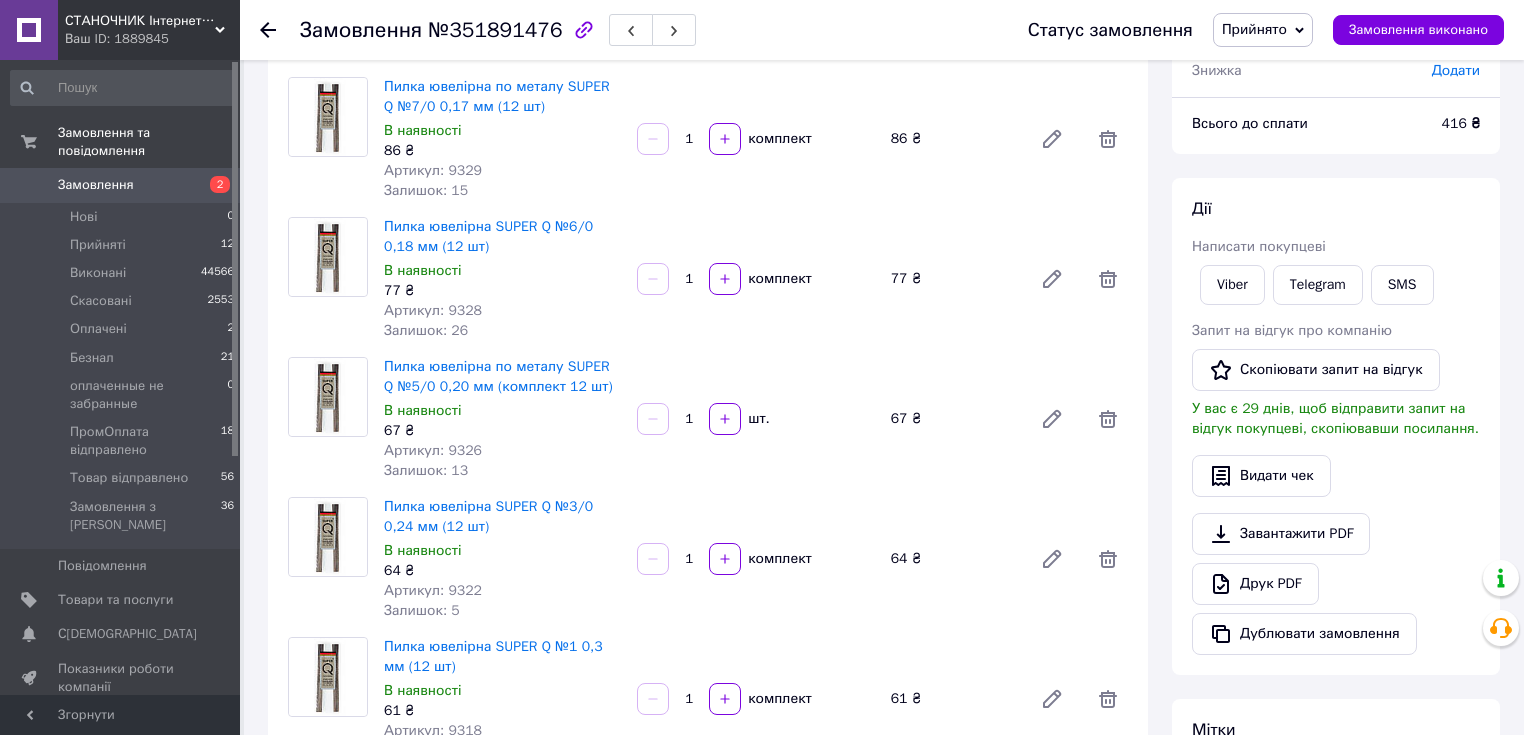 click on "Прийнято" at bounding box center (1254, 29) 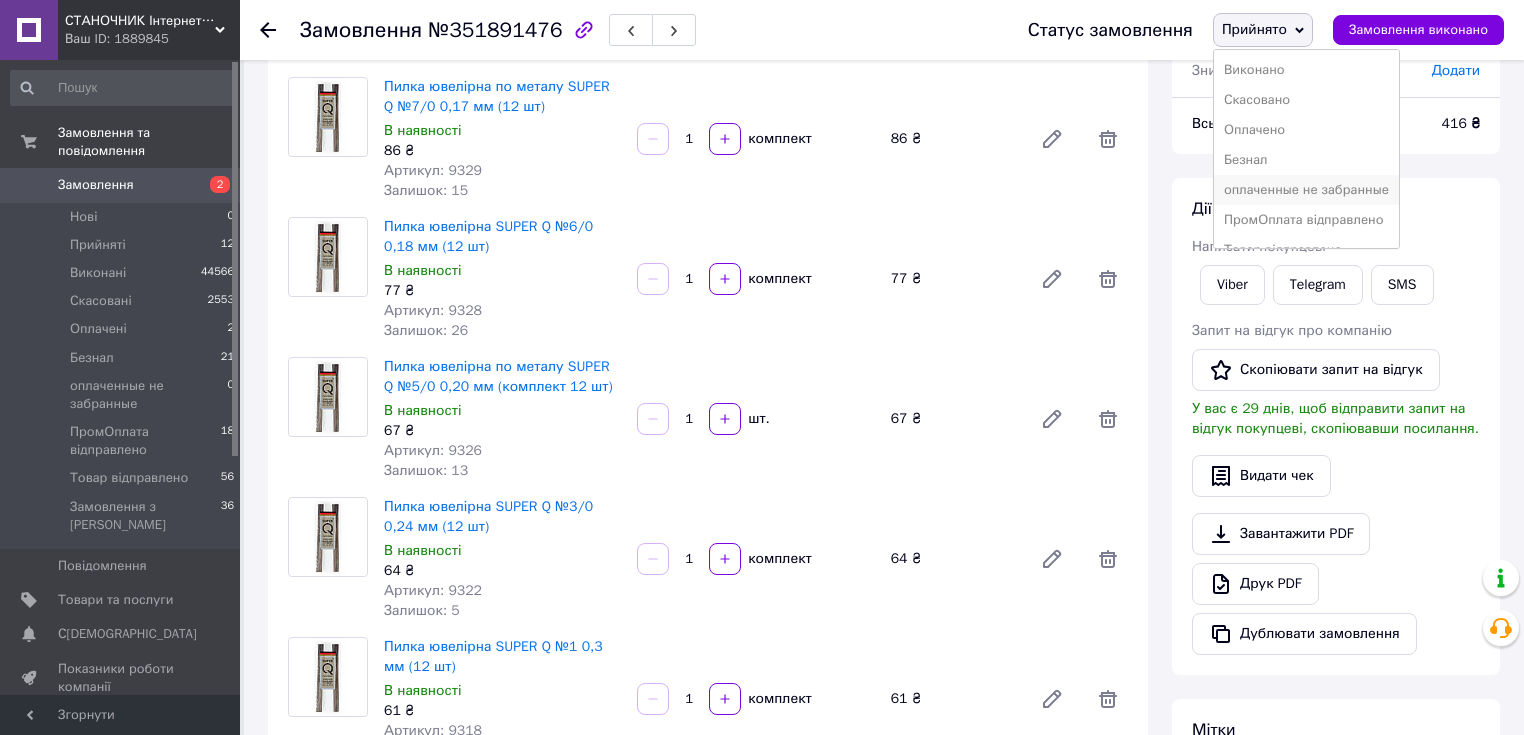 scroll, scrollTop: 21, scrollLeft: 0, axis: vertical 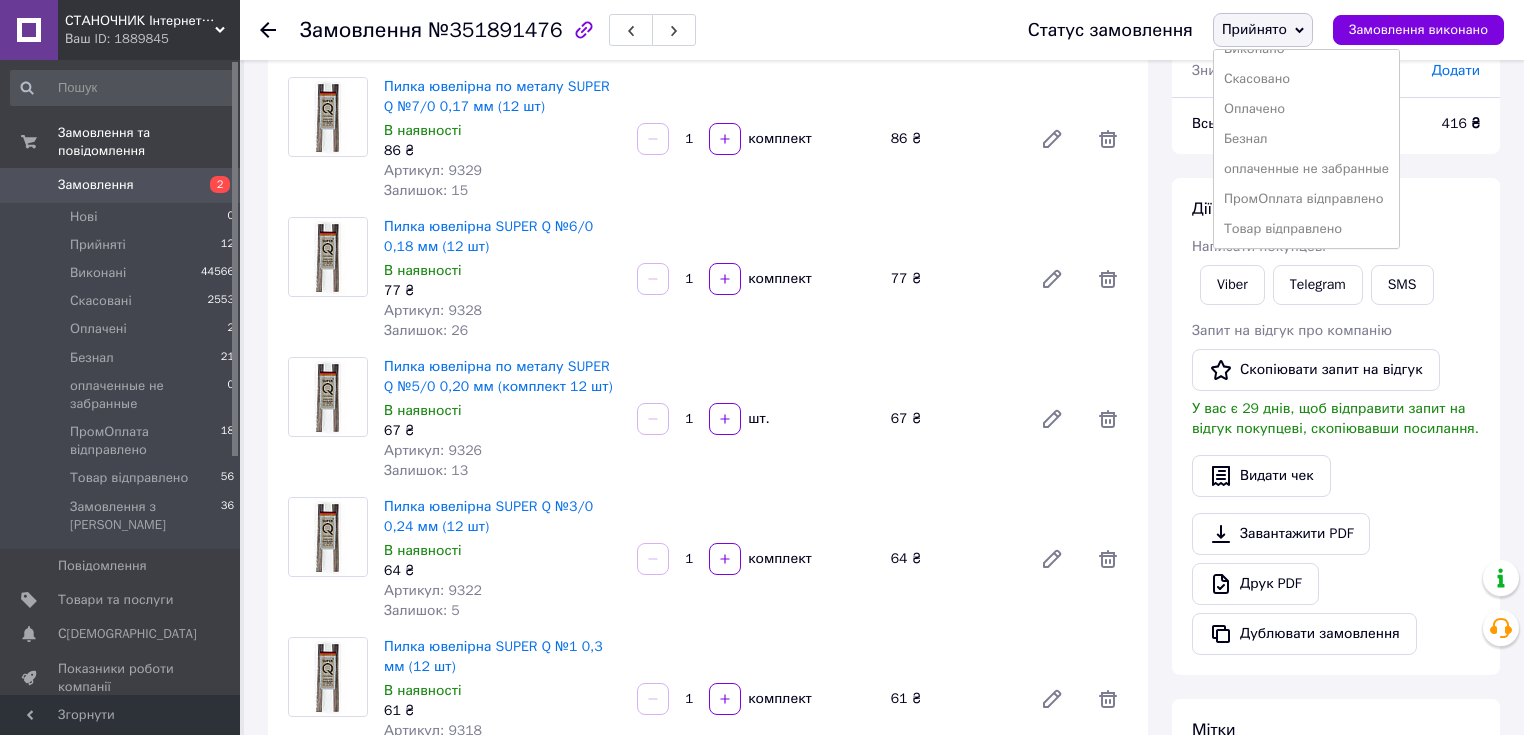 click on "Товар відправлено" at bounding box center (1306, 229) 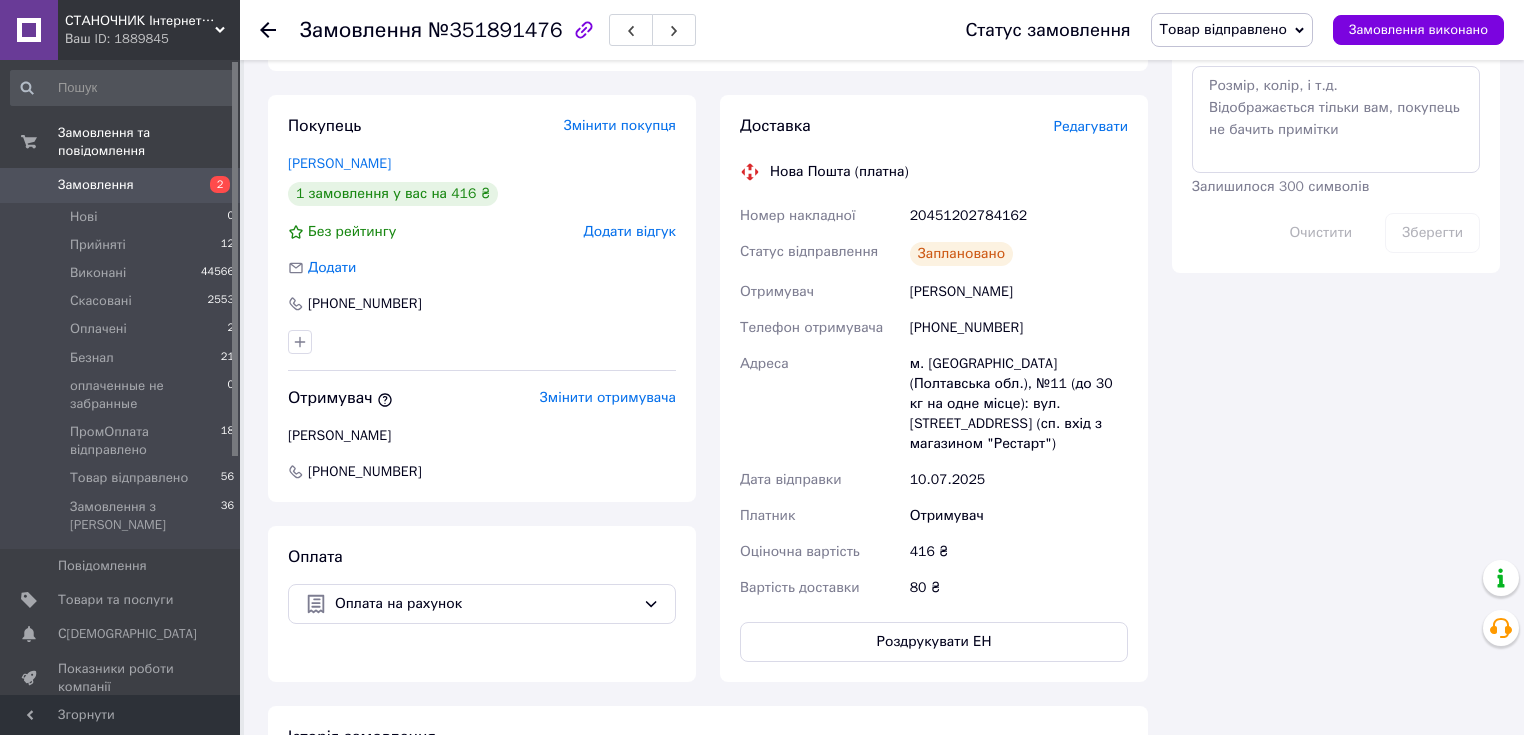 scroll, scrollTop: 1516, scrollLeft: 0, axis: vertical 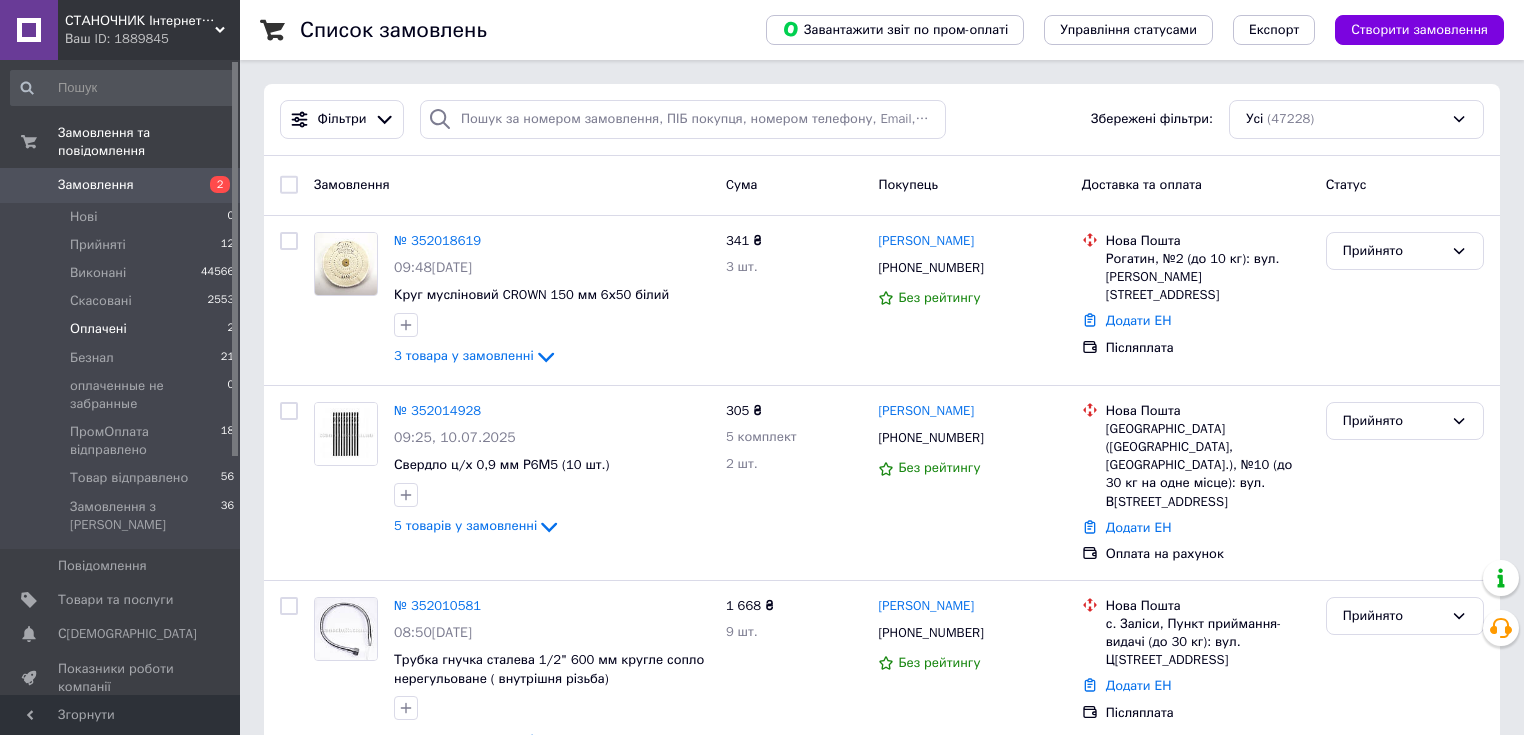 click on "Оплачені" at bounding box center (98, 329) 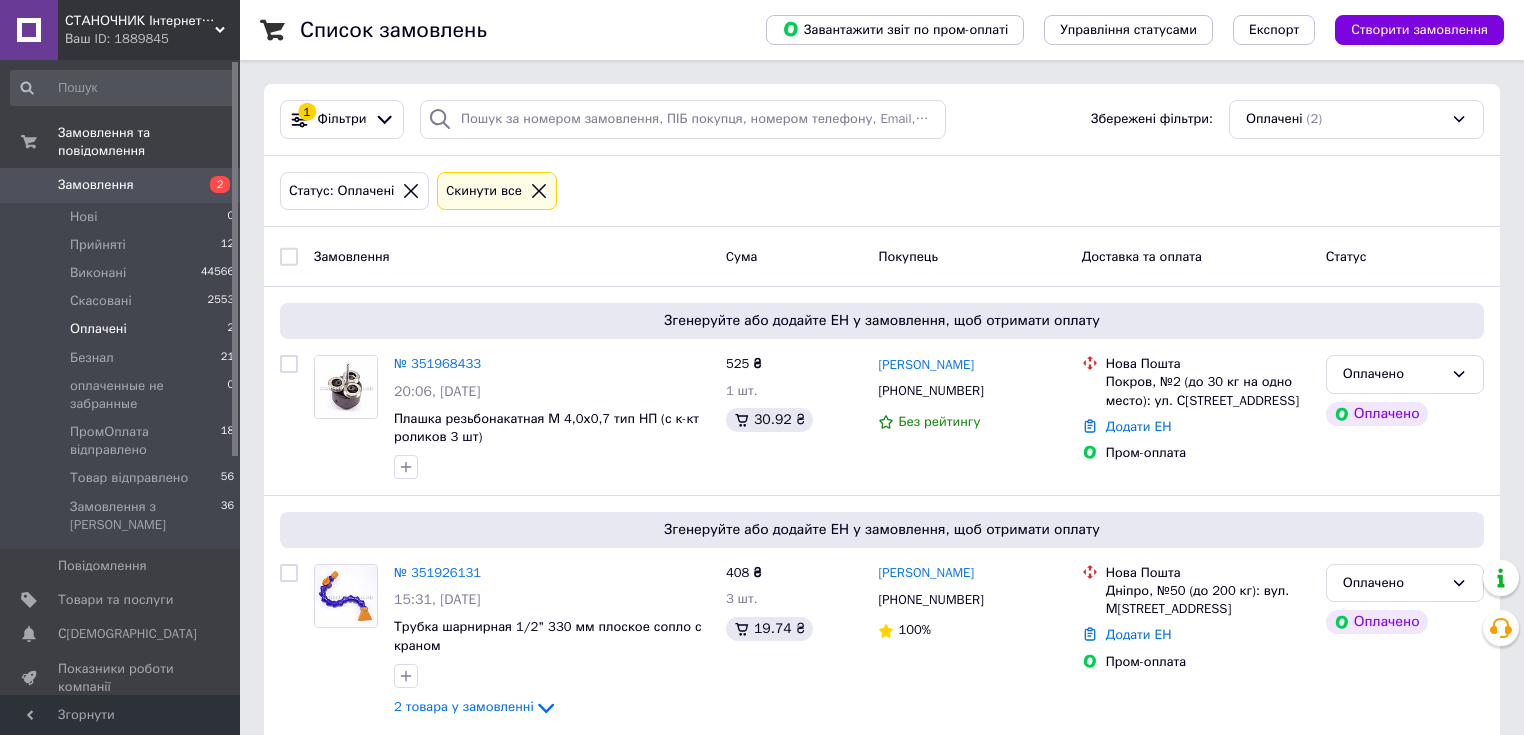 scroll, scrollTop: 240, scrollLeft: 0, axis: vertical 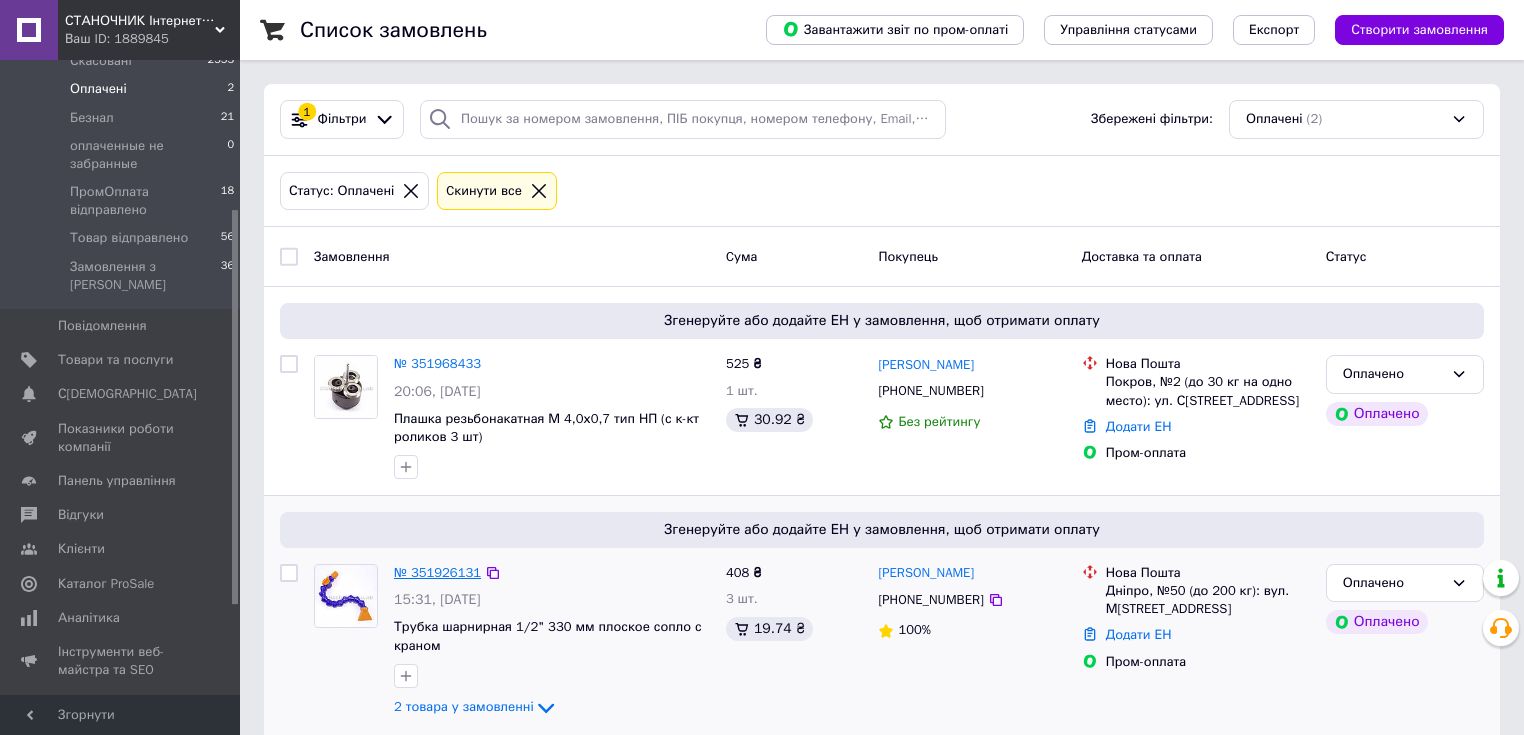 click on "№ 351926131" at bounding box center (437, 572) 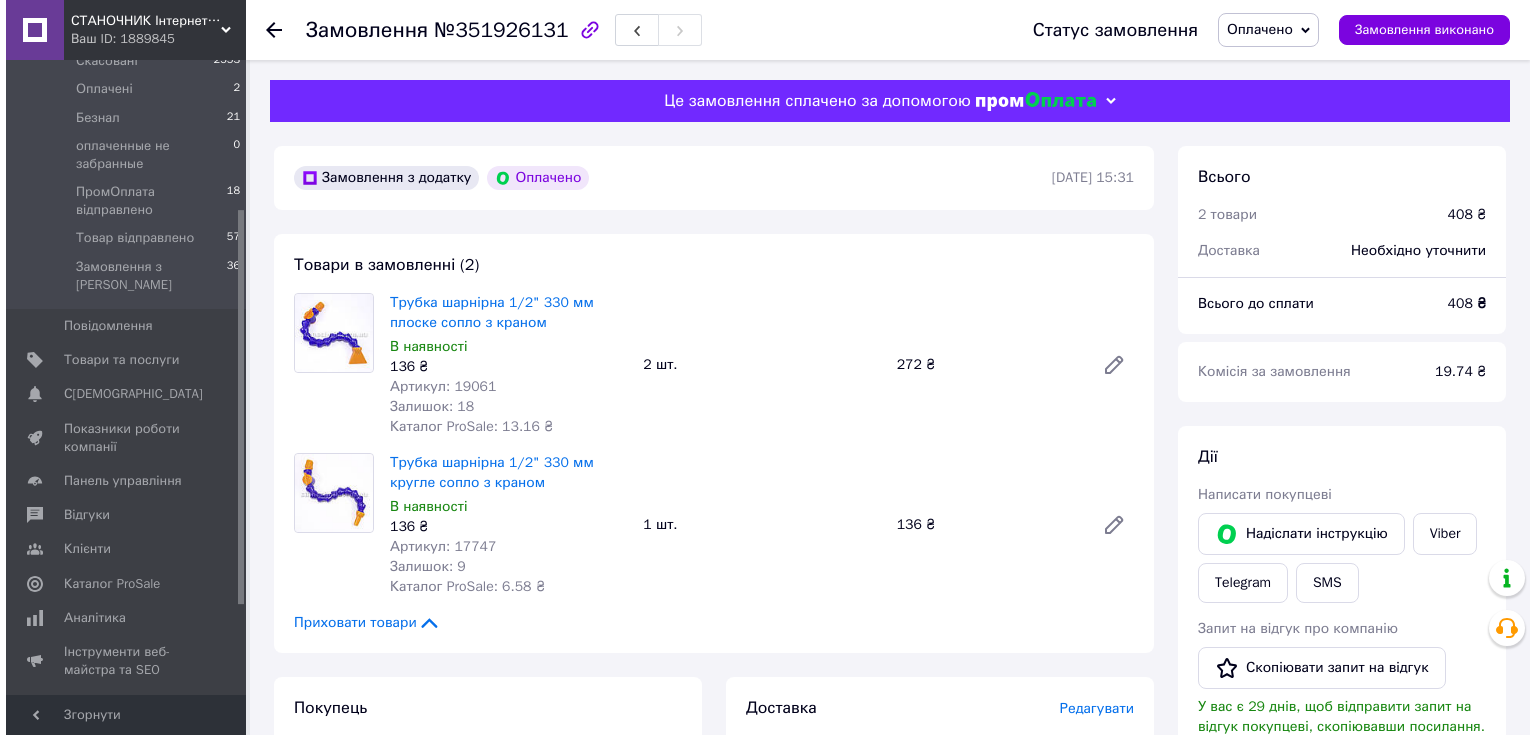 scroll, scrollTop: 240, scrollLeft: 0, axis: vertical 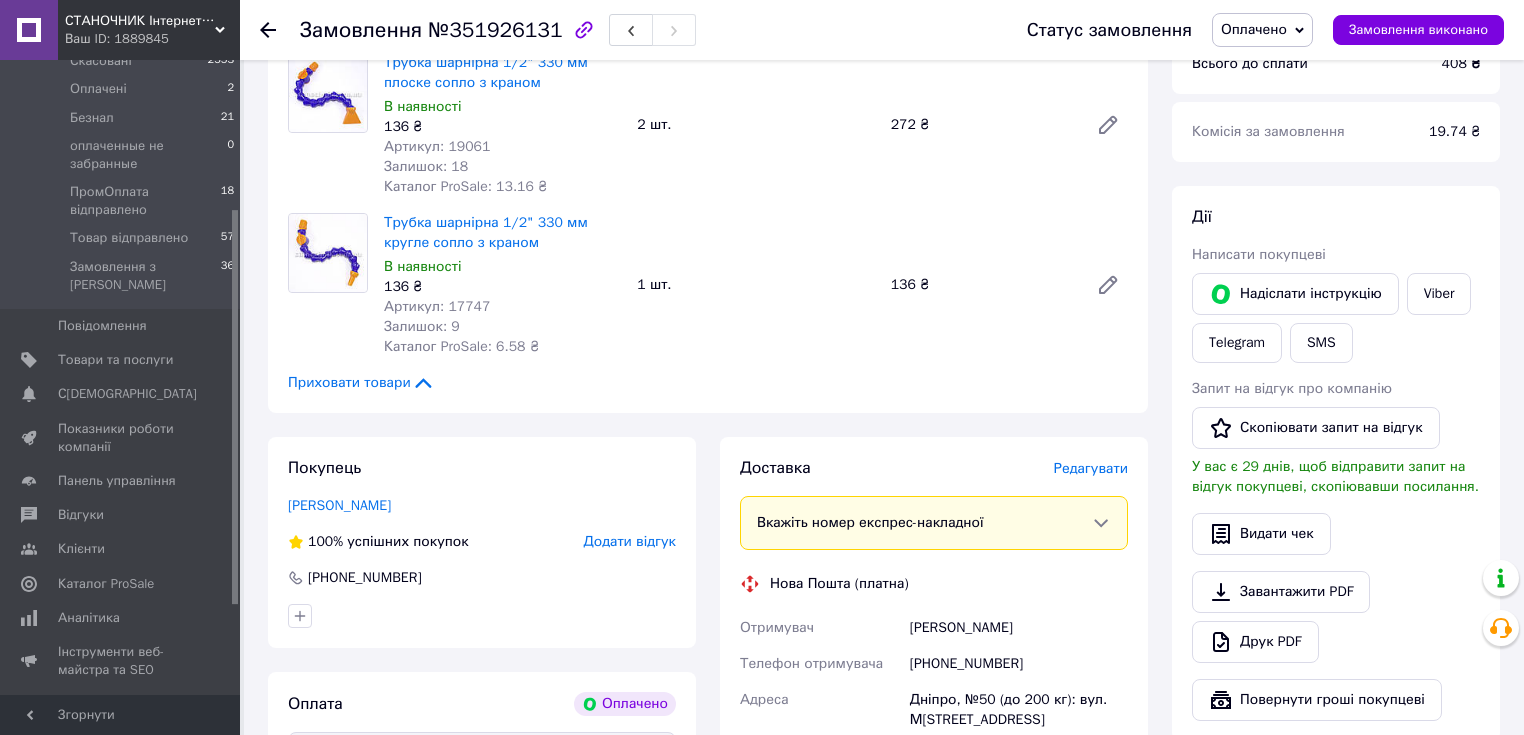 click on "Редагувати" at bounding box center (1091, 468) 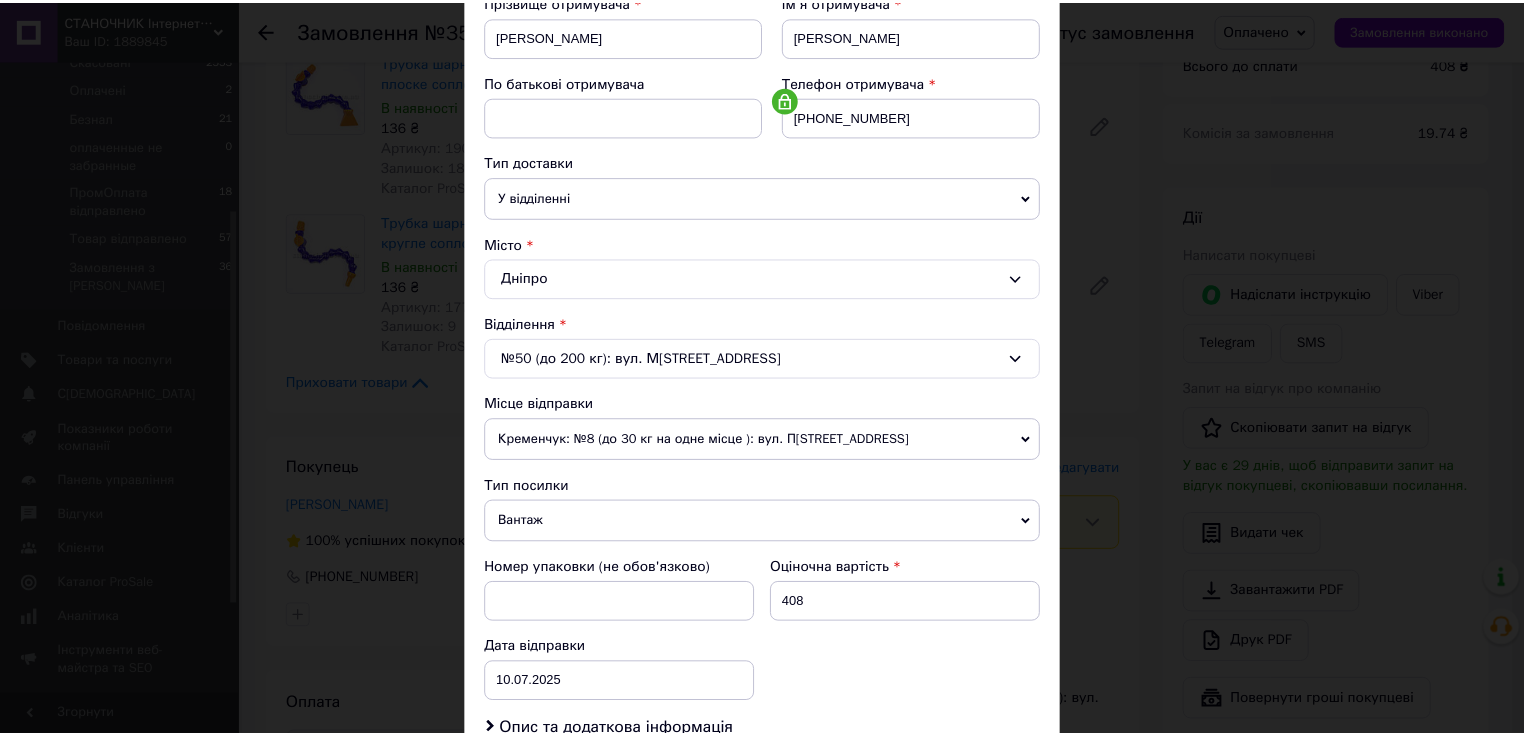 scroll, scrollTop: 587, scrollLeft: 0, axis: vertical 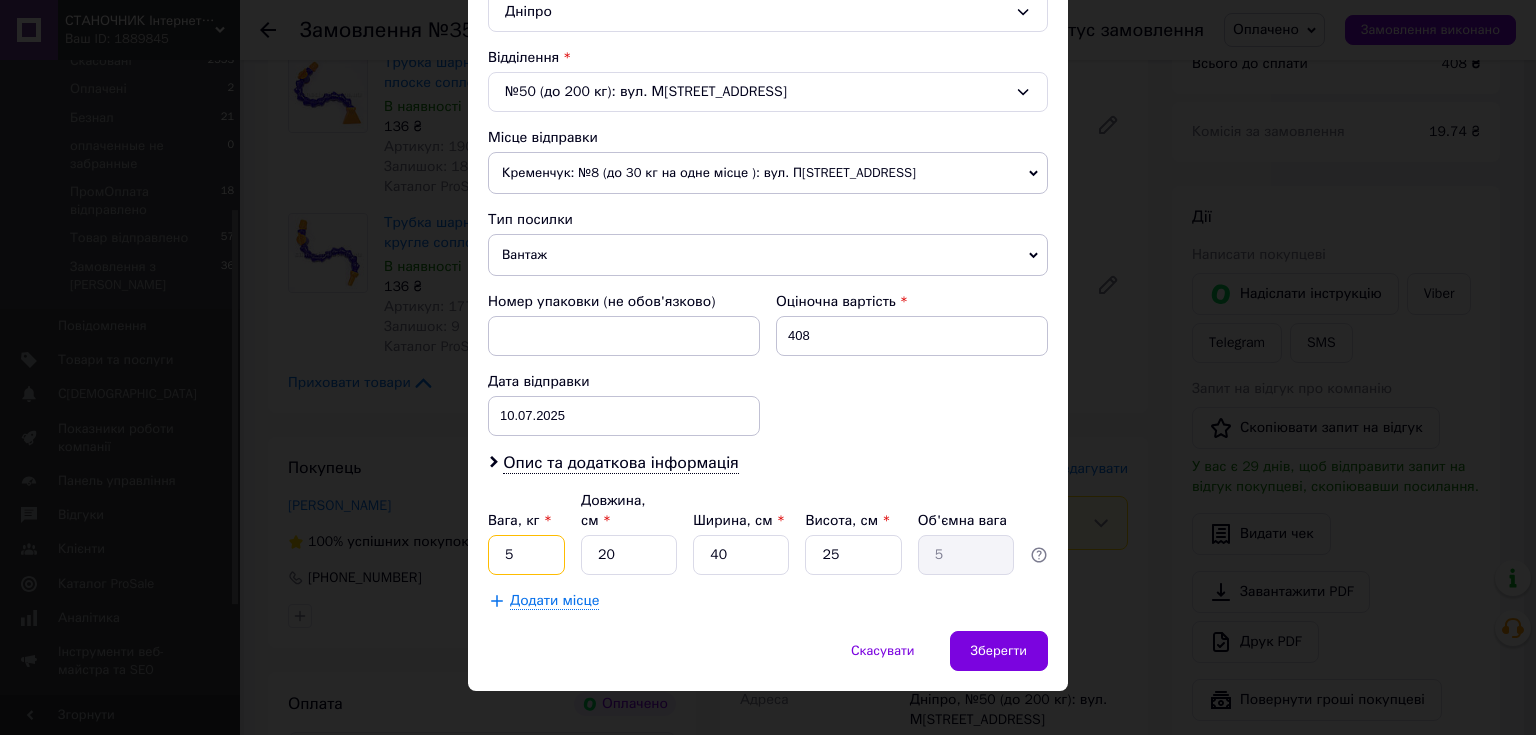 click on "5" at bounding box center [526, 555] 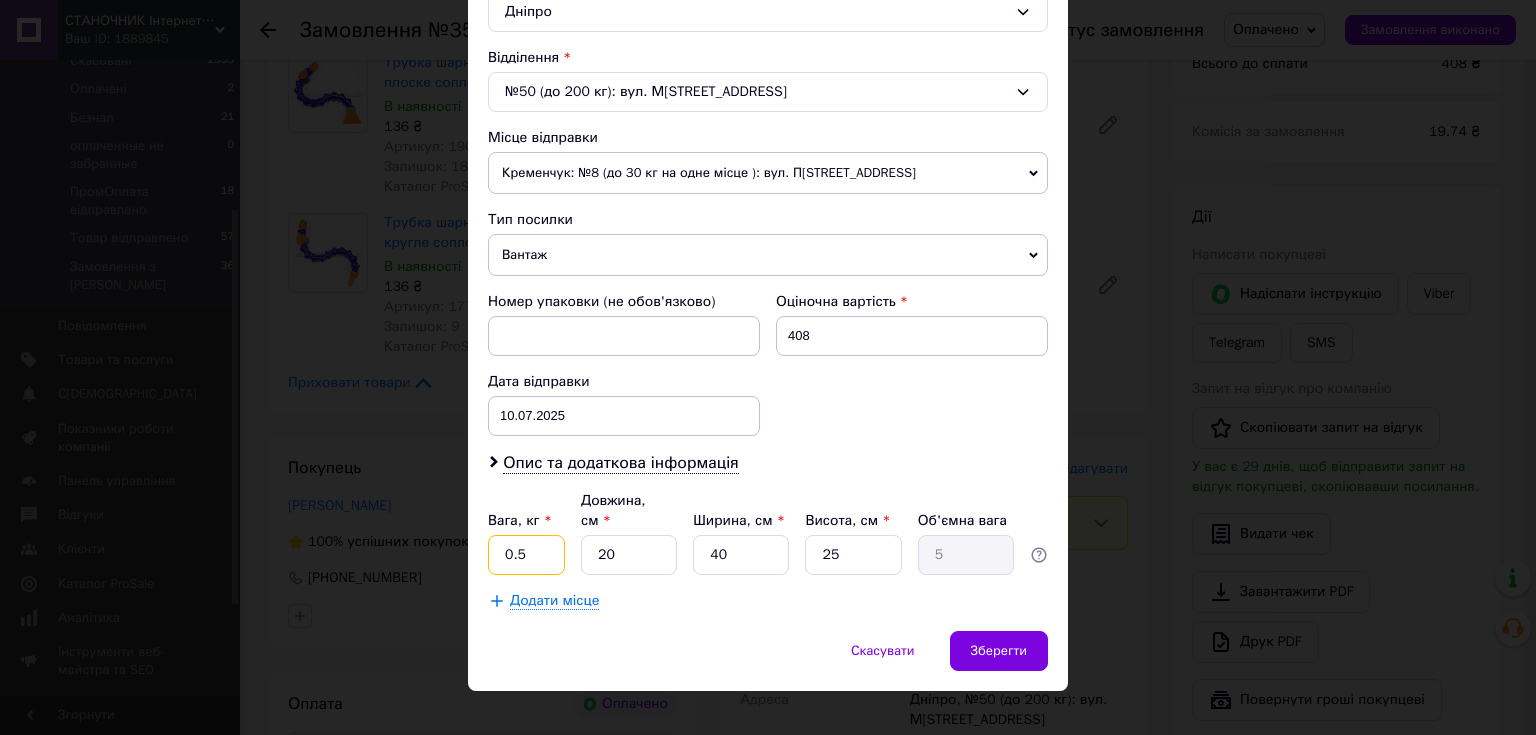 type on "0.5" 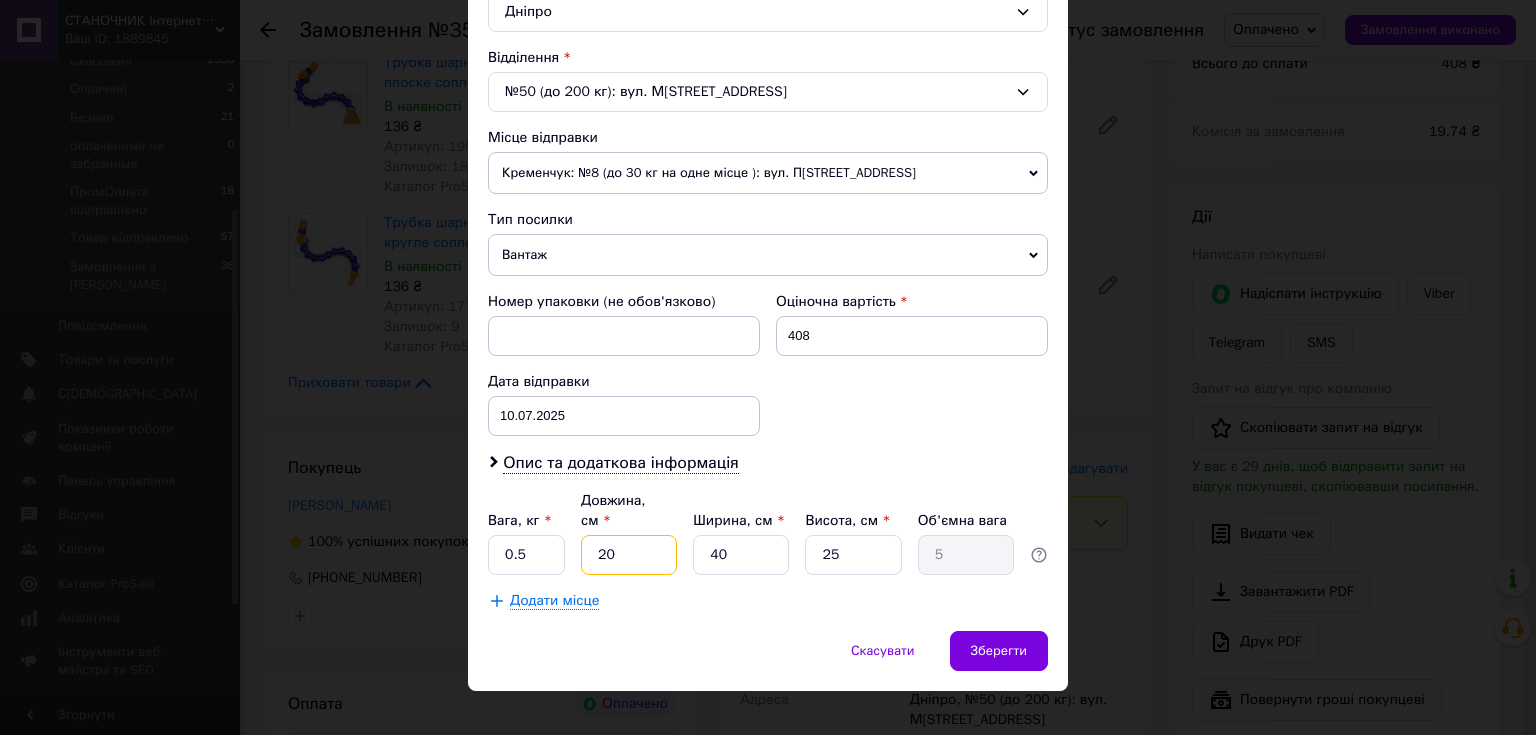 click on "20" at bounding box center [629, 555] 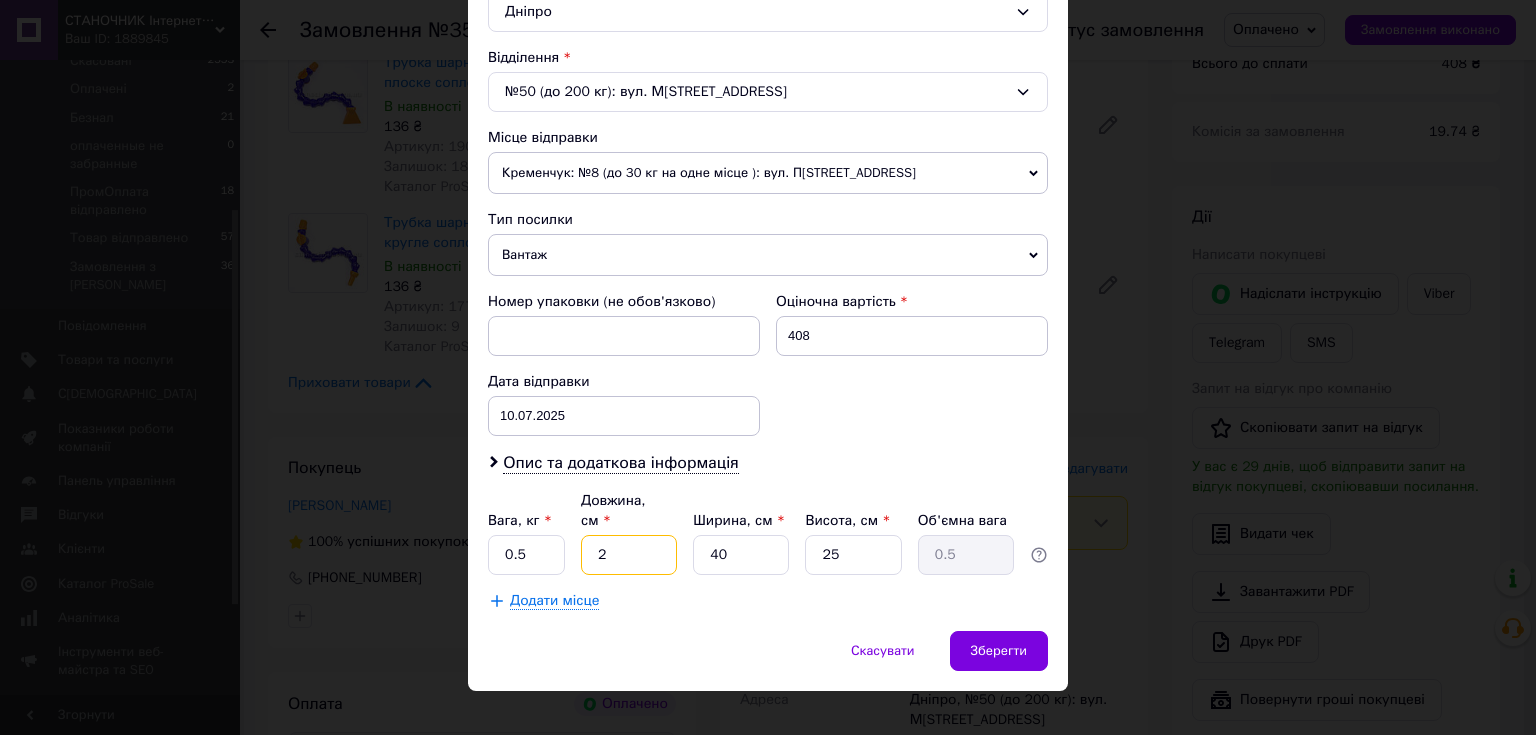 type 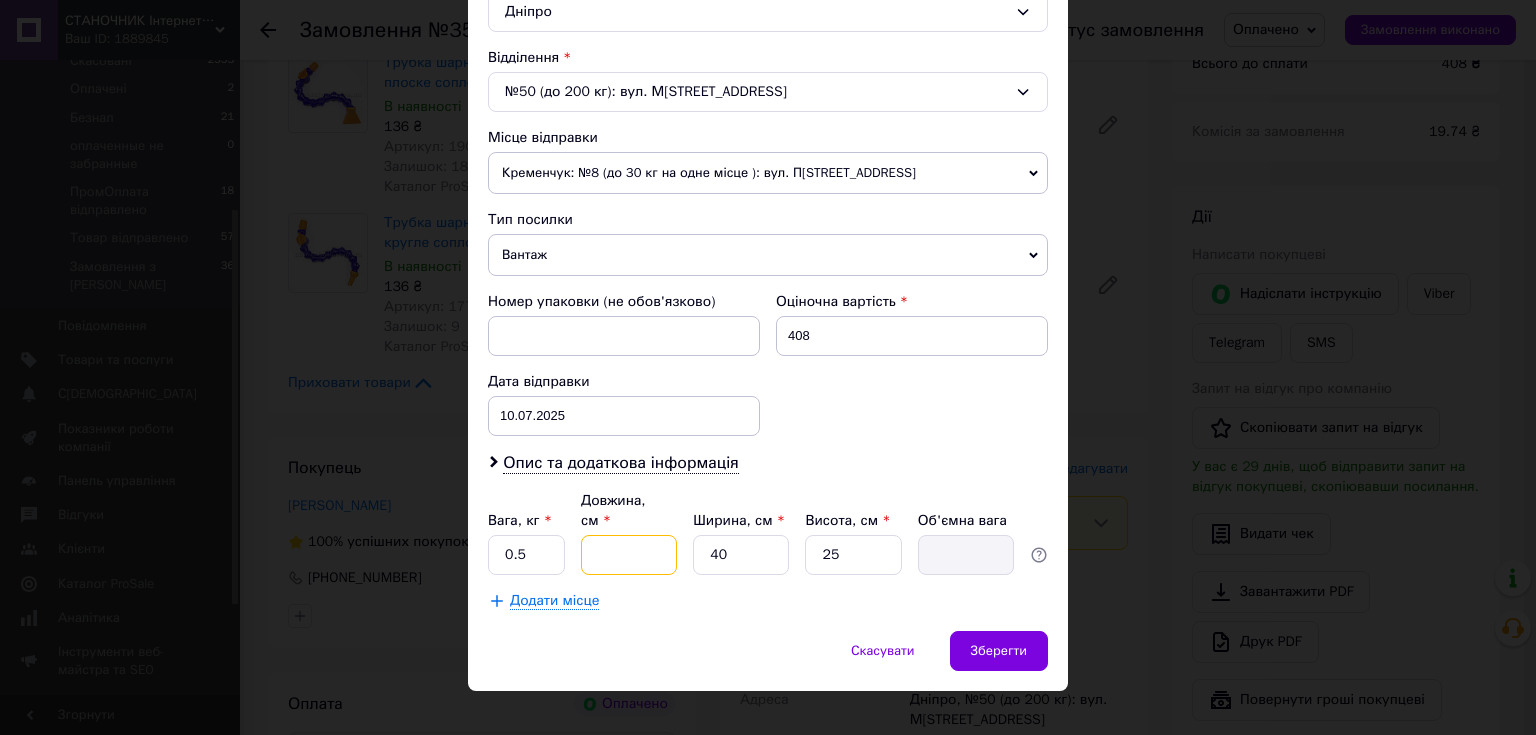 type on "3" 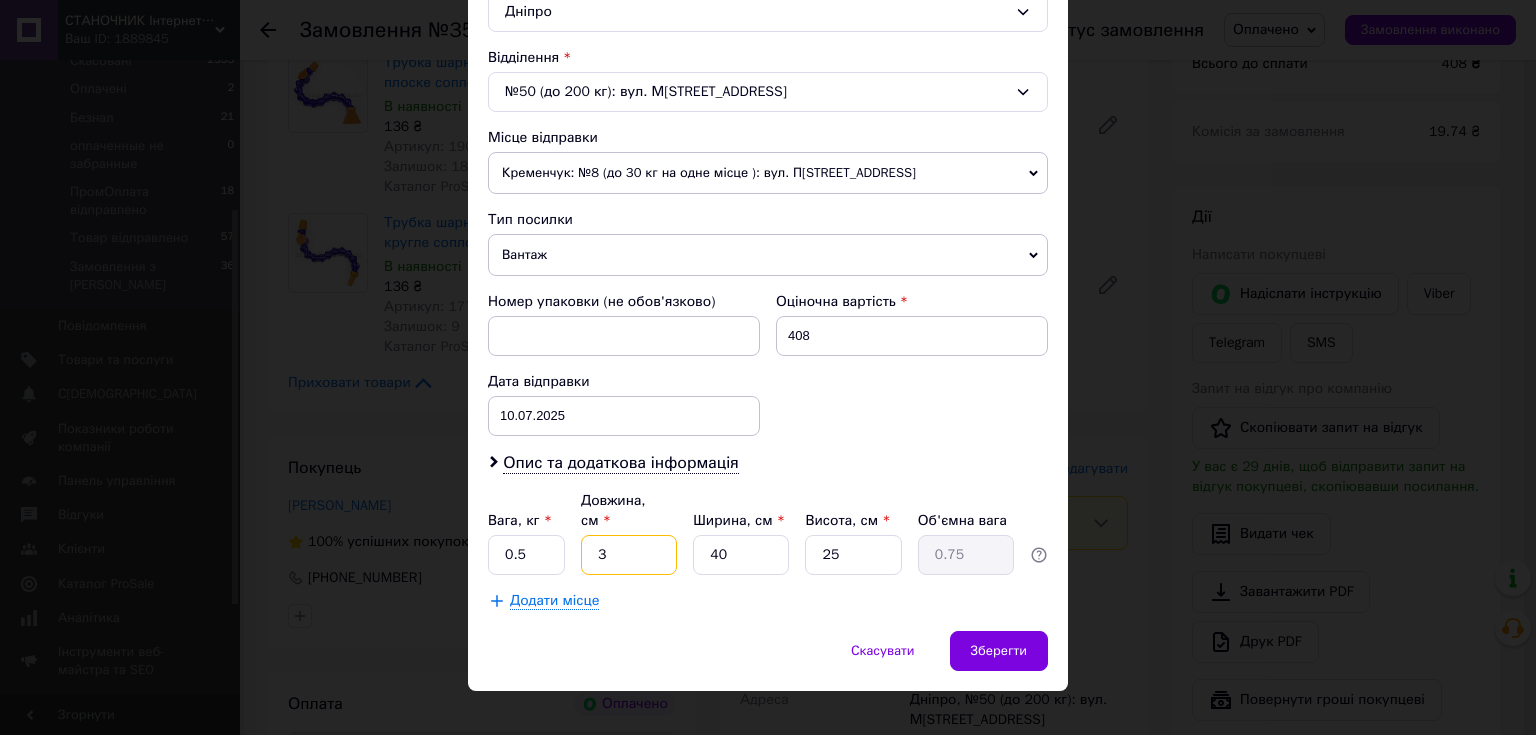 type on "34" 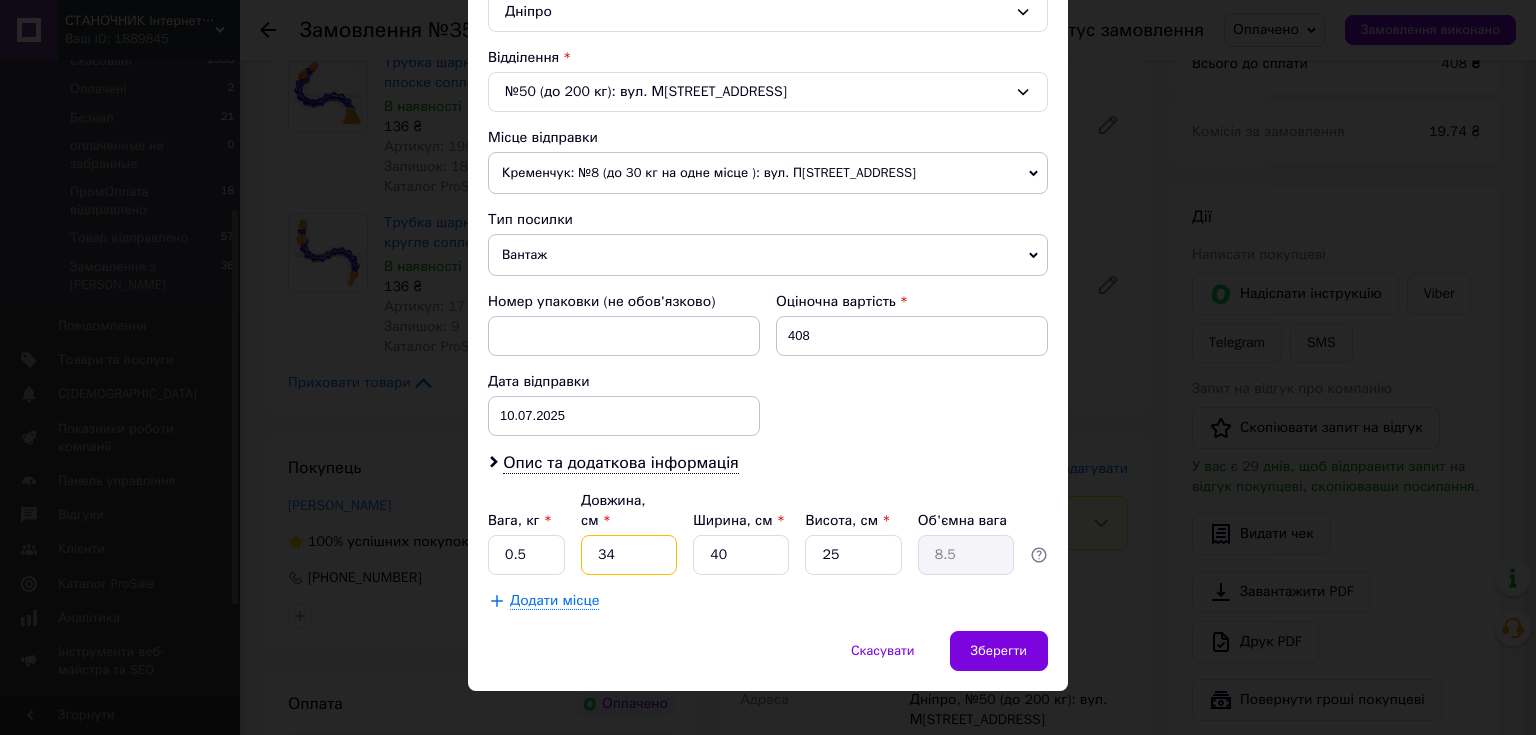 type on "34" 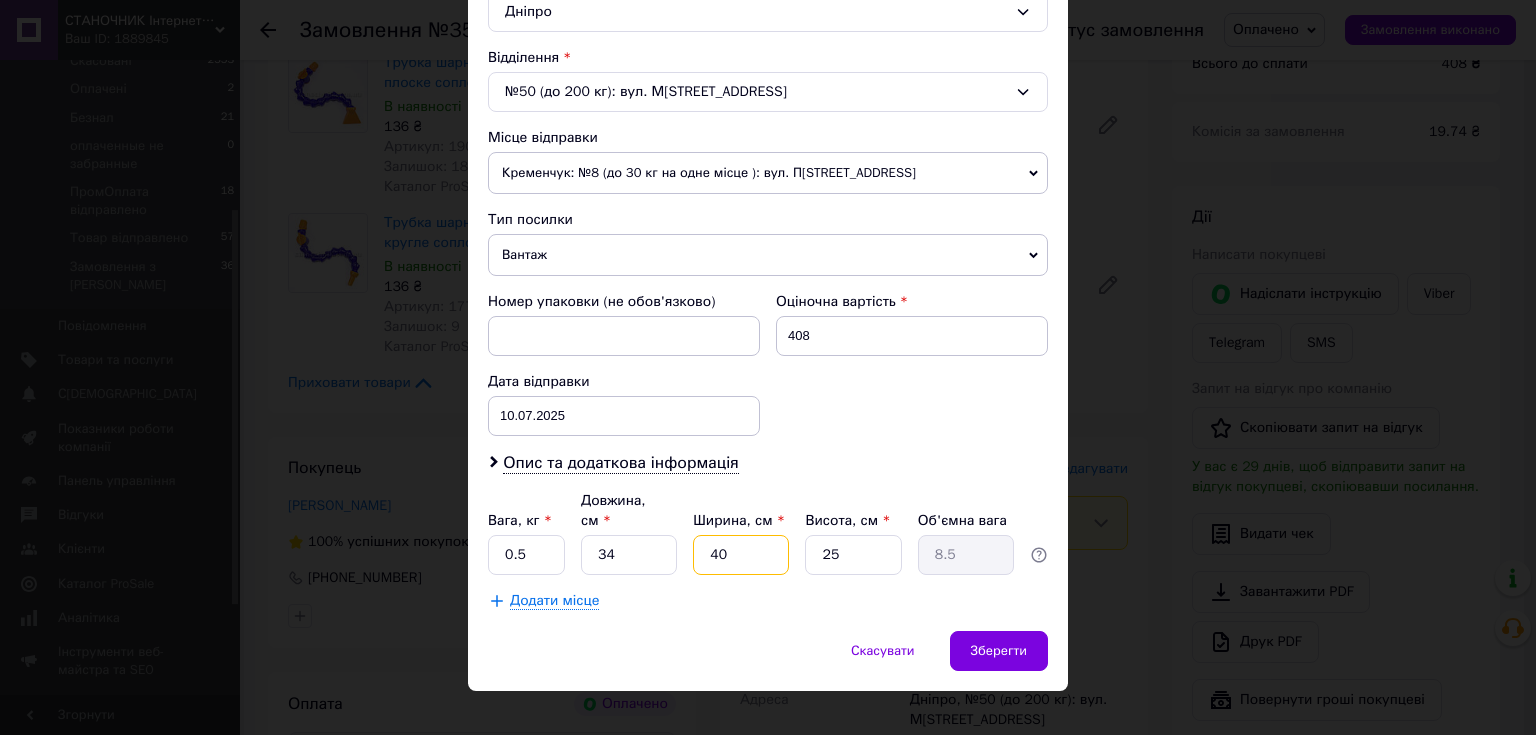 click on "40" at bounding box center [741, 555] 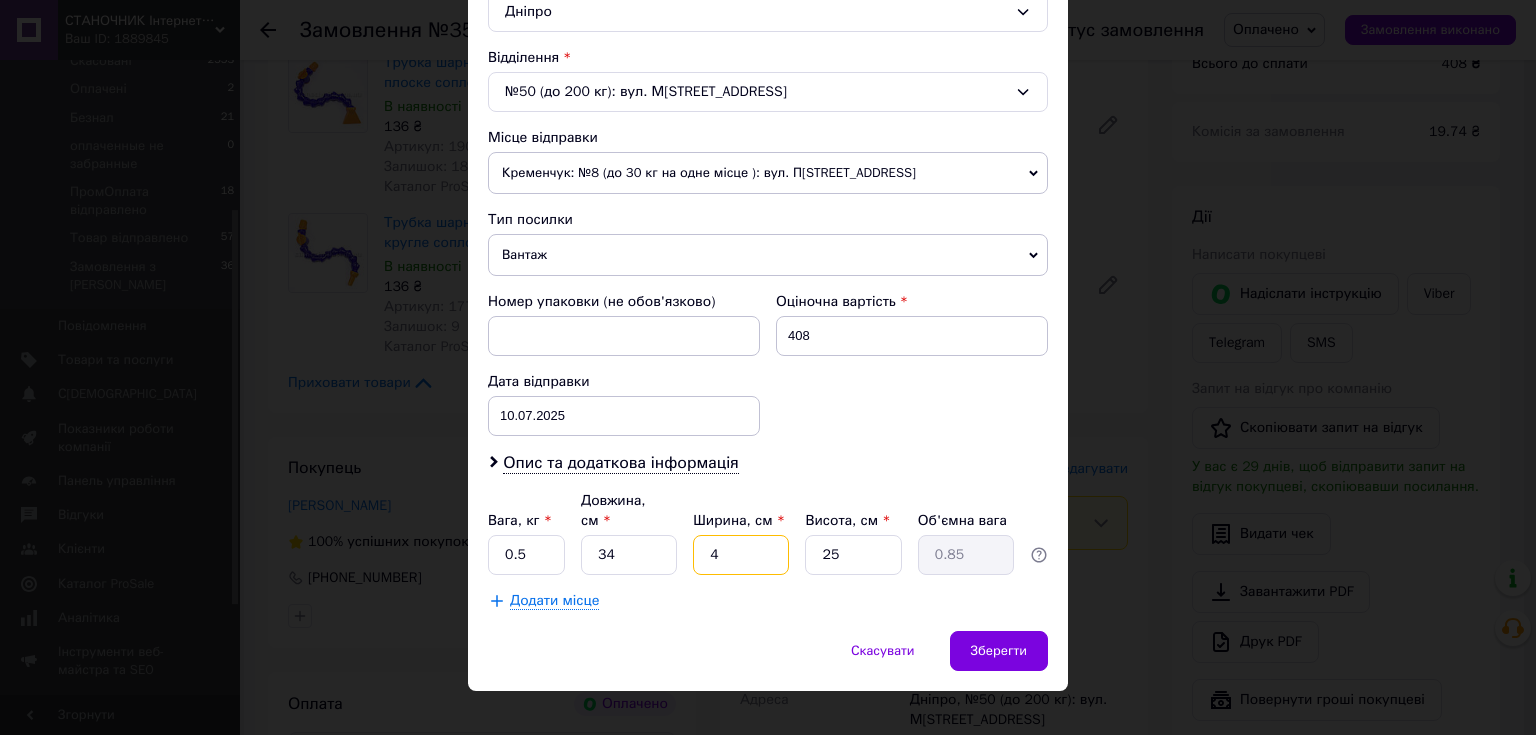type 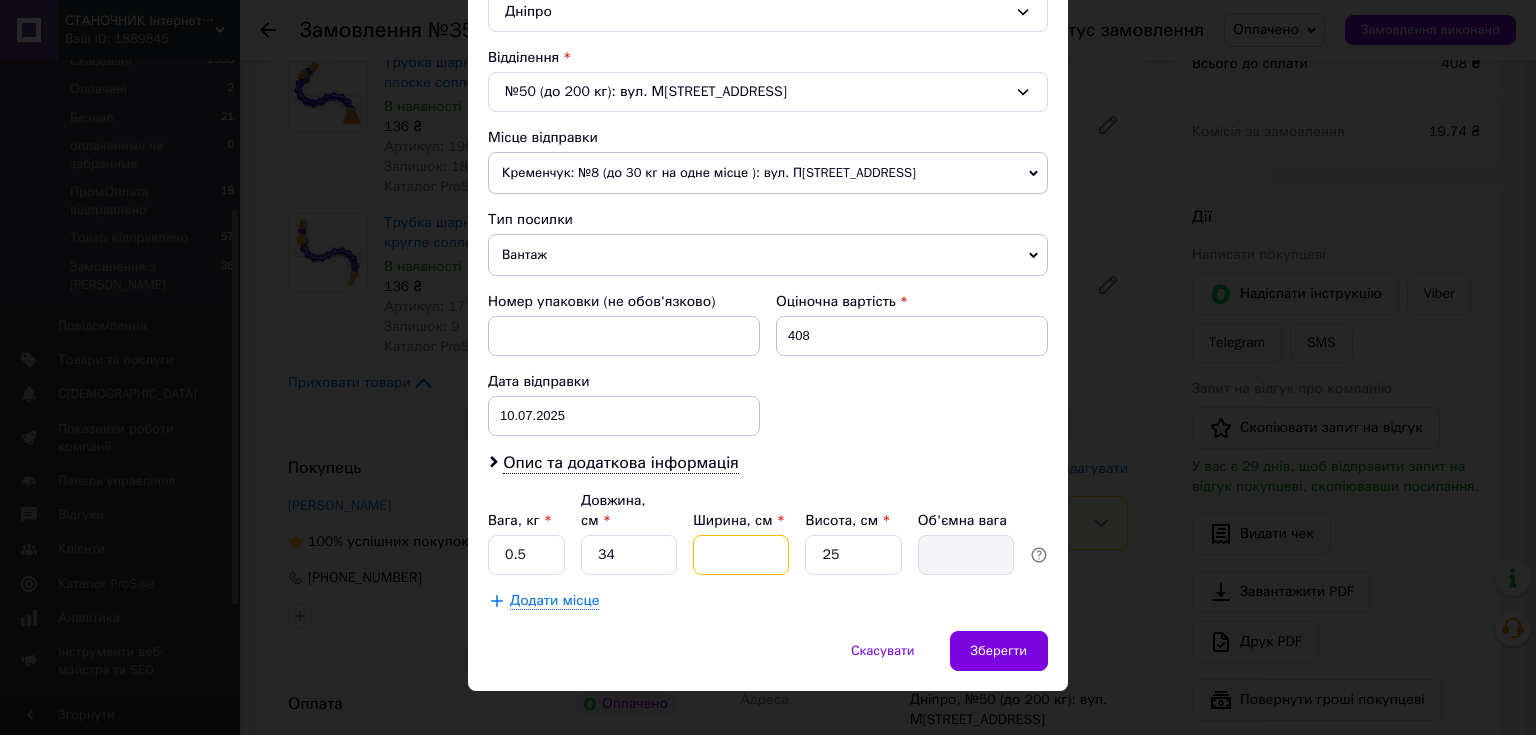 type on "2" 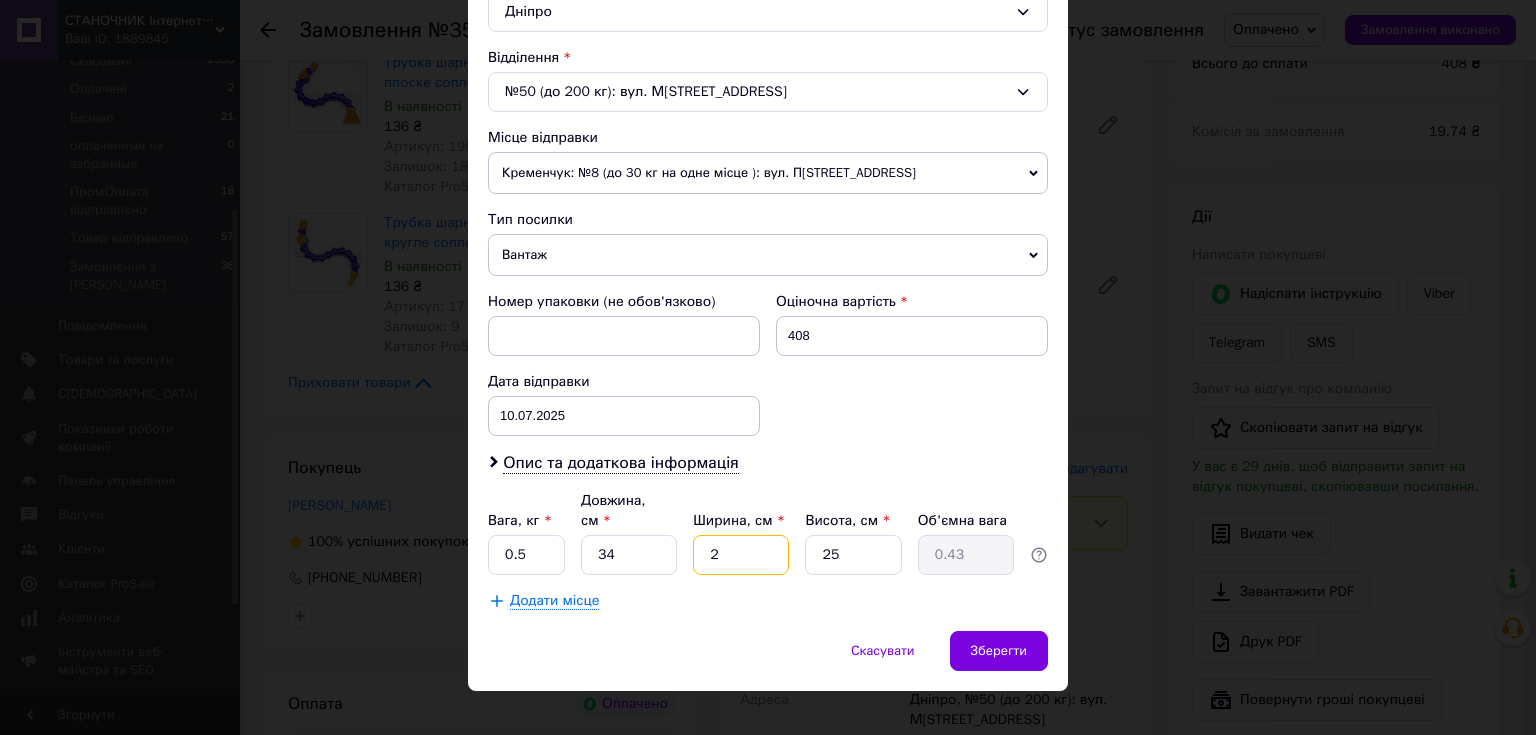 type on "24" 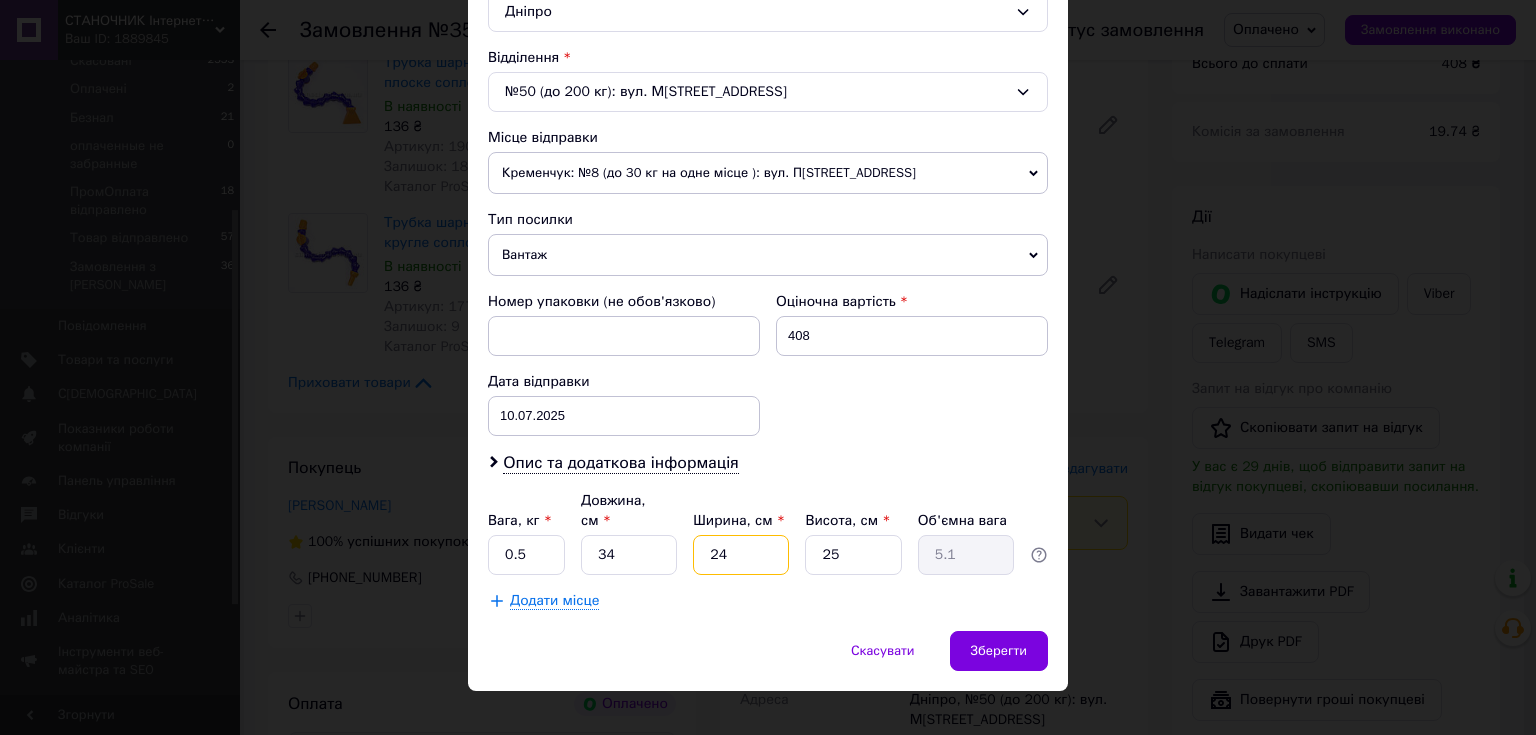 type on "24" 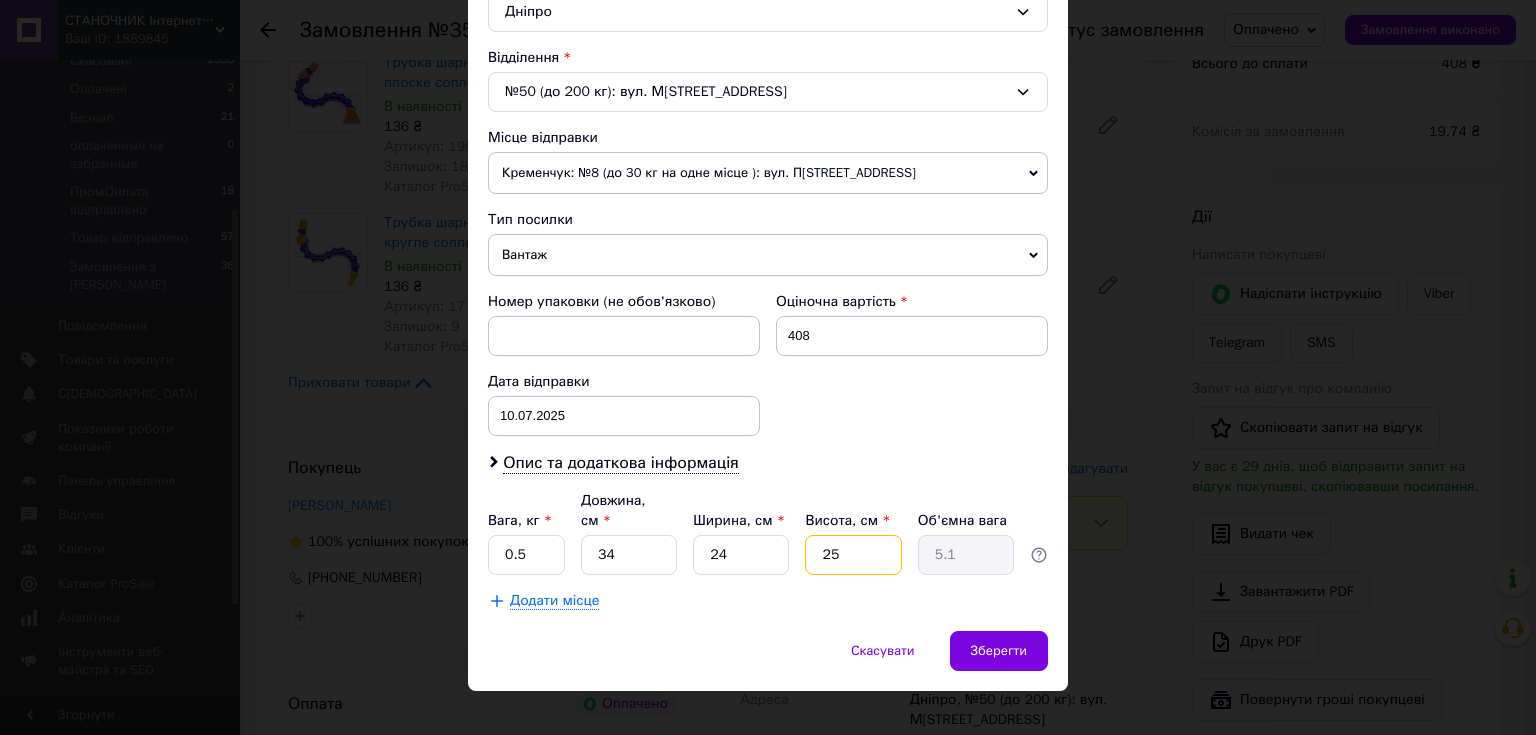 click on "25" at bounding box center [853, 555] 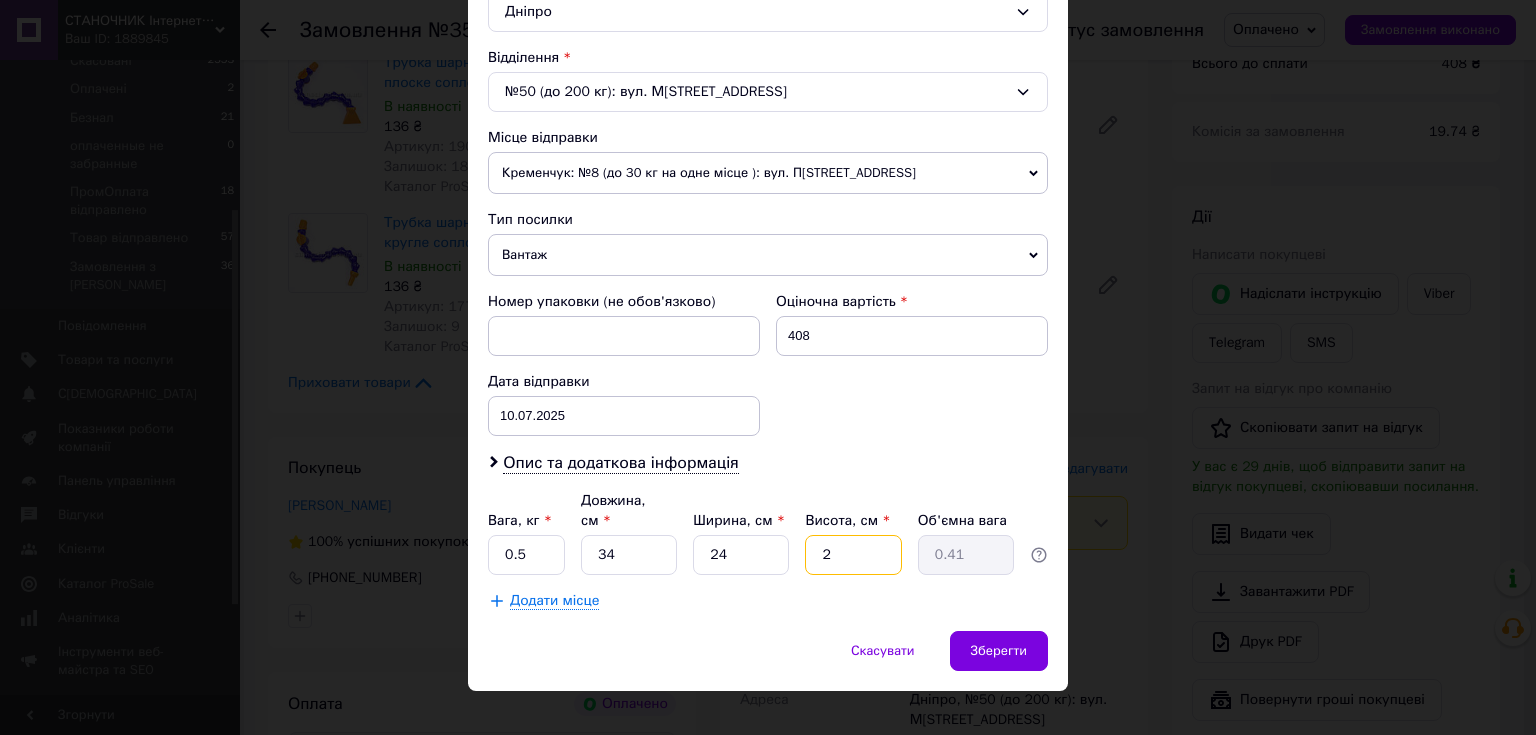 type 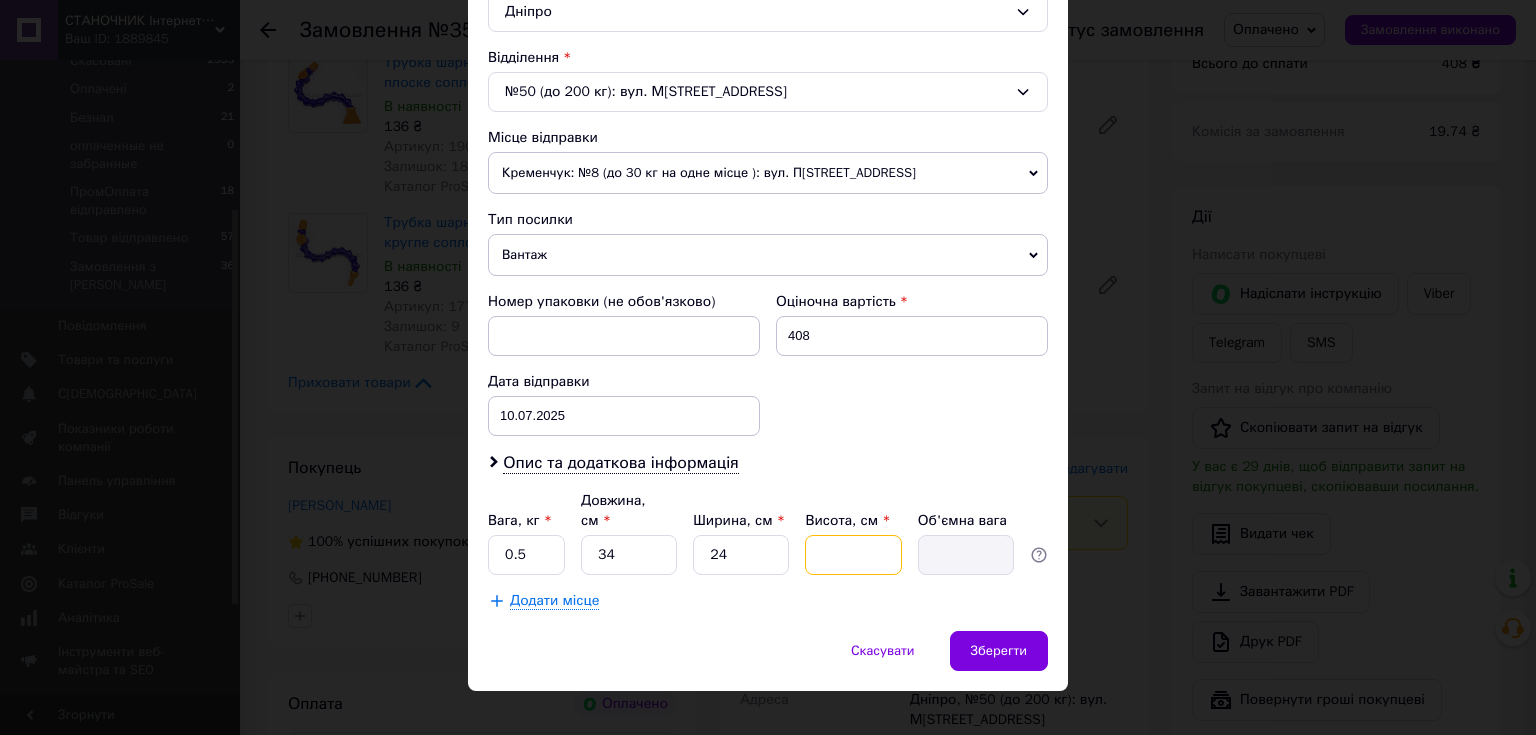 type on "5" 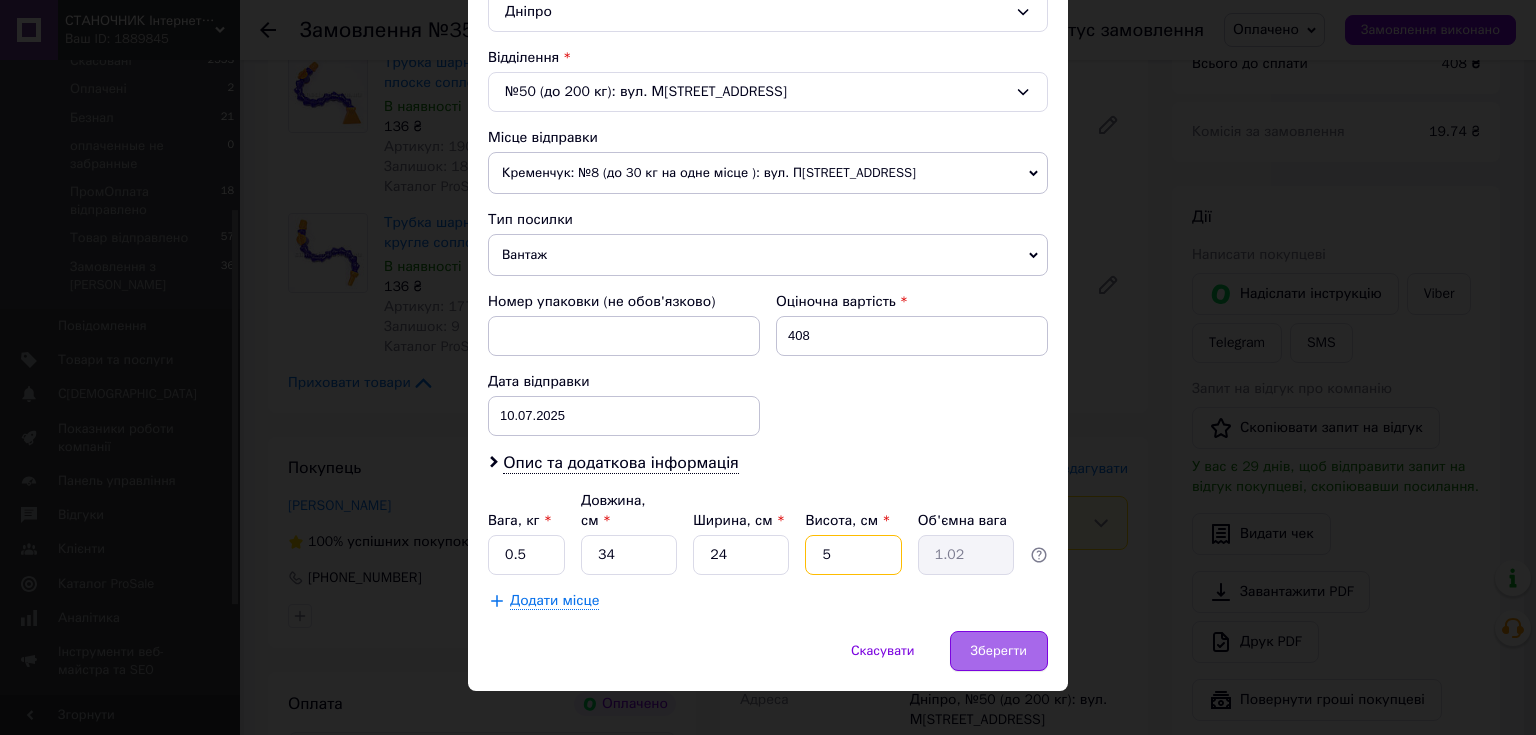type on "5" 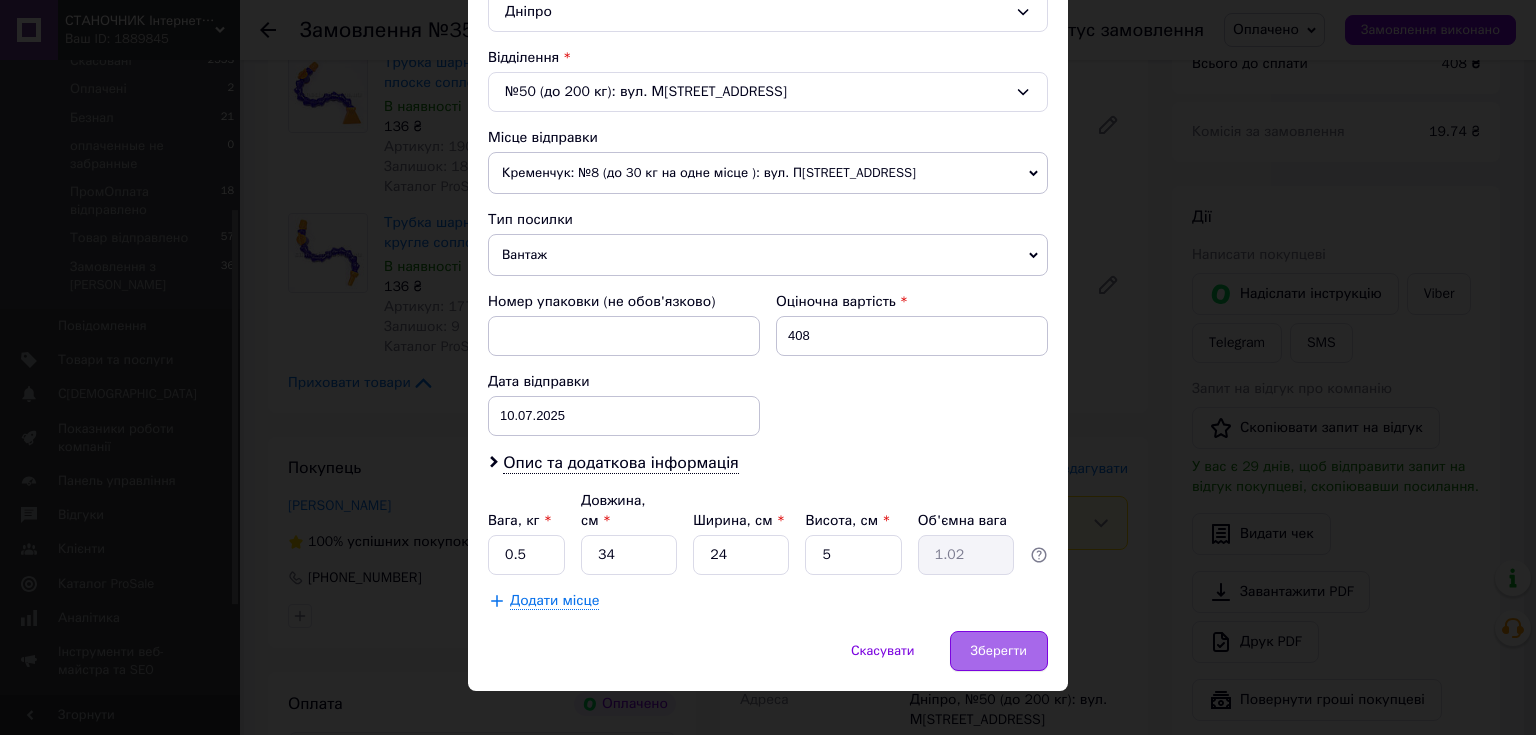 click on "Зберегти" at bounding box center (999, 651) 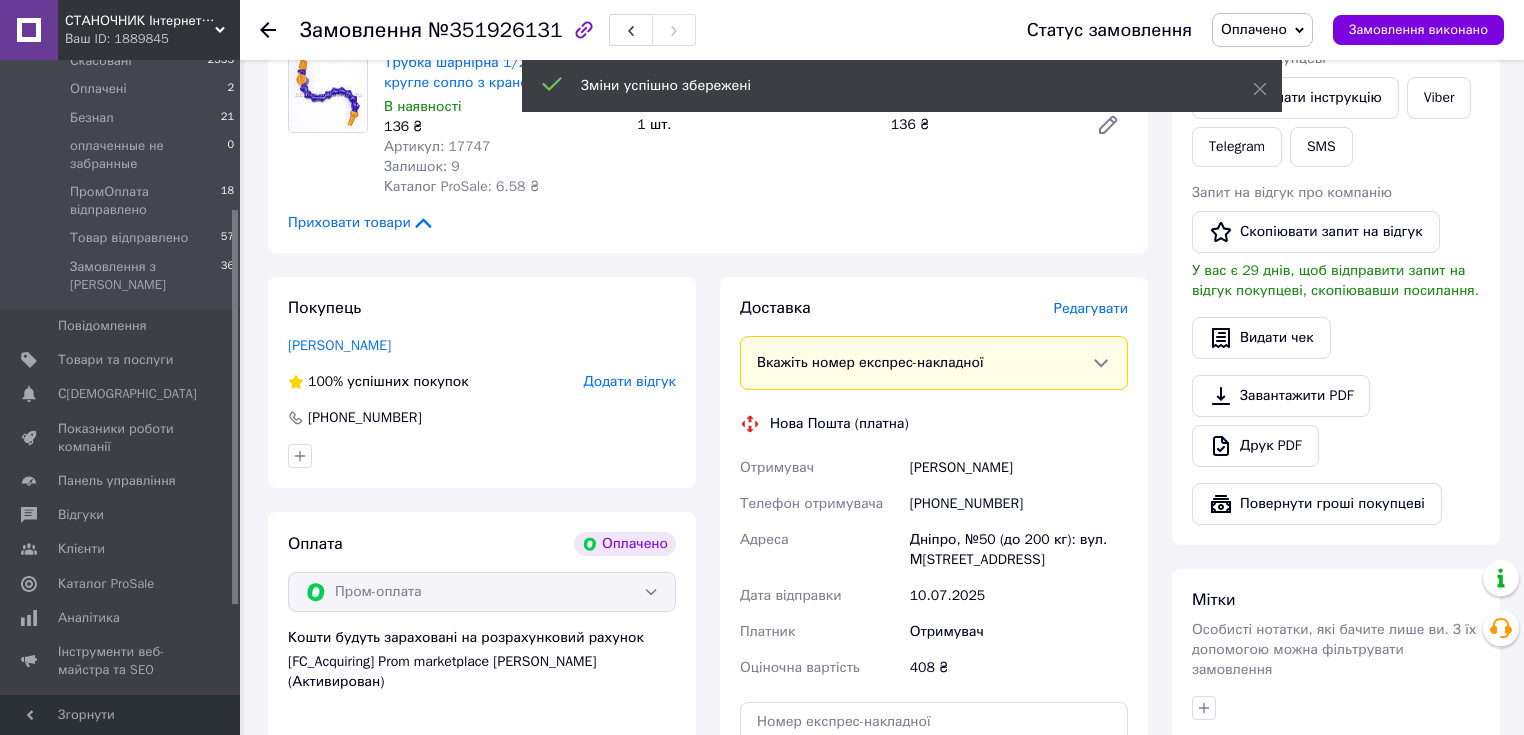 scroll, scrollTop: 640, scrollLeft: 0, axis: vertical 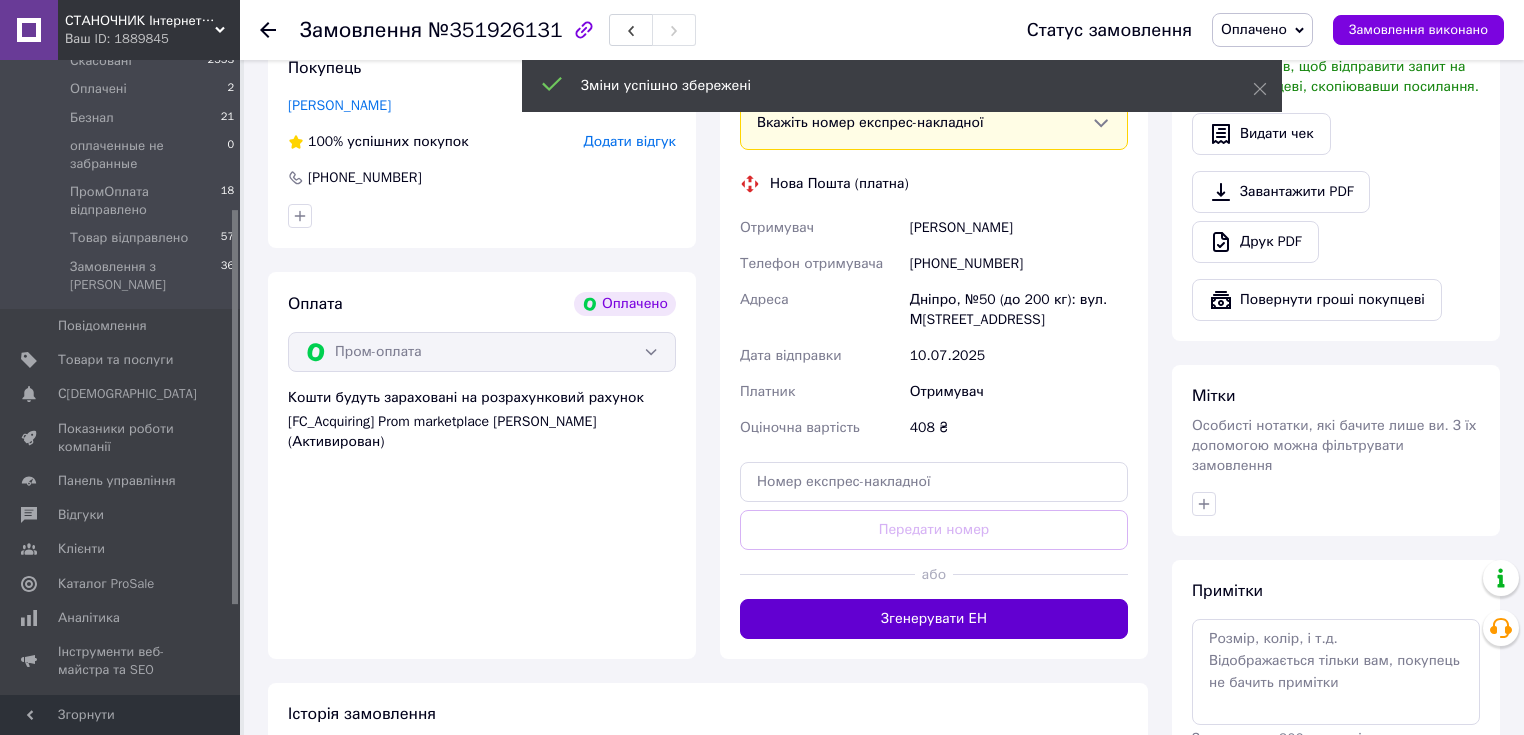 click on "Згенерувати ЕН" at bounding box center (934, 619) 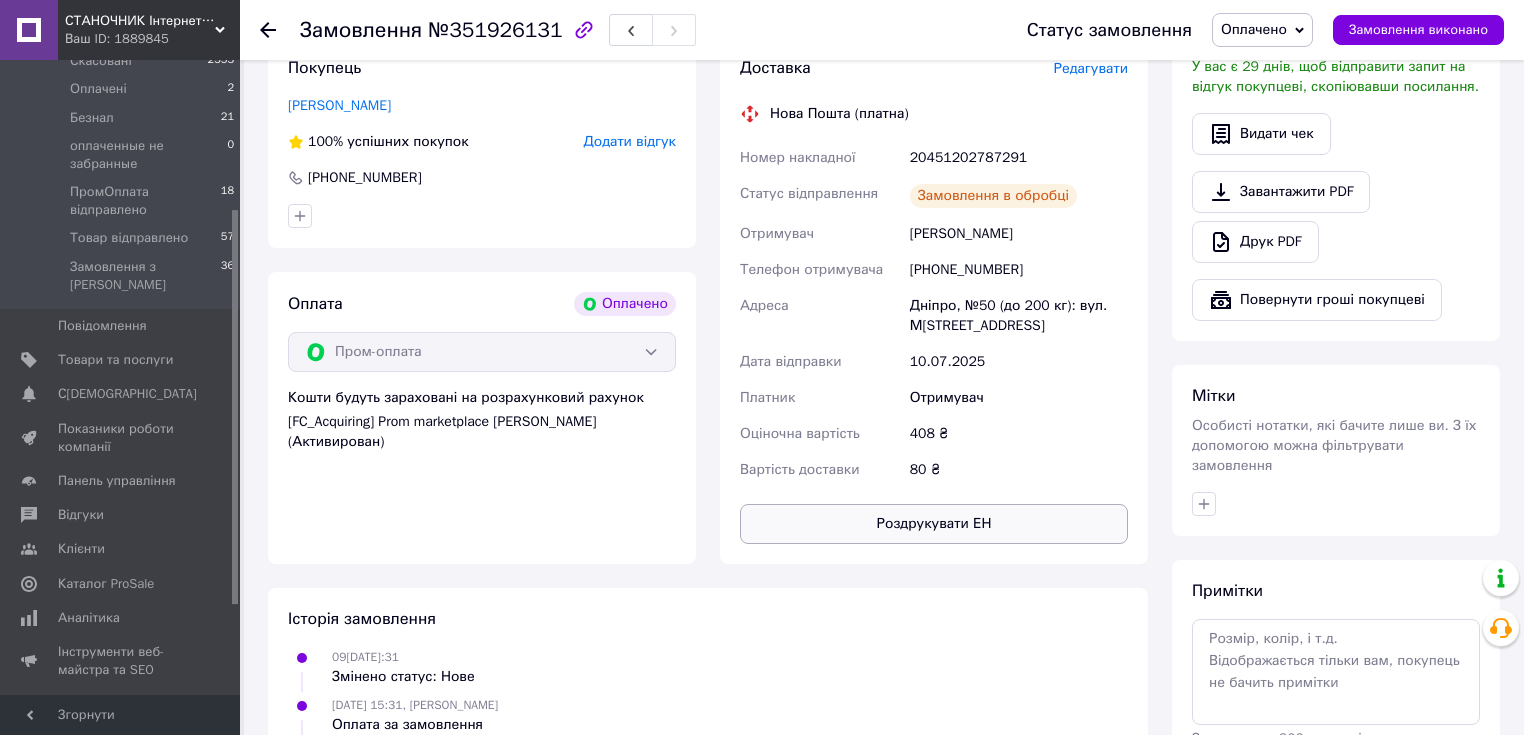 click on "Роздрукувати ЕН" at bounding box center (934, 524) 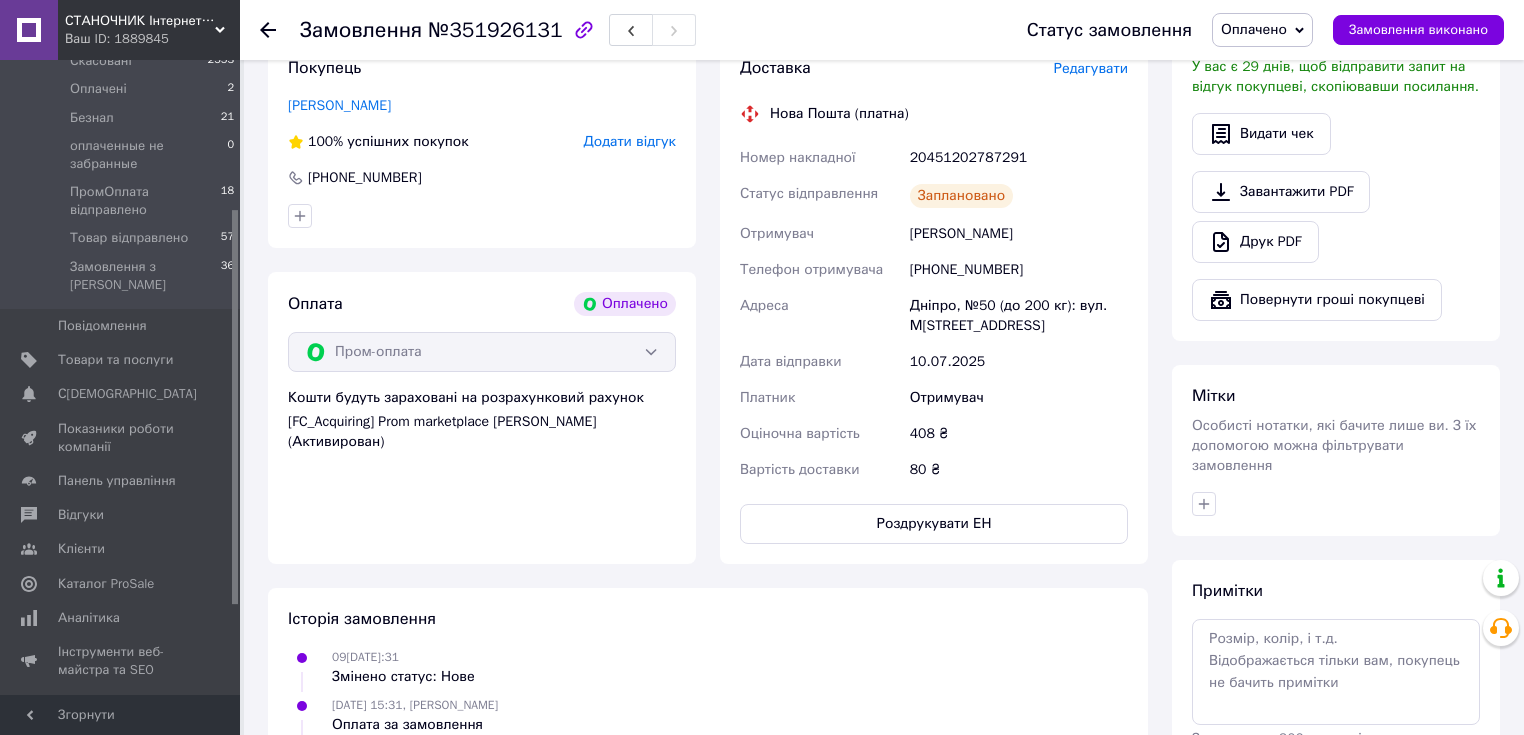scroll, scrollTop: 560, scrollLeft: 0, axis: vertical 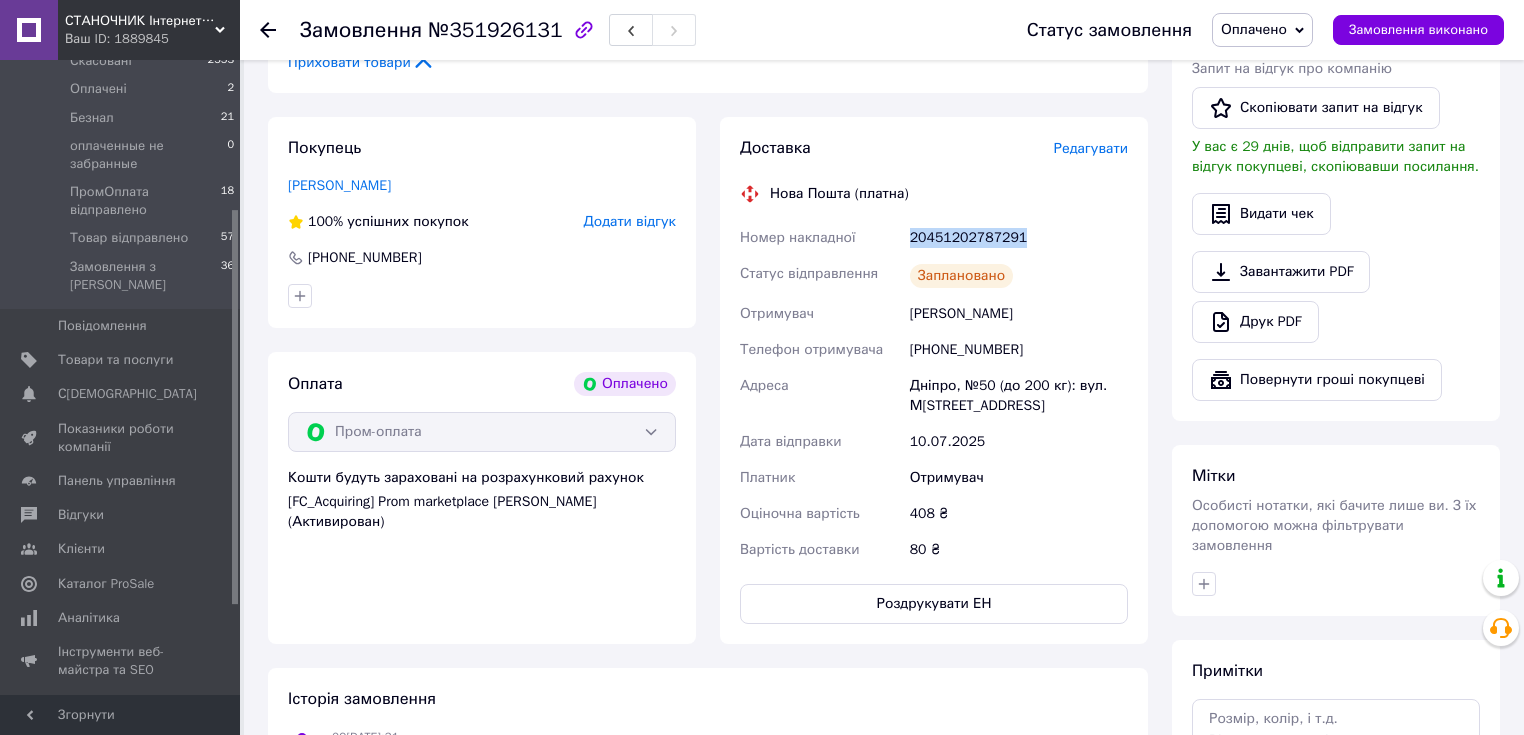 drag, startPoint x: 899, startPoint y: 241, endPoint x: 1091, endPoint y: 244, distance: 192.02344 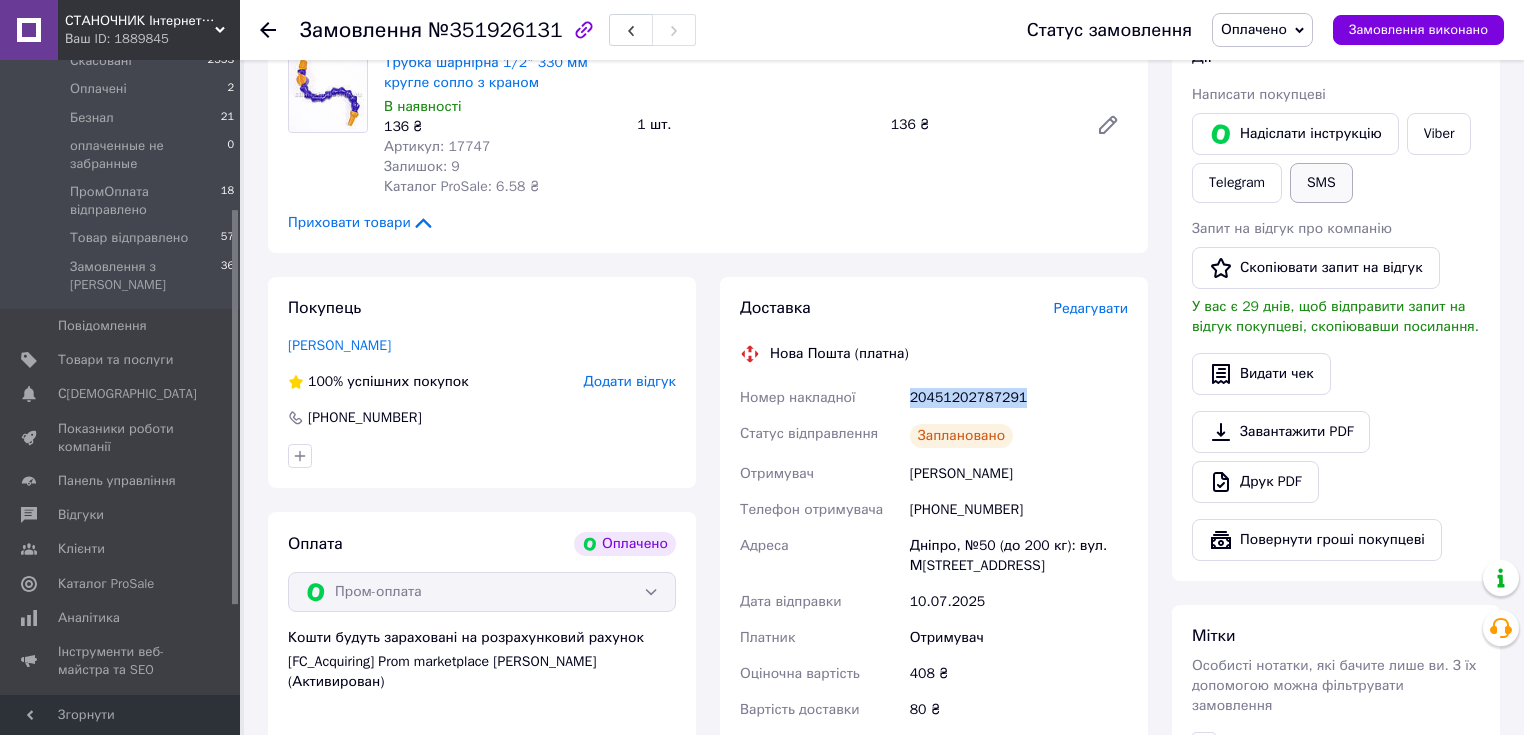 click on "SMS" at bounding box center [1321, 183] 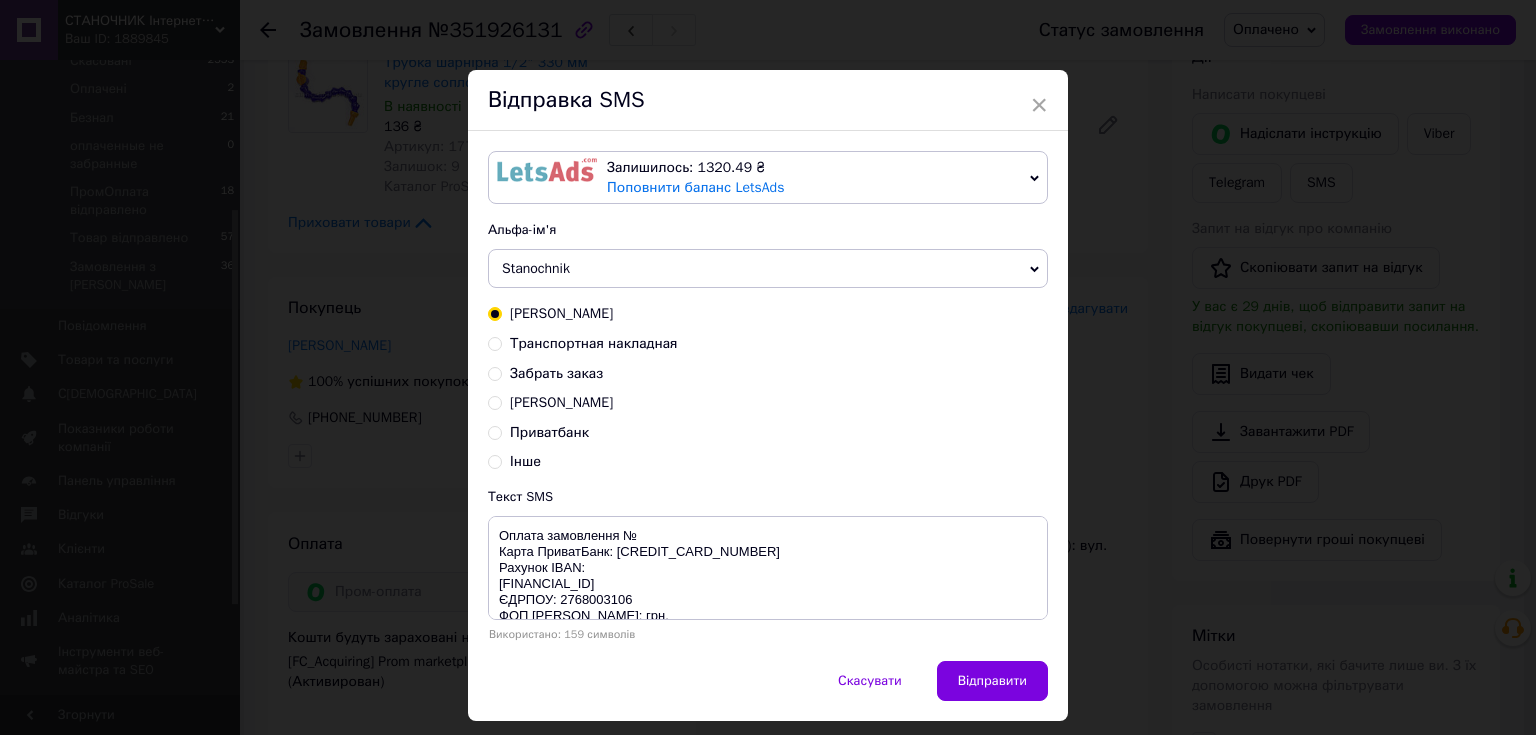 click on "Транспортная накладная" at bounding box center [594, 343] 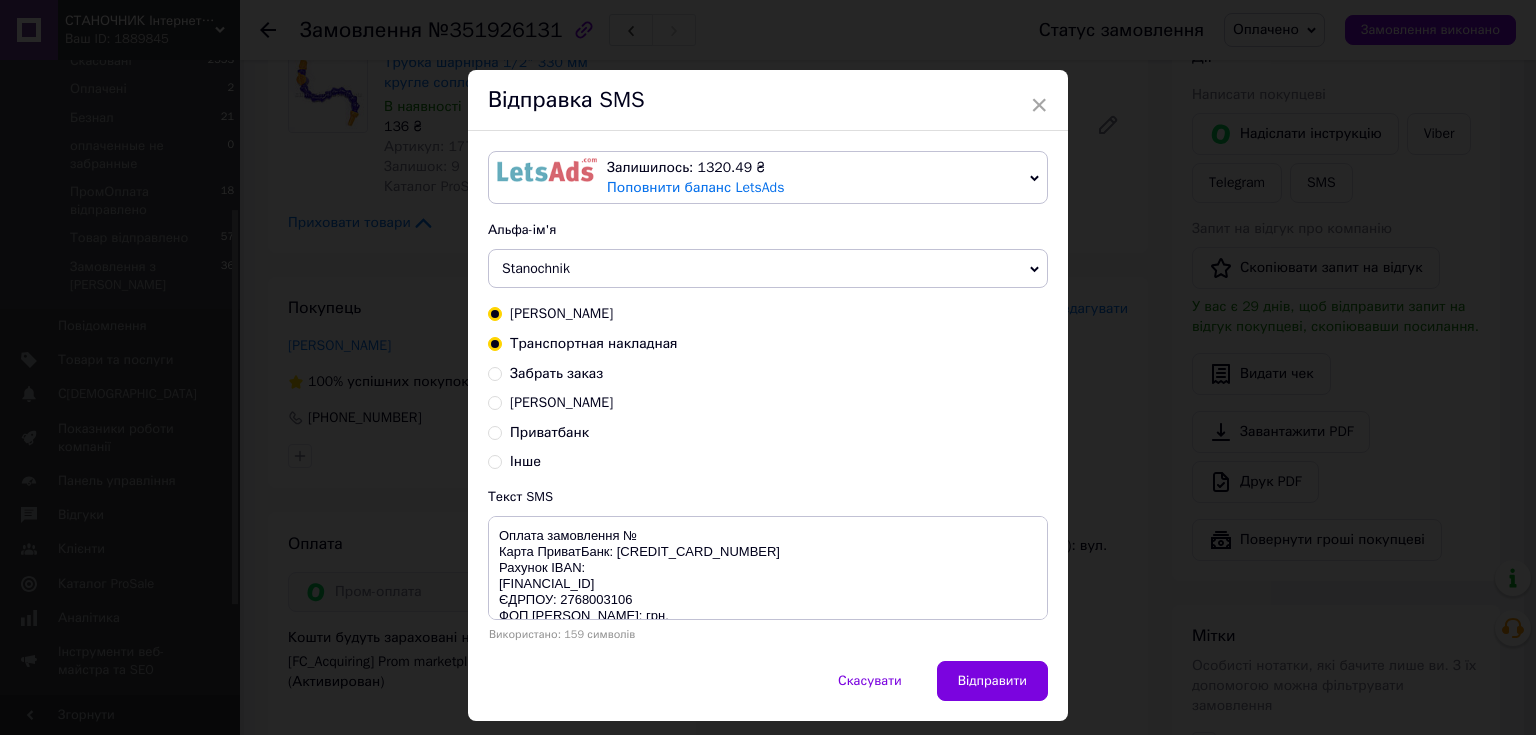 radio on "true" 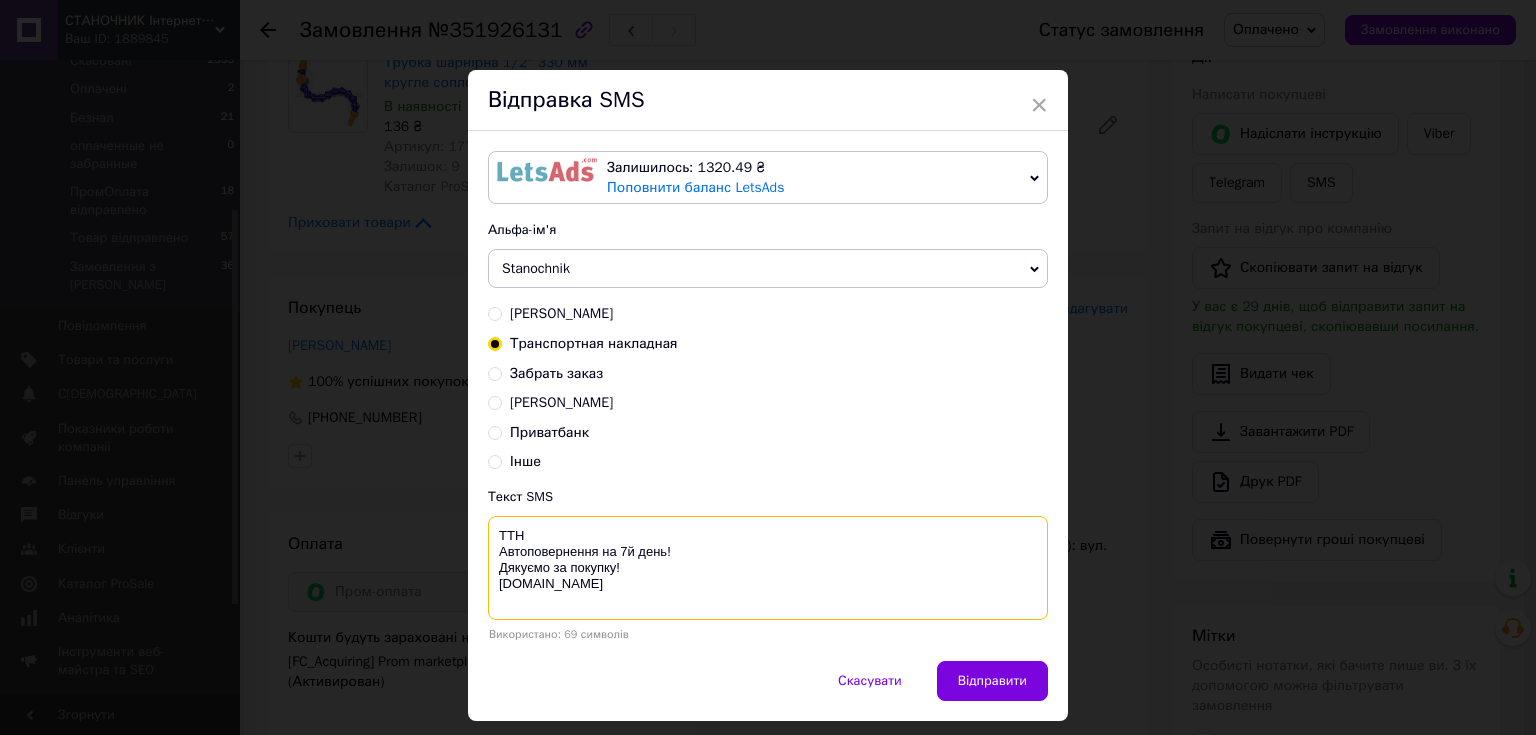click on "ТТН
Автоповернення на 7й день!
Дякуємо за покупку!
[DOMAIN_NAME]" at bounding box center (768, 568) 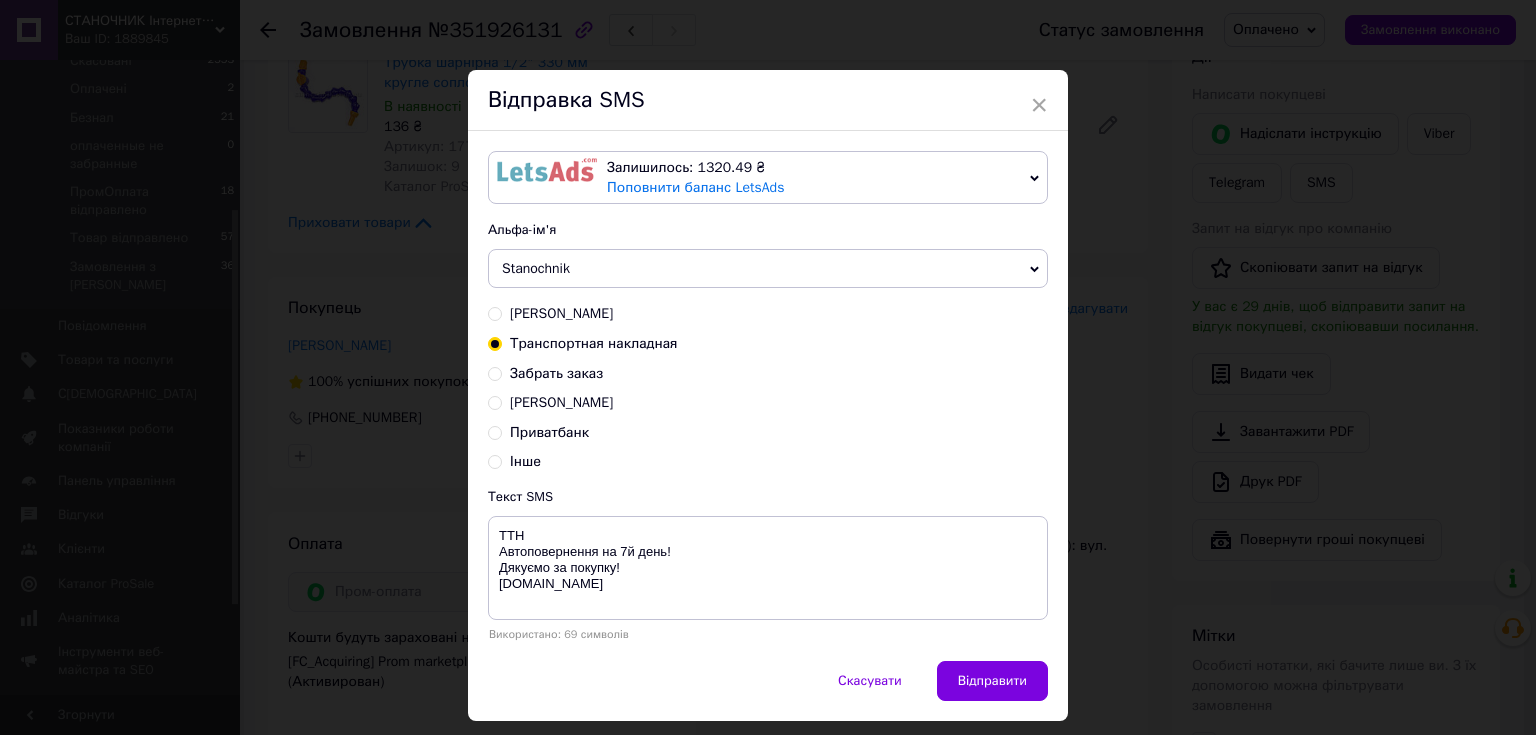 click on "Текст SMS" at bounding box center [768, 497] 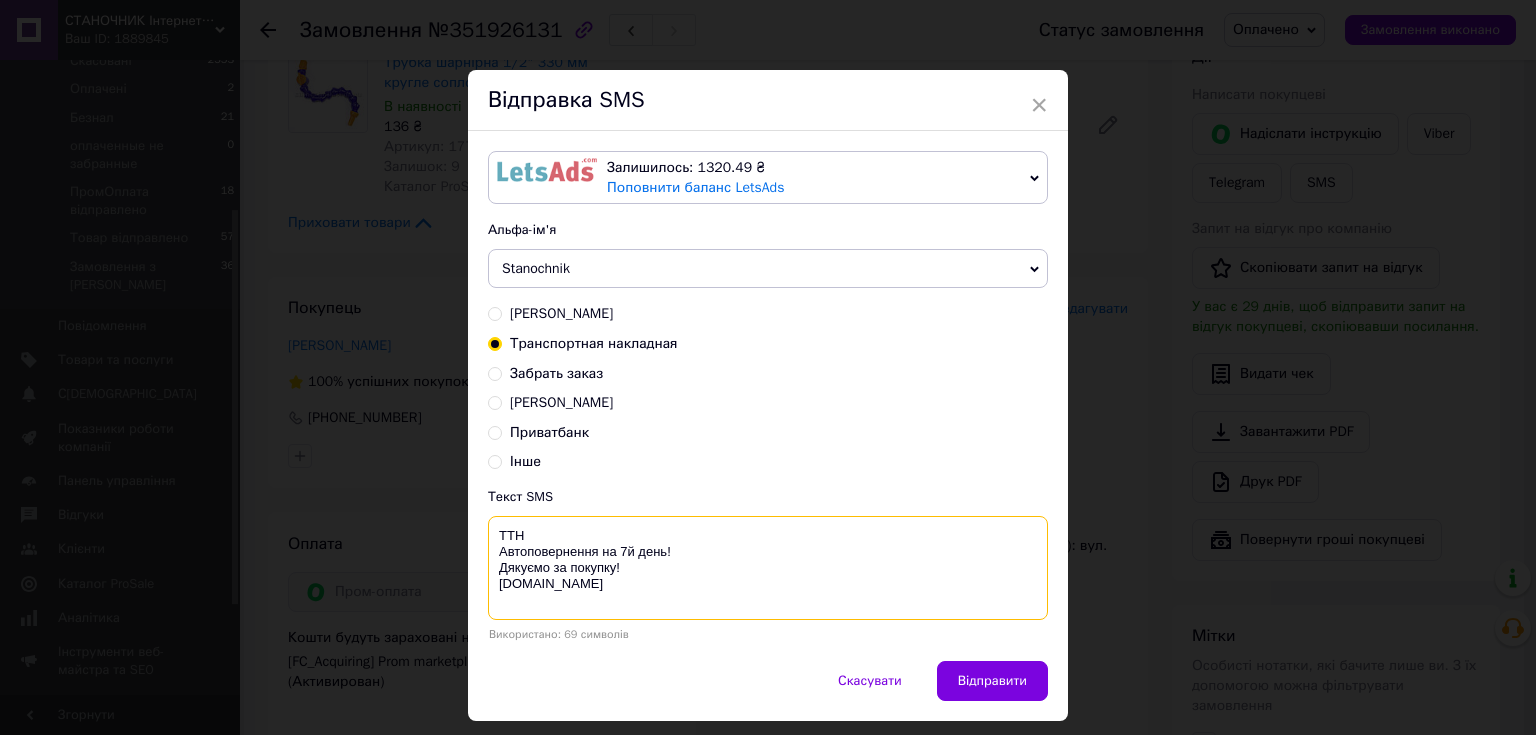 click on "ТТН
Автоповернення на 7й день!
Дякуємо за покупку!
[DOMAIN_NAME]" at bounding box center [768, 568] 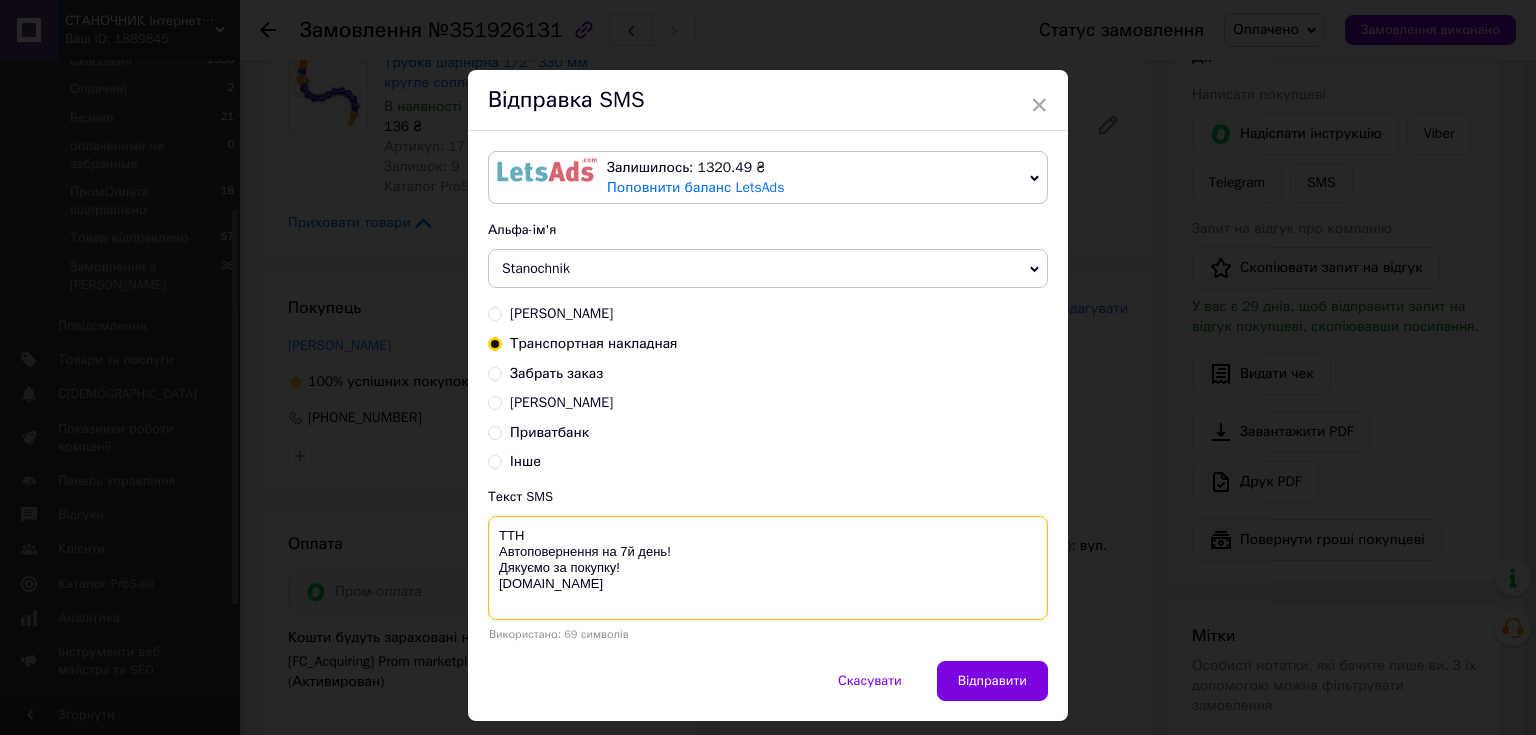 paste on "20451202787291" 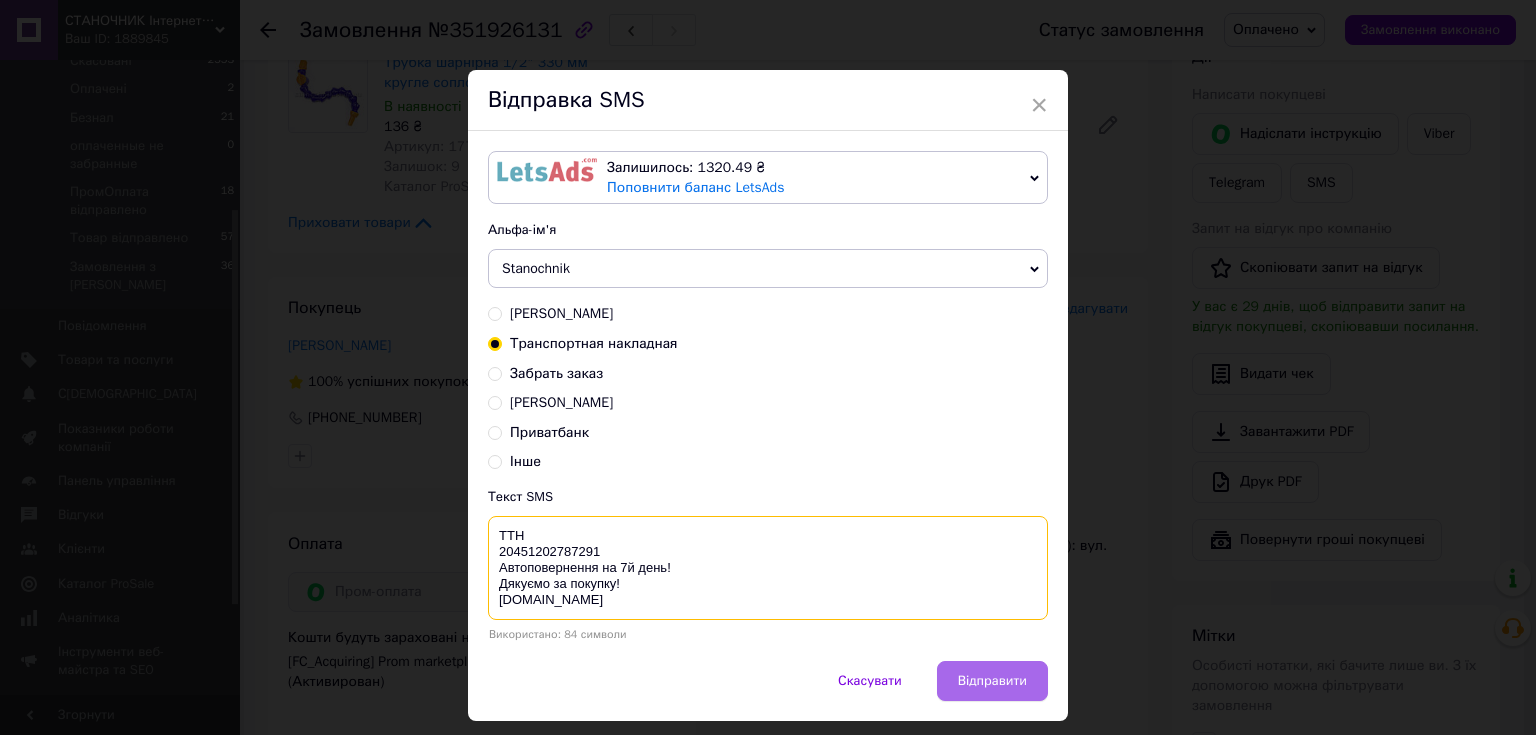 type on "ТТН
20451202787291
Автоповернення на 7й день!
Дякуємо за покупку!
[DOMAIN_NAME]" 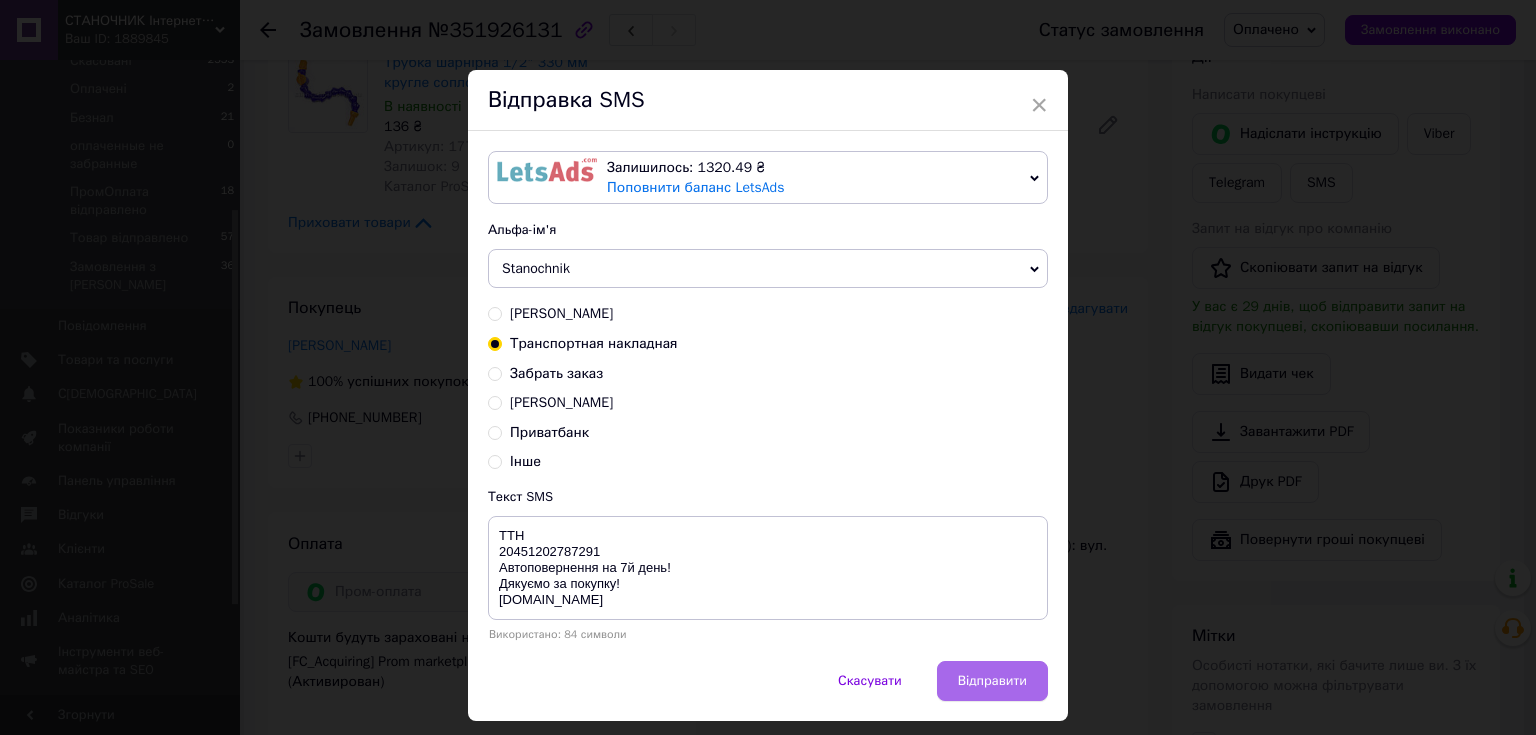 click on "Відправити" at bounding box center (992, 681) 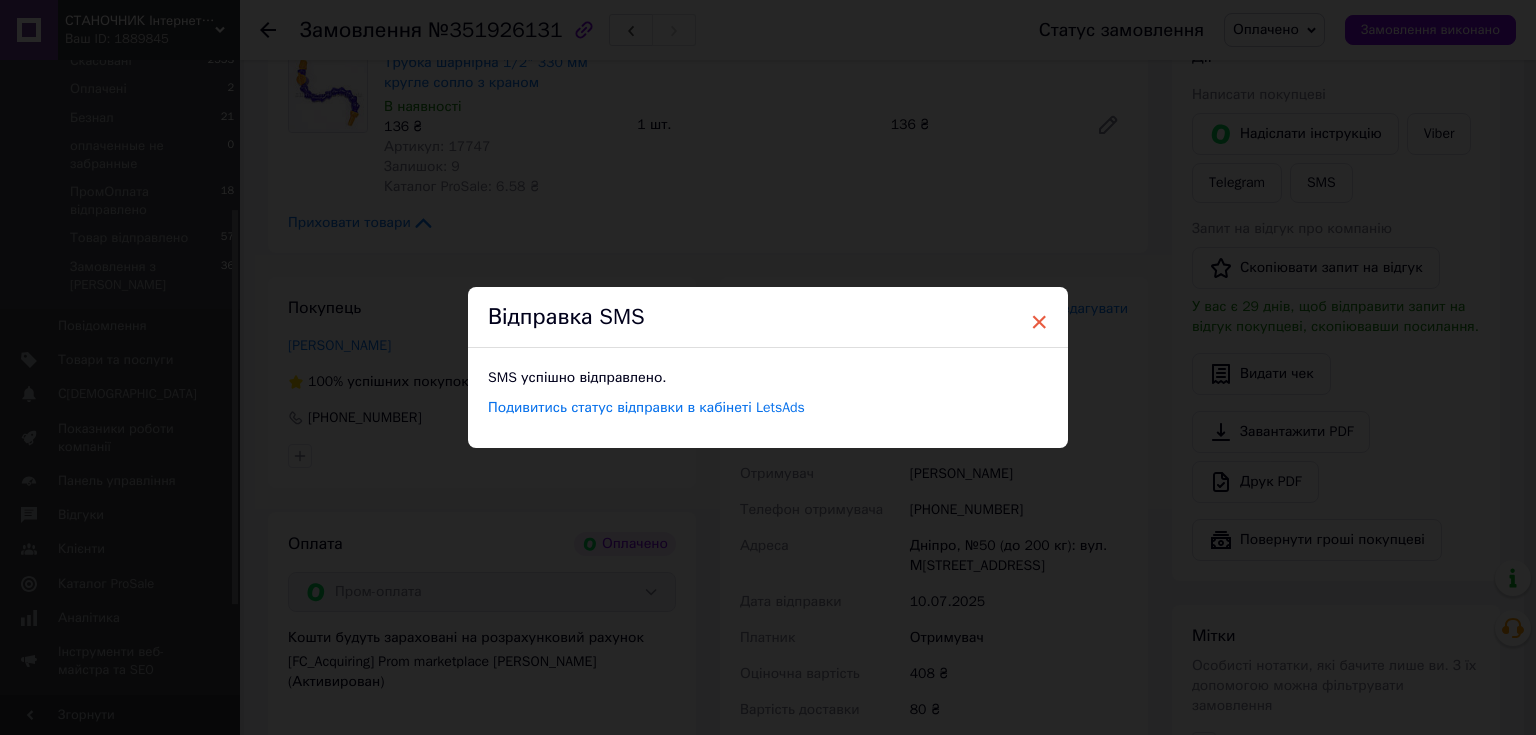 click on "×" at bounding box center [1039, 322] 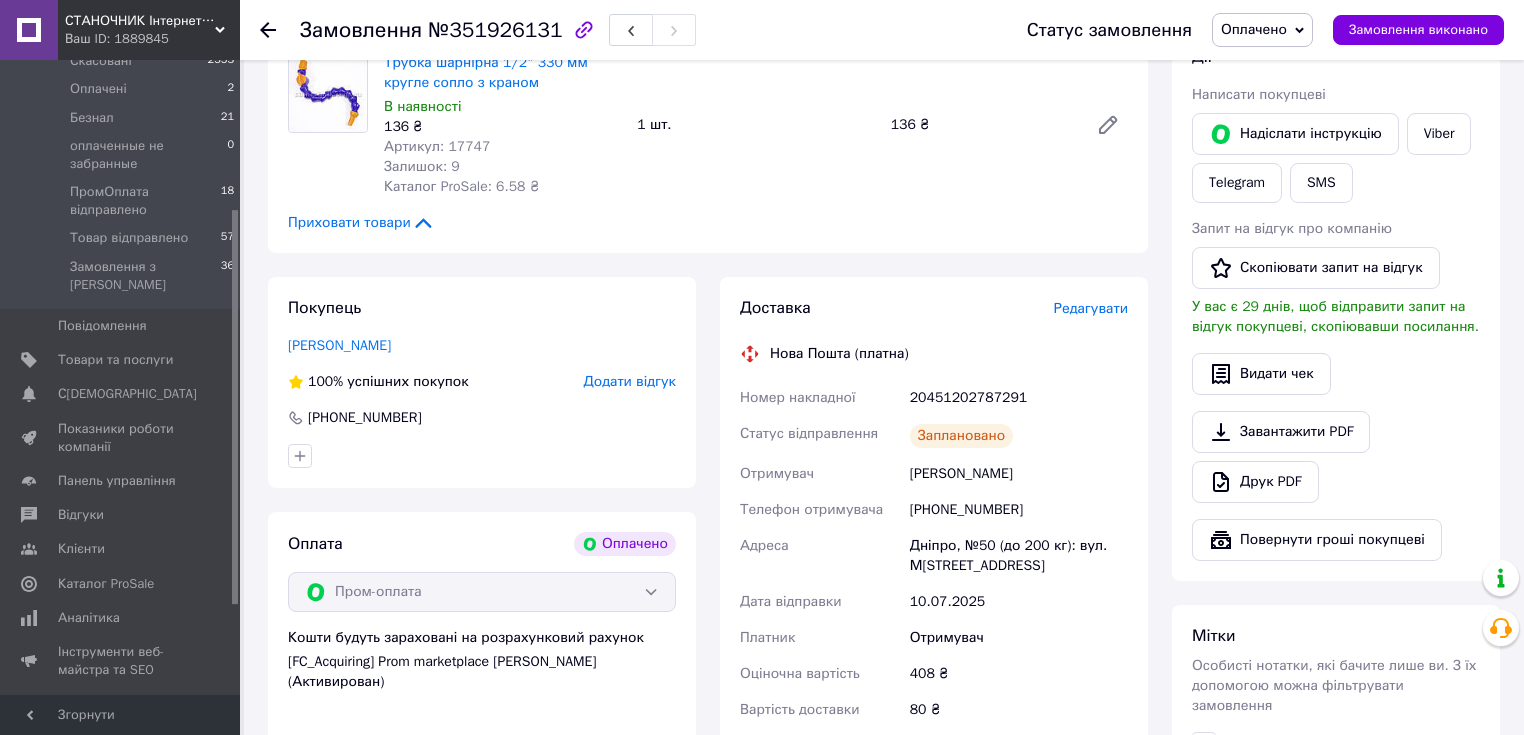 click on "Оплачено" at bounding box center [1254, 29] 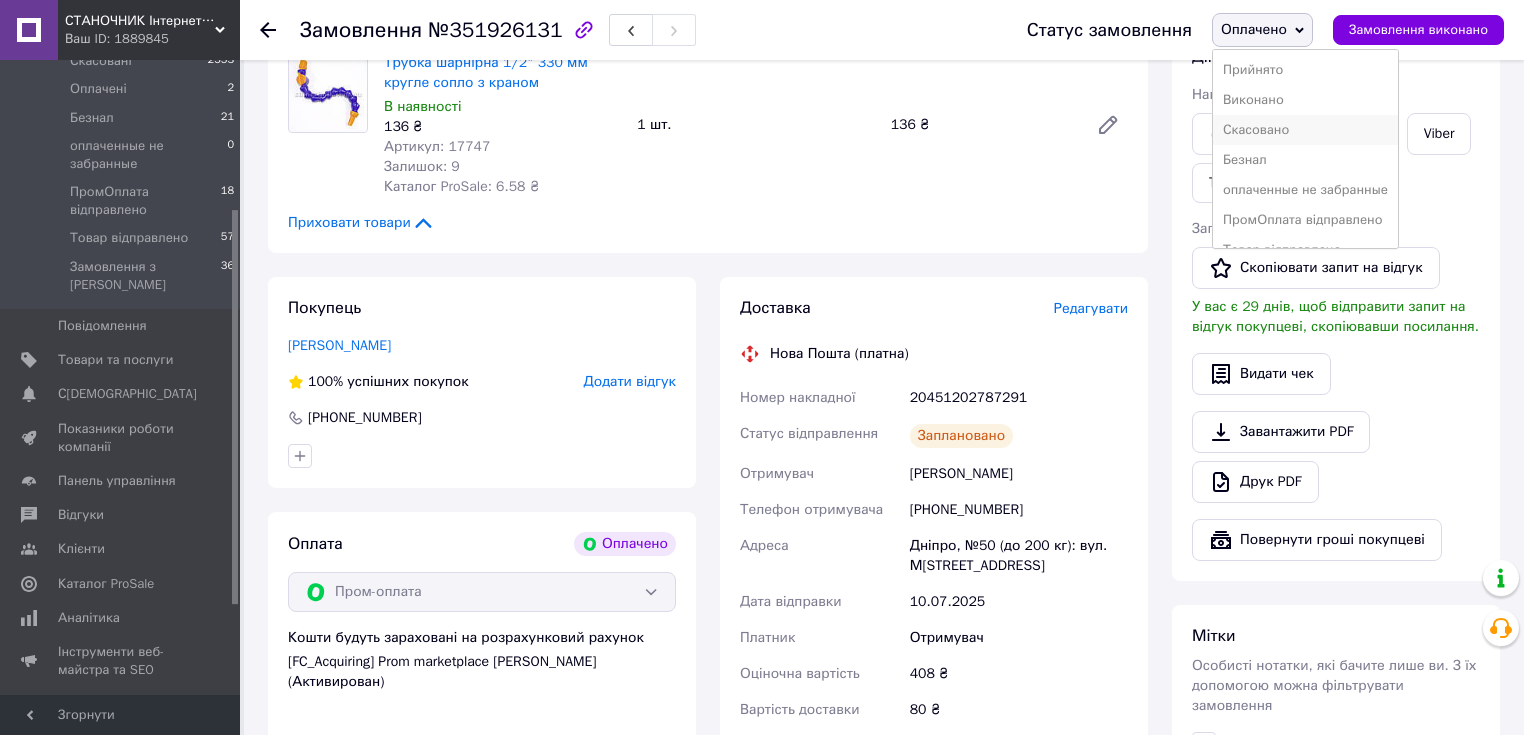 scroll, scrollTop: 21, scrollLeft: 0, axis: vertical 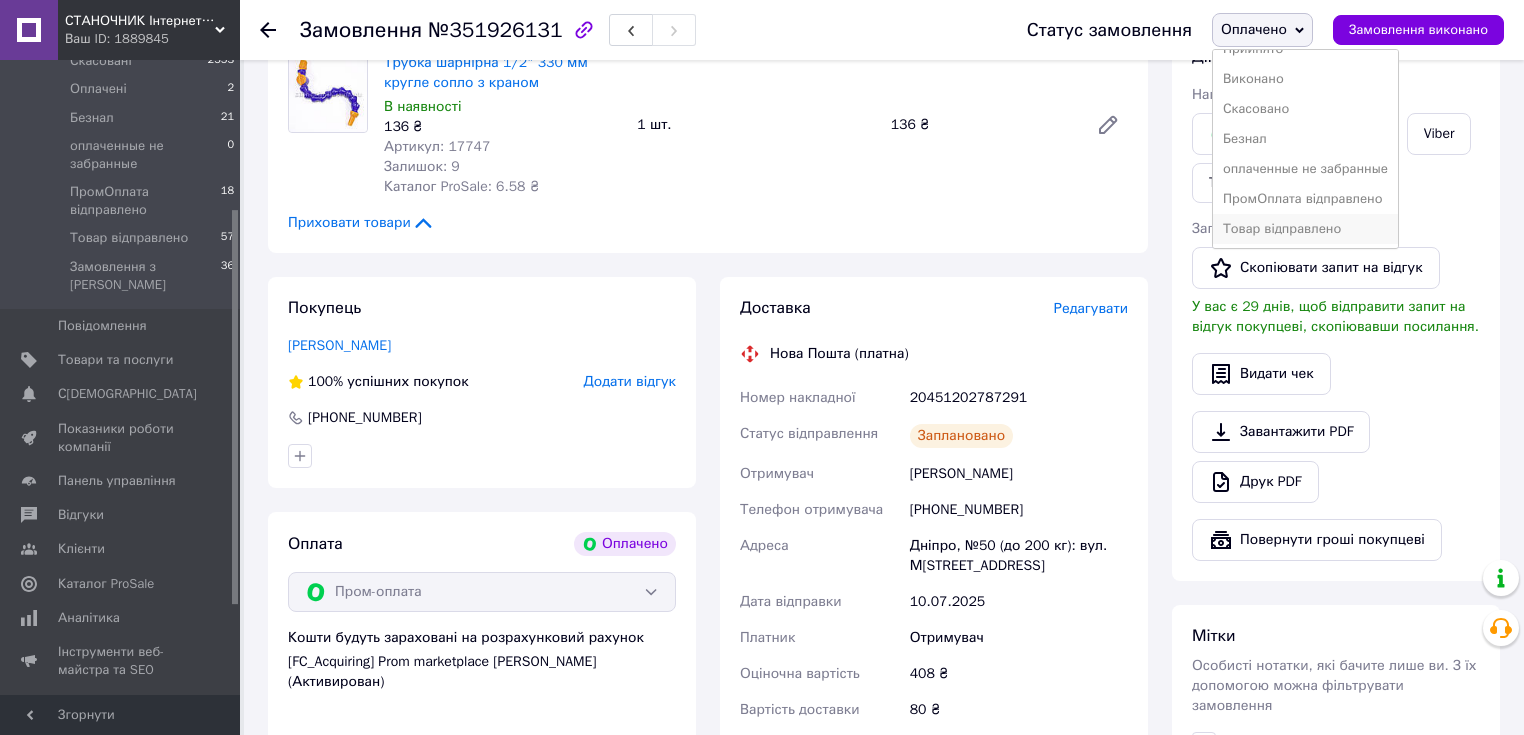 click on "Товар відправлено" at bounding box center (1305, 229) 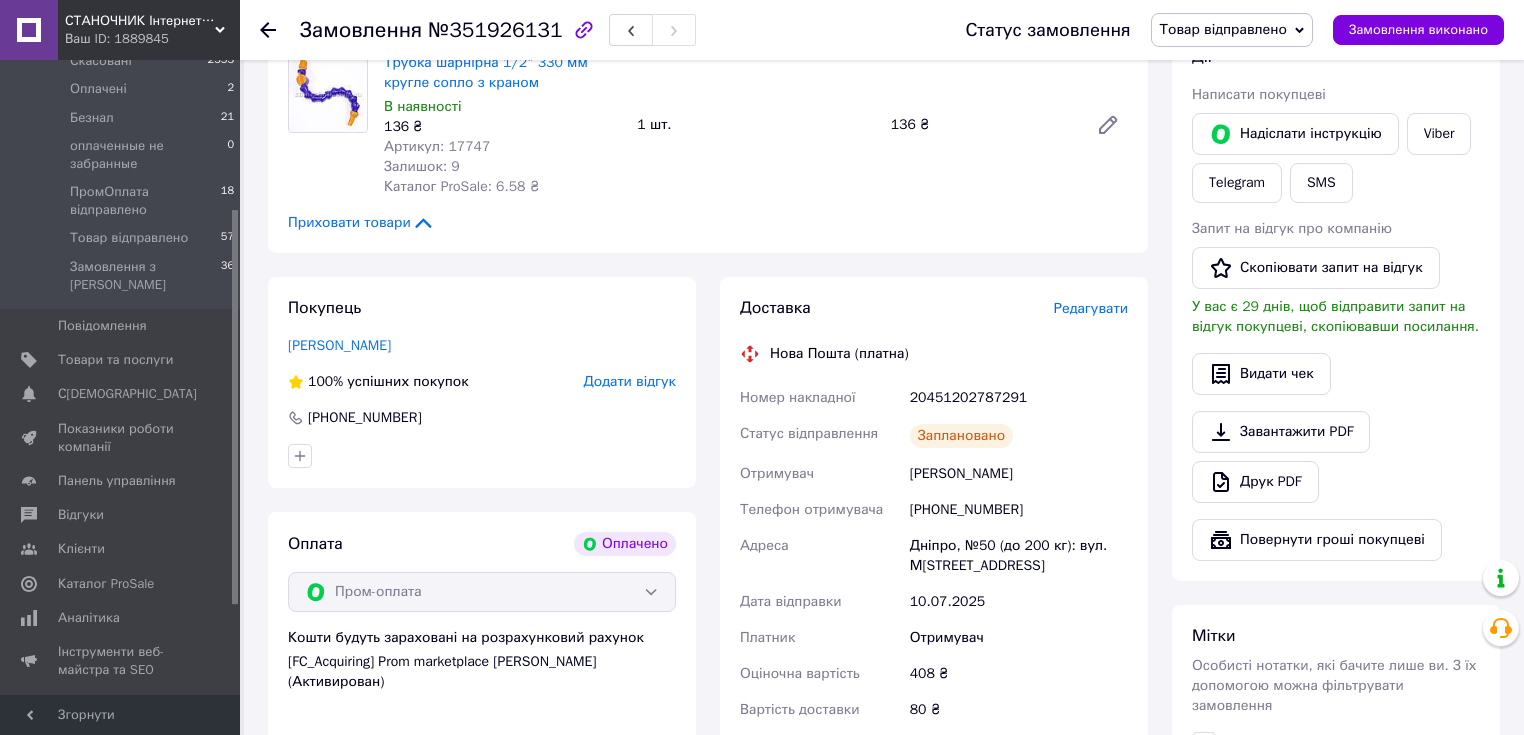 click on "Товар відправлено" at bounding box center (1223, 29) 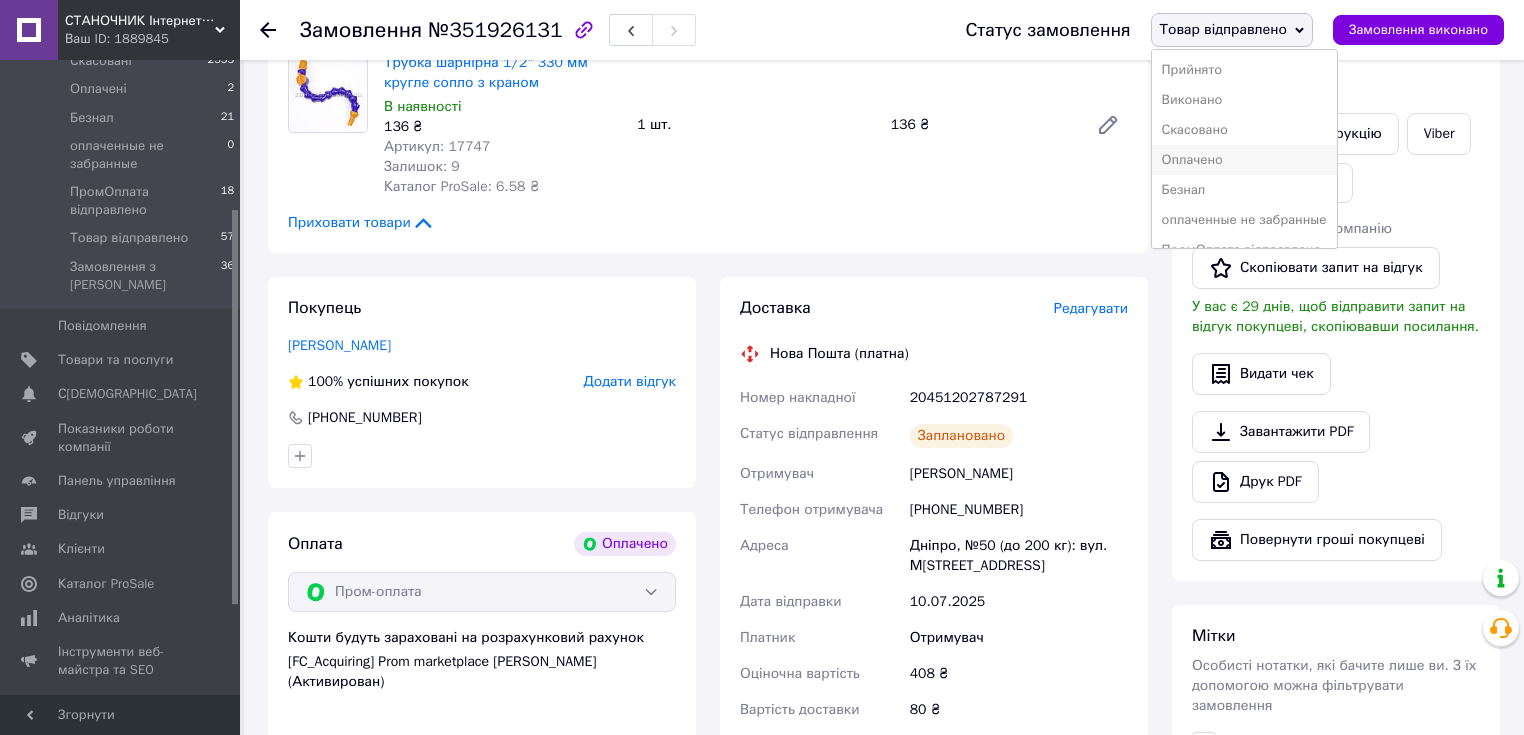 scroll, scrollTop: 21, scrollLeft: 0, axis: vertical 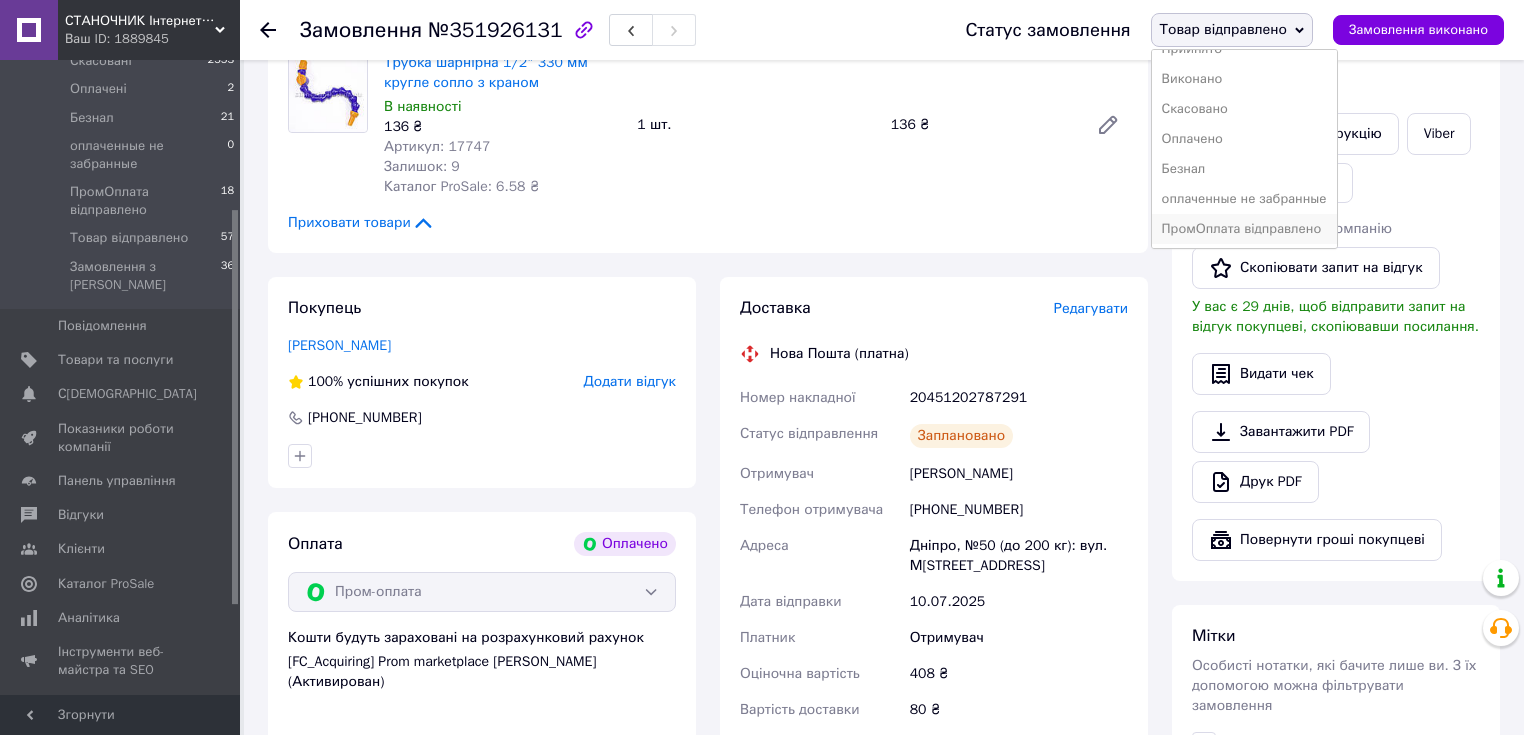click on "ПромОплата відправлено" at bounding box center [1244, 229] 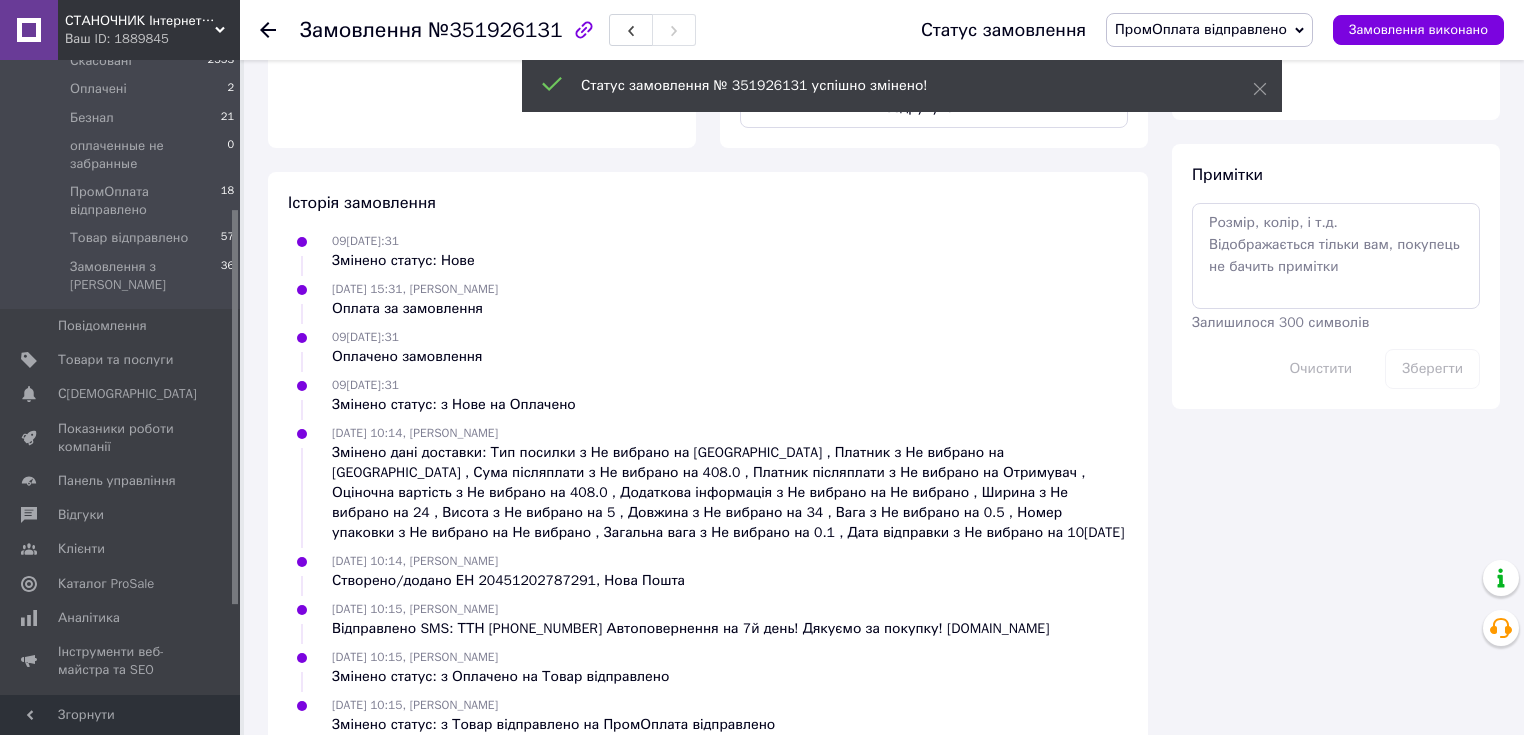 scroll, scrollTop: 1104, scrollLeft: 0, axis: vertical 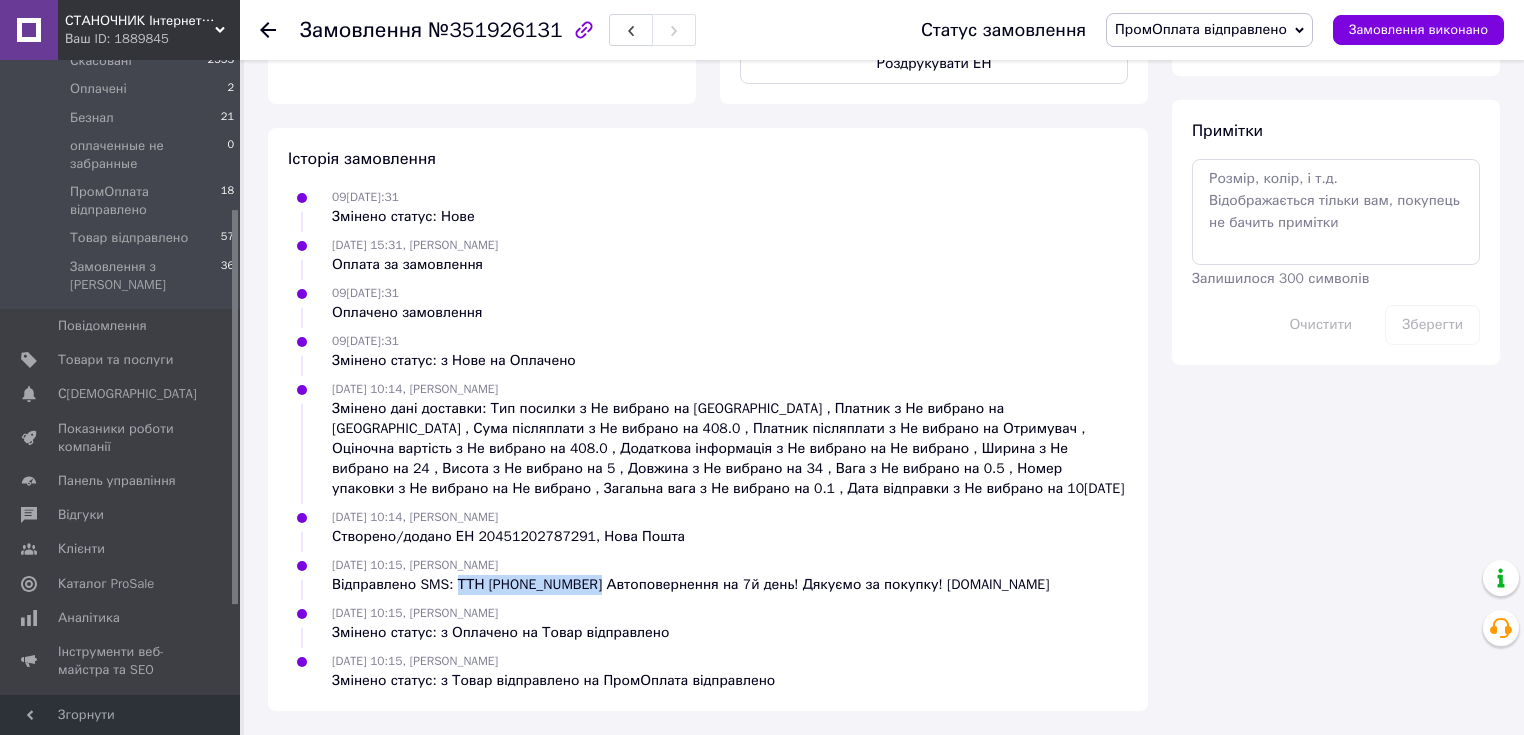 drag, startPoint x: 452, startPoint y: 585, endPoint x: 586, endPoint y: 587, distance: 134.01492 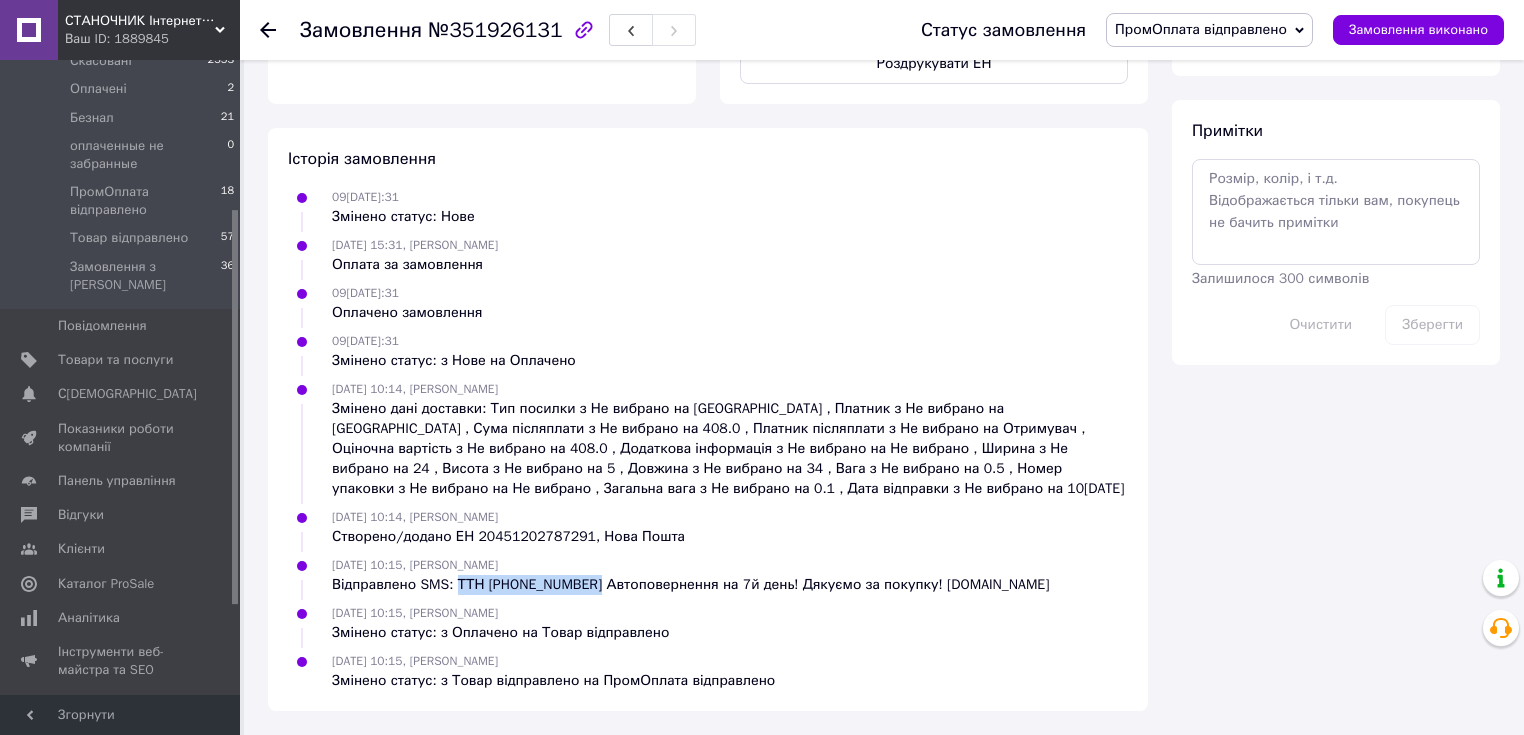 copy on "ТТН
20451202787291" 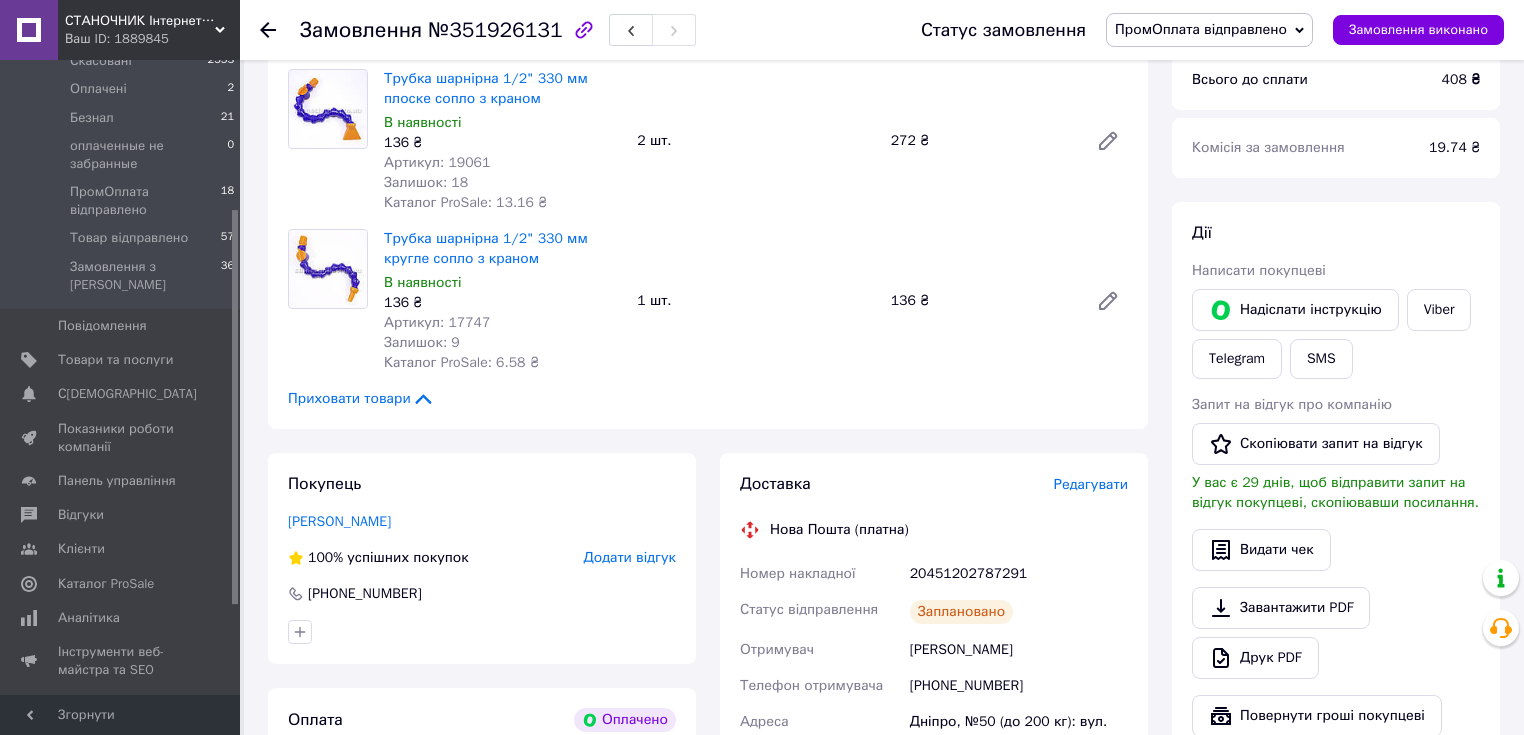 scroll, scrollTop: 0, scrollLeft: 0, axis: both 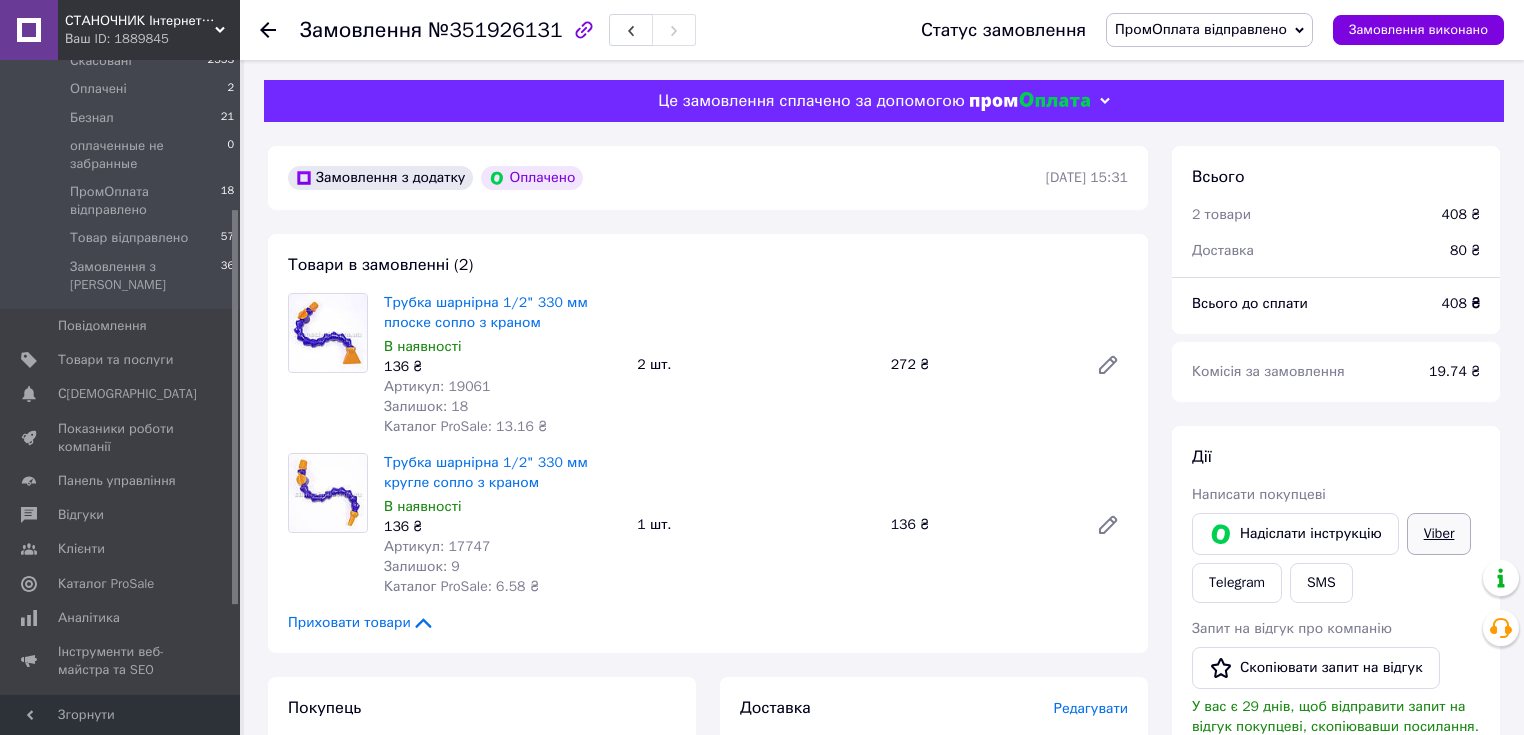 click on "Viber" at bounding box center (1439, 534) 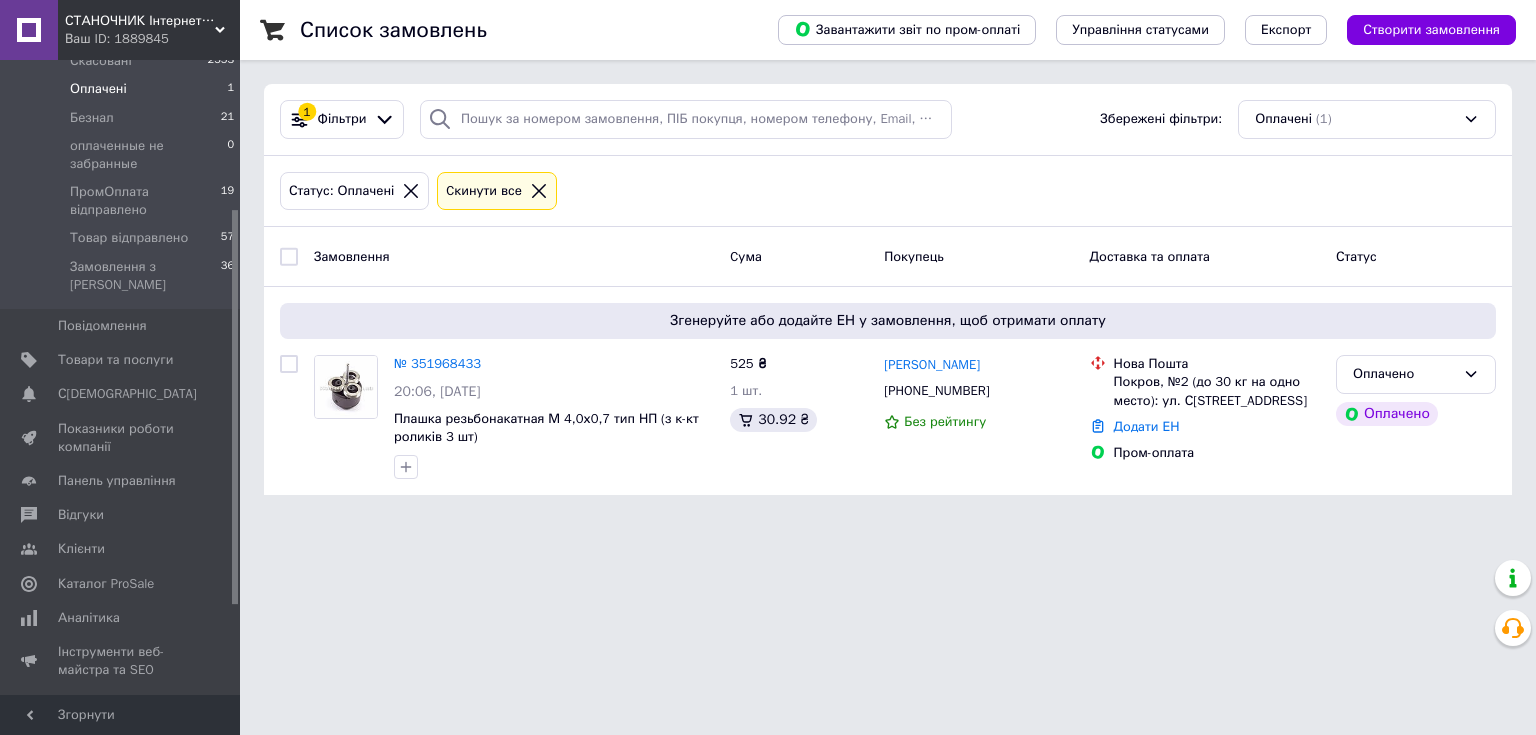 click 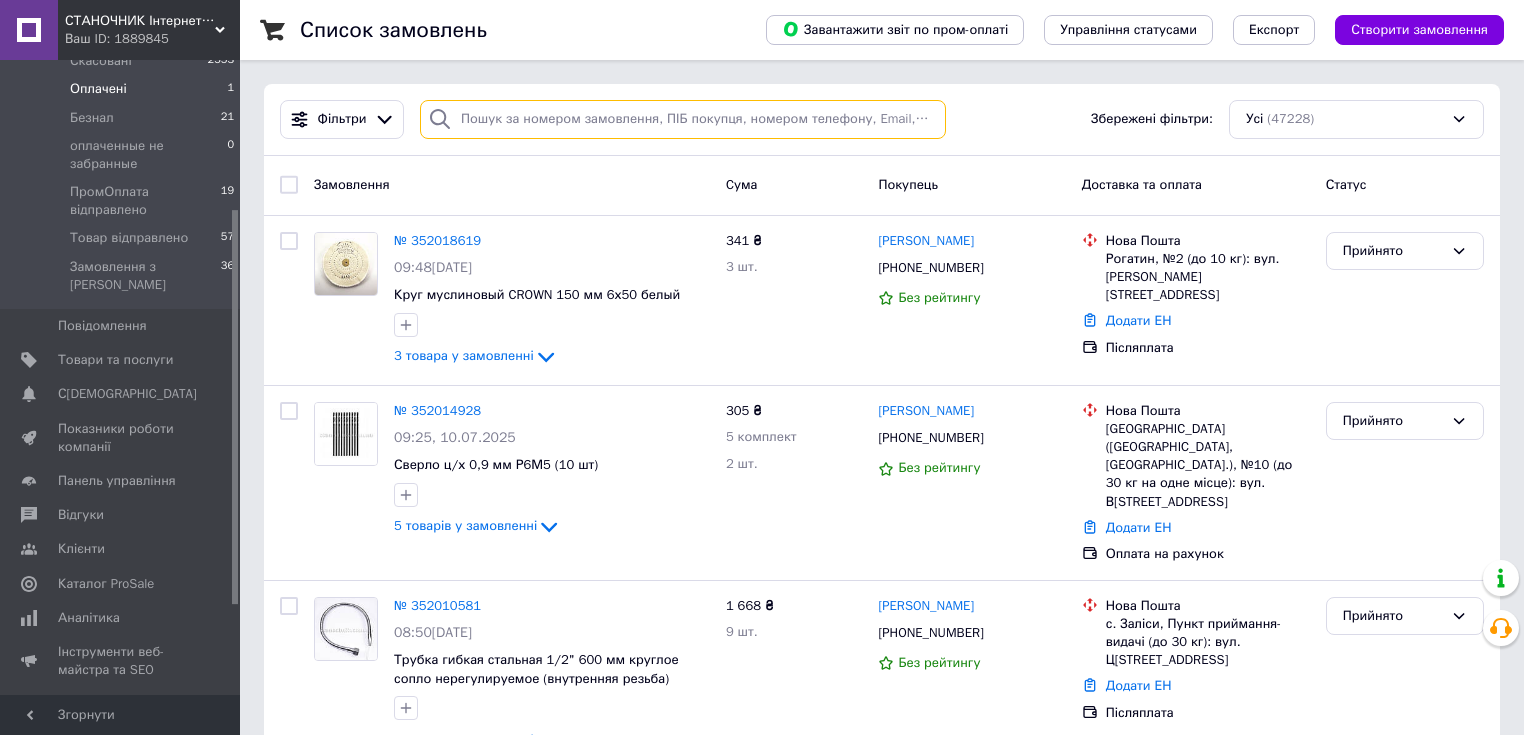 paste on "[PHONE_NUMBER]" 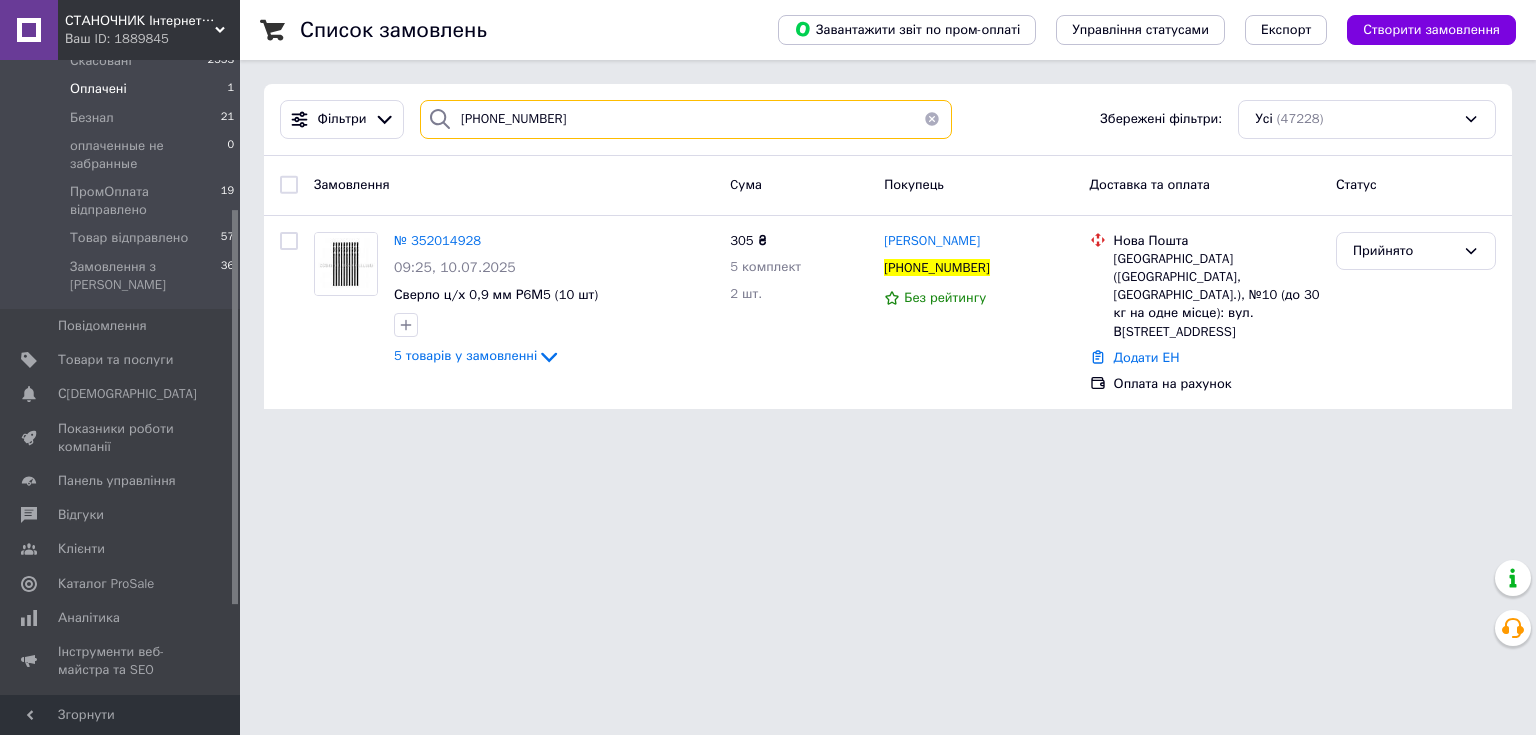 type on "[PHONE_NUMBER]" 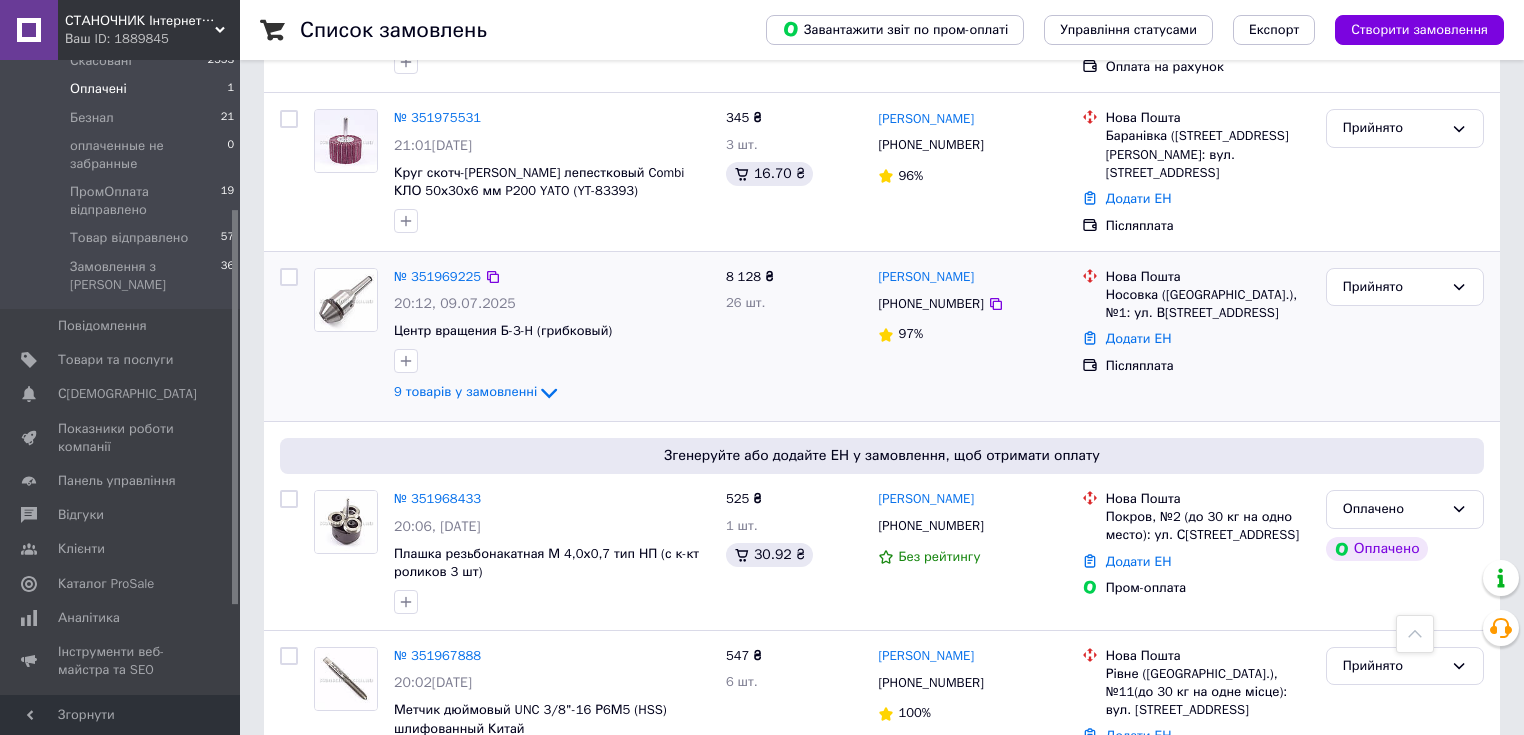 scroll, scrollTop: 1520, scrollLeft: 0, axis: vertical 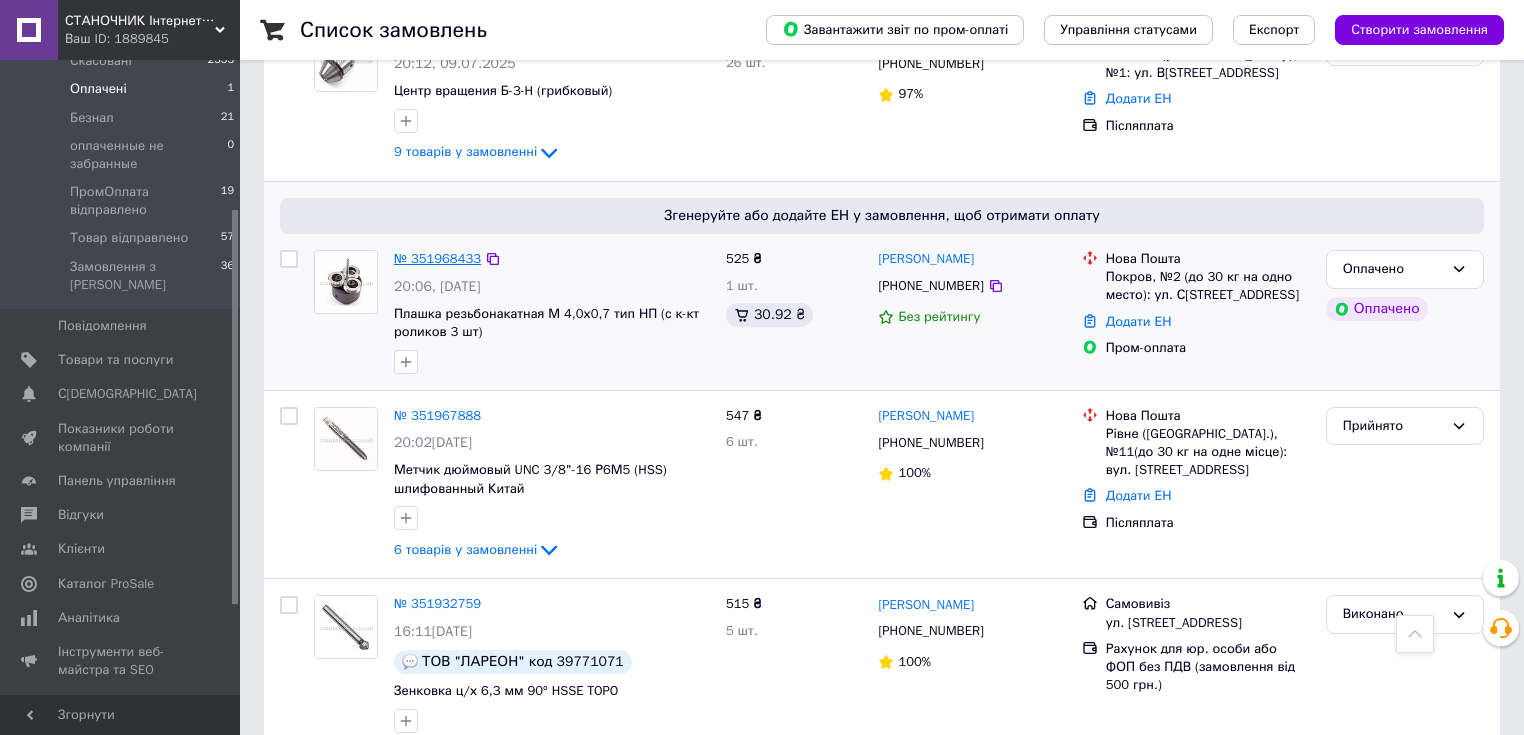 type 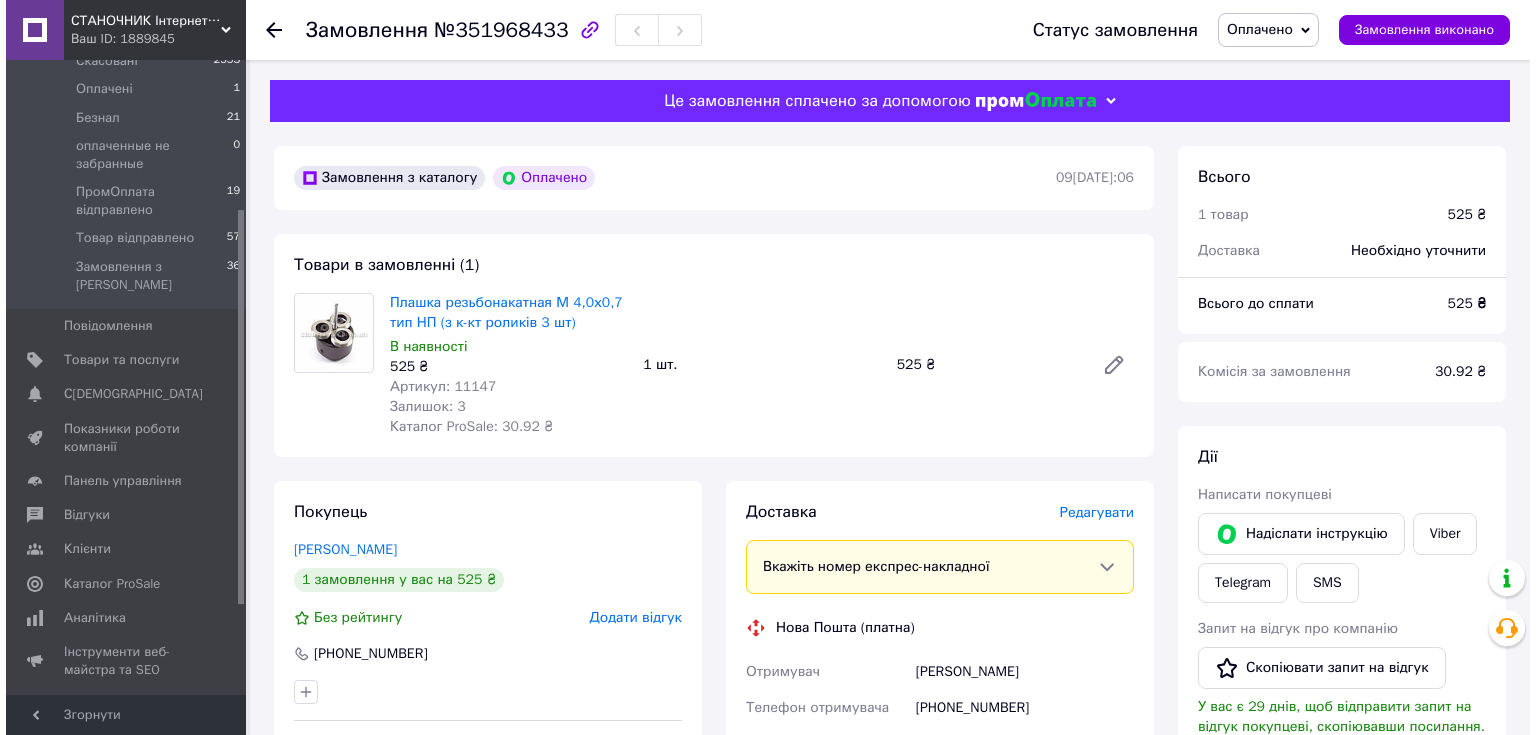 scroll, scrollTop: 160, scrollLeft: 0, axis: vertical 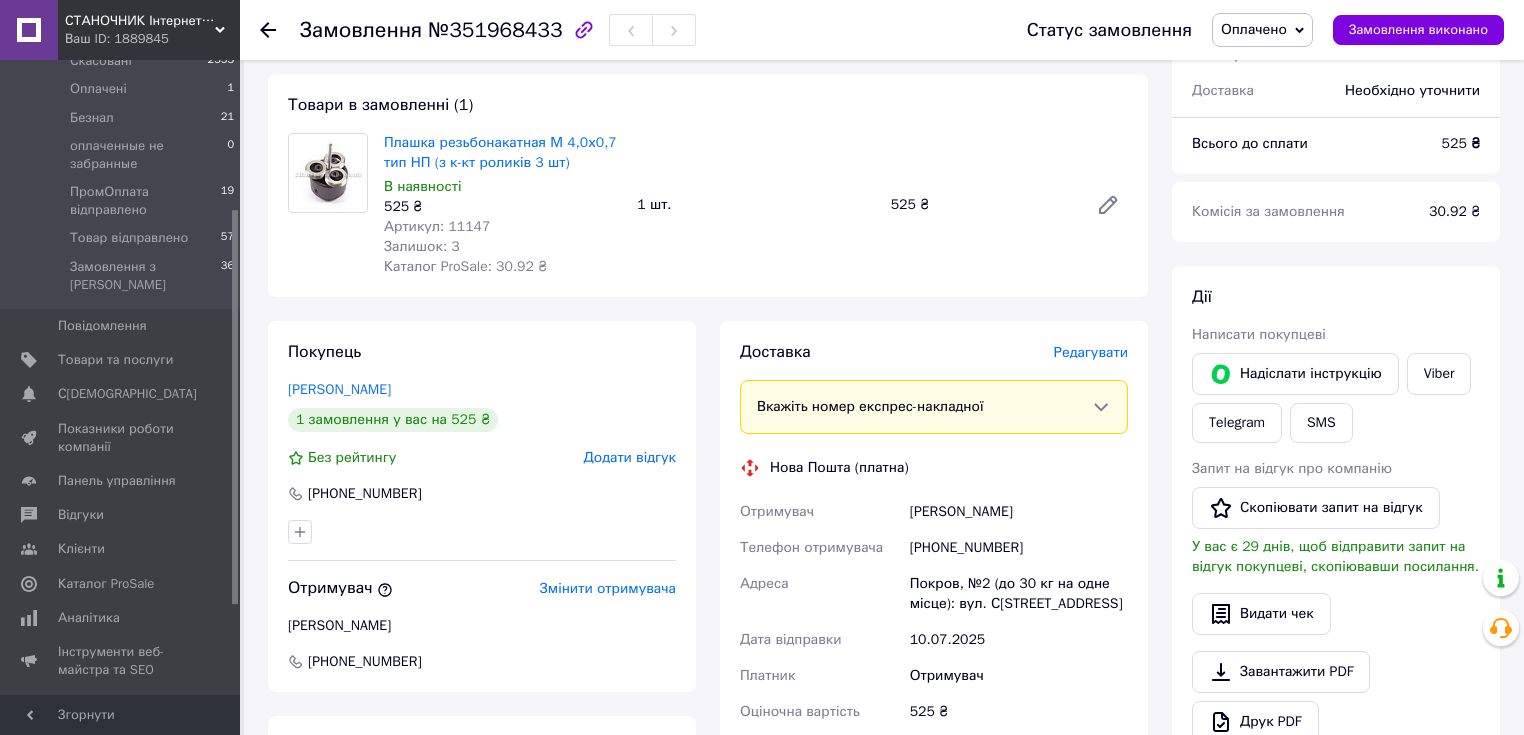 click on "Редагувати" at bounding box center [1091, 352] 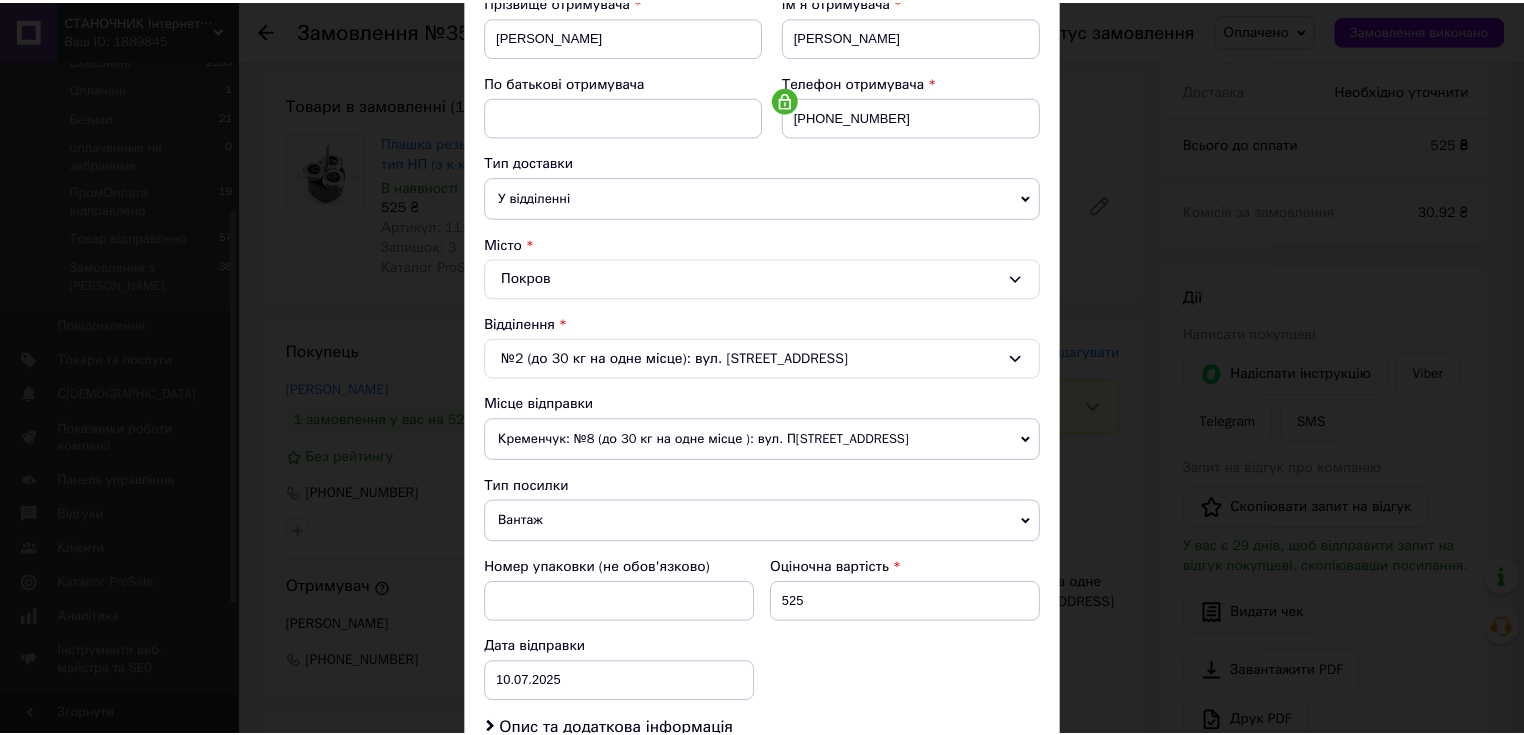 scroll, scrollTop: 587, scrollLeft: 0, axis: vertical 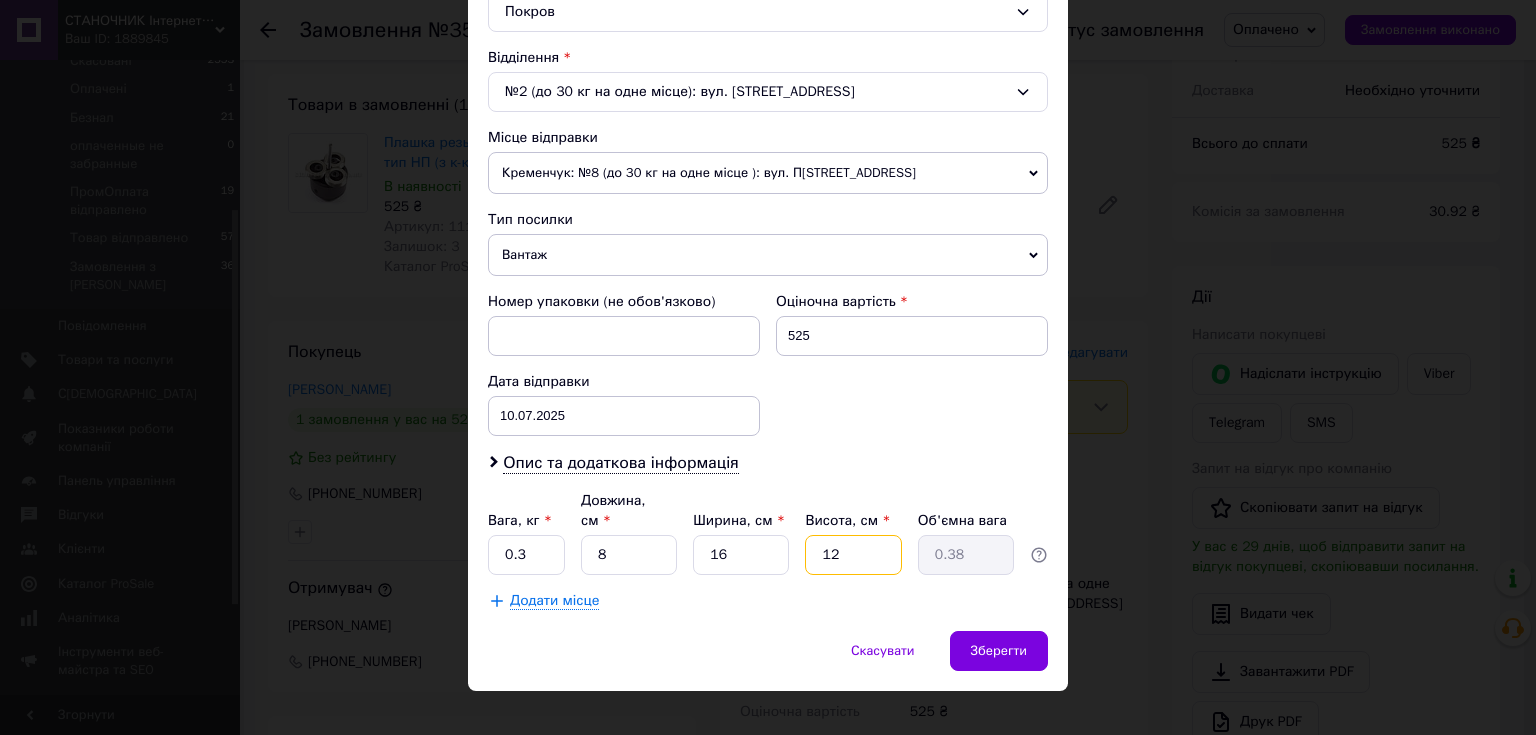 click on "12" at bounding box center (853, 555) 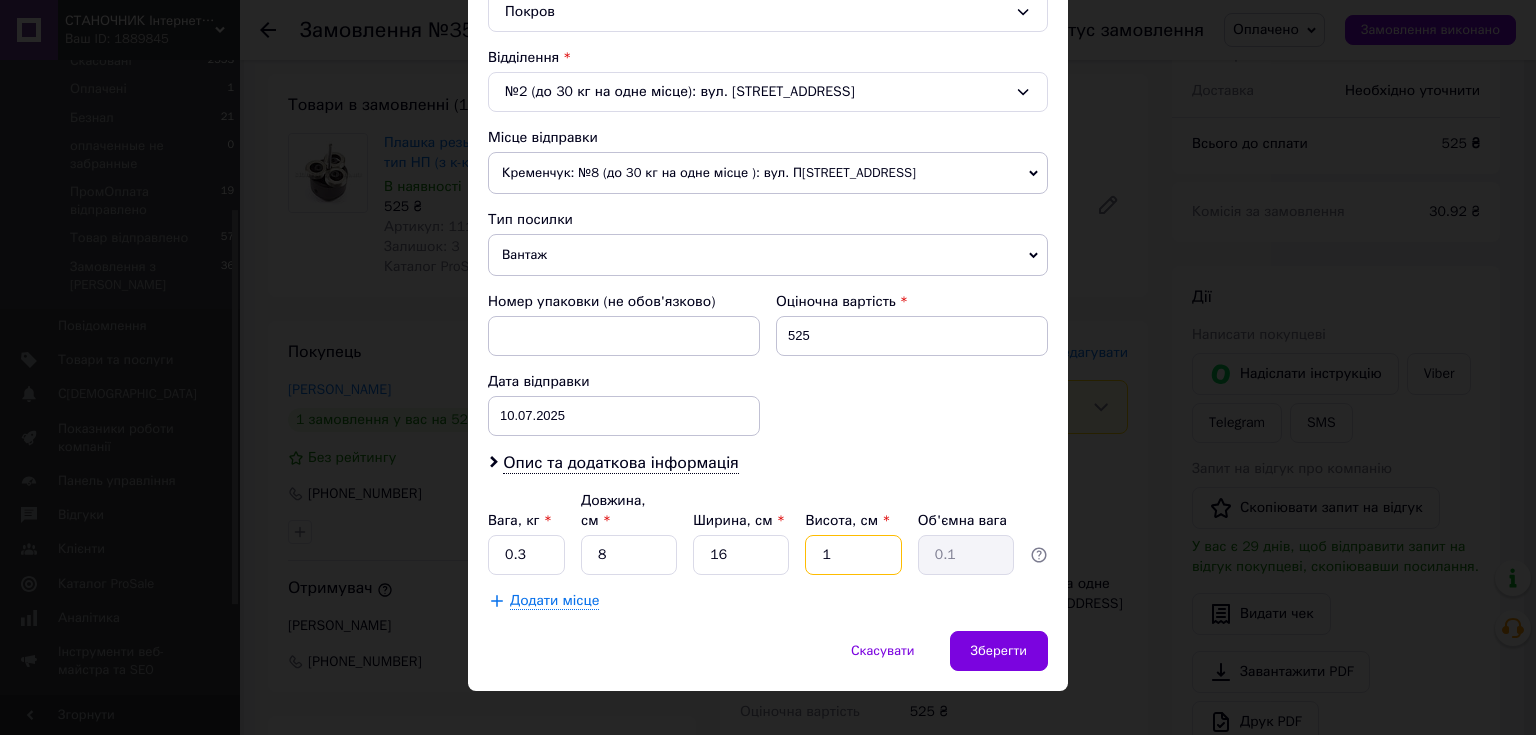type 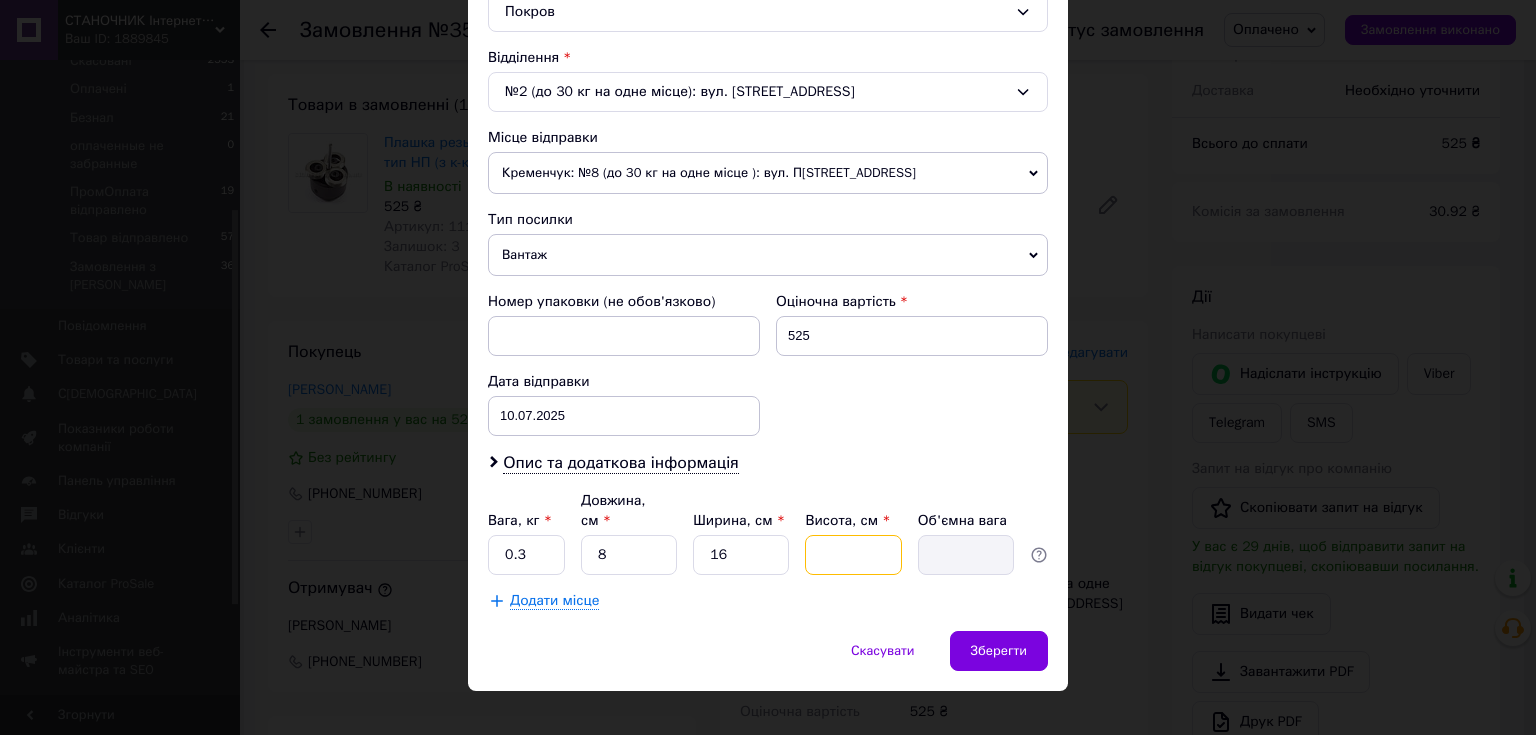 type on "5" 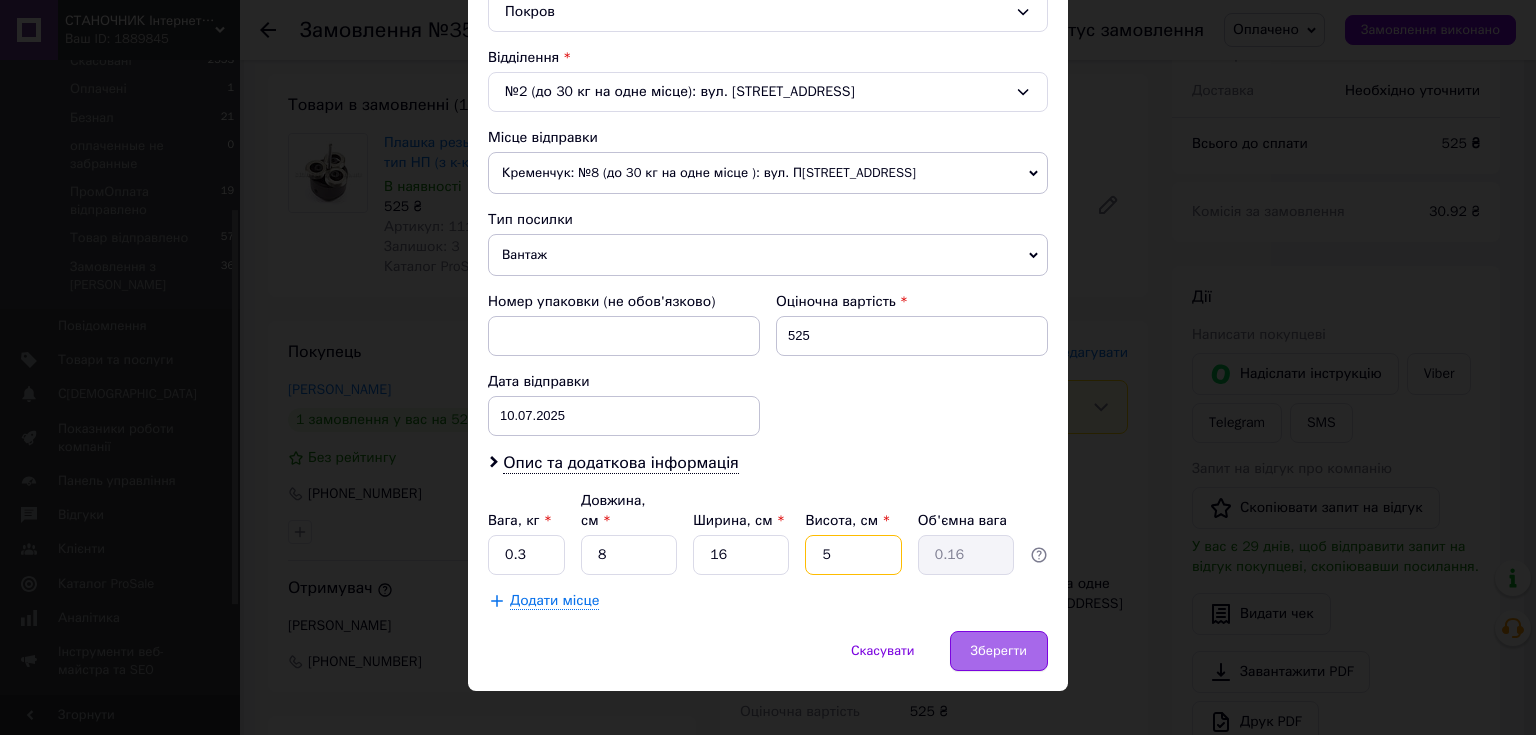 type on "5" 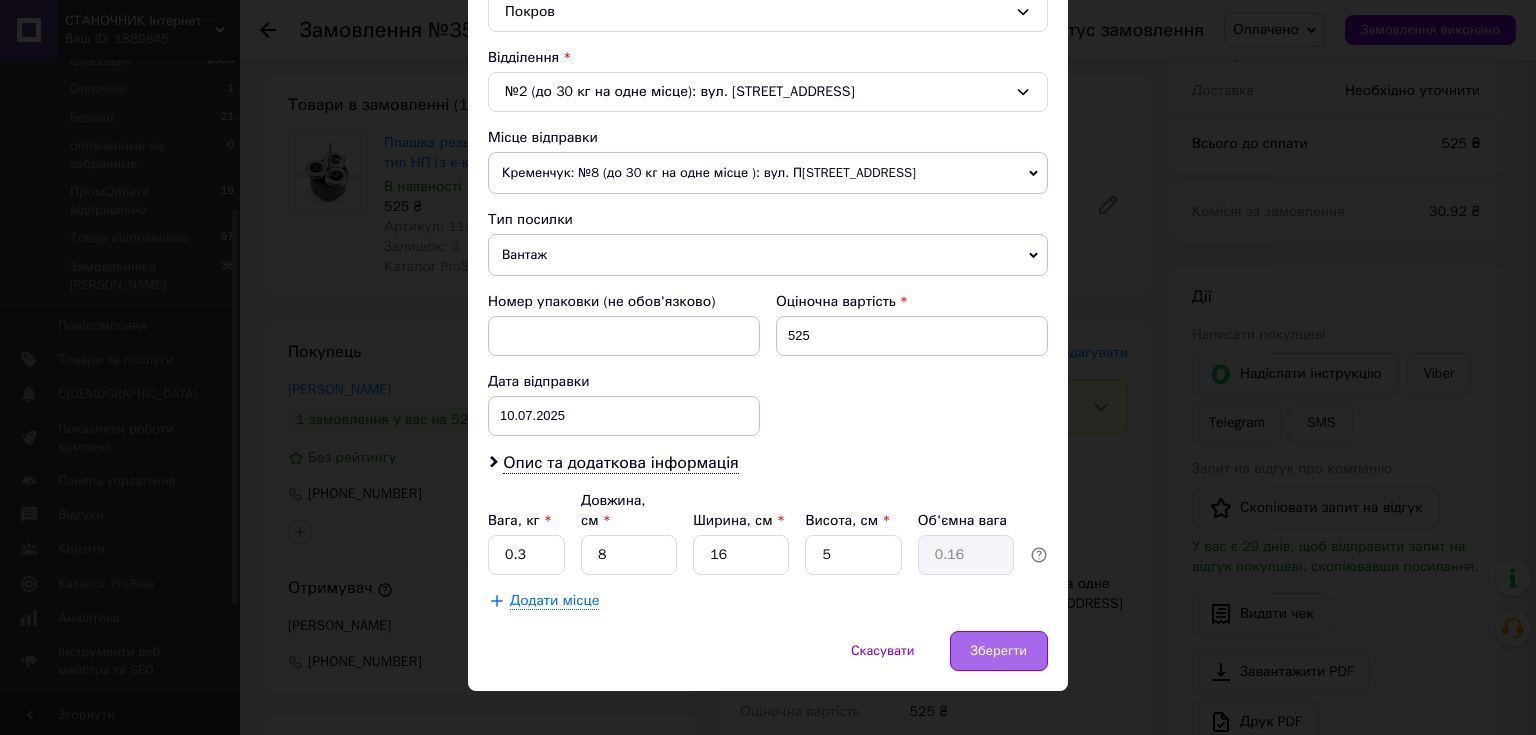 click on "Зберегти" at bounding box center [999, 651] 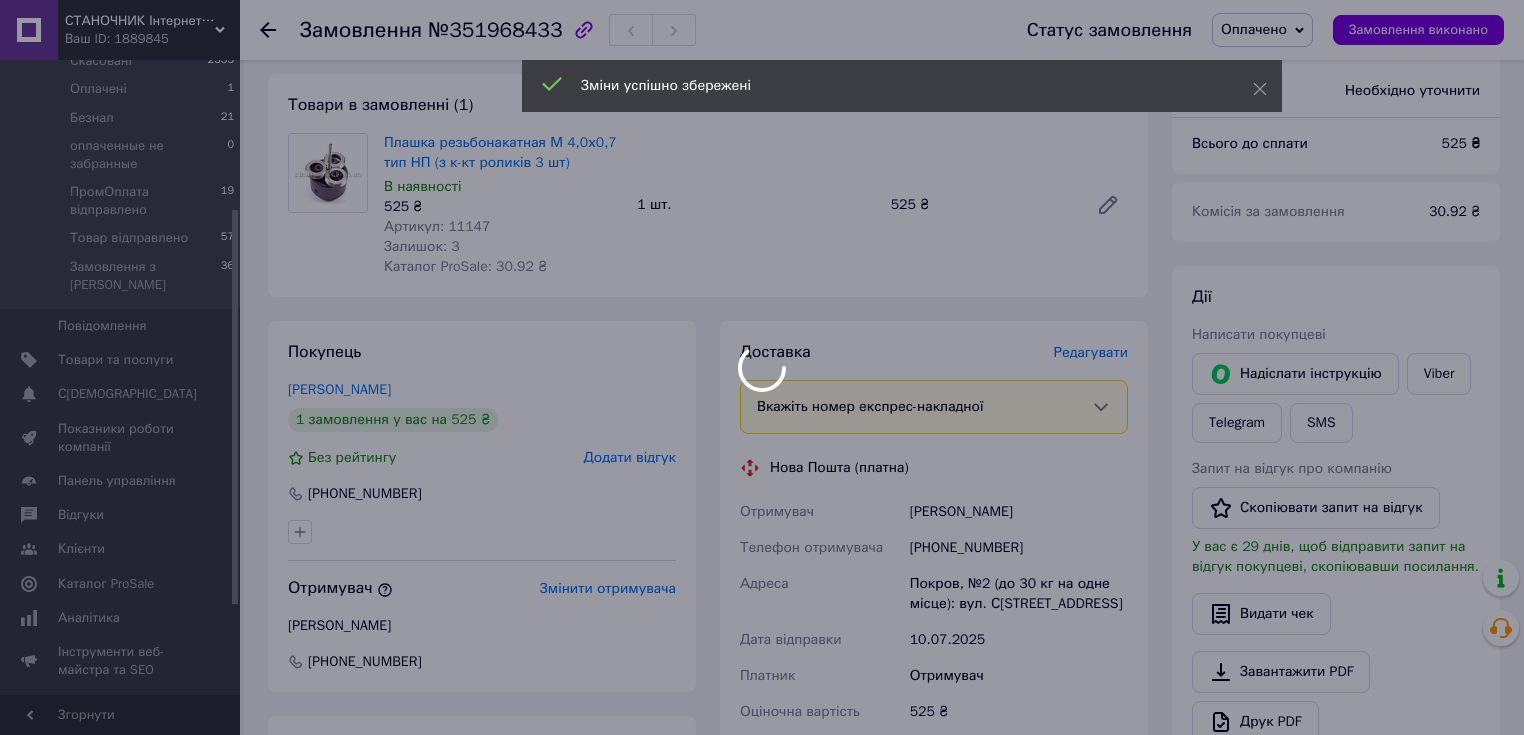 scroll, scrollTop: 480, scrollLeft: 0, axis: vertical 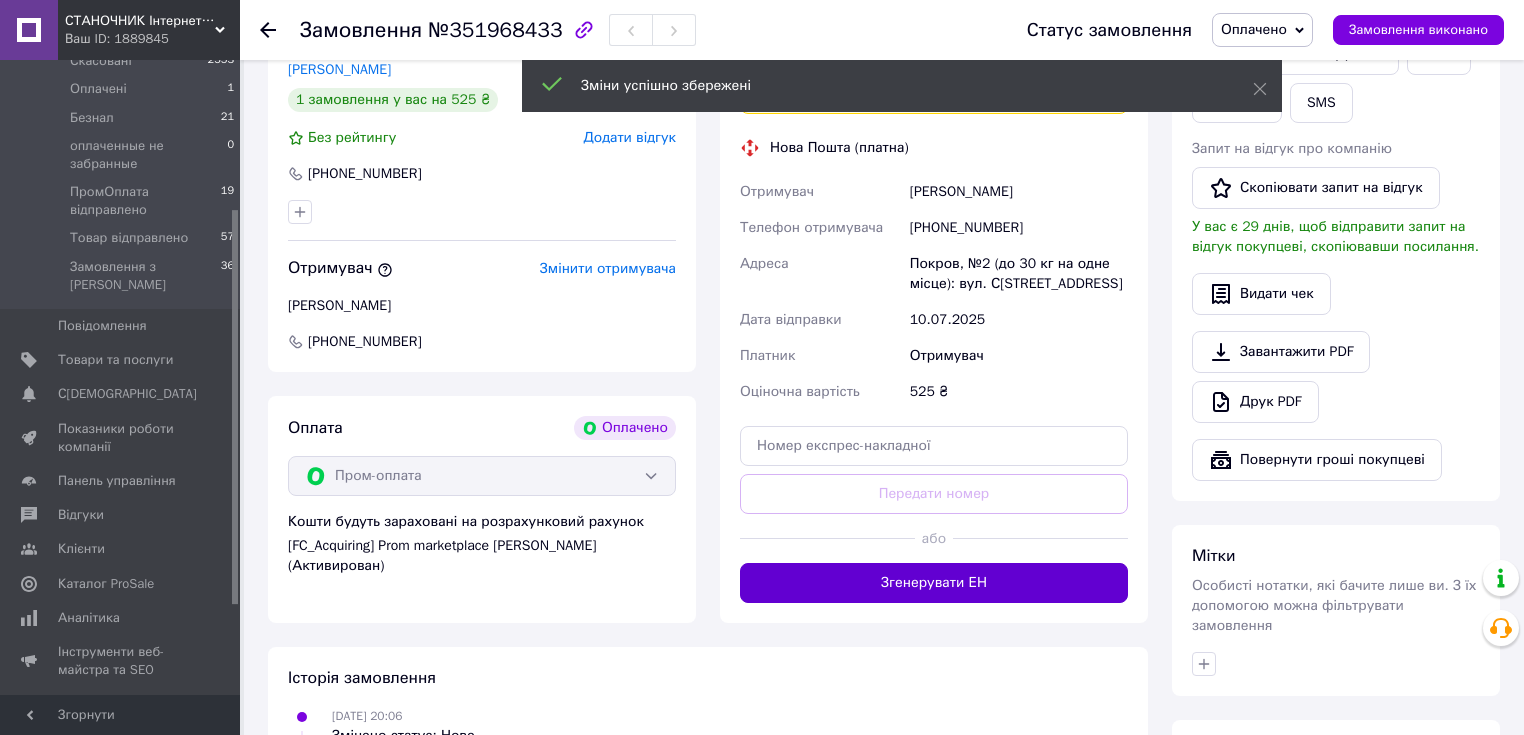click on "Згенерувати ЕН" at bounding box center (934, 583) 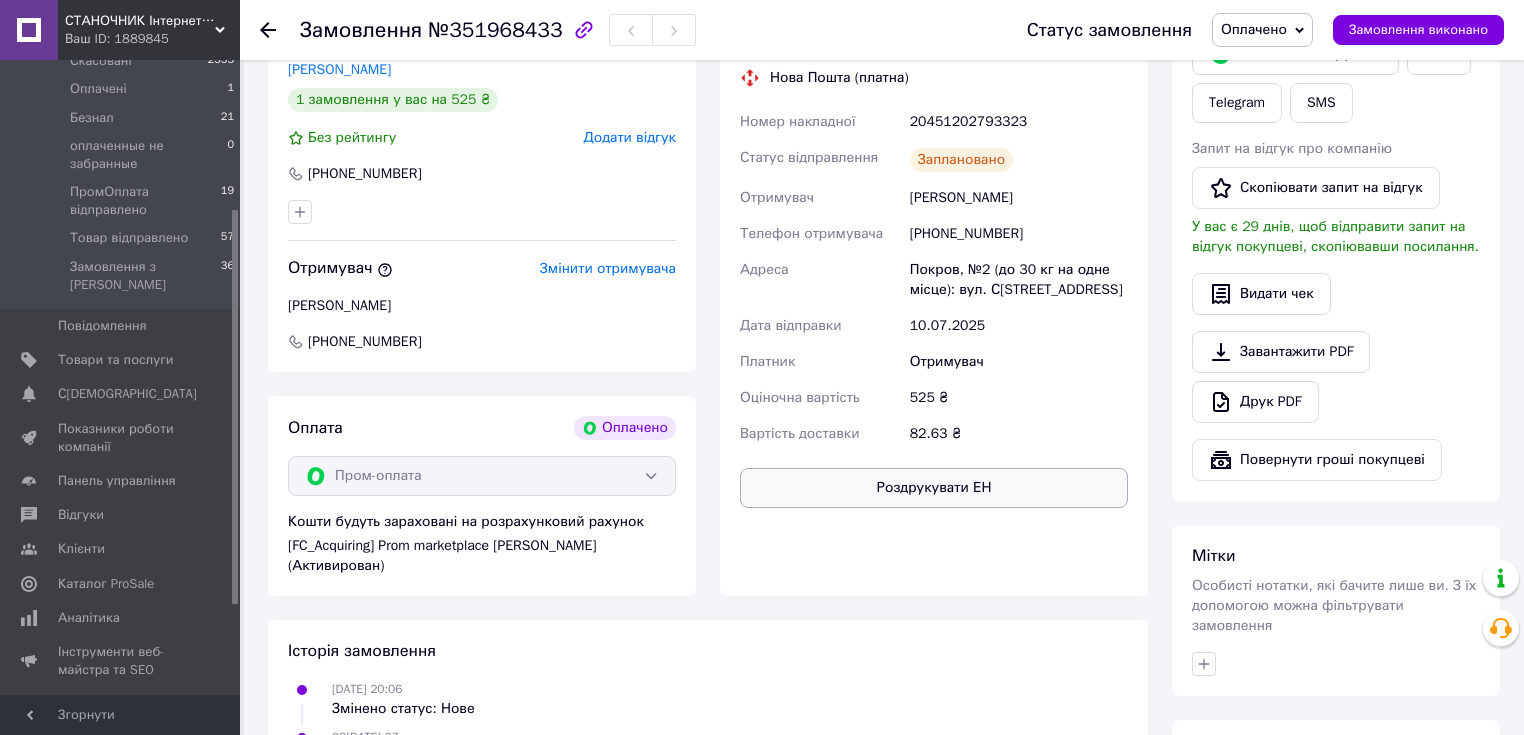 click on "Роздрукувати ЕН" at bounding box center [934, 488] 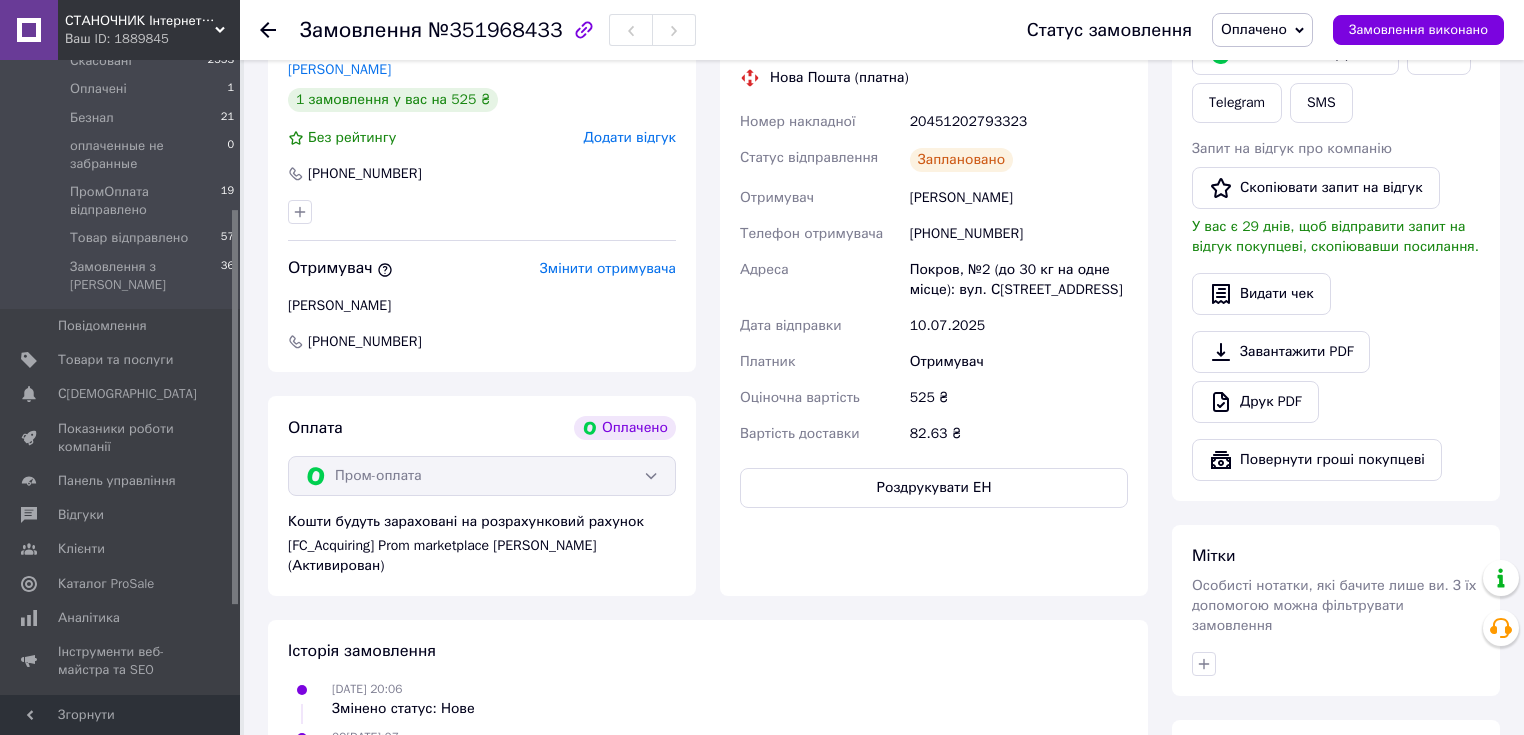 scroll, scrollTop: 320, scrollLeft: 0, axis: vertical 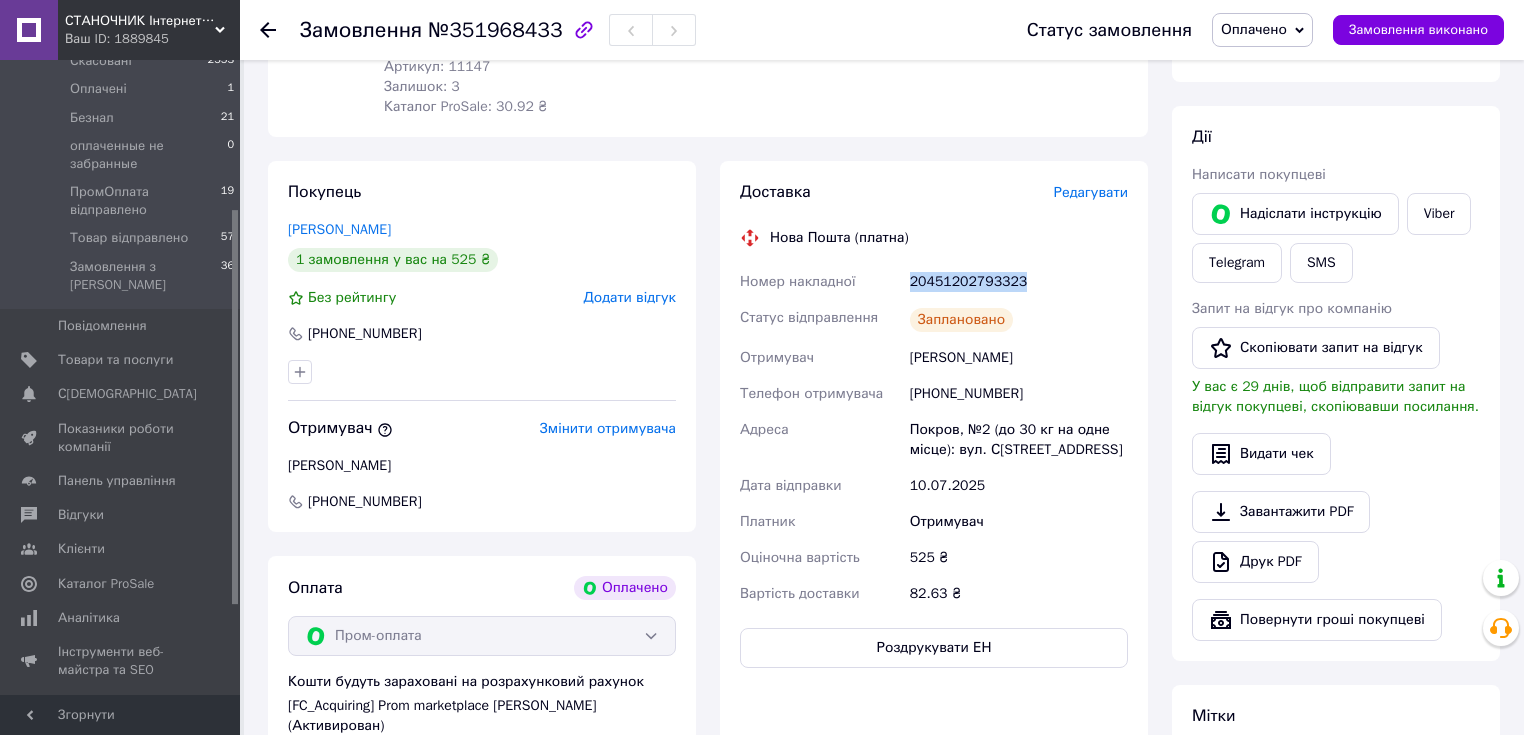 drag, startPoint x: 907, startPoint y: 284, endPoint x: 1099, endPoint y: 283, distance: 192.00261 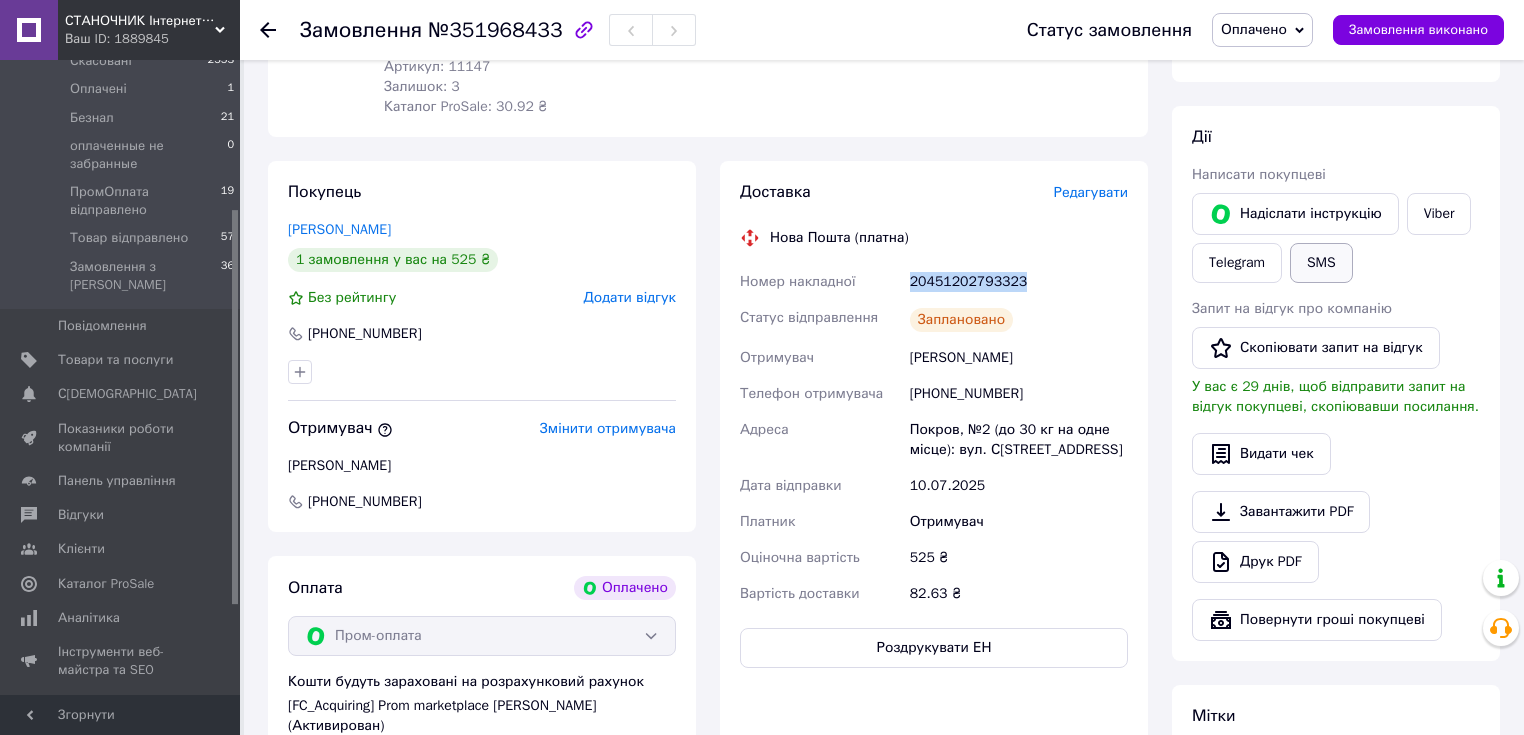 click on "SMS" at bounding box center (1321, 263) 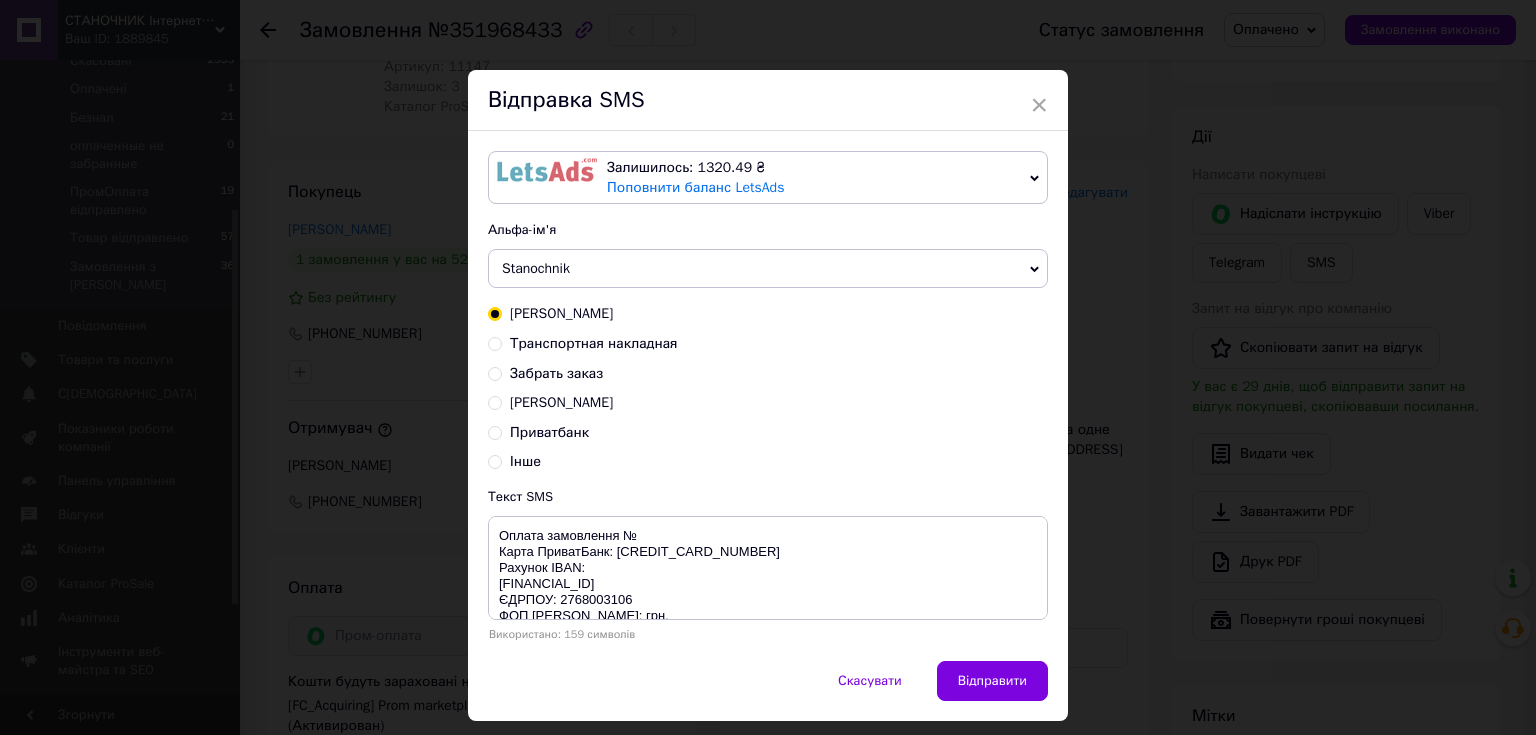 click on "Транспортная накладная" at bounding box center (594, 343) 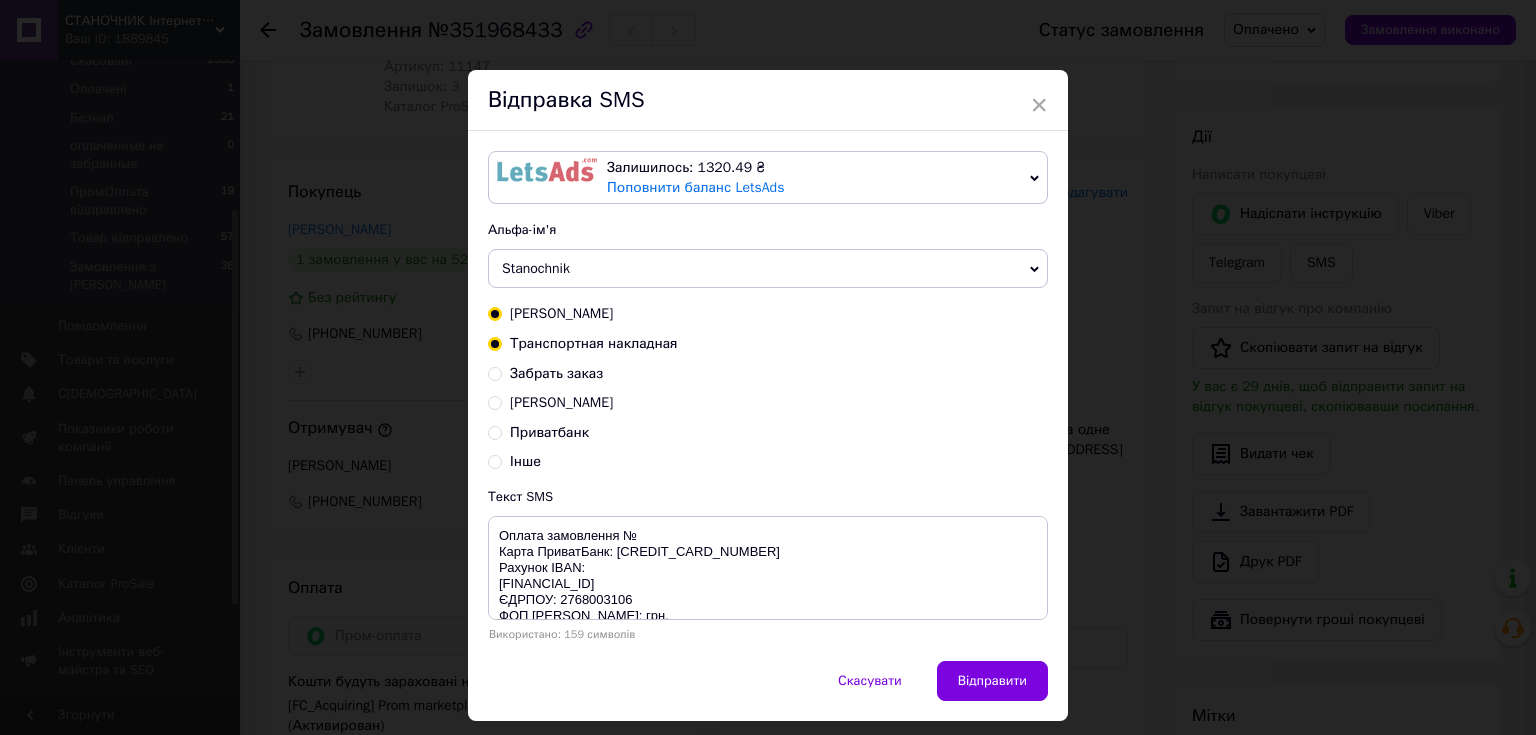 radio on "true" 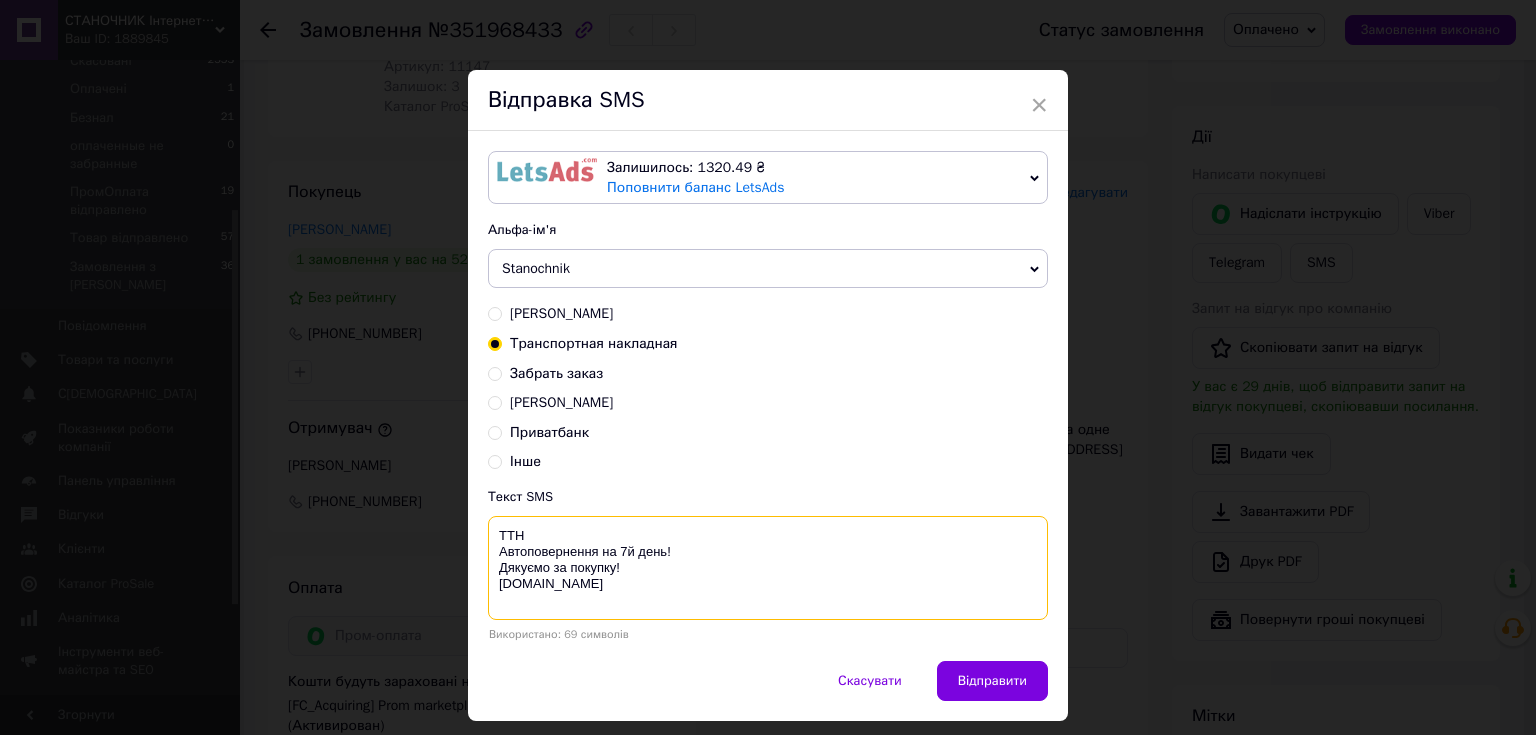 click on "ТТН
Автоповернення на 7й день!
Дякуємо за покупку!
[DOMAIN_NAME]" at bounding box center [768, 568] 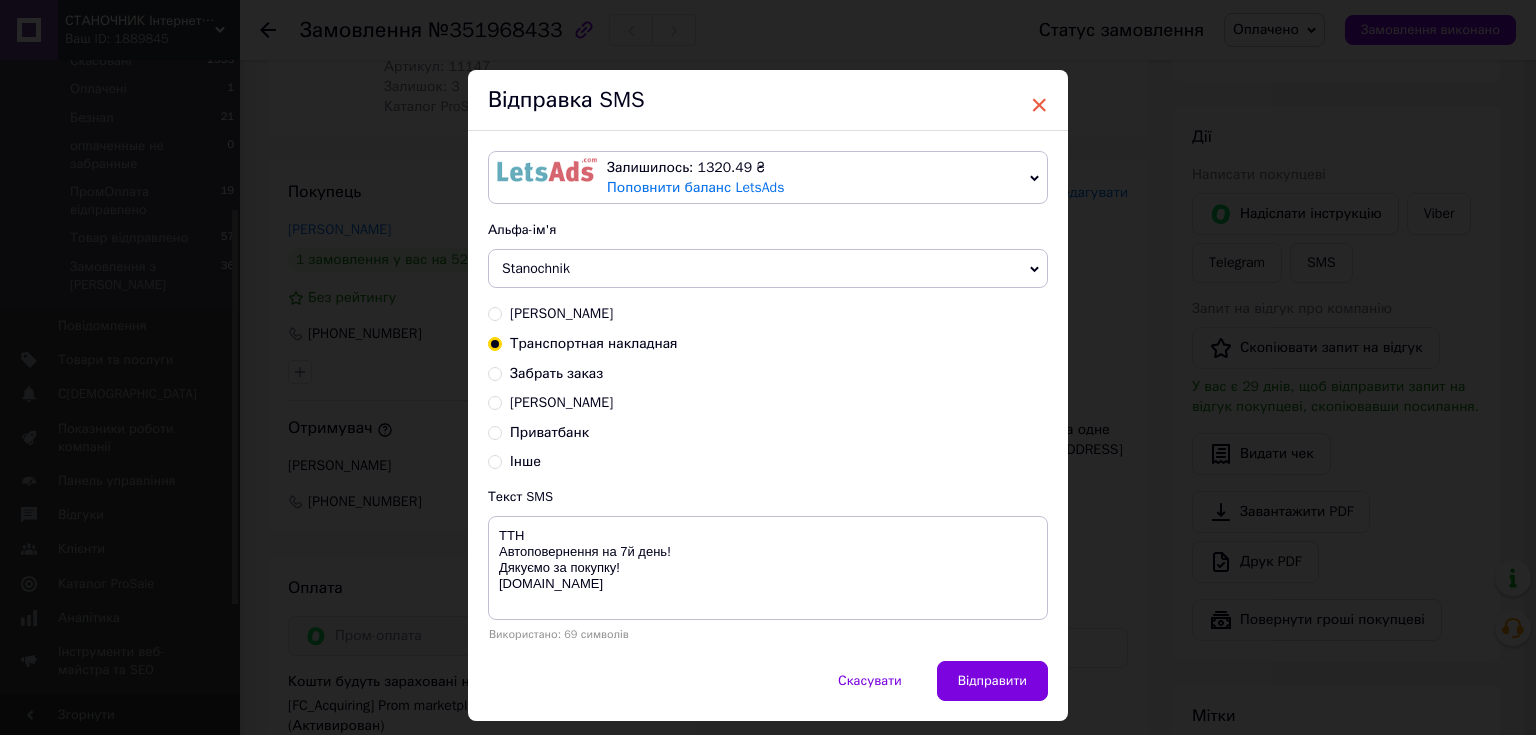 drag, startPoint x: 1032, startPoint y: 100, endPoint x: 1080, endPoint y: 88, distance: 49.47727 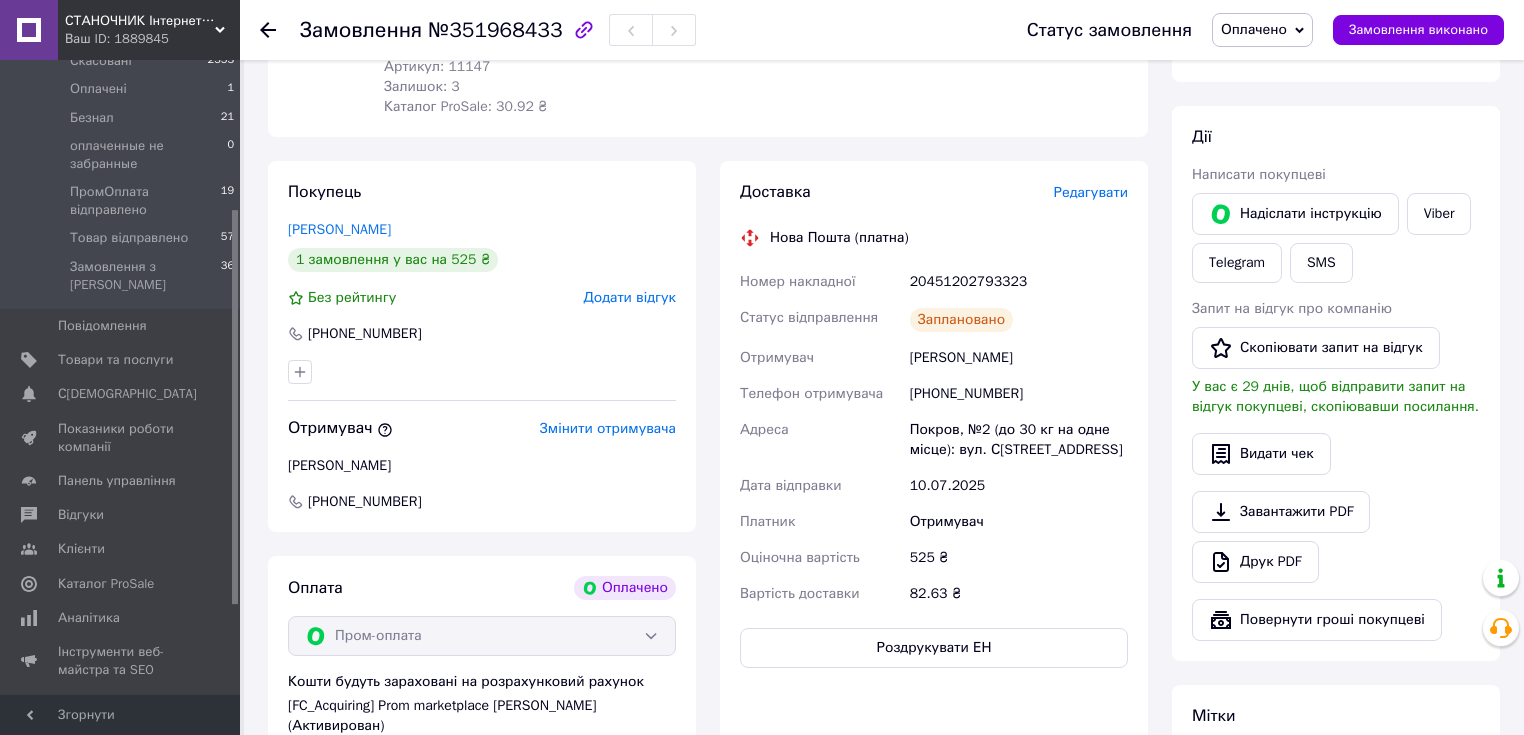 click 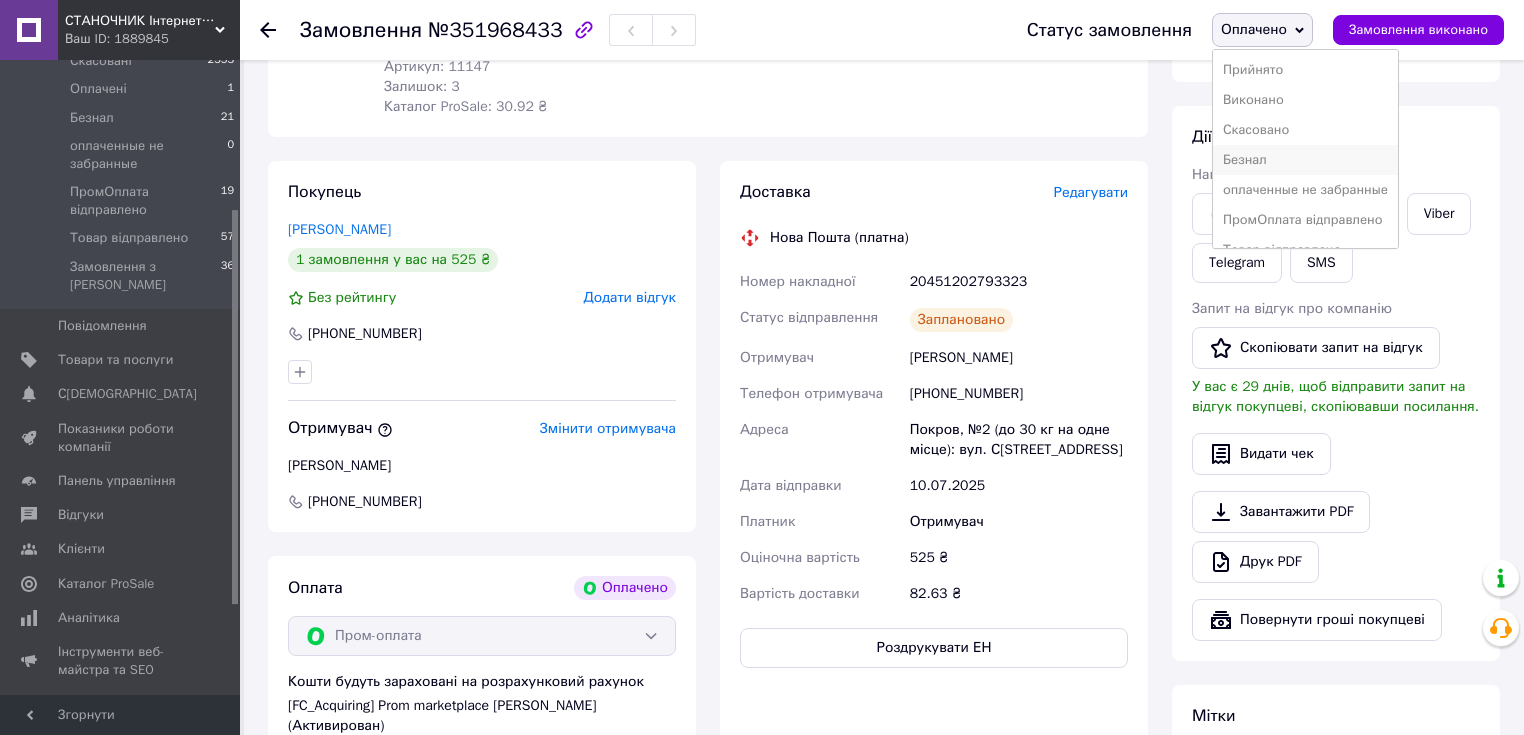 scroll, scrollTop: 21, scrollLeft: 0, axis: vertical 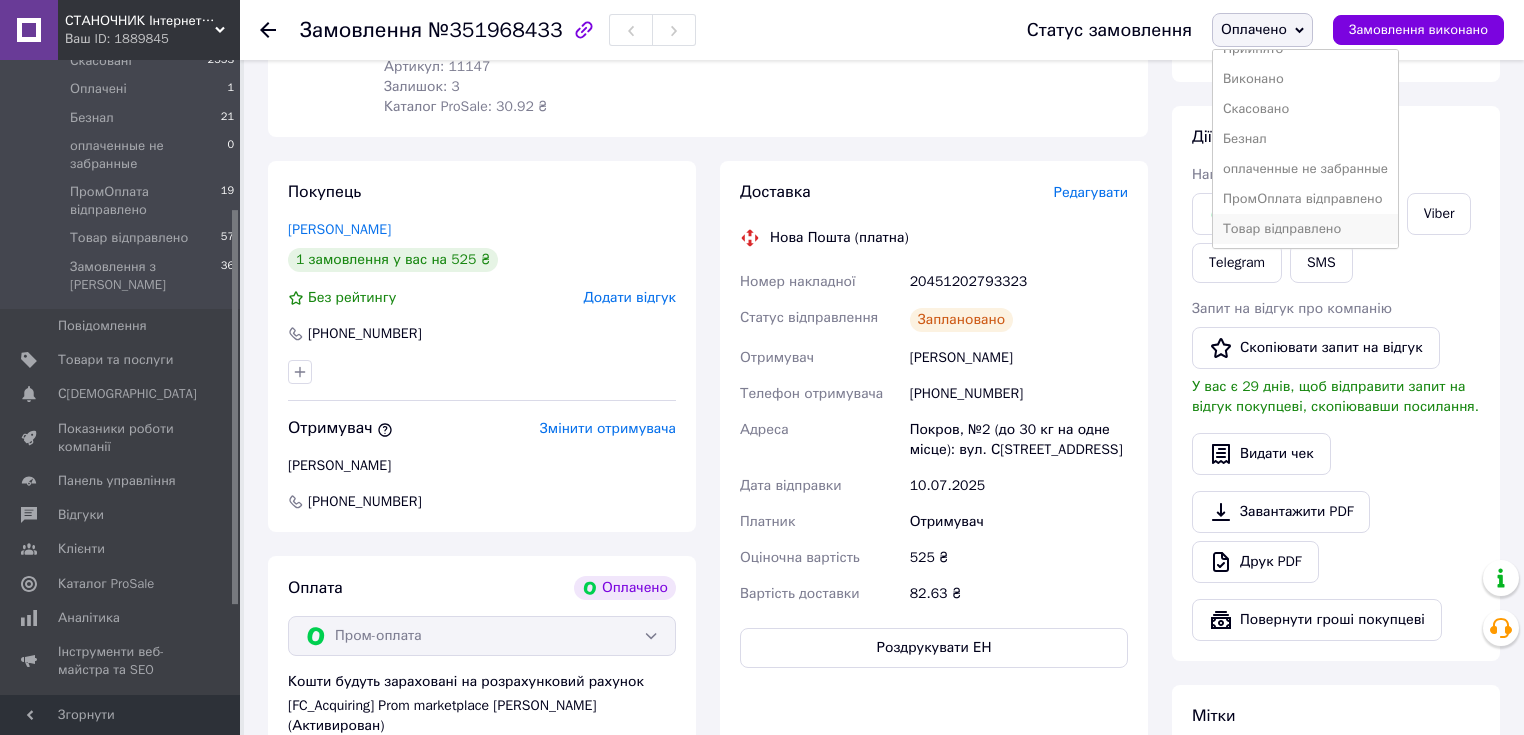 click on "Товар відправлено" at bounding box center [1305, 229] 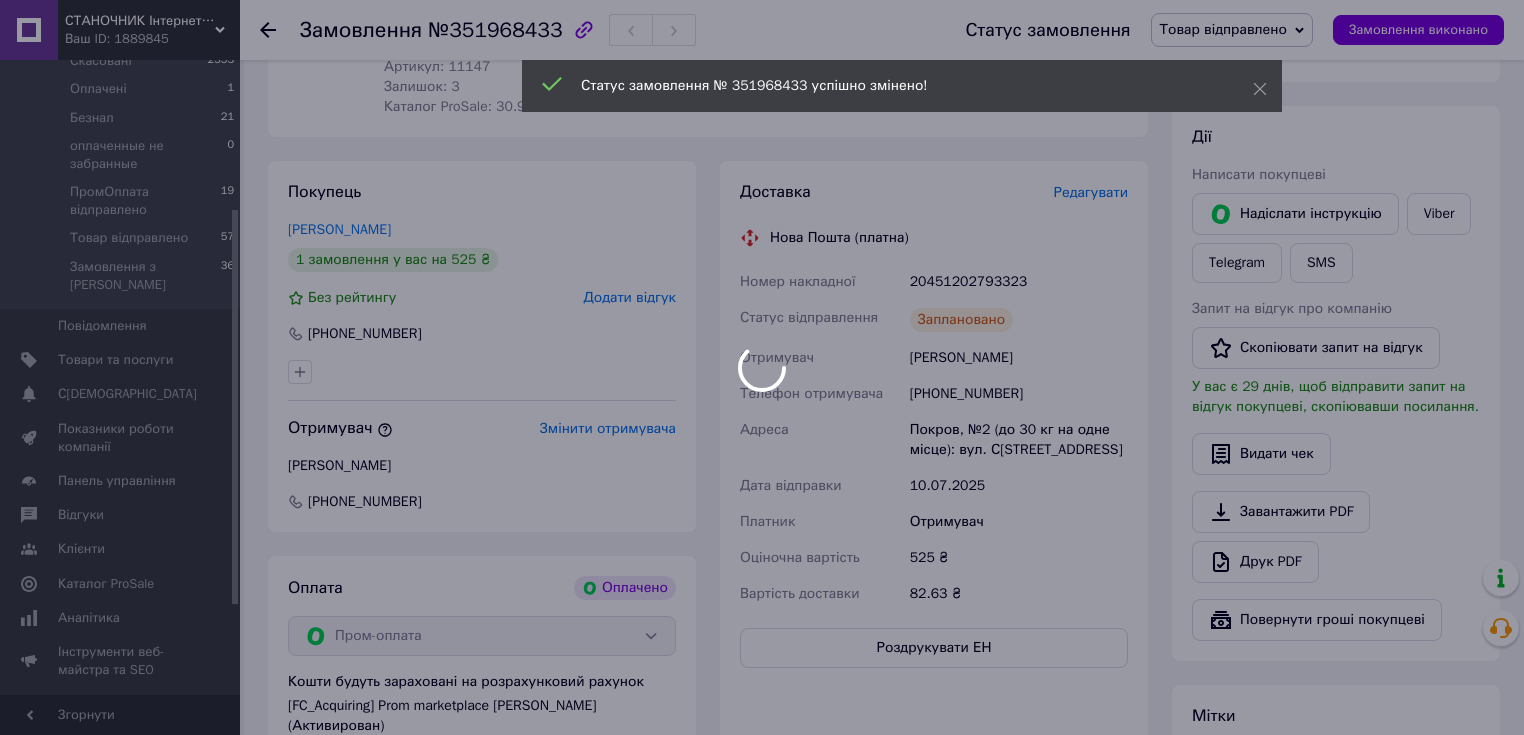 click on "СТАНОЧНИК Інтернет-магазин Ваш ID: 1889845 Сайт СТАНОЧНИК Інтернет-магазин Кабінет покупця Перевірити стан системи Сторінка на порталі Довідка Вийти Замовлення та повідомлення Замовлення 2 Нові 2 Прийняті 11 Виконані 44566 Скасовані 2553 Оплачені 1 Безнал 21 оплаченные не забранные 0 ПромОплата відправлено 19 Товар відправлено 57 Замовлення з Розетки 36 Повідомлення 0 Товари та послуги Сповіщення 0 0 Показники роботи компанії Панель управління Відгуки Клієнти Каталог ProSale Аналітика Інструменти веб-майстра та SEO Маркет" at bounding box center [762, 447] 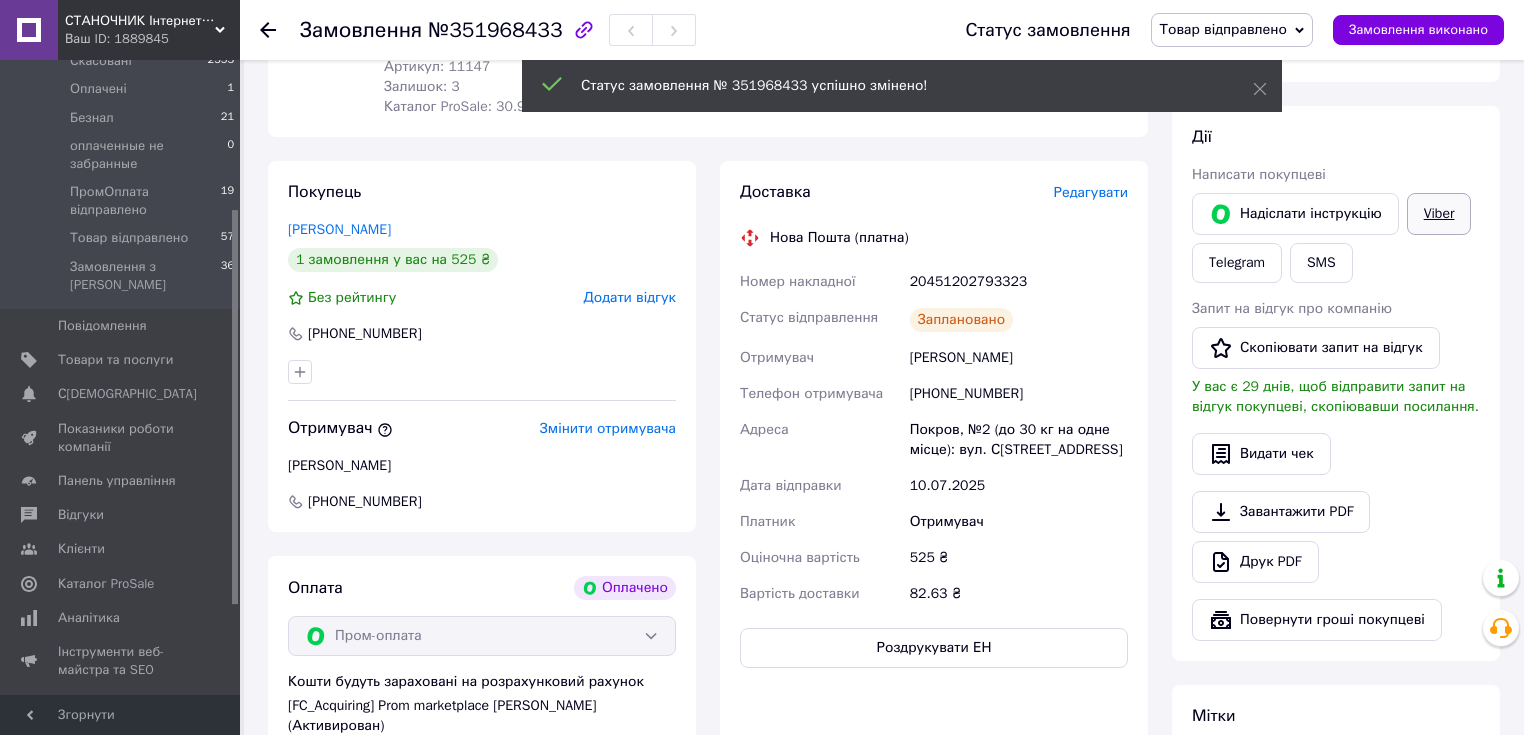 click on "Viber" at bounding box center (1439, 214) 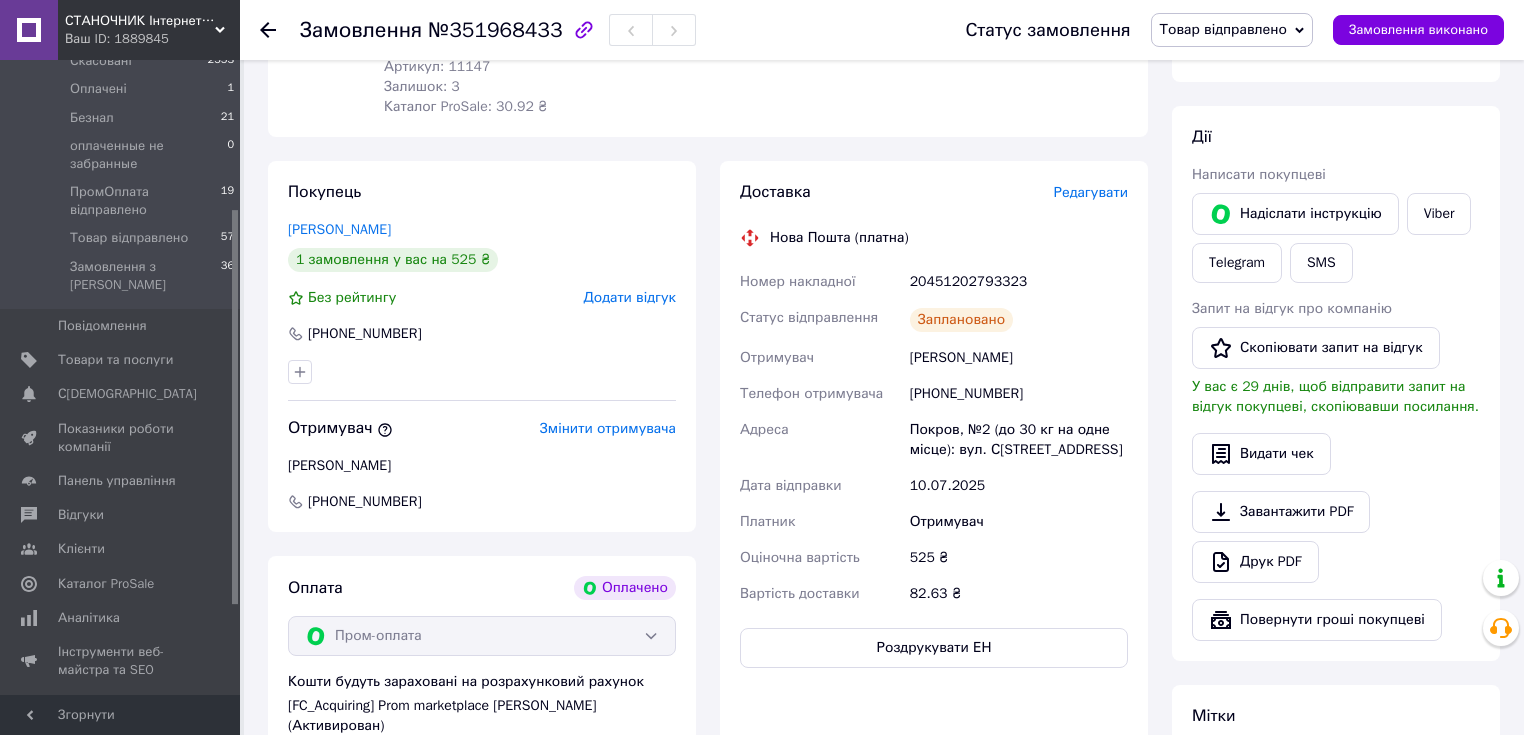 click on "Товар відправлено" at bounding box center [1232, 30] 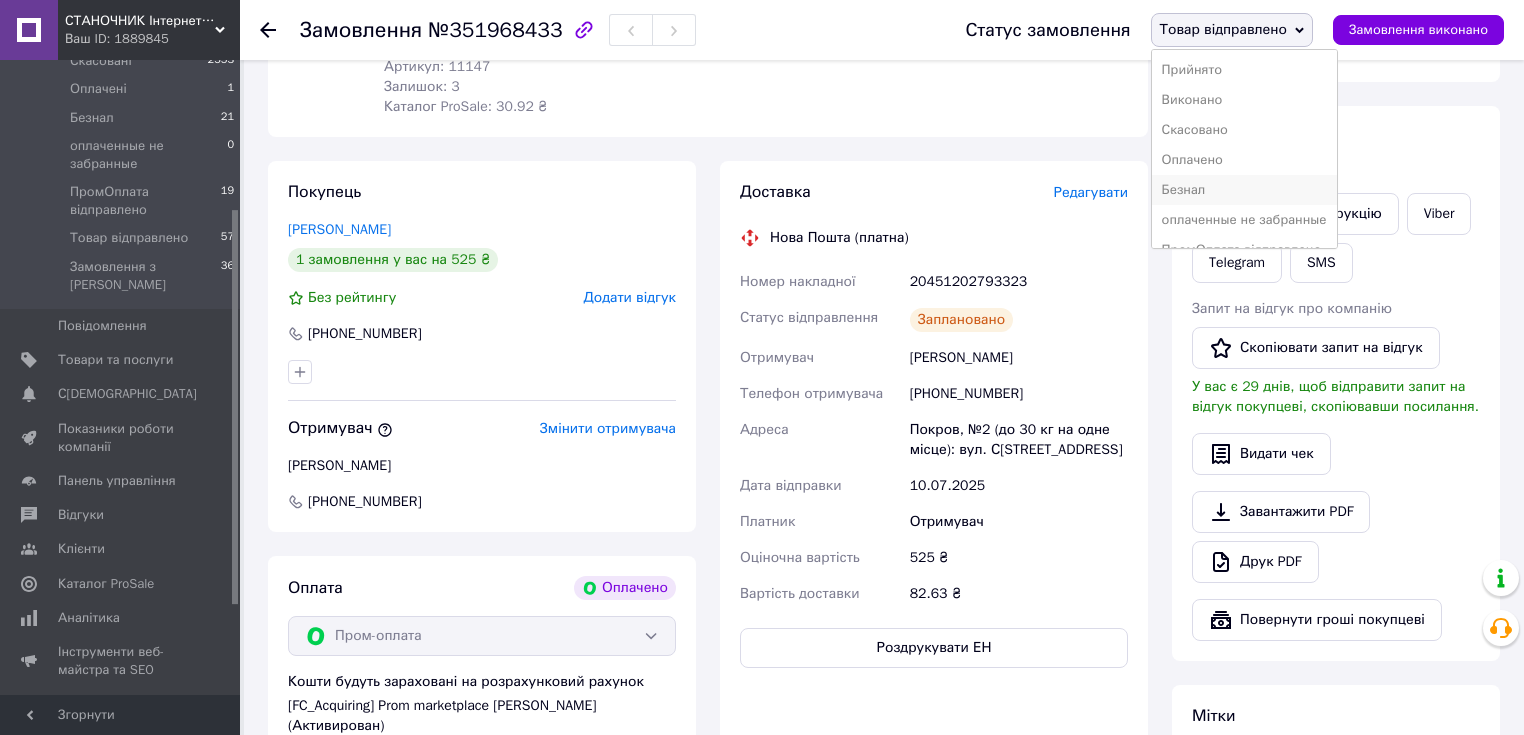 scroll, scrollTop: 21, scrollLeft: 0, axis: vertical 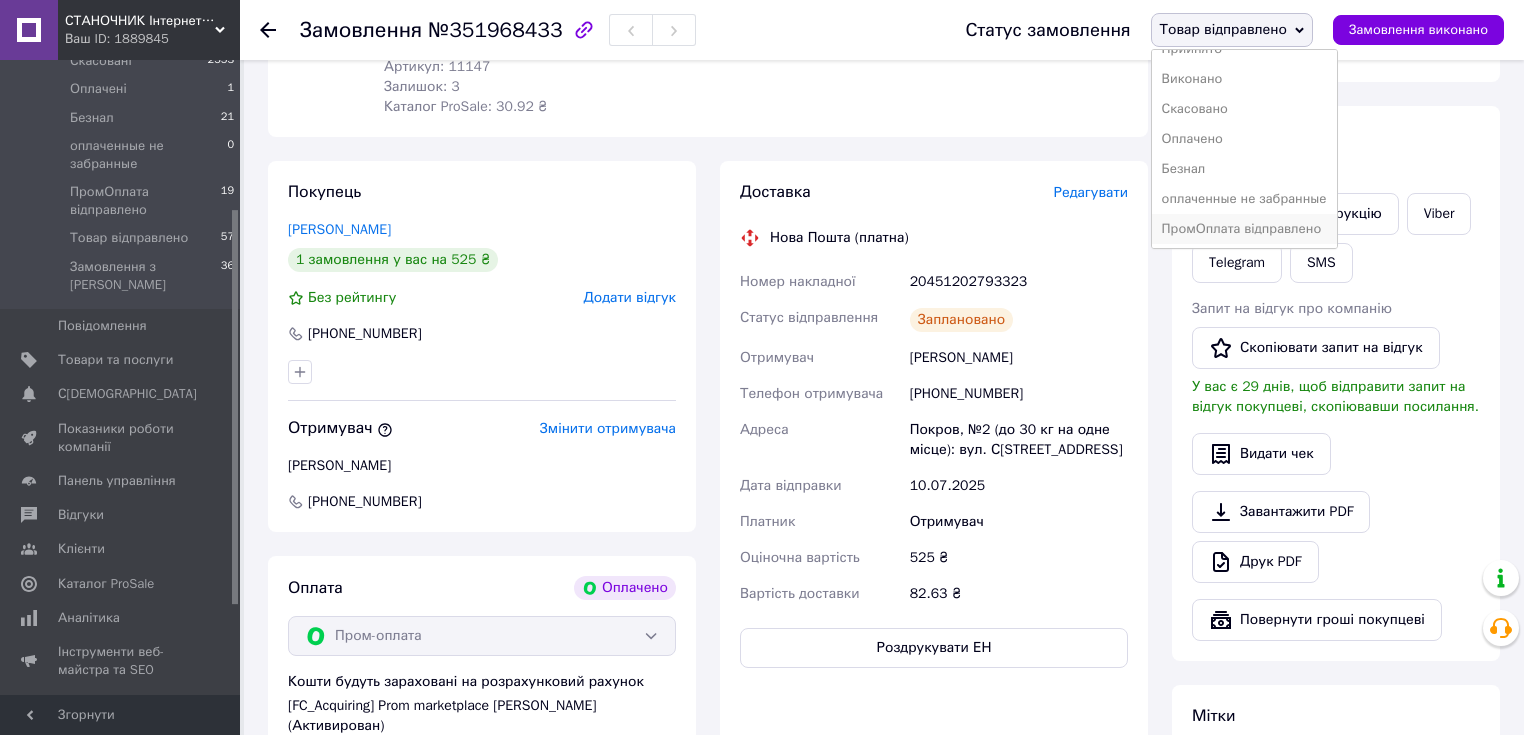 click on "ПромОплата відправлено" at bounding box center [1244, 229] 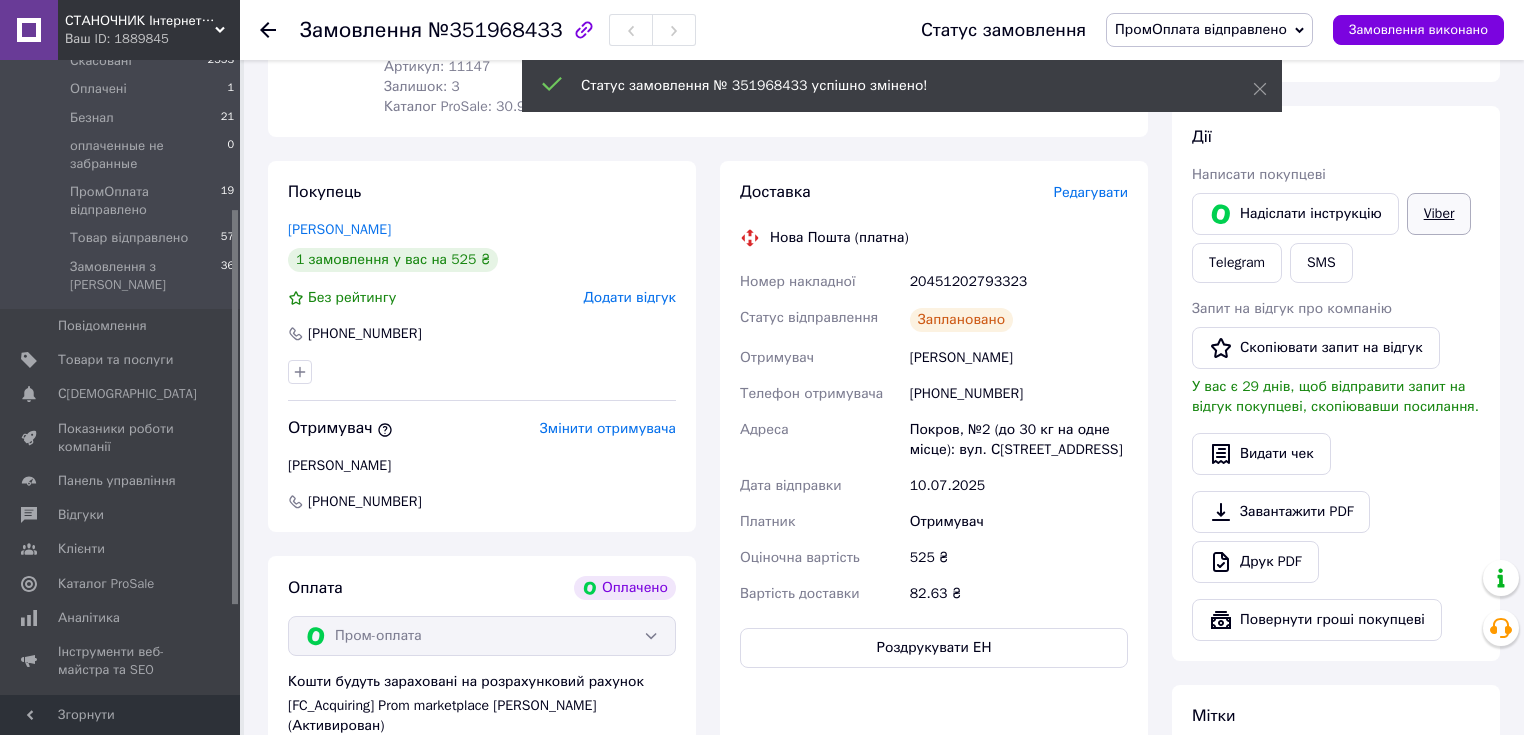 click on "Viber" at bounding box center [1439, 214] 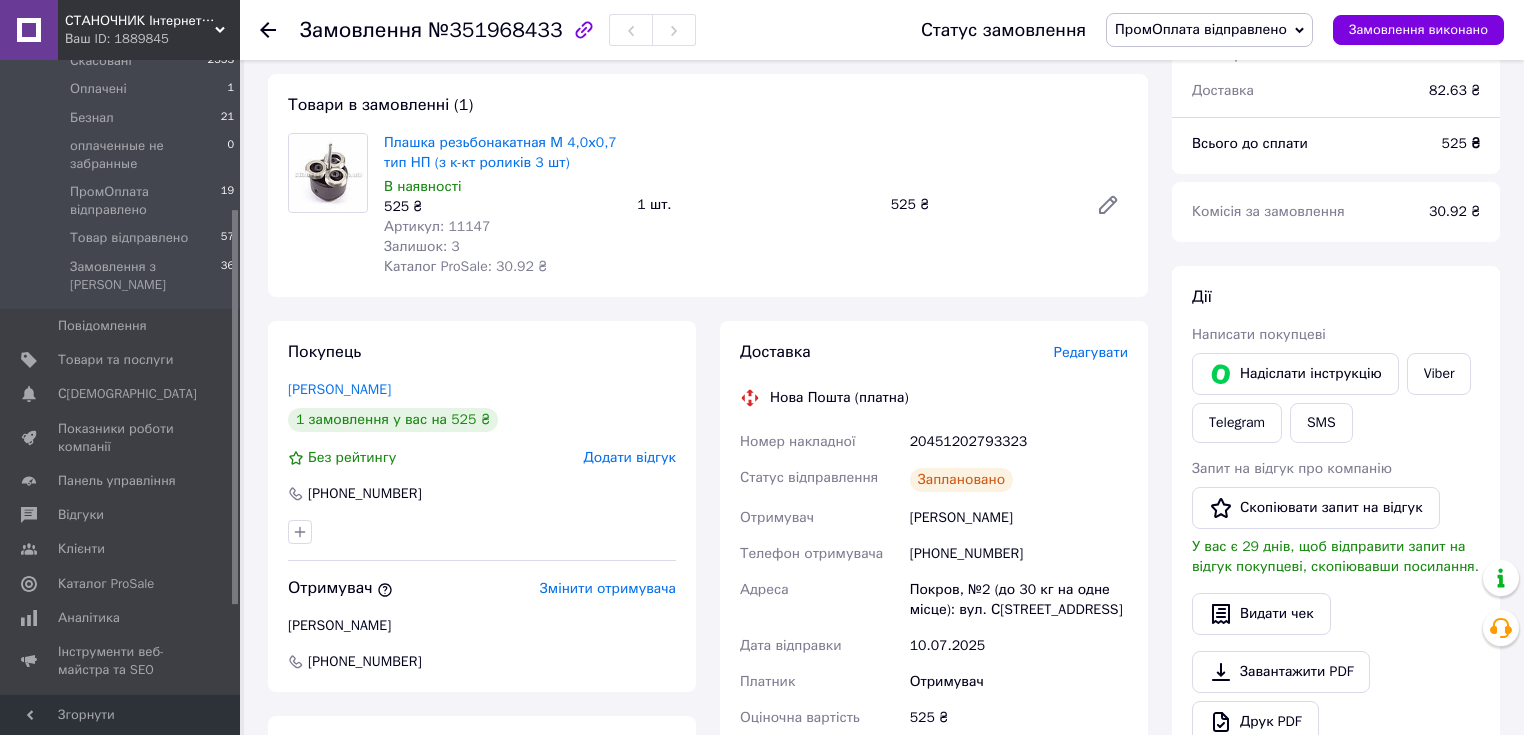 scroll, scrollTop: 0, scrollLeft: 0, axis: both 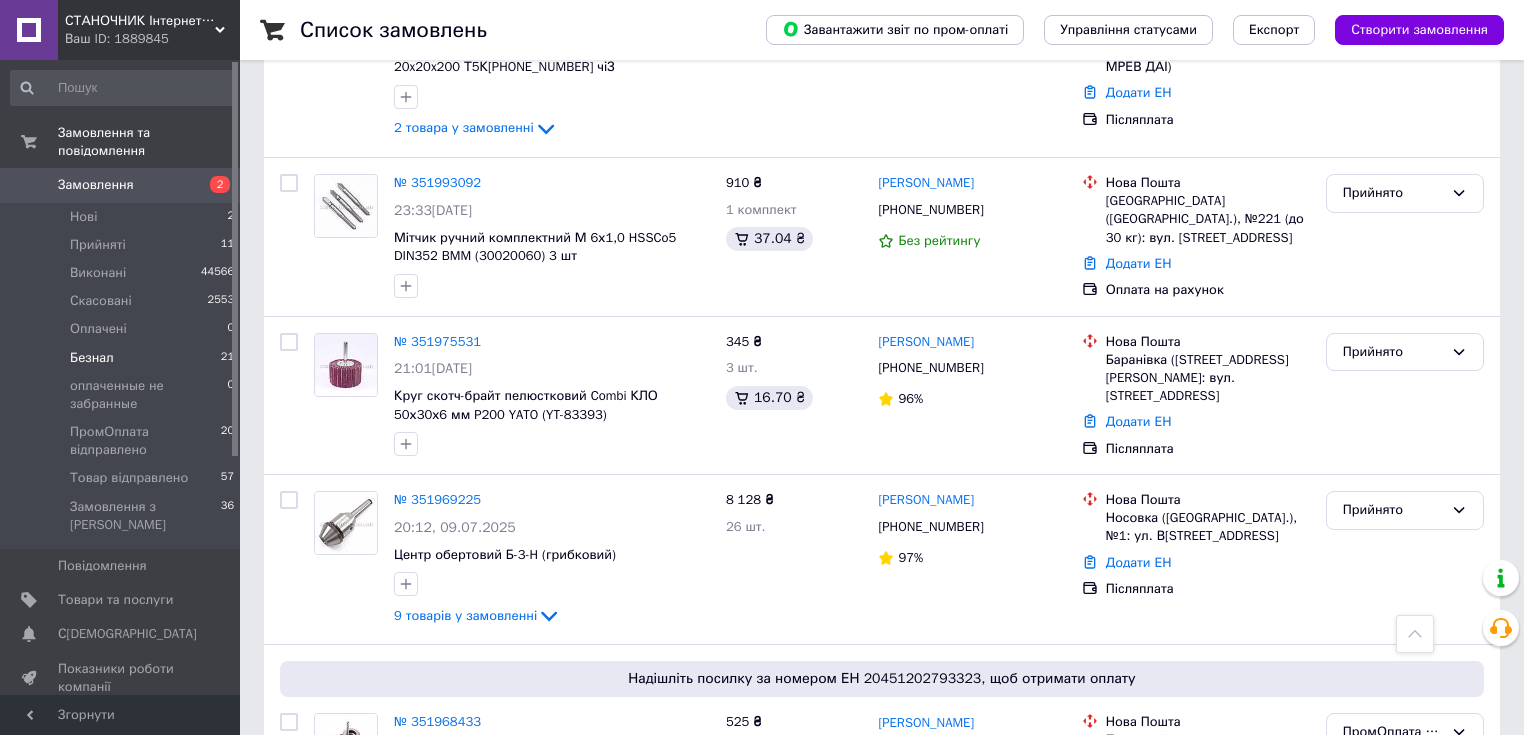 click on "Безнал" at bounding box center [92, 358] 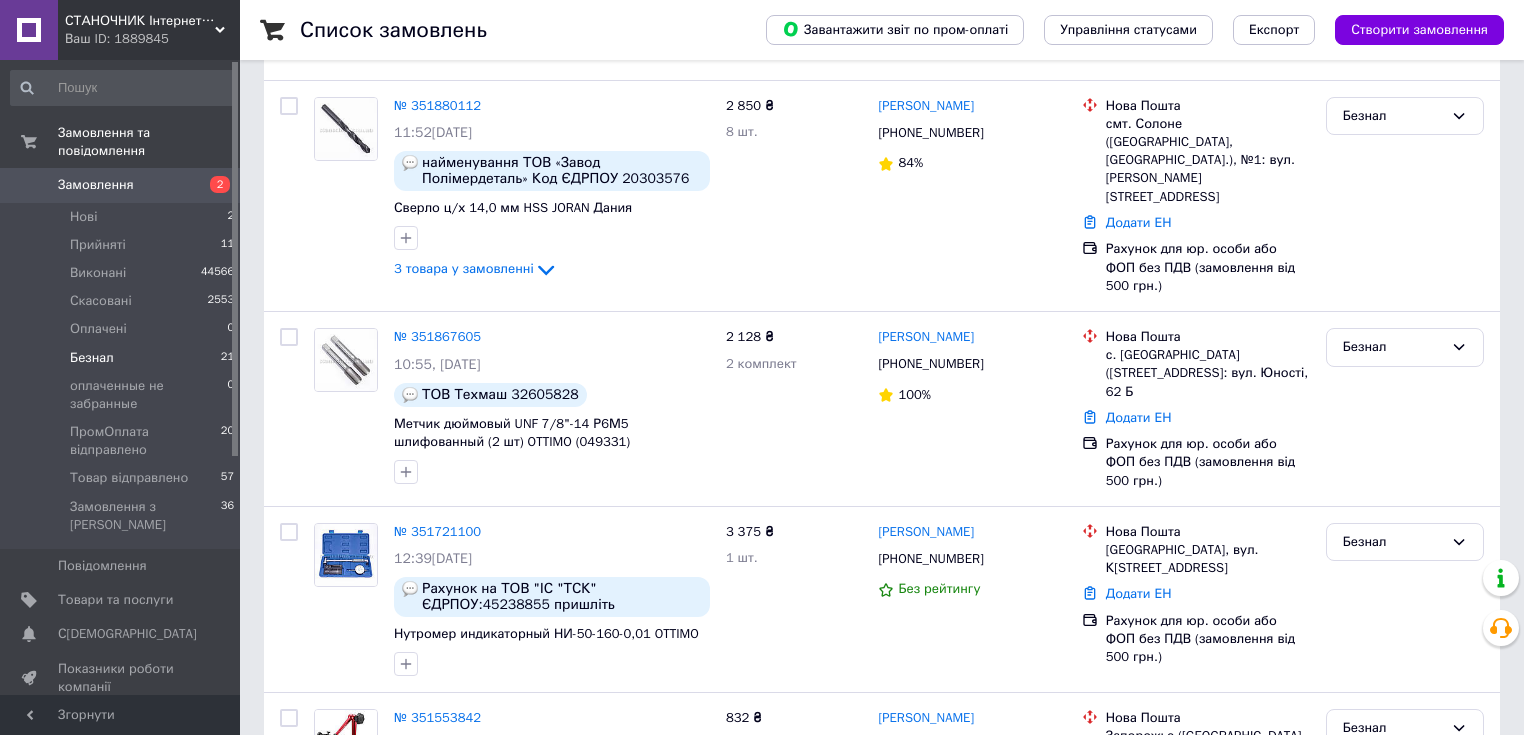 scroll, scrollTop: 0, scrollLeft: 0, axis: both 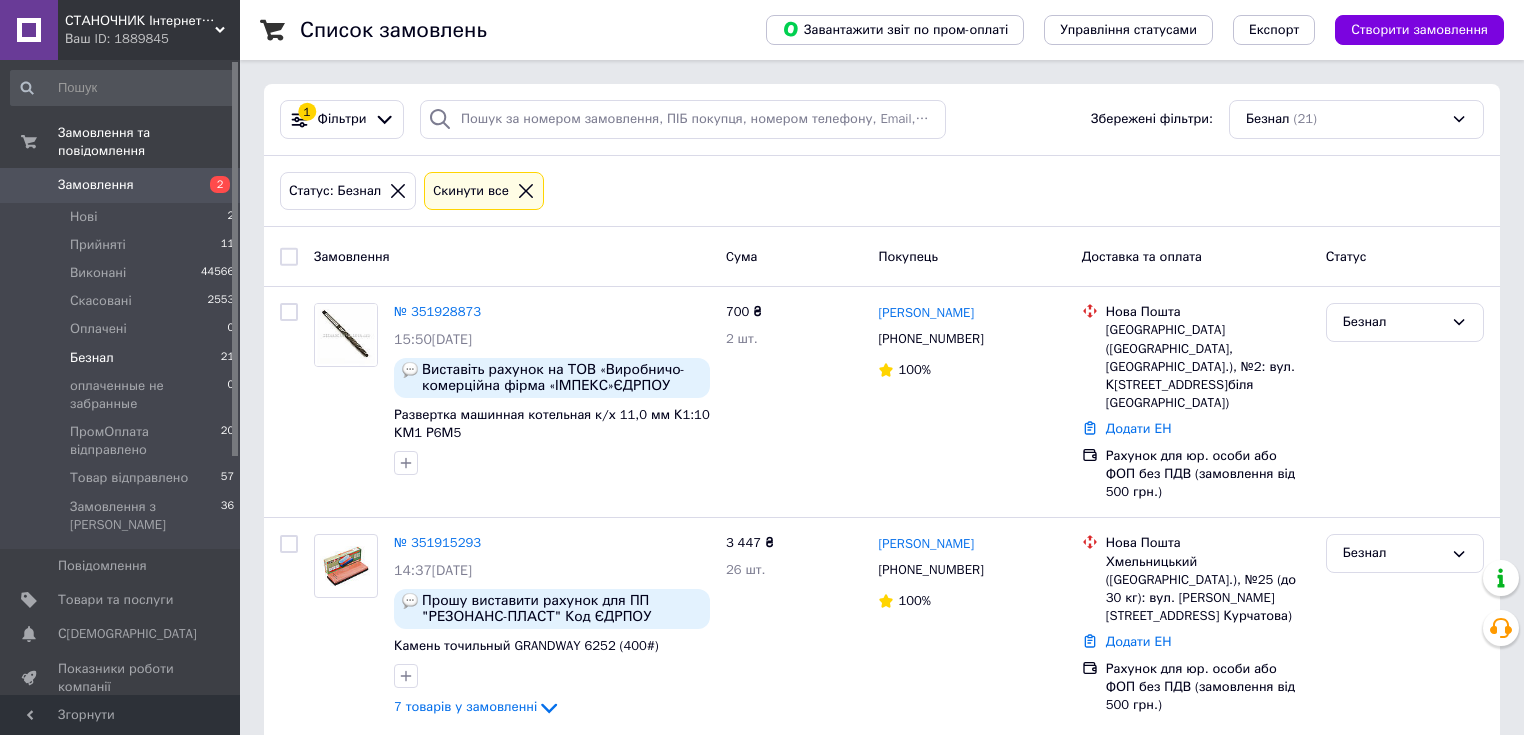 click on "Безнал" at bounding box center (92, 358) 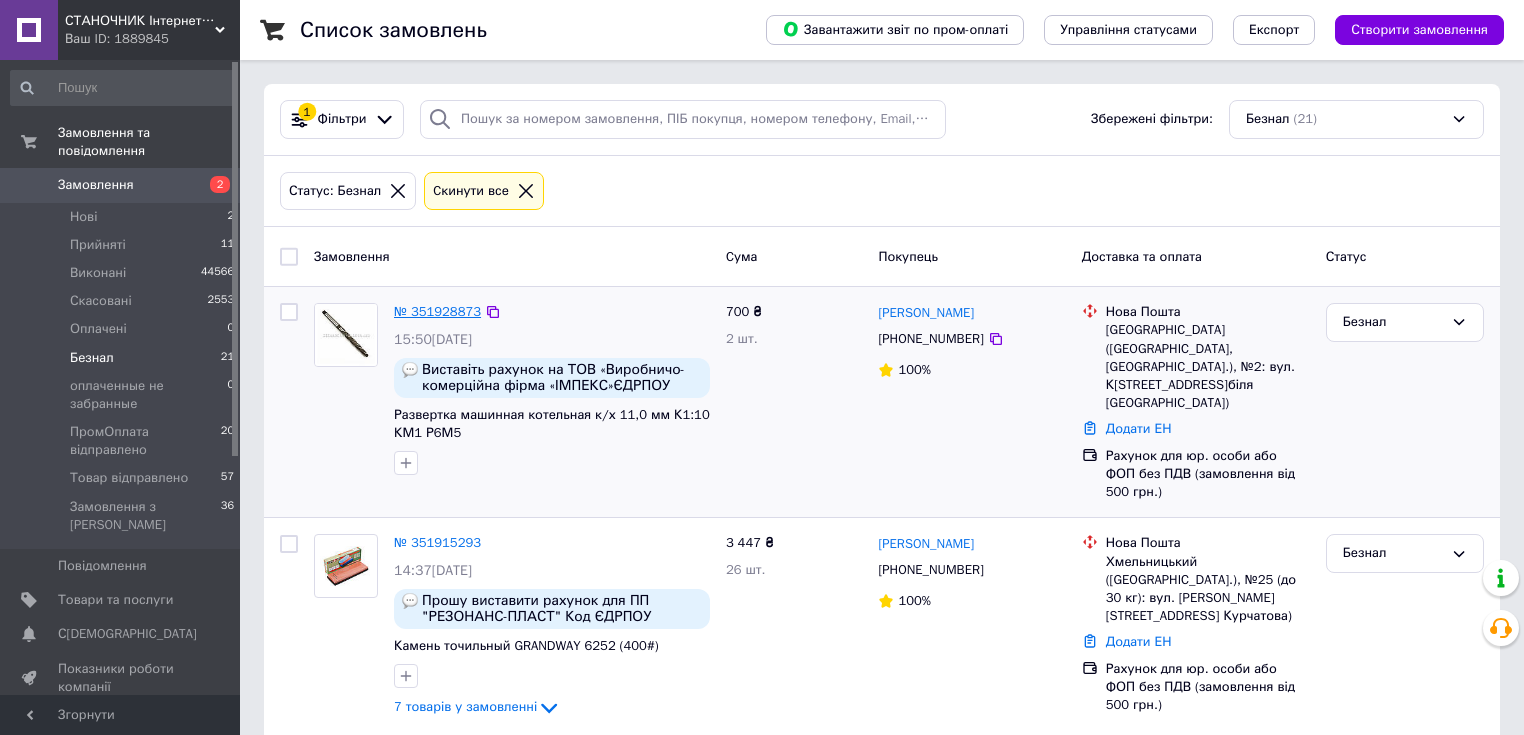click on "№ 351928873" at bounding box center (437, 311) 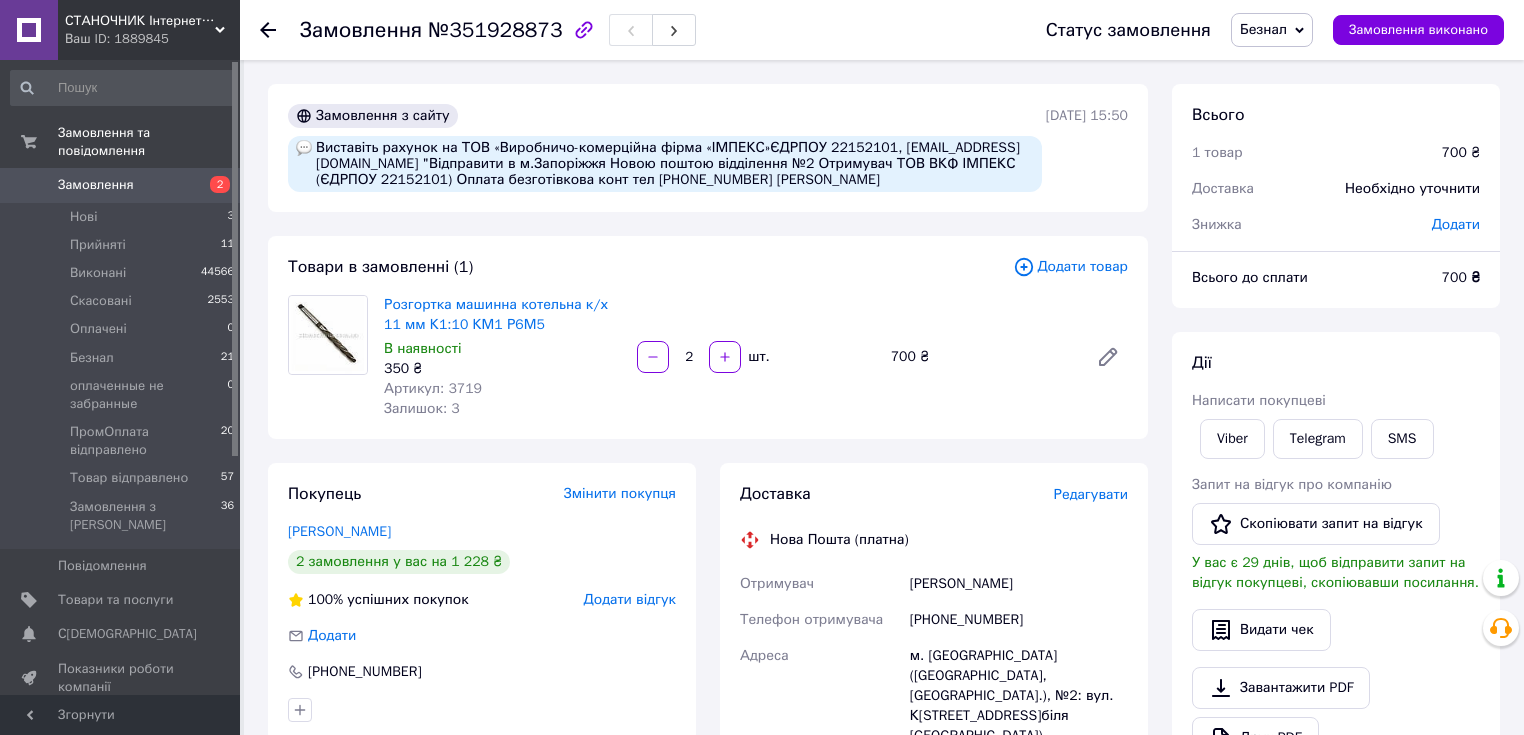 scroll, scrollTop: 80, scrollLeft: 0, axis: vertical 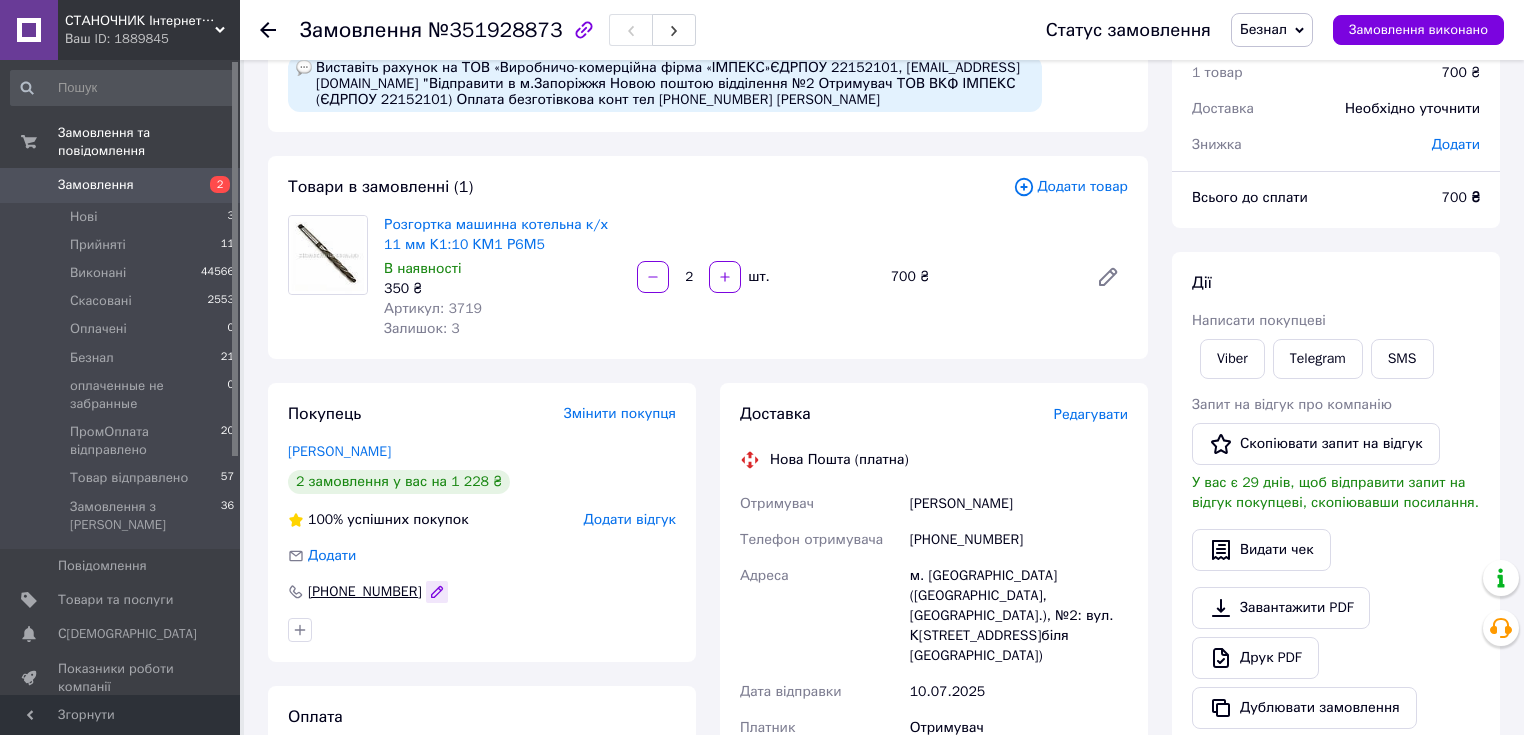 click 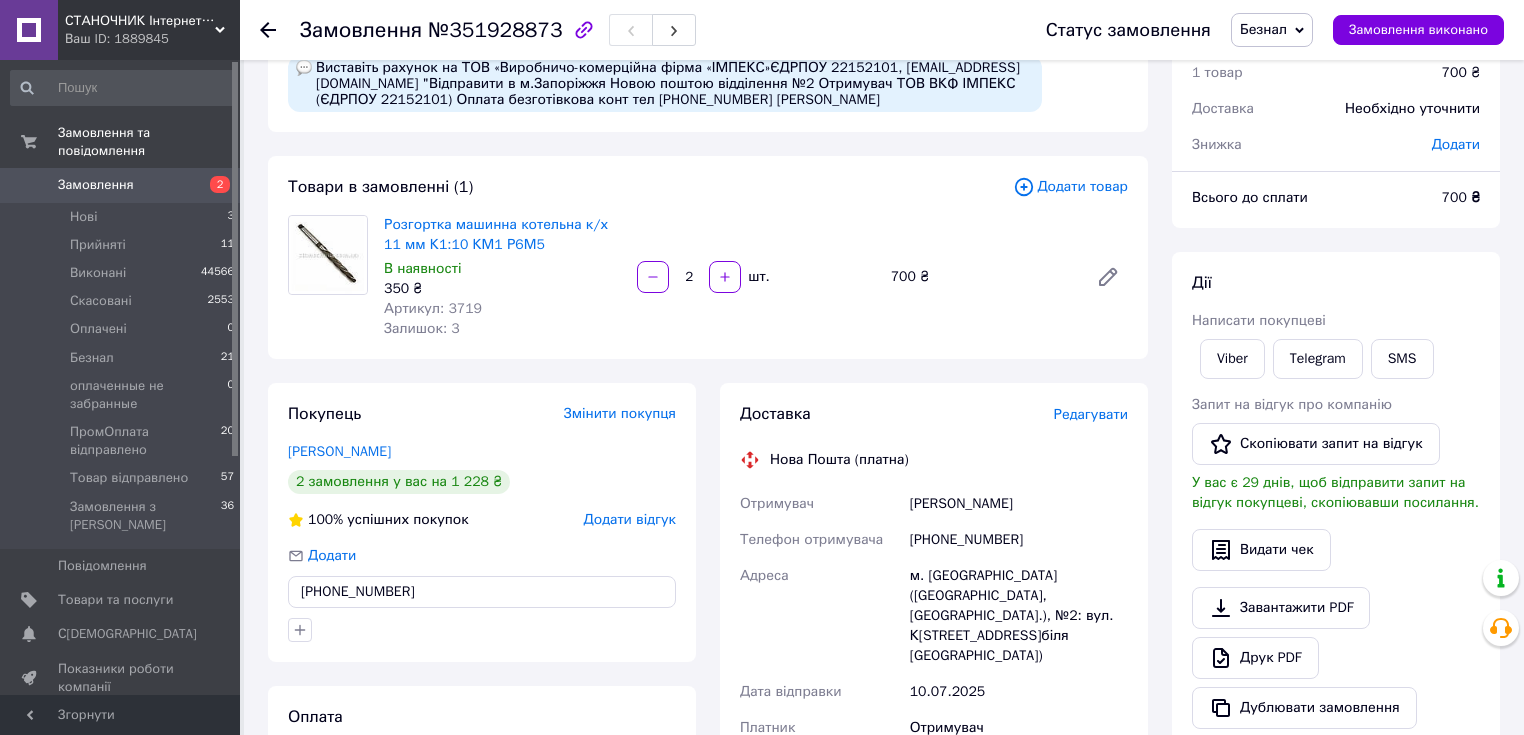 scroll, scrollTop: 240, scrollLeft: 0, axis: vertical 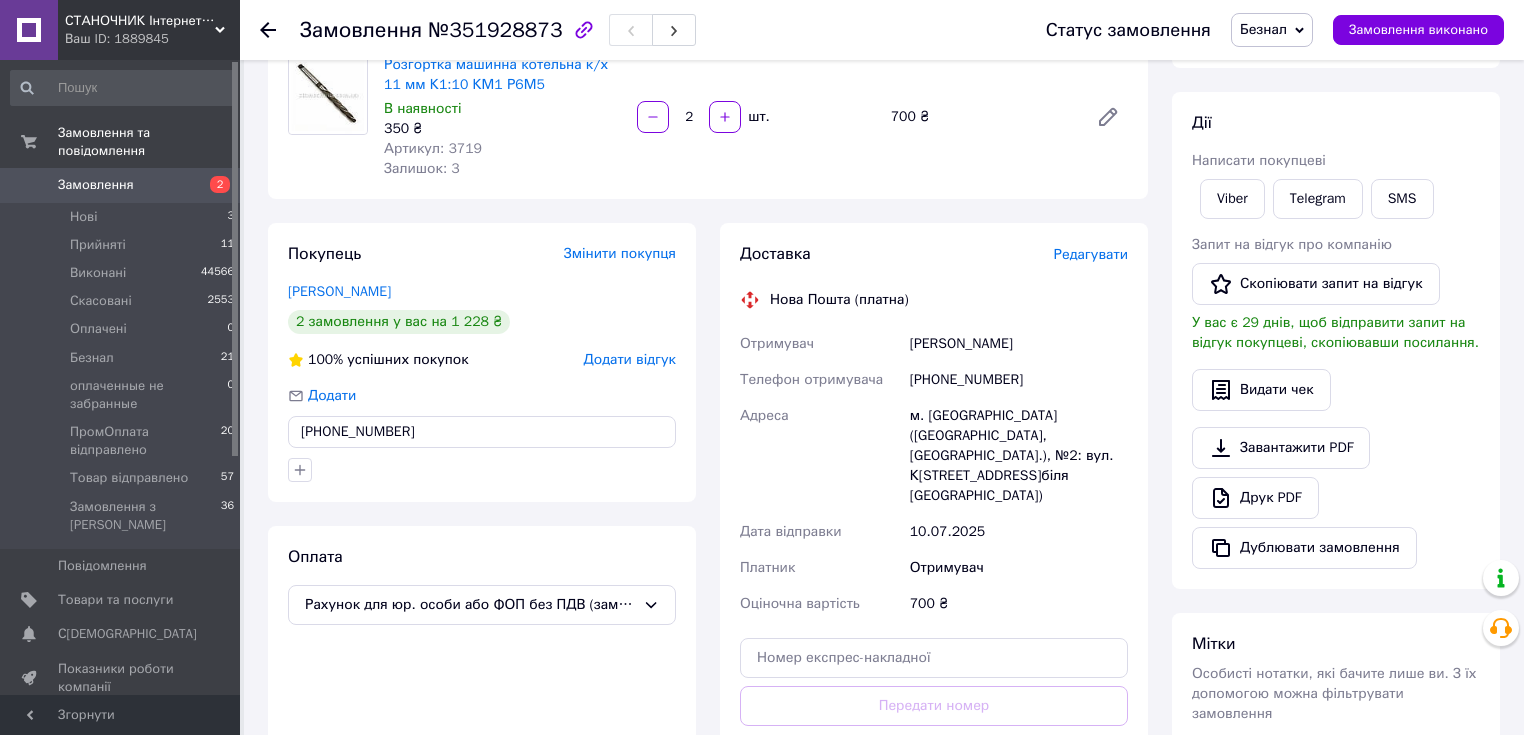 drag, startPoint x: 404, startPoint y: 433, endPoint x: 328, endPoint y: 436, distance: 76.05919 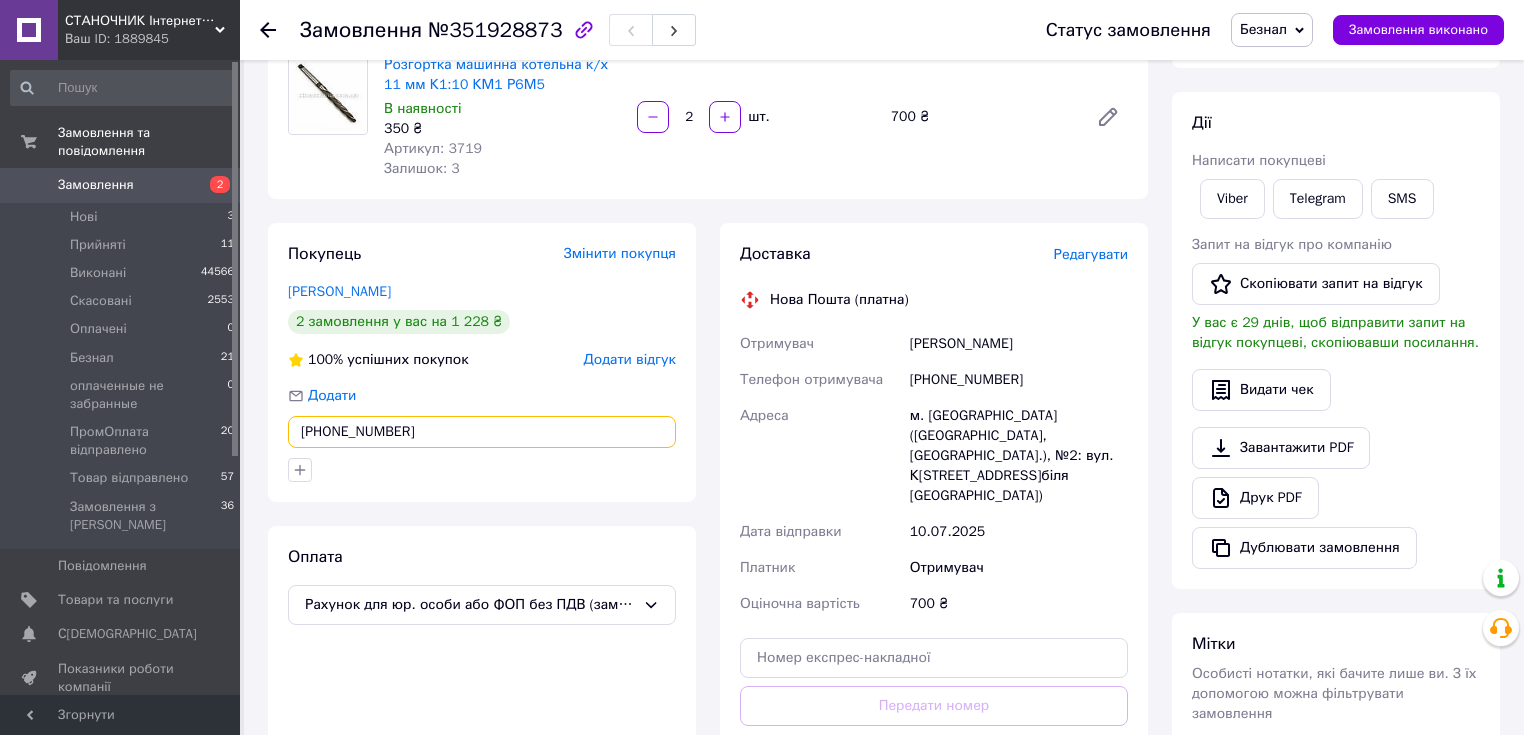 scroll, scrollTop: 320, scrollLeft: 0, axis: vertical 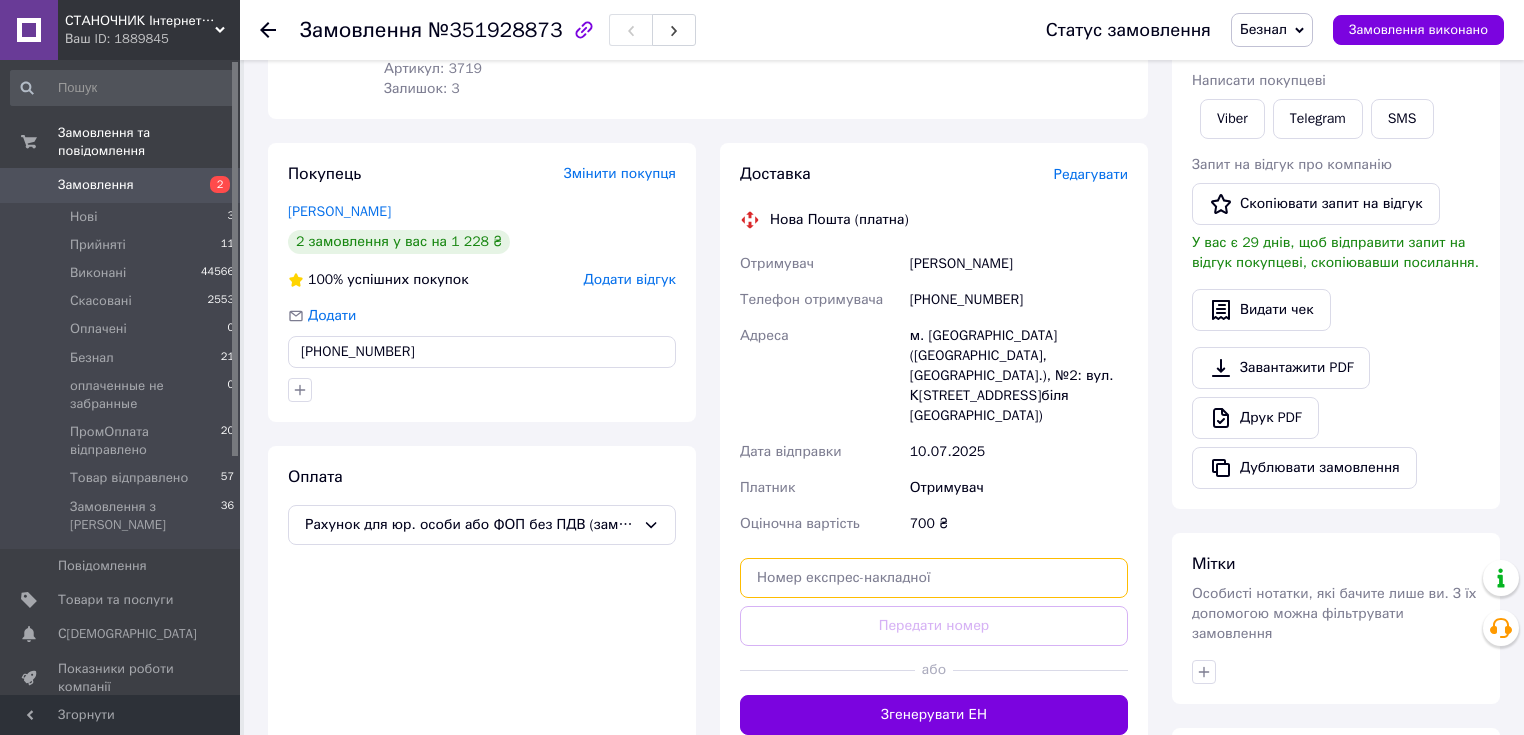 click at bounding box center (934, 578) 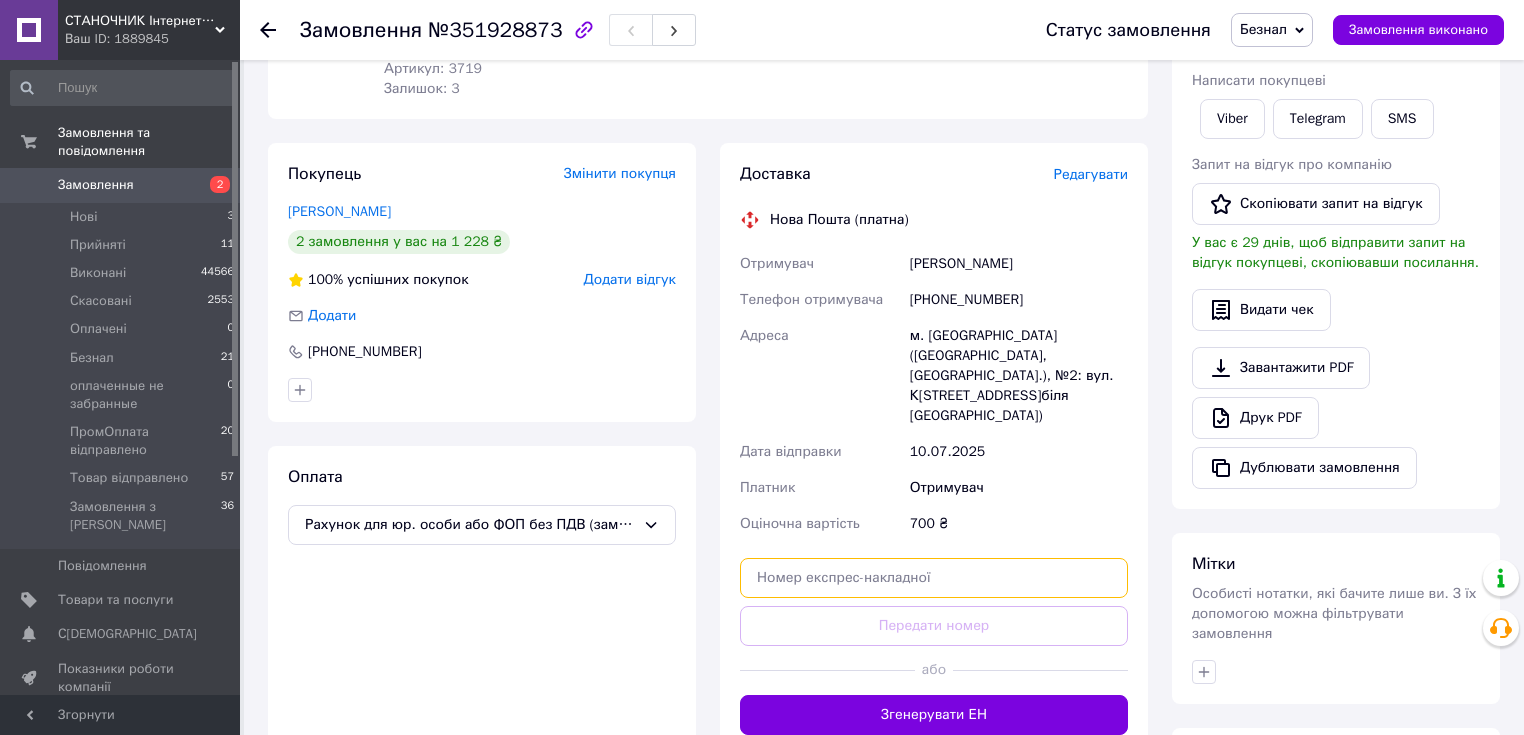 paste on "20451202812561" 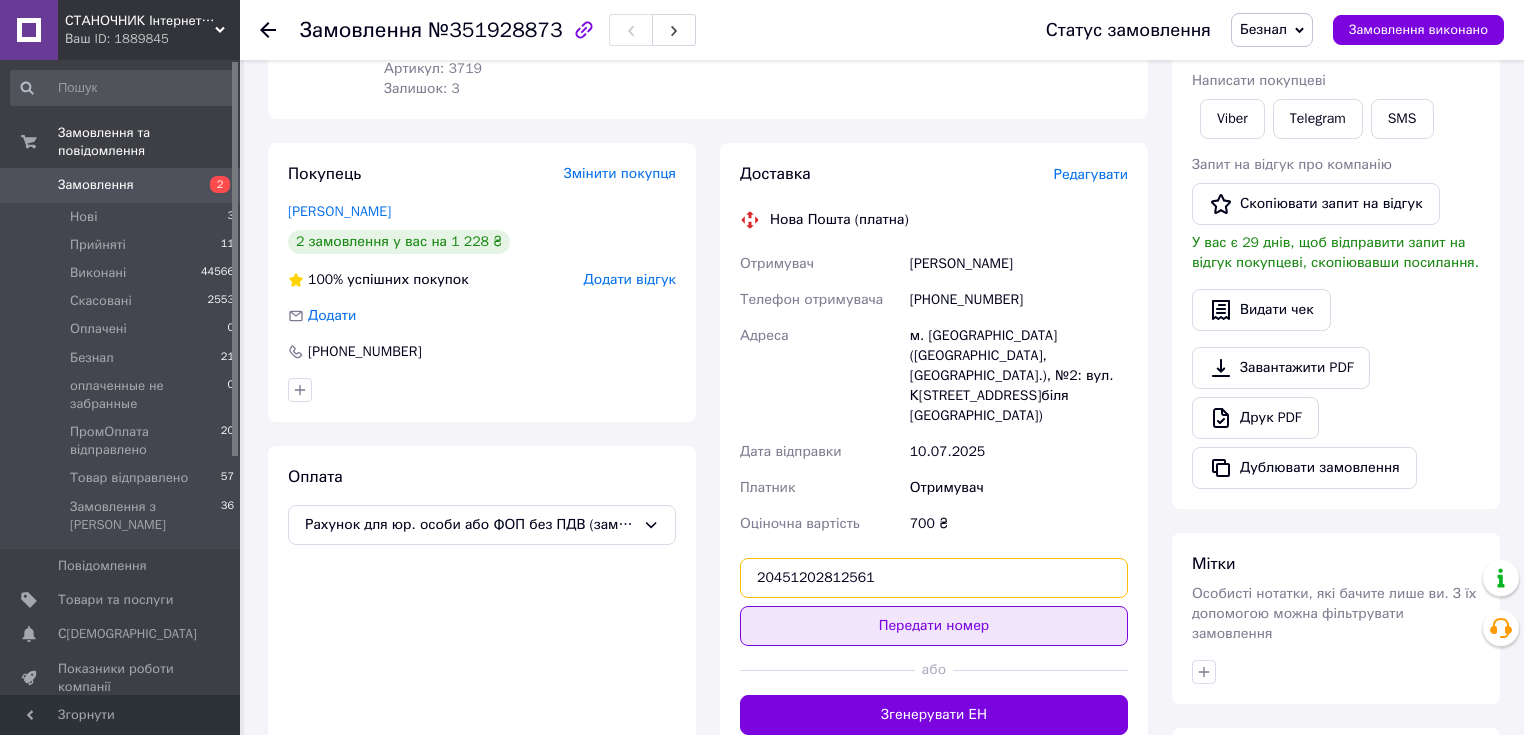 type on "20451202812561" 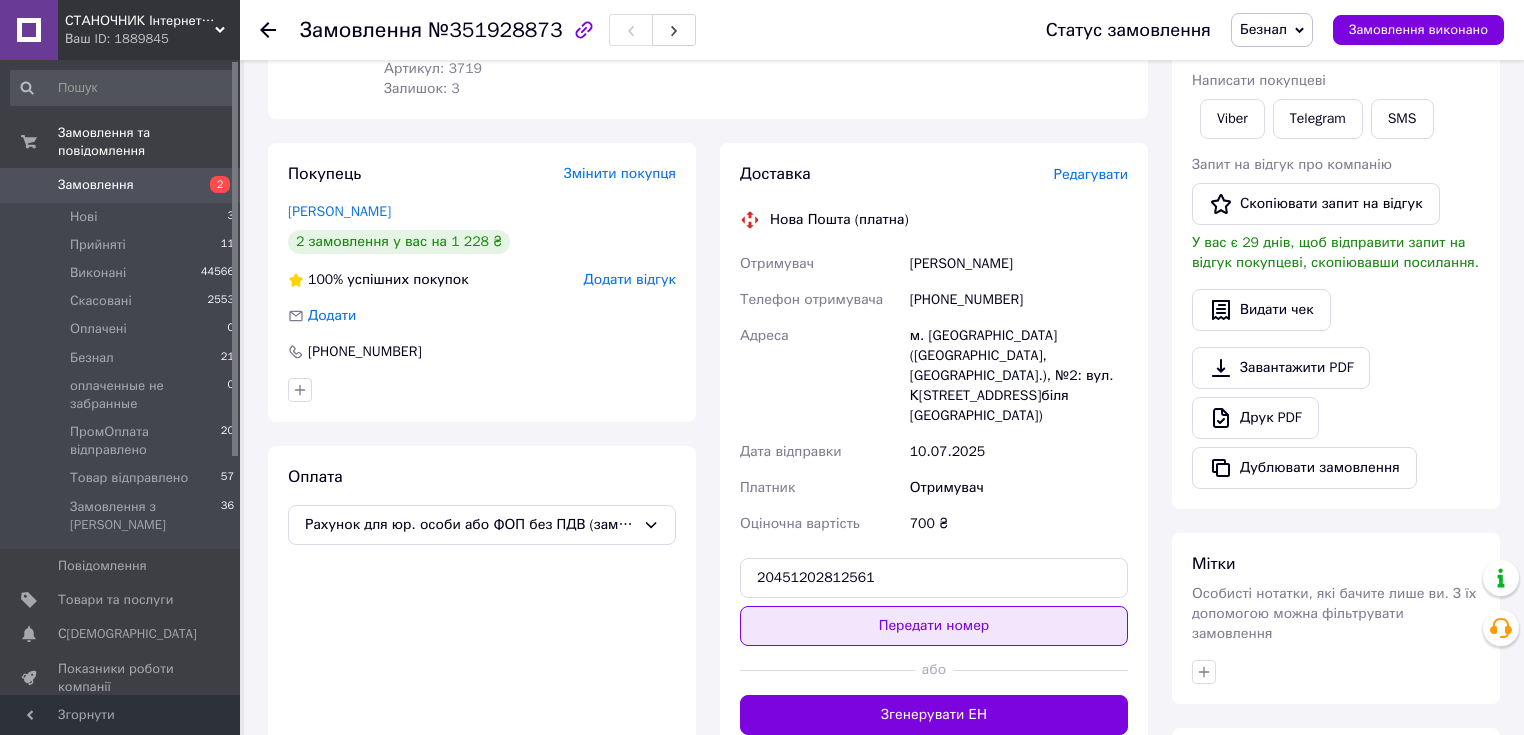 click on "Передати номер" at bounding box center [934, 626] 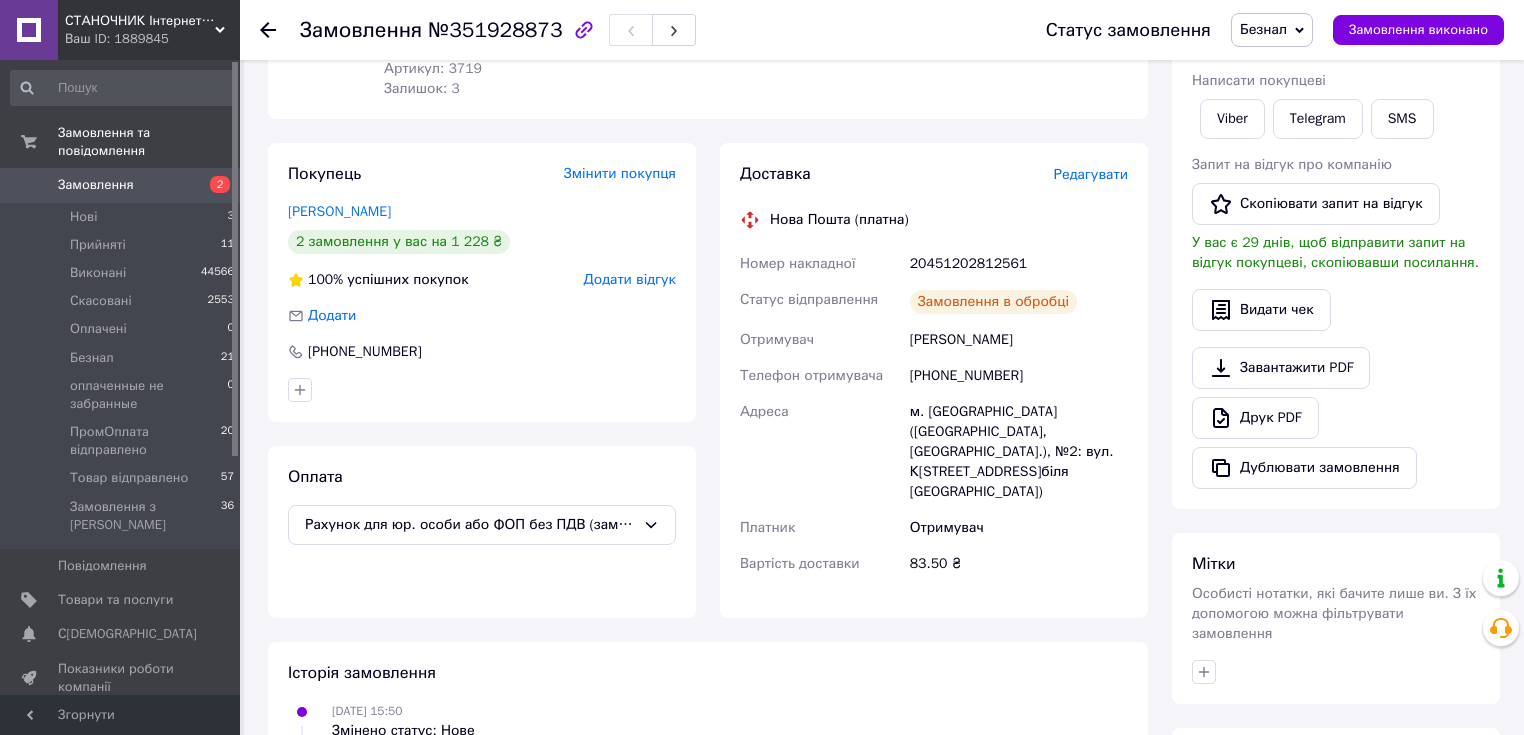 scroll, scrollTop: 160, scrollLeft: 0, axis: vertical 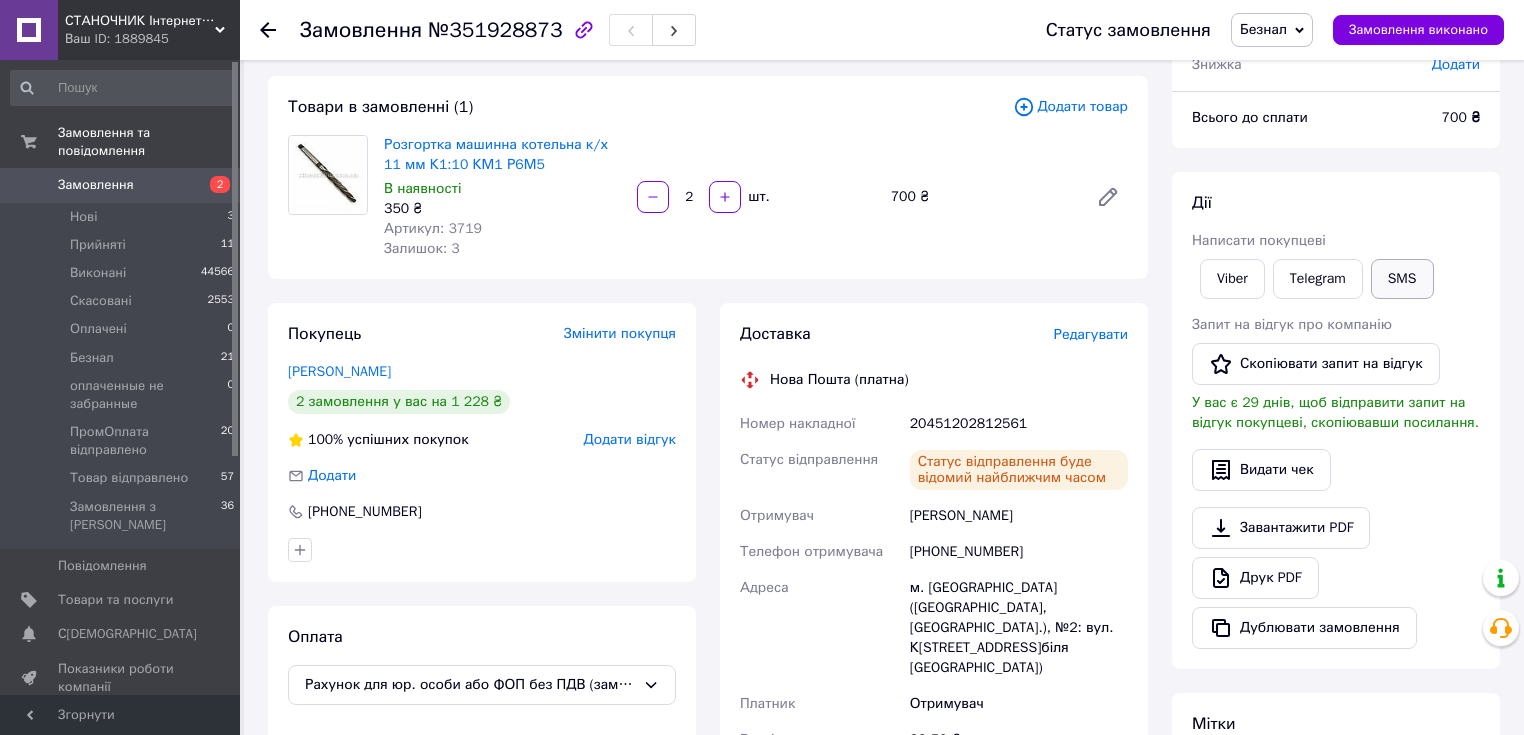 click on "SMS" at bounding box center [1402, 279] 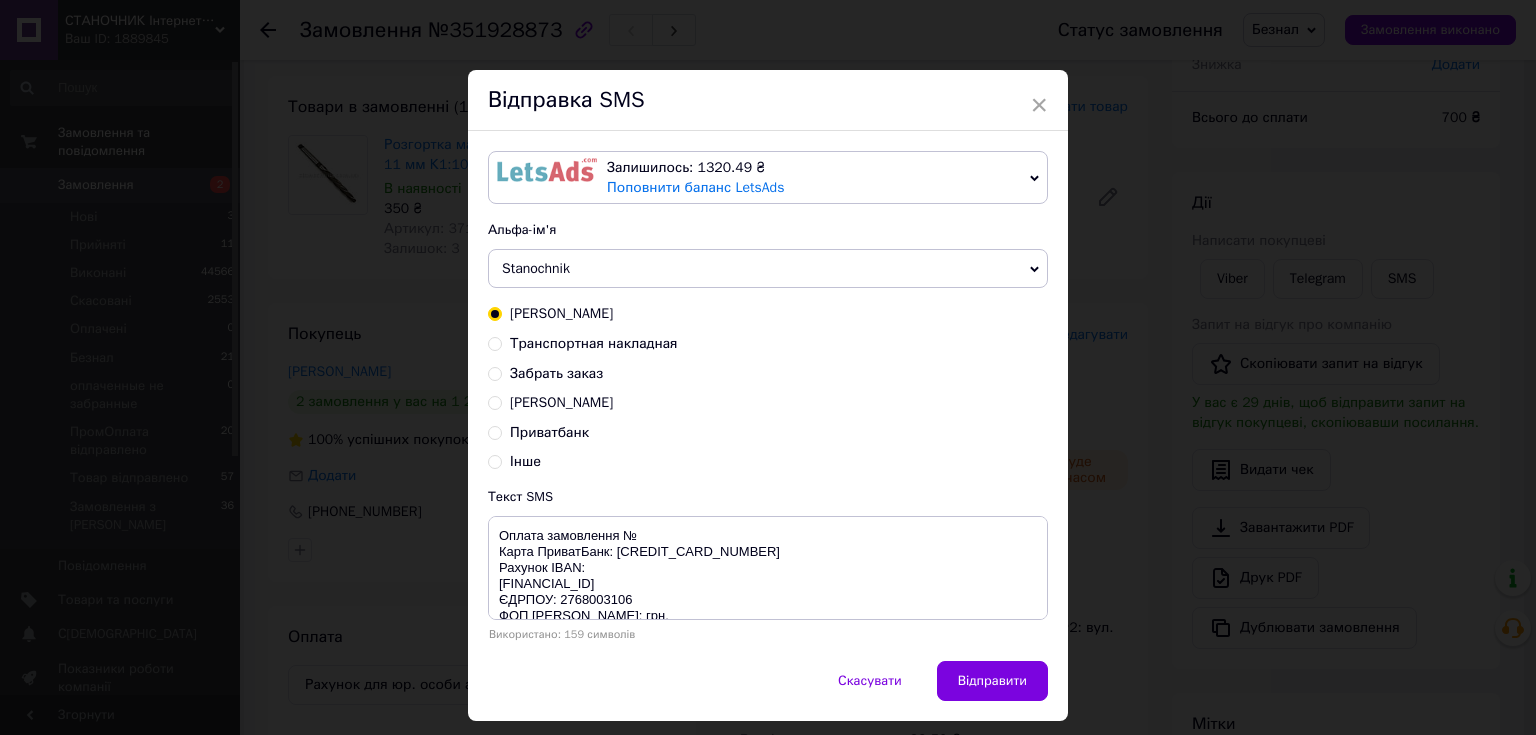 click on "Транспортная накладная" at bounding box center (594, 343) 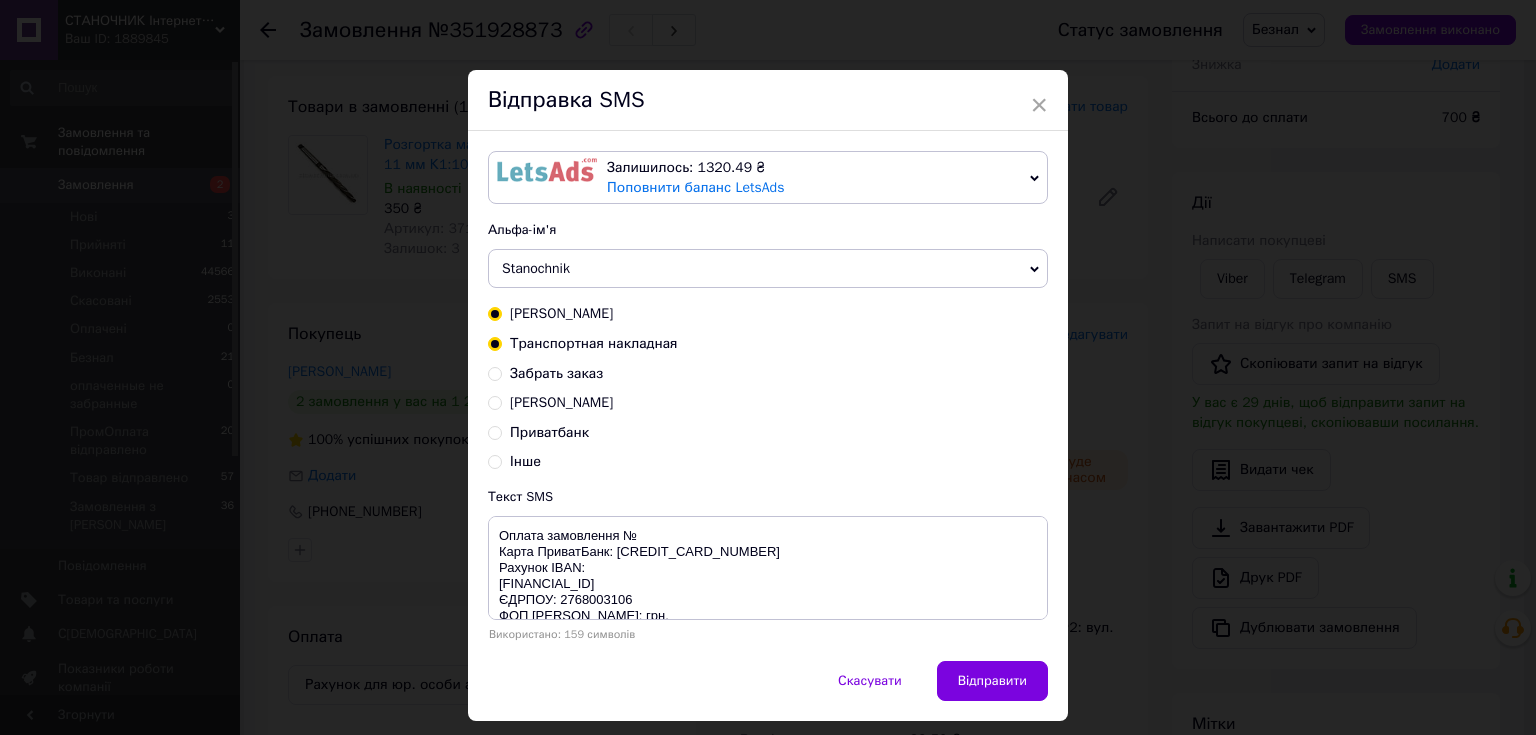 radio on "true" 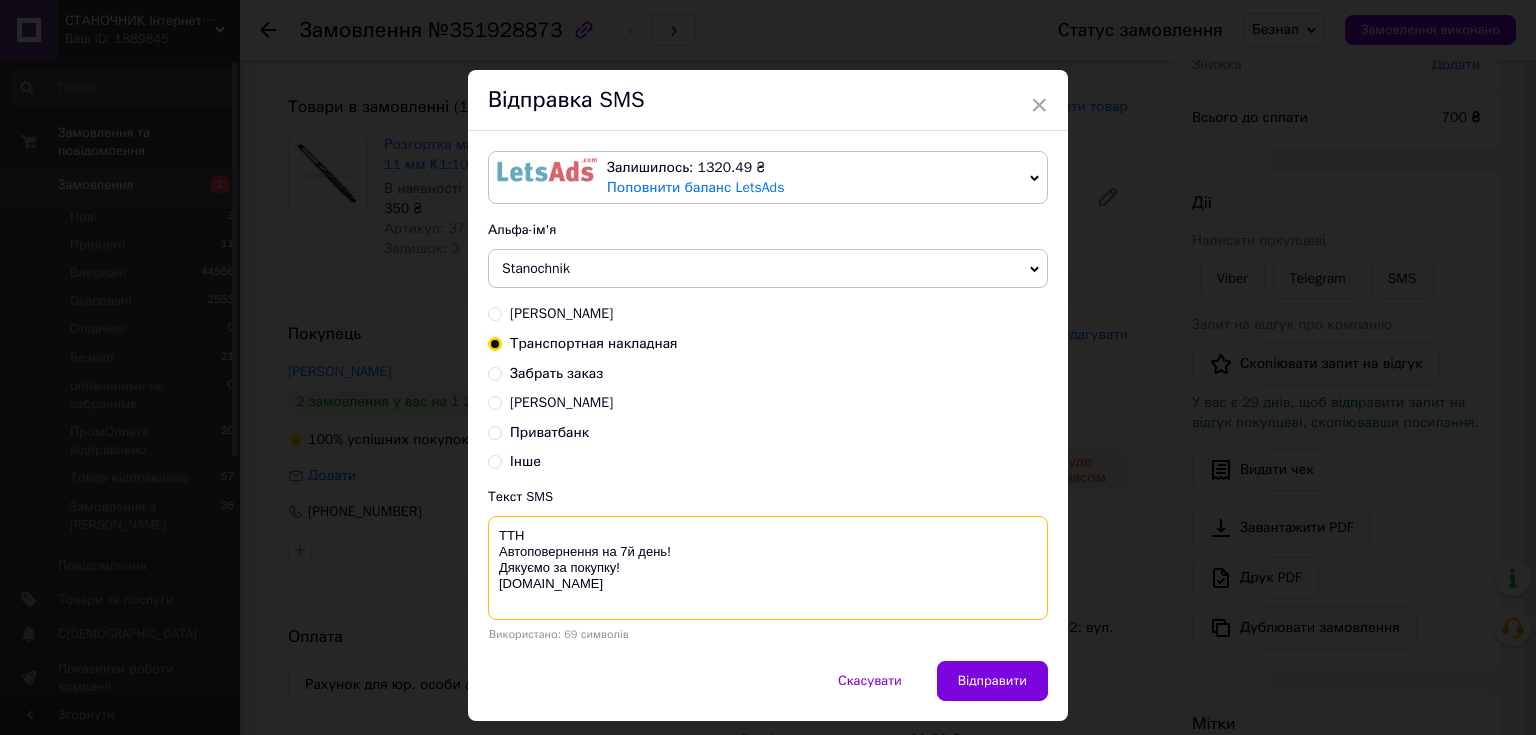 click on "ТТН
Автоповернення на 7й день!
Дякуємо за покупку!
[DOMAIN_NAME]" at bounding box center (768, 568) 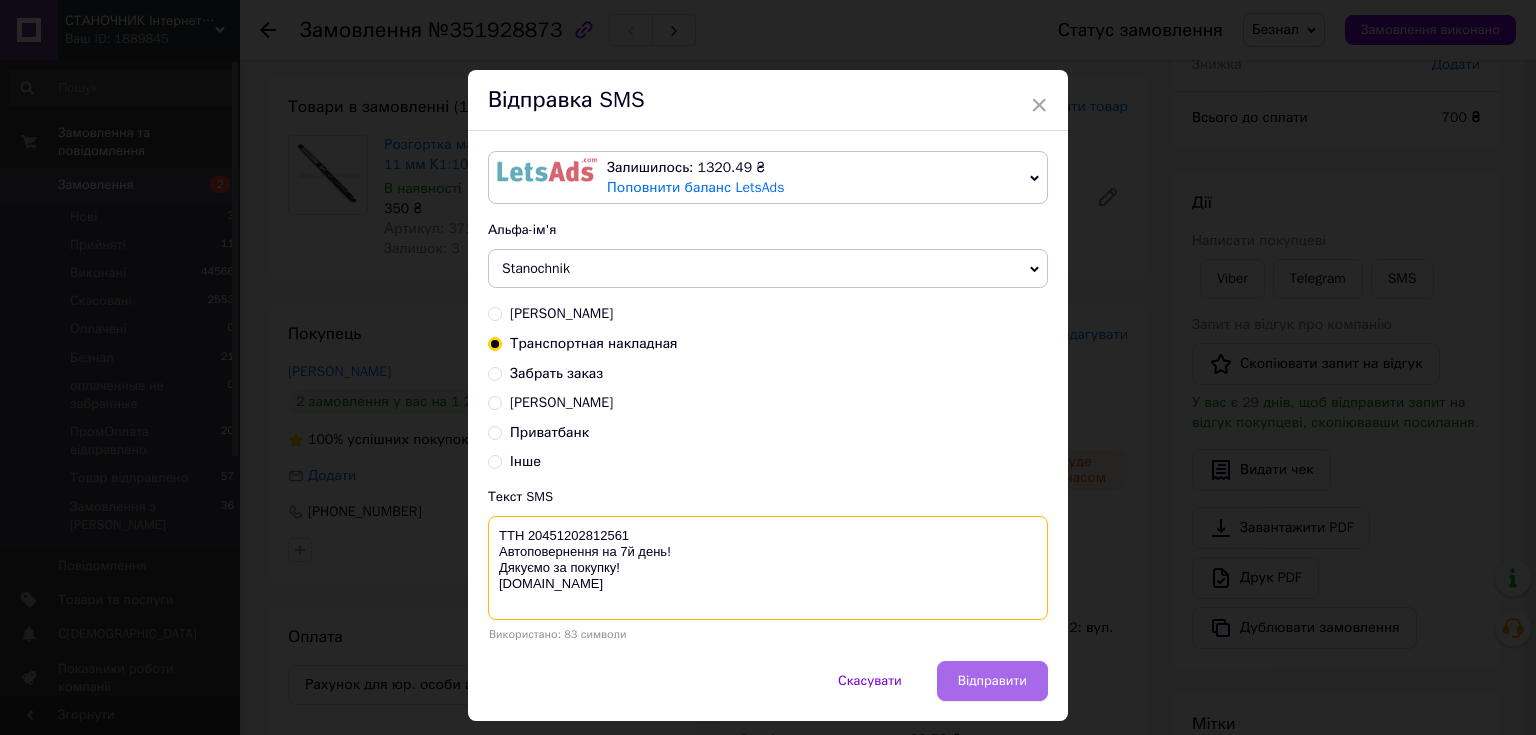 type on "ТТН 20451202812561
Автоповернення на 7й день!
Дякуємо за покупку!
[DOMAIN_NAME]" 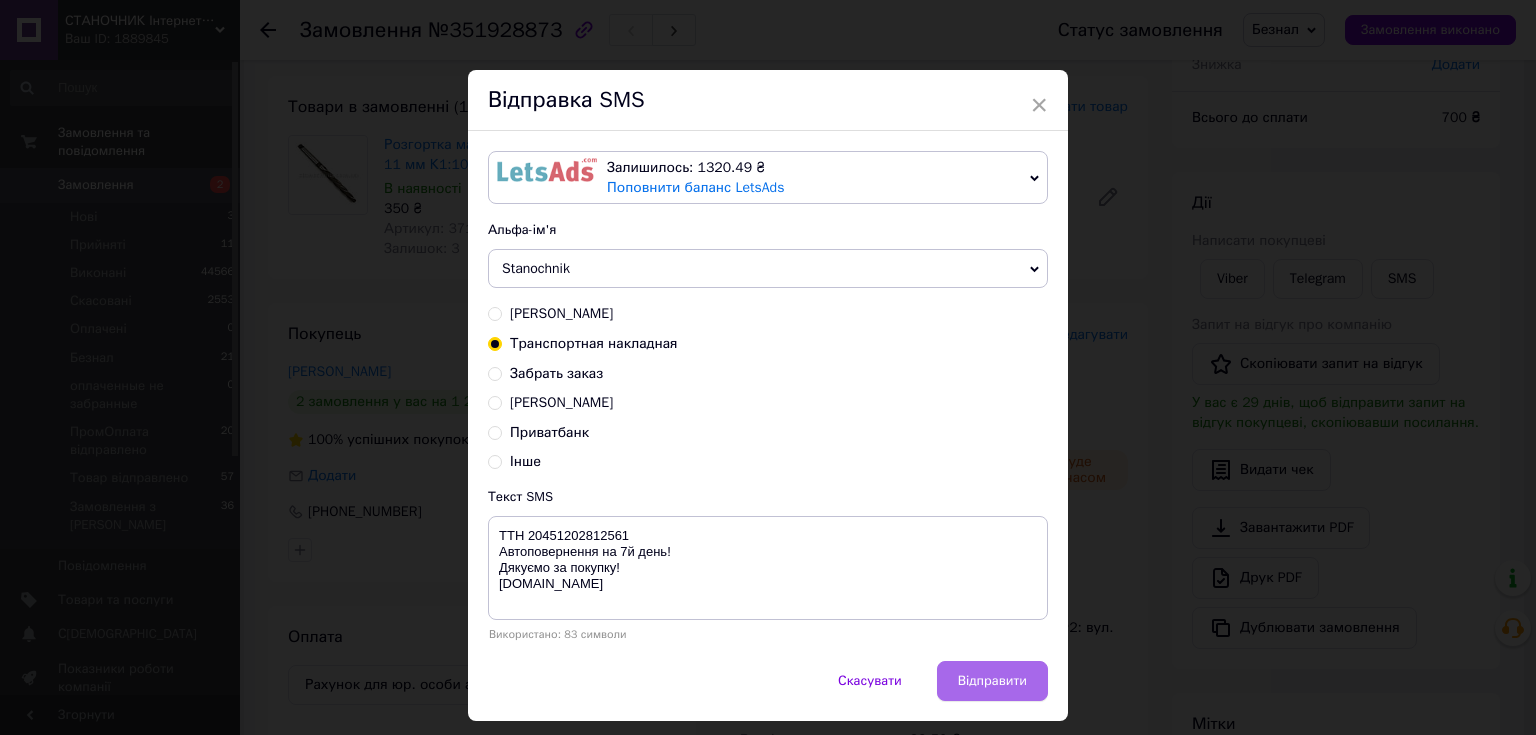 click on "Відправити" at bounding box center (992, 681) 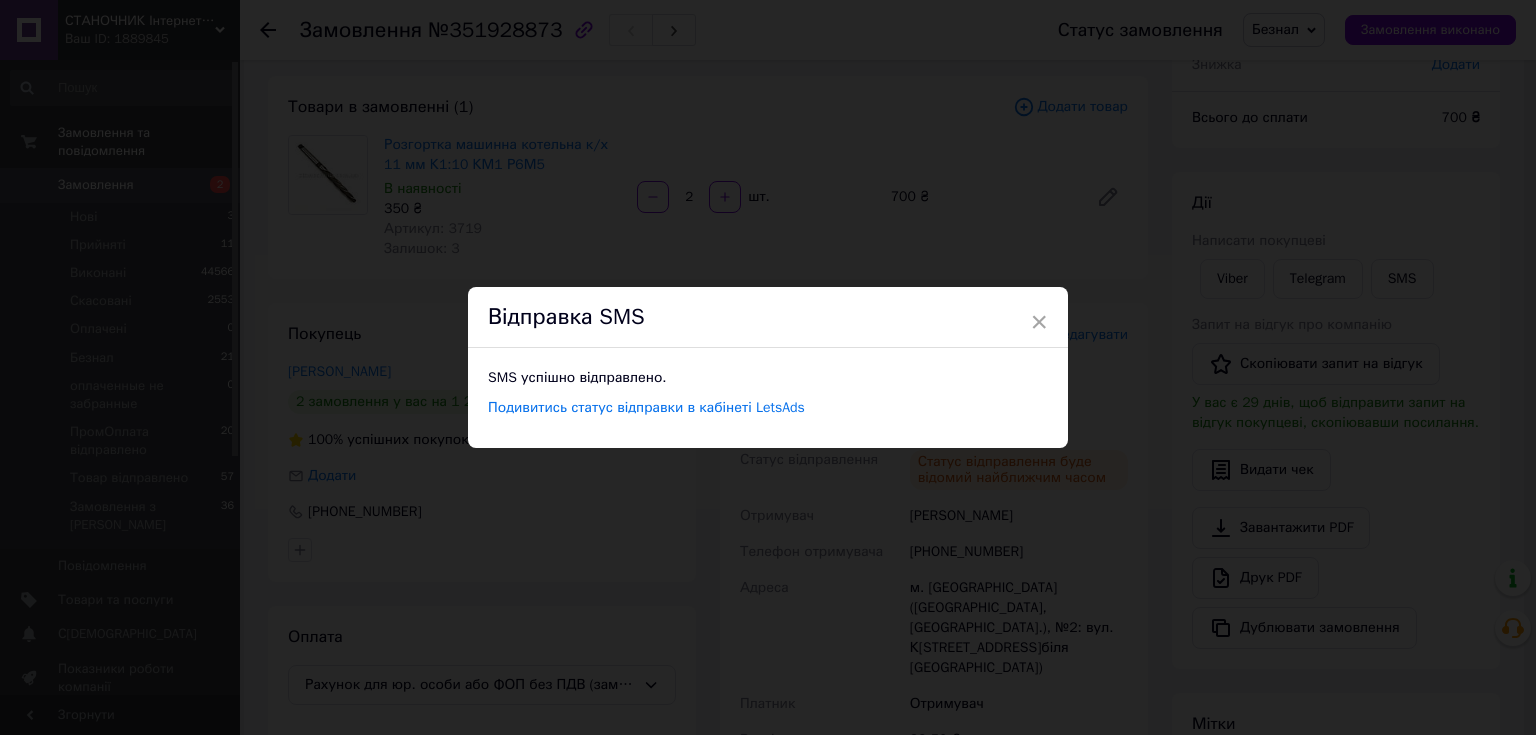 click on "×" at bounding box center [1039, 322] 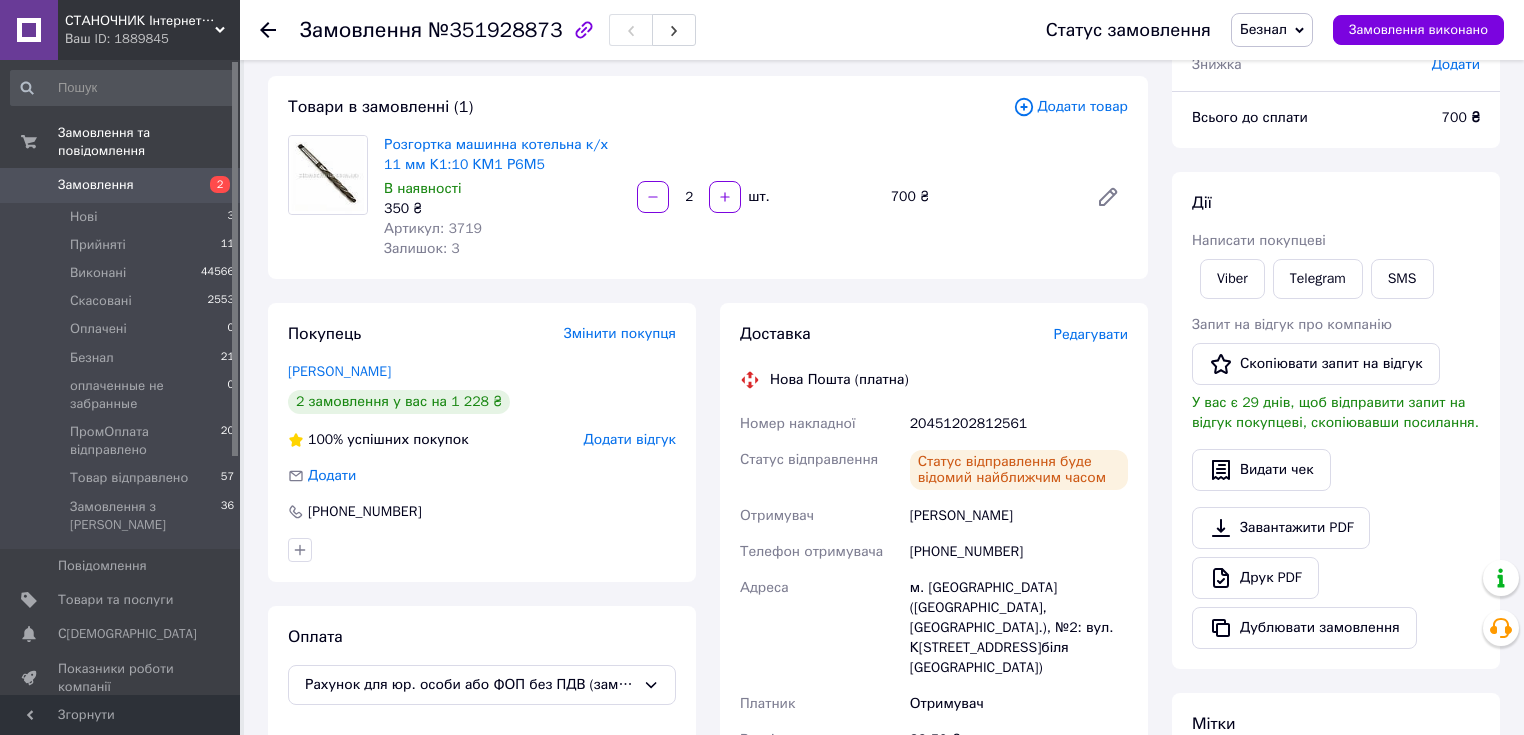 click on "Безнал" at bounding box center [1263, 29] 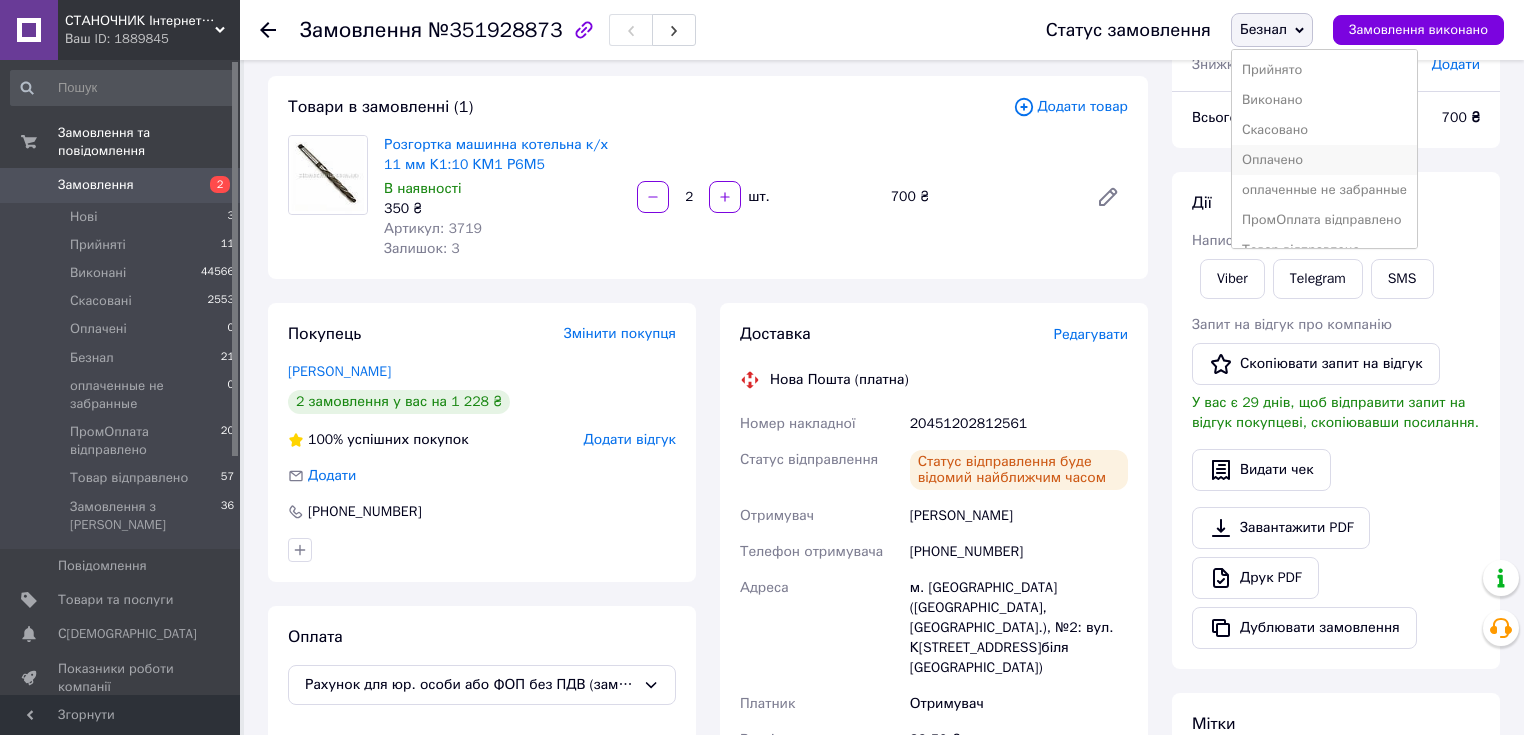 scroll, scrollTop: 21, scrollLeft: 0, axis: vertical 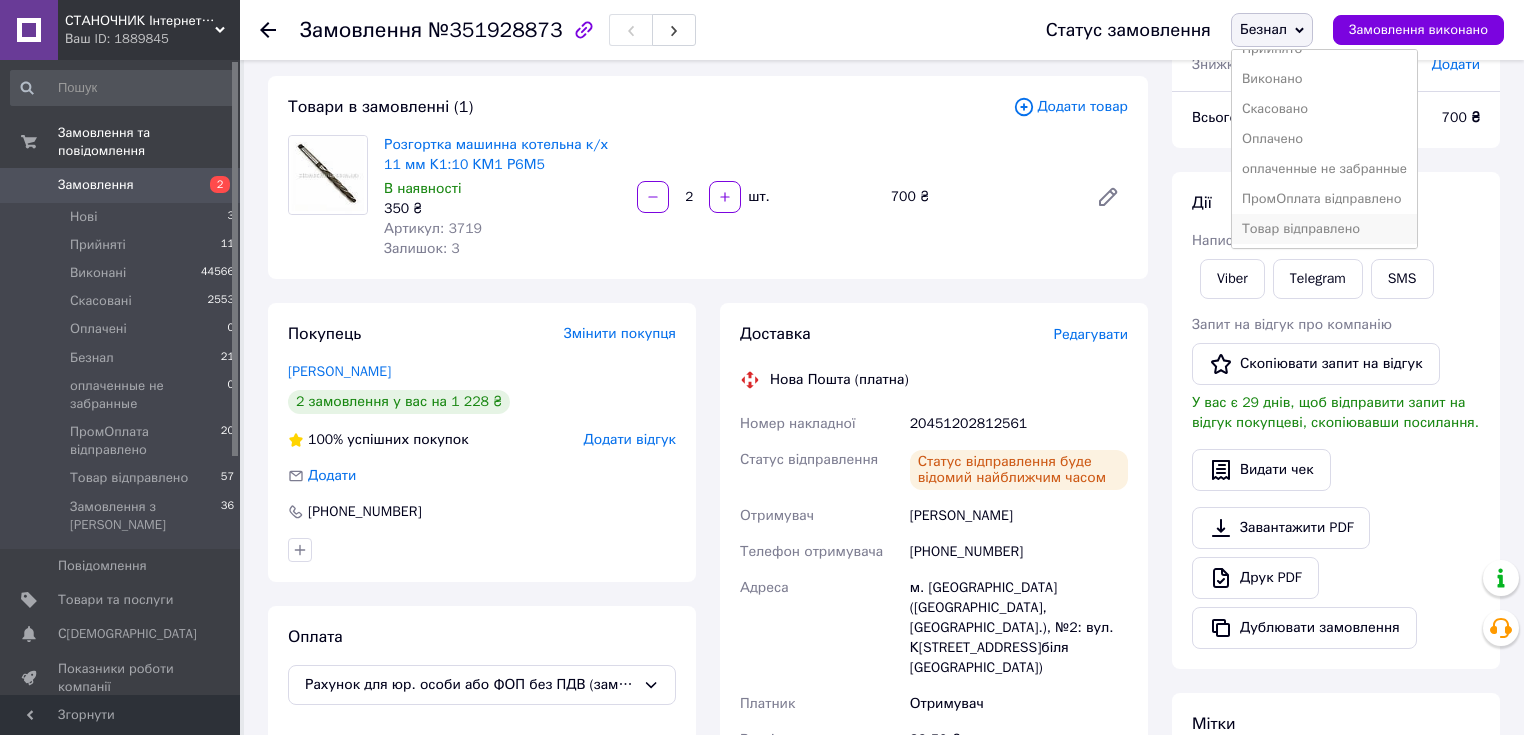 click on "Товар відправлено" at bounding box center (1324, 229) 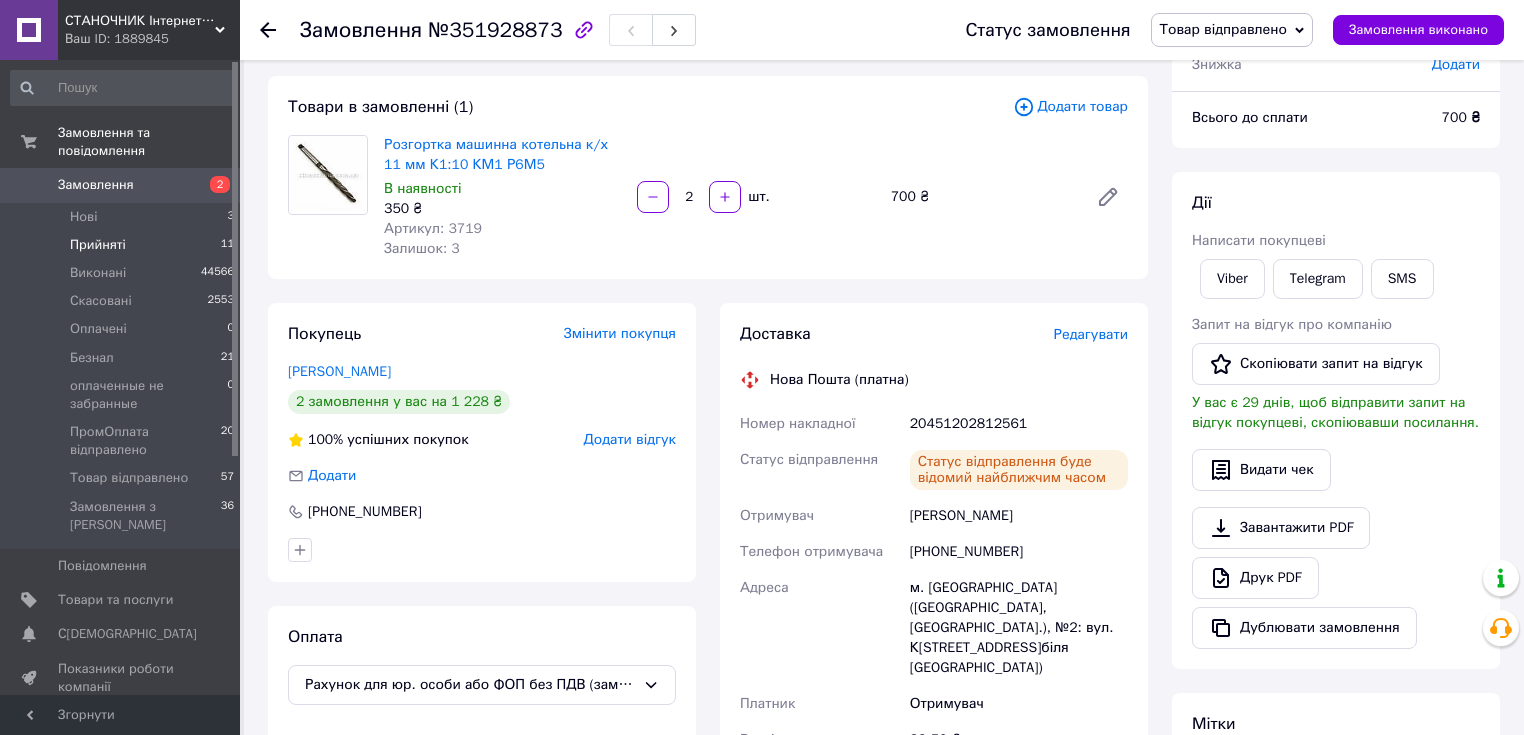 click on "Прийняті" at bounding box center [98, 245] 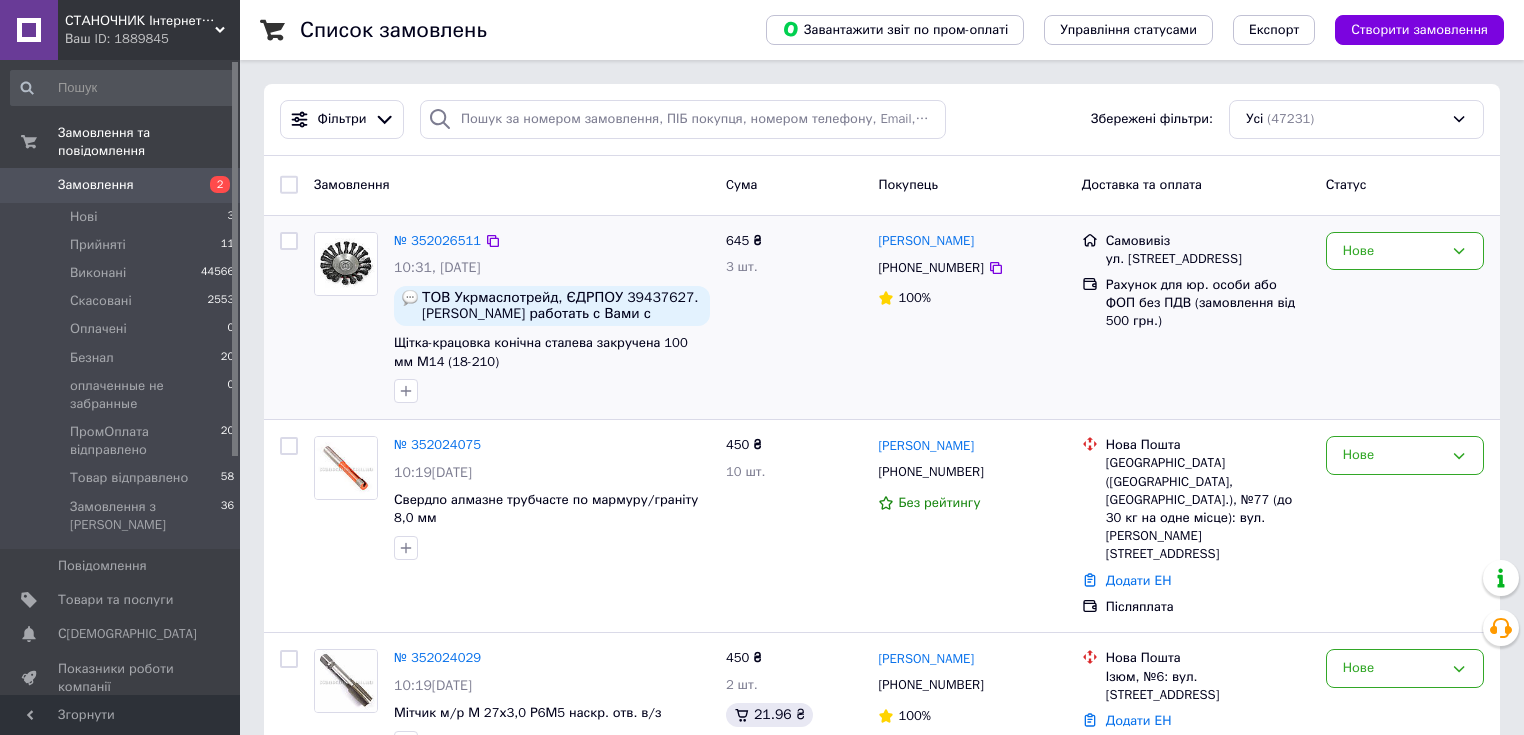scroll, scrollTop: 240, scrollLeft: 0, axis: vertical 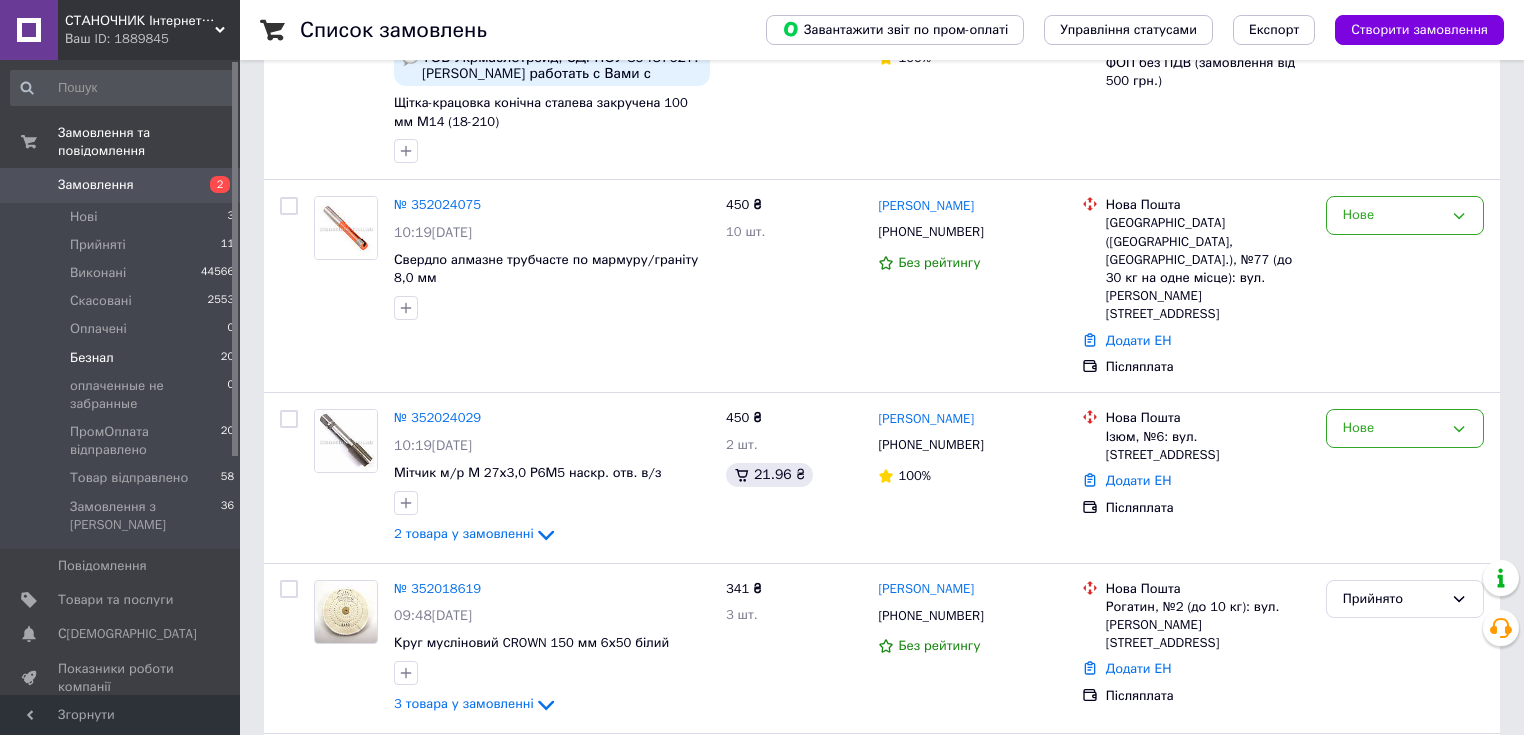 click on "Безнал" at bounding box center (92, 358) 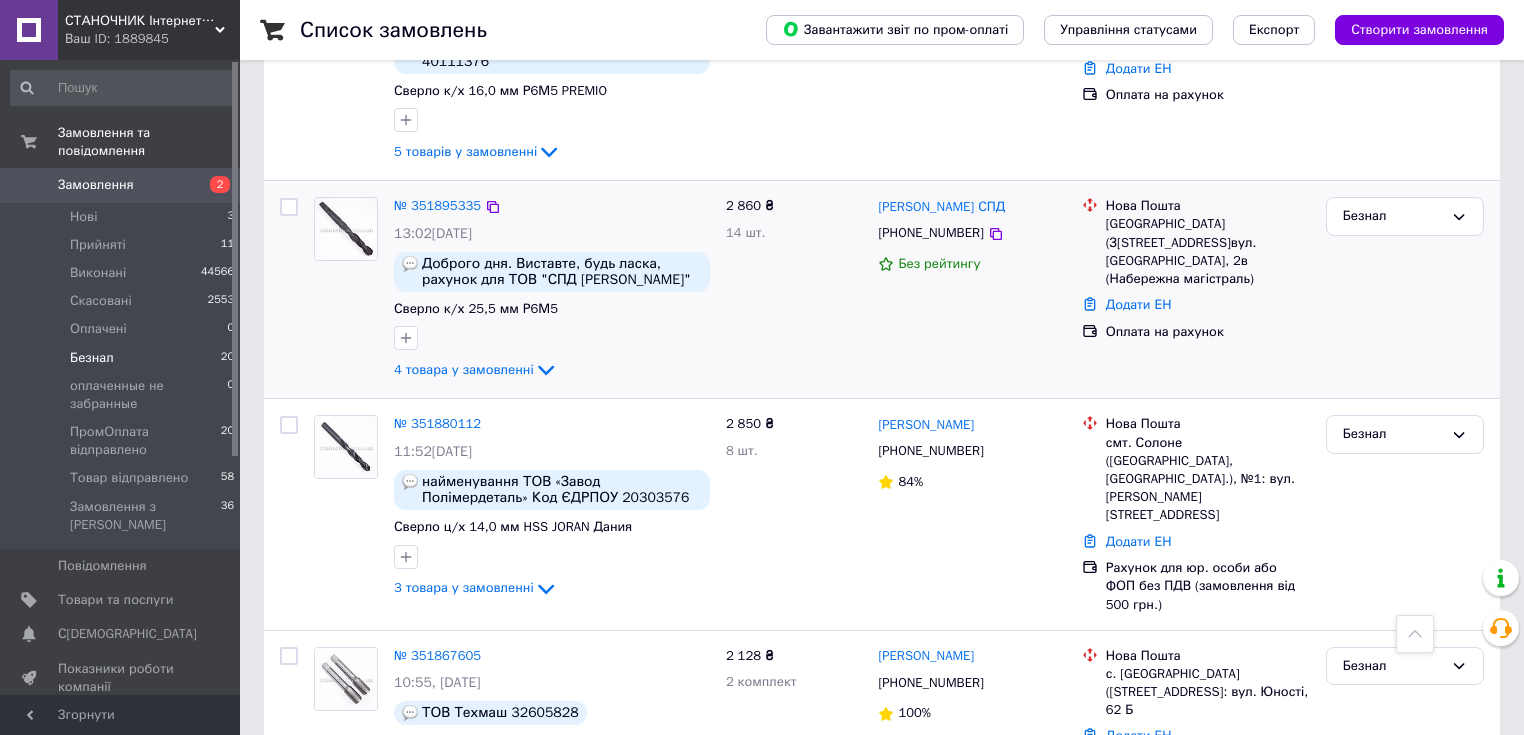 scroll, scrollTop: 1200, scrollLeft: 0, axis: vertical 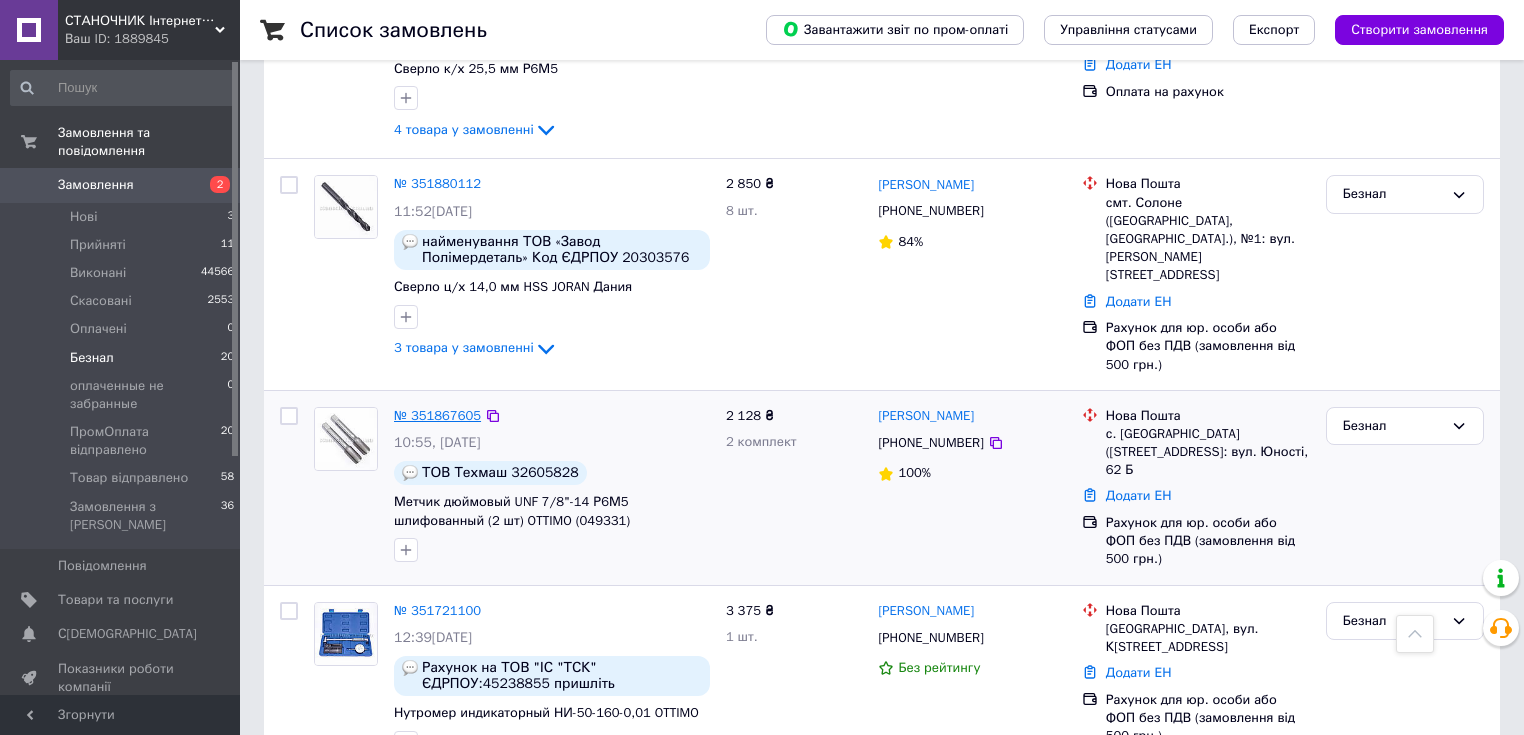 click on "№ 351867605" at bounding box center (437, 415) 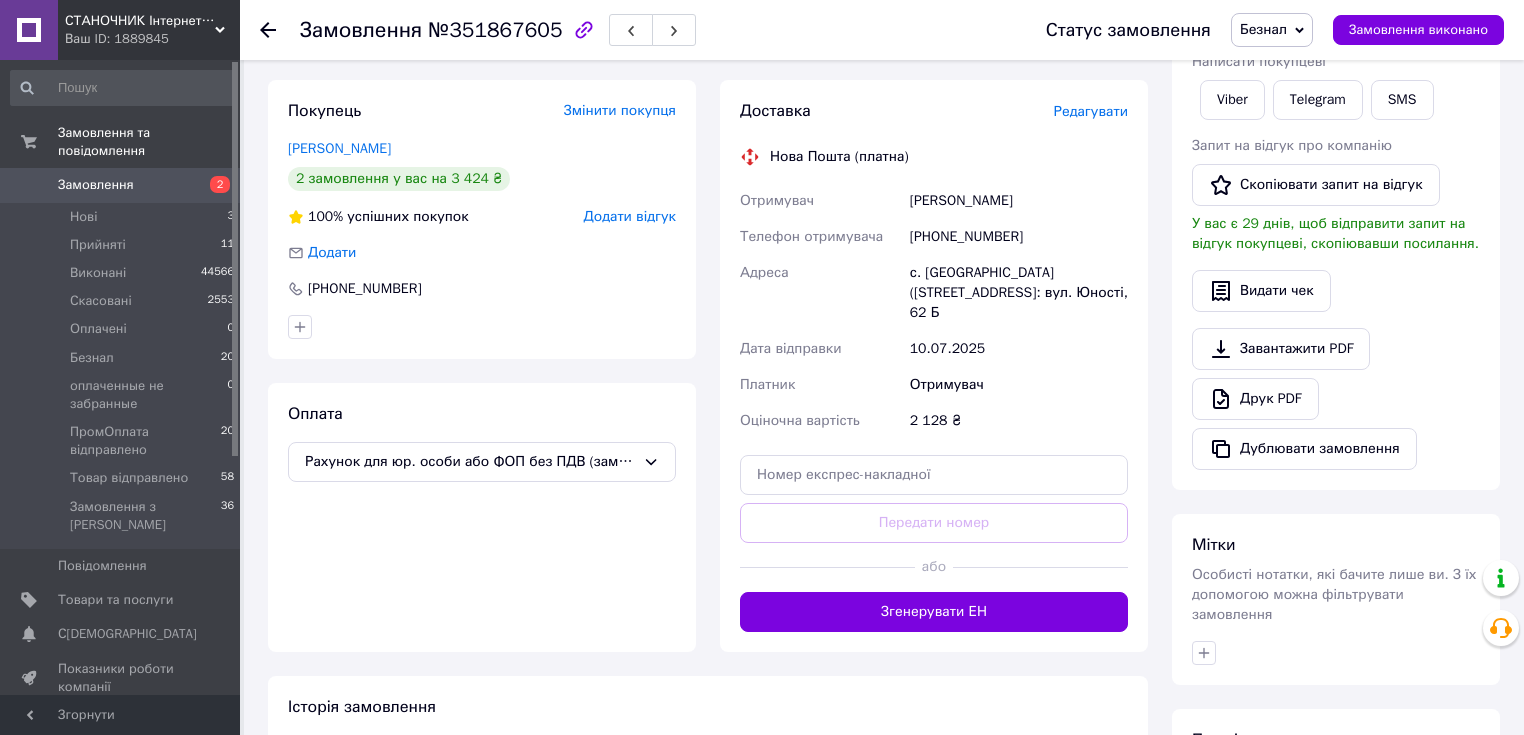scroll, scrollTop: 99, scrollLeft: 0, axis: vertical 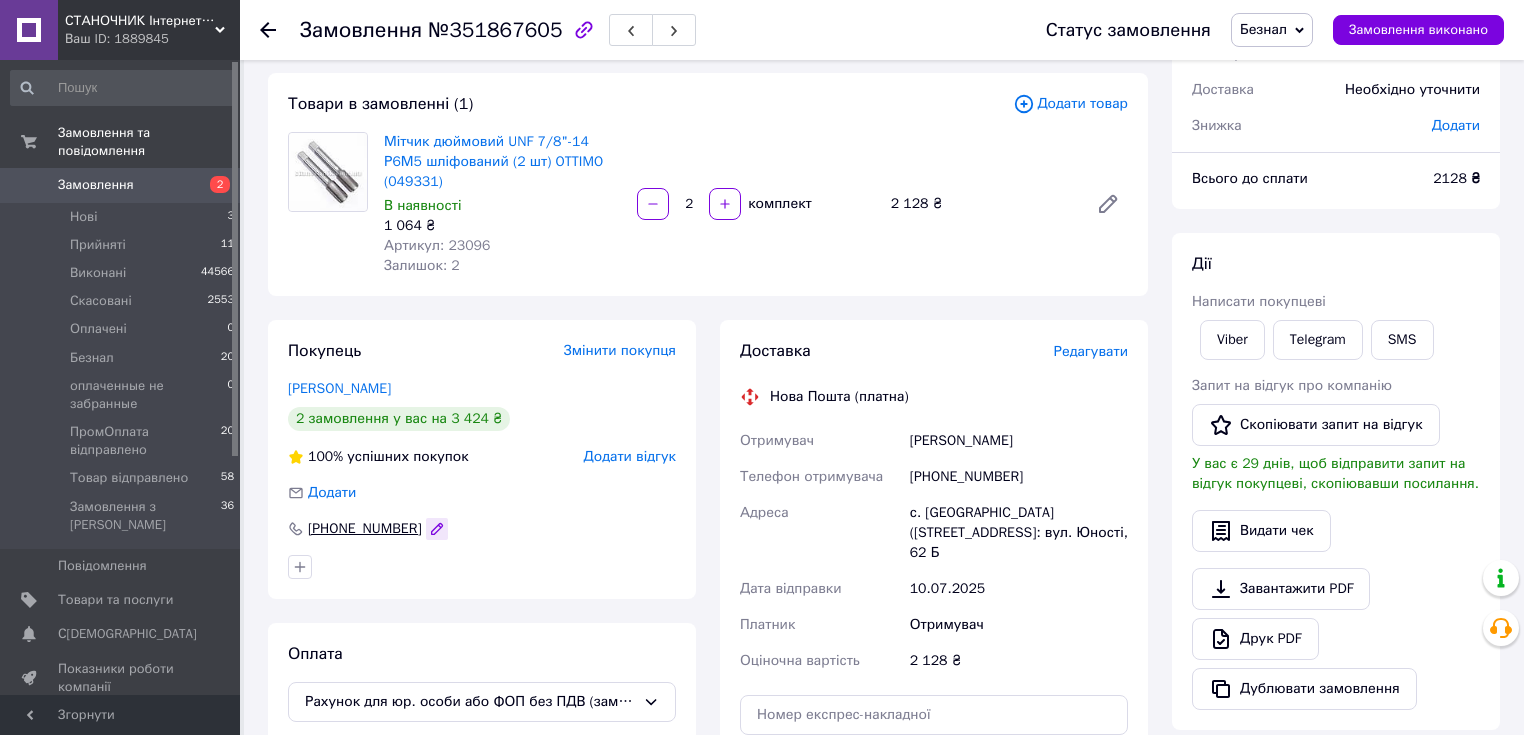 click 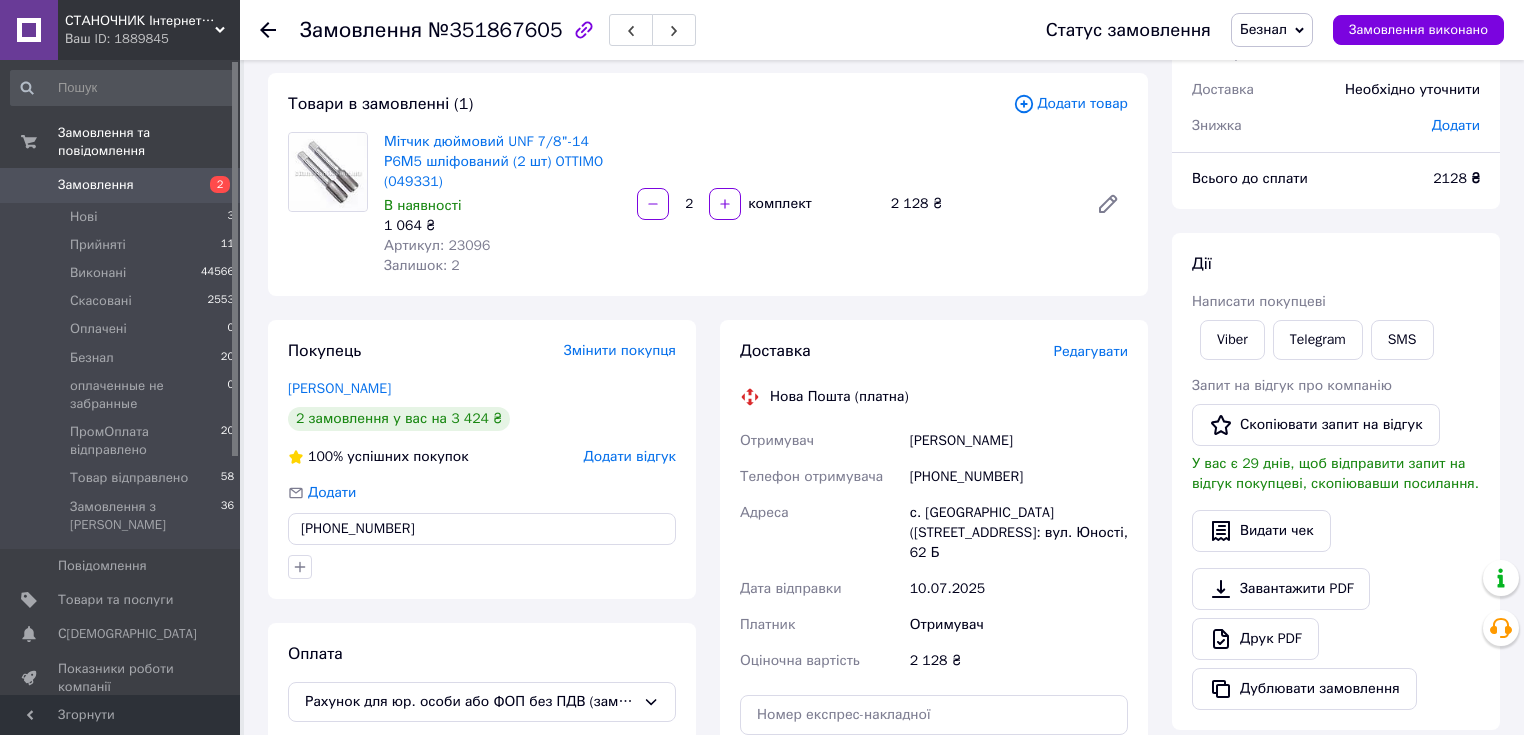 drag, startPoint x: 419, startPoint y: 528, endPoint x: 325, endPoint y: 531, distance: 94.04786 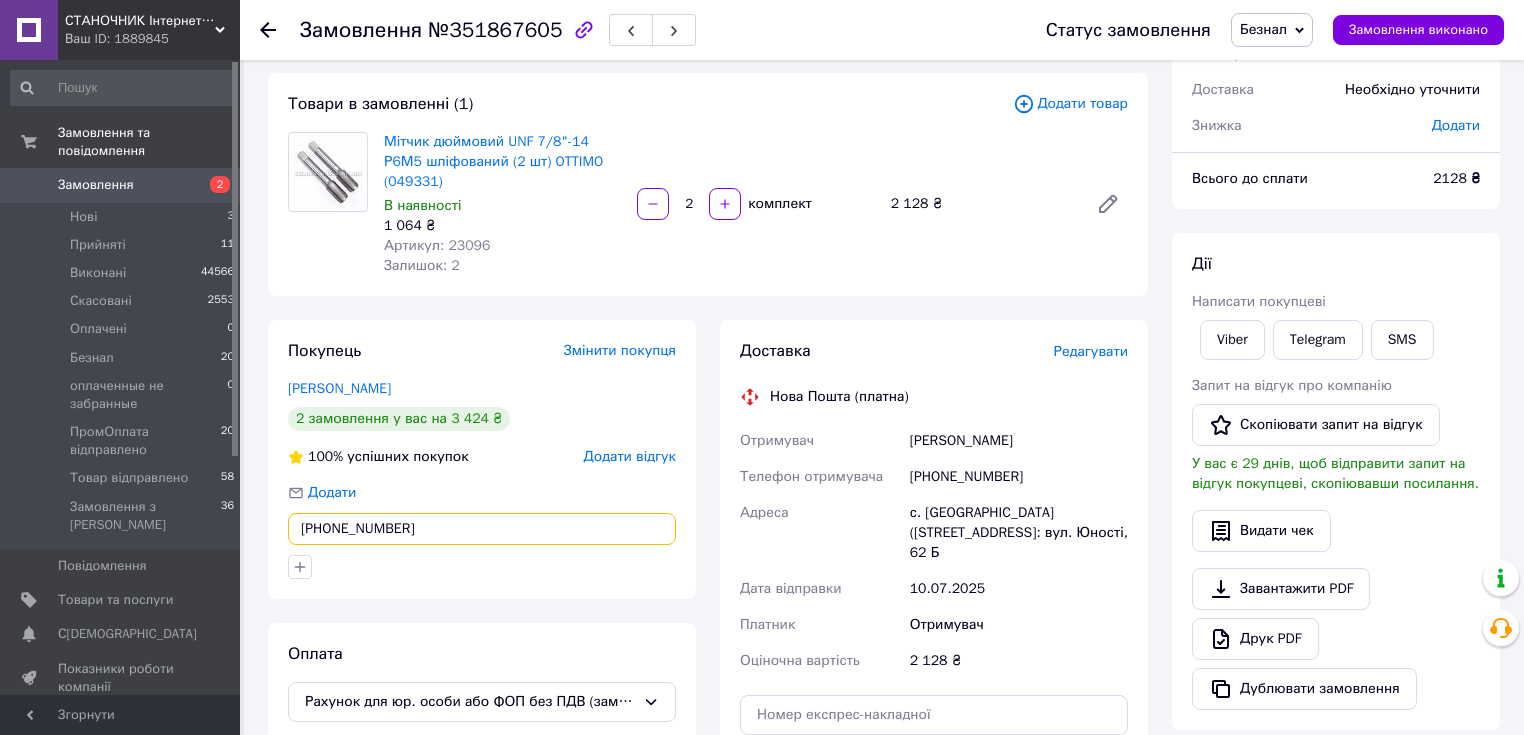 scroll, scrollTop: 339, scrollLeft: 0, axis: vertical 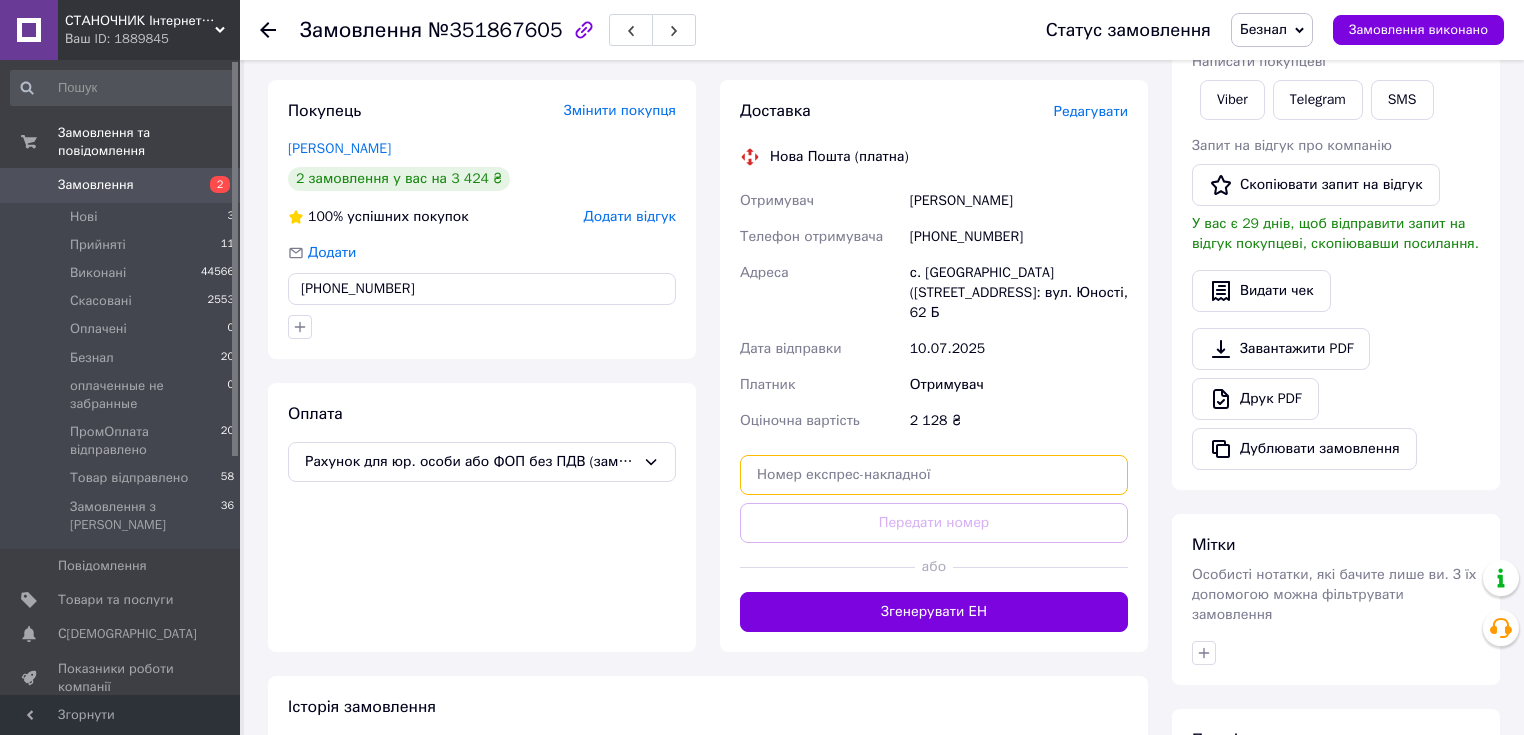 click at bounding box center (934, 475) 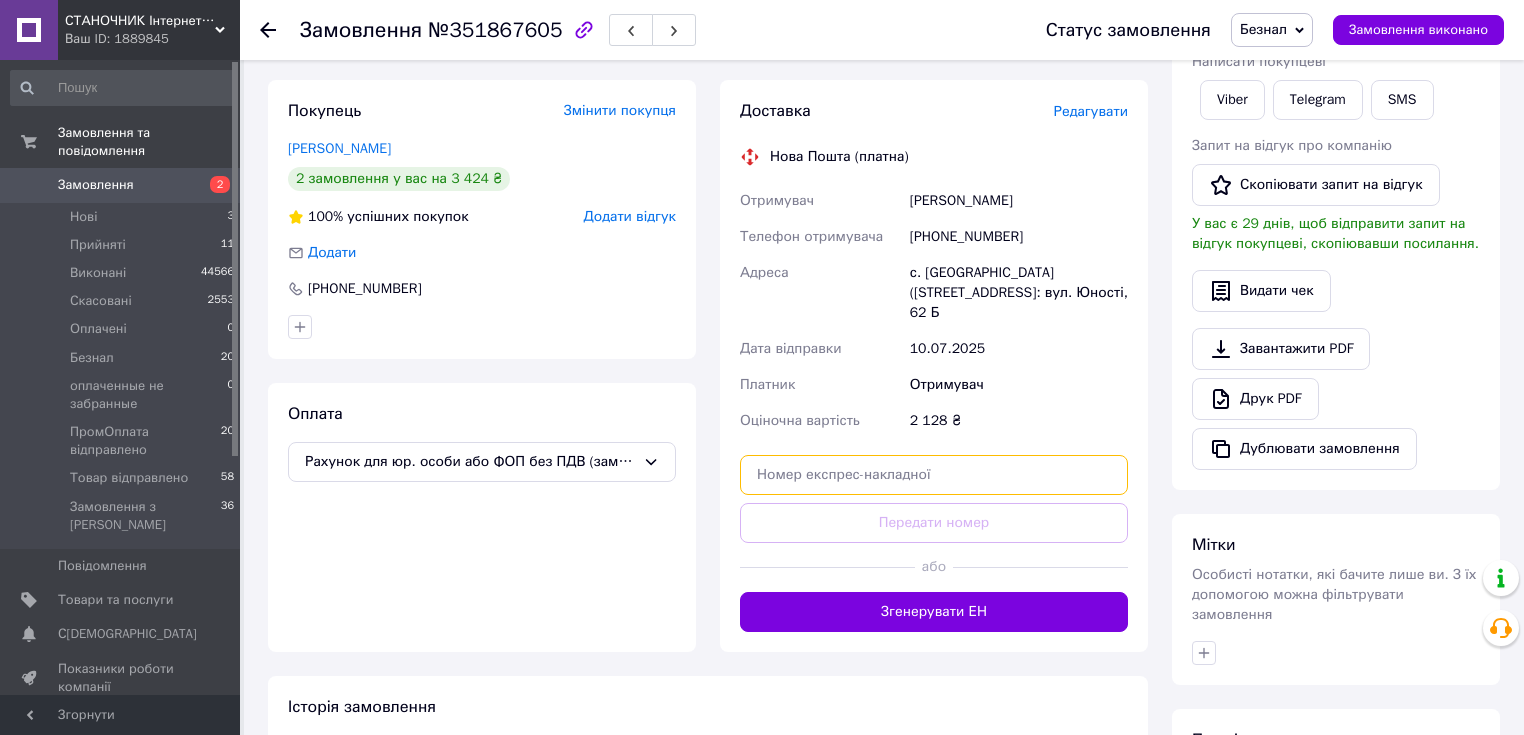 paste on "20451202818985" 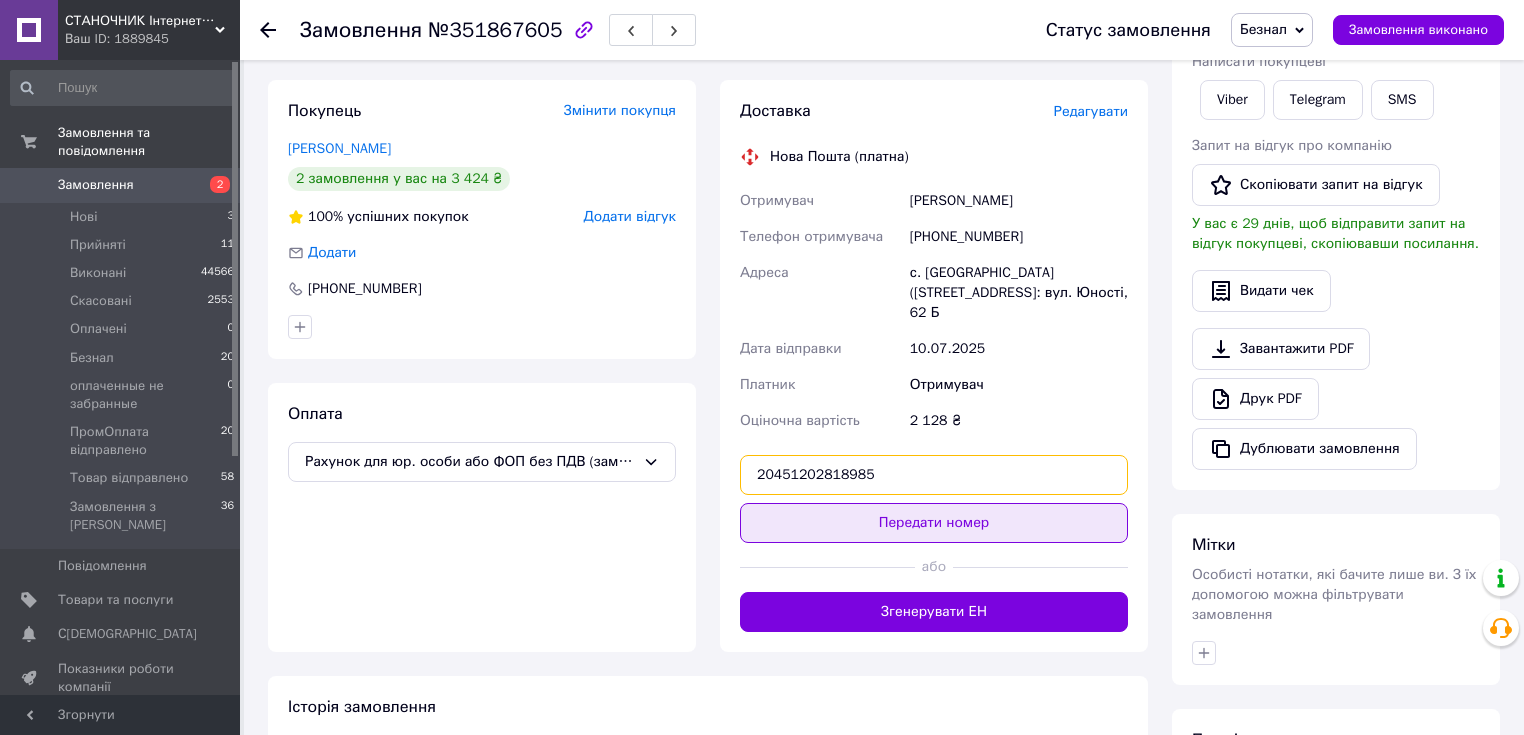type on "20451202818985" 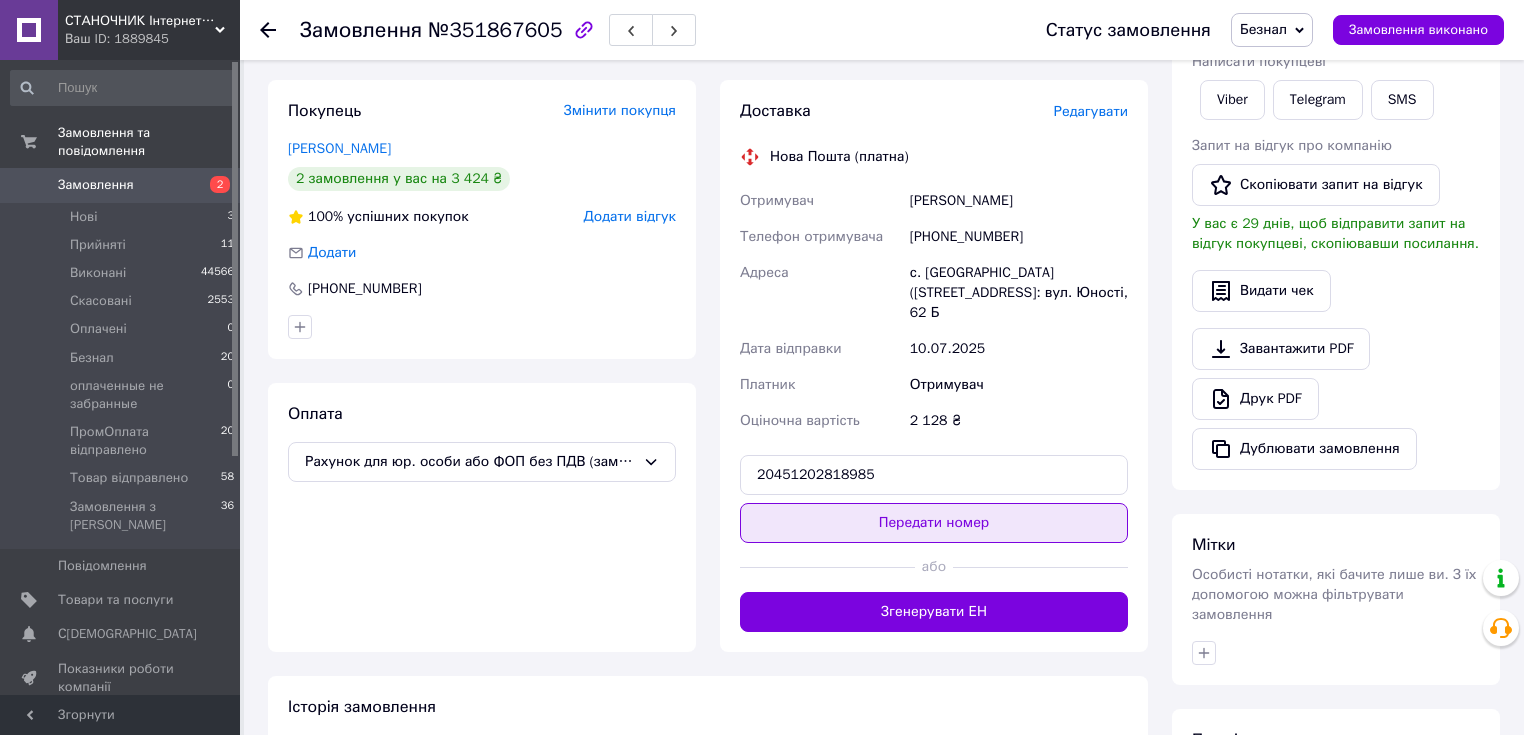 click on "Передати номер" at bounding box center [934, 523] 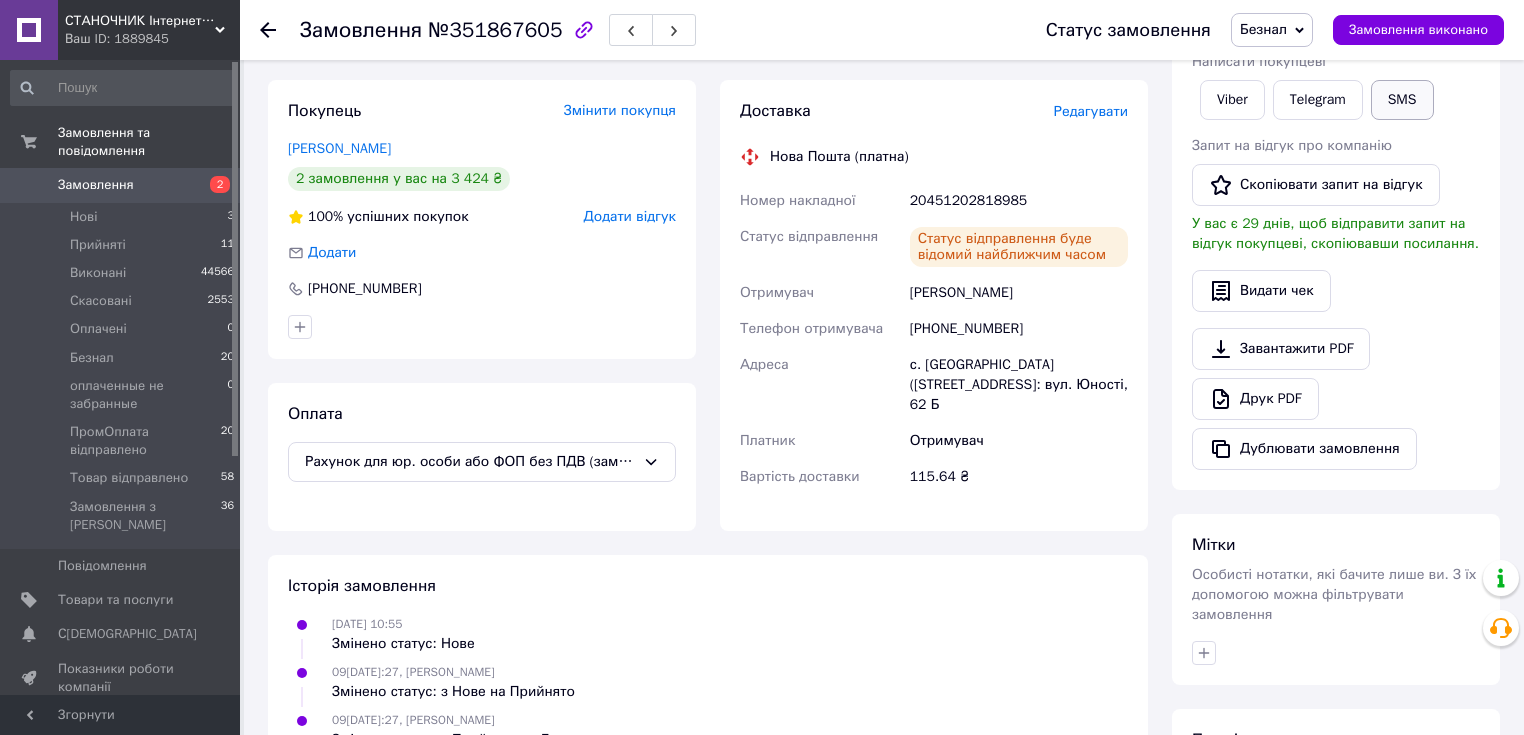 click on "SMS" at bounding box center [1402, 100] 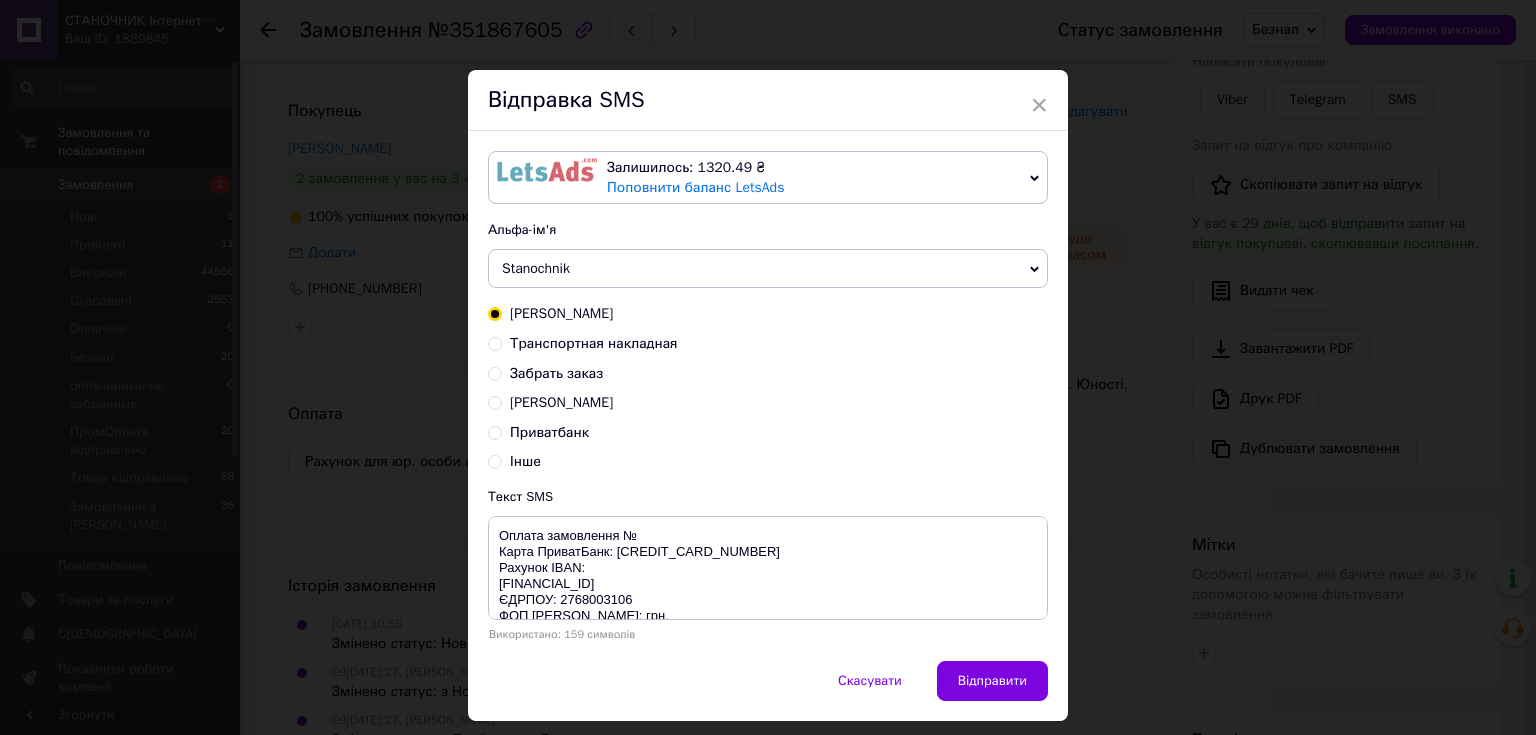 click on "Транспортная накладная" at bounding box center (594, 343) 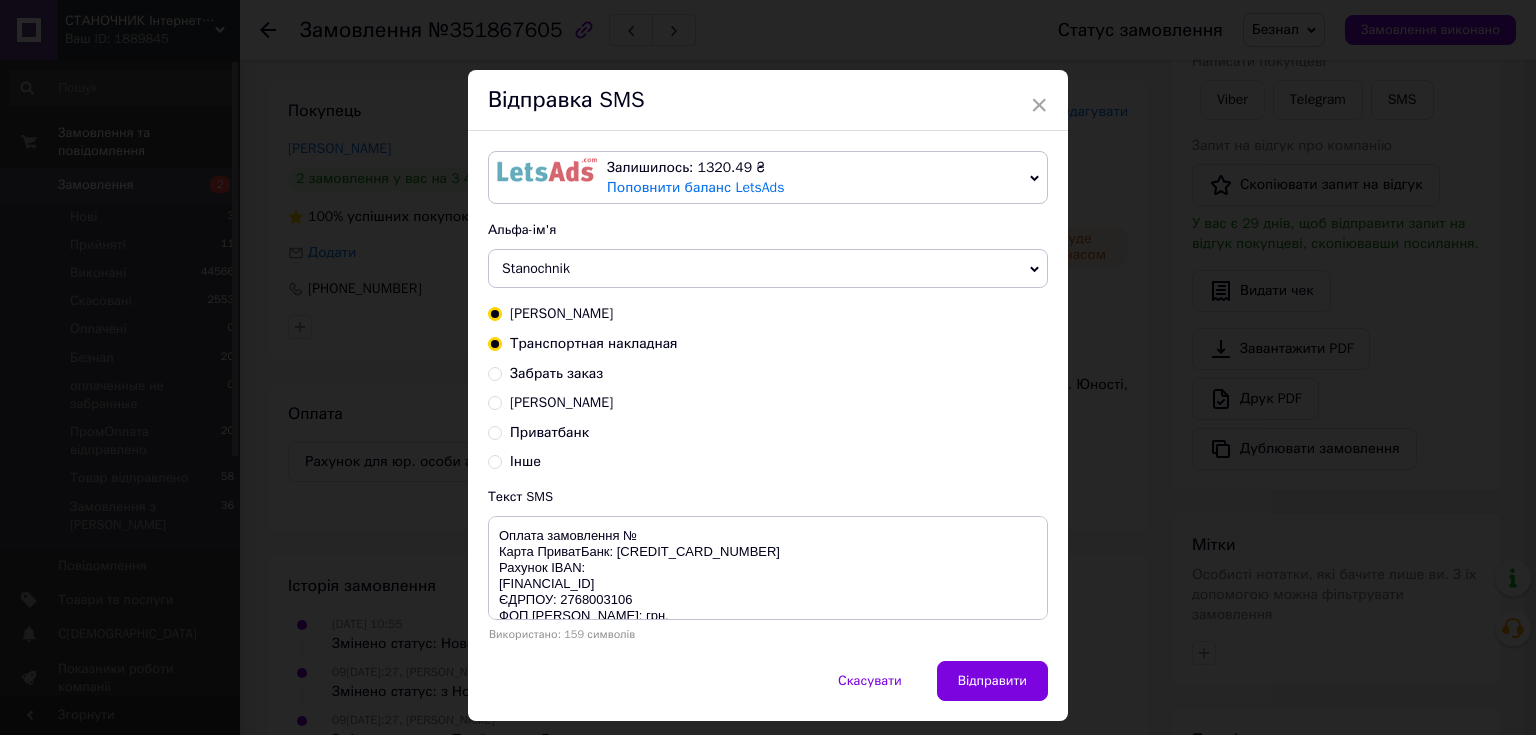 radio on "true" 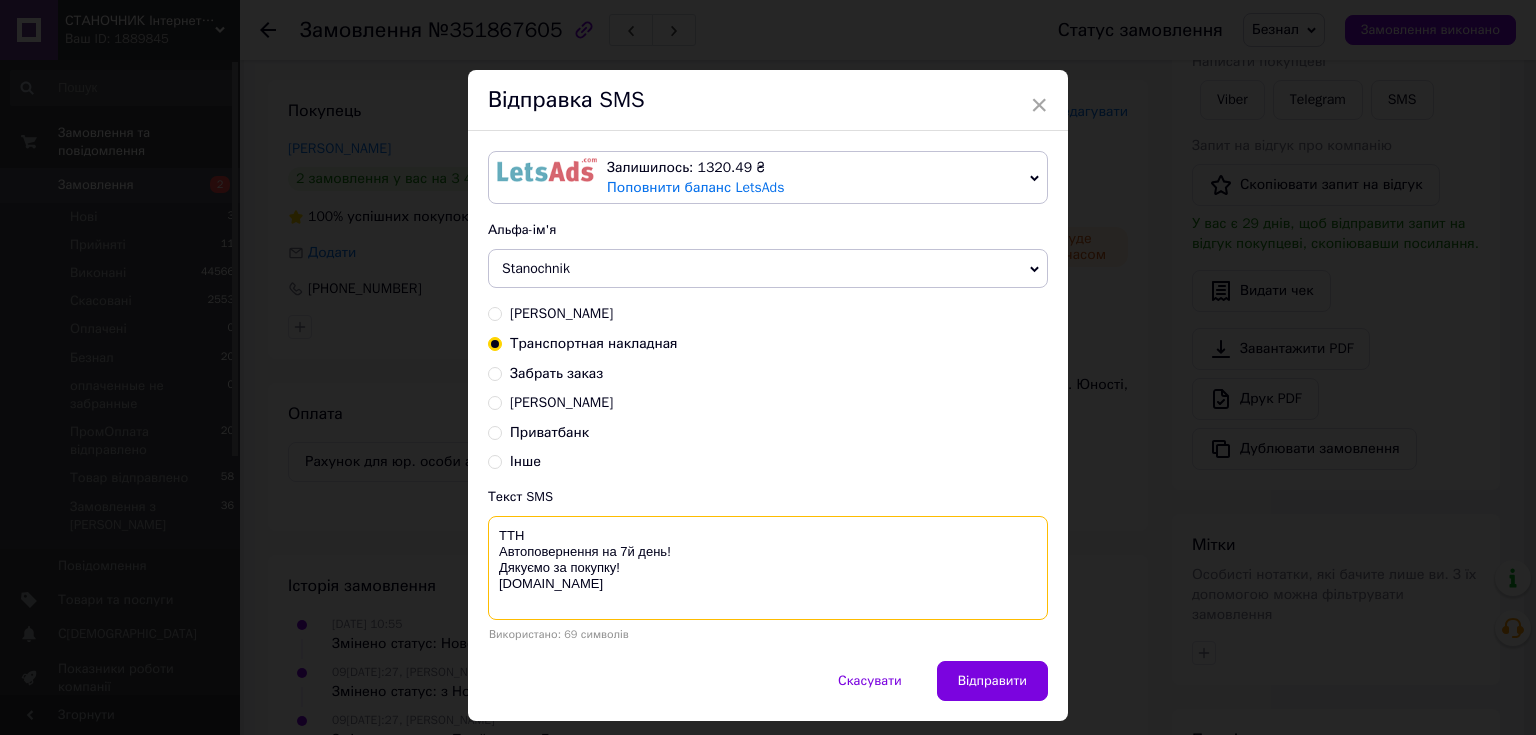 click on "ТТН
Автоповернення на 7й день!
Дякуємо за покупку!
[DOMAIN_NAME]" at bounding box center [768, 568] 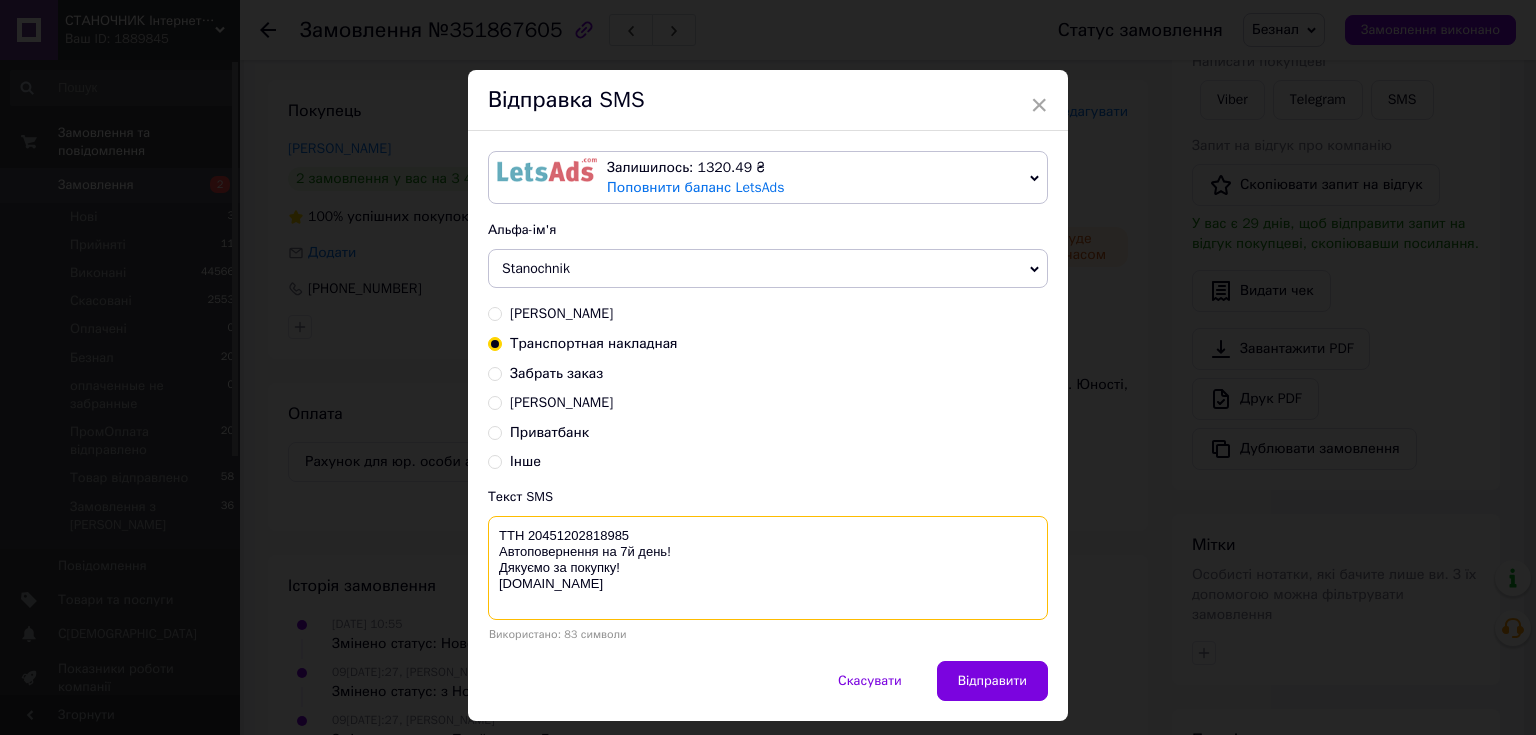 drag, startPoint x: 490, startPoint y: 552, endPoint x: 720, endPoint y: 613, distance: 237.95168 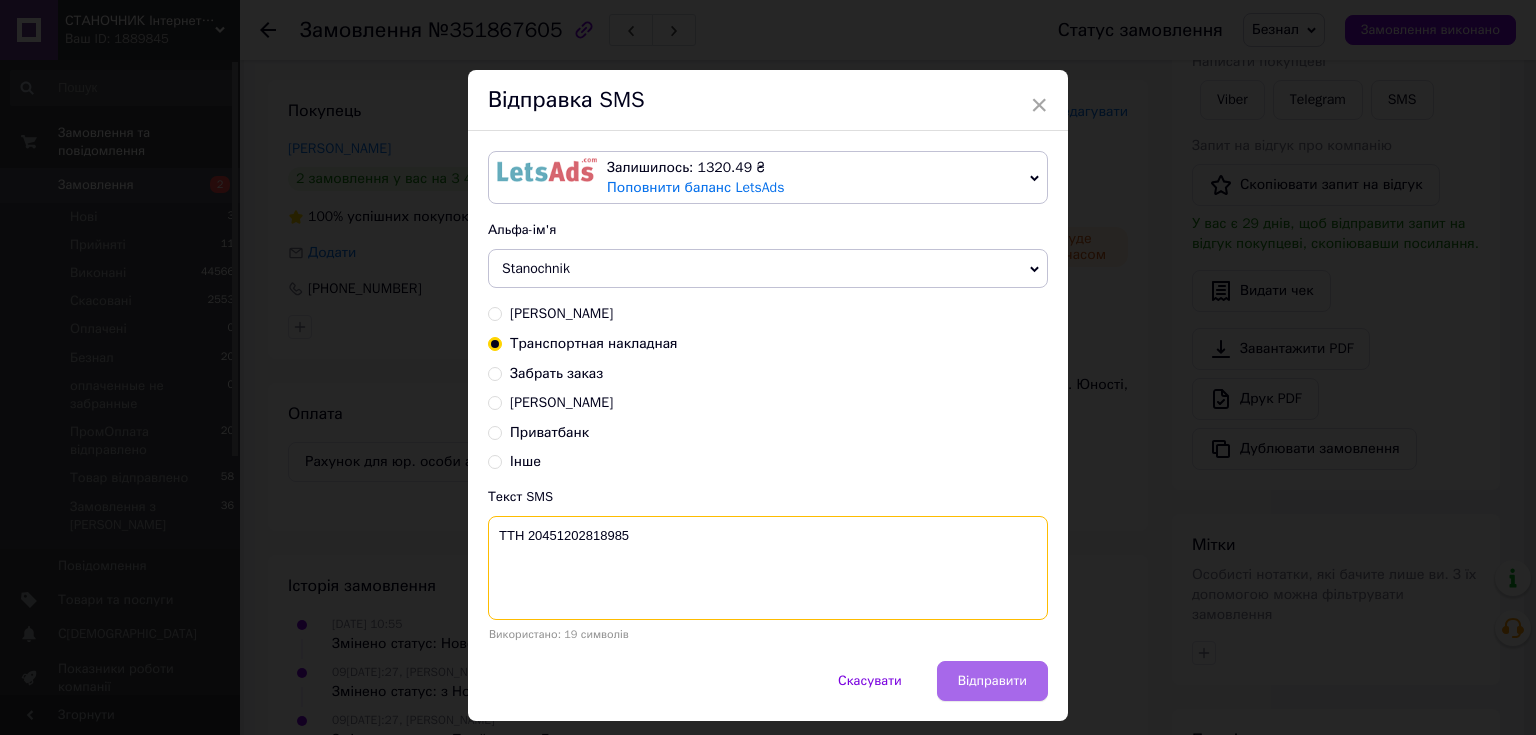 type on "ТТН 20451202818985" 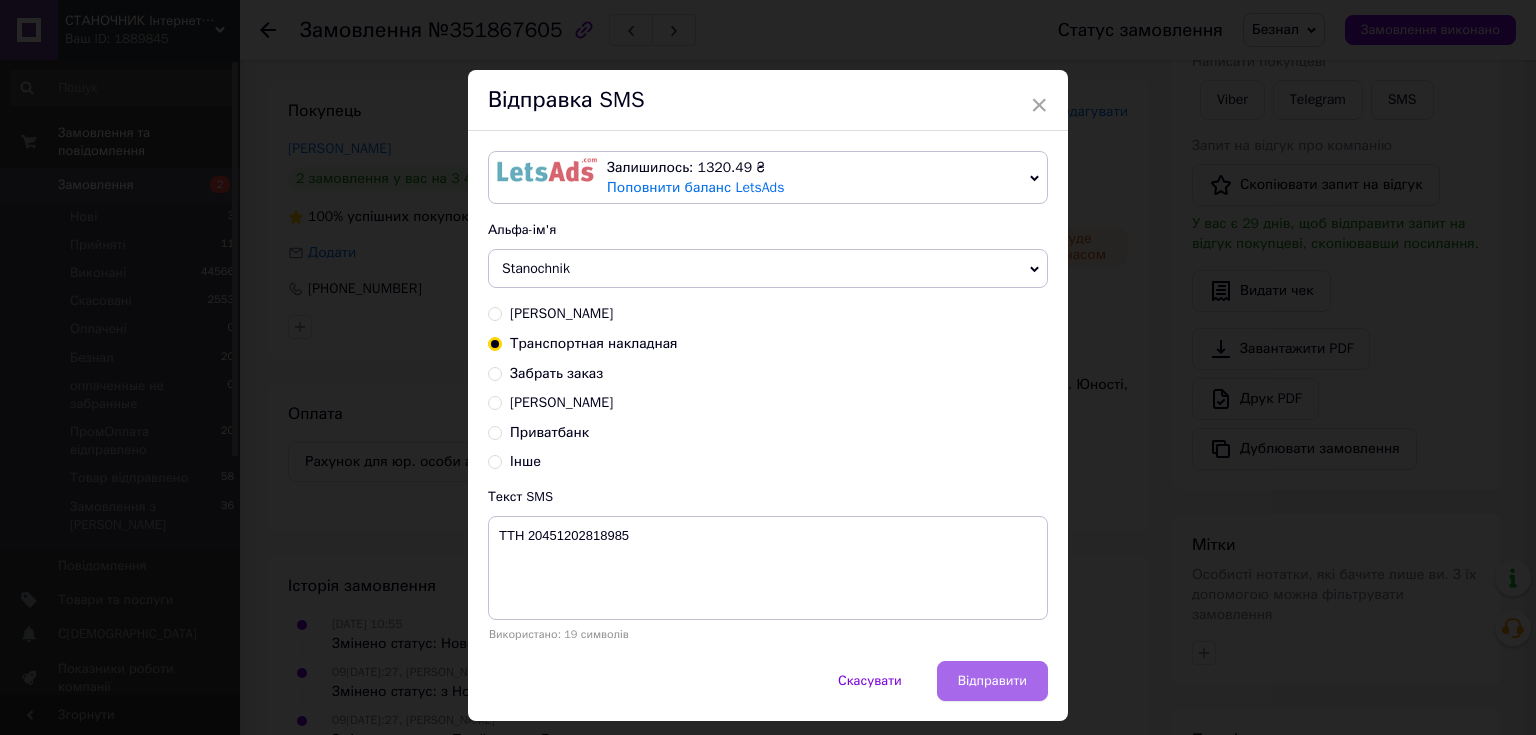 click on "Відправити" at bounding box center (992, 681) 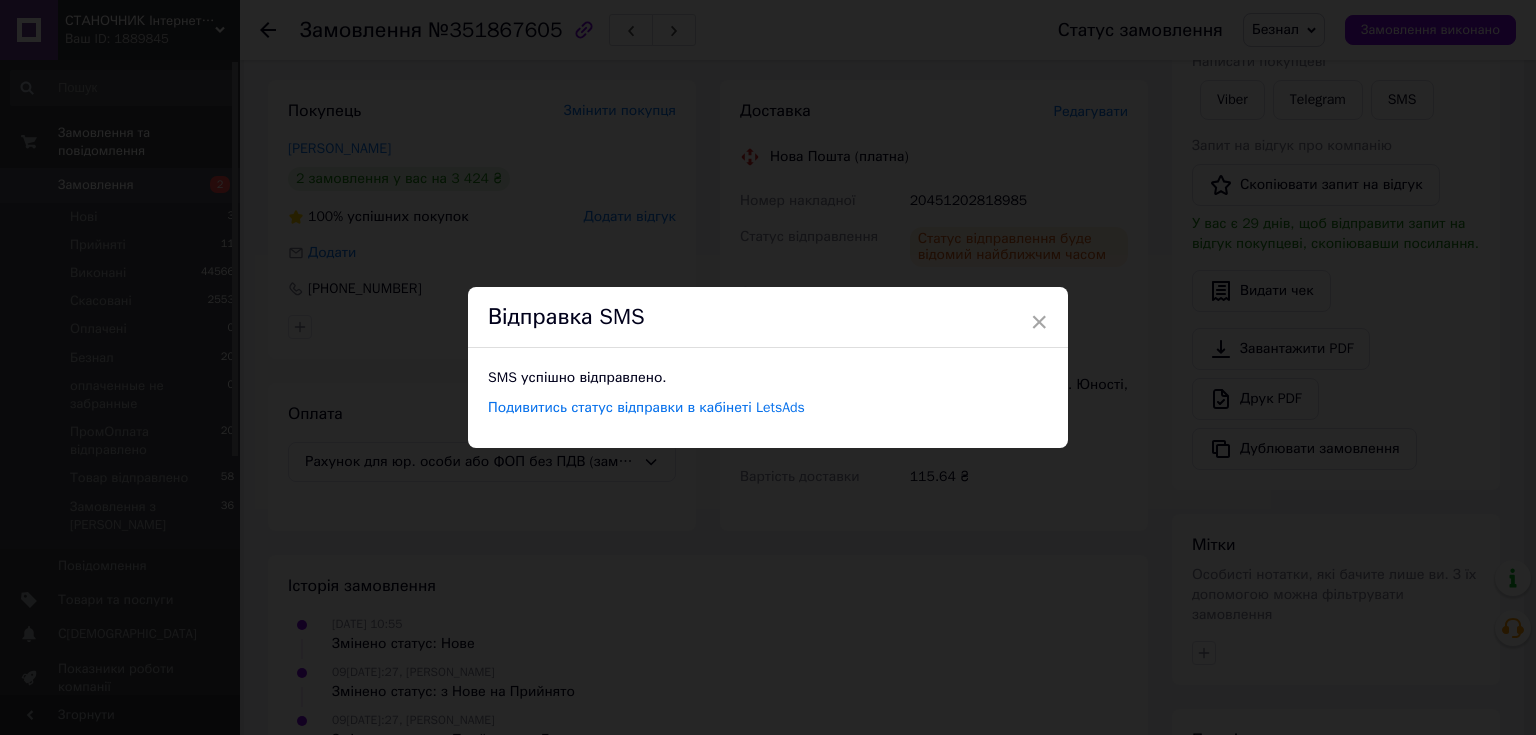 drag, startPoint x: 1038, startPoint y: 320, endPoint x: 1162, endPoint y: 156, distance: 205.60156 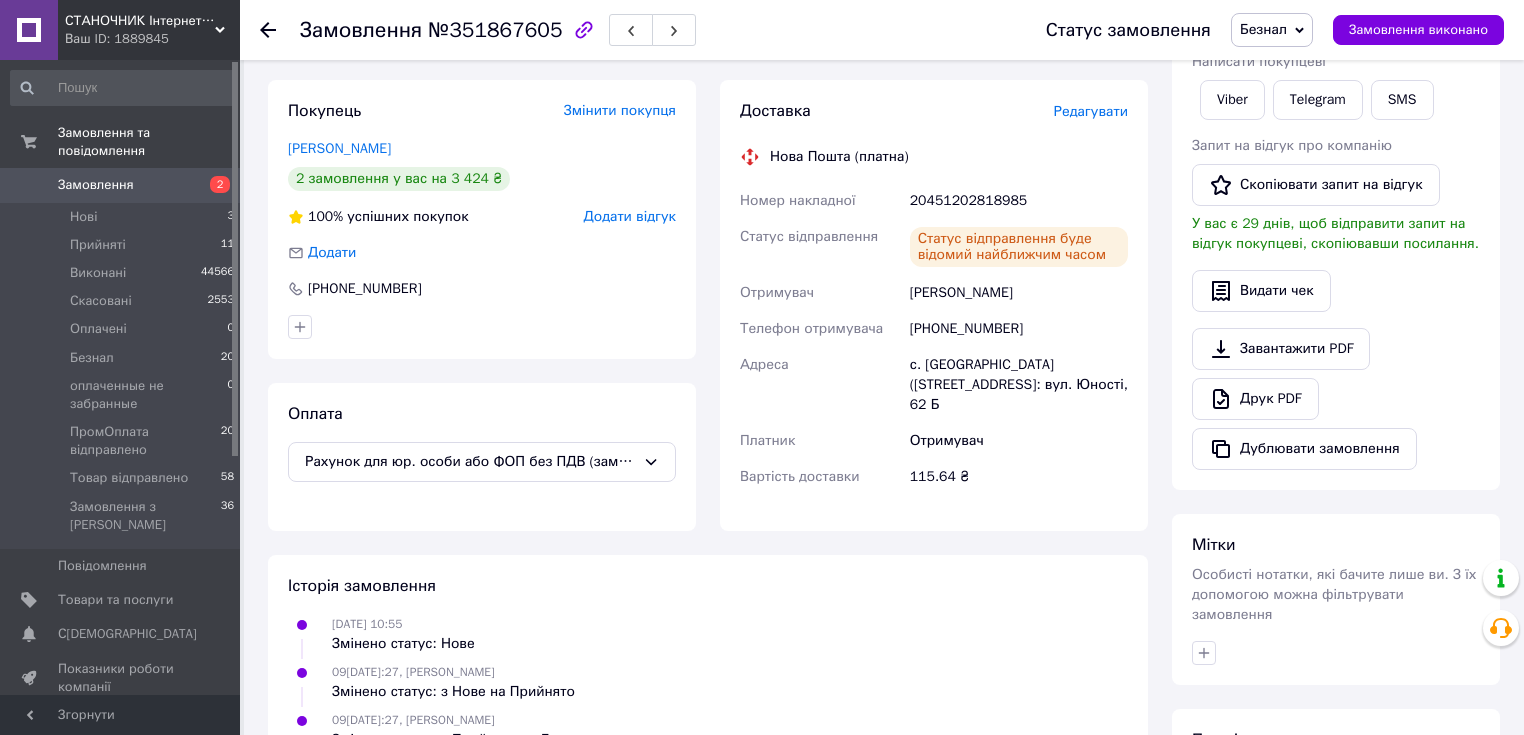 click on "Безнал" at bounding box center [1263, 29] 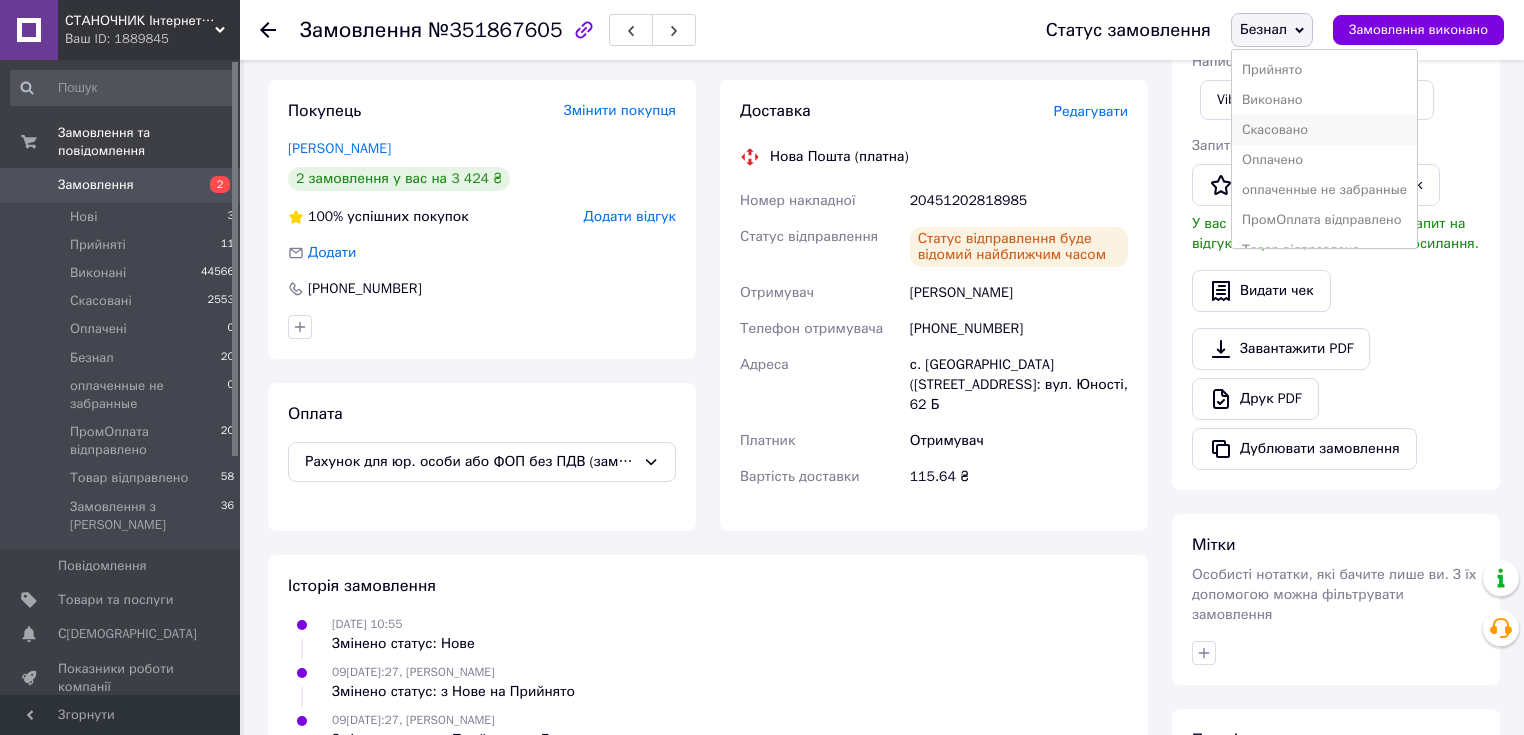 scroll, scrollTop: 21, scrollLeft: 0, axis: vertical 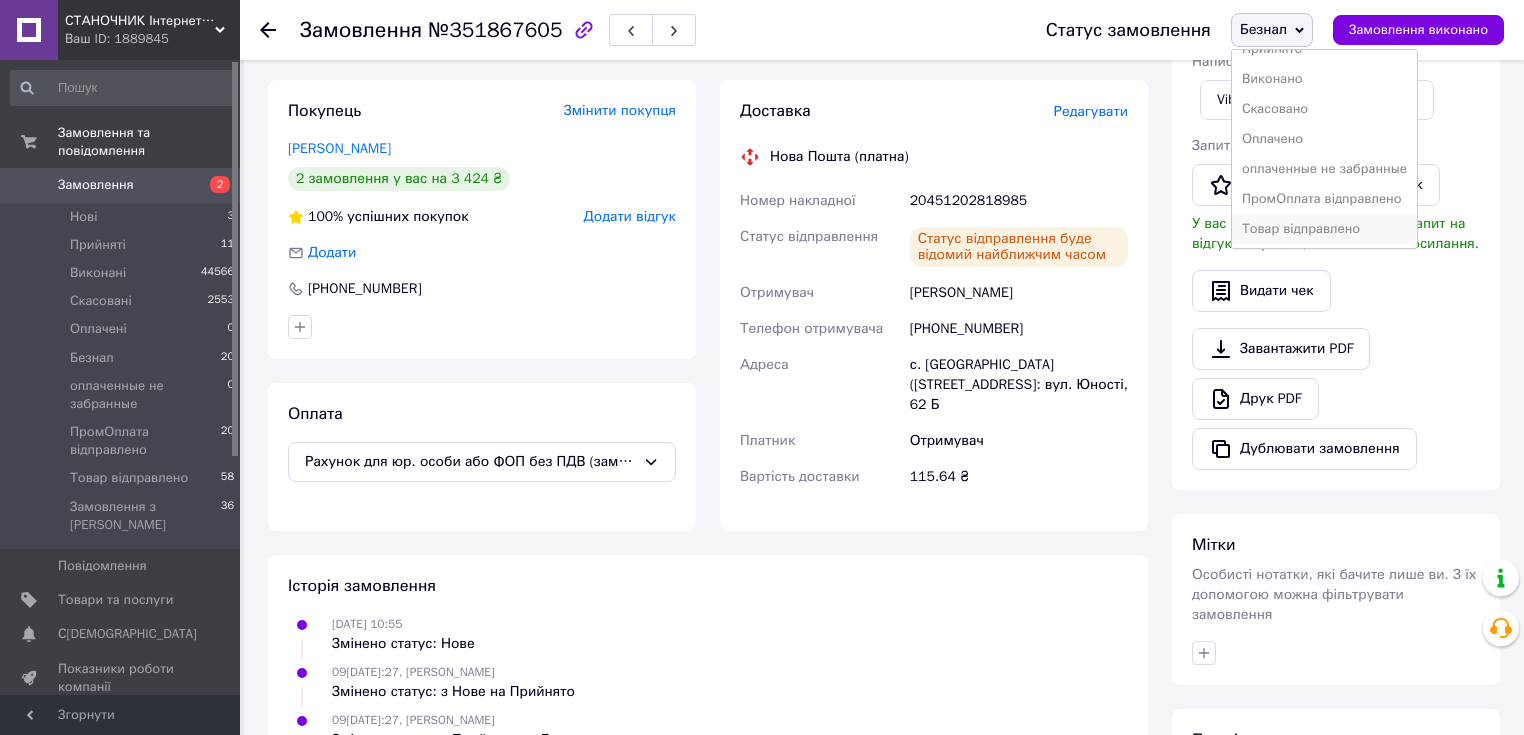 click on "Товар відправлено" at bounding box center (1324, 229) 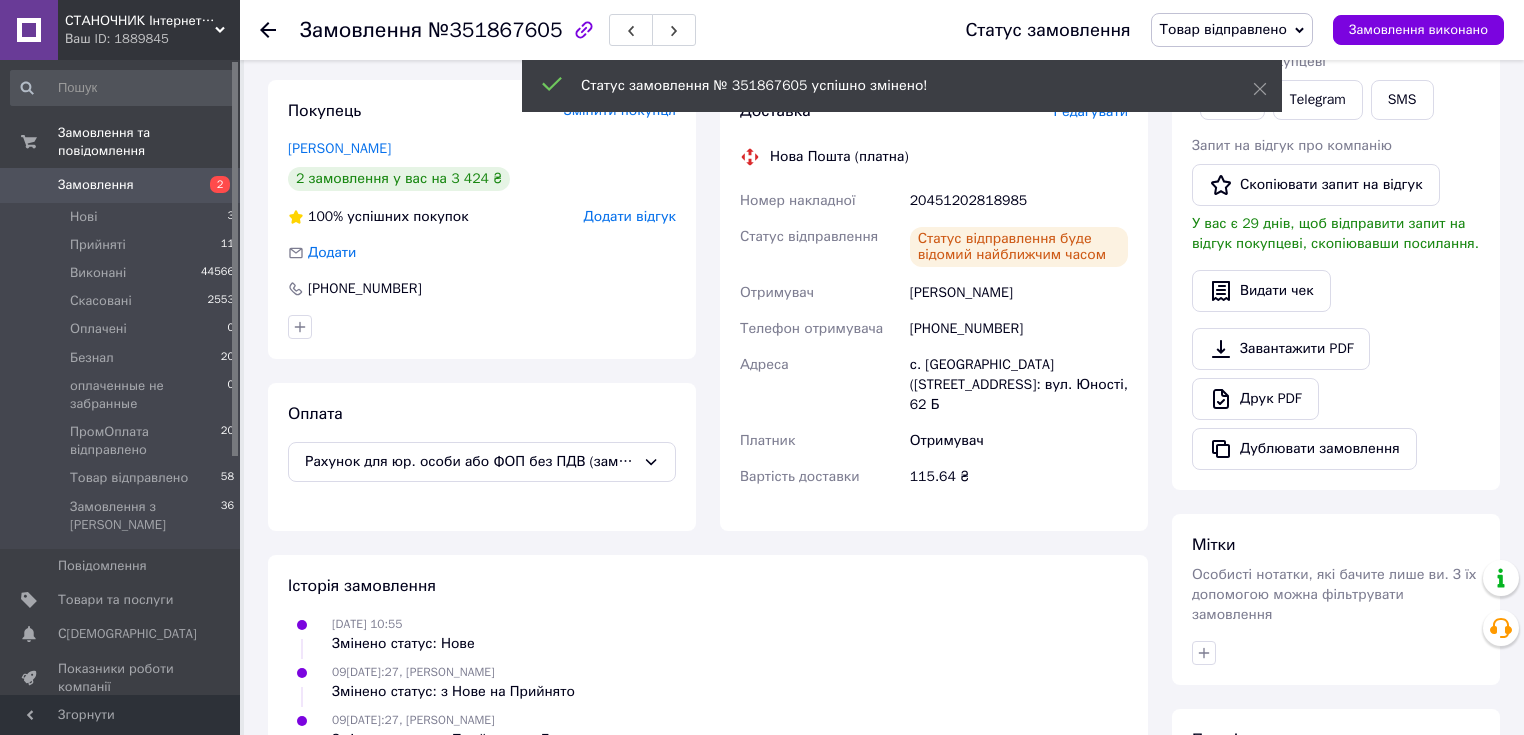scroll, scrollTop: 579, scrollLeft: 0, axis: vertical 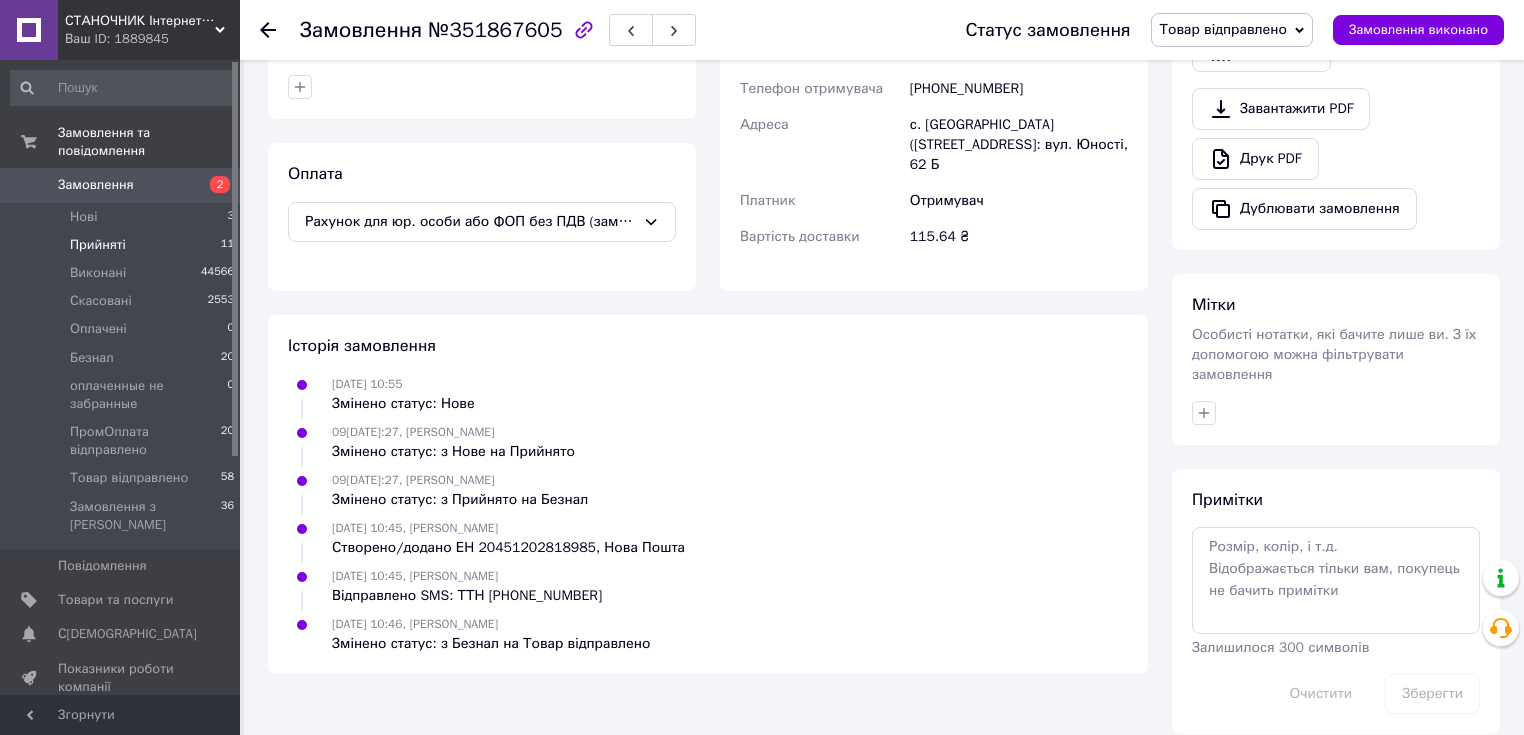 click on "Прийняті" at bounding box center (98, 245) 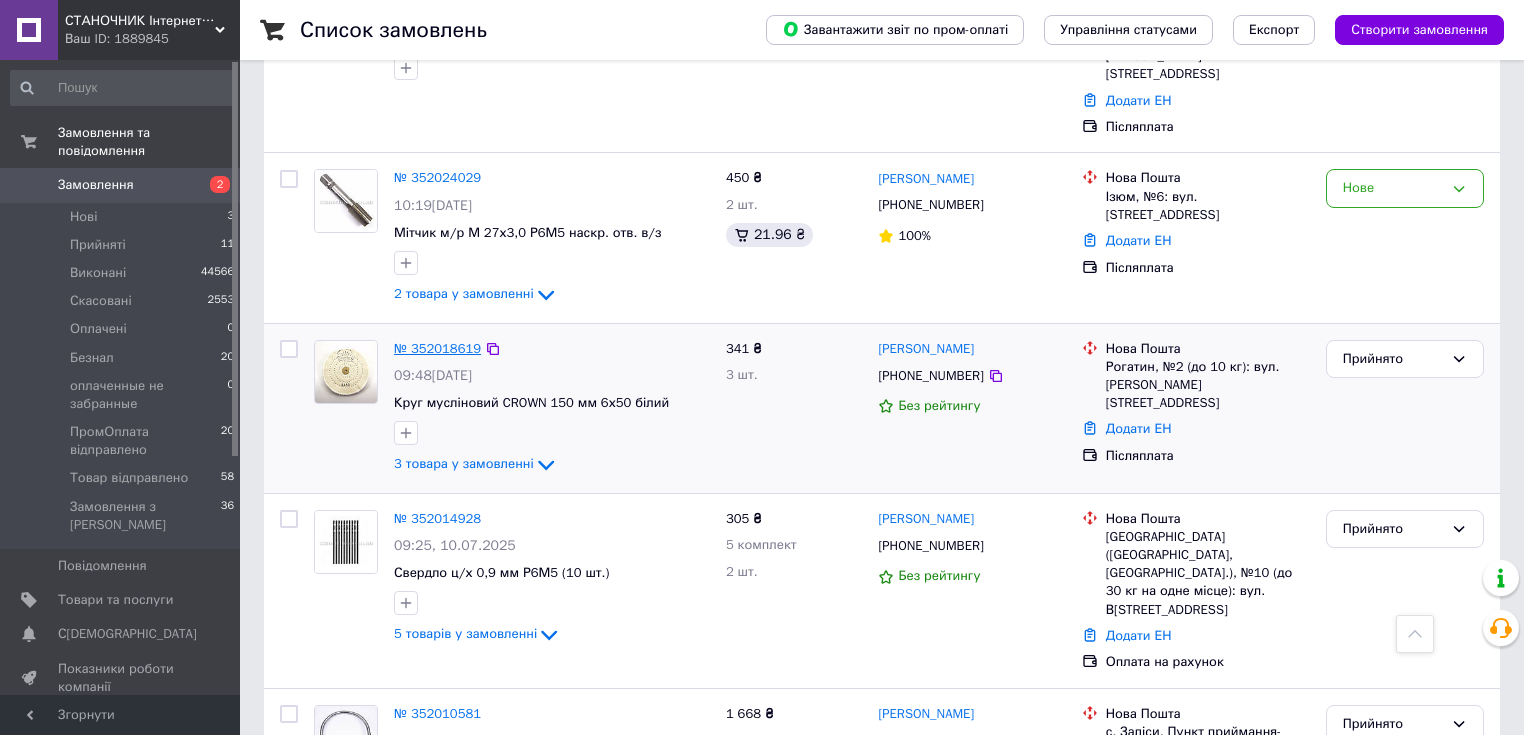 click on "№ 352018619" at bounding box center [437, 348] 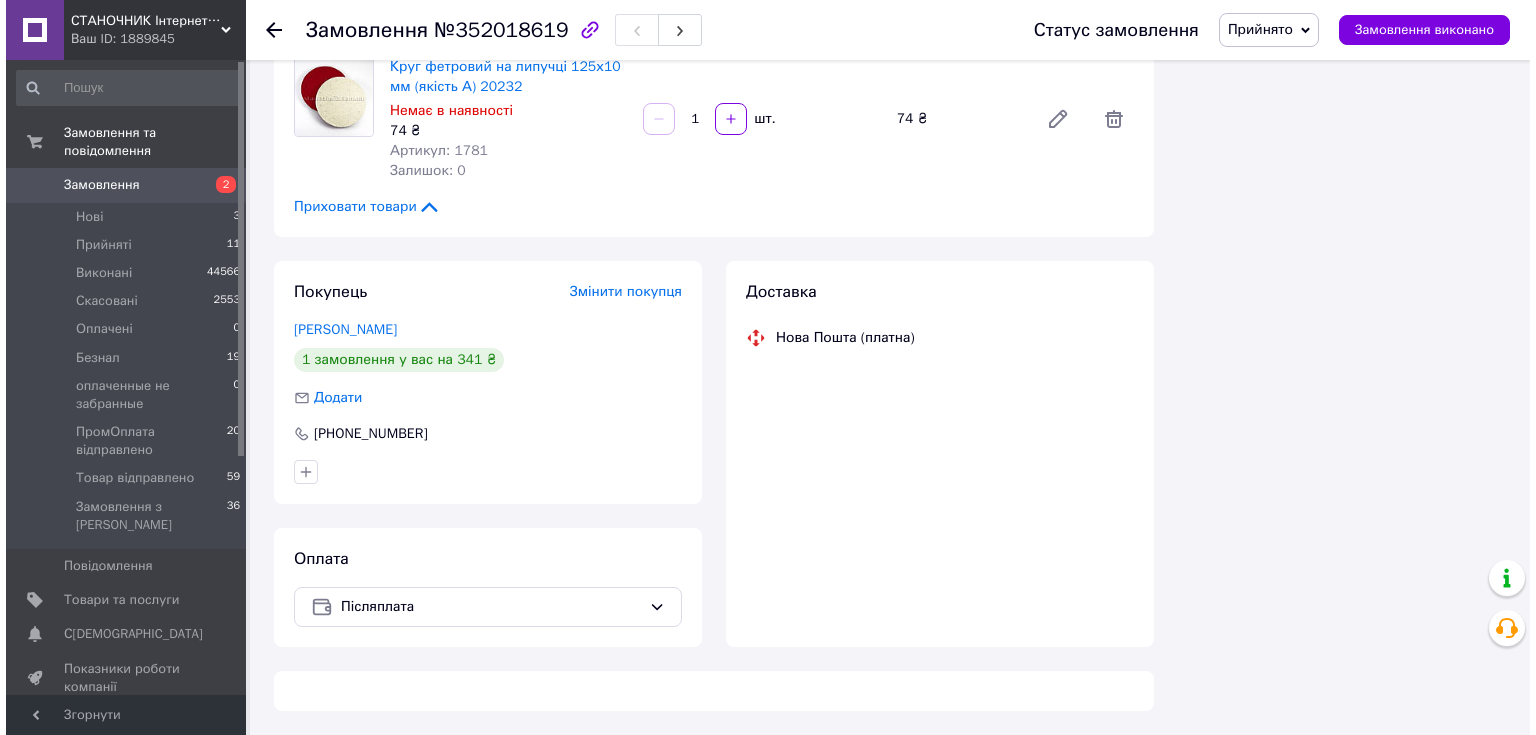 scroll, scrollTop: 480, scrollLeft: 0, axis: vertical 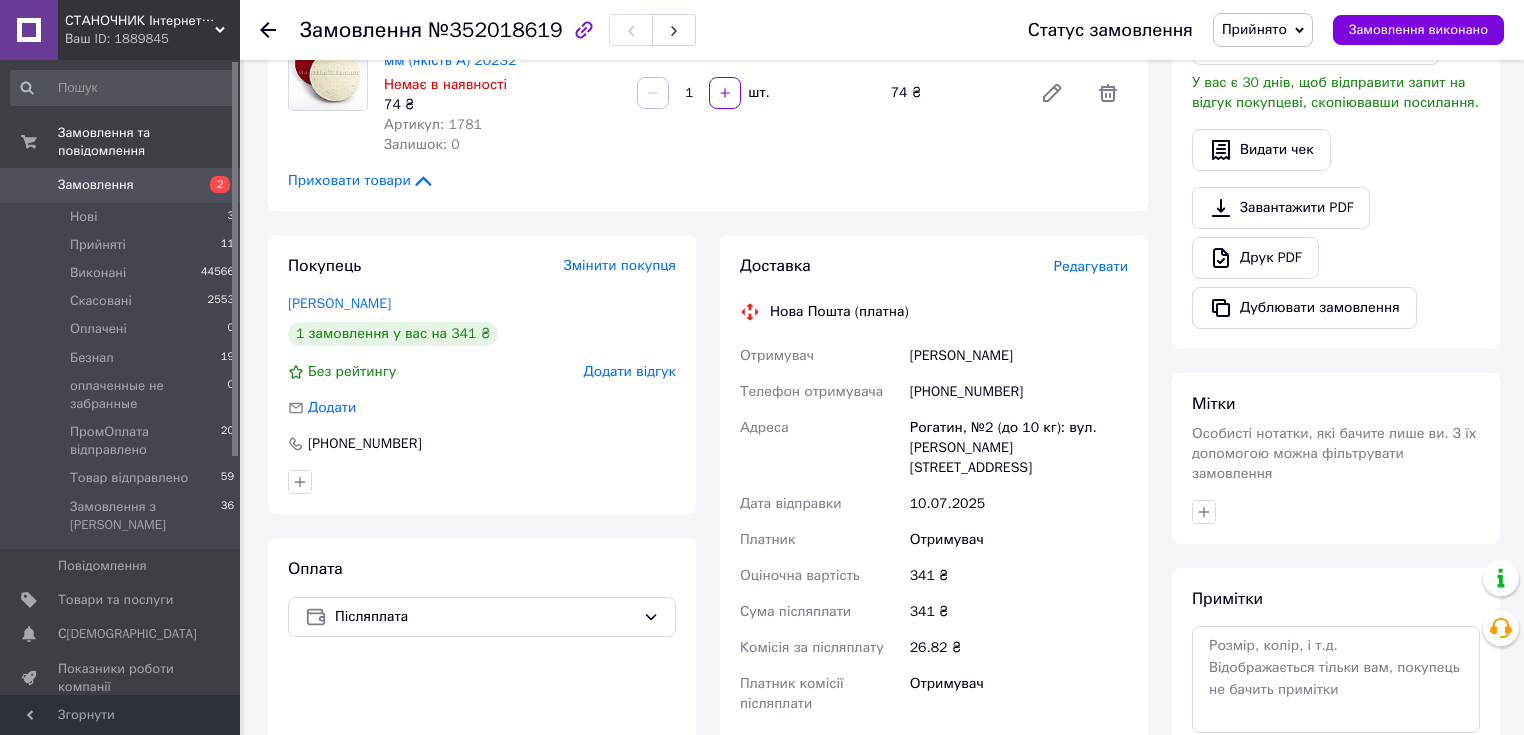 click on "Редагувати" at bounding box center [1091, 266] 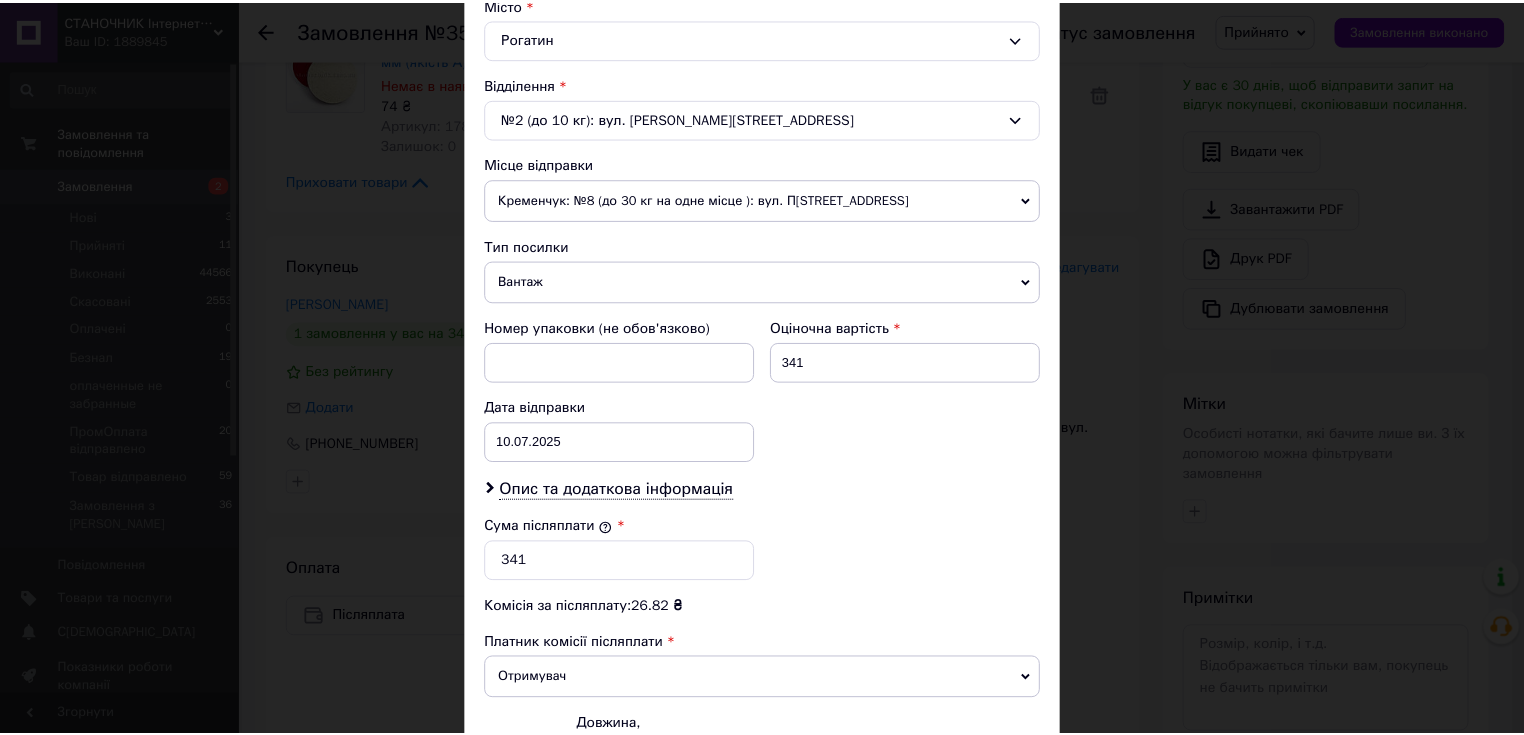 scroll, scrollTop: 784, scrollLeft: 0, axis: vertical 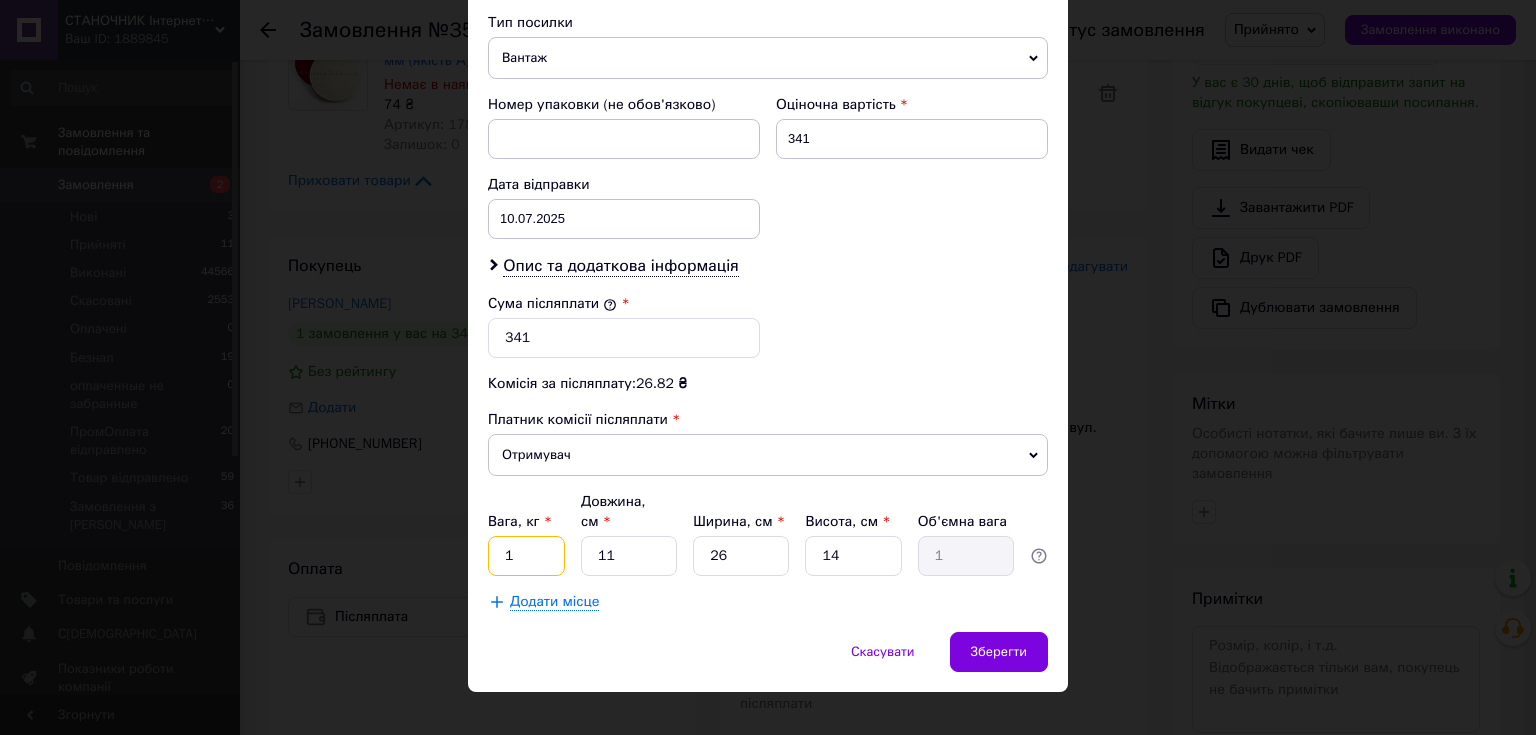 click on "1" at bounding box center [526, 556] 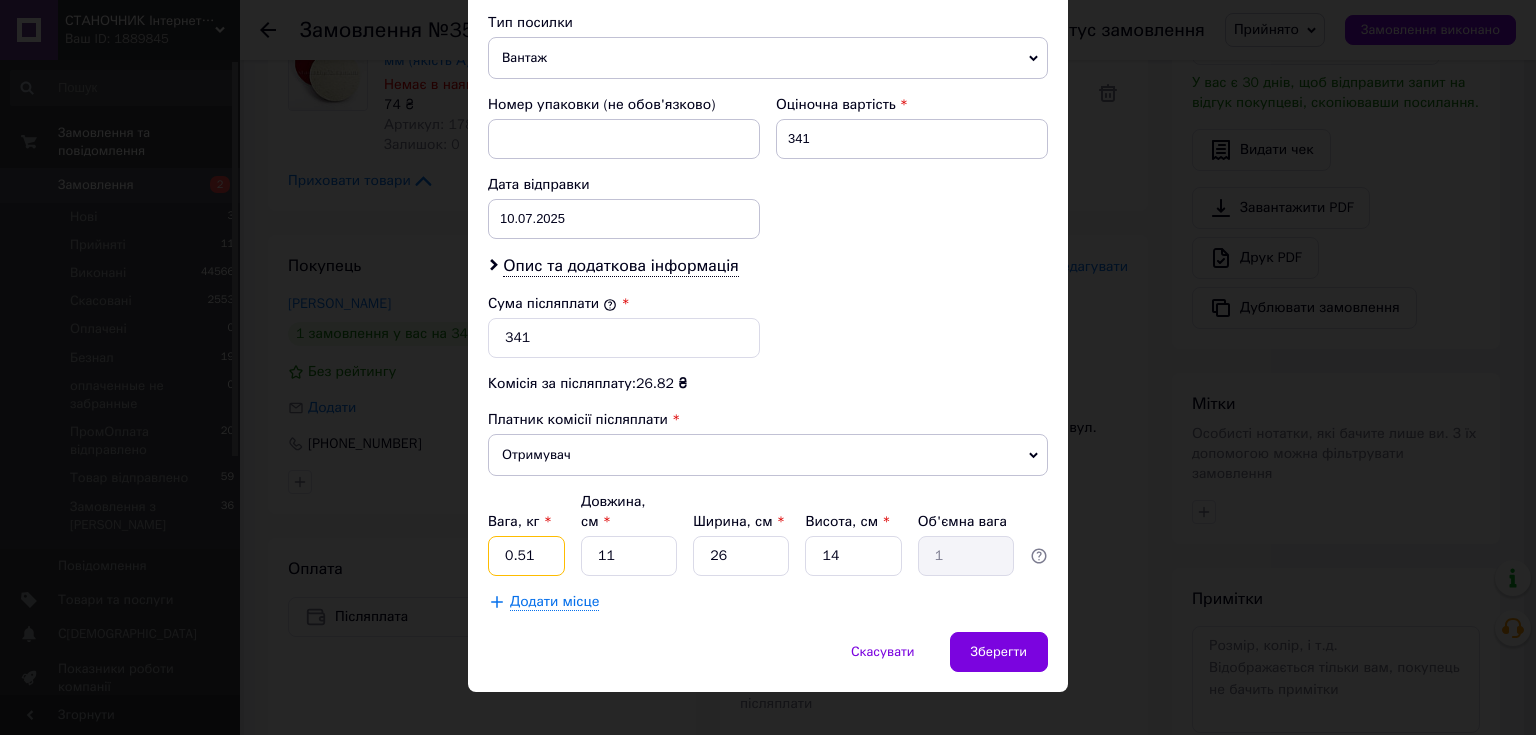 type on "0.51" 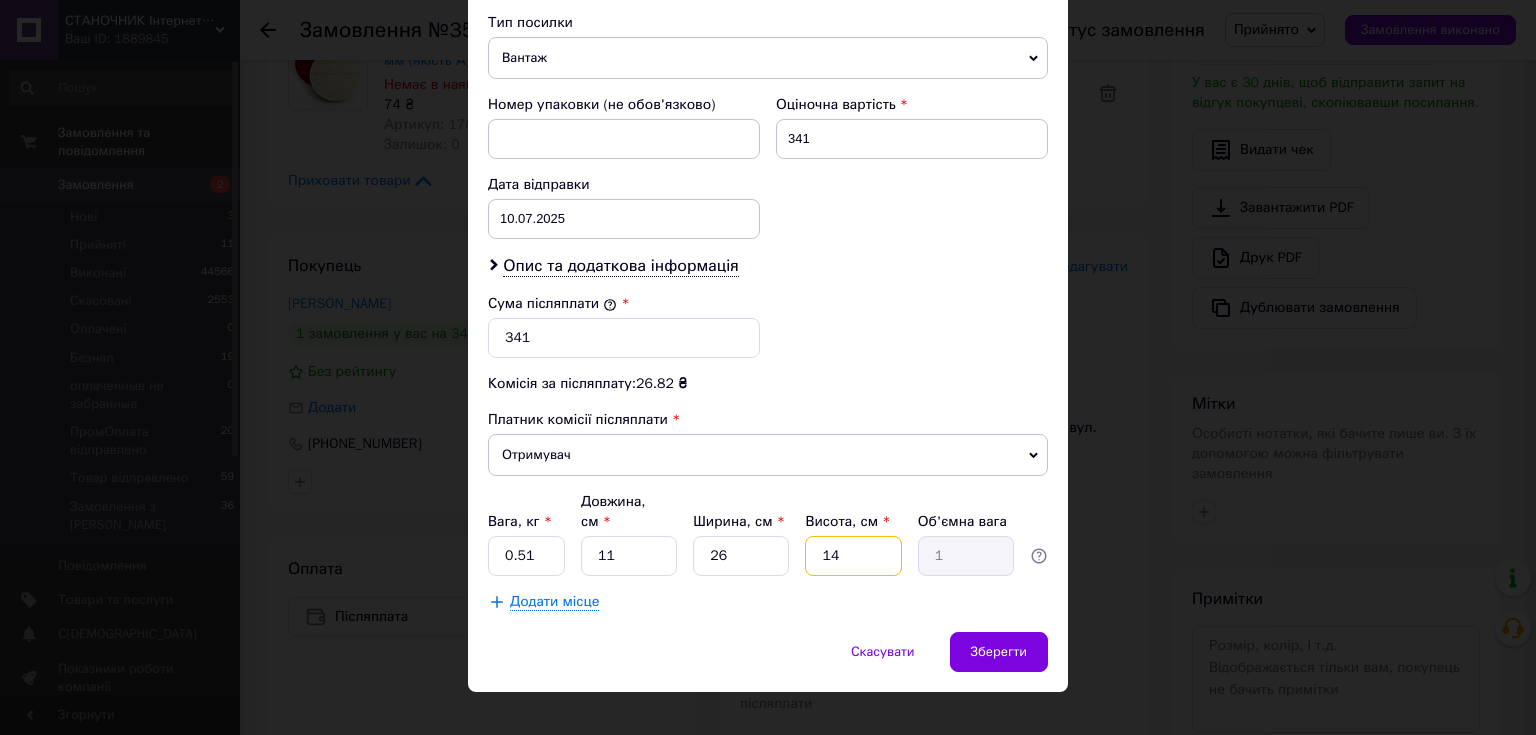 click on "14" at bounding box center (853, 556) 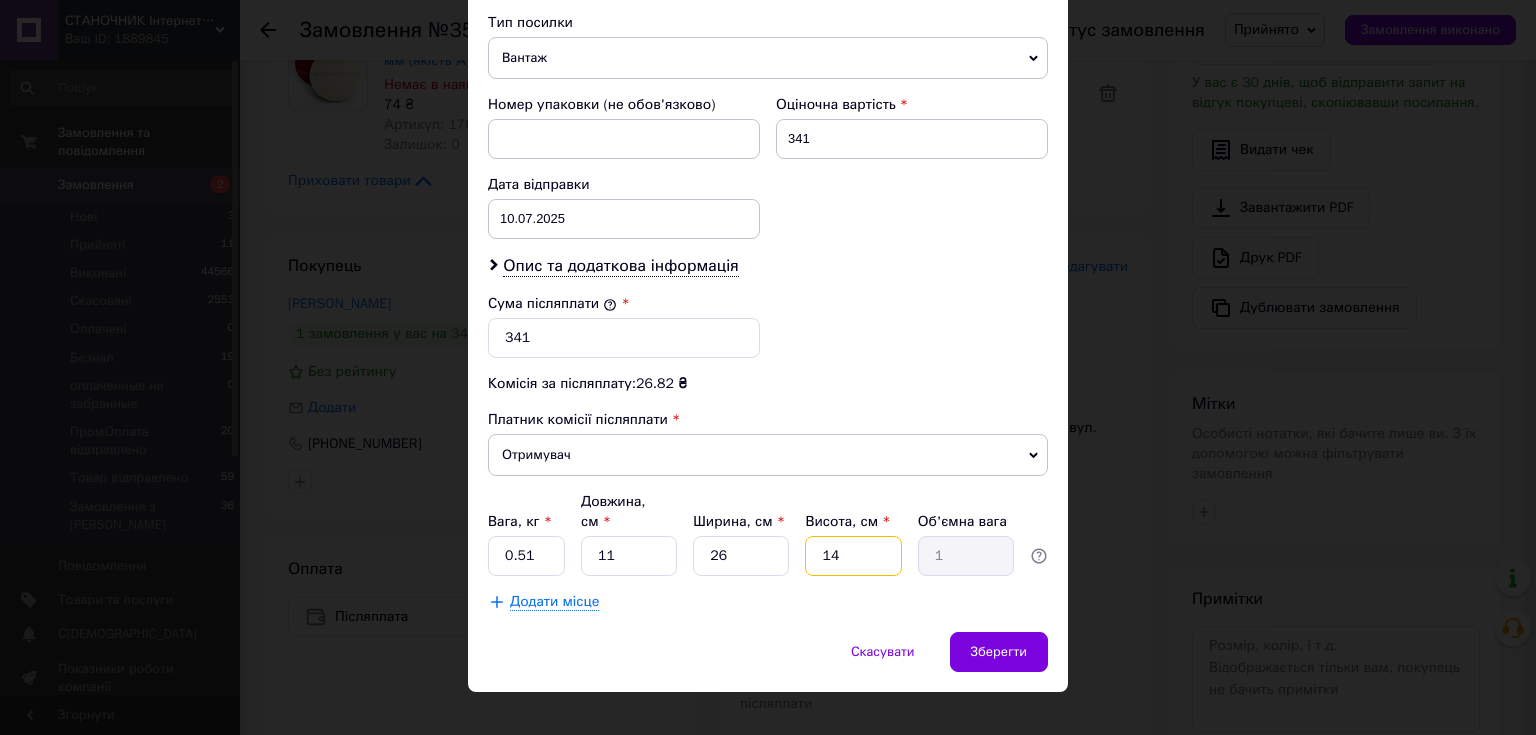 type on "1" 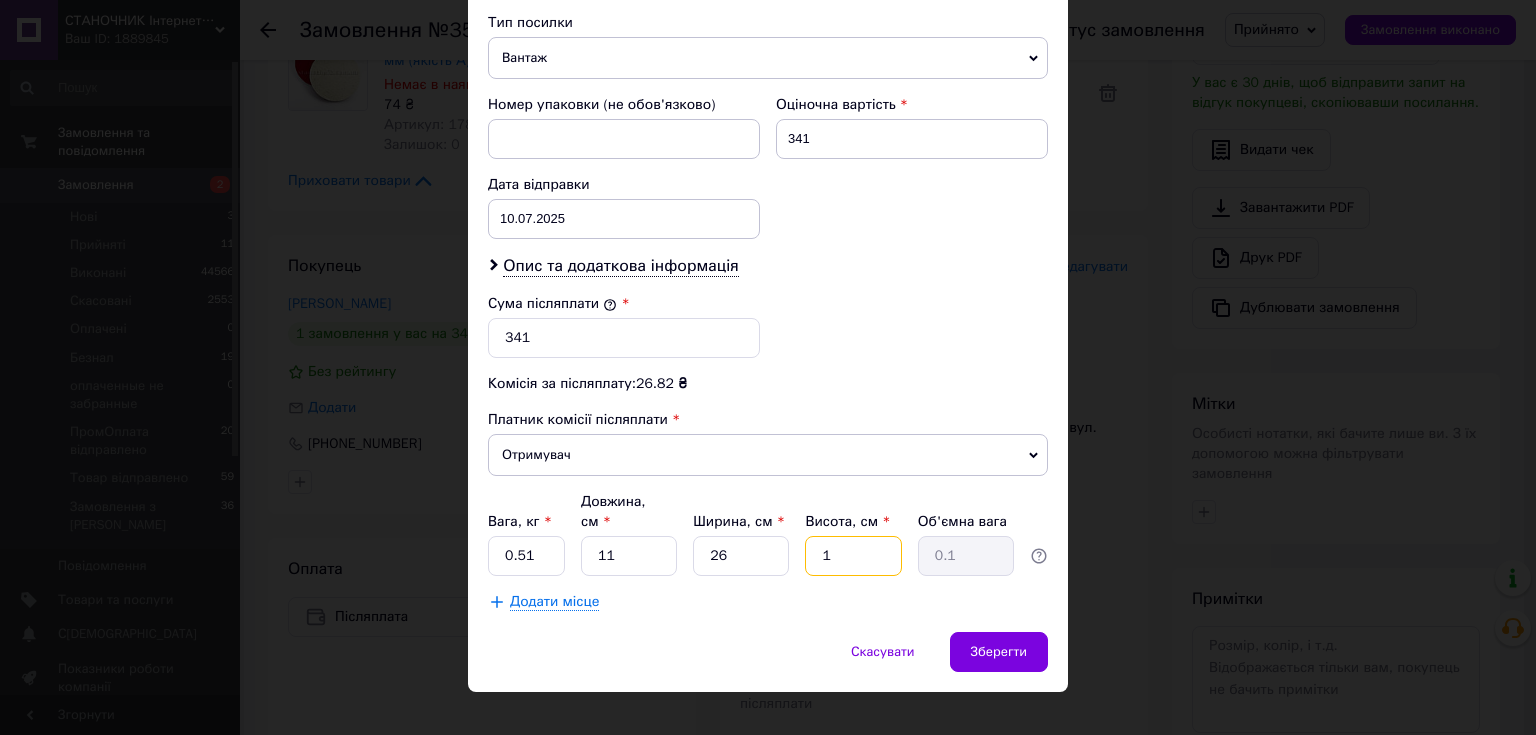 type 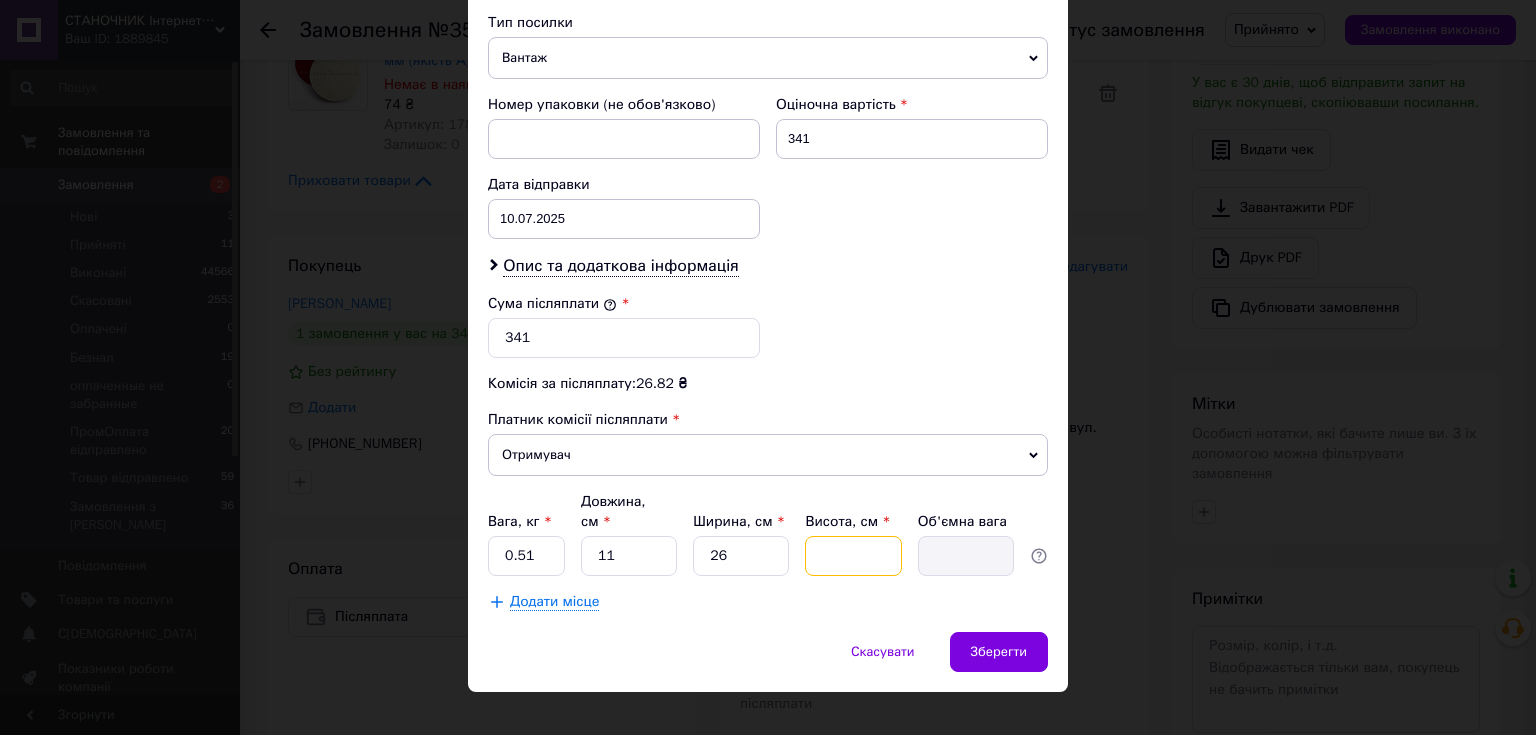 type on "5" 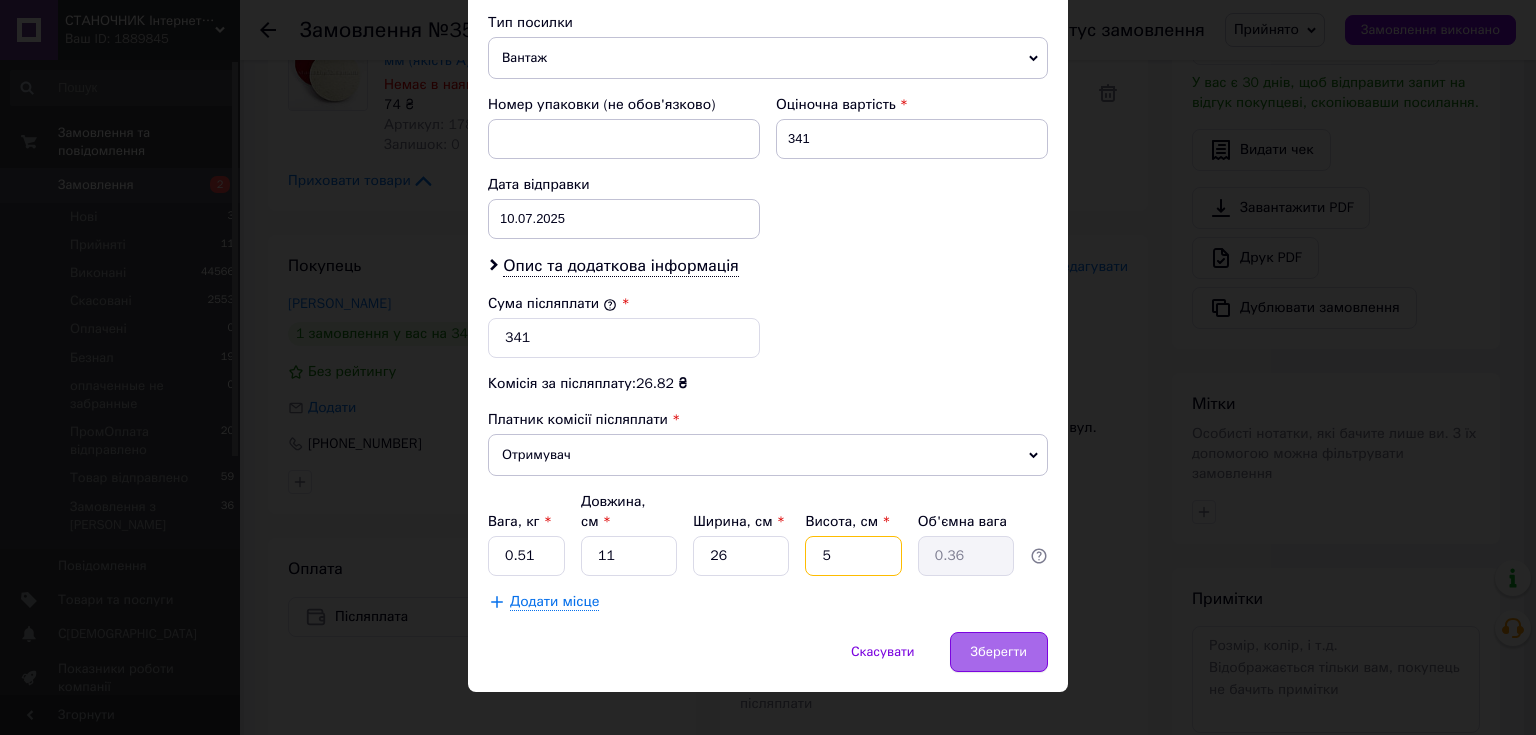type on "5" 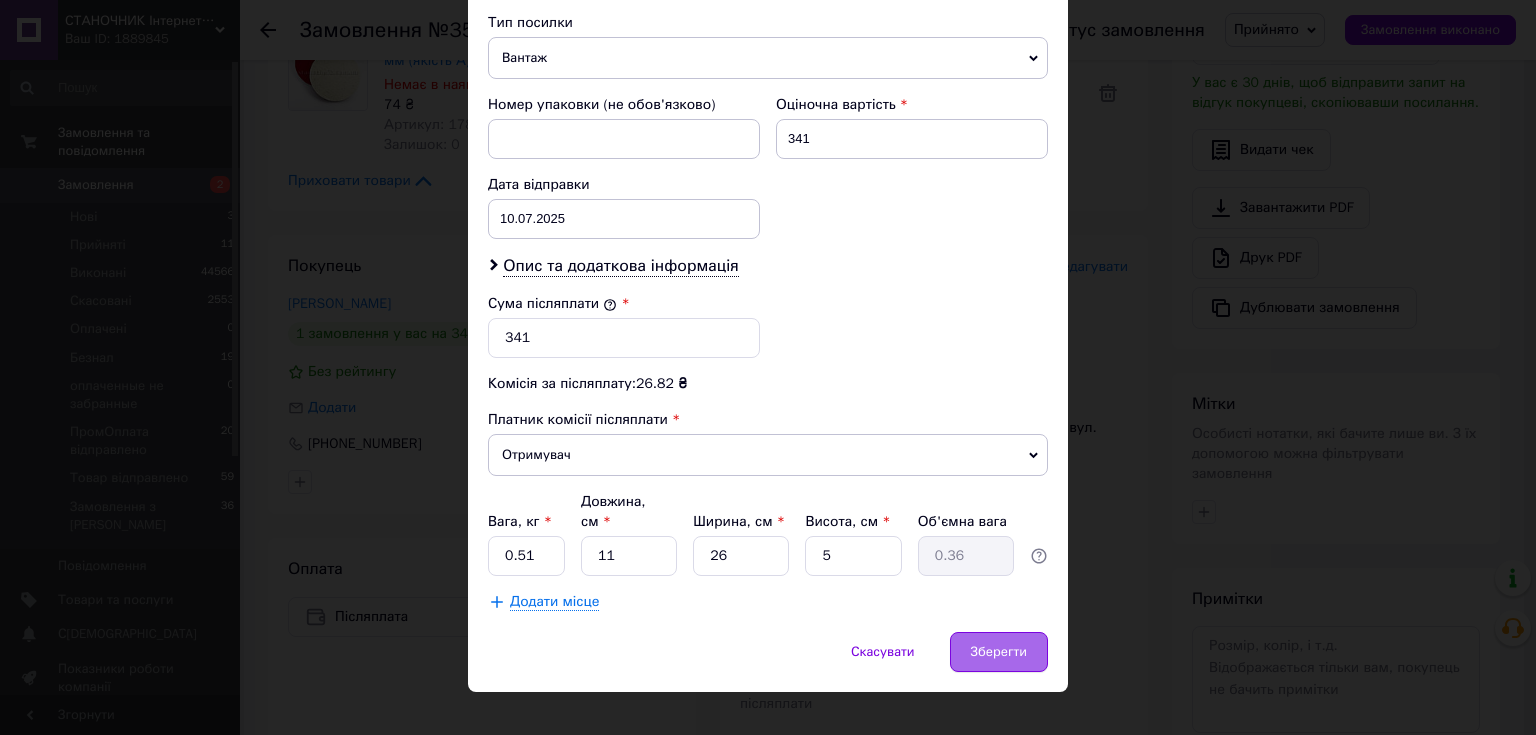 click on "Зберегти" at bounding box center [999, 652] 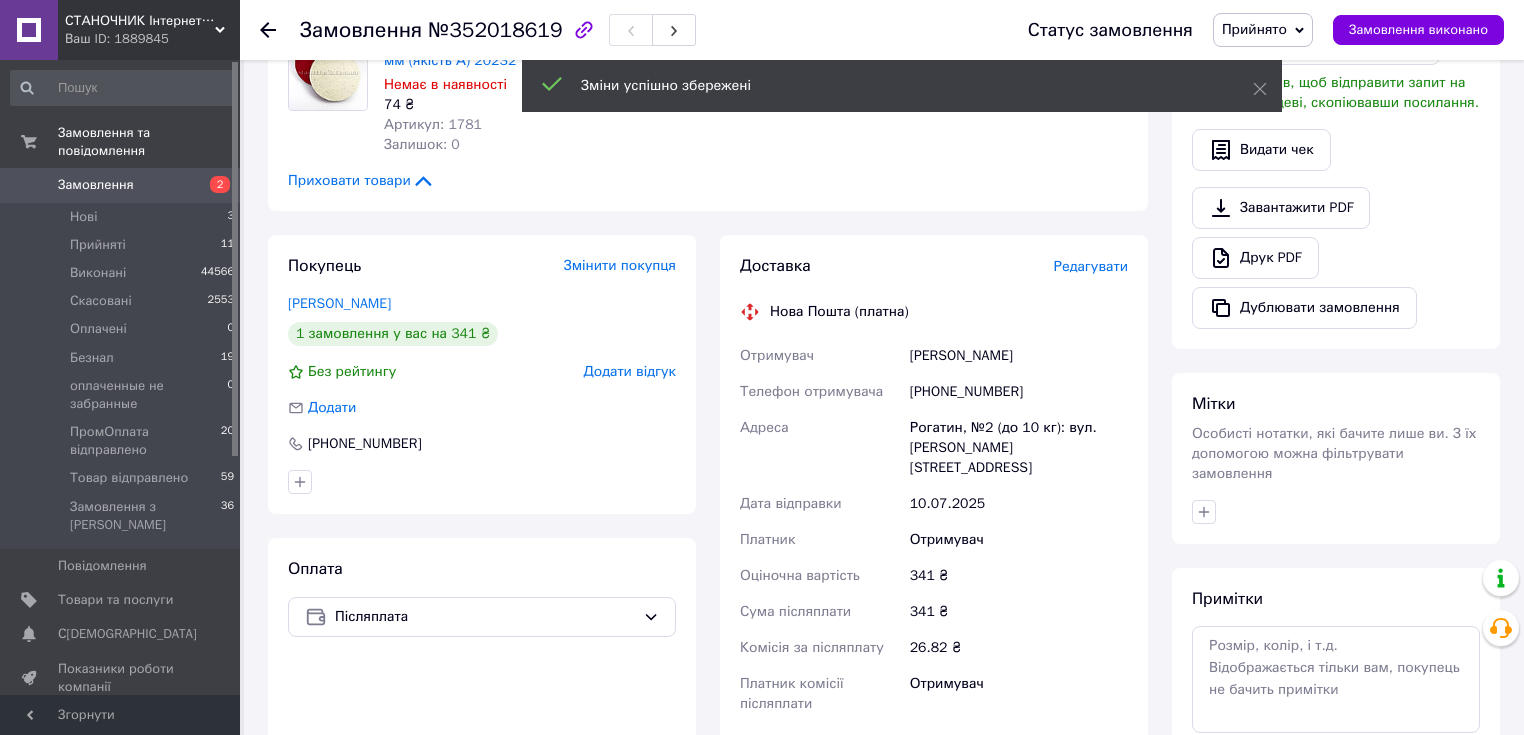 scroll, scrollTop: 800, scrollLeft: 0, axis: vertical 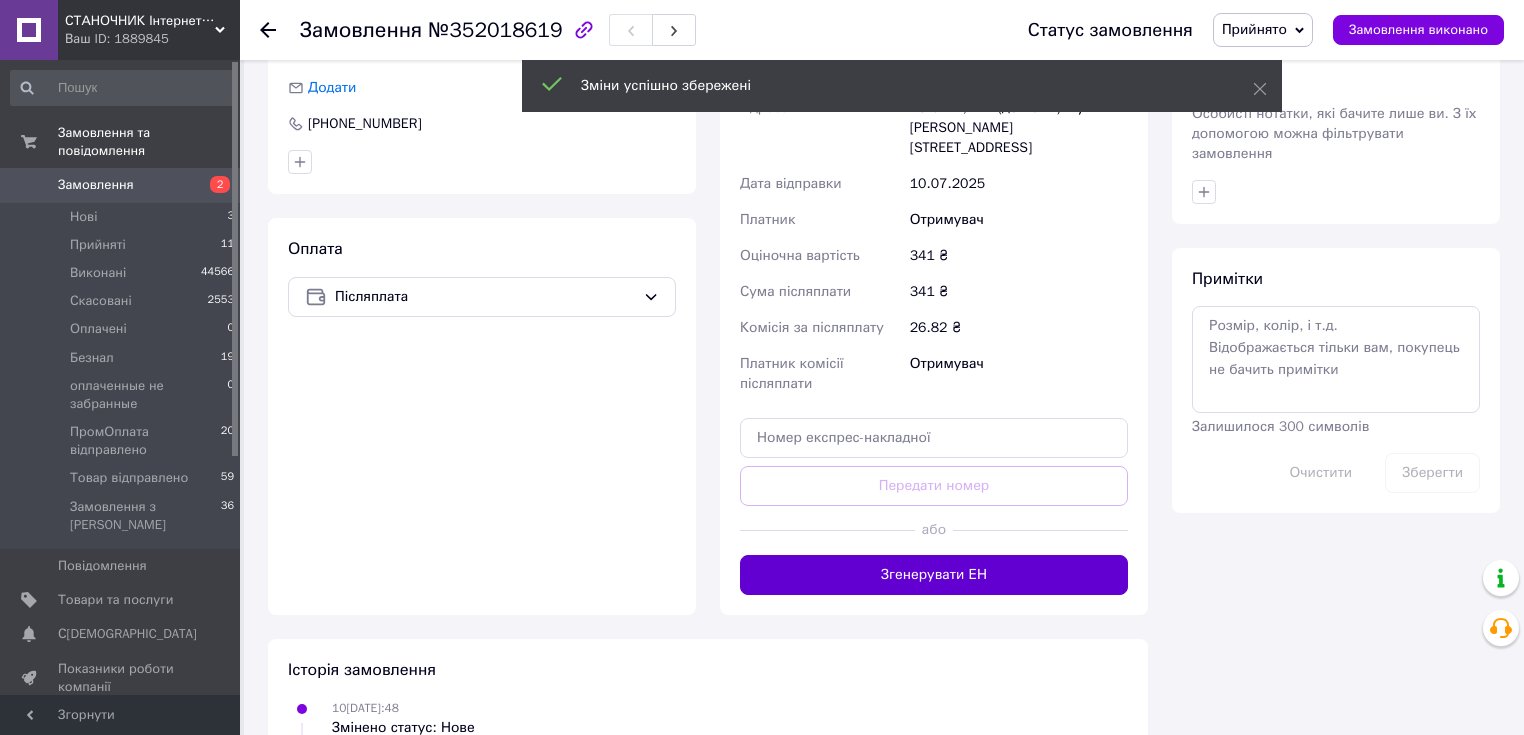 click on "Згенерувати ЕН" at bounding box center [934, 575] 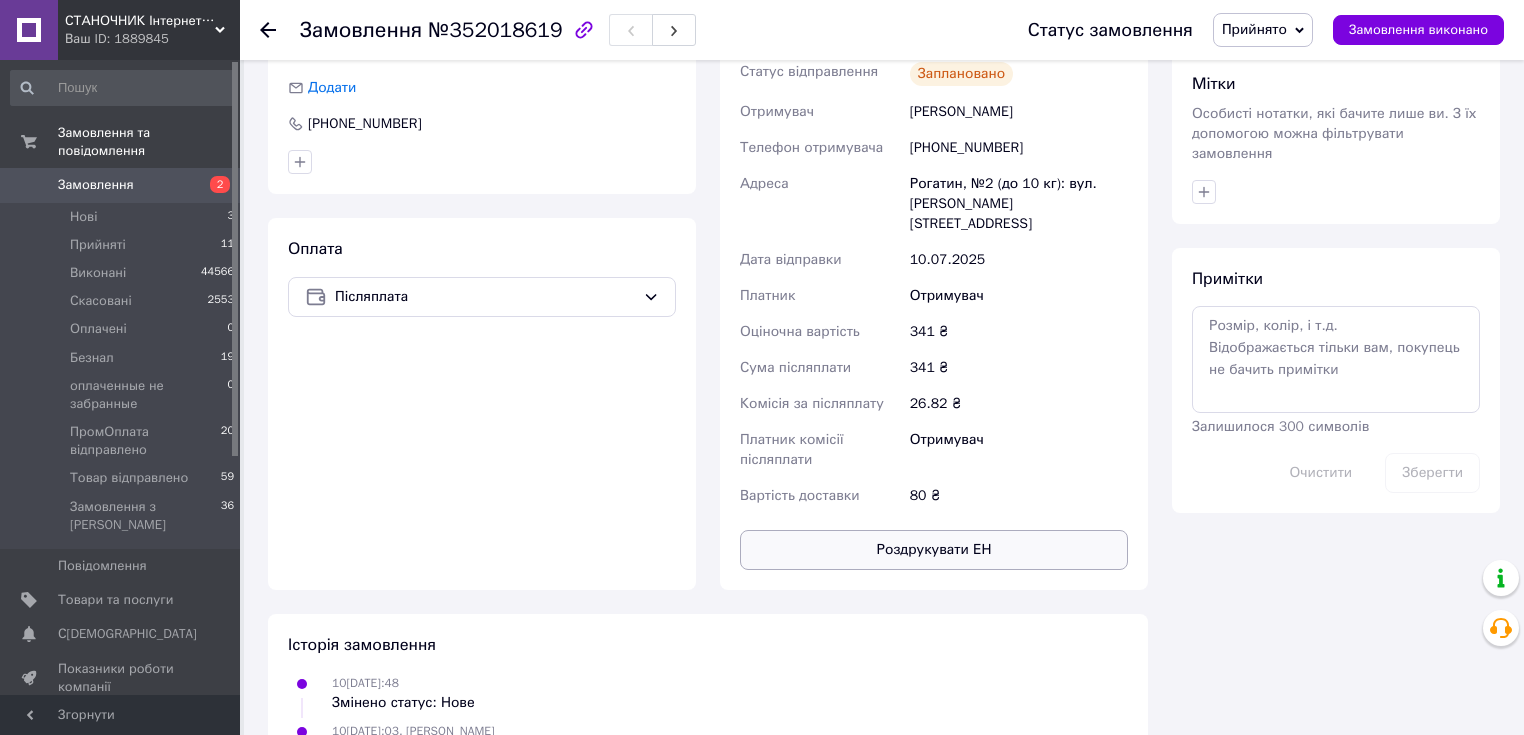 click on "Роздрукувати ЕН" at bounding box center (934, 550) 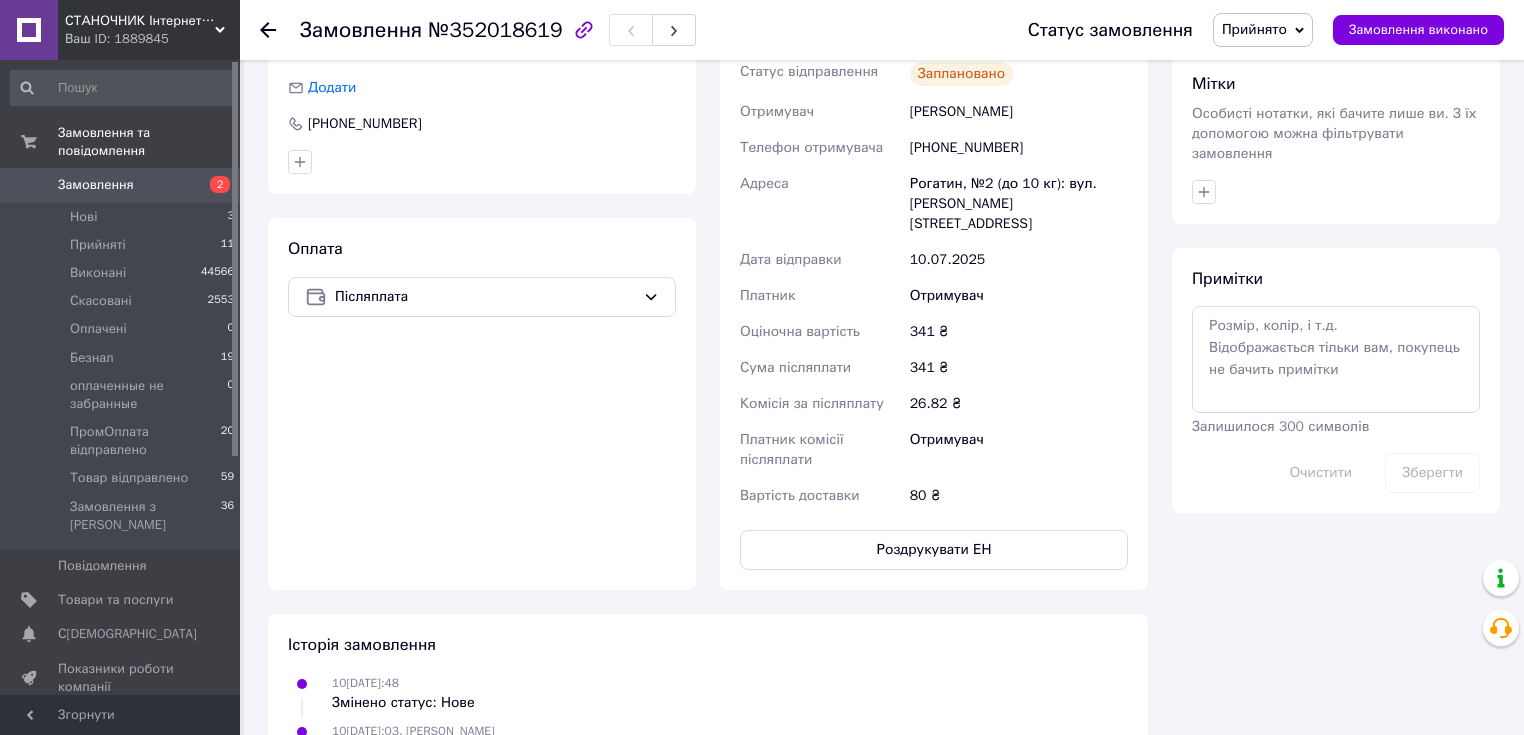 scroll, scrollTop: 640, scrollLeft: 0, axis: vertical 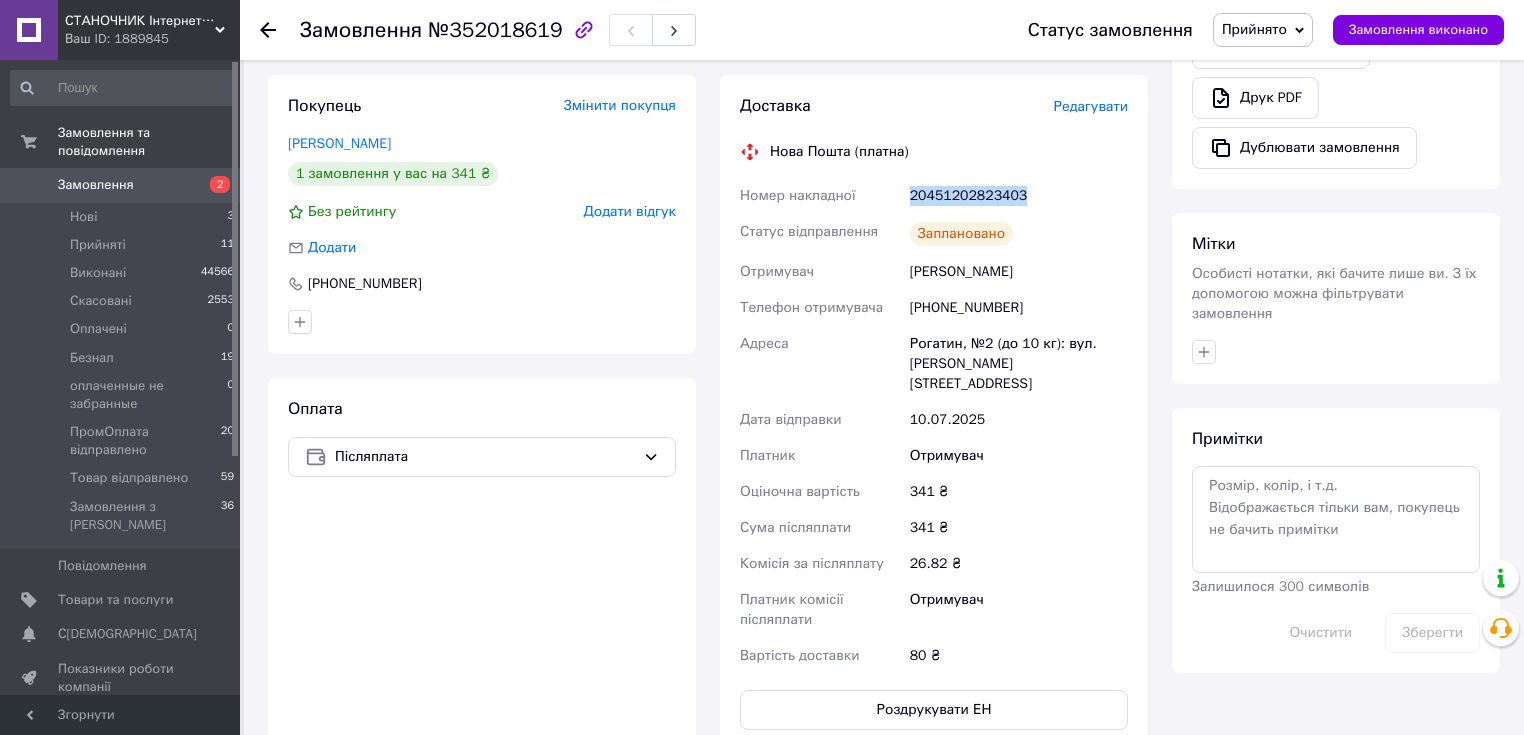 drag, startPoint x: 1052, startPoint y: 193, endPoint x: 1118, endPoint y: 194, distance: 66.007576 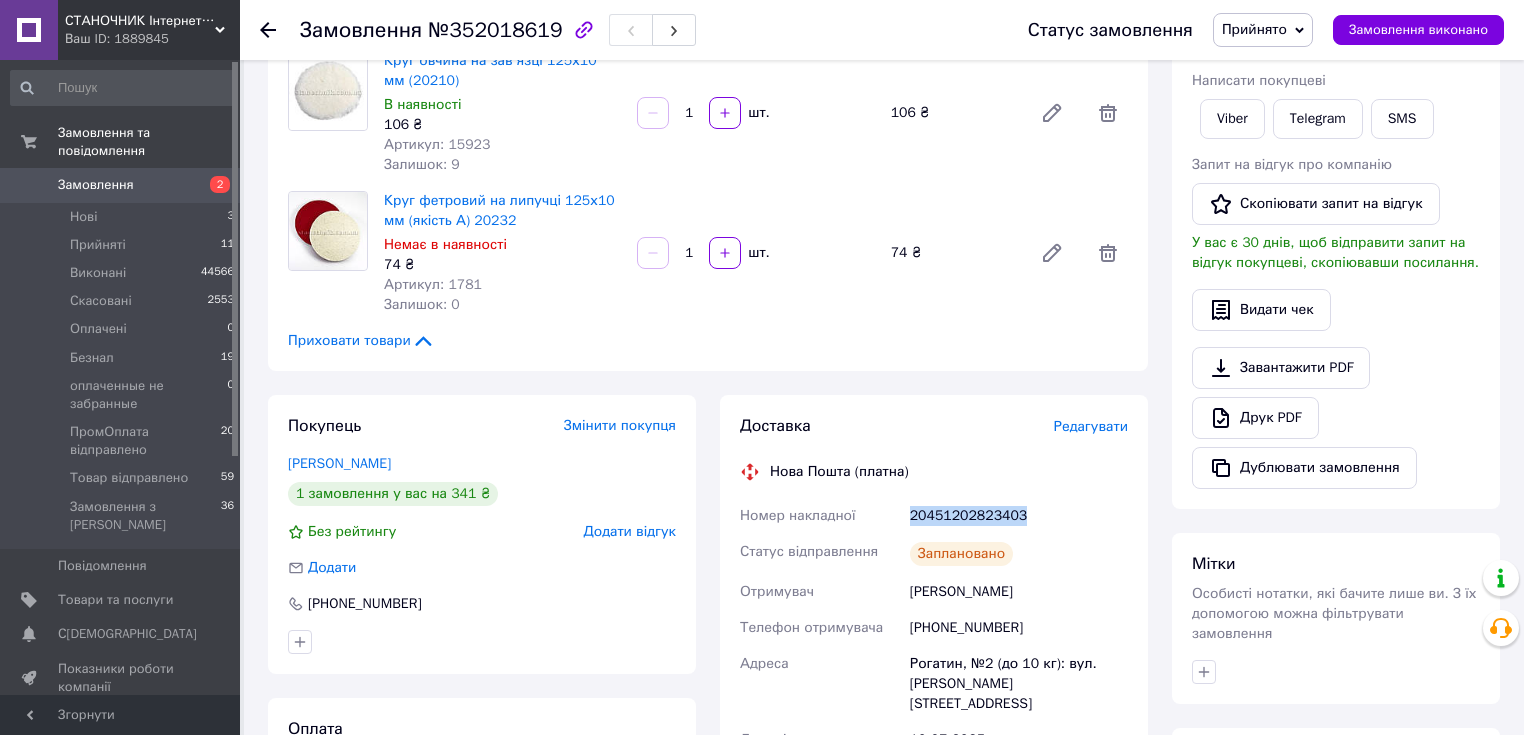 scroll, scrollTop: 160, scrollLeft: 0, axis: vertical 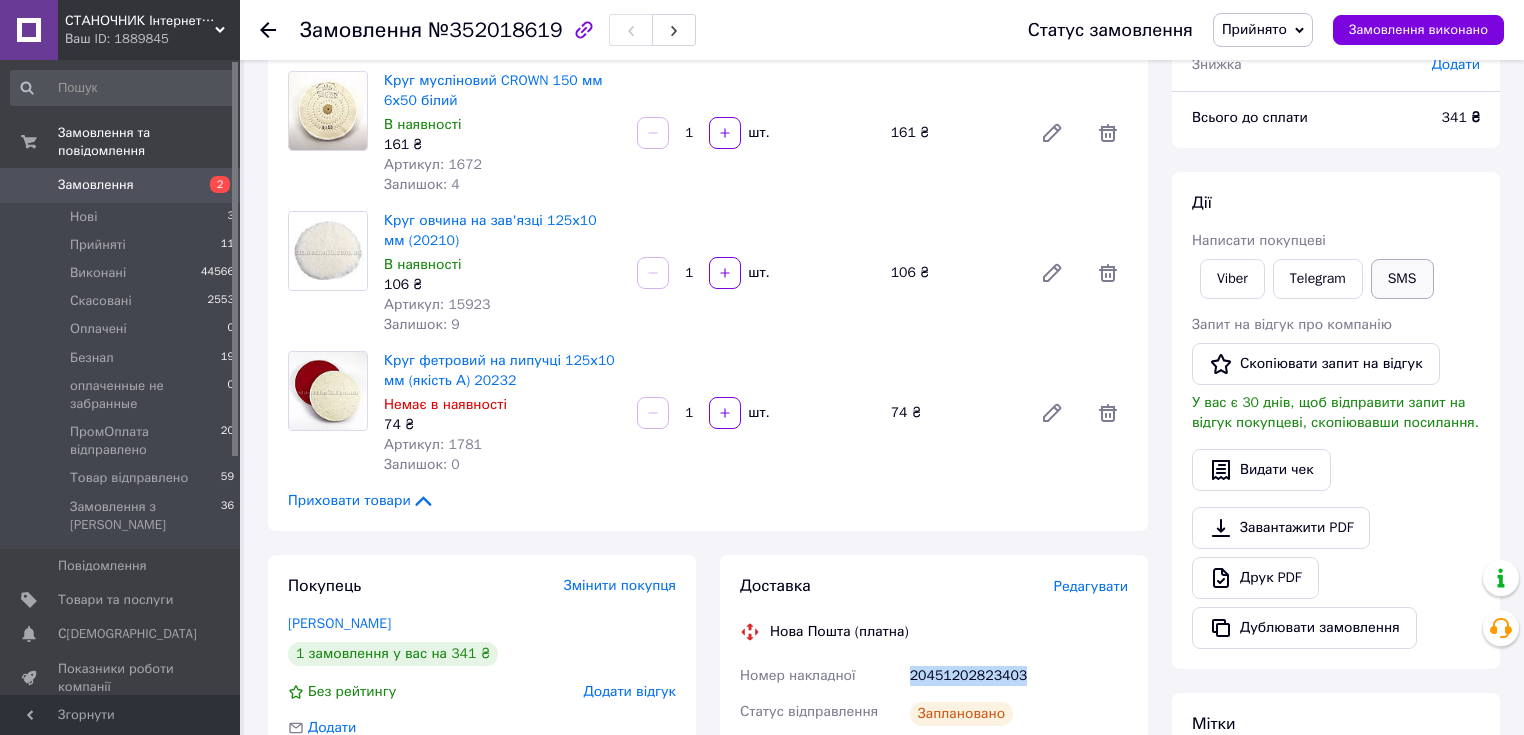 click on "SMS" at bounding box center (1402, 279) 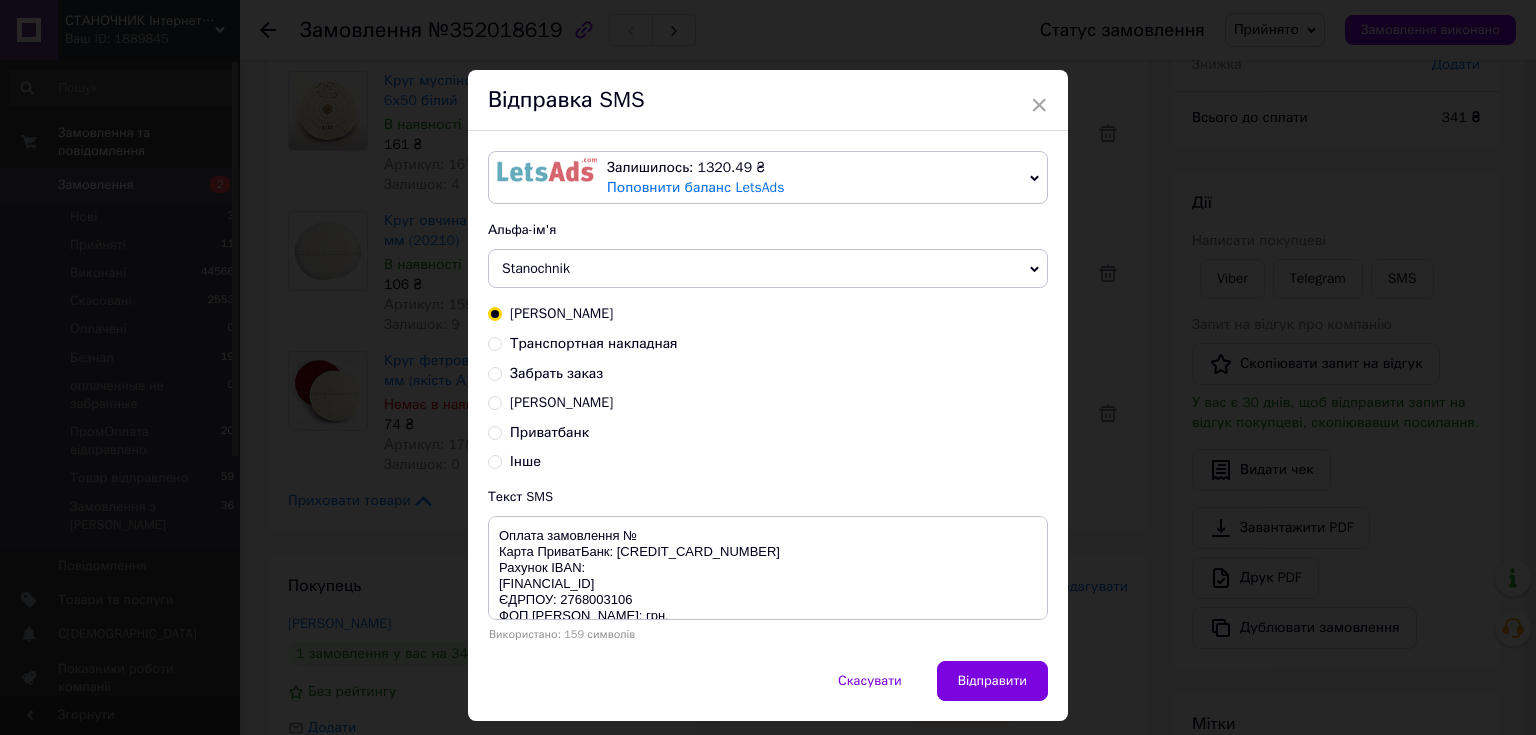 click on "Транспортная накладная" at bounding box center [594, 343] 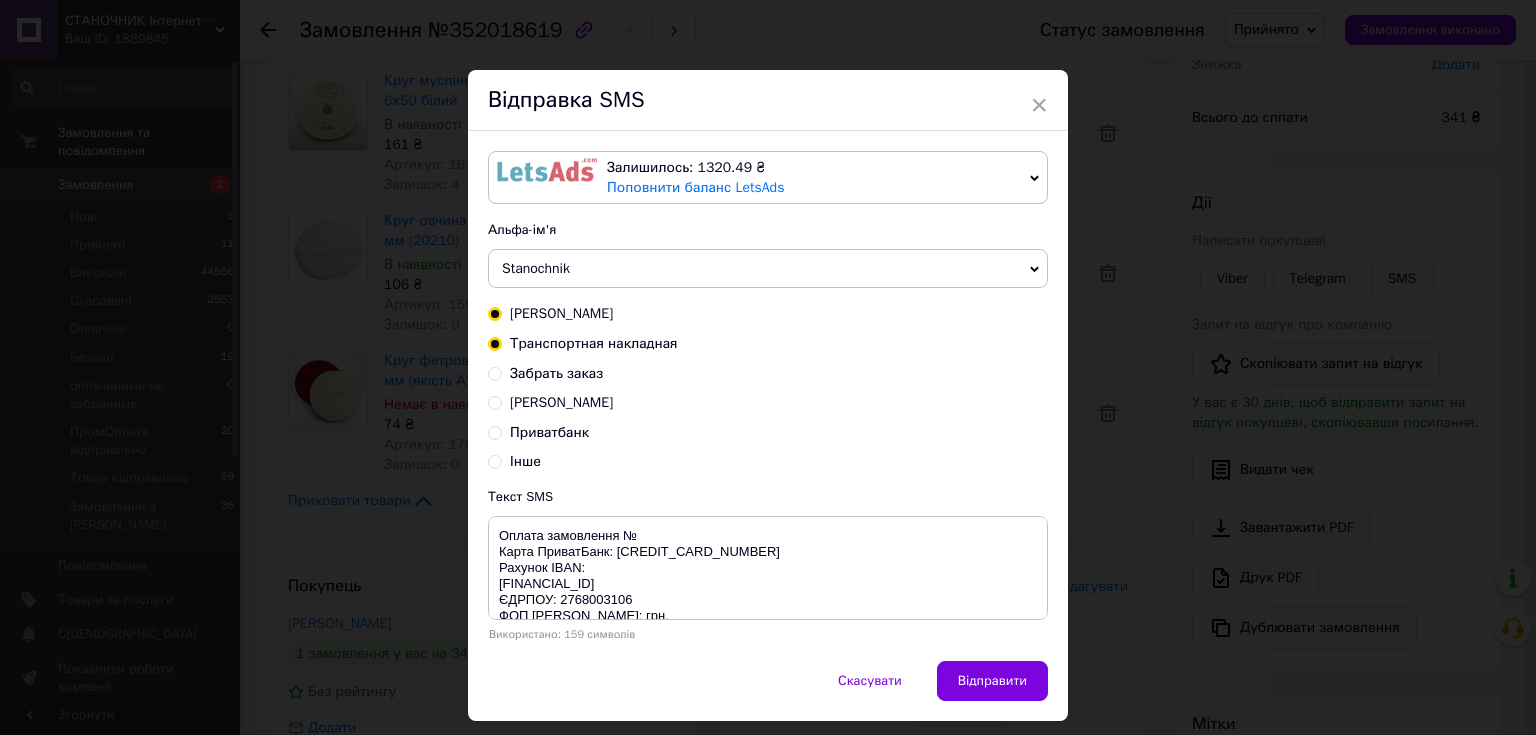 radio on "false" 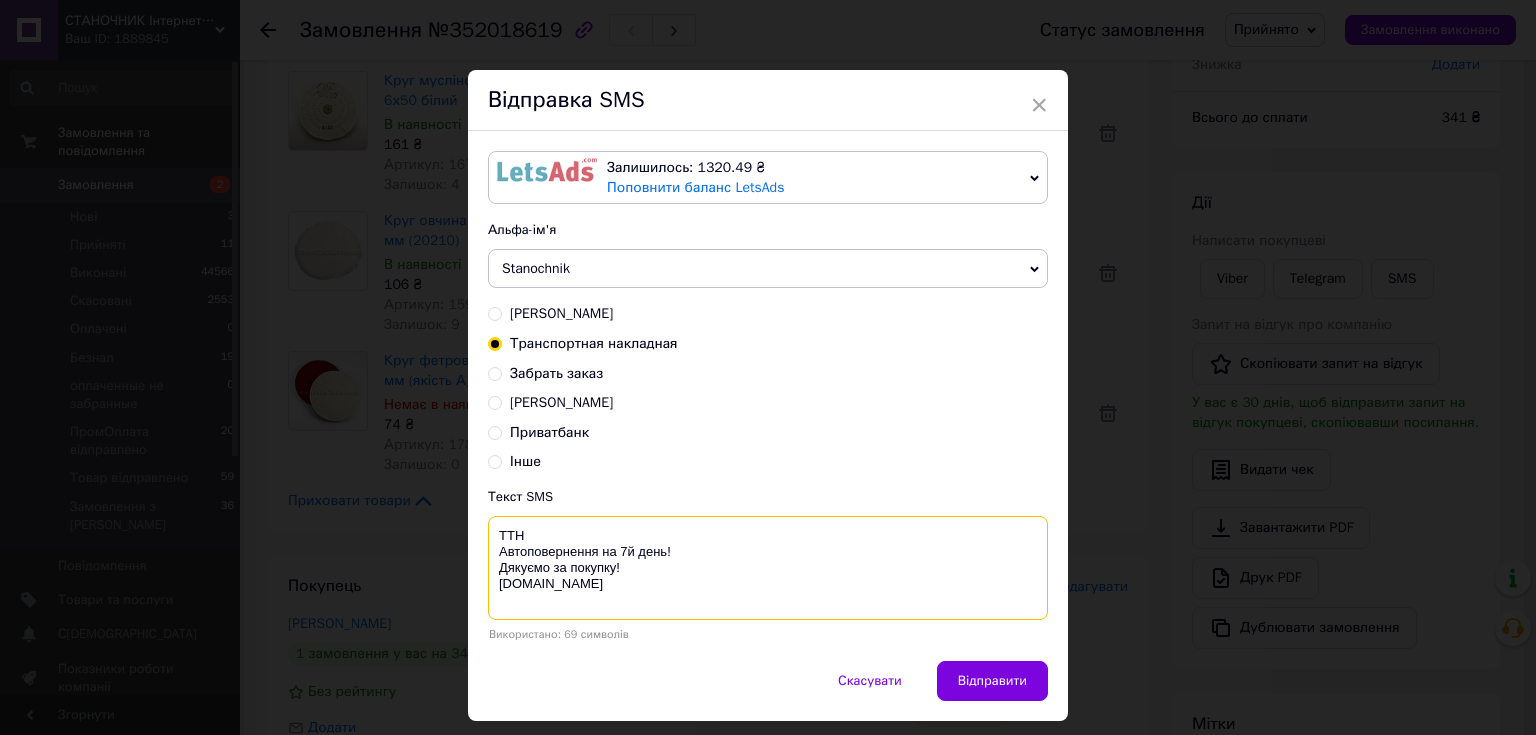 click on "ТТН
Автоповернення на 7й день!
Дякуємо за покупку!
[DOMAIN_NAME]" at bounding box center [768, 568] 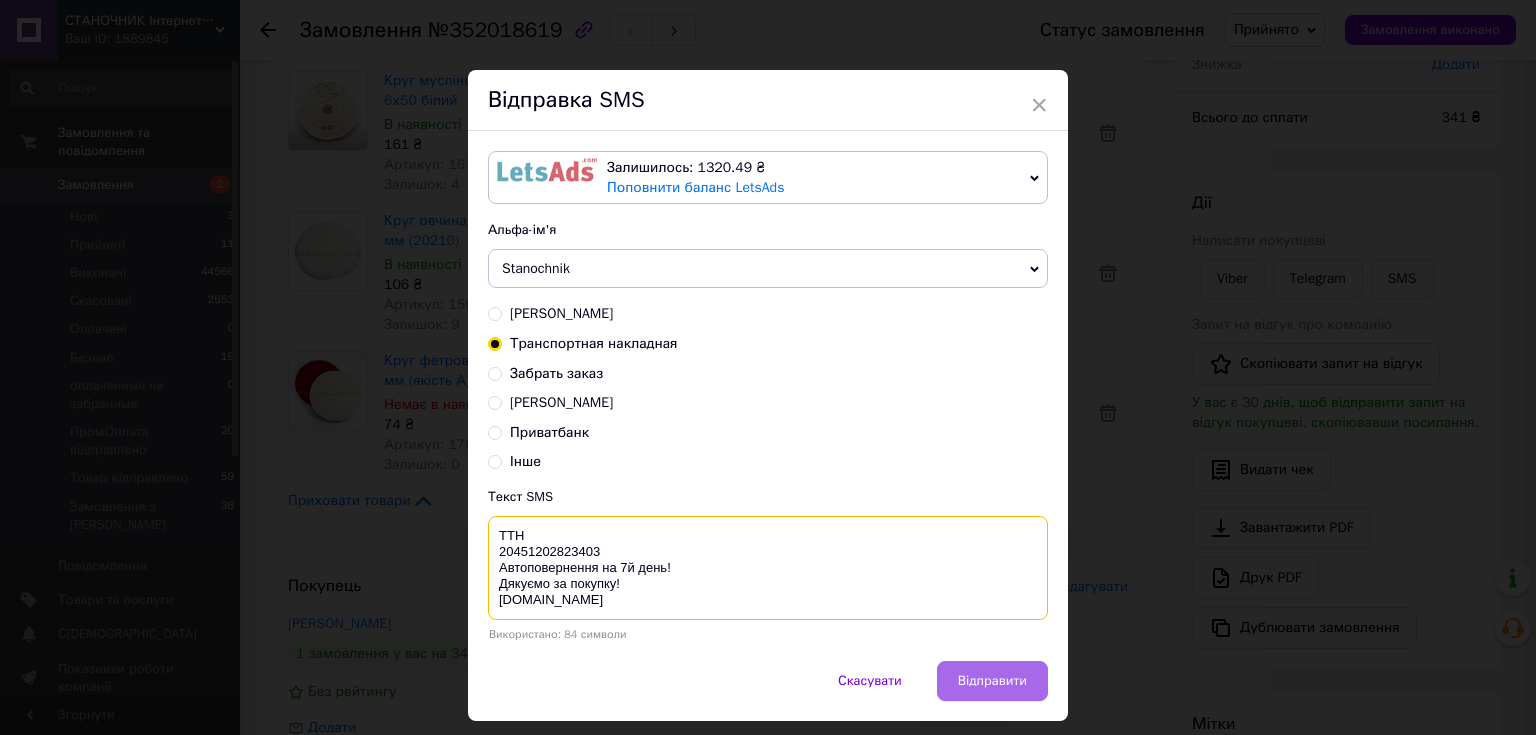 type on "ТТН
20451202823403
Автоповернення на 7й день!
Дякуємо за покупку!
[DOMAIN_NAME]" 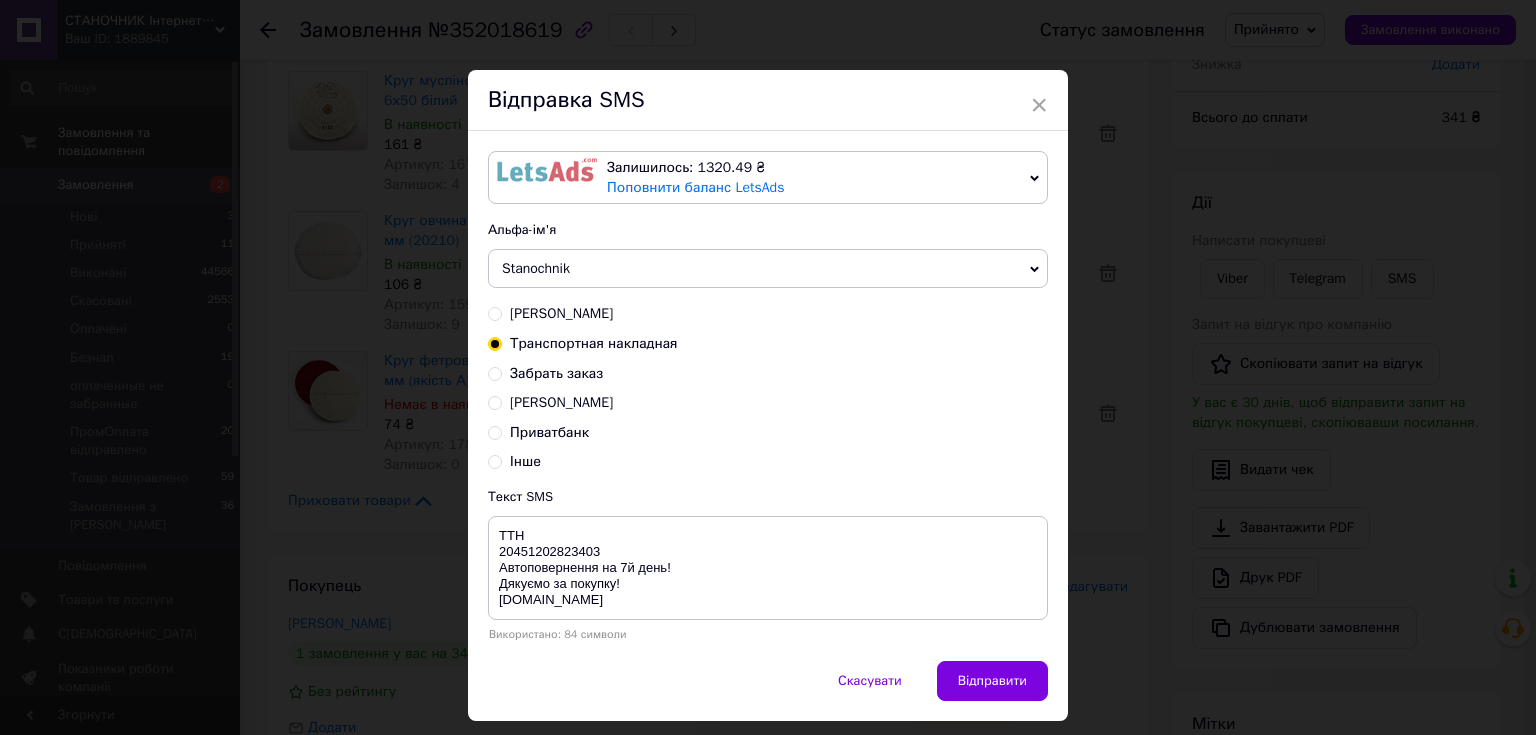 drag, startPoint x: 1007, startPoint y: 672, endPoint x: 996, endPoint y: 679, distance: 13.038404 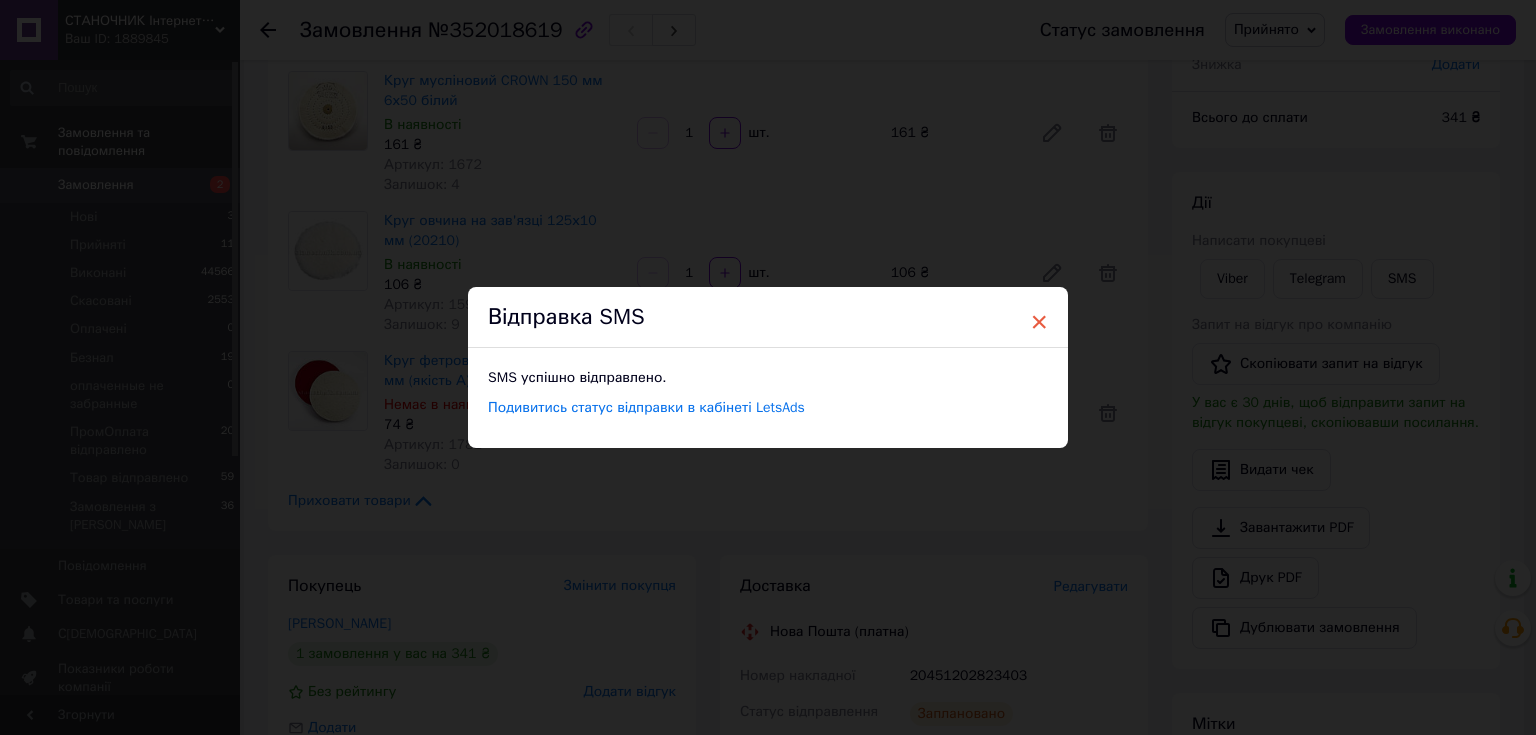 click on "×" at bounding box center (1039, 322) 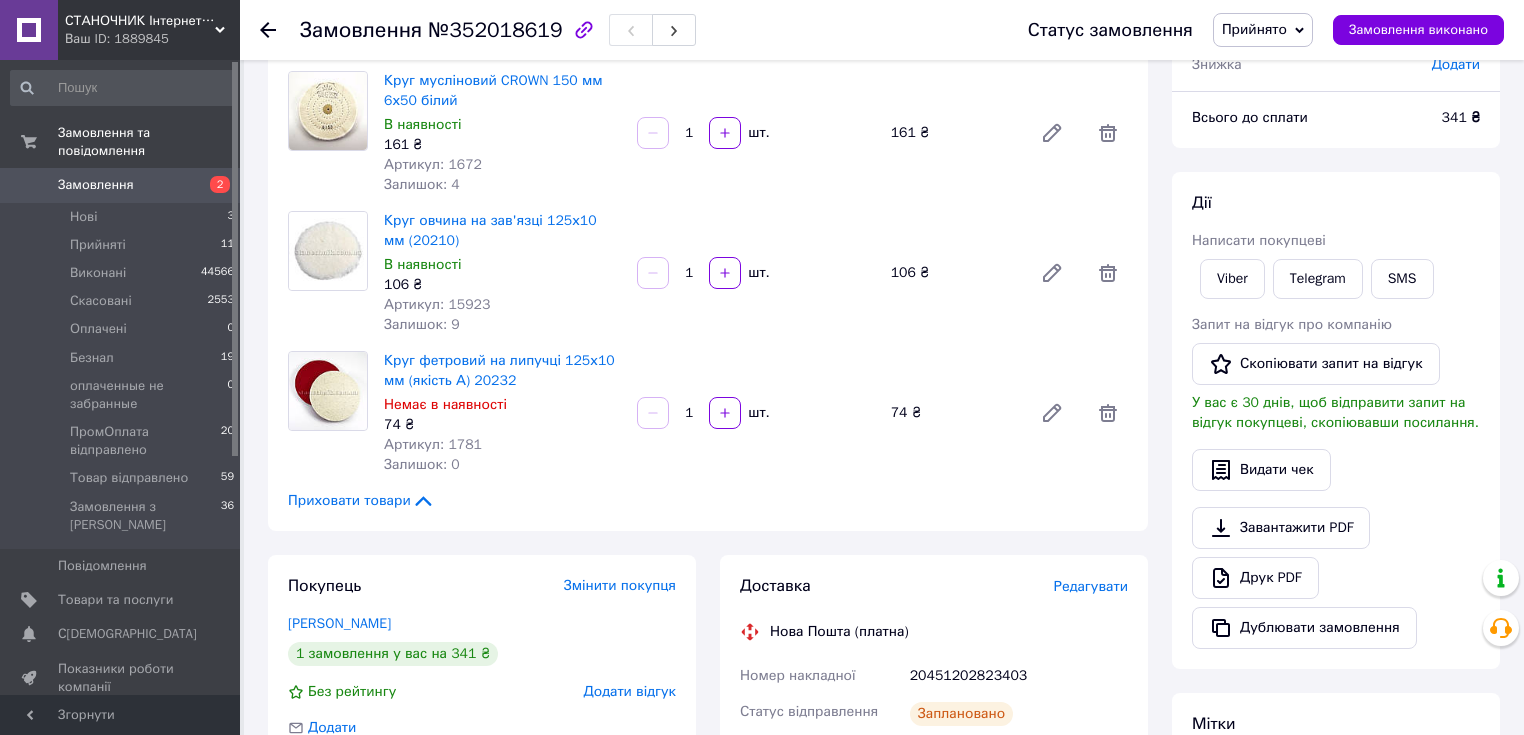 click on "Прийнято" at bounding box center (1254, 29) 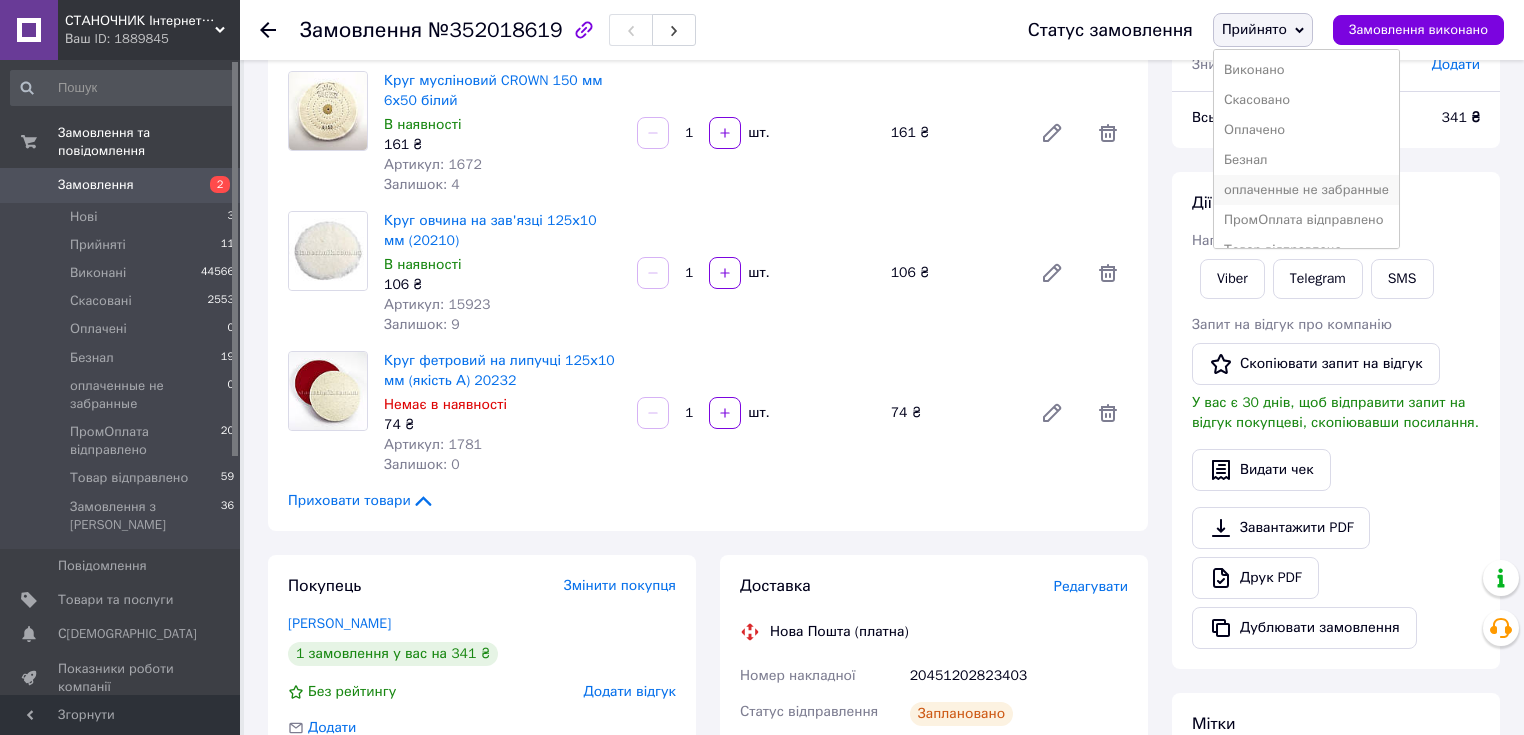 scroll, scrollTop: 21, scrollLeft: 0, axis: vertical 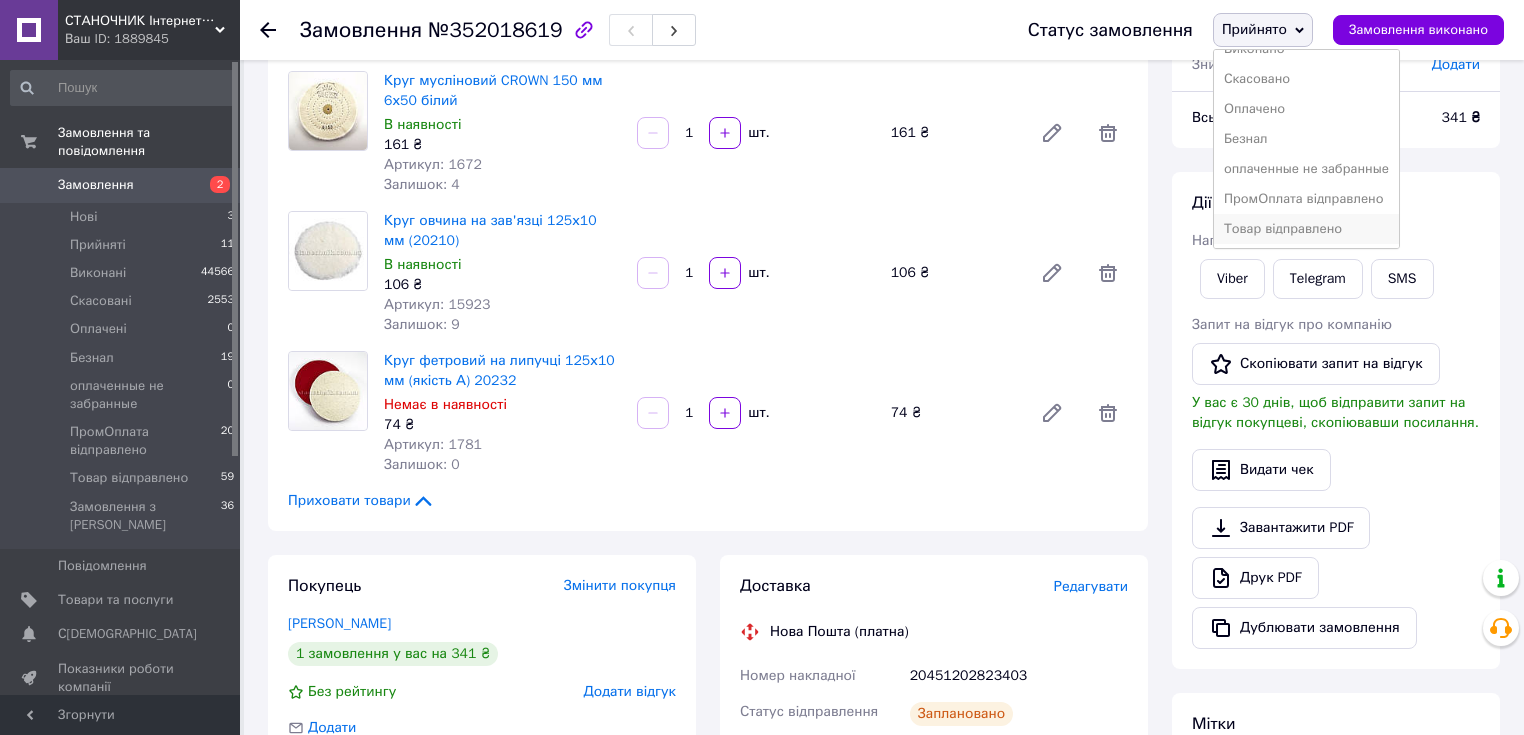 click on "Товар відправлено" at bounding box center (1306, 229) 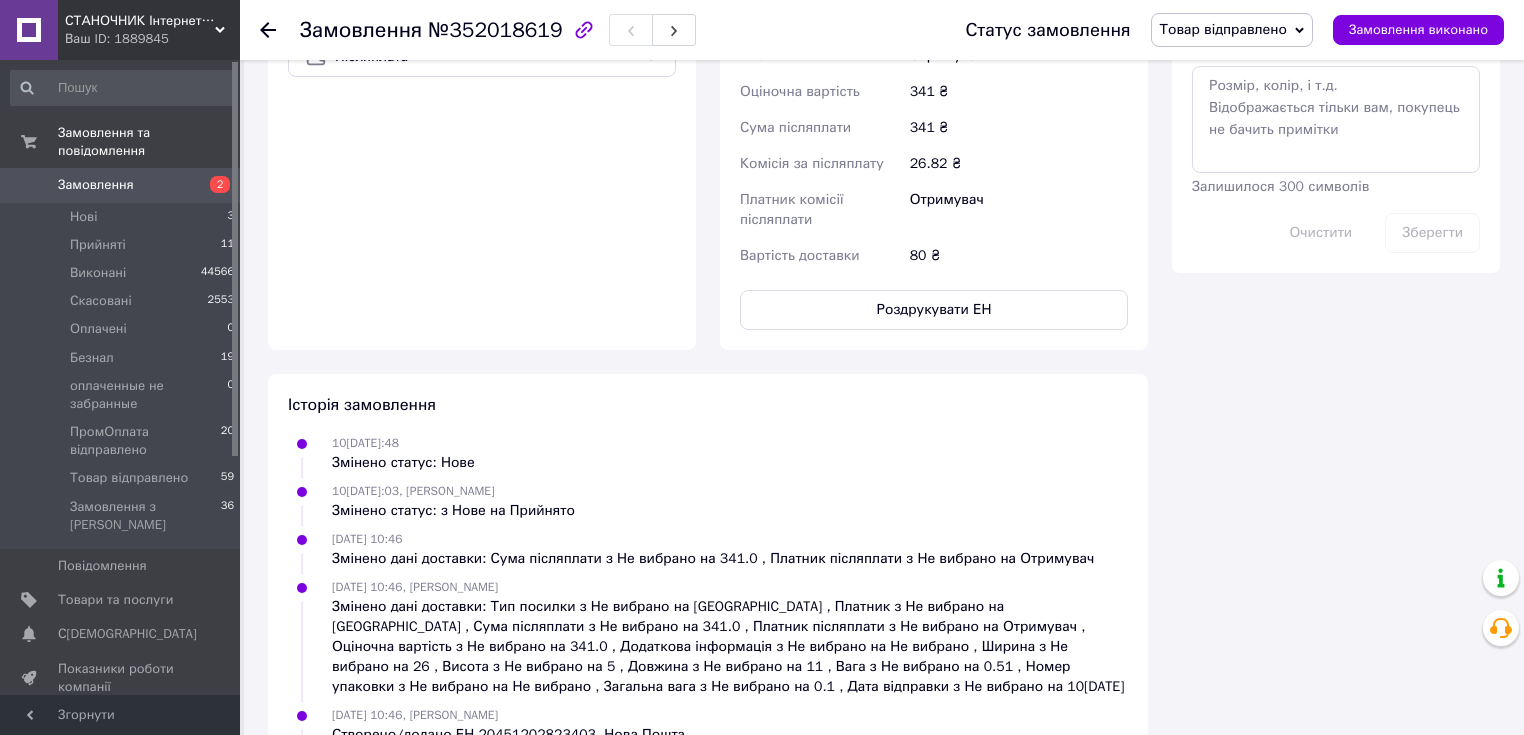 scroll, scrollTop: 1172, scrollLeft: 0, axis: vertical 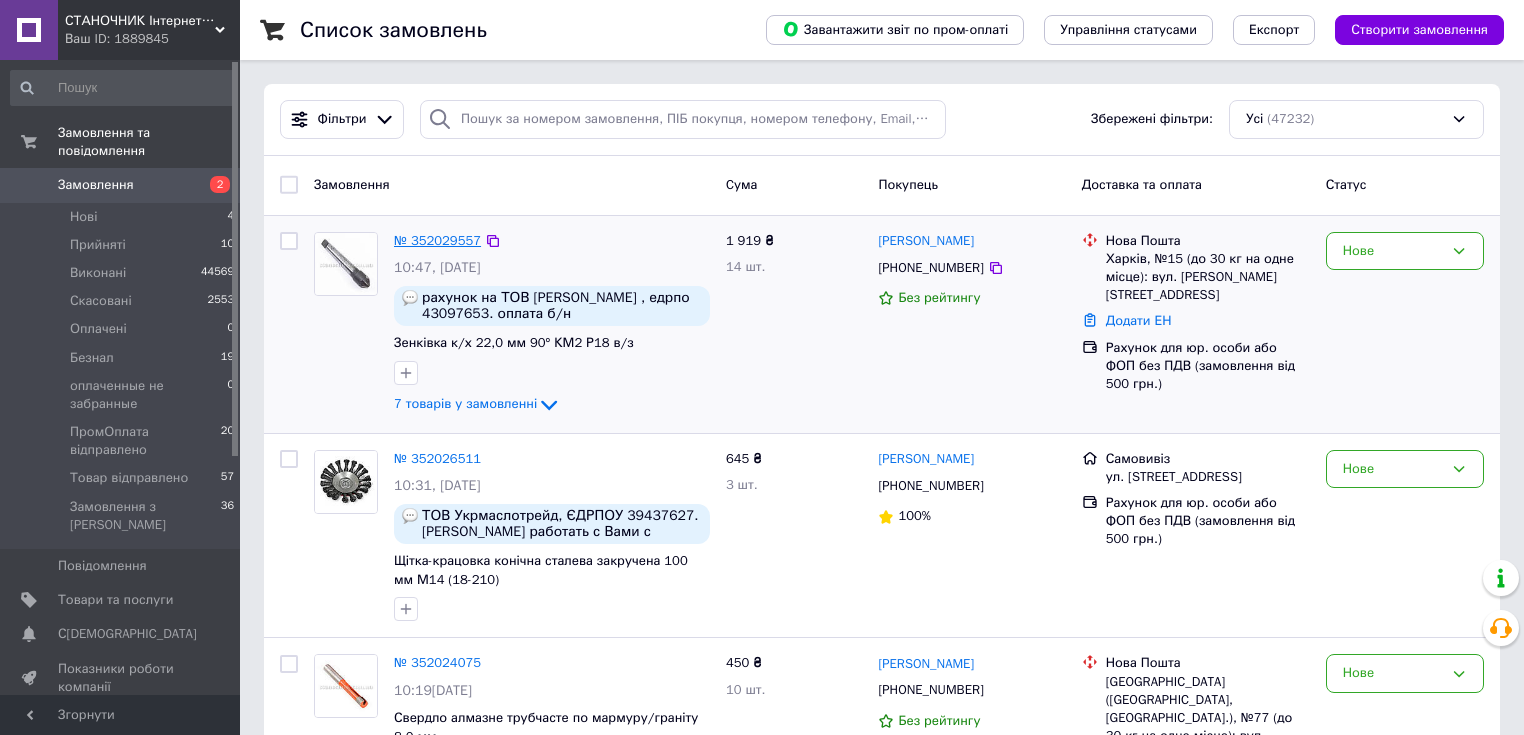 click on "№ 352029557" at bounding box center [437, 240] 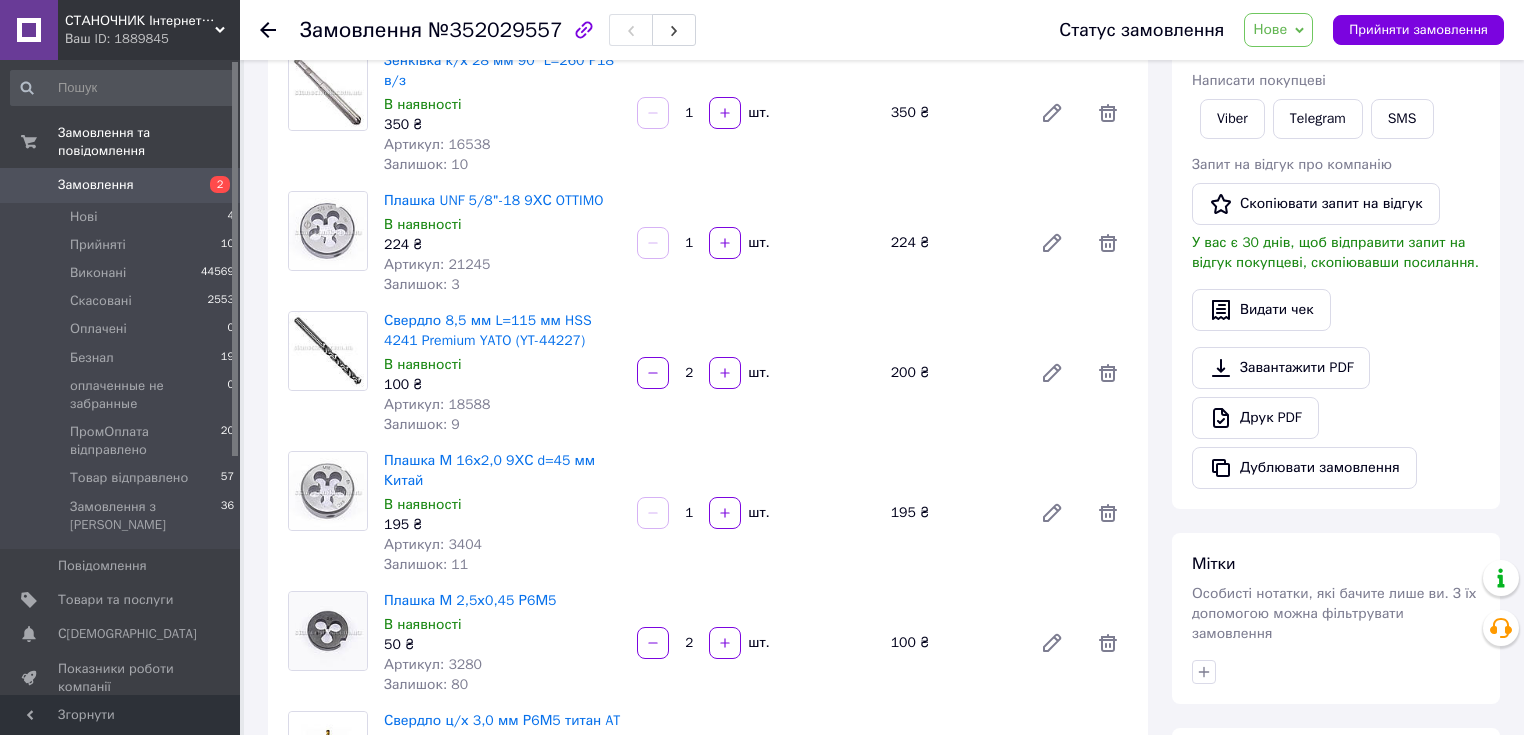 scroll, scrollTop: 0, scrollLeft: 0, axis: both 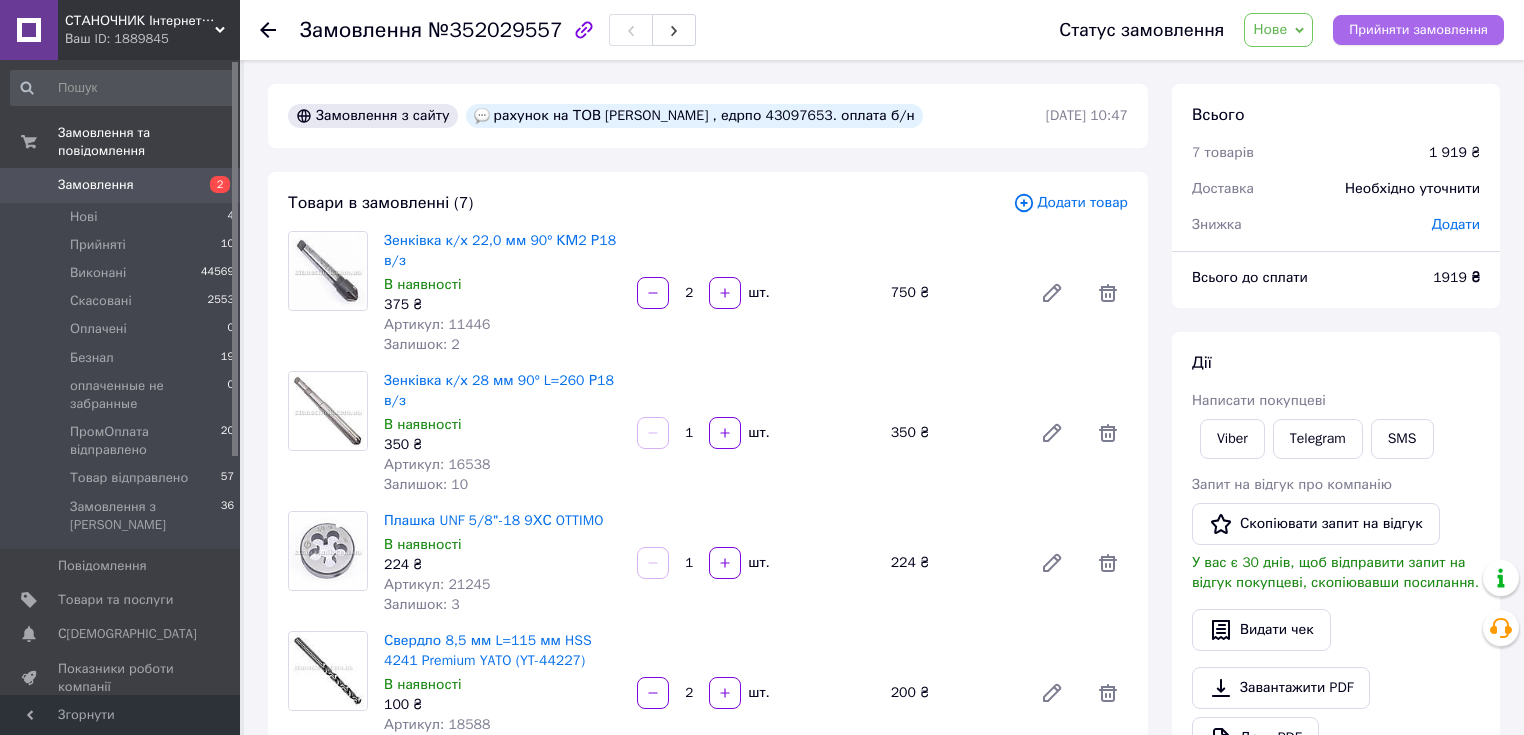 click on "Прийняти замовлення" at bounding box center [1418, 30] 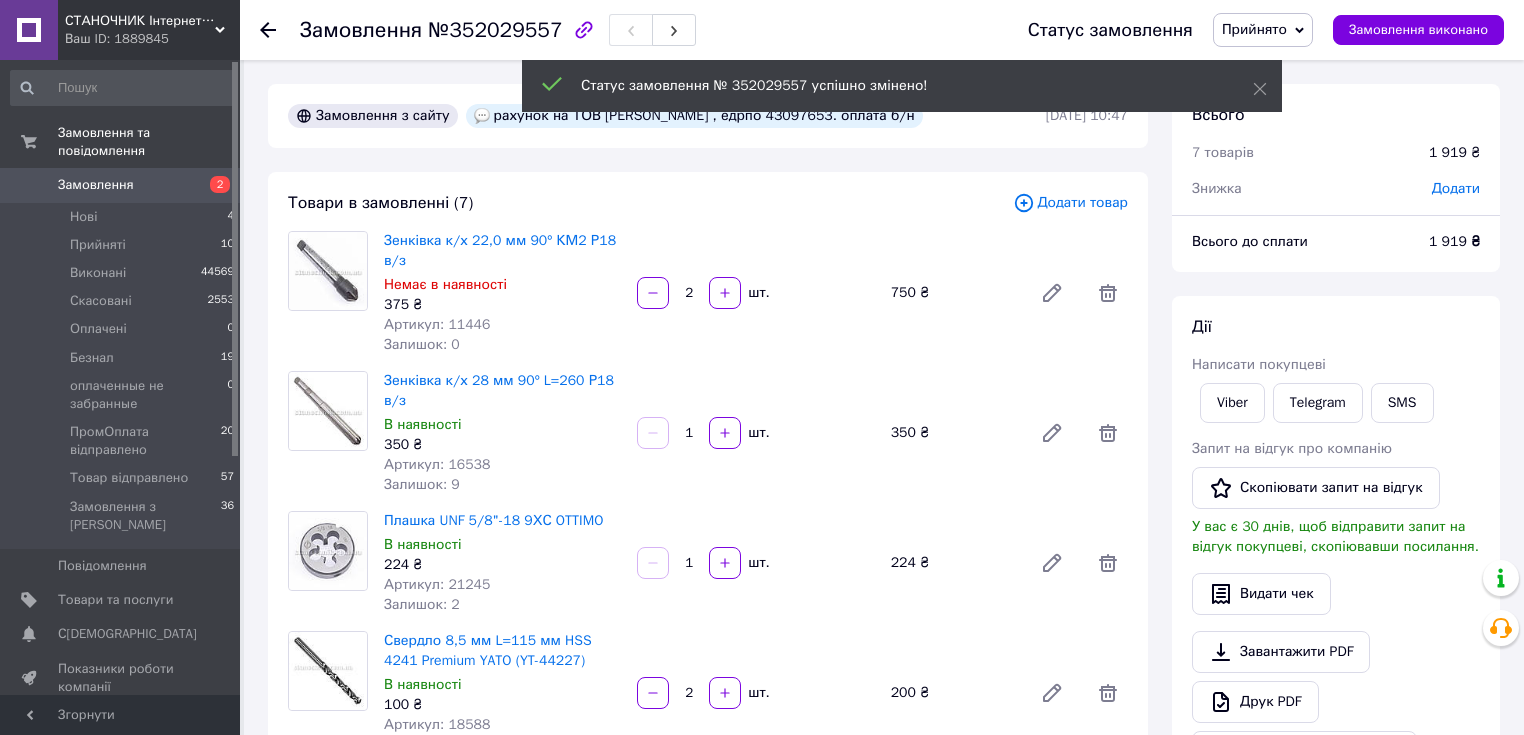 click on "Прийнято" at bounding box center (1263, 30) 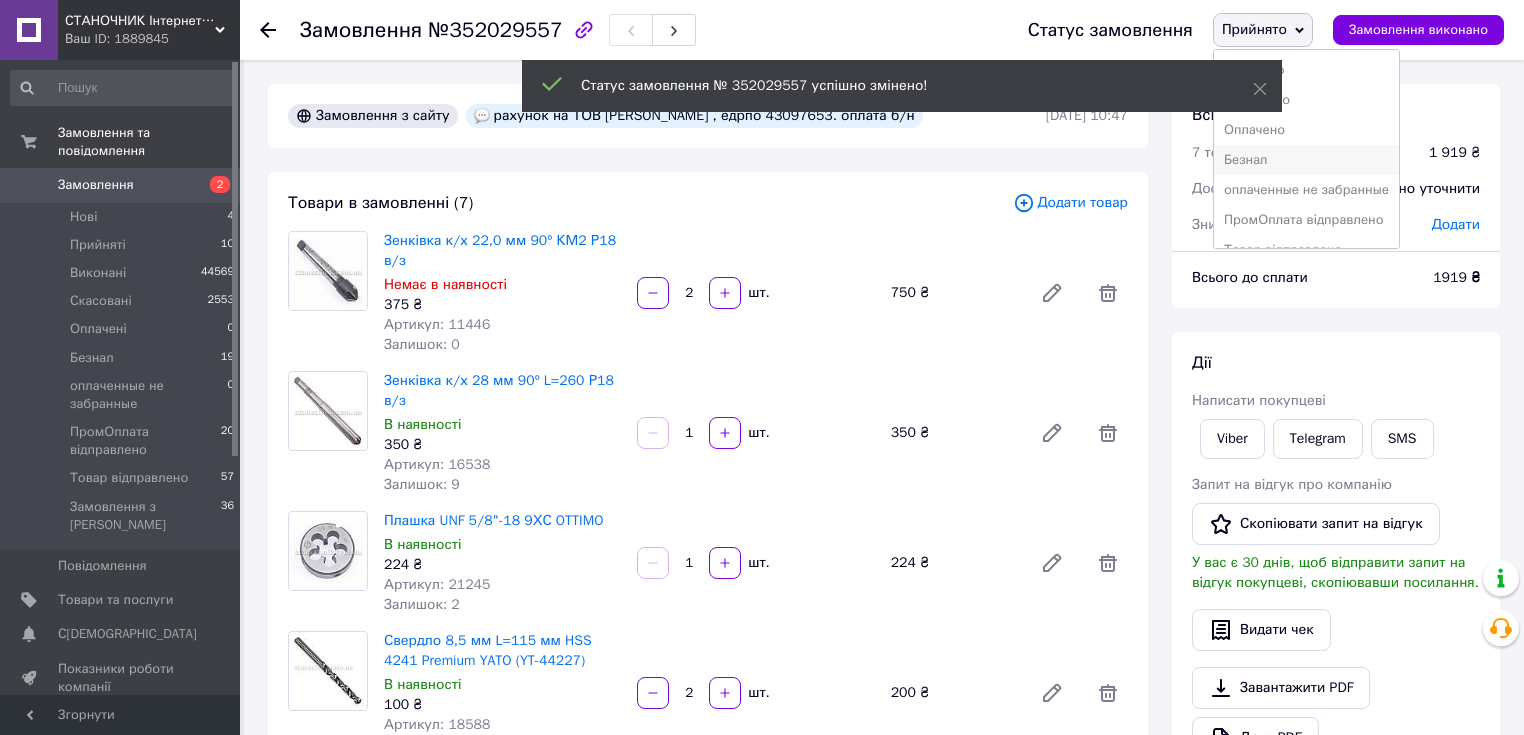 click on "Безнал" at bounding box center (1306, 160) 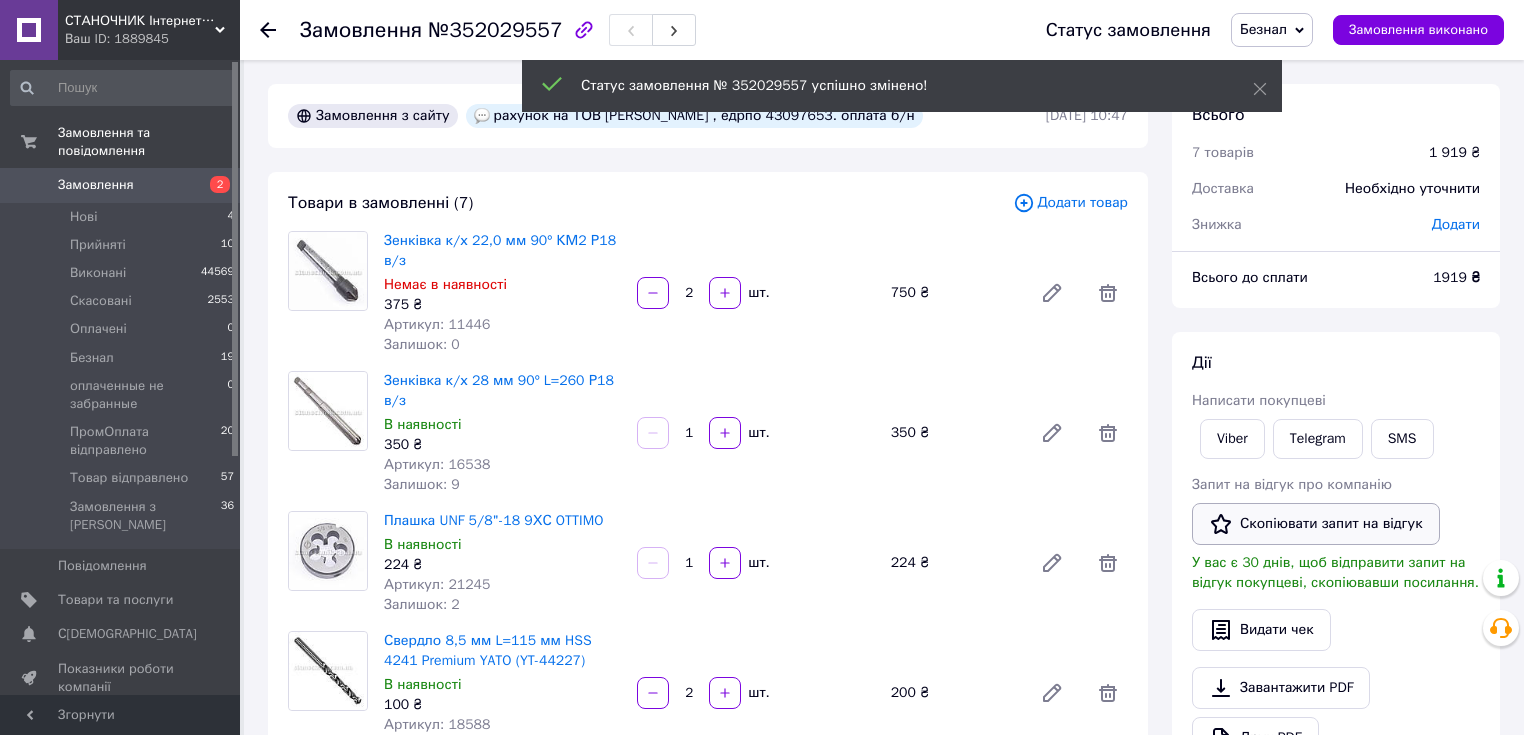 scroll, scrollTop: 160, scrollLeft: 0, axis: vertical 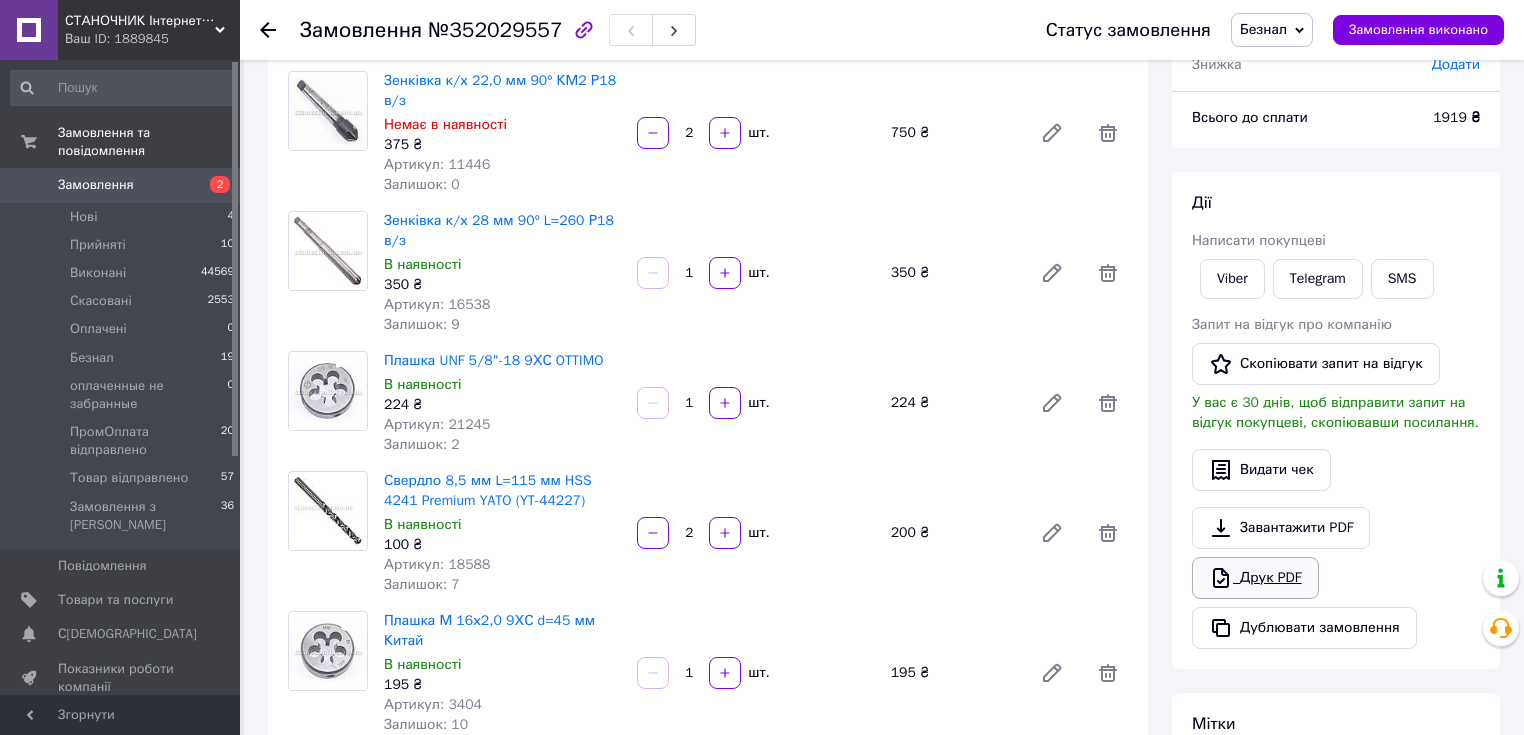click on "Друк PDF" at bounding box center (1255, 578) 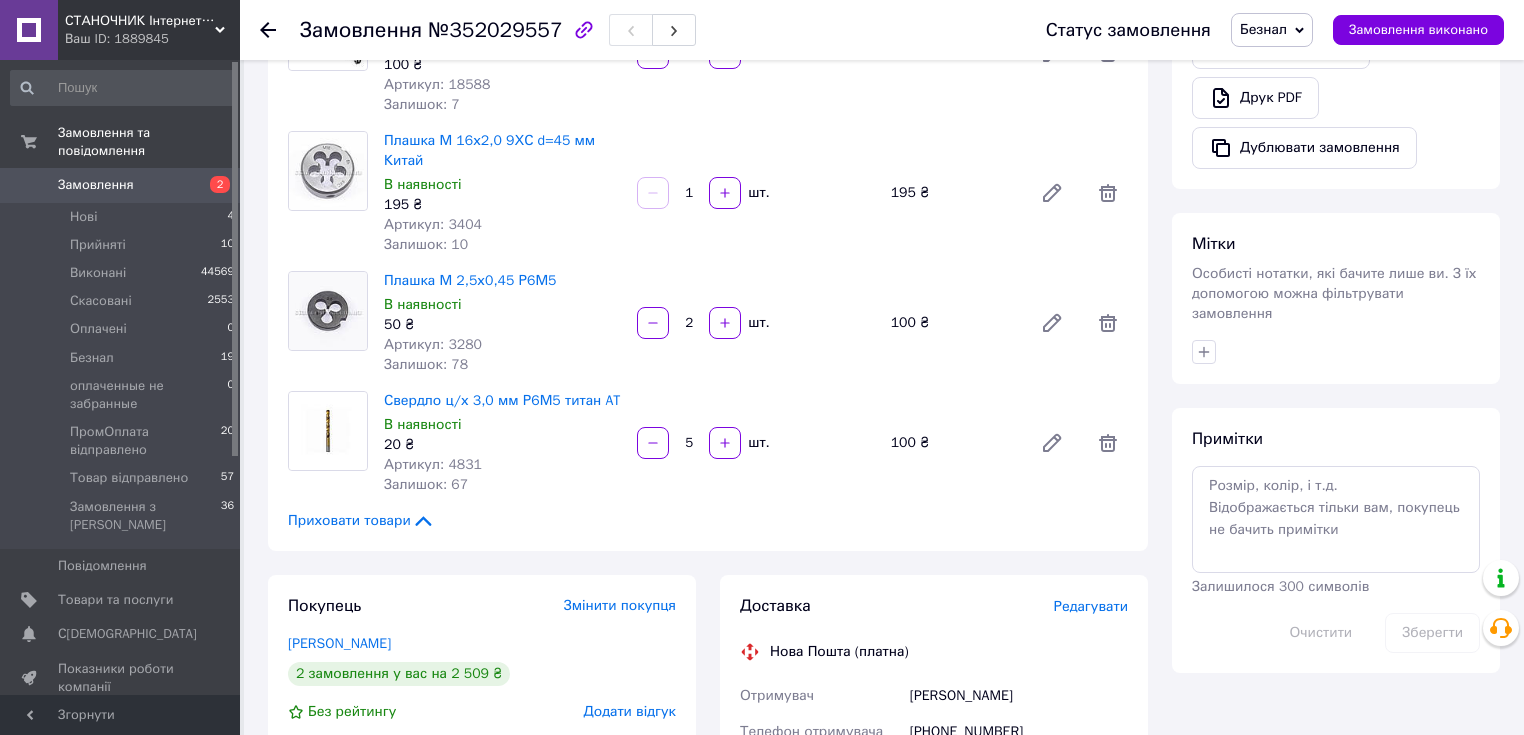 scroll, scrollTop: 960, scrollLeft: 0, axis: vertical 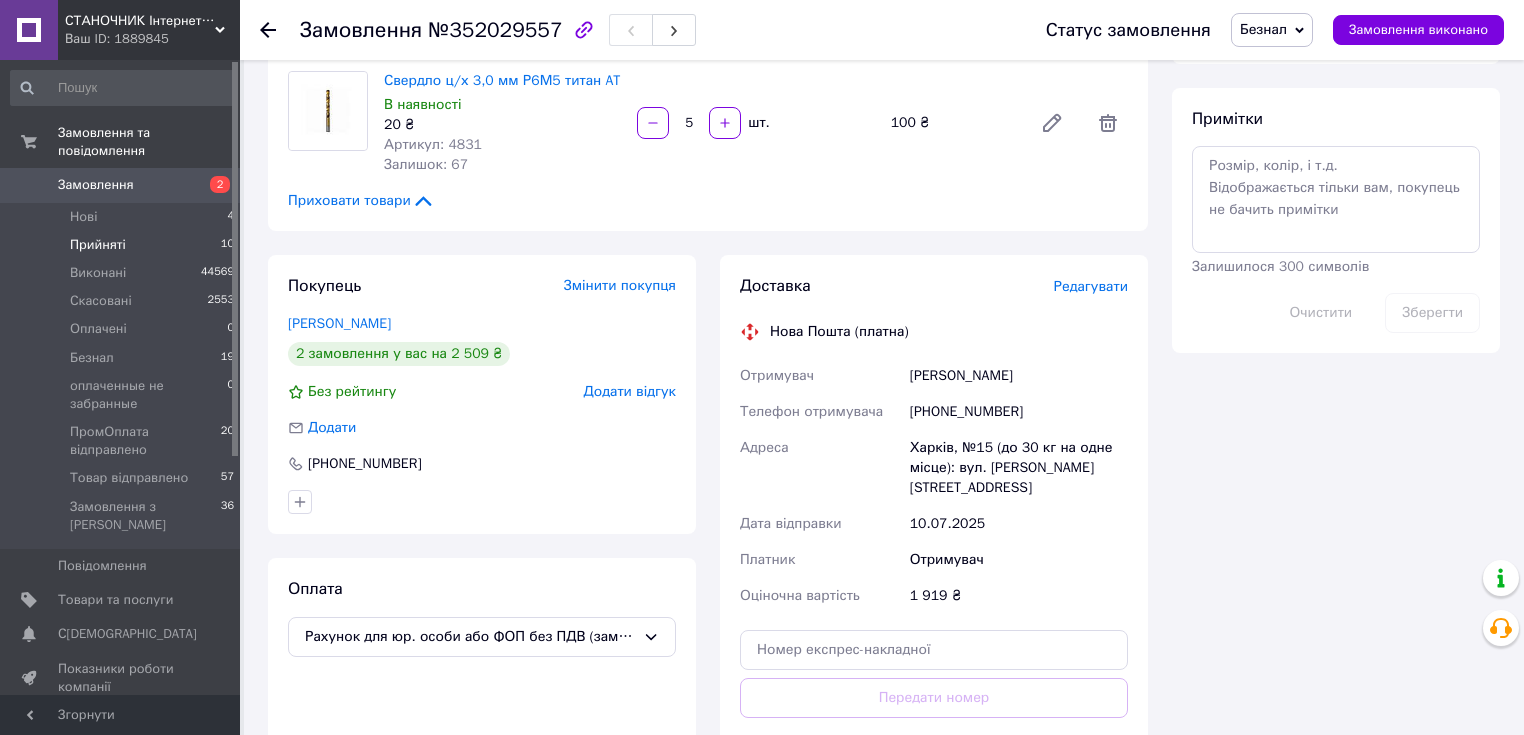 click on "Прийняті" at bounding box center (98, 245) 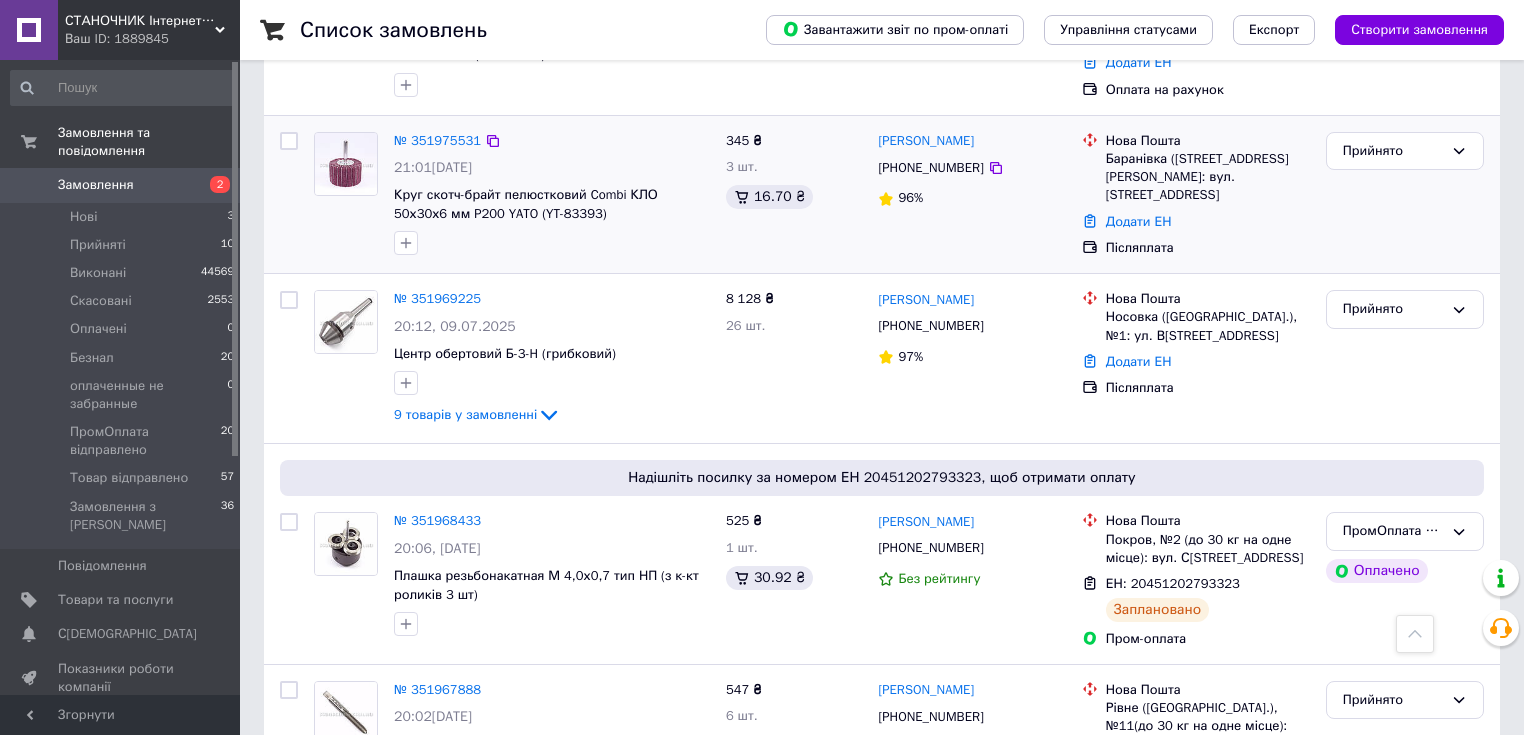 scroll, scrollTop: 2320, scrollLeft: 0, axis: vertical 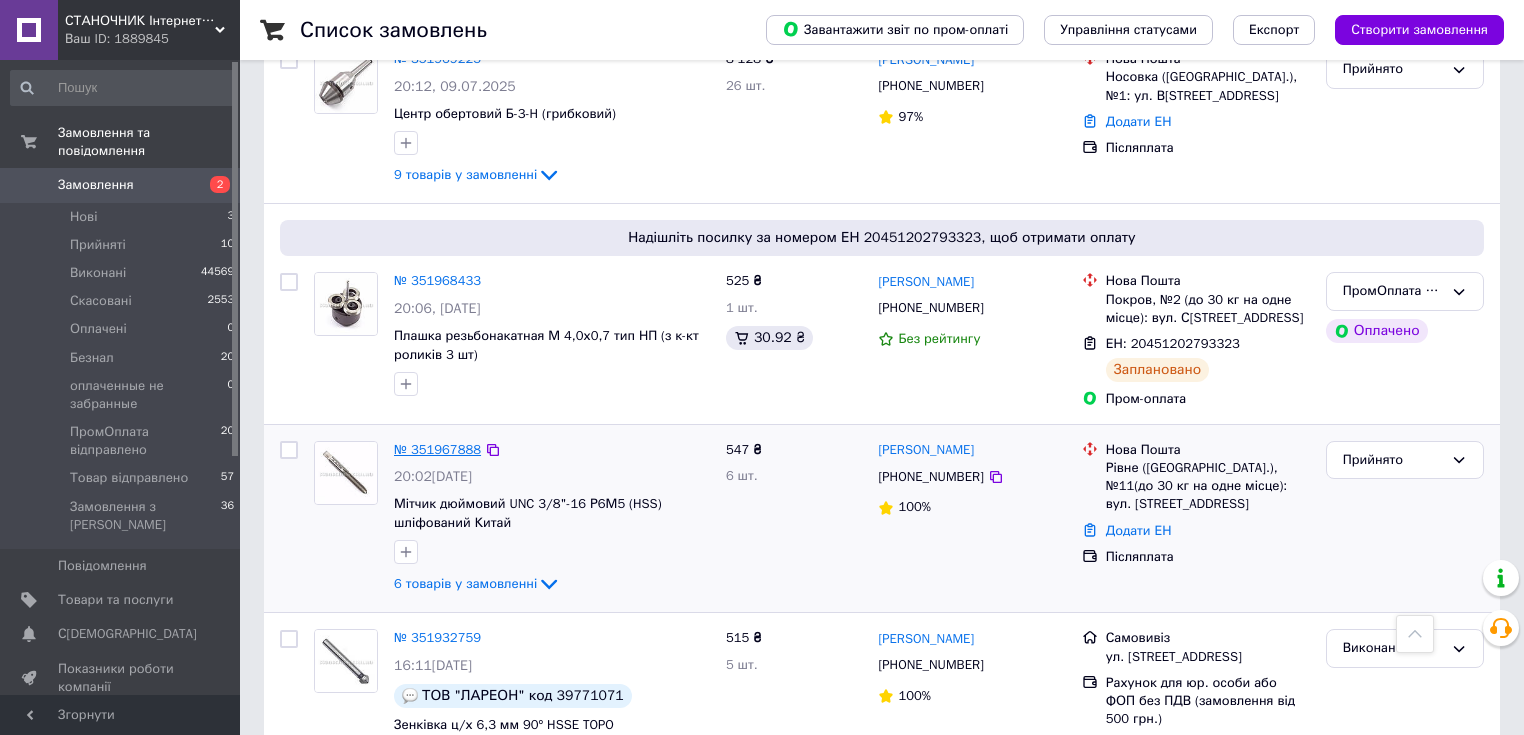 click on "№ 351967888" at bounding box center [437, 449] 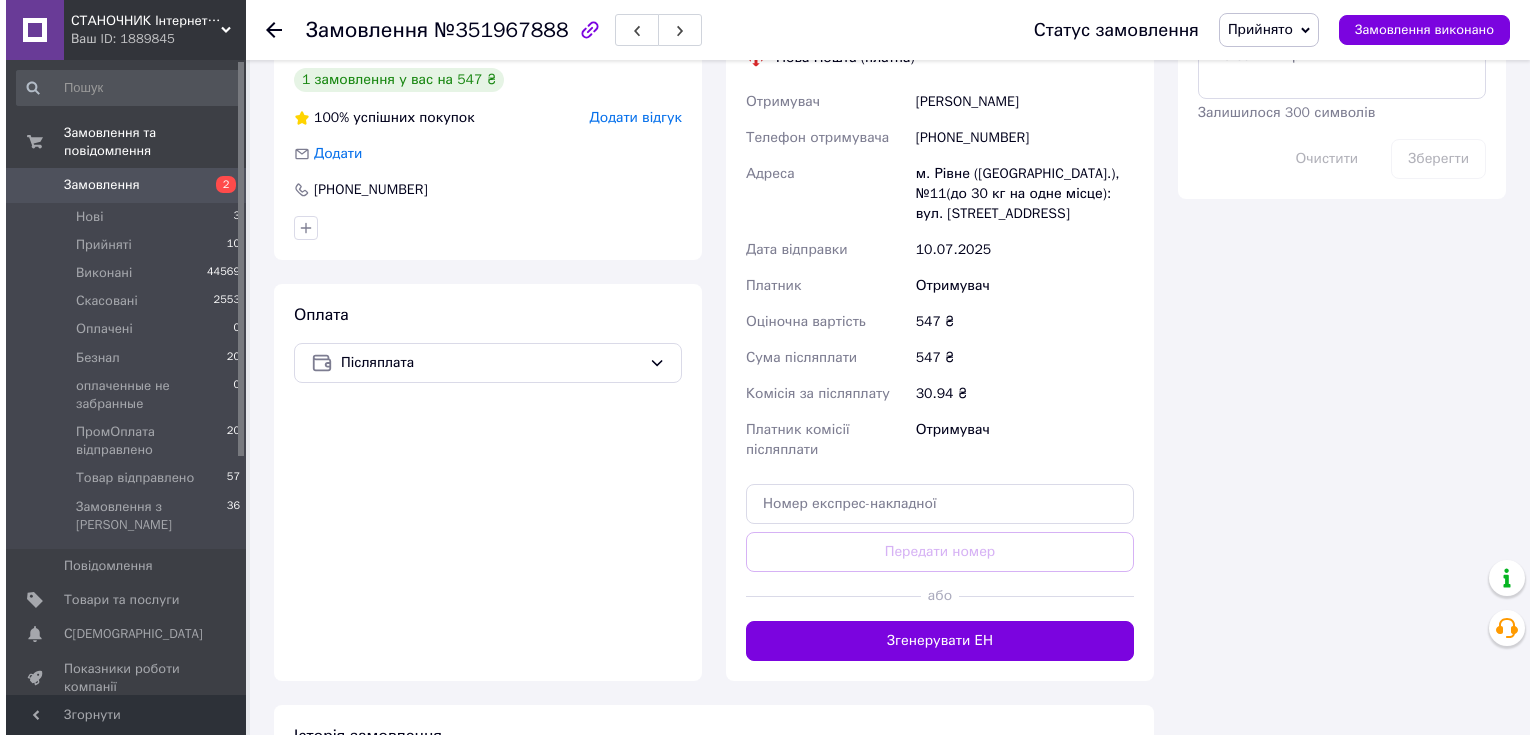 scroll, scrollTop: 794, scrollLeft: 0, axis: vertical 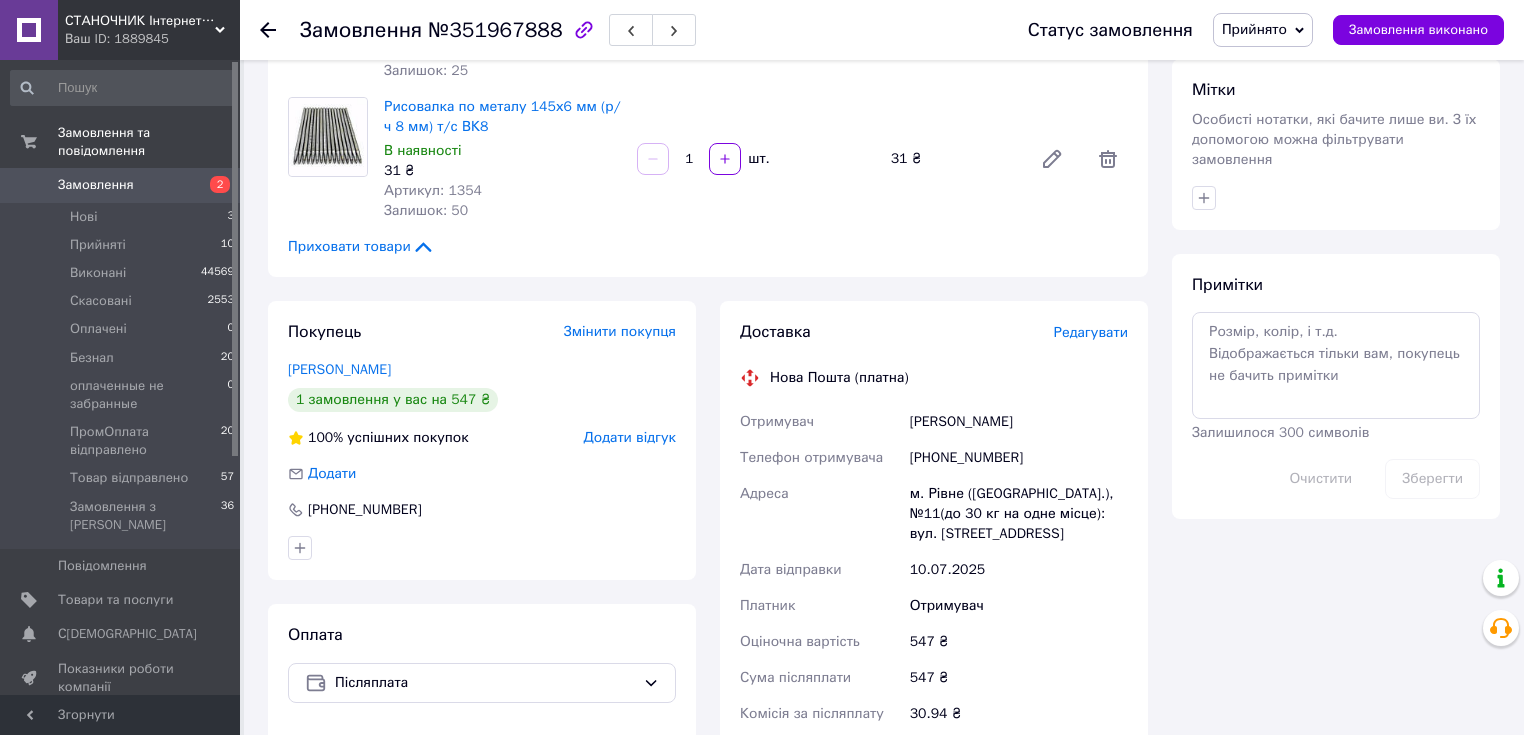 click on "Редагувати" at bounding box center [1091, 332] 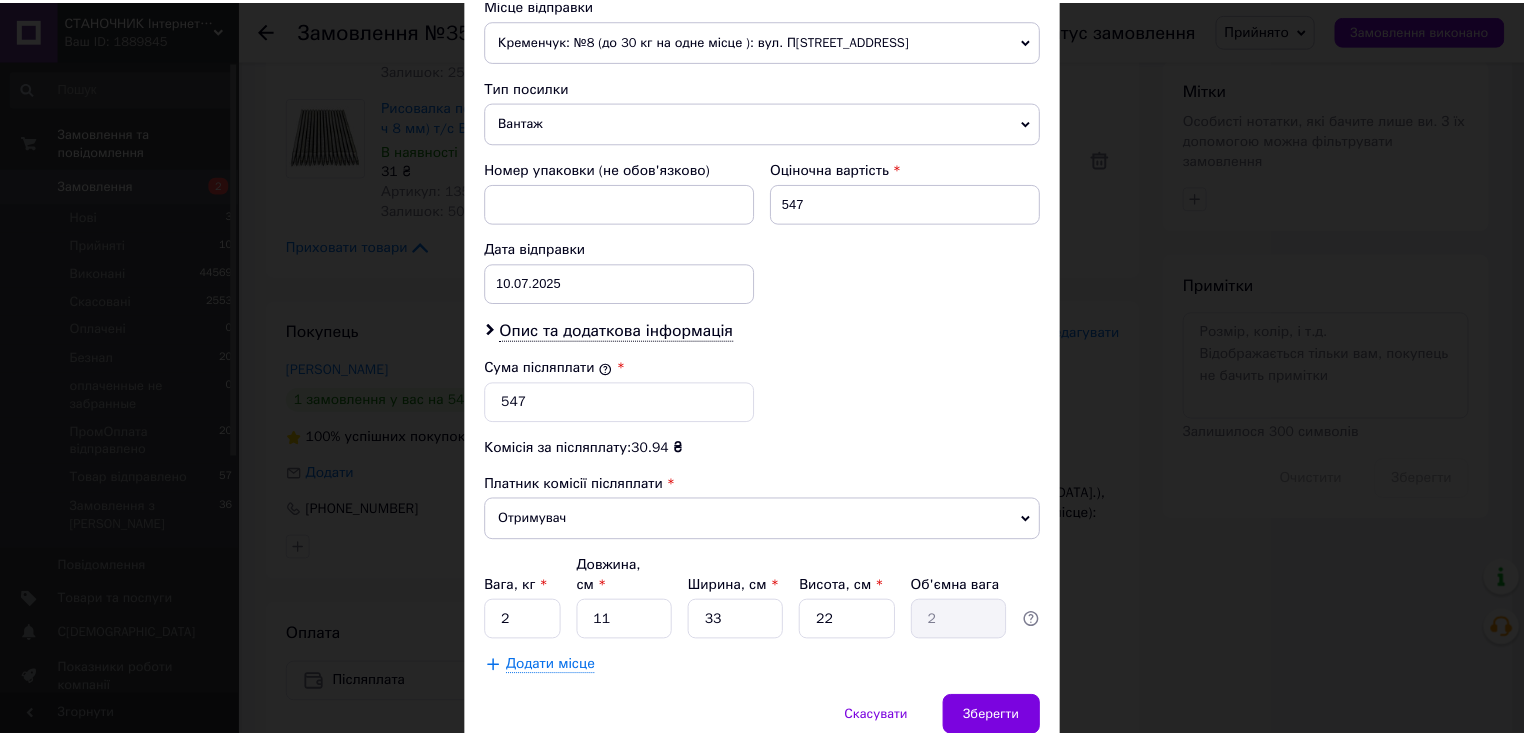scroll, scrollTop: 784, scrollLeft: 0, axis: vertical 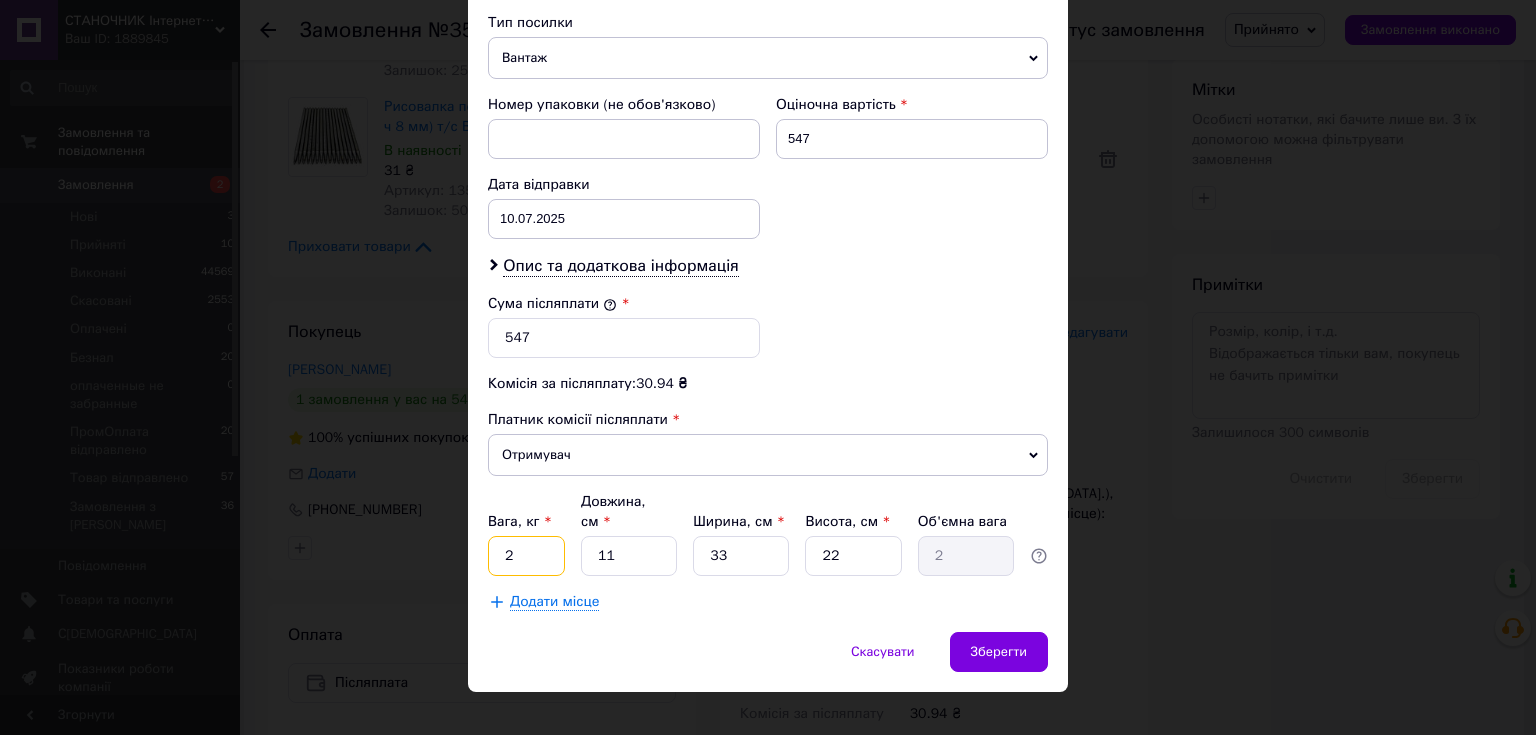 click on "2" at bounding box center (526, 556) 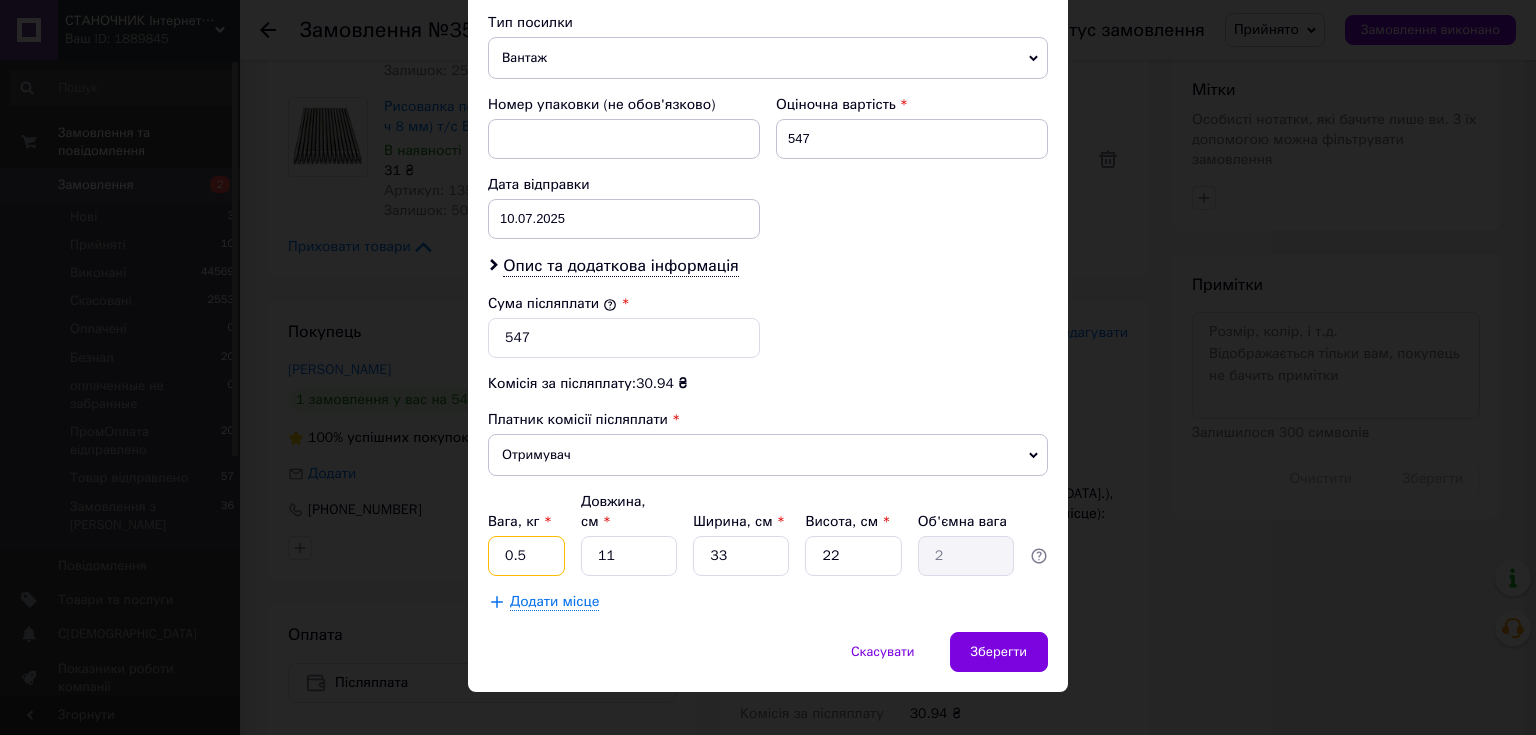 type on "0.5" 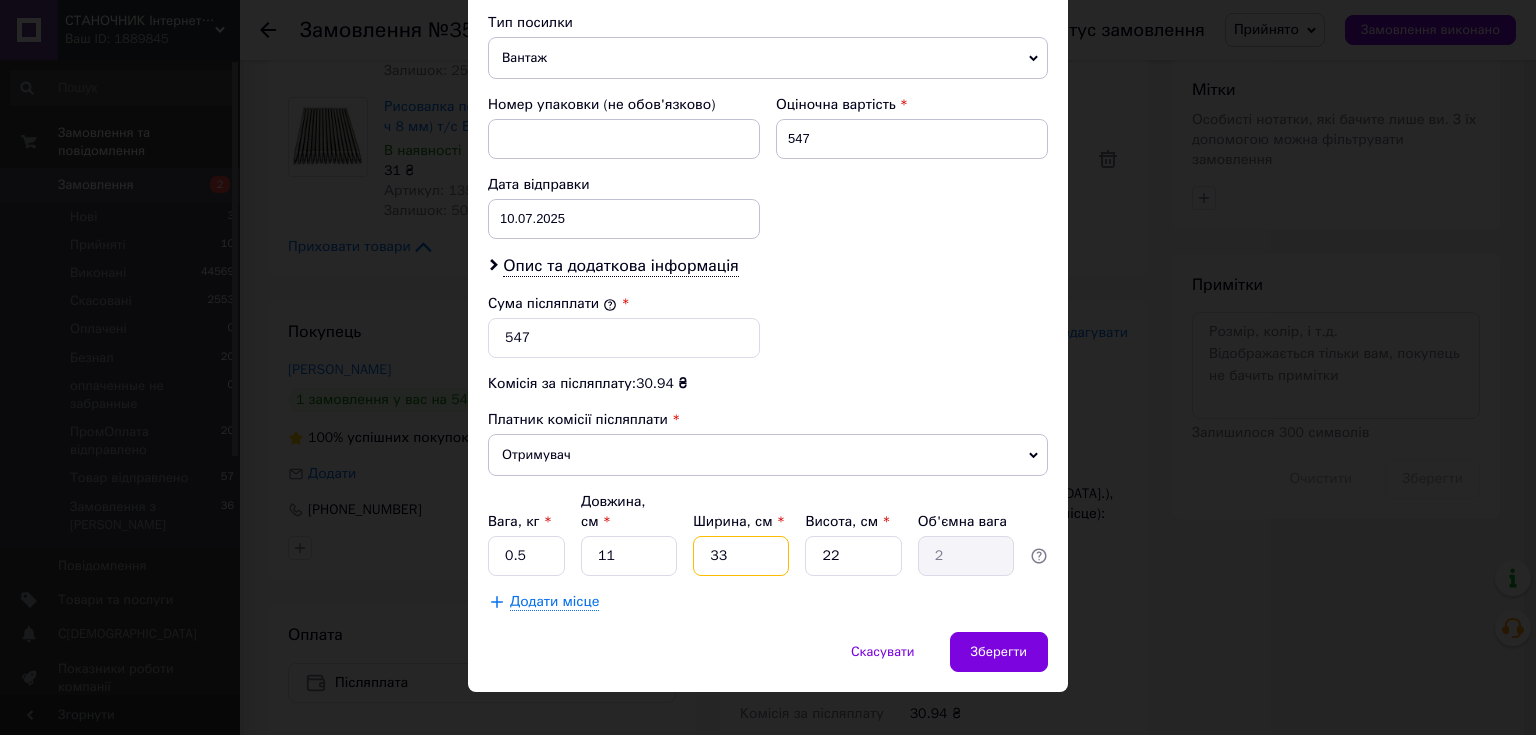click on "33" at bounding box center (741, 556) 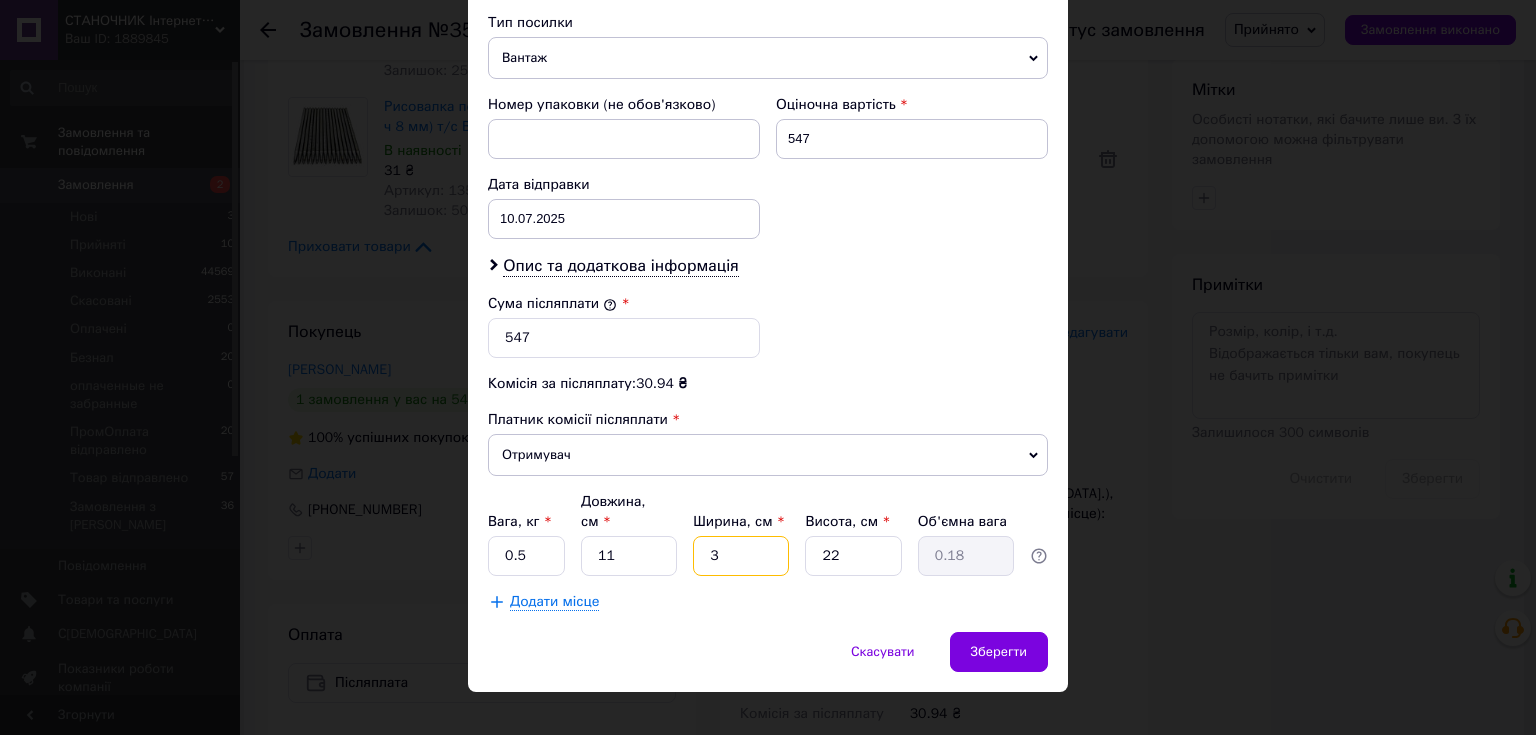 type 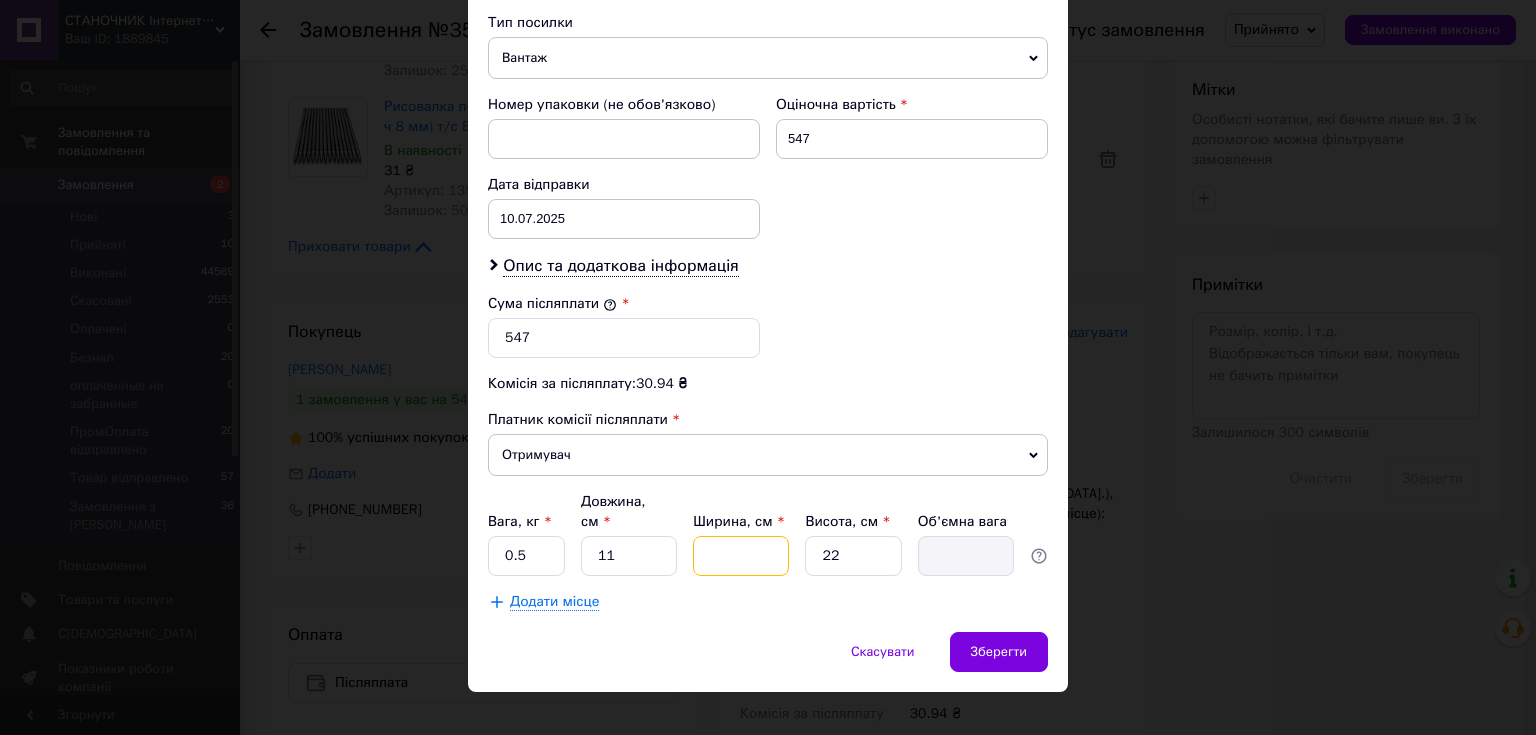 type on "5" 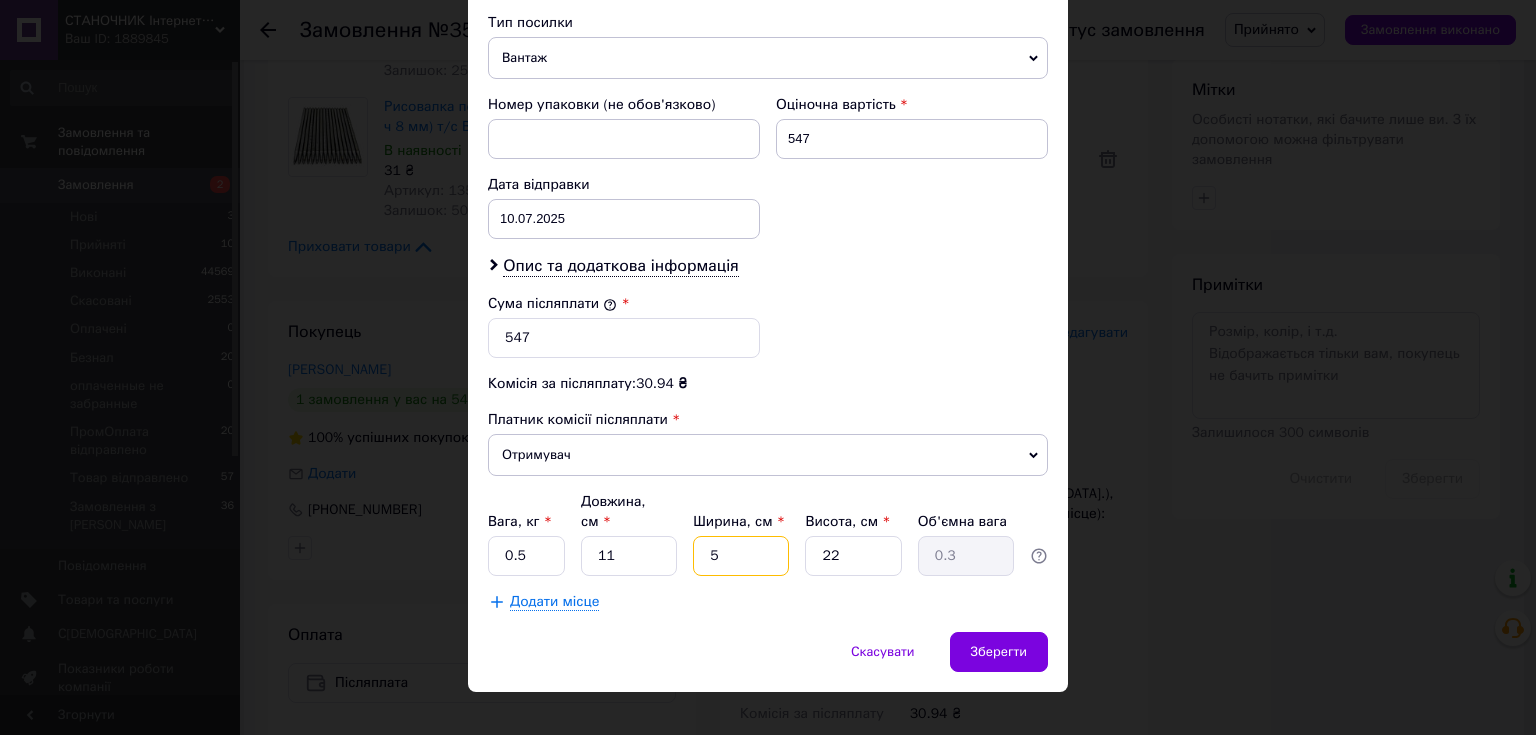 type on "5" 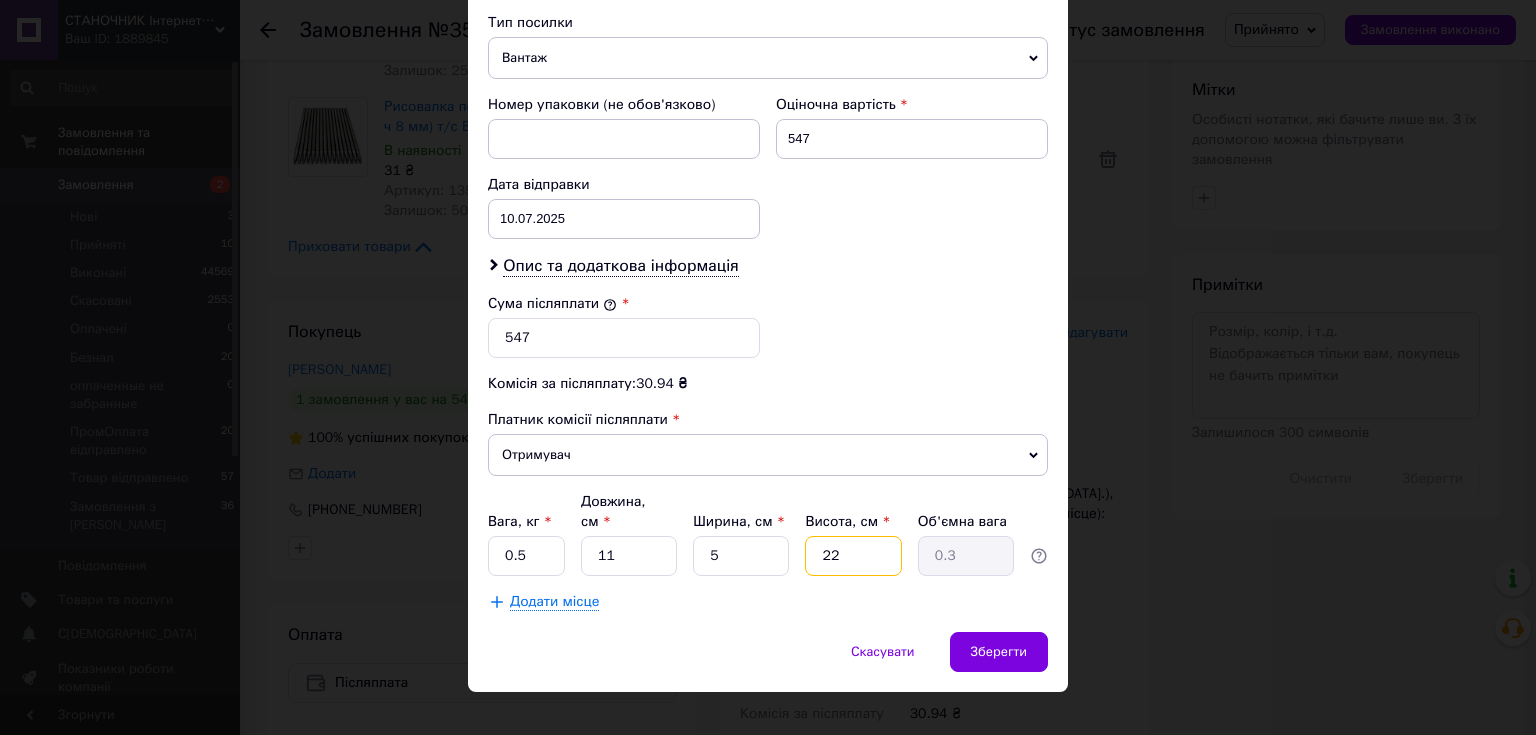 click on "22" at bounding box center (853, 556) 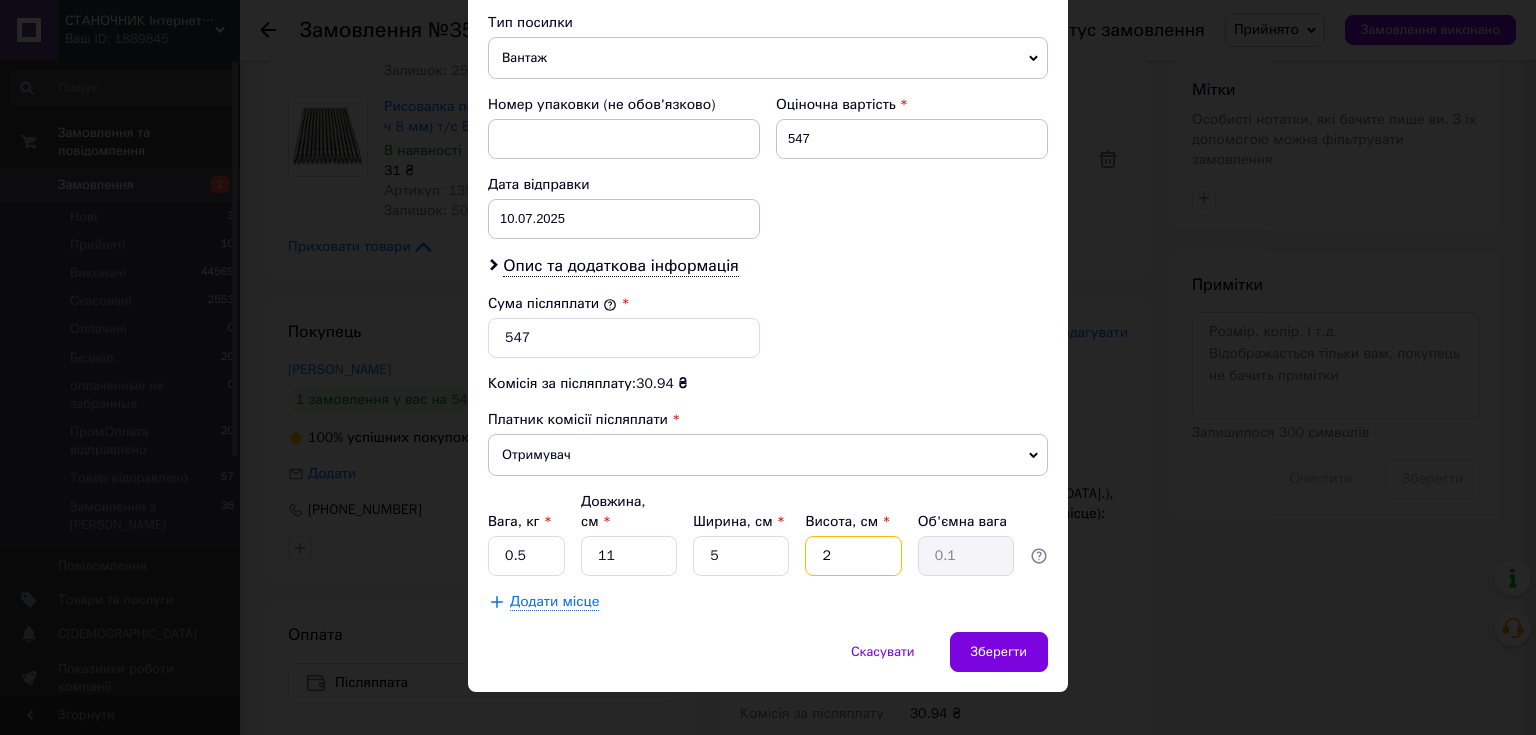 type 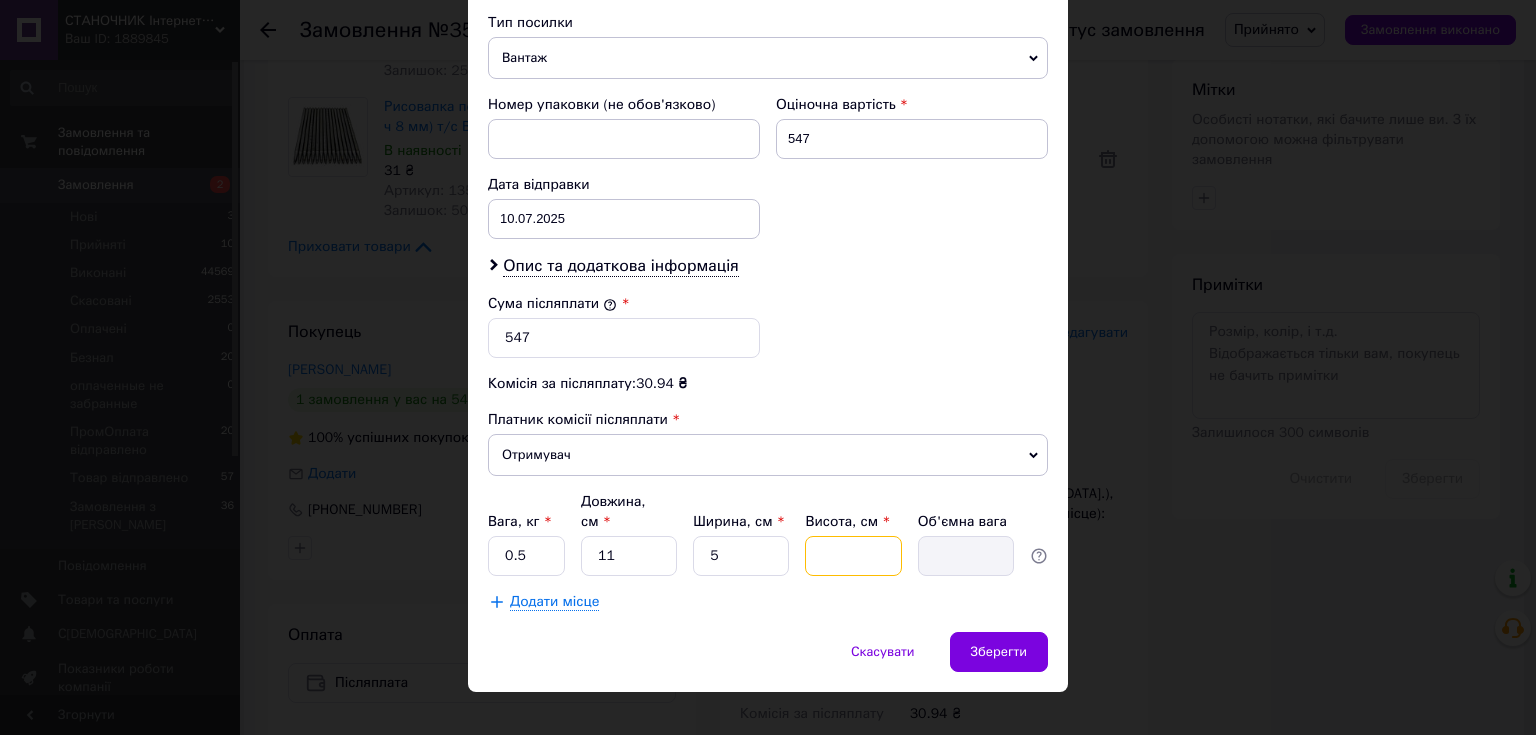 type on "8" 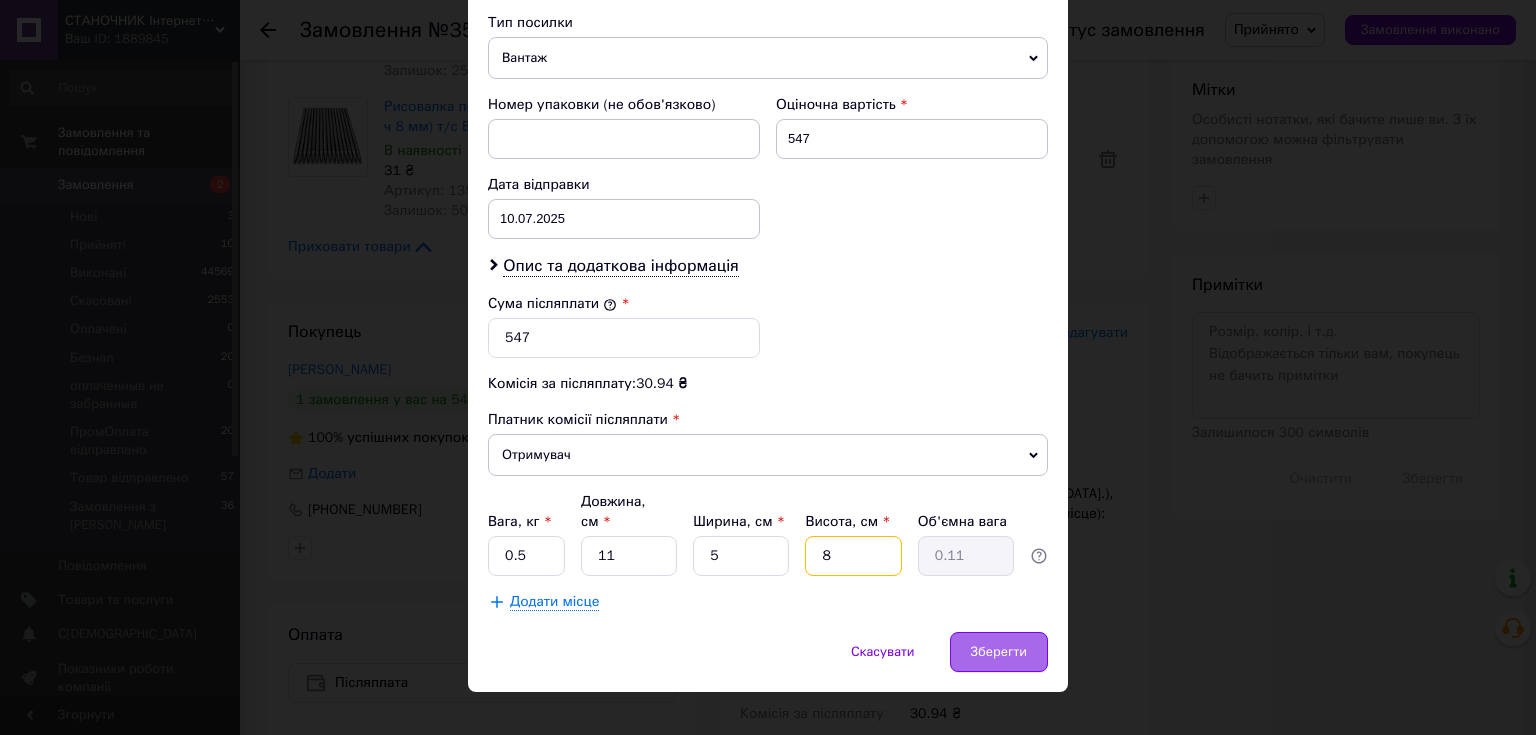 type on "8" 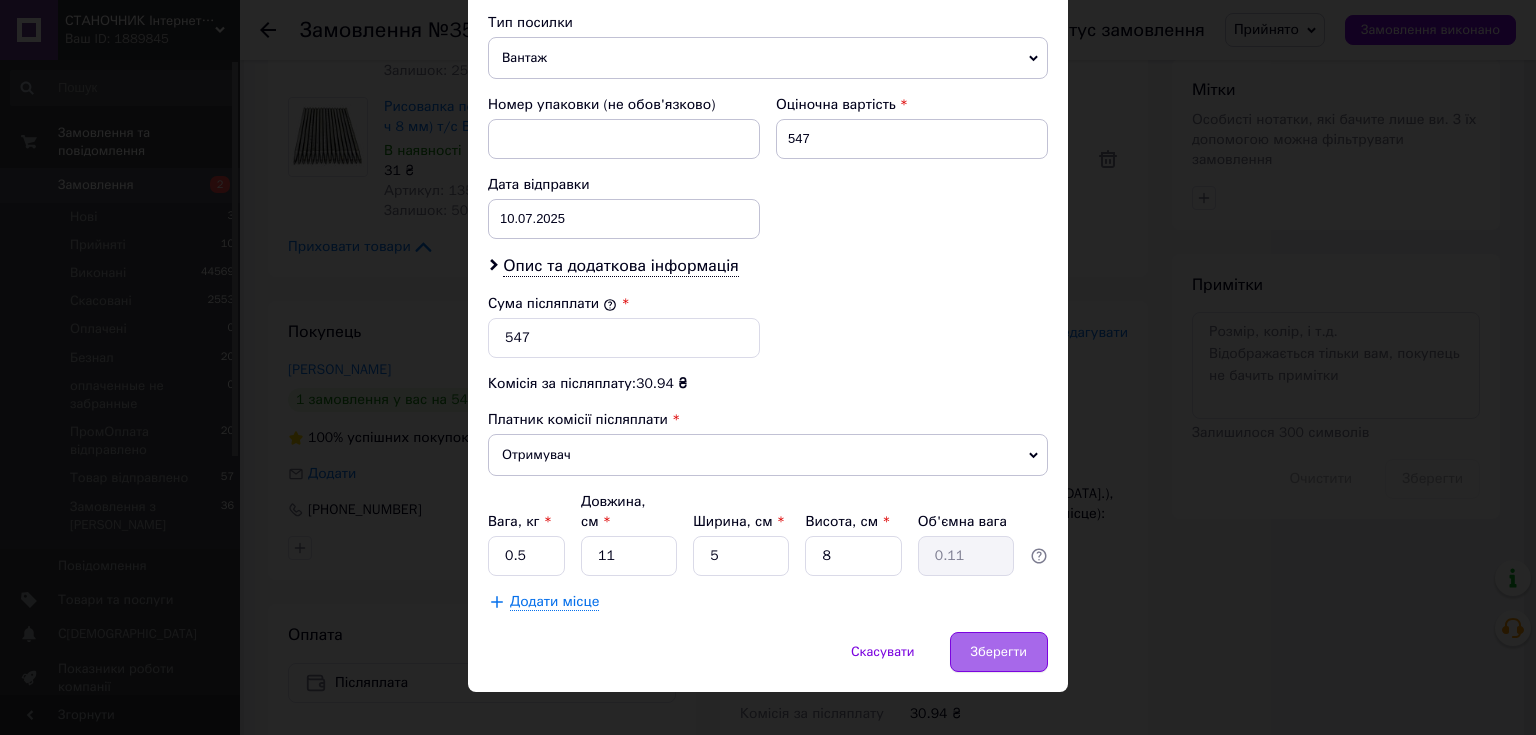 click on "Зберегти" at bounding box center (999, 652) 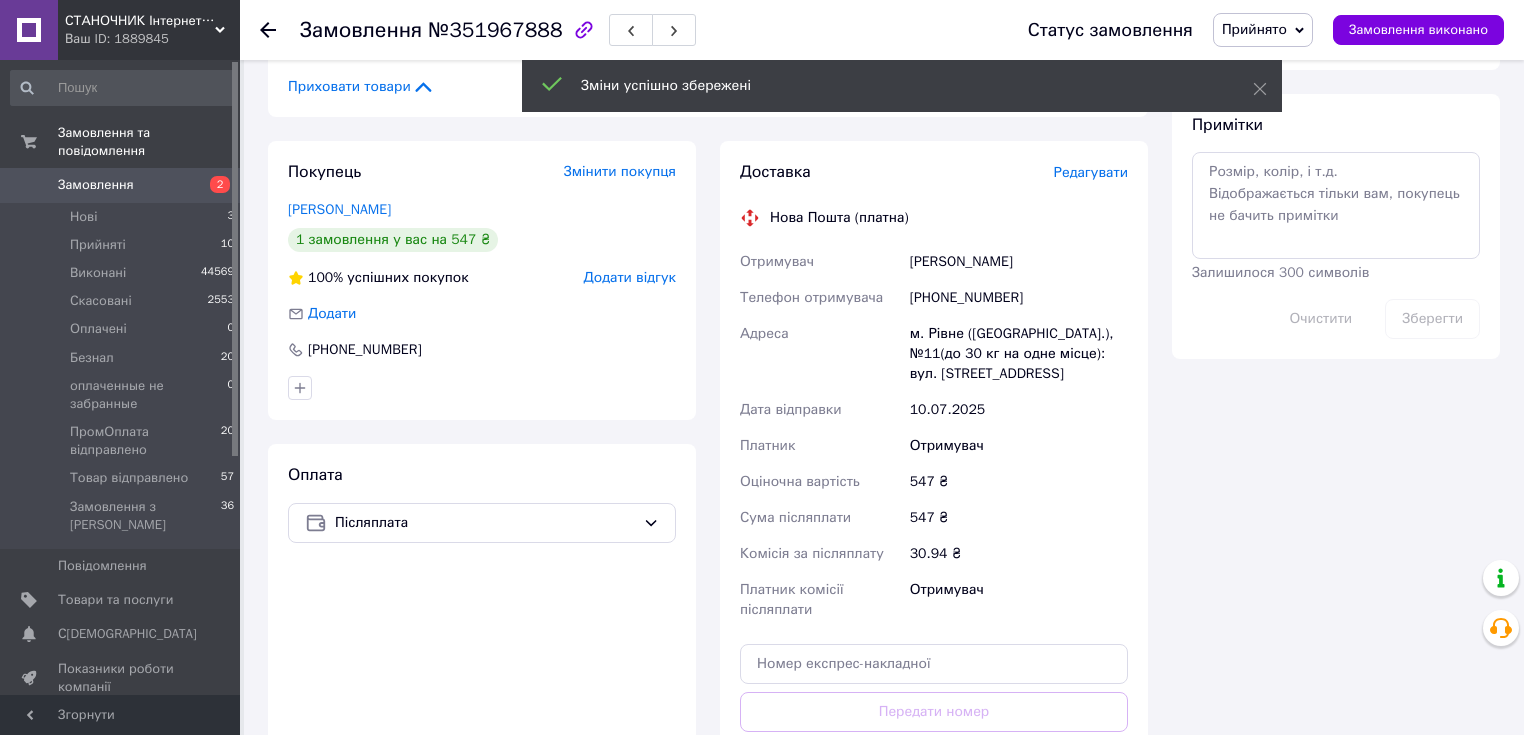 scroll, scrollTop: 1194, scrollLeft: 0, axis: vertical 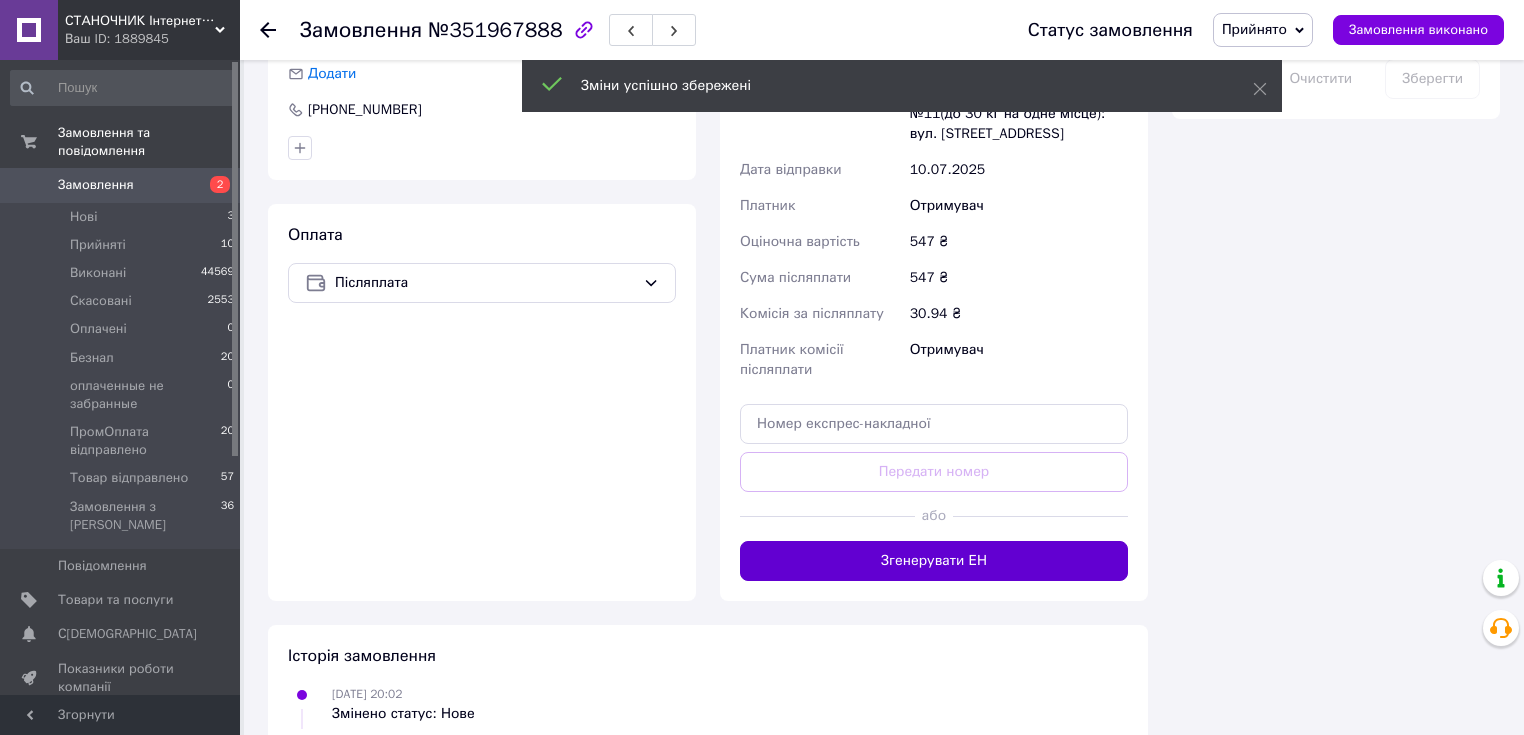 click on "Згенерувати ЕН" at bounding box center (934, 561) 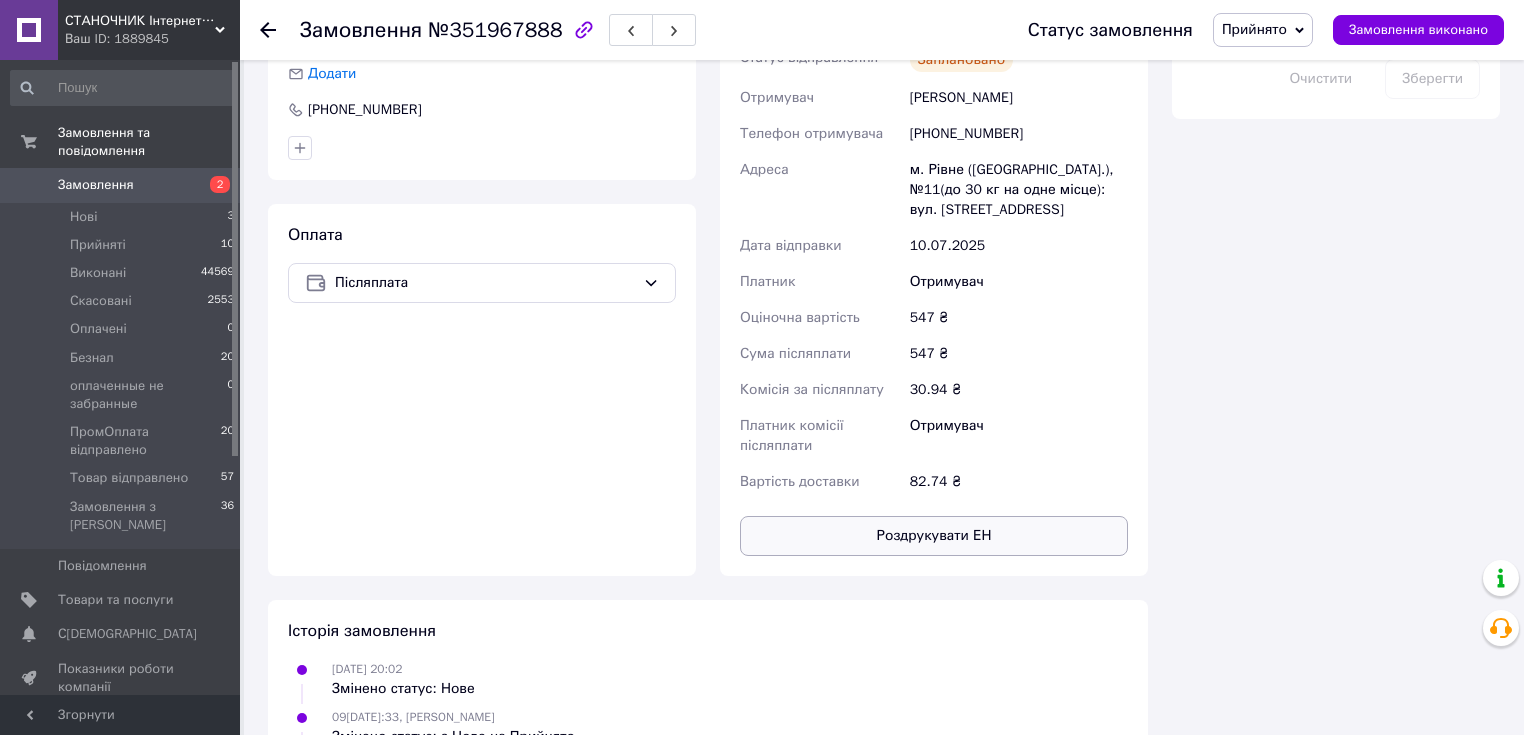click on "Роздрукувати ЕН" at bounding box center (934, 536) 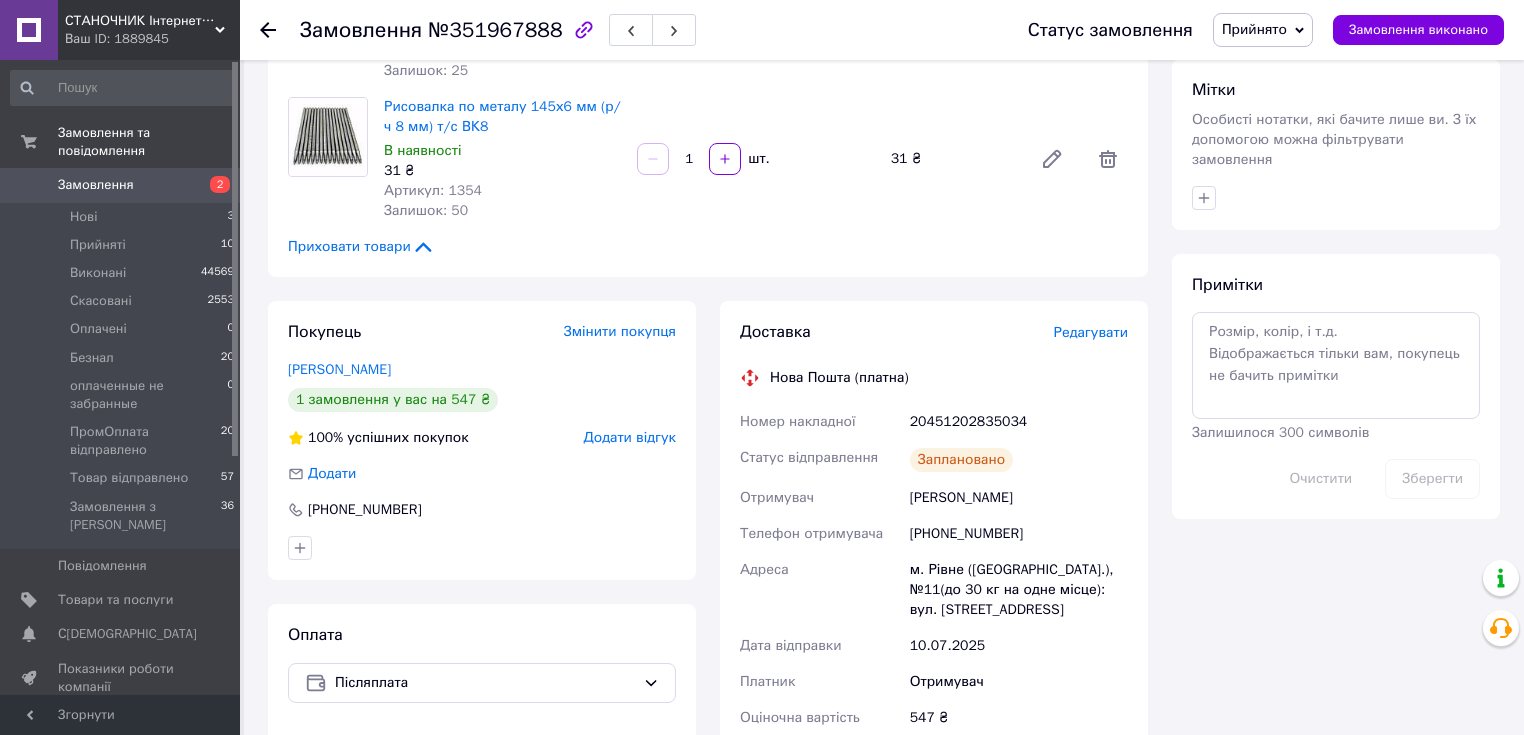 scroll, scrollTop: 714, scrollLeft: 0, axis: vertical 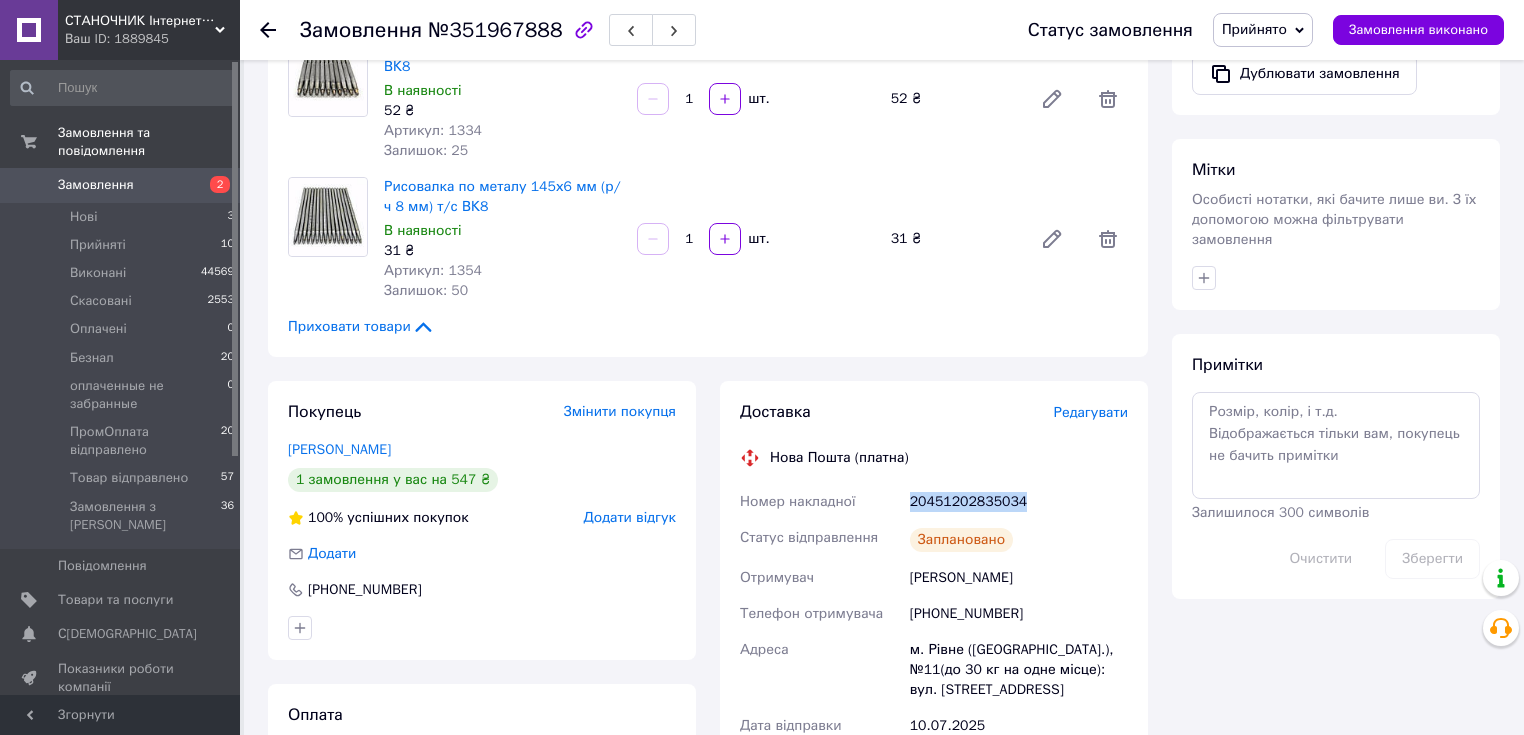 drag, startPoint x: 942, startPoint y: 504, endPoint x: 1062, endPoint y: 507, distance: 120.03749 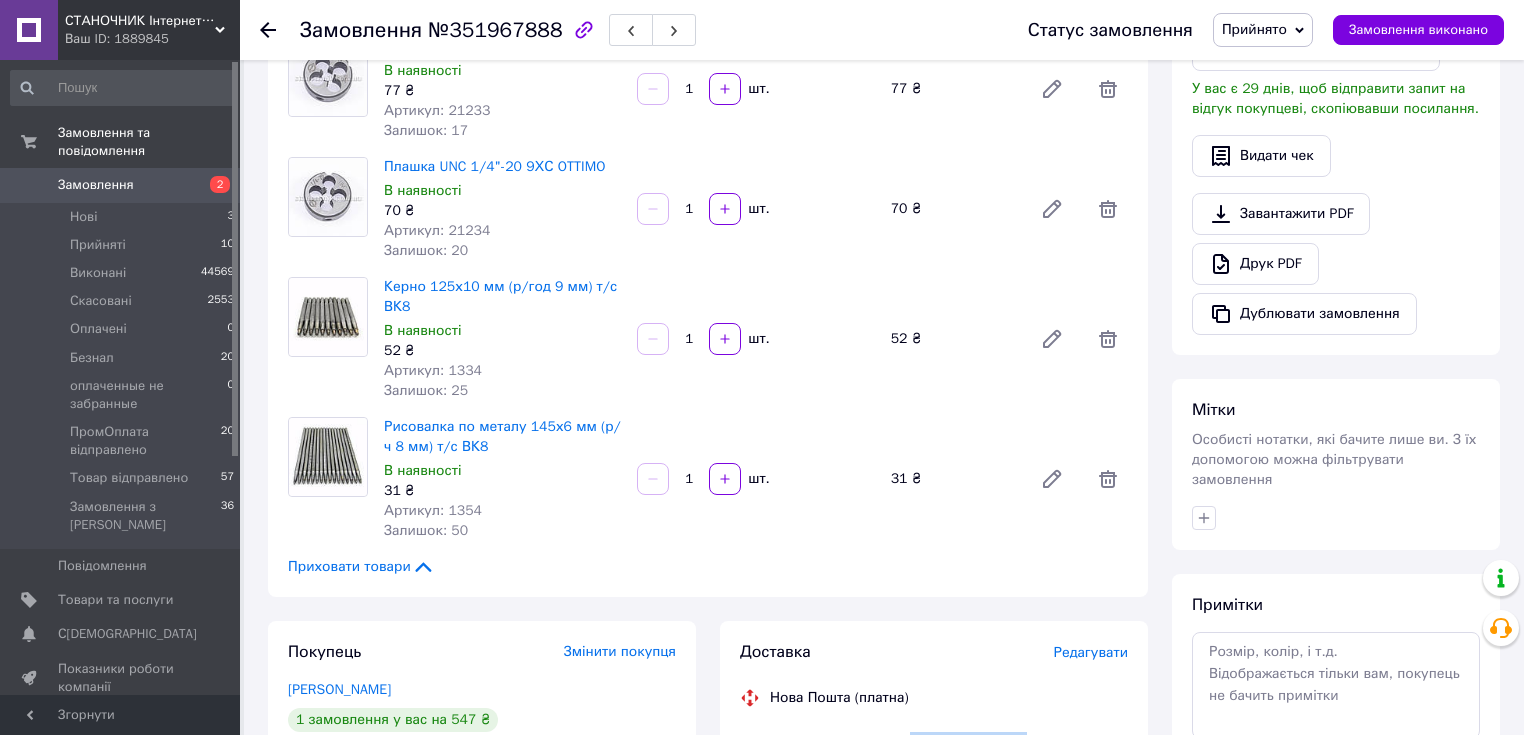 scroll, scrollTop: 154, scrollLeft: 0, axis: vertical 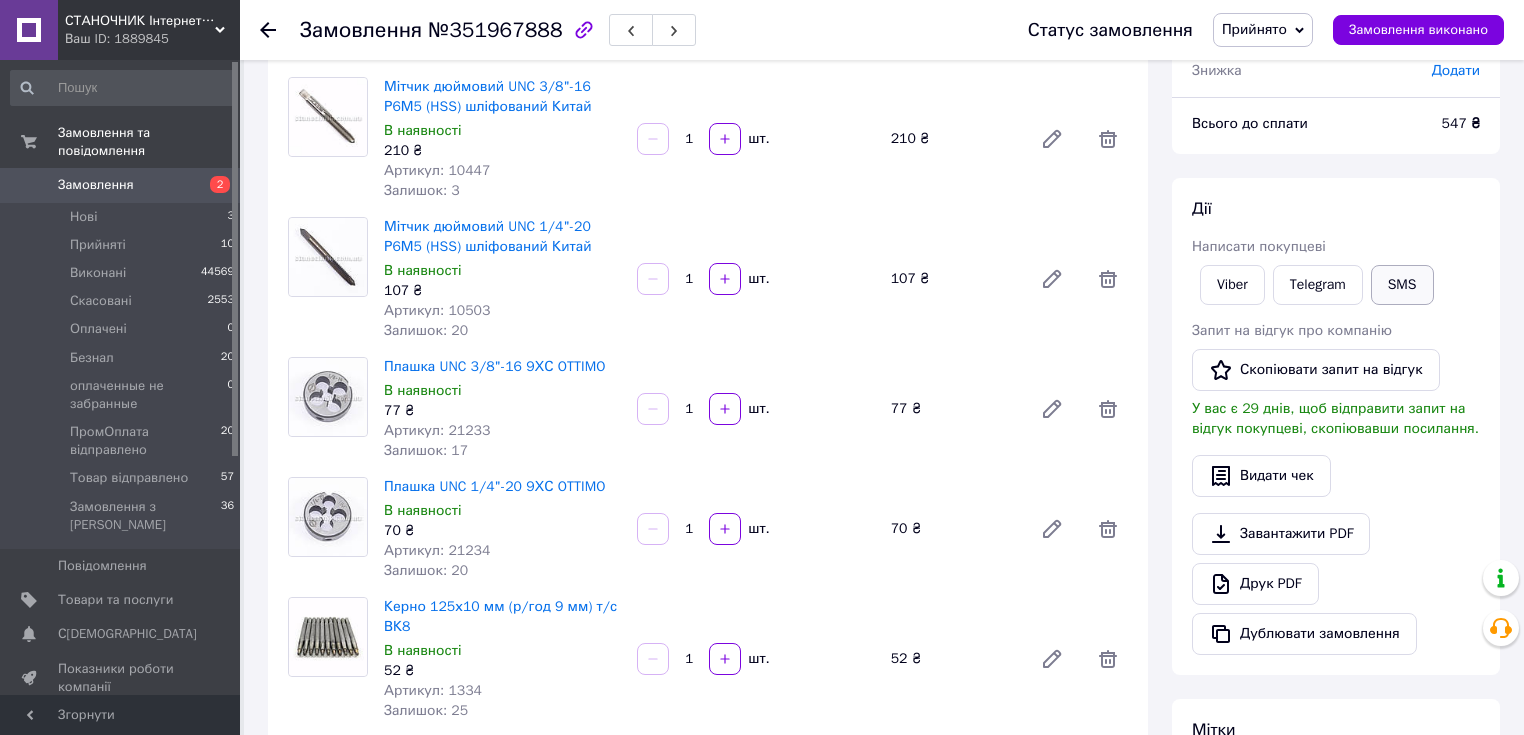 click on "SMS" at bounding box center [1402, 285] 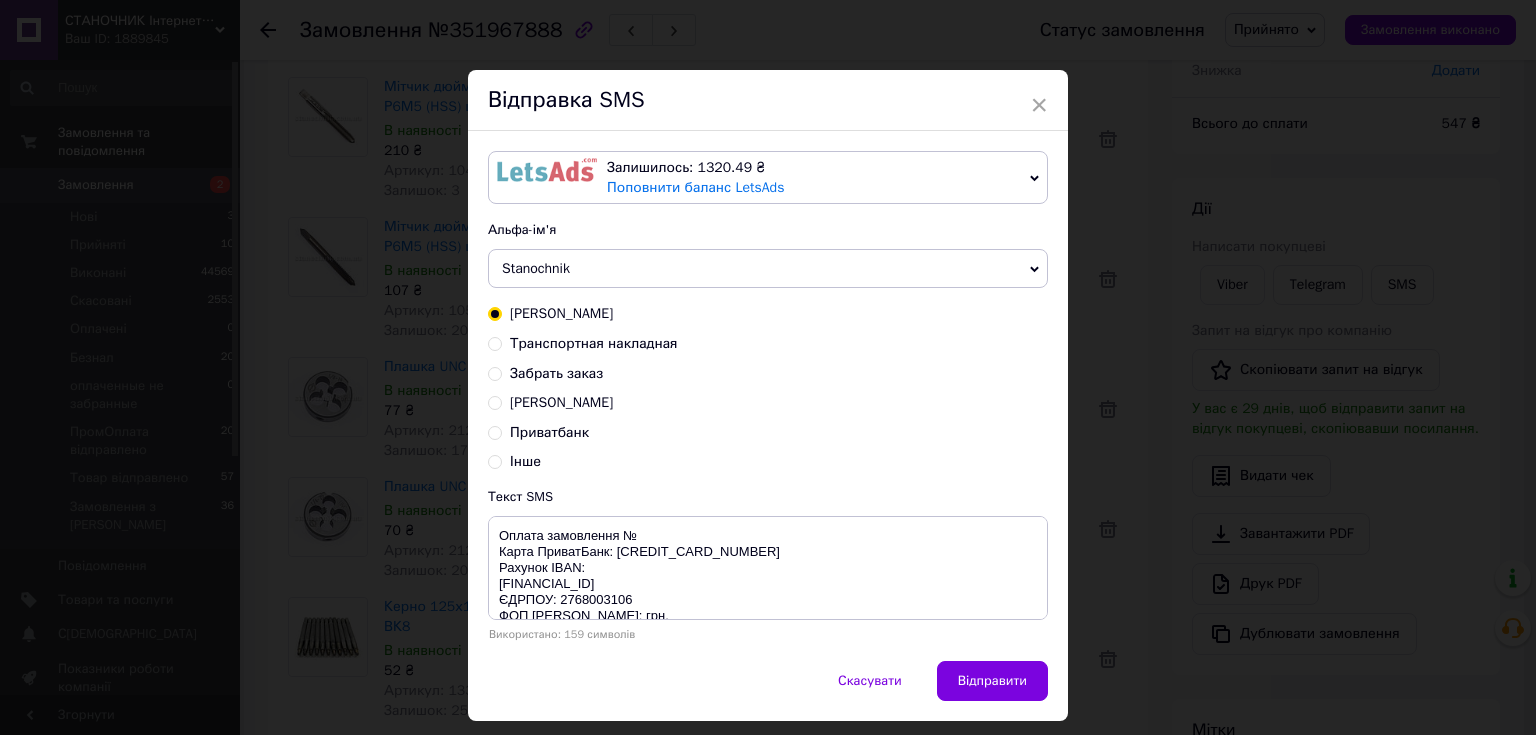 click on "Транспортная накладная" at bounding box center [594, 343] 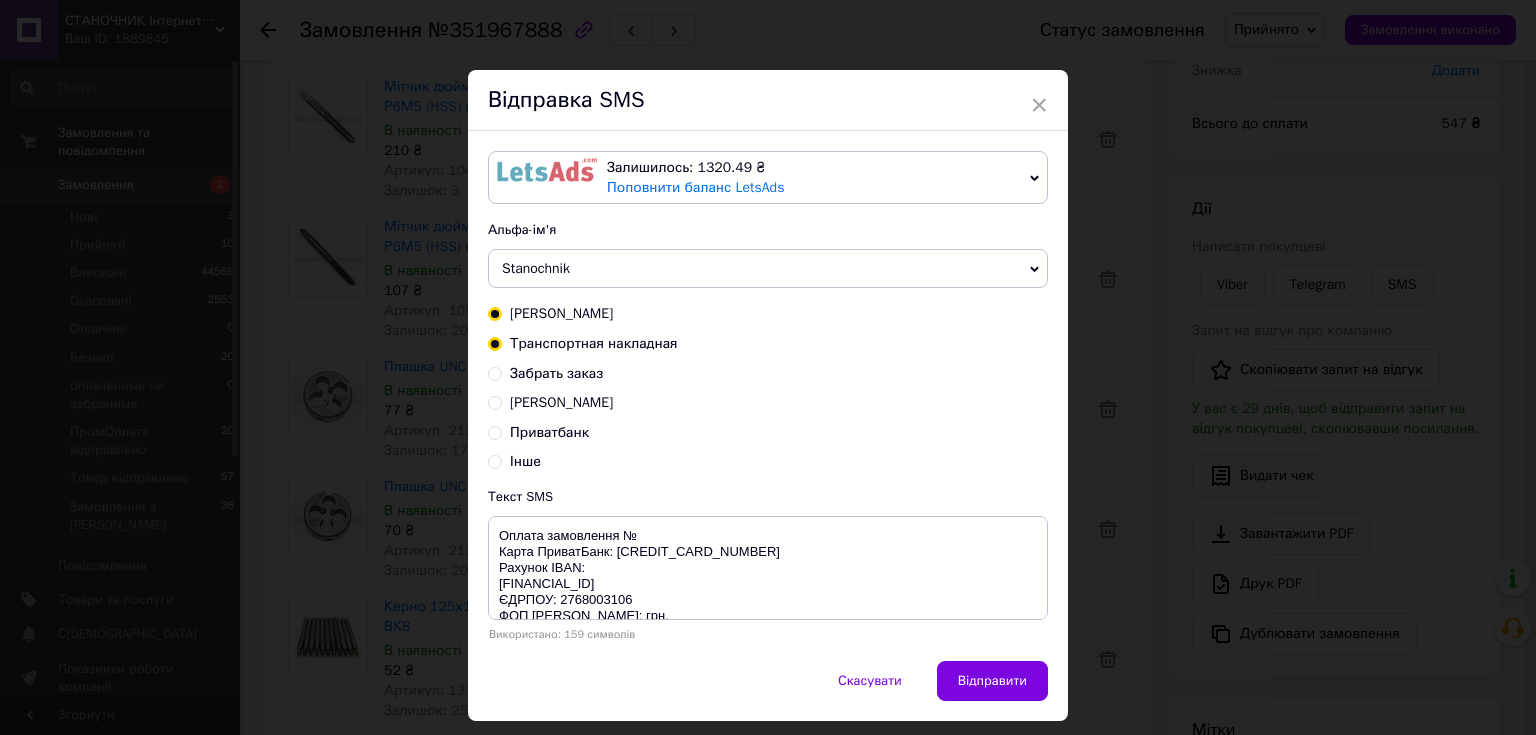 radio on "false" 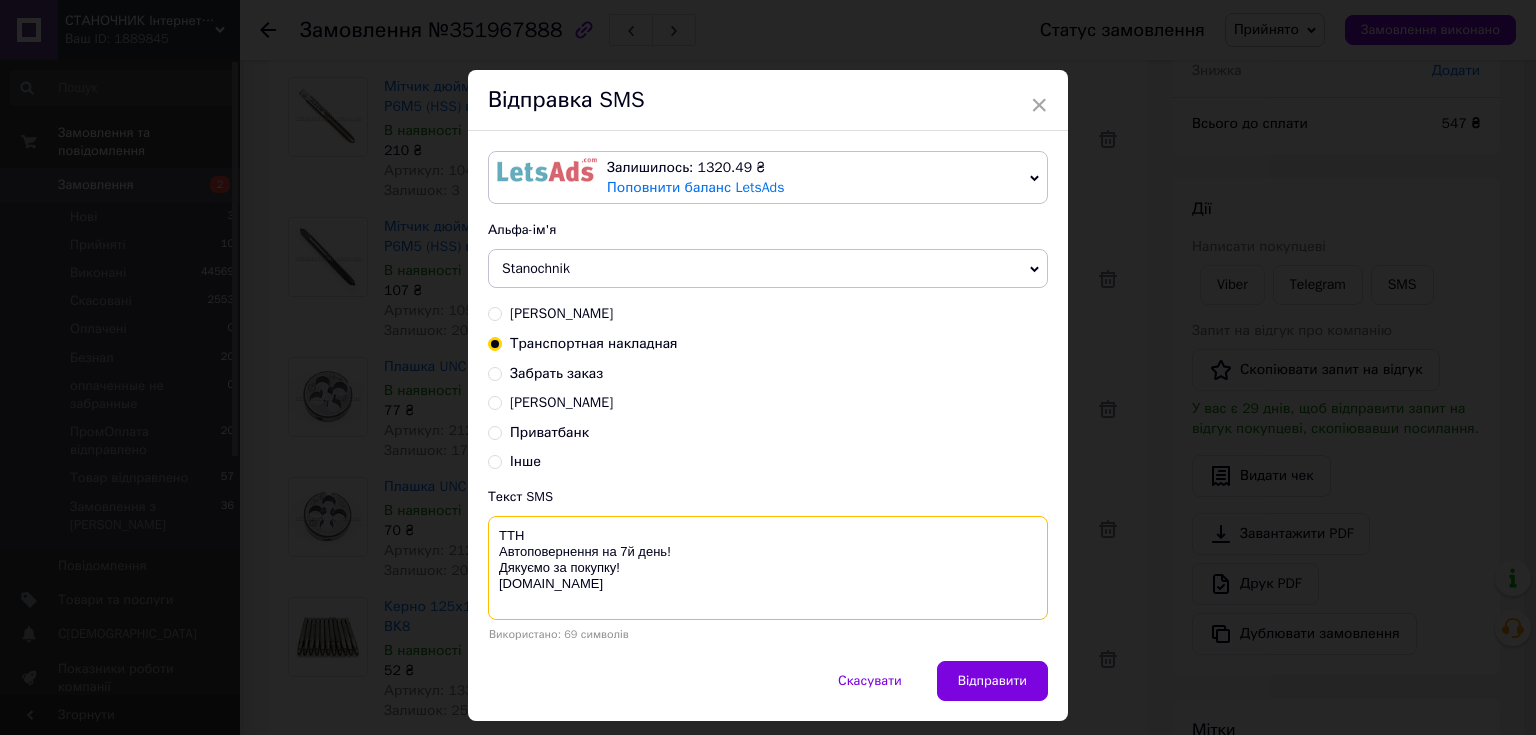 click on "ТТН
Автоповернення на 7й день!
Дякуємо за покупку!
[DOMAIN_NAME]" at bounding box center [768, 568] 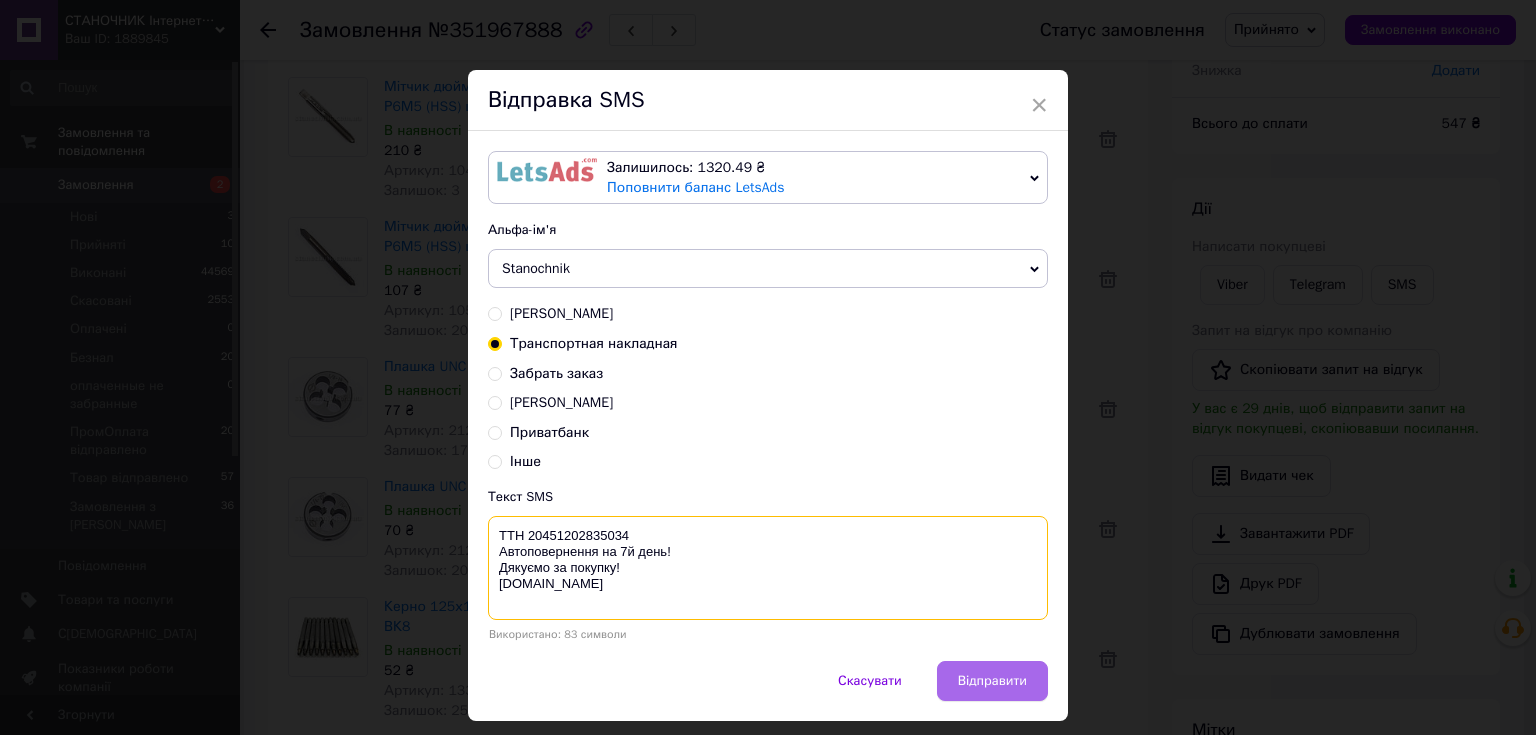 type on "ТТН 20451202835034
Автоповернення на 7й день!
Дякуємо за покупку!
[DOMAIN_NAME]" 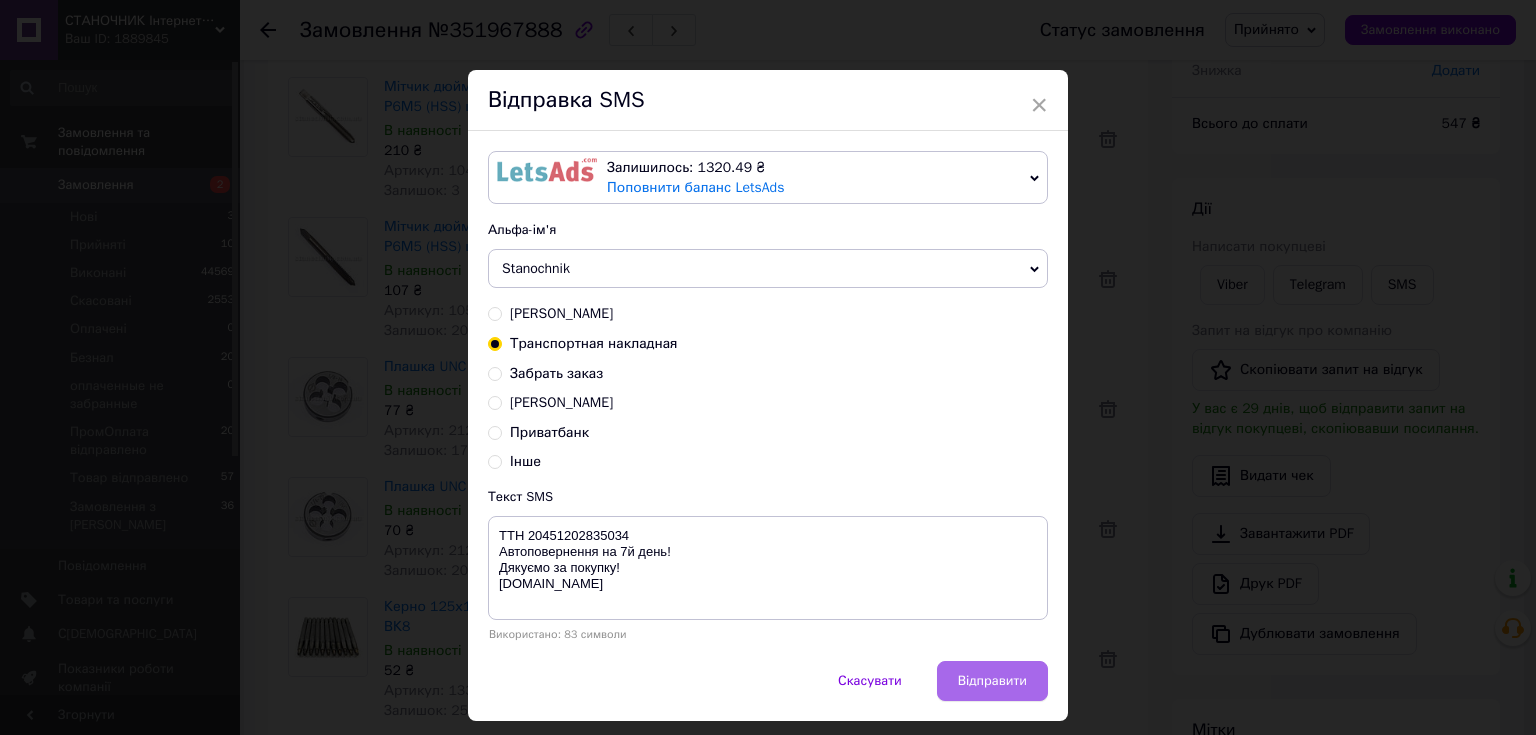 click on "Відправити" at bounding box center [992, 681] 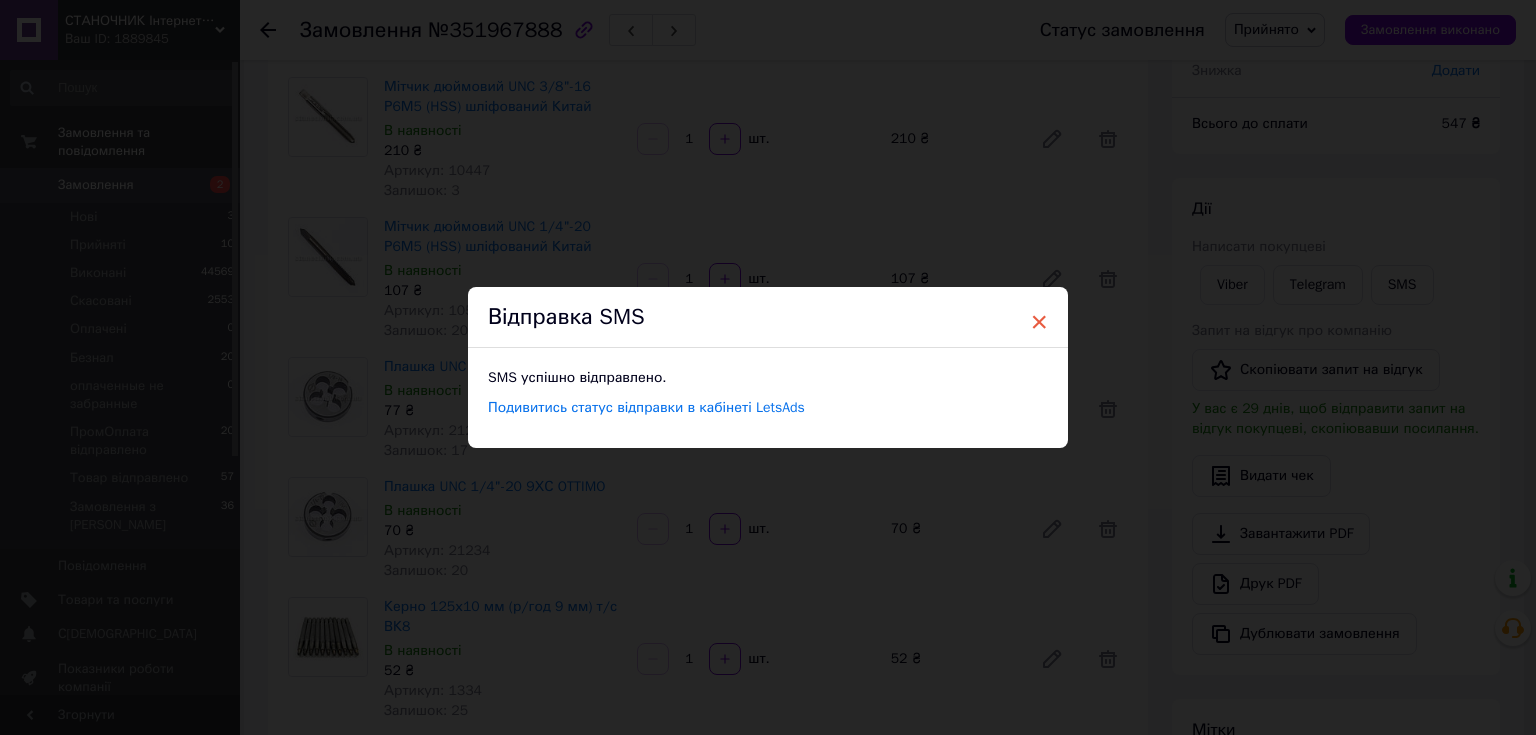 click on "×" at bounding box center (1039, 322) 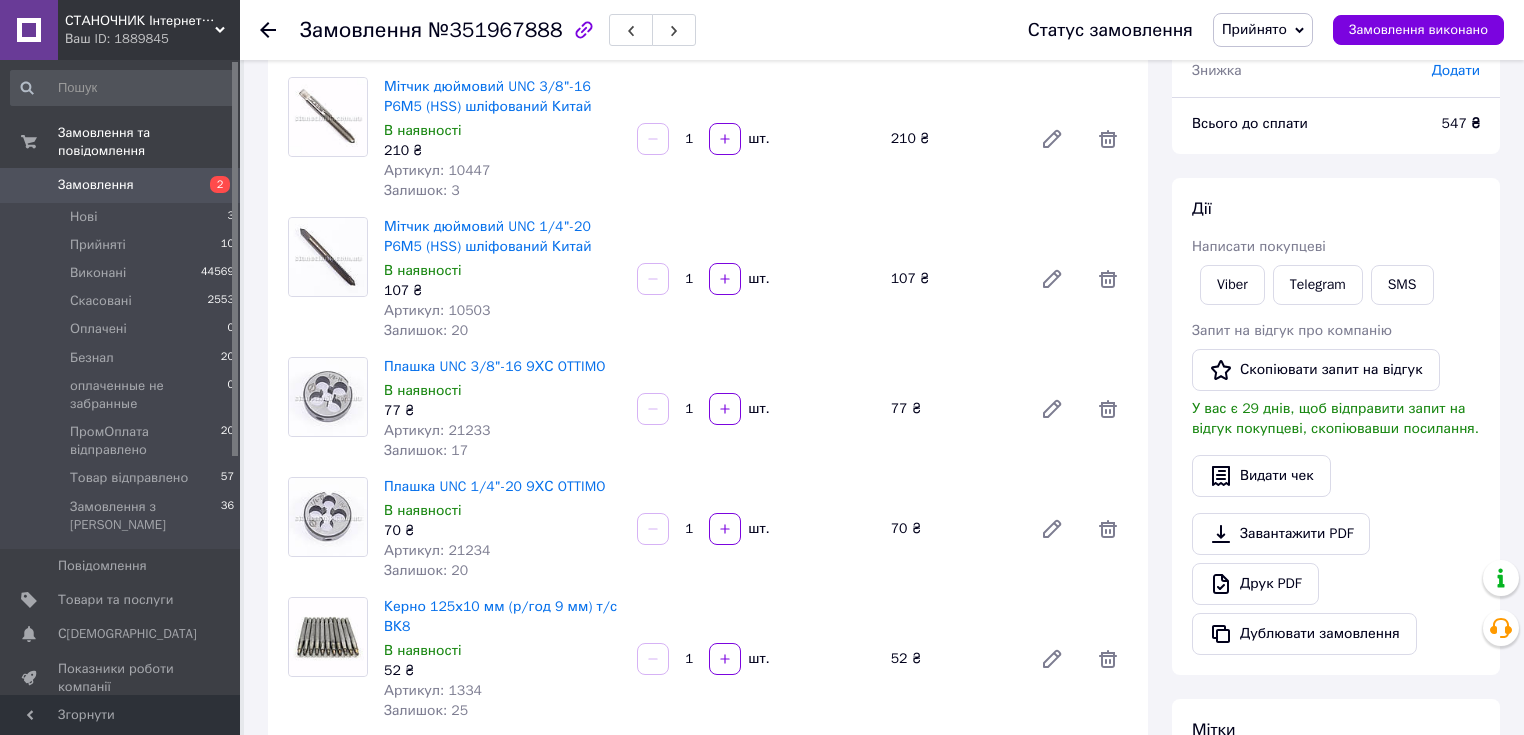 click on "Прийнято" at bounding box center [1254, 29] 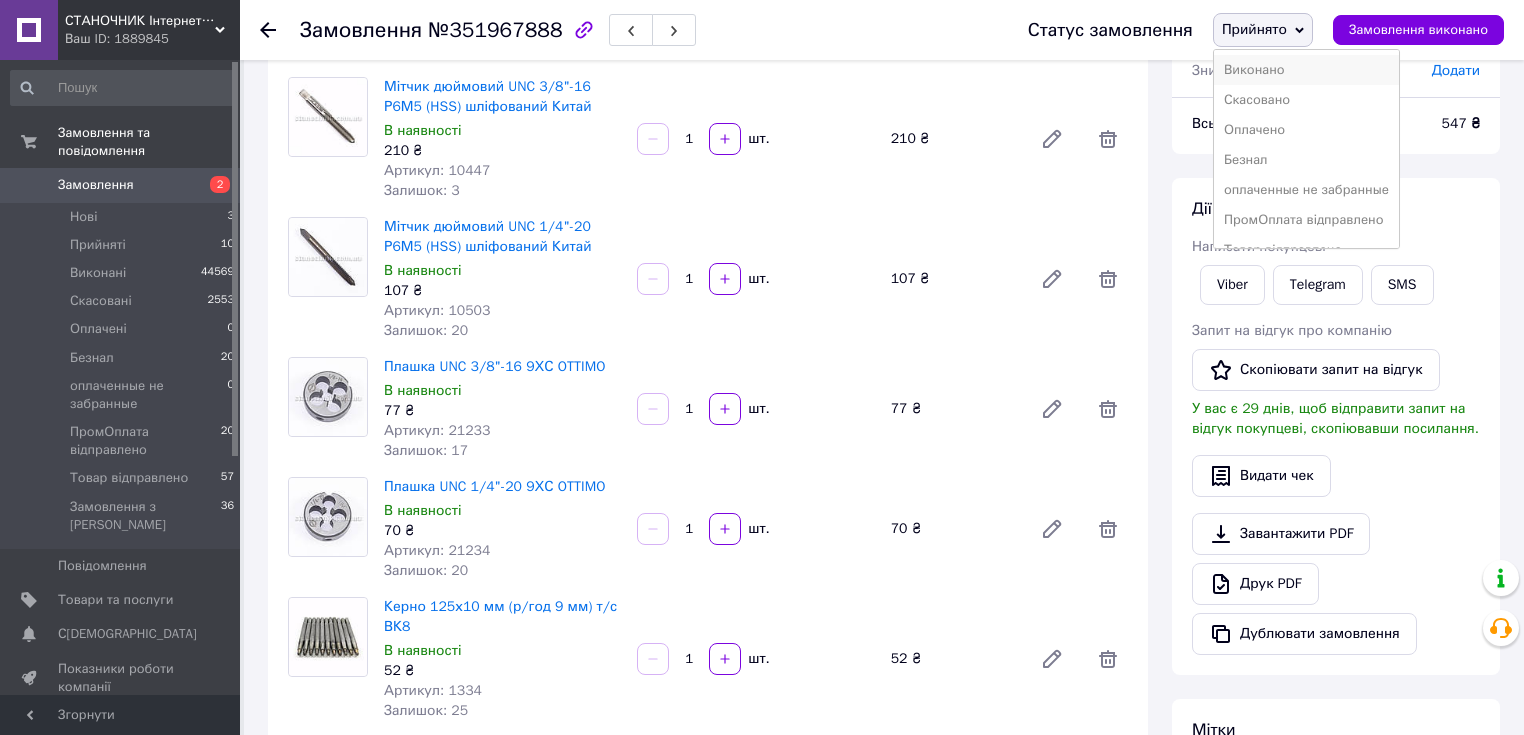 scroll, scrollTop: 21, scrollLeft: 0, axis: vertical 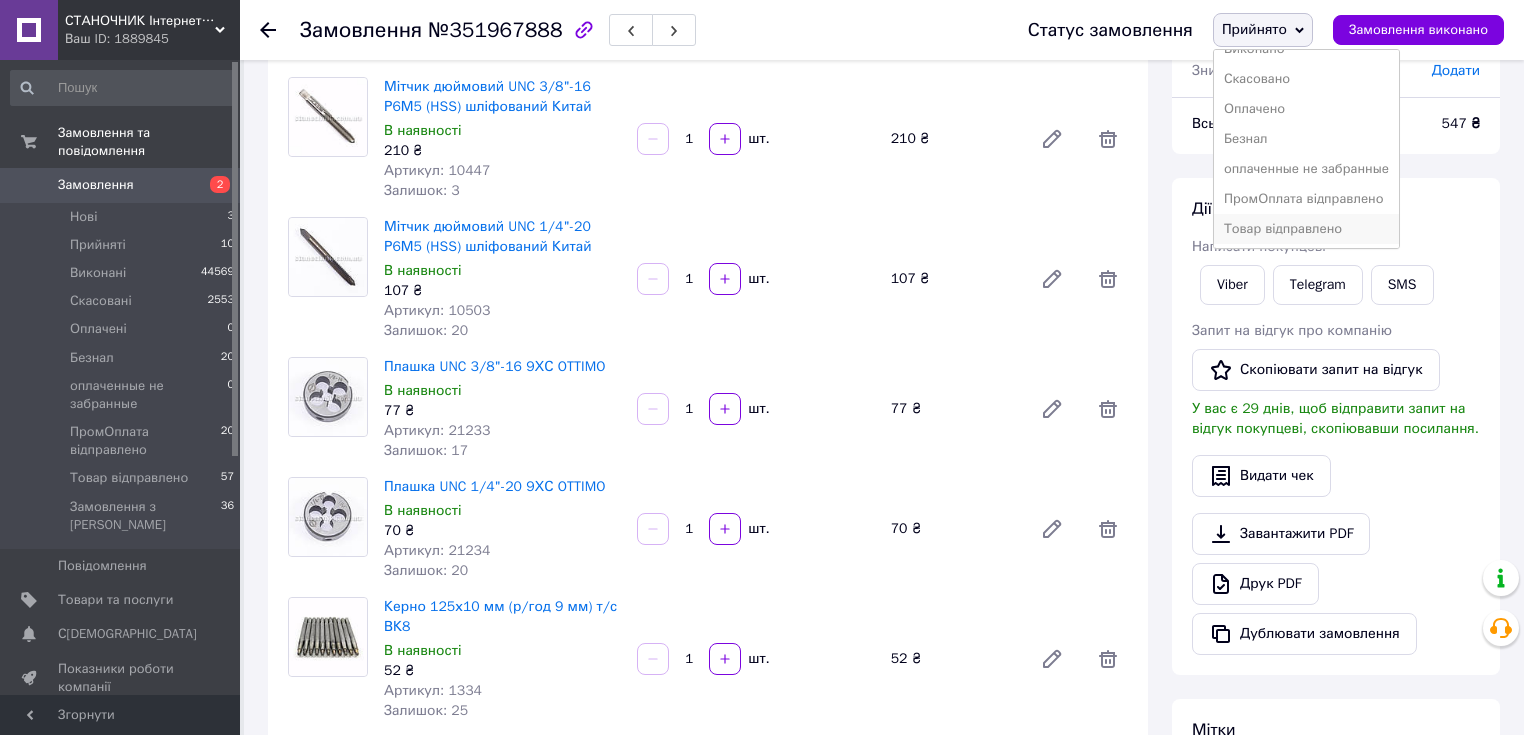 click on "Товар відправлено" at bounding box center (1306, 229) 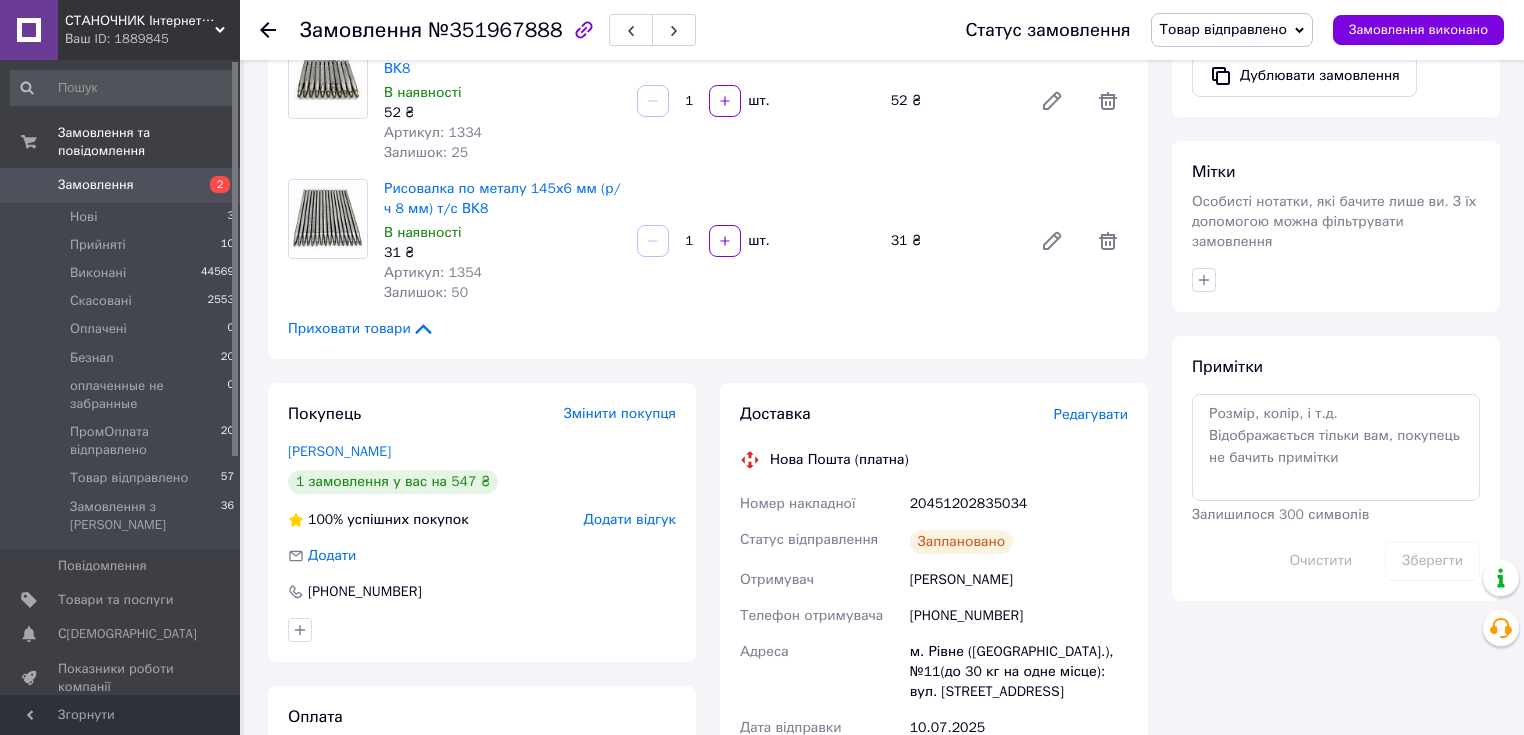 scroll, scrollTop: 392, scrollLeft: 0, axis: vertical 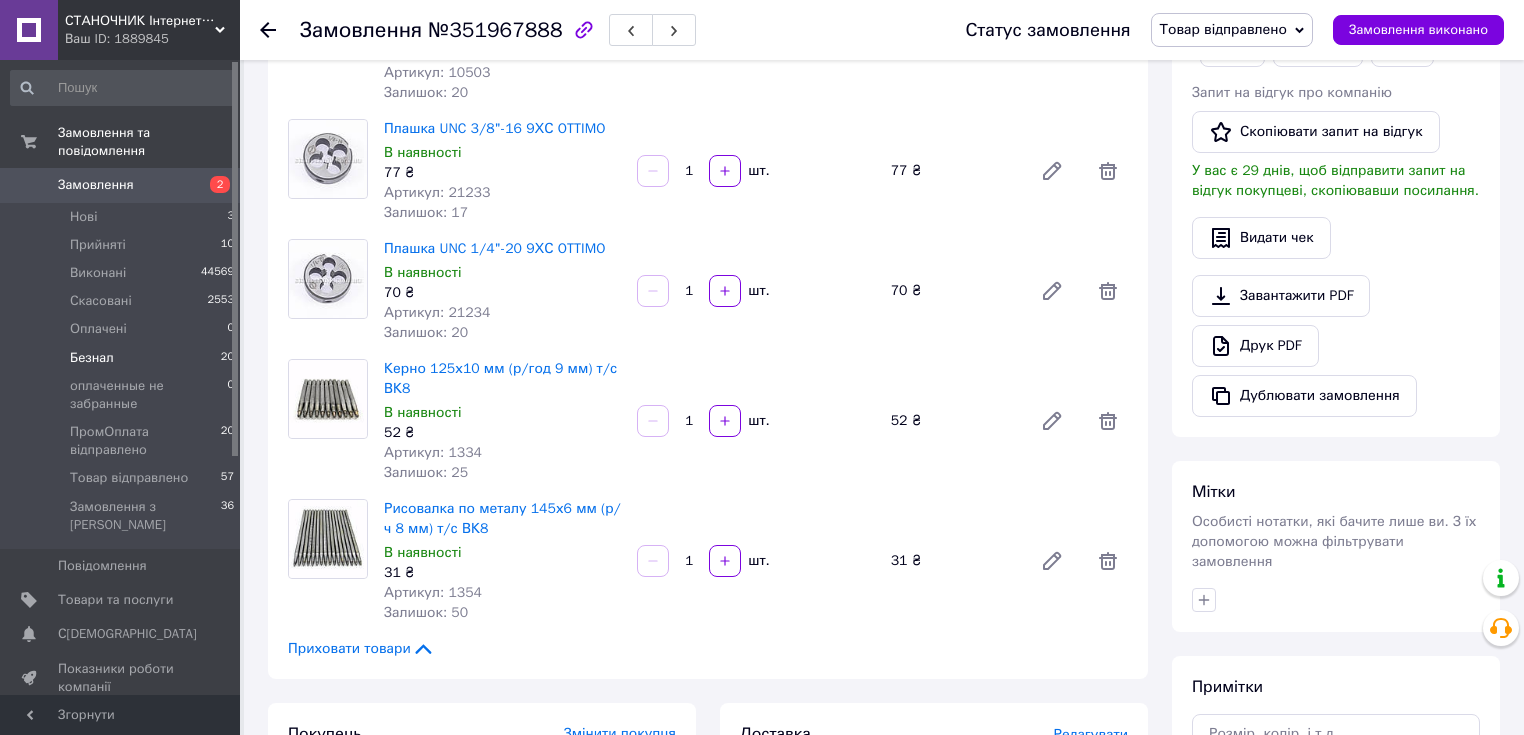 click on "Безнал" at bounding box center [92, 358] 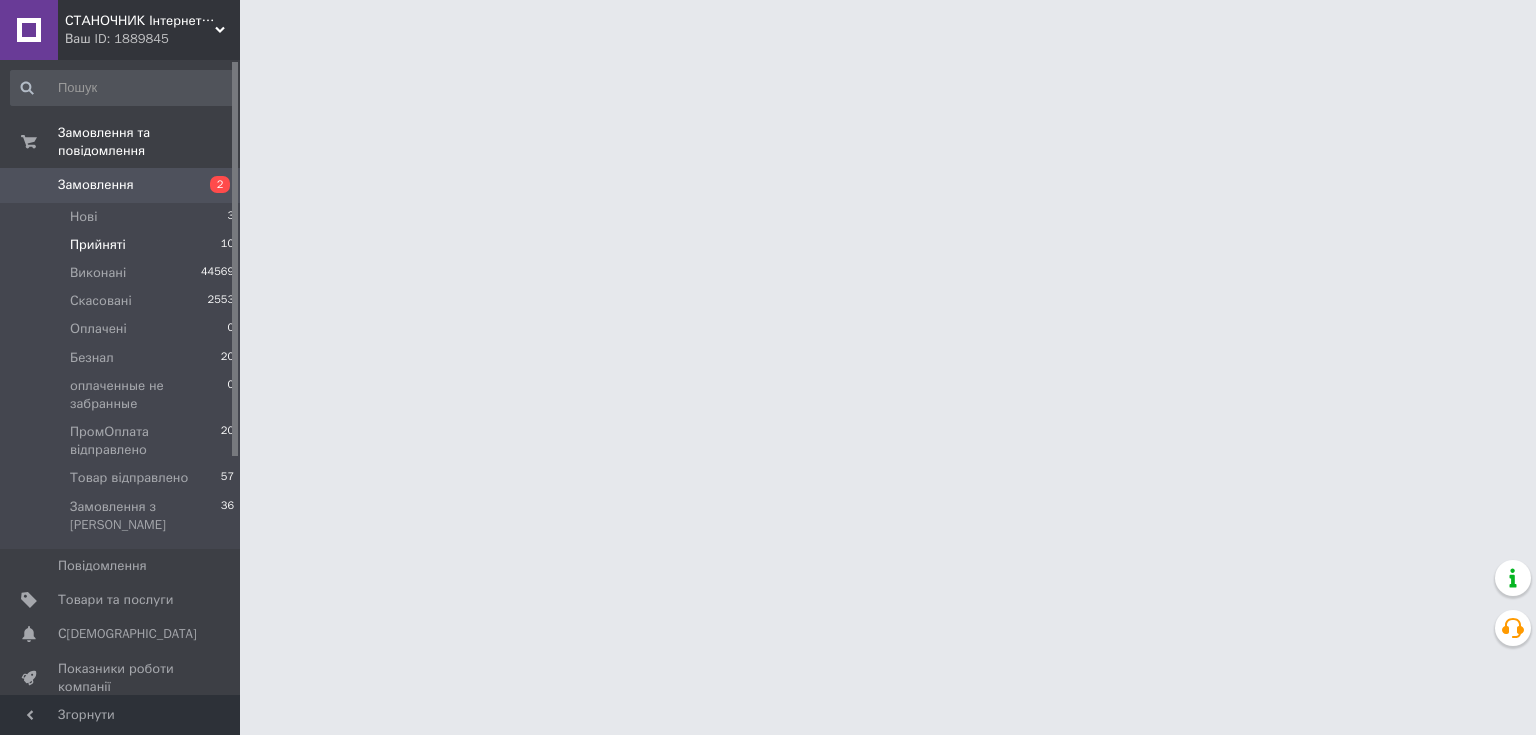 click on "Прийняті" at bounding box center (98, 245) 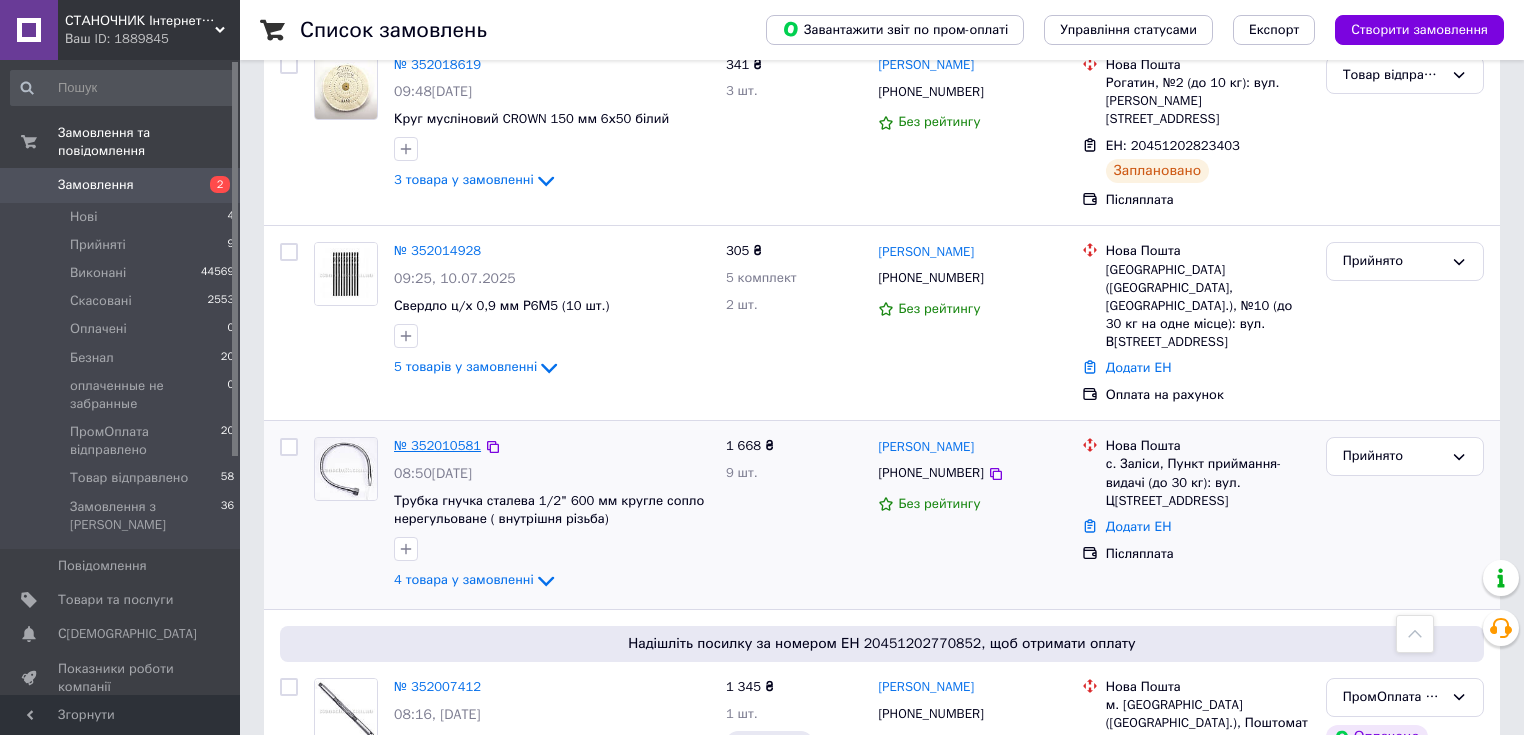 click on "№ 352010581" at bounding box center [437, 445] 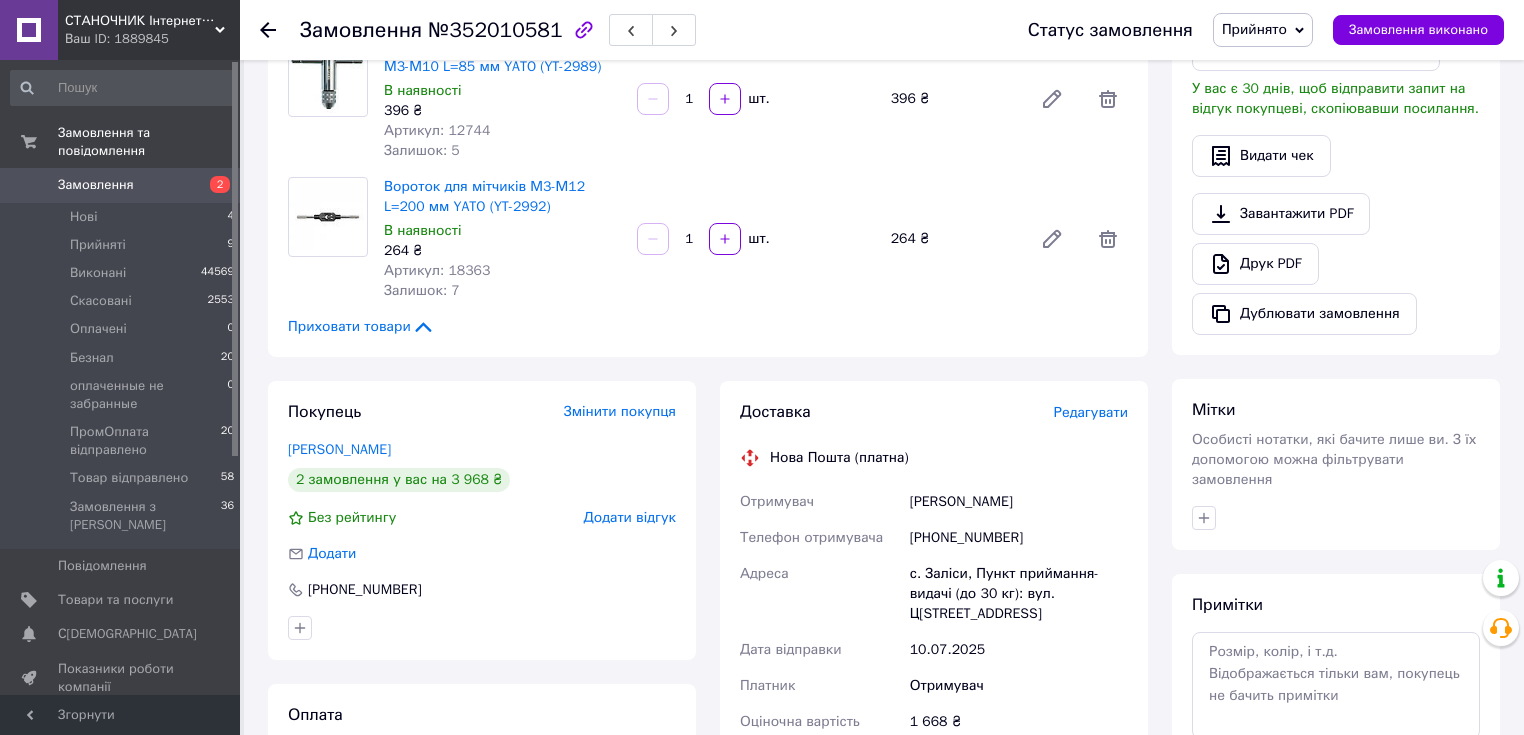 scroll, scrollTop: 634, scrollLeft: 0, axis: vertical 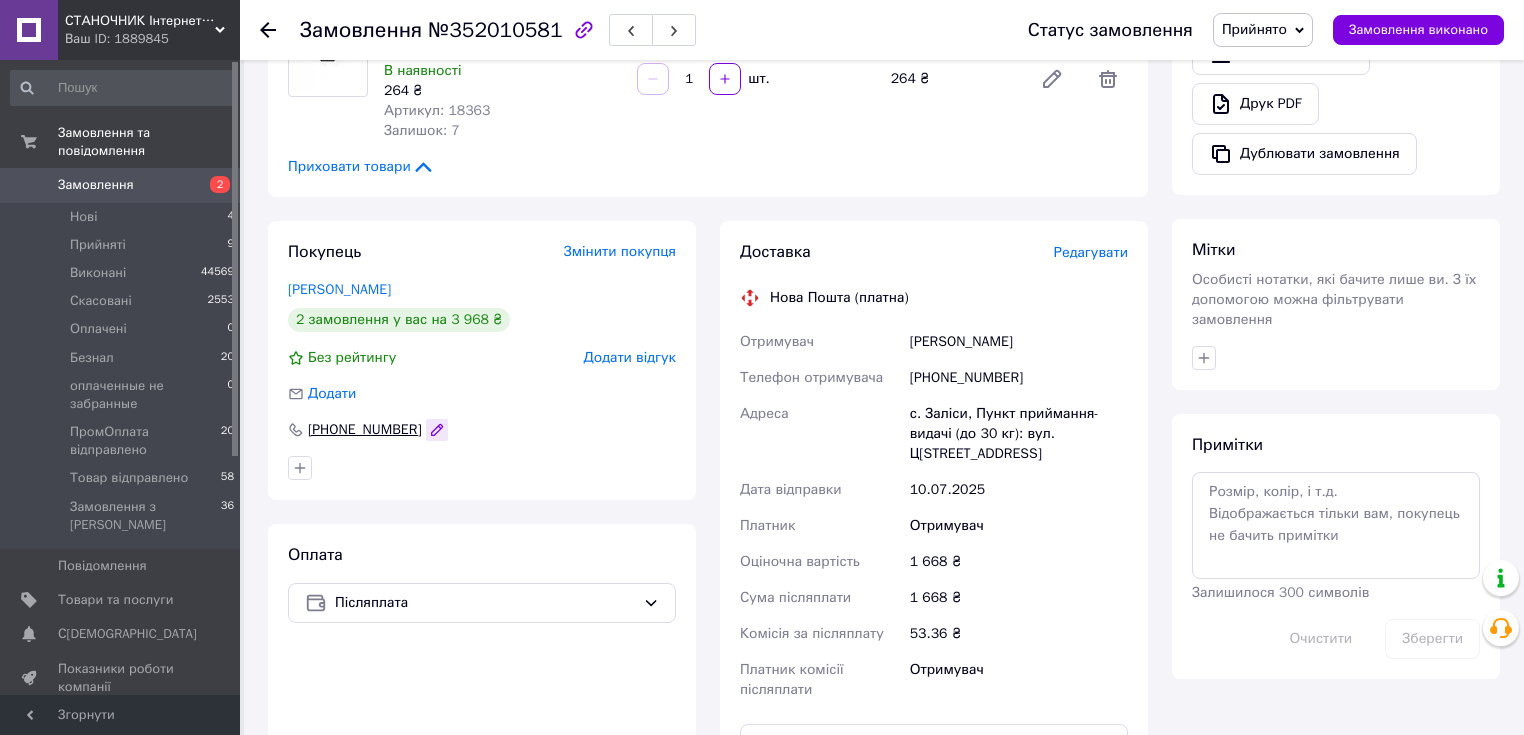 click 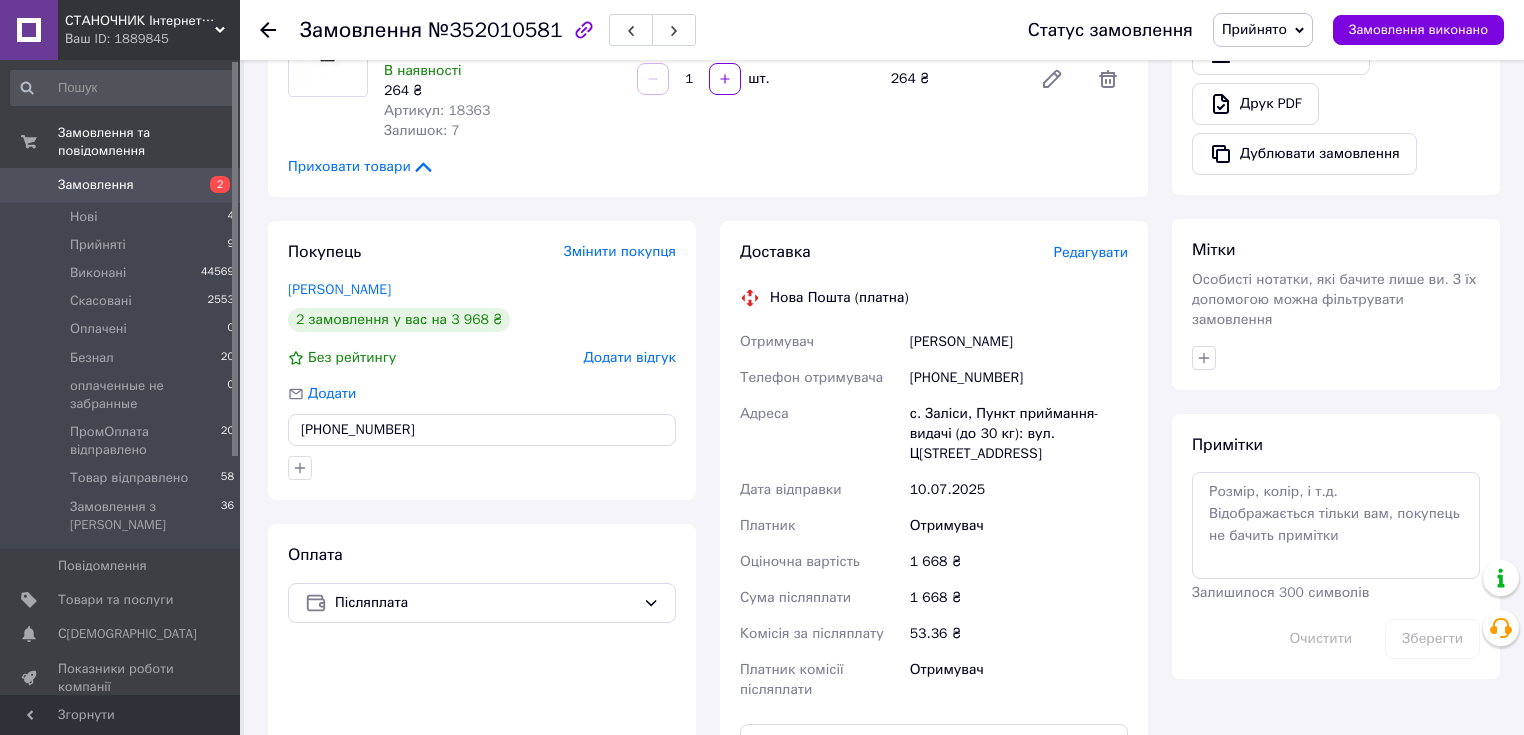 drag, startPoint x: 413, startPoint y: 428, endPoint x: 324, endPoint y: 431, distance: 89.050545 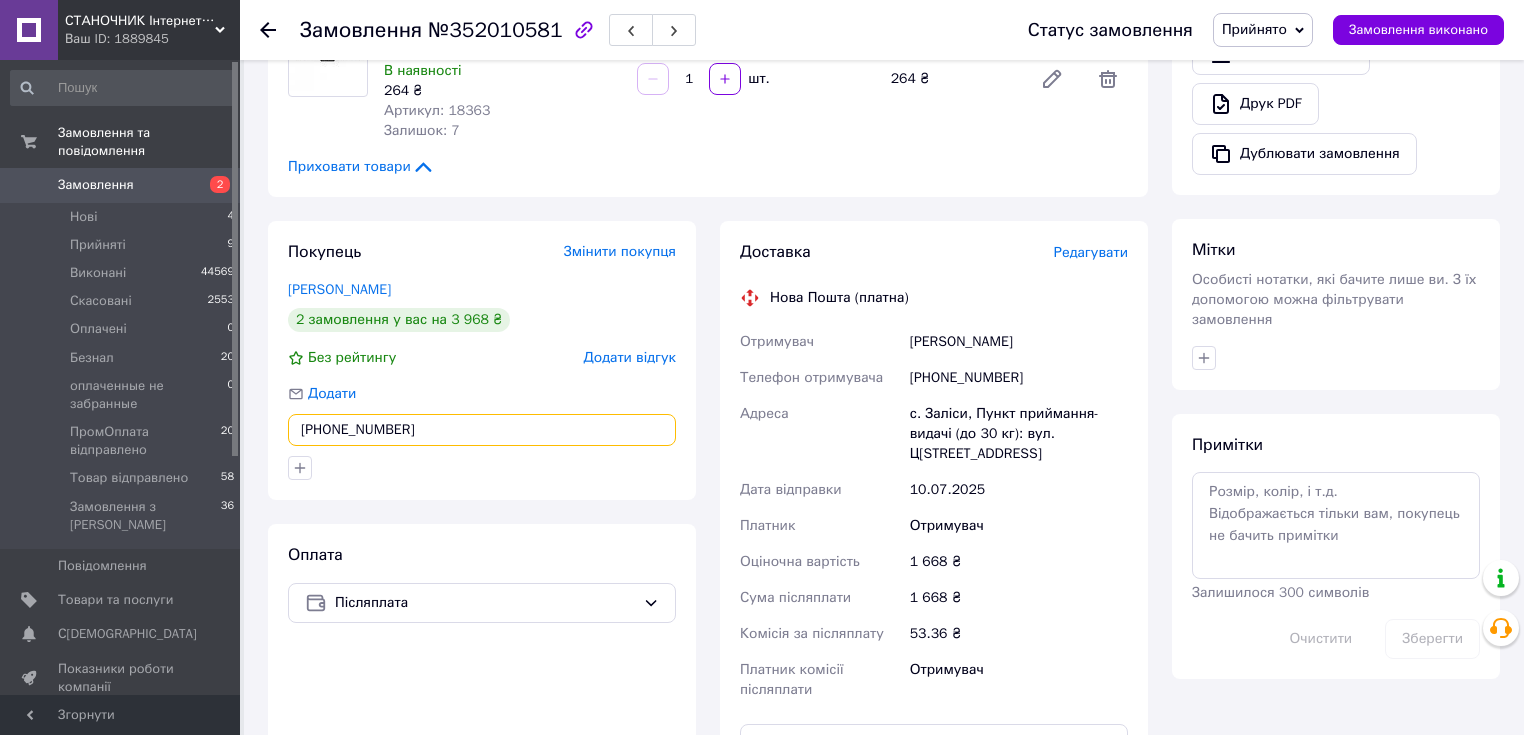 scroll, scrollTop: 954, scrollLeft: 0, axis: vertical 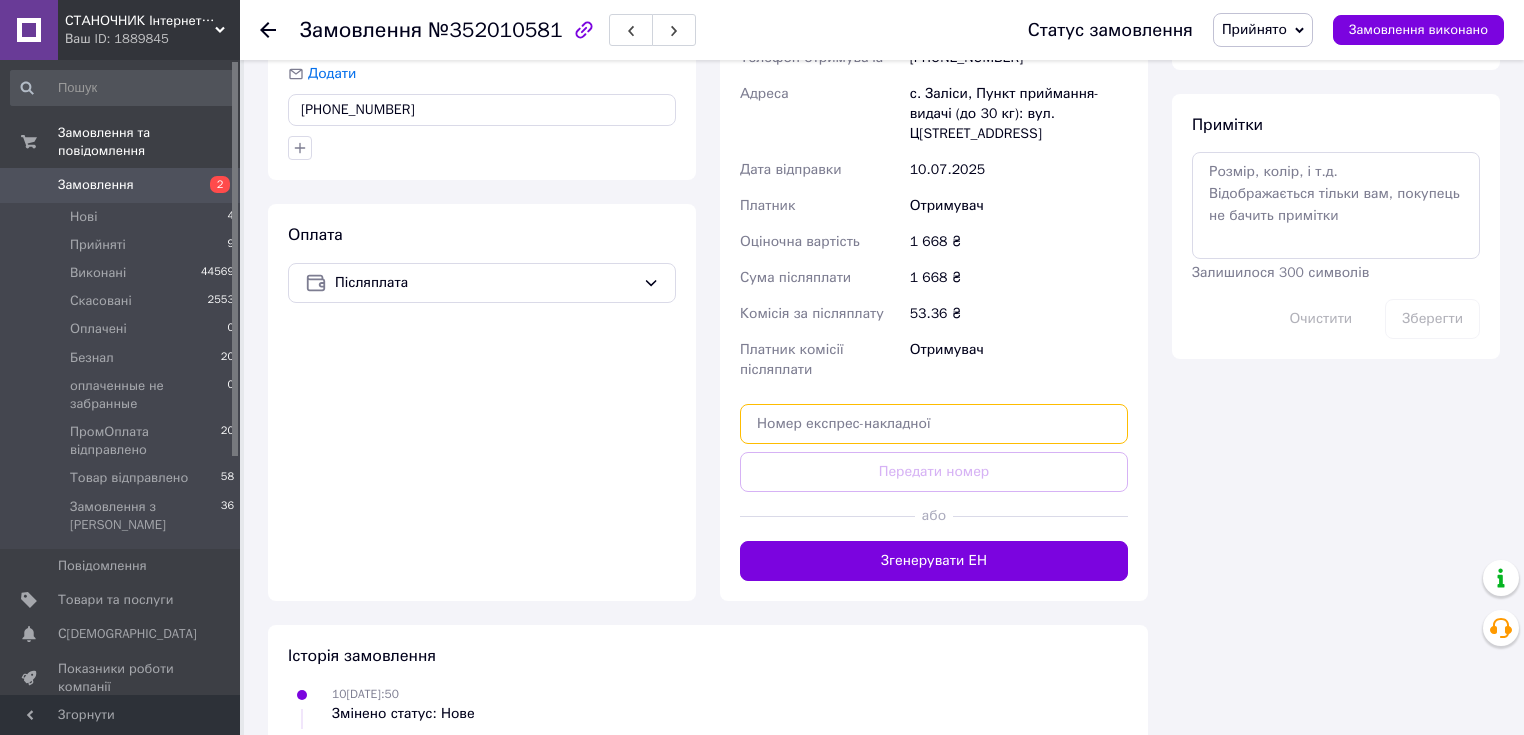 click at bounding box center (934, 424) 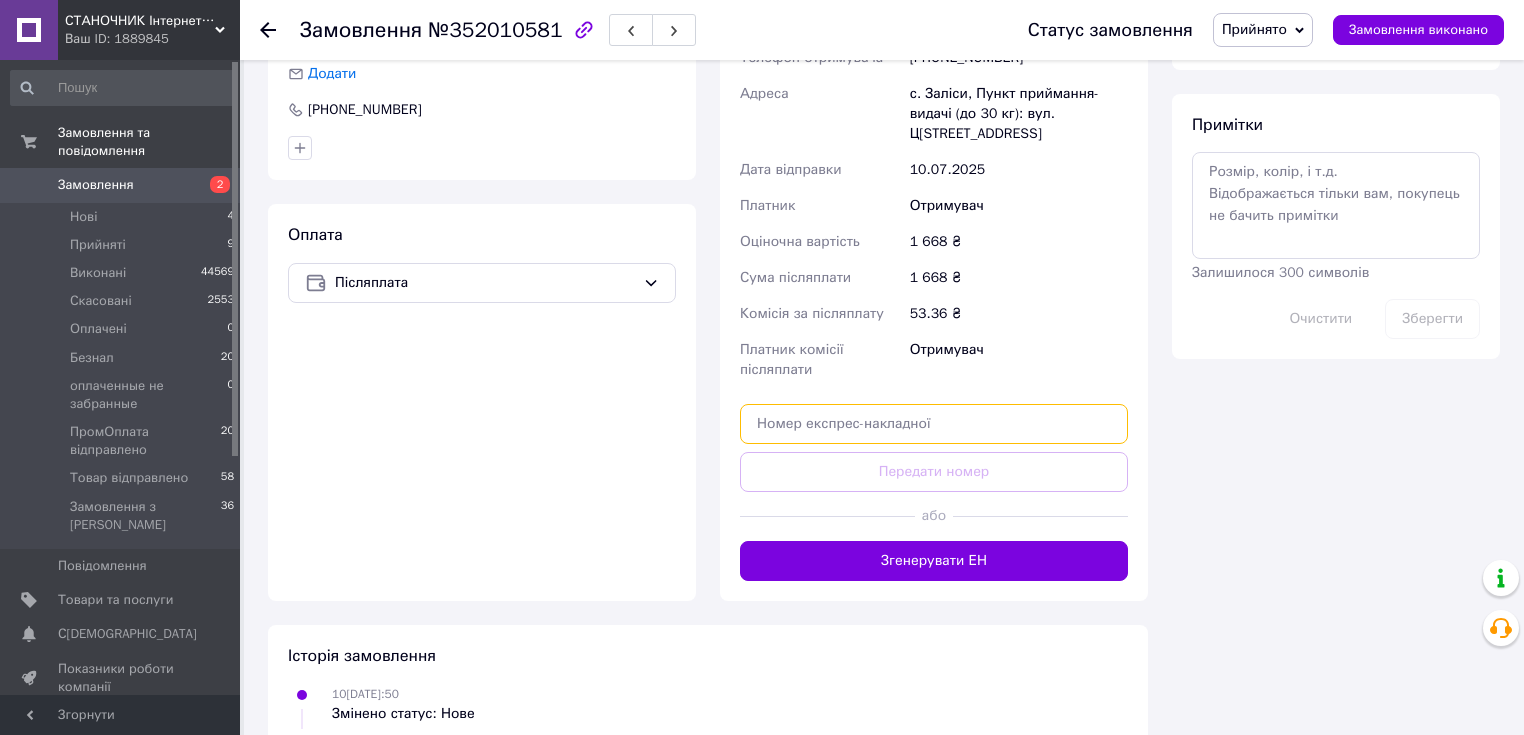 paste on "20451202862364" 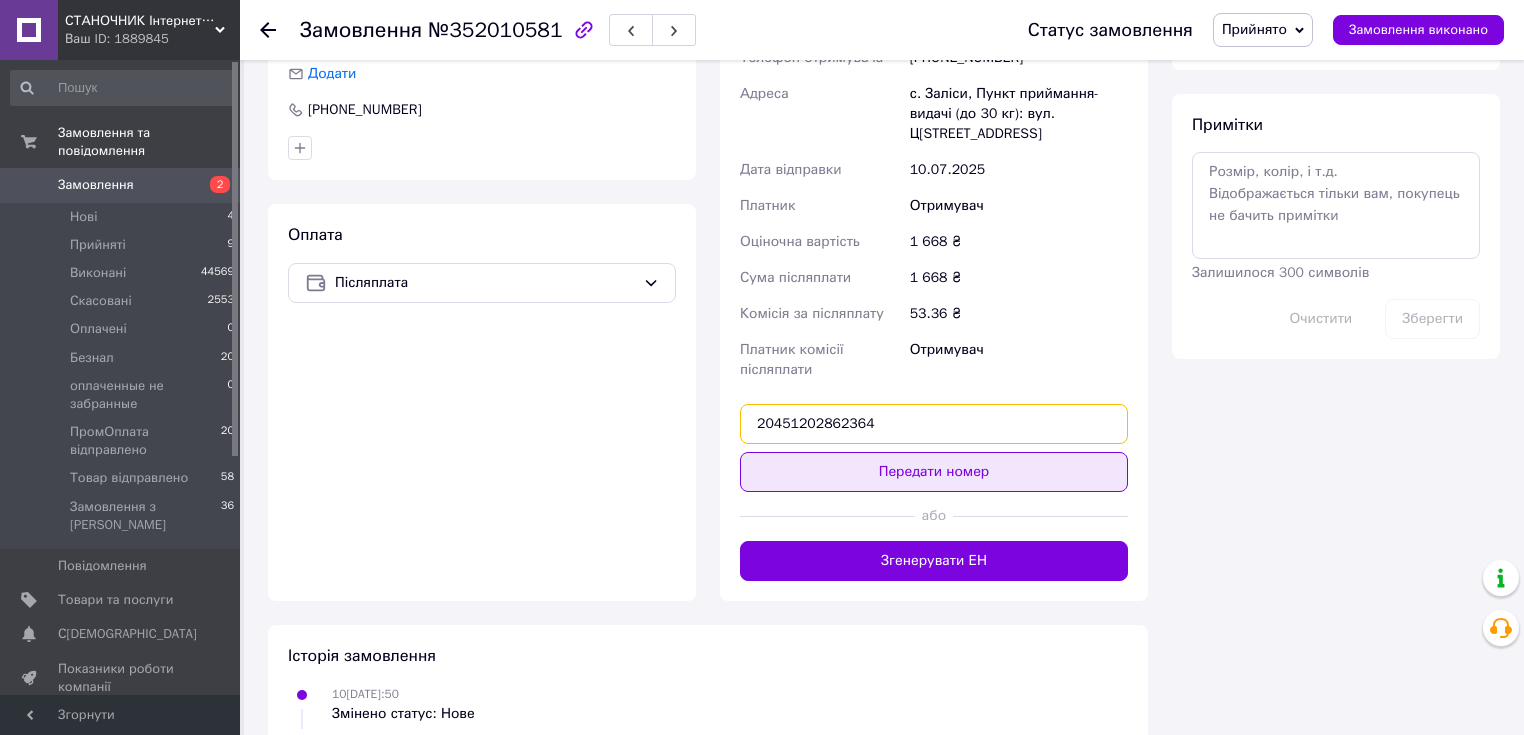 type on "20451202862364" 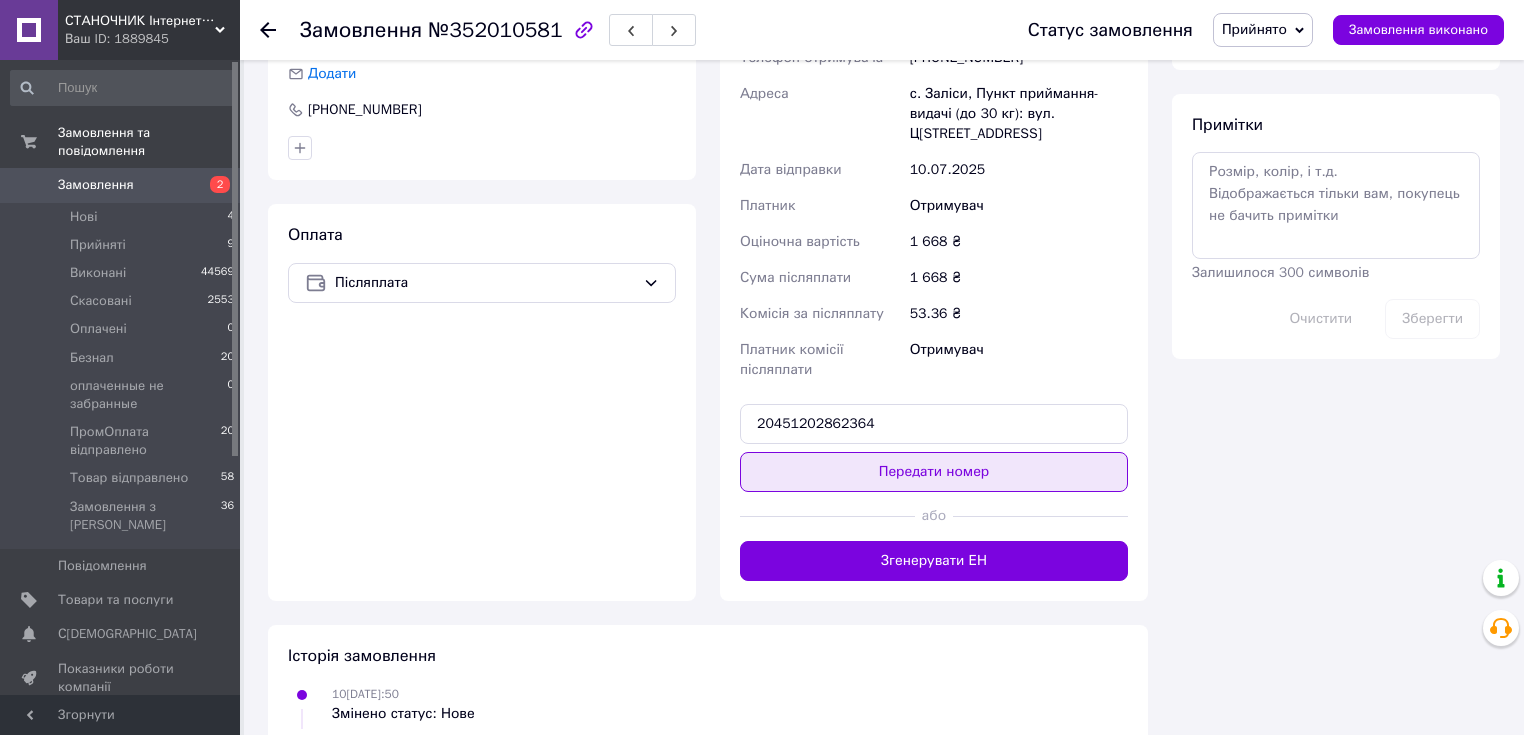 click on "Передати номер" at bounding box center (934, 472) 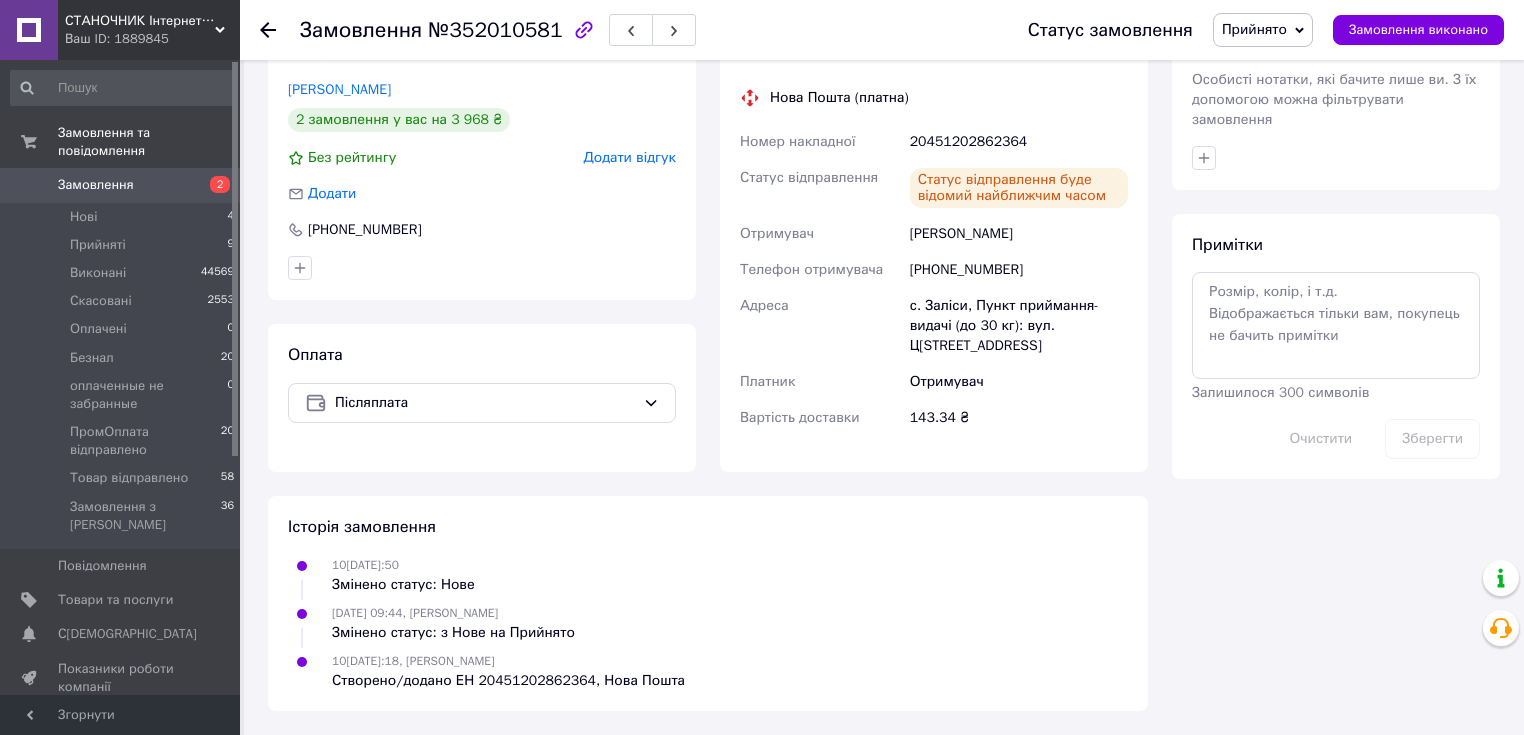 scroll, scrollTop: 675, scrollLeft: 0, axis: vertical 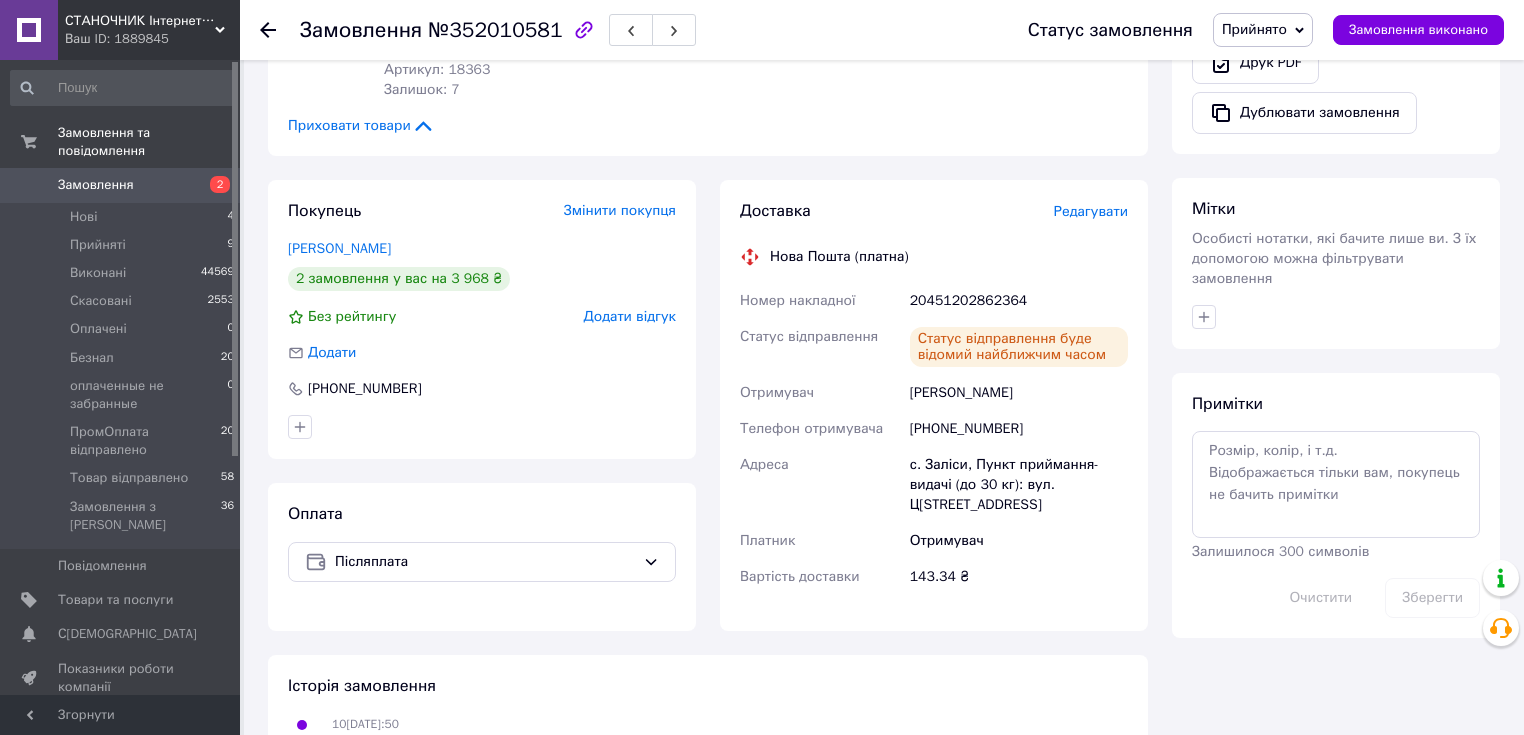 click on "Прийнято" at bounding box center [1263, 30] 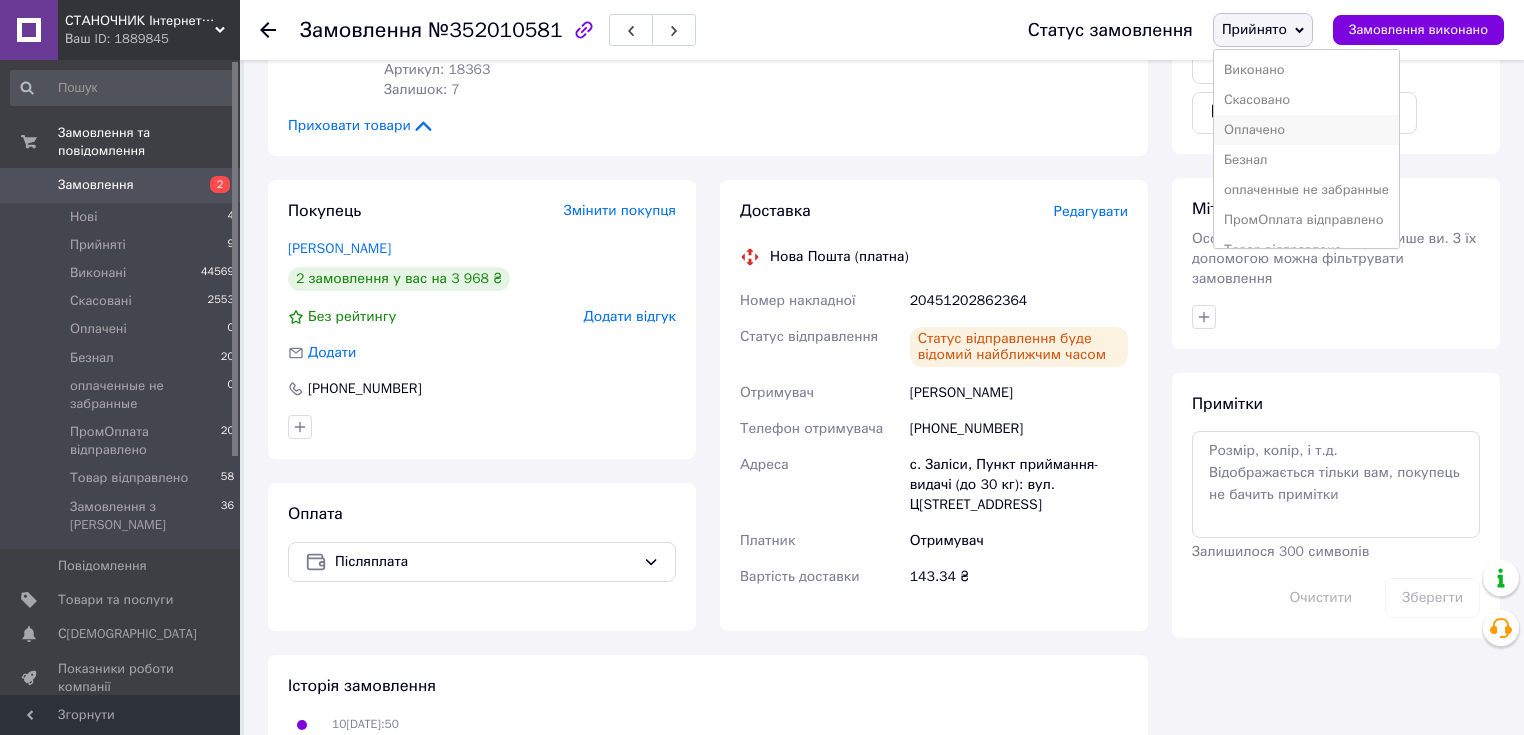 scroll, scrollTop: 21, scrollLeft: 0, axis: vertical 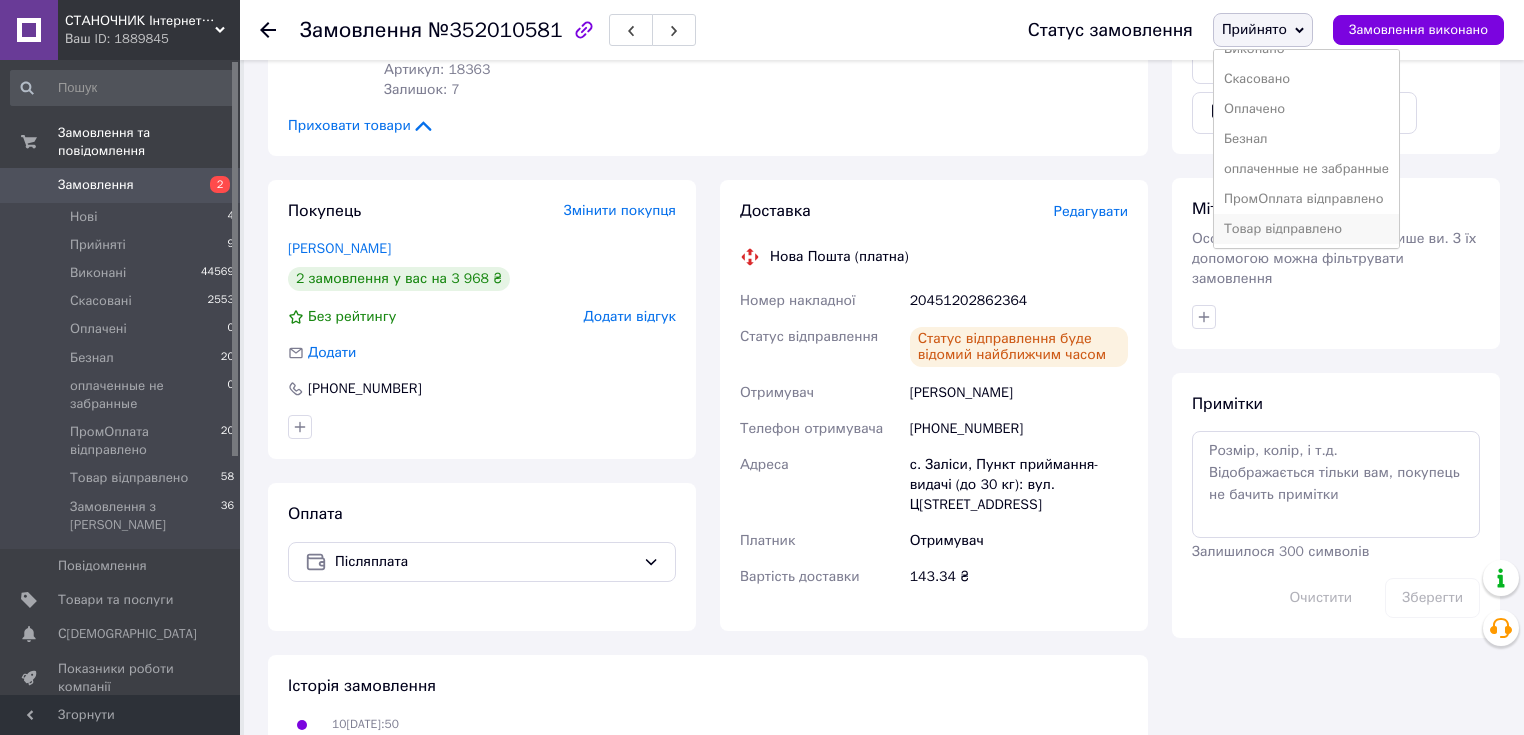 click on "Товар відправлено" at bounding box center [1306, 229] 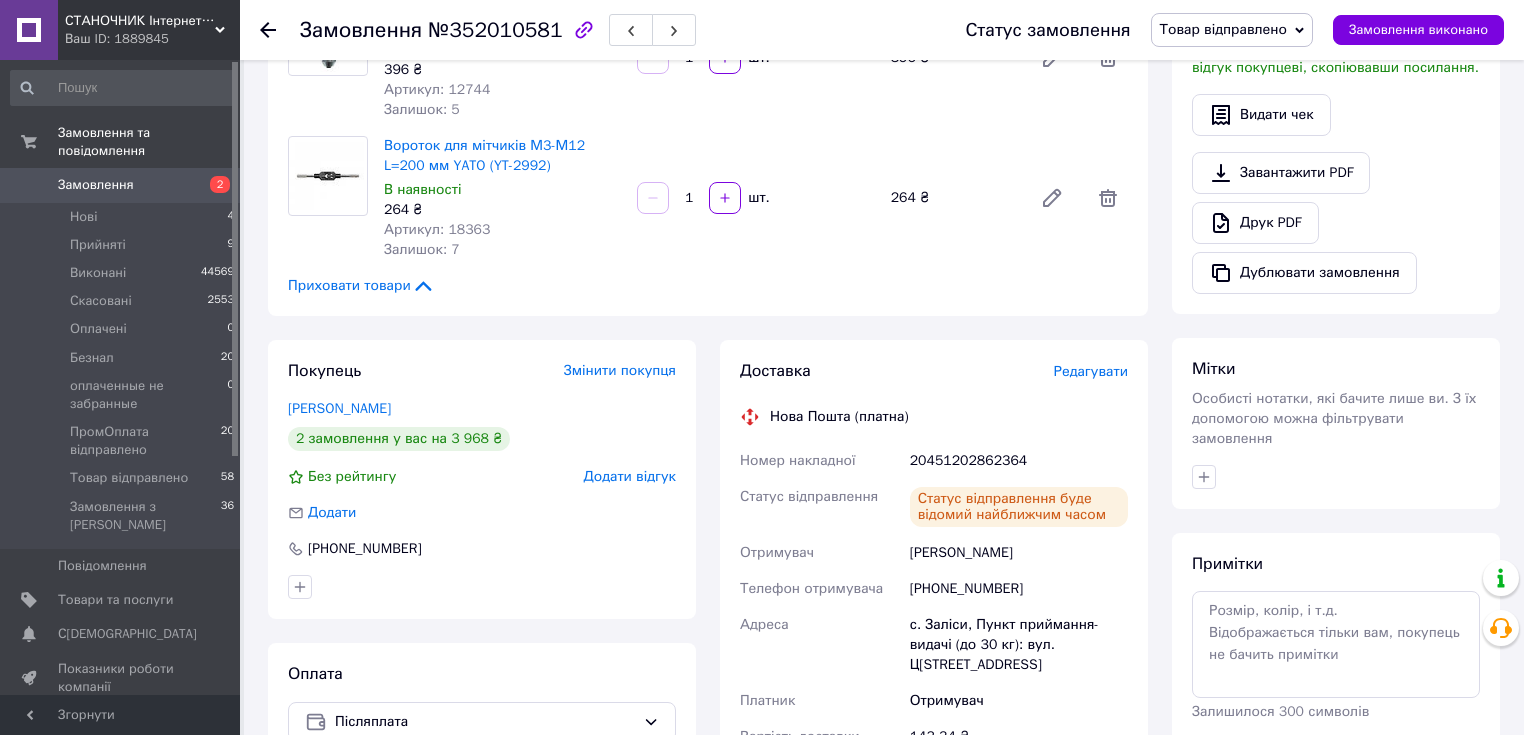 scroll, scrollTop: 355, scrollLeft: 0, axis: vertical 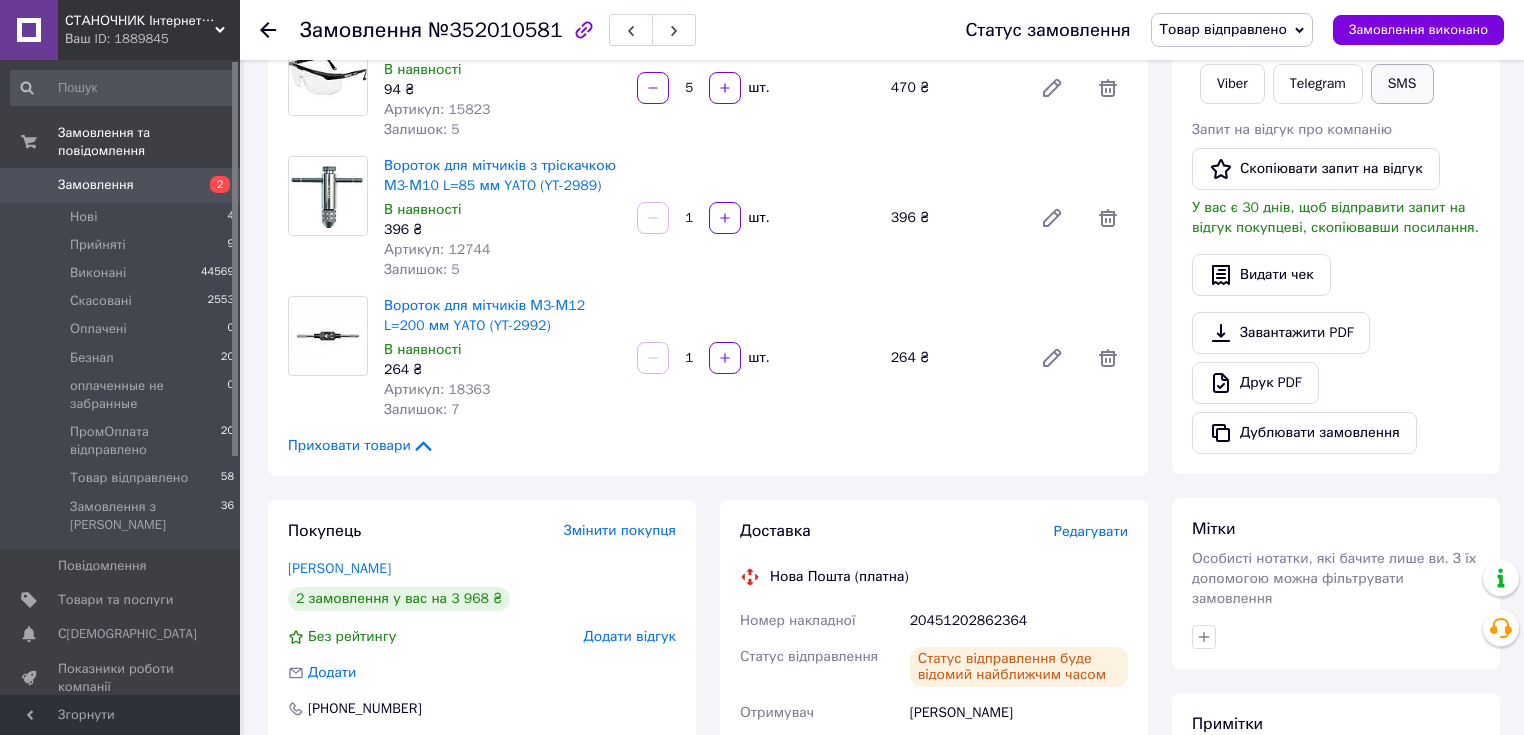 click on "SMS" at bounding box center [1402, 84] 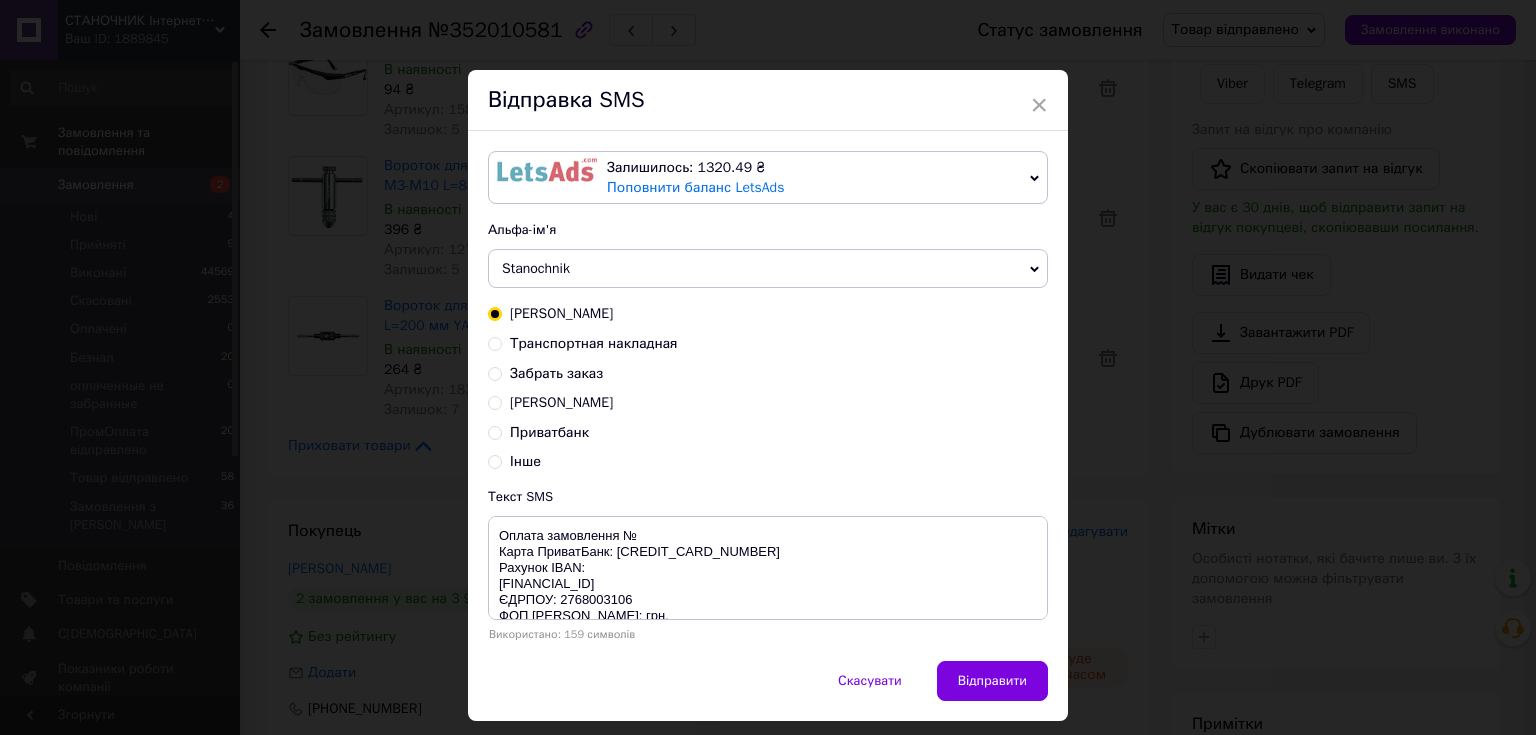 click on "Транспортная накладная" at bounding box center (594, 343) 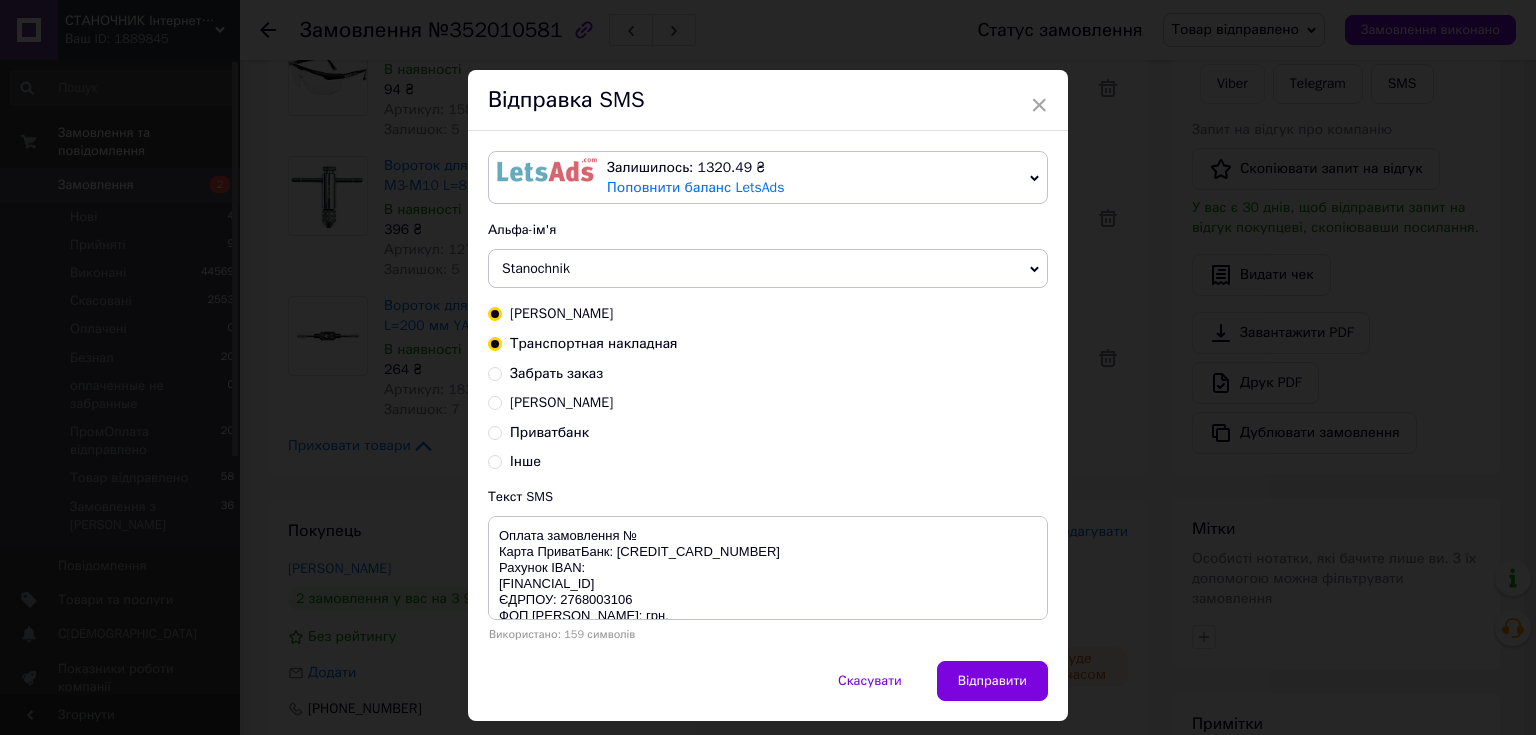 radio on "false" 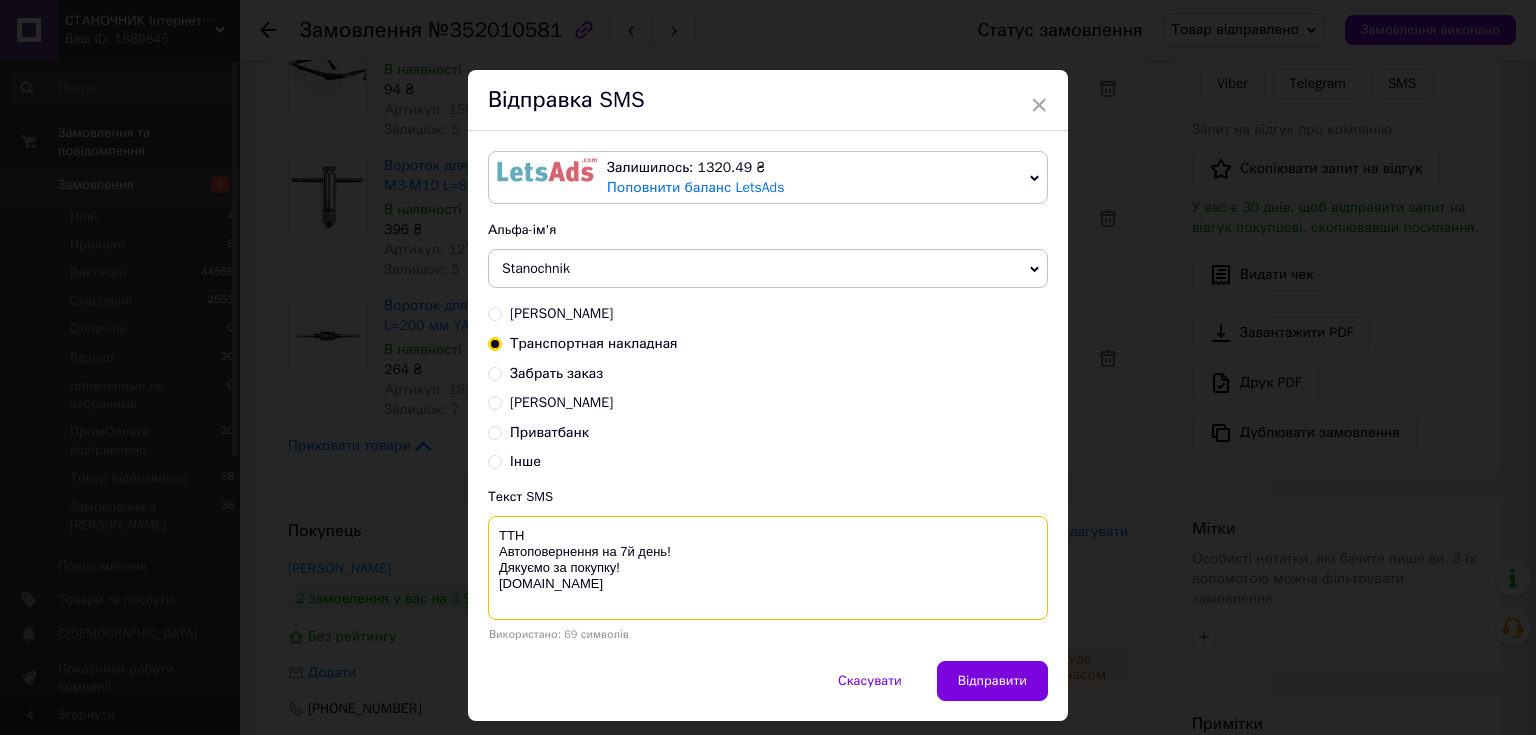 click on "ТТН
Автоповернення на 7й день!
Дякуємо за покупку!
[DOMAIN_NAME]" at bounding box center (768, 568) 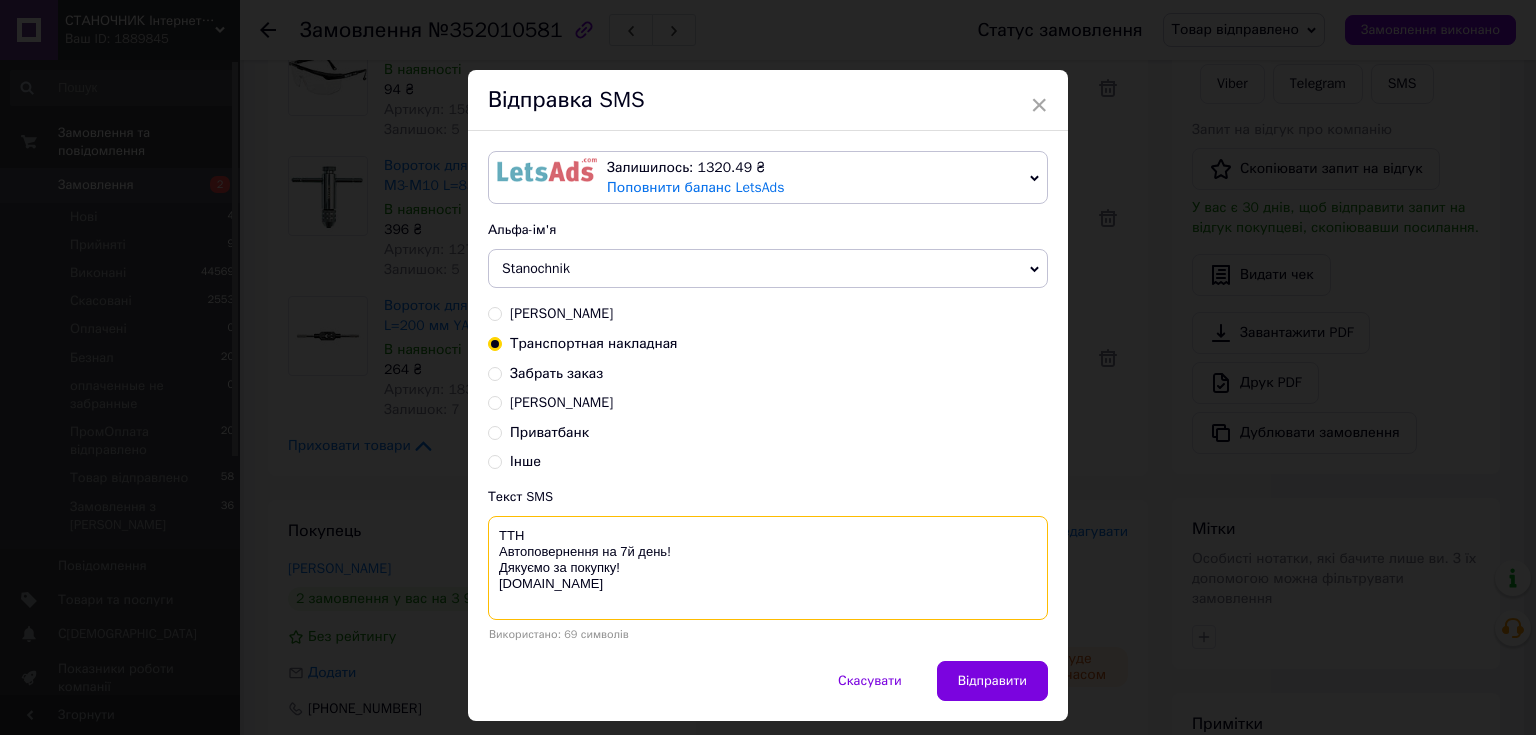 paste on "20451202862364" 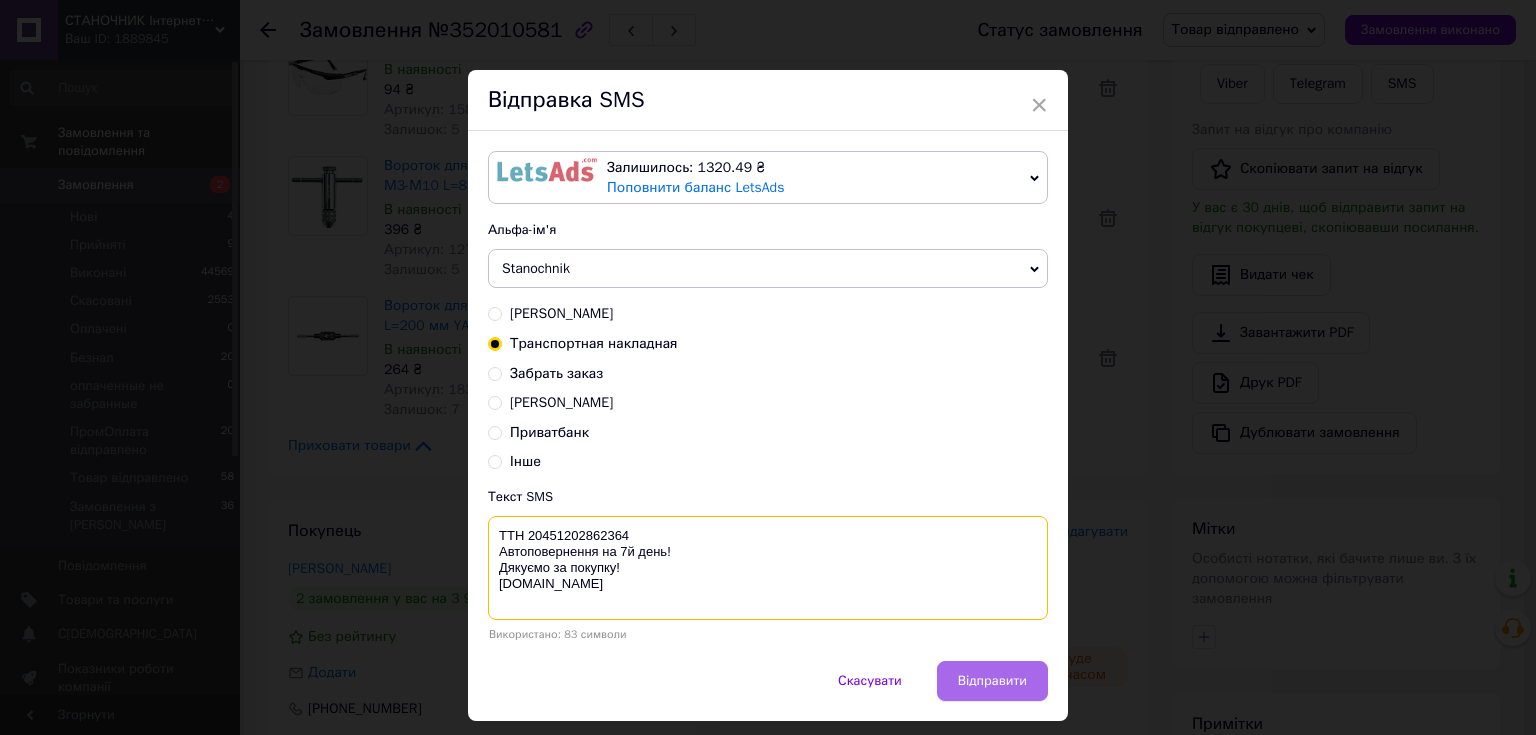 type on "ТТН 20451202862364
Автоповернення на 7й день!
Дякуємо за покупку!
[DOMAIN_NAME]" 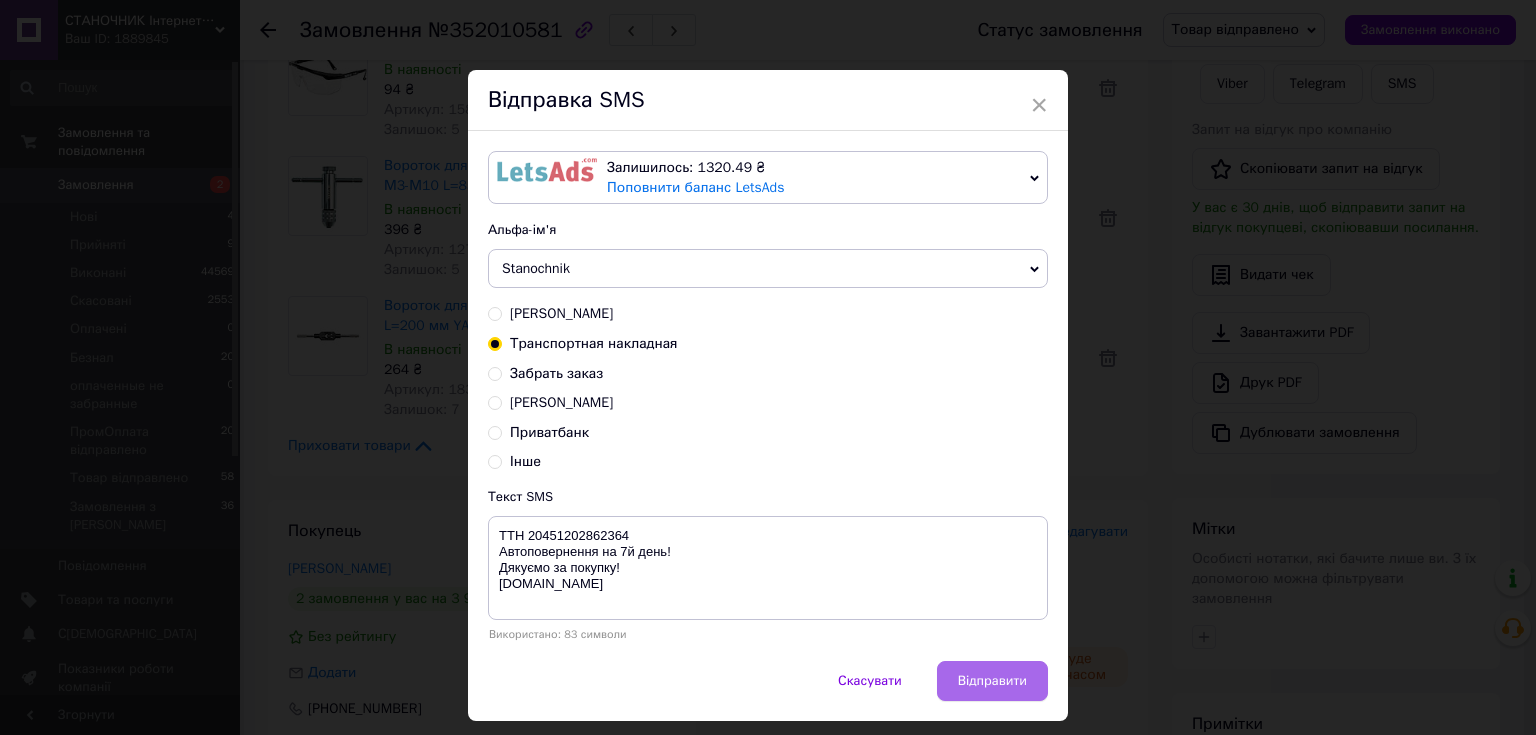 click on "Відправити" at bounding box center (992, 681) 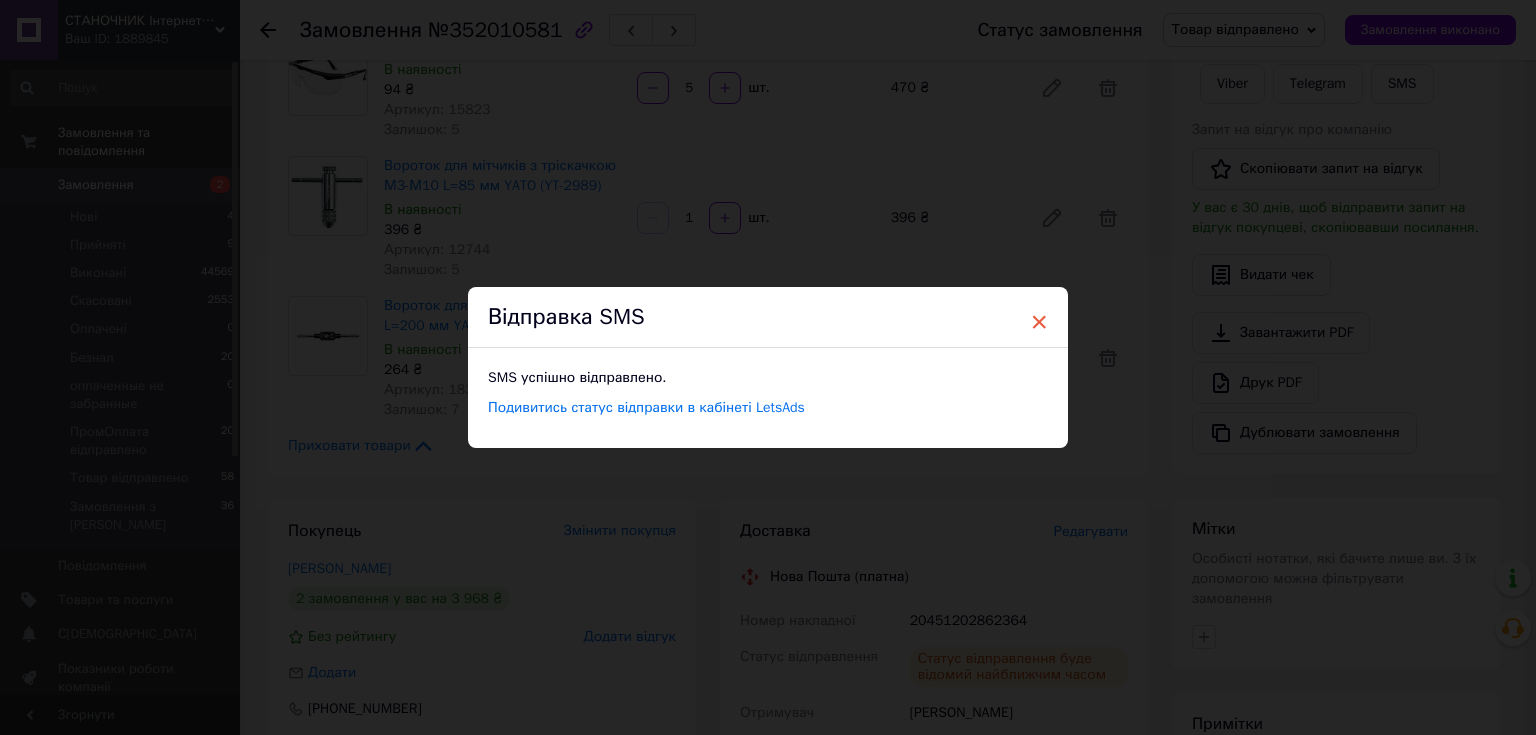 click on "×" at bounding box center (1039, 322) 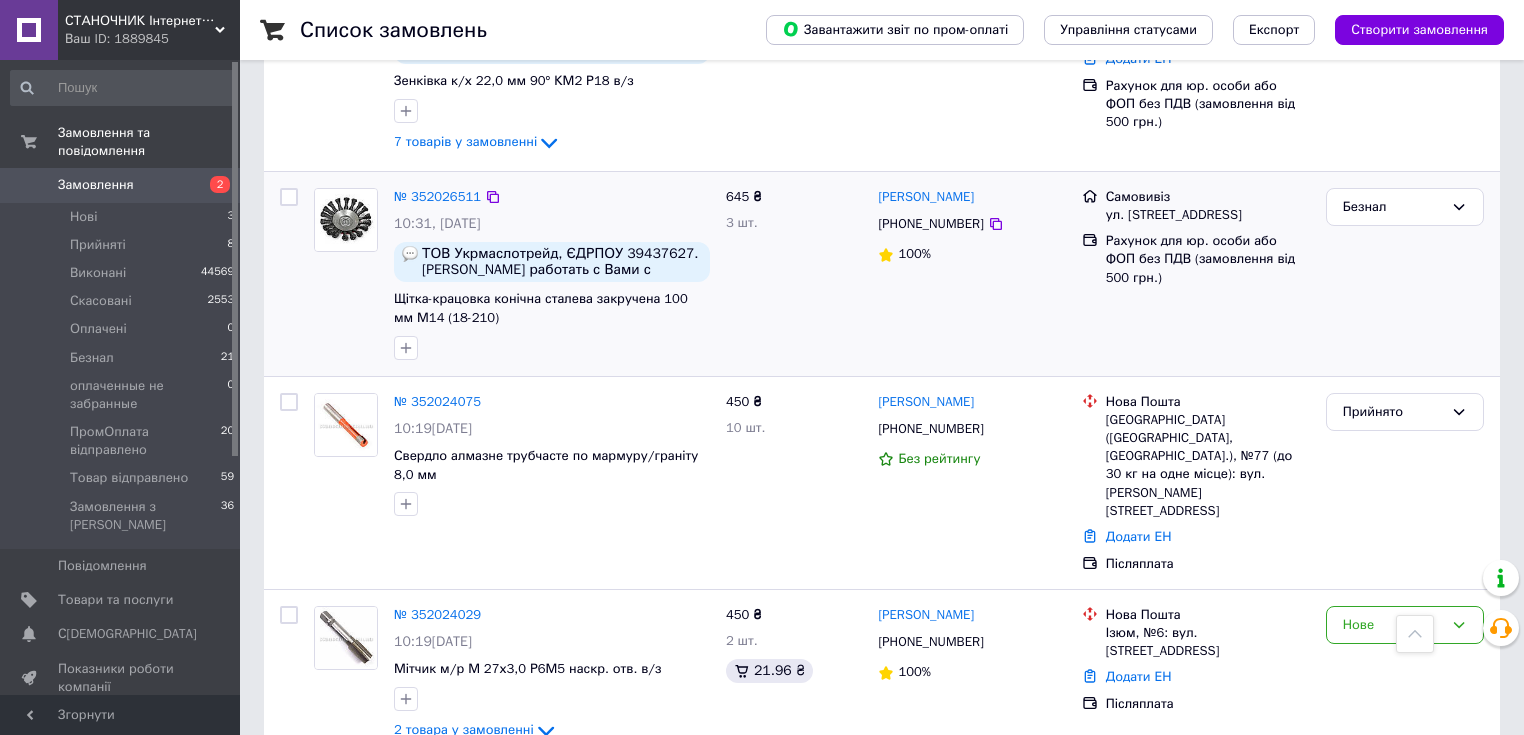 scroll, scrollTop: 640, scrollLeft: 0, axis: vertical 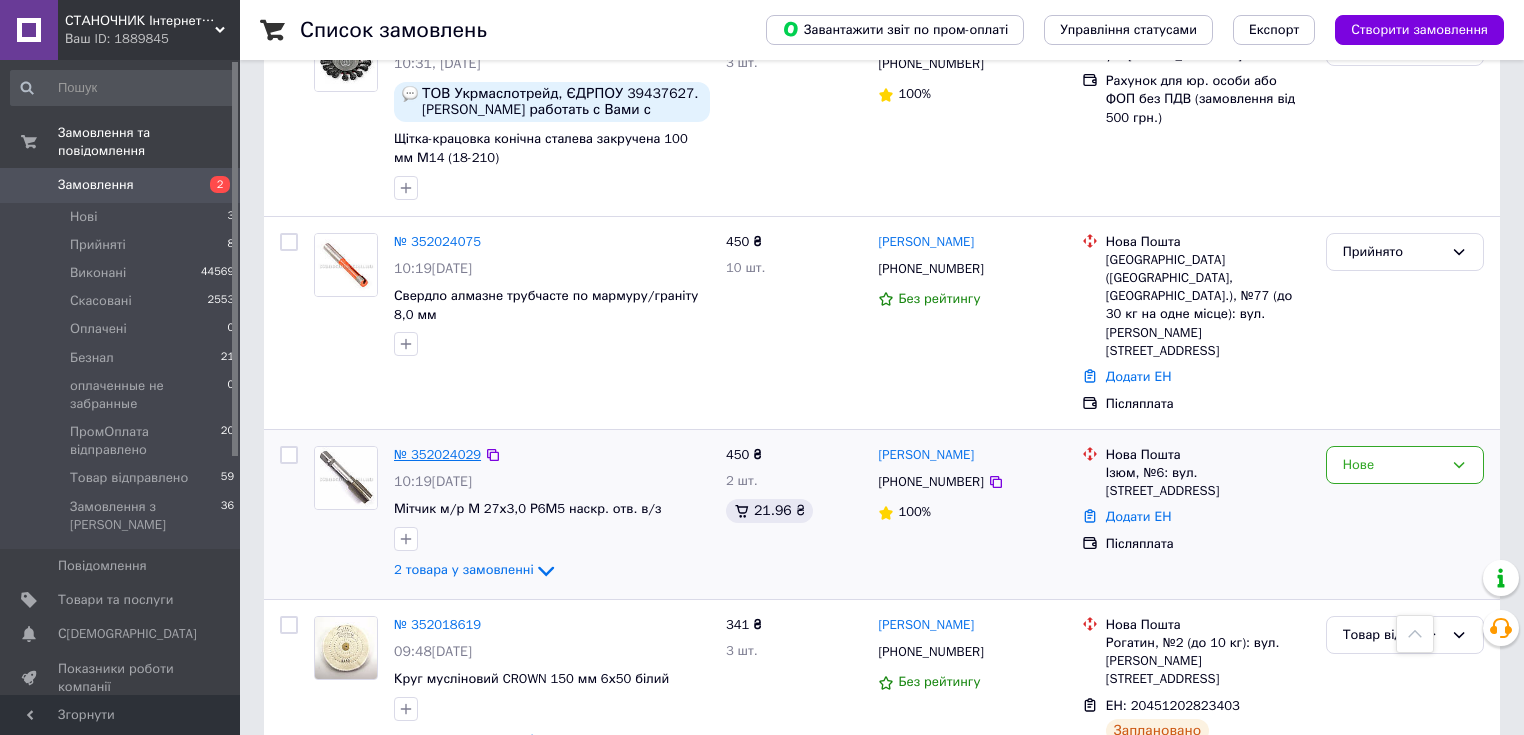 click on "№ 352024029" at bounding box center (437, 454) 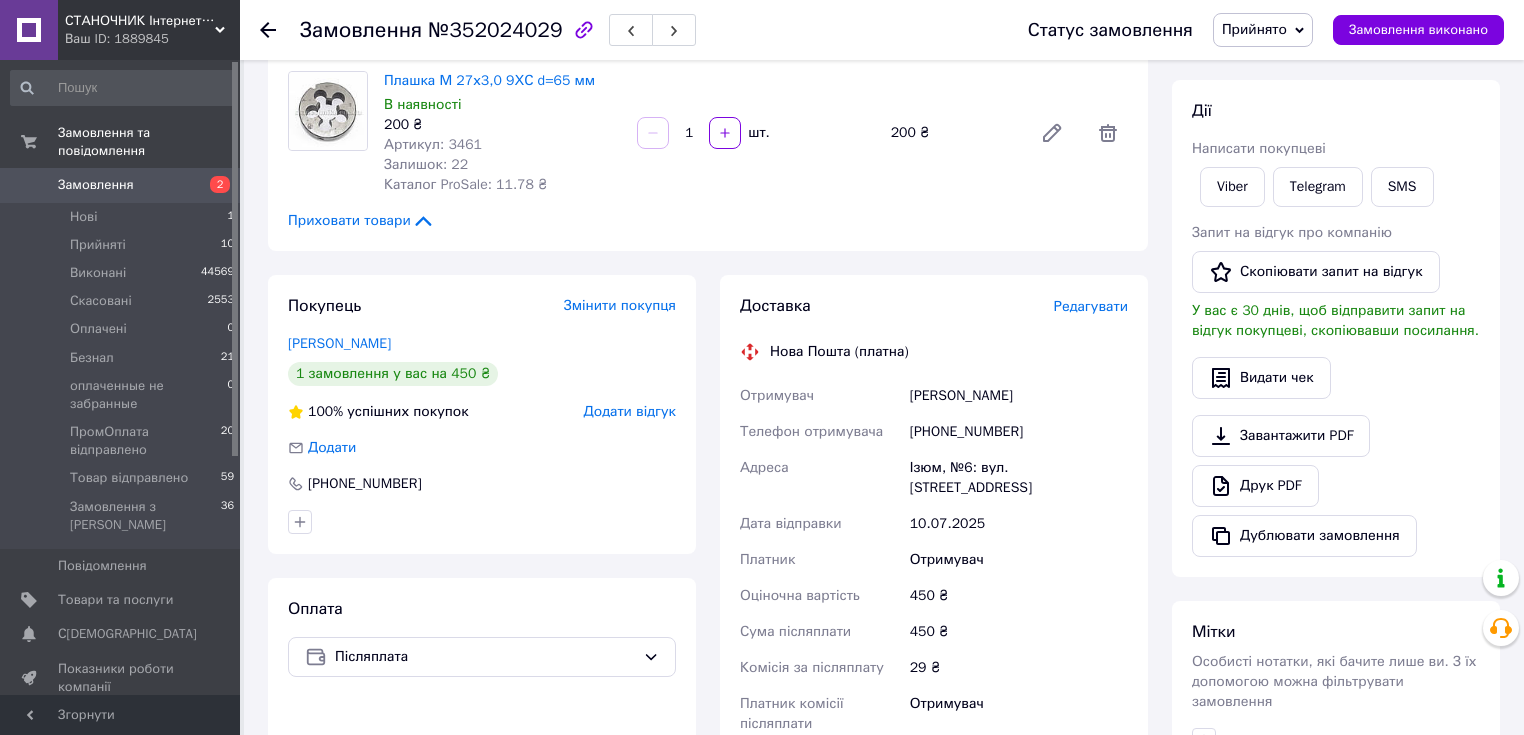 scroll, scrollTop: 0, scrollLeft: 0, axis: both 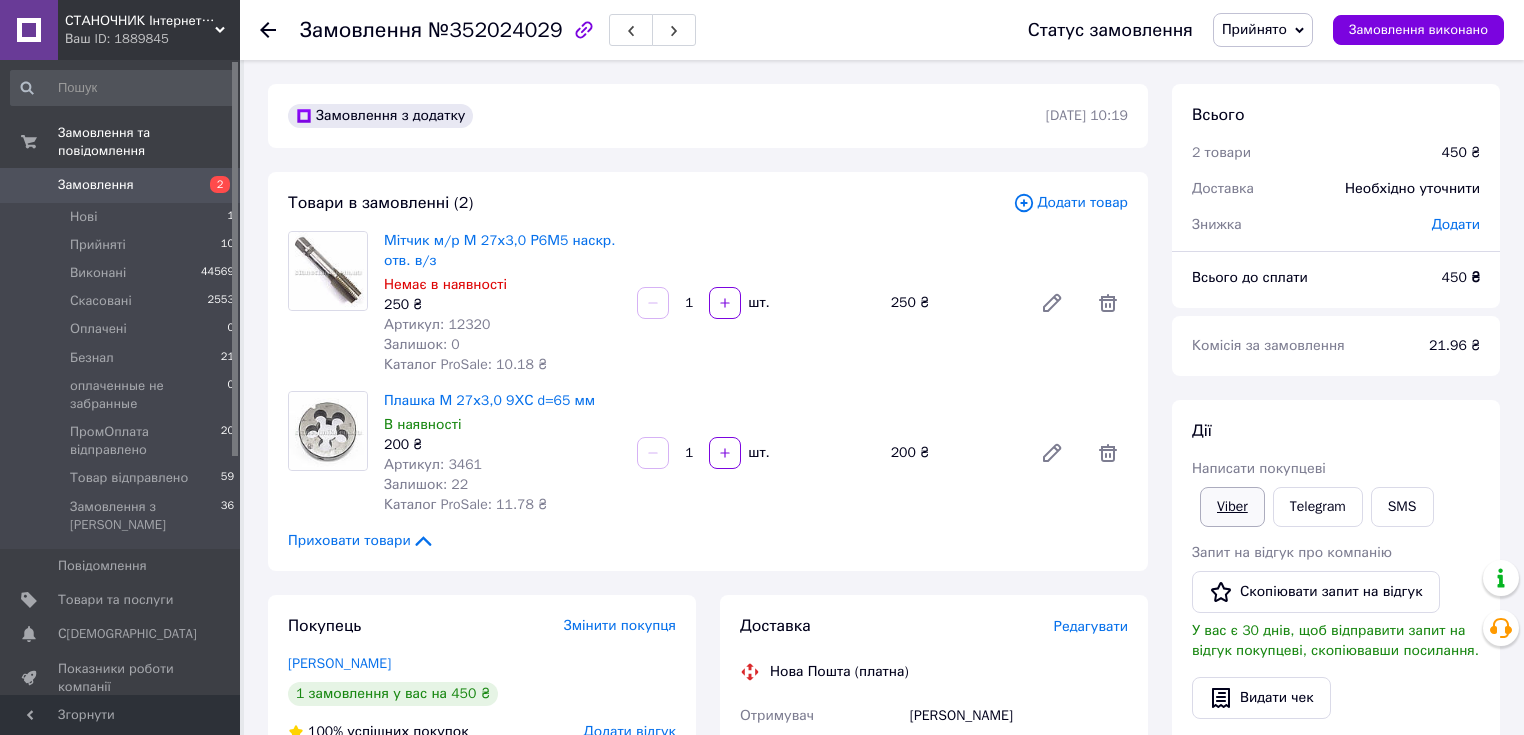 click on "Viber" at bounding box center (1232, 507) 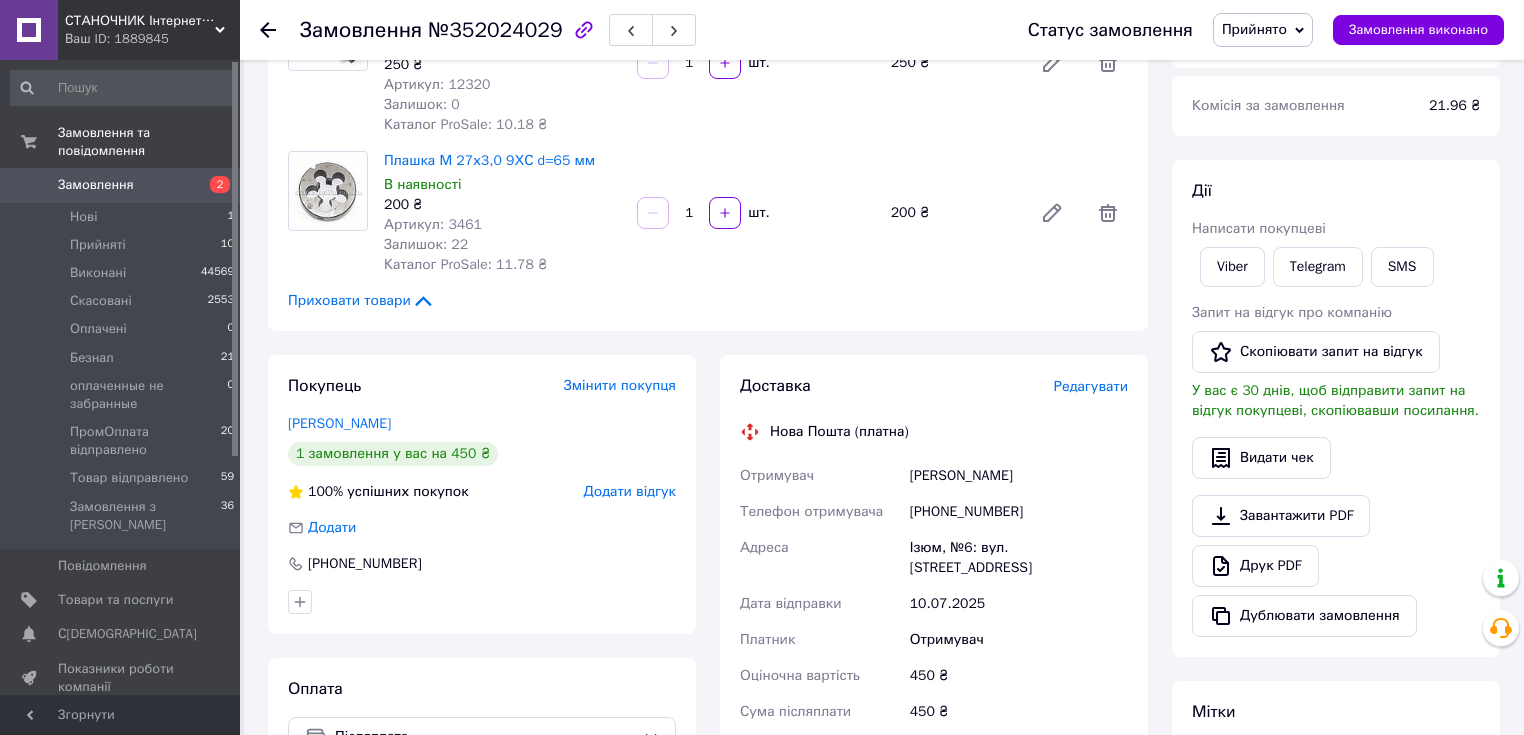 scroll, scrollTop: 160, scrollLeft: 0, axis: vertical 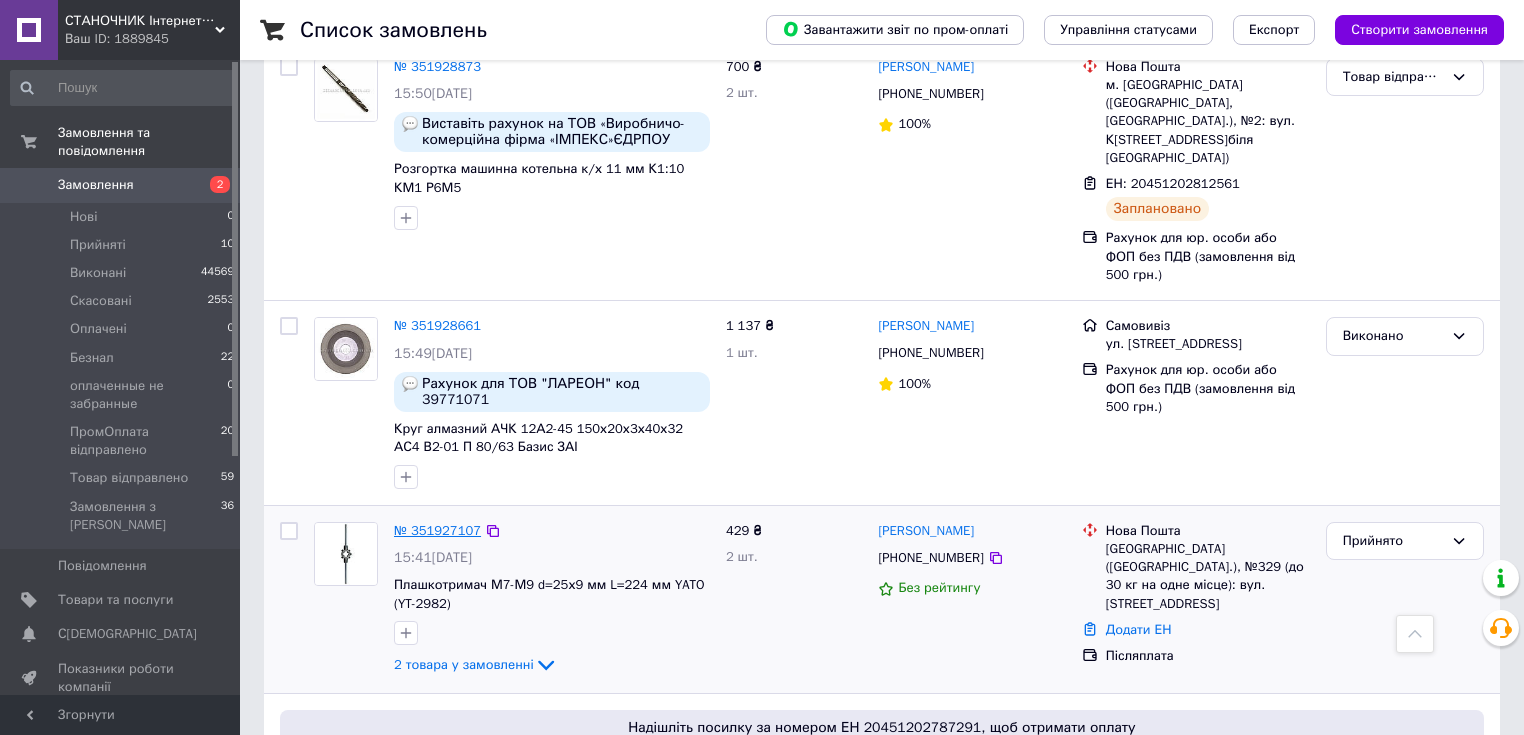 click on "№ 351927107" at bounding box center [437, 530] 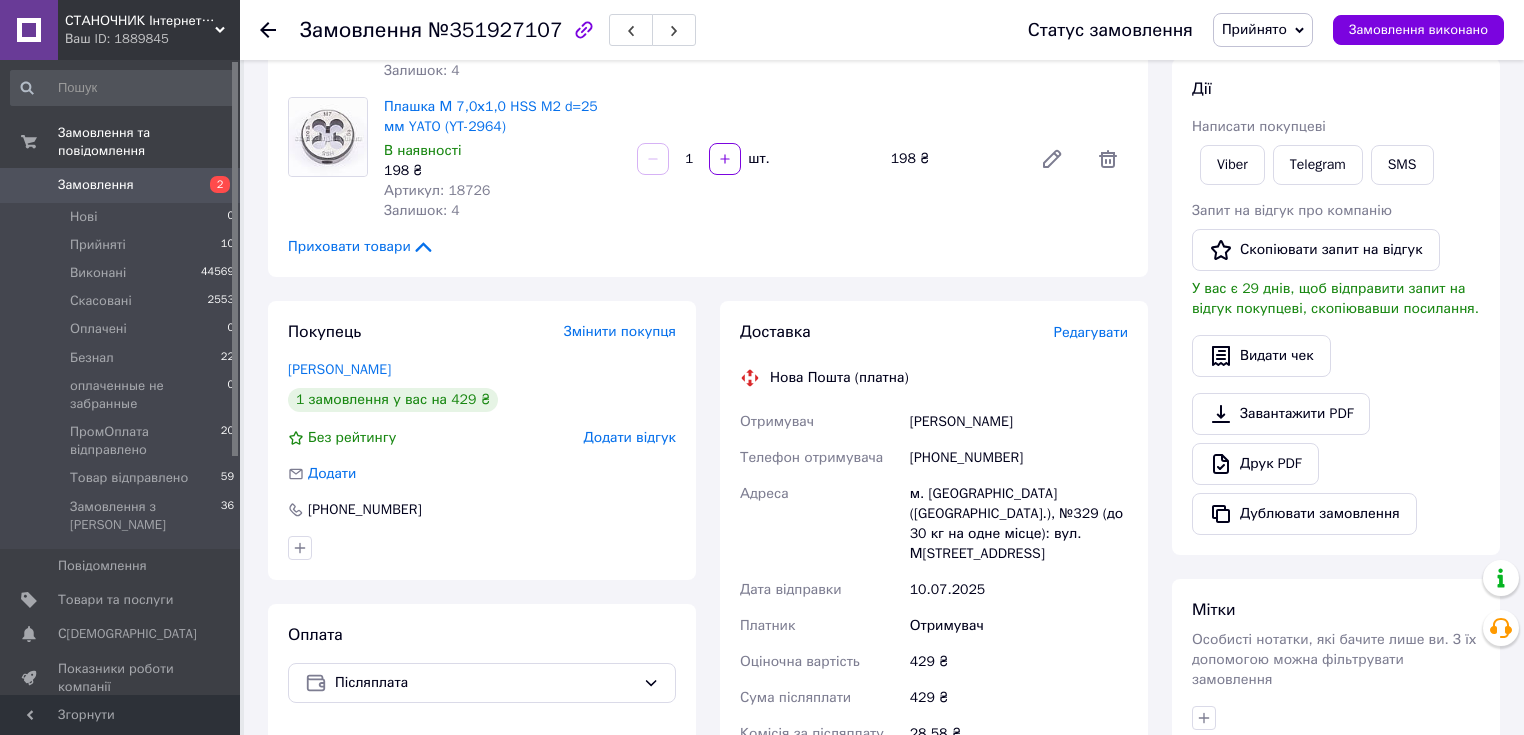scroll, scrollTop: 434, scrollLeft: 0, axis: vertical 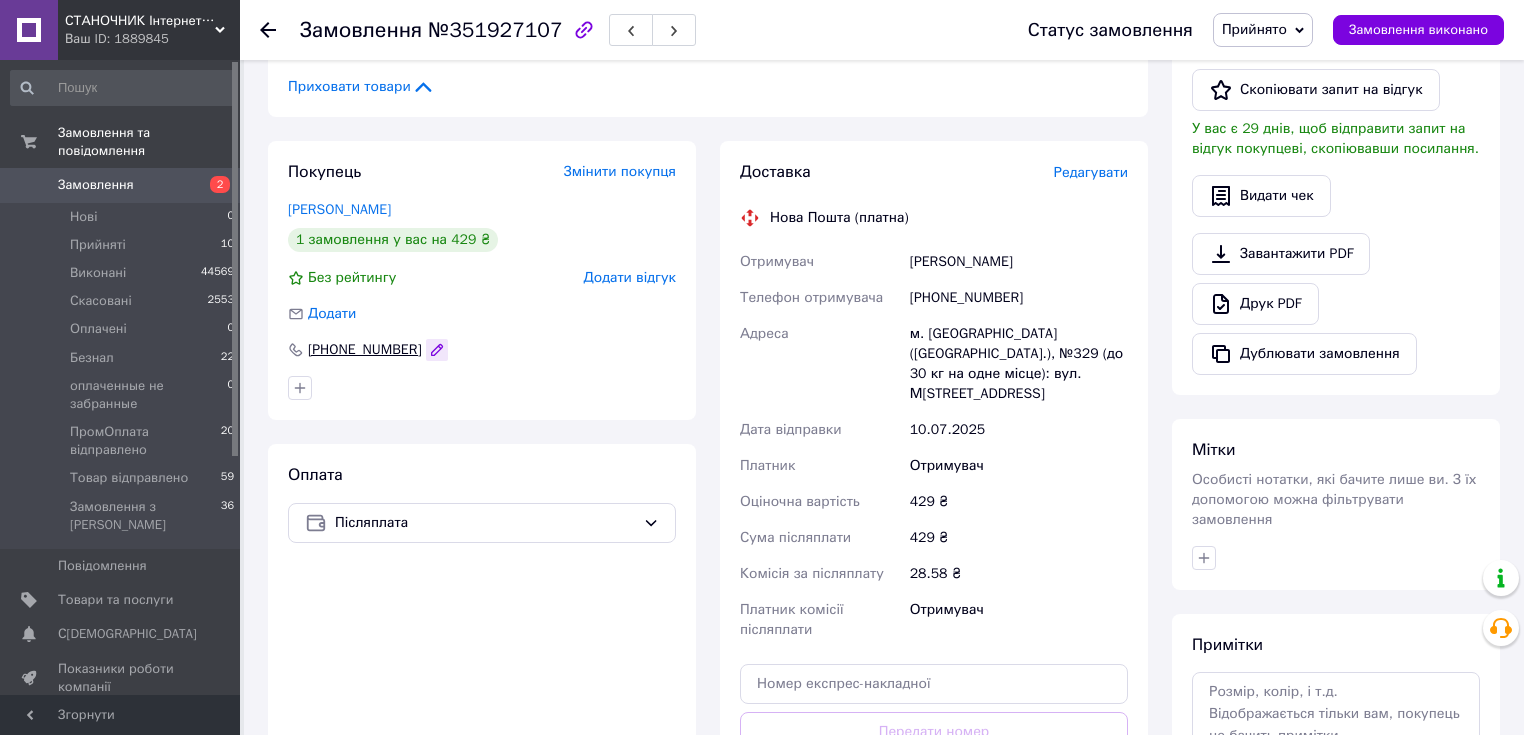 click 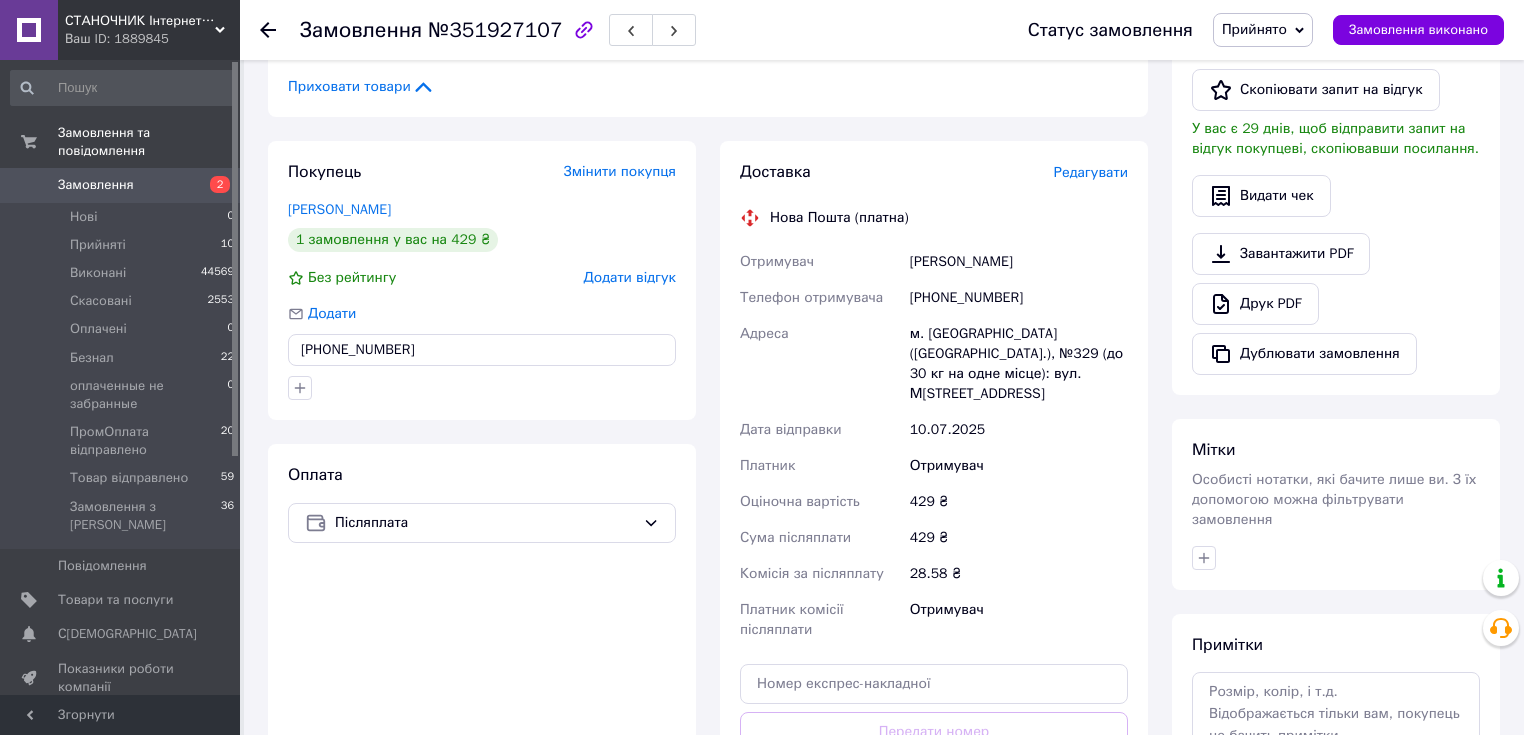 drag, startPoint x: 412, startPoint y: 350, endPoint x: 327, endPoint y: 355, distance: 85.146935 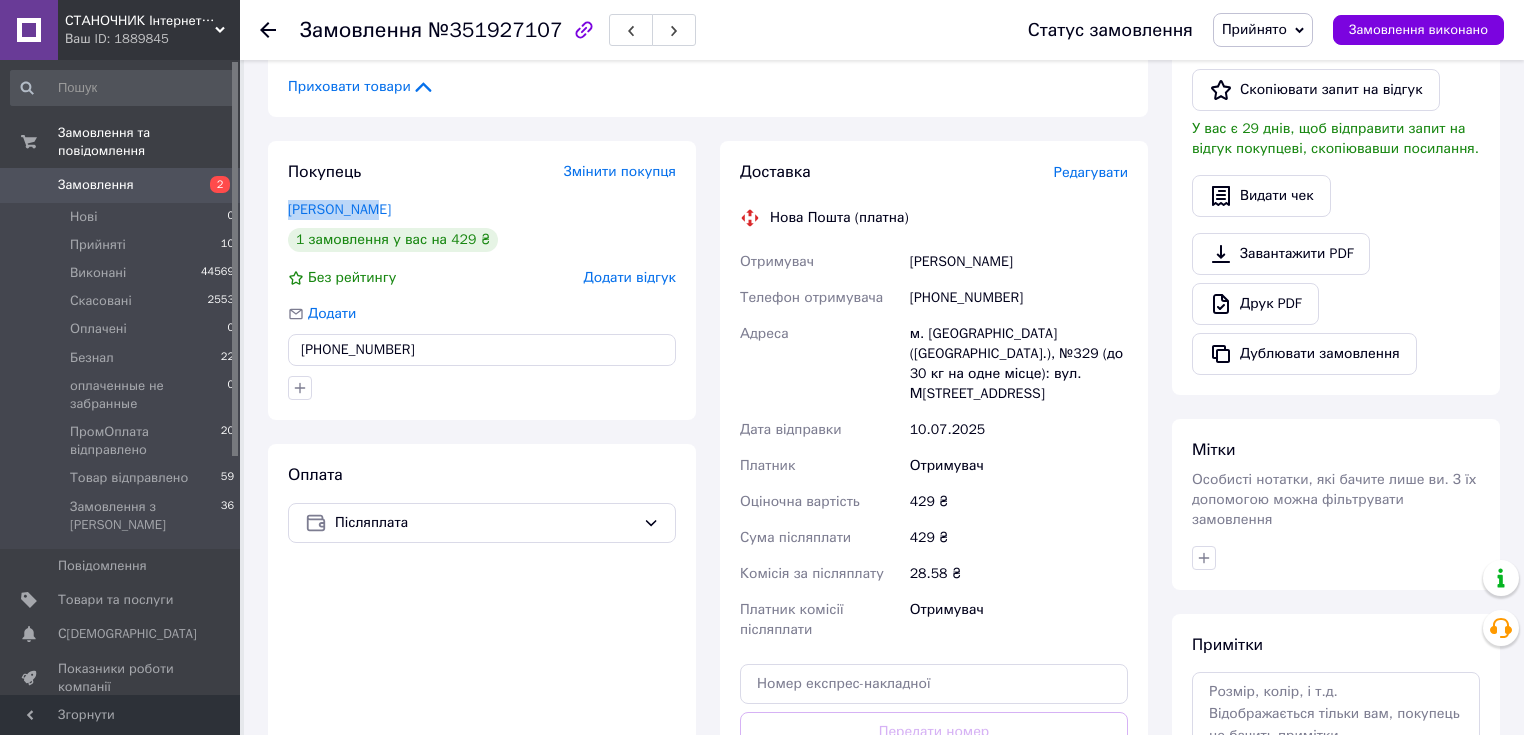 drag, startPoint x: 391, startPoint y: 208, endPoint x: 280, endPoint y: 215, distance: 111.220505 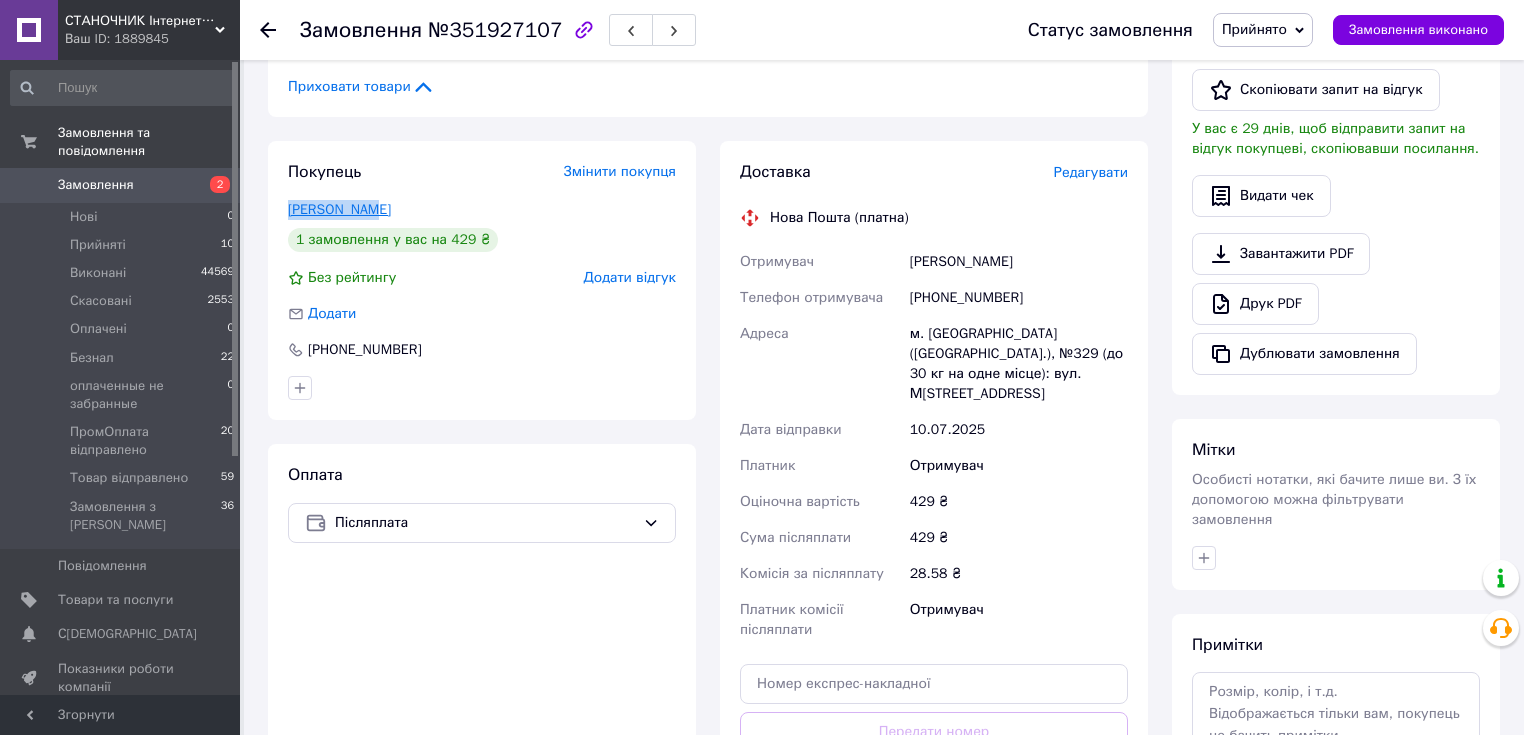 copy on "[PERSON_NAME]" 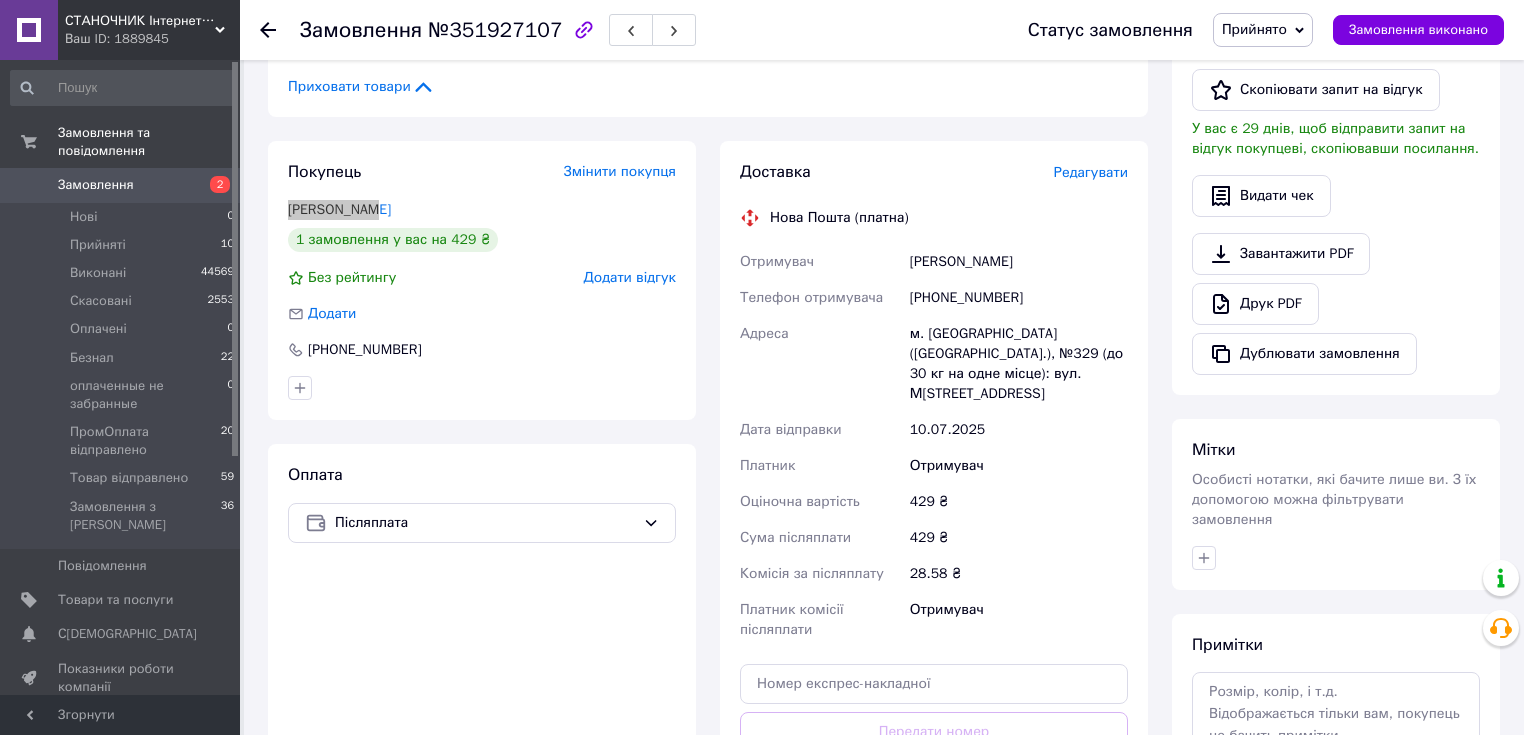 scroll, scrollTop: 674, scrollLeft: 0, axis: vertical 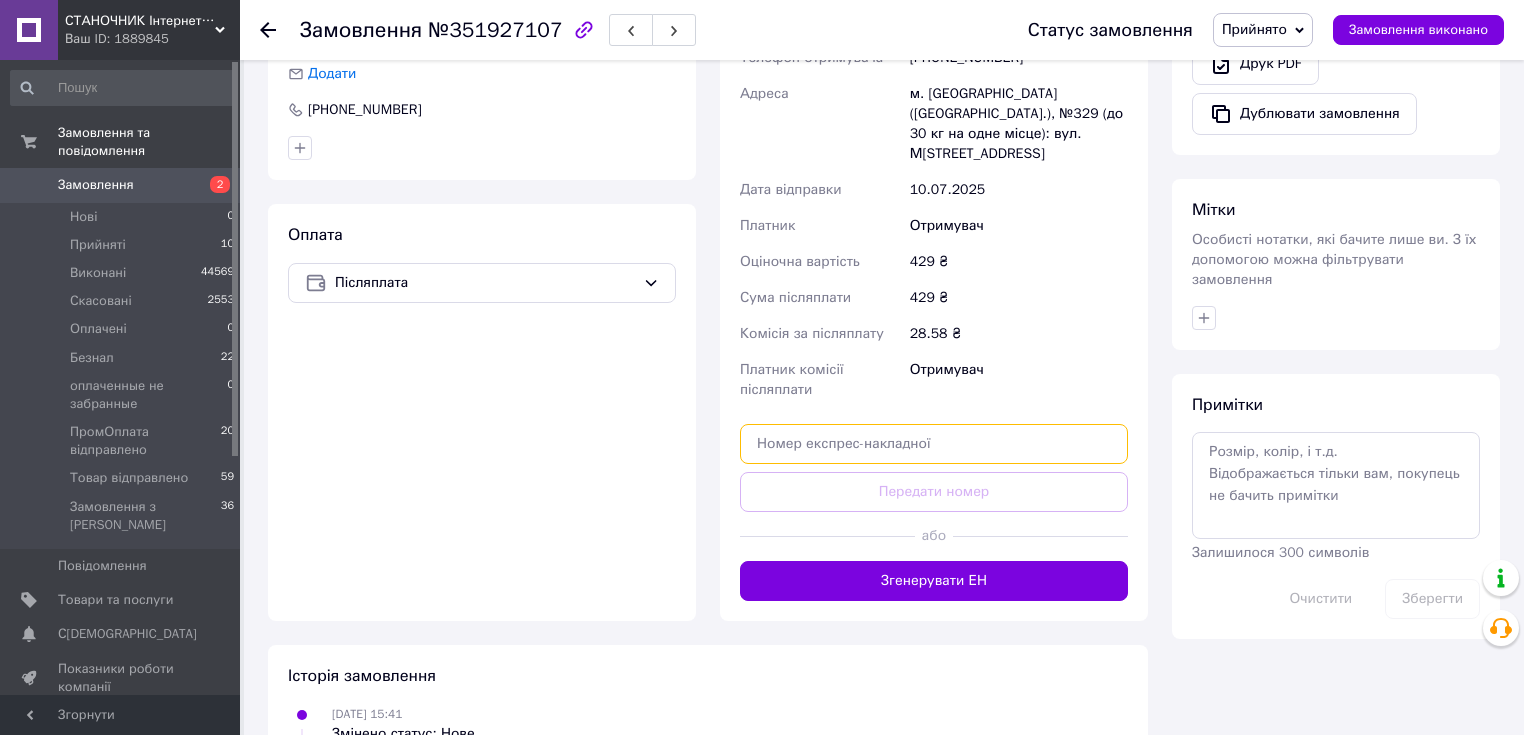 click at bounding box center (934, 444) 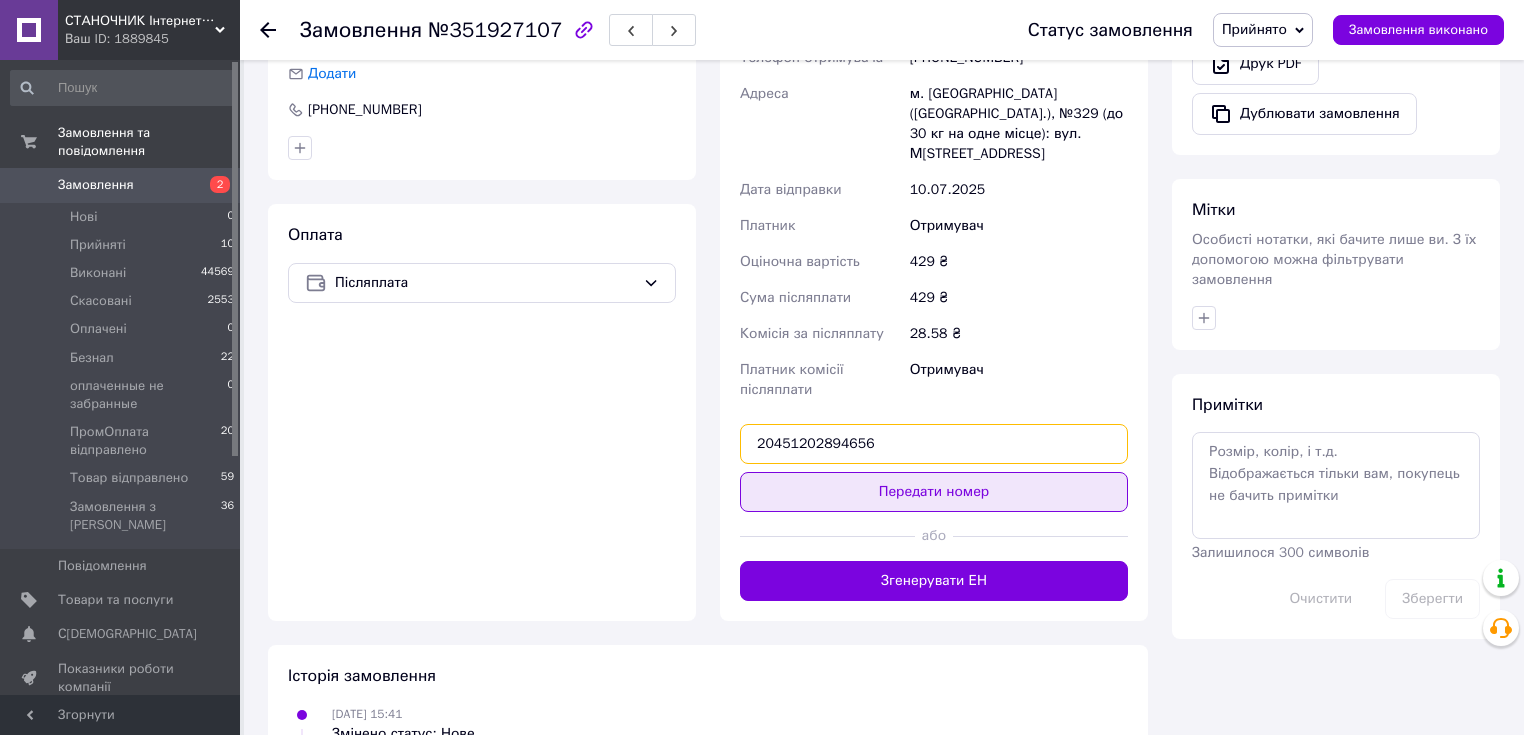 type on "20451202894656" 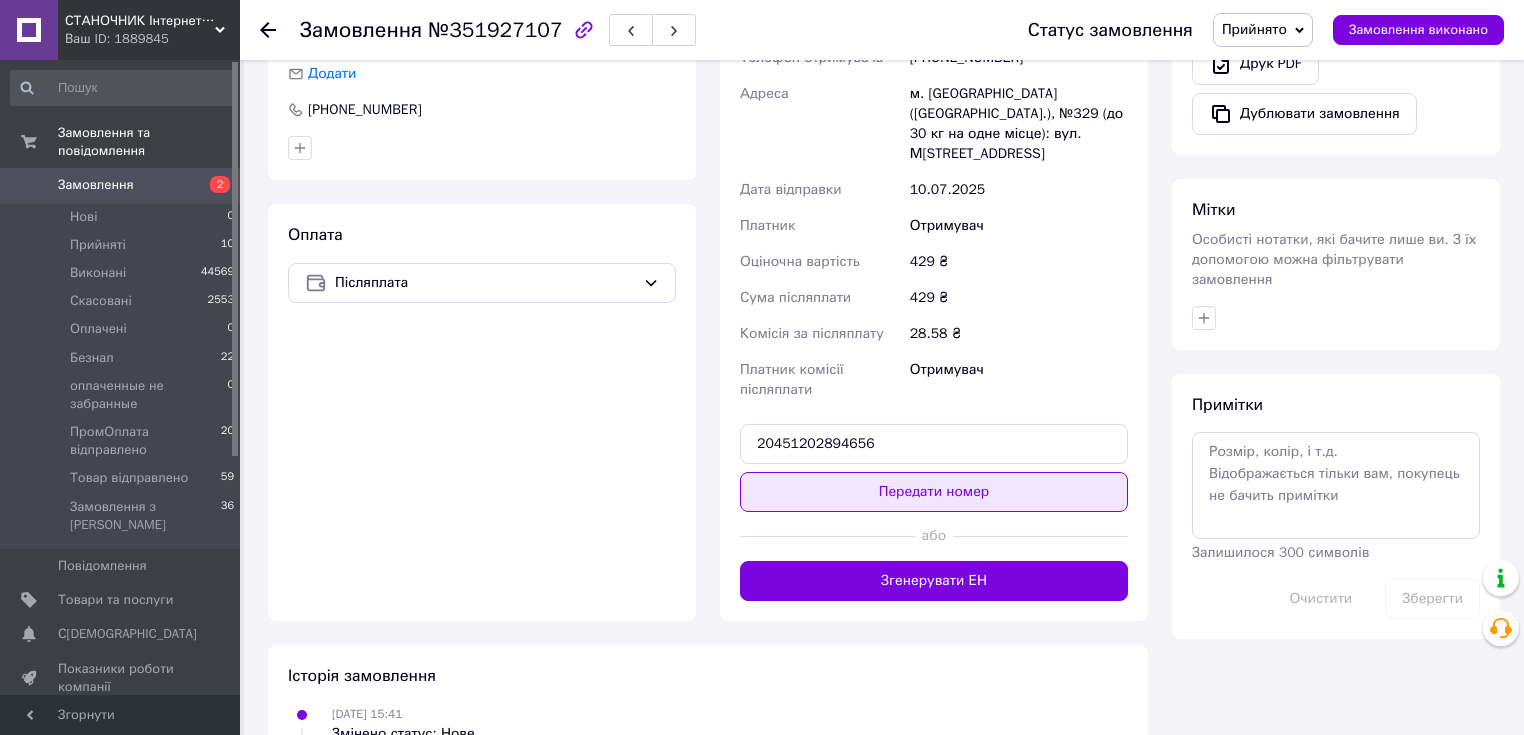 click on "Передати номер" at bounding box center (934, 492) 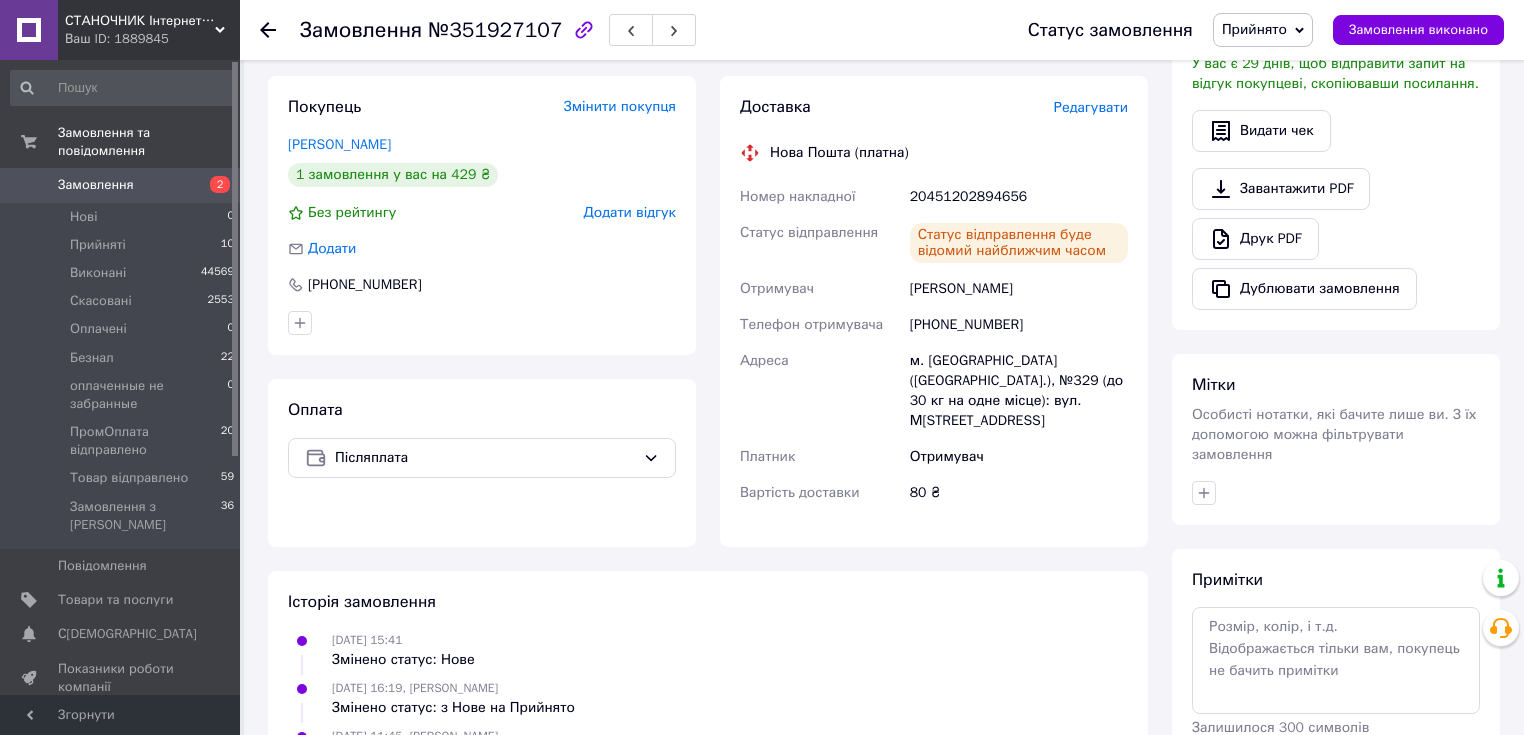 scroll, scrollTop: 259, scrollLeft: 0, axis: vertical 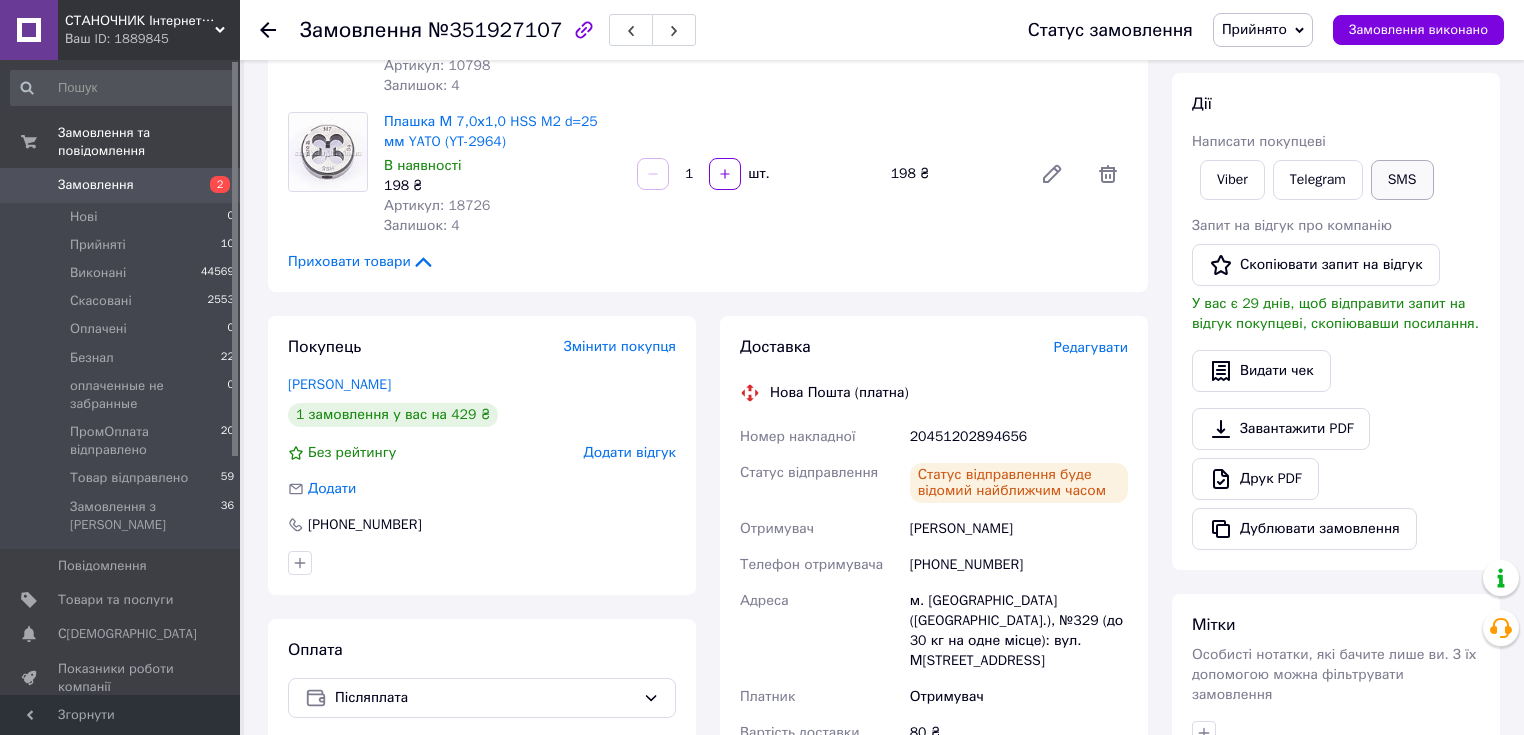 drag, startPoint x: 1408, startPoint y: 175, endPoint x: 1395, endPoint y: 178, distance: 13.341664 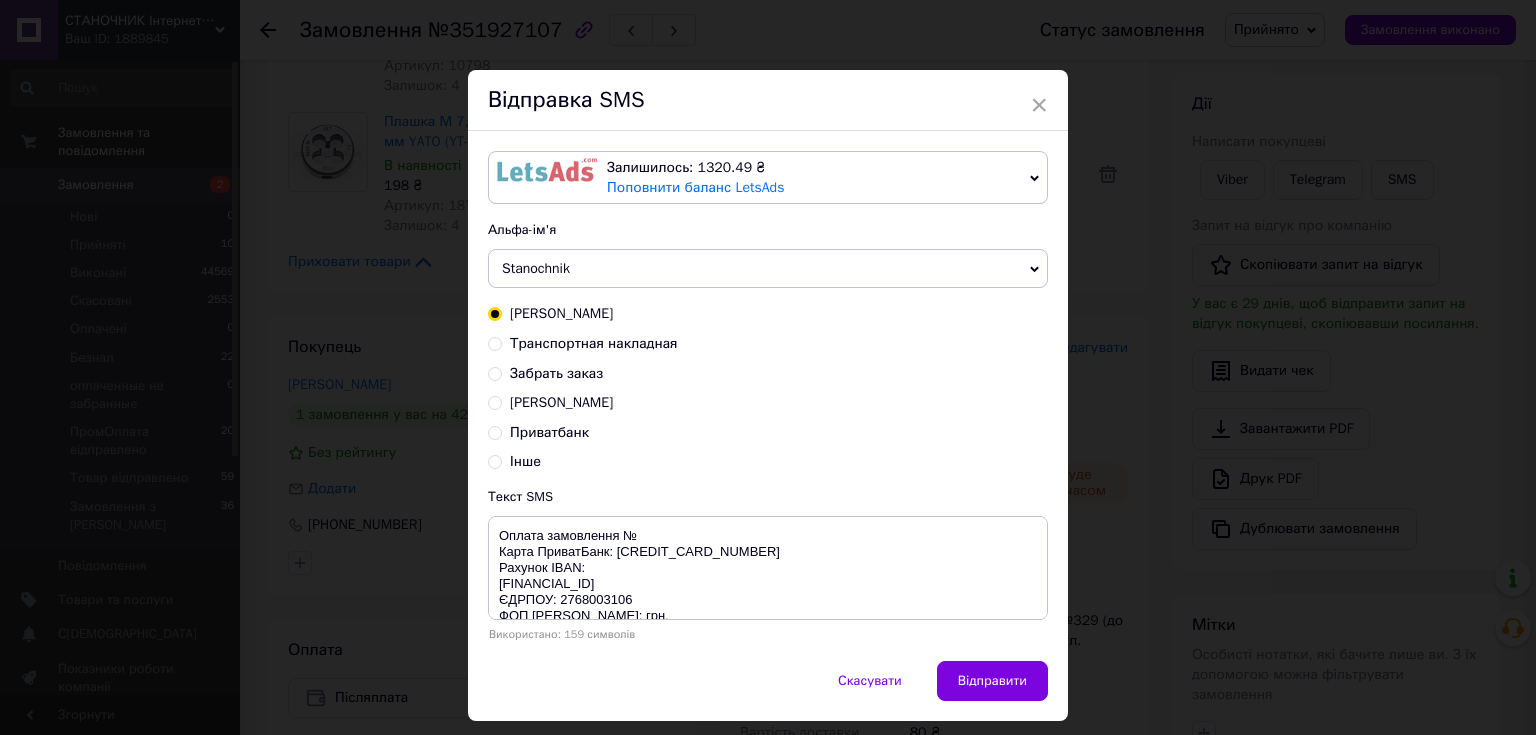 click on "Транспортная накладная" at bounding box center [594, 343] 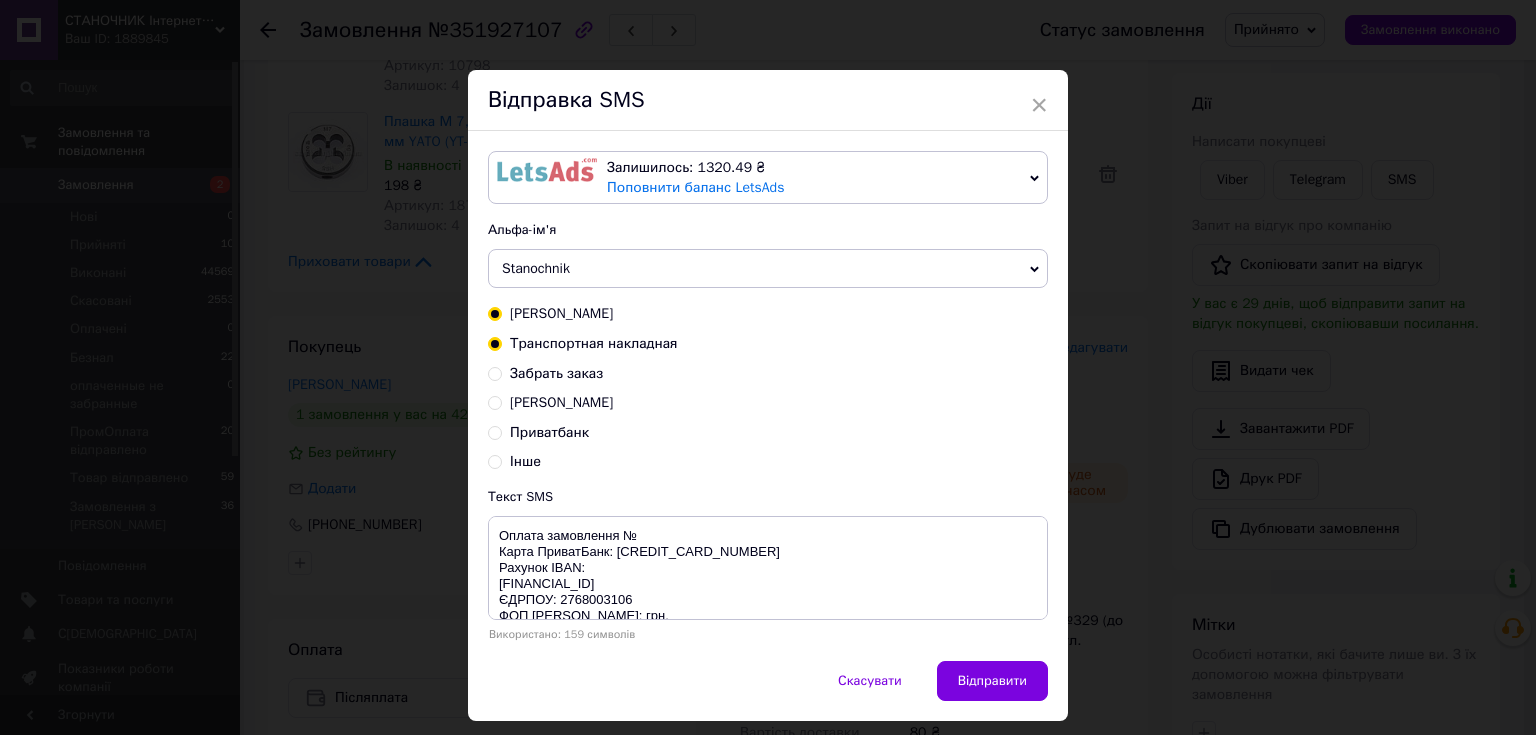 radio on "true" 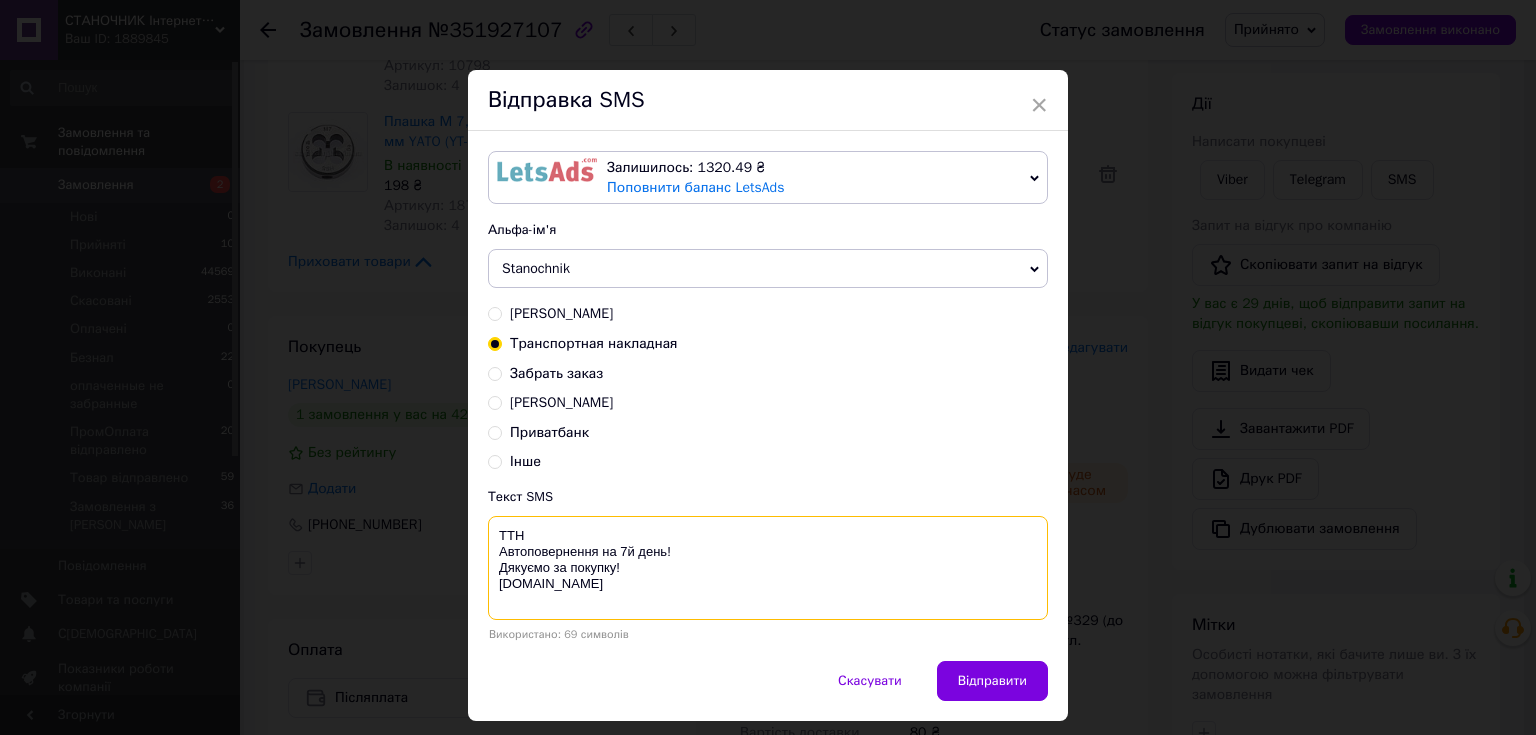 click on "ТТН
Автоповернення на 7й день!
Дякуємо за покупку!
[DOMAIN_NAME]" at bounding box center [768, 568] 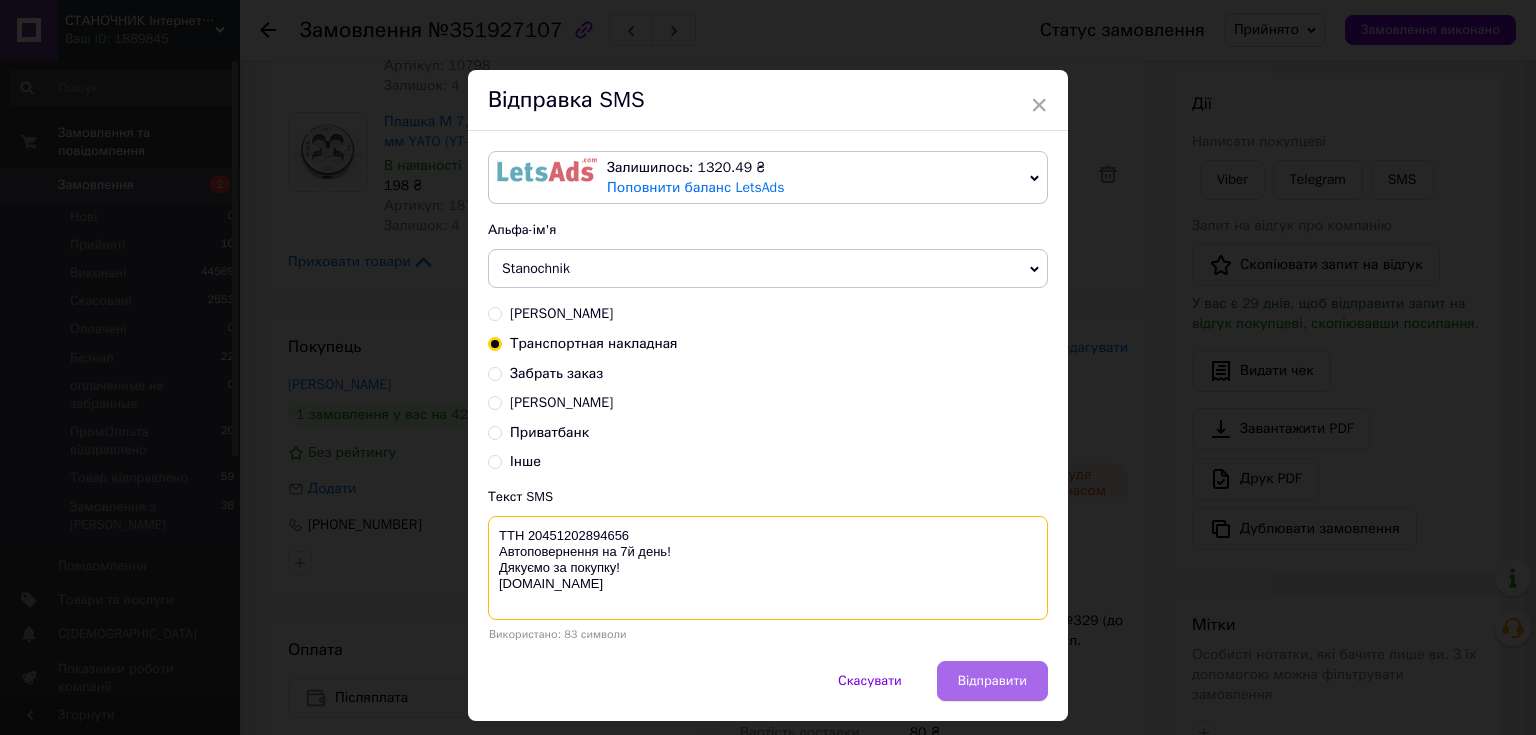 type on "ТТН 20451202894656
Автоповернення на 7й день!
Дякуємо за покупку!
[DOMAIN_NAME]" 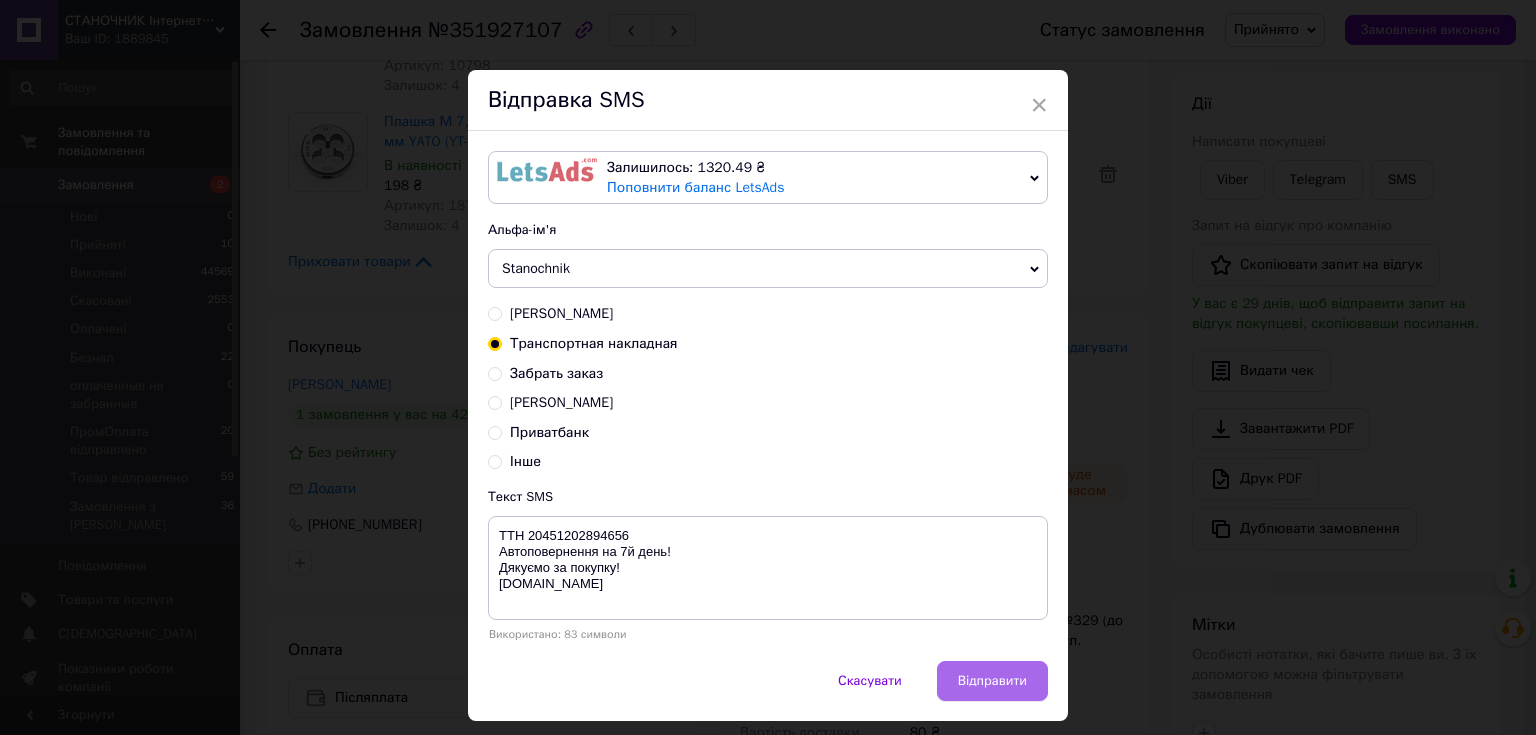 click on "Відправити" at bounding box center [992, 681] 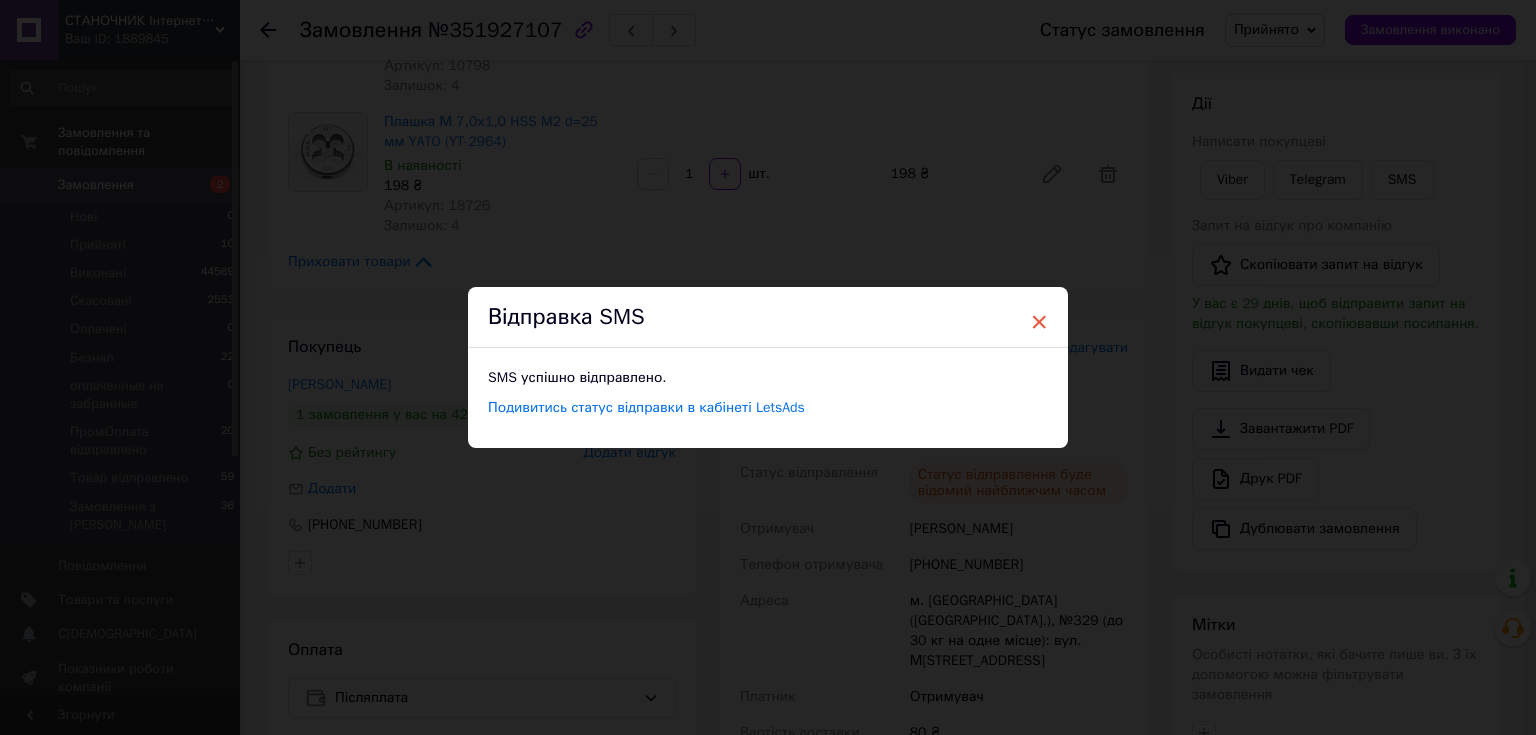 click on "×" at bounding box center [1039, 322] 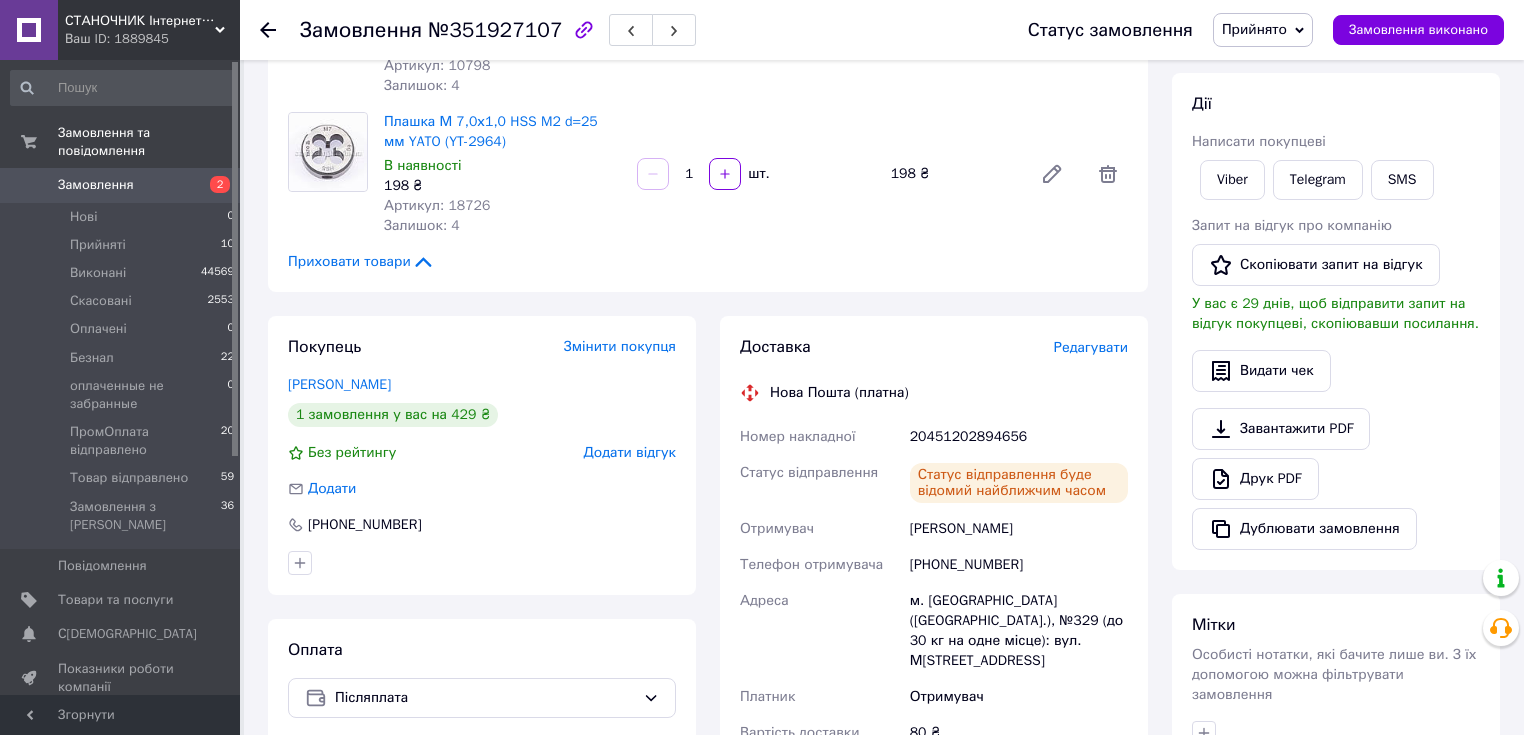 click on "Прийнято" at bounding box center (1254, 29) 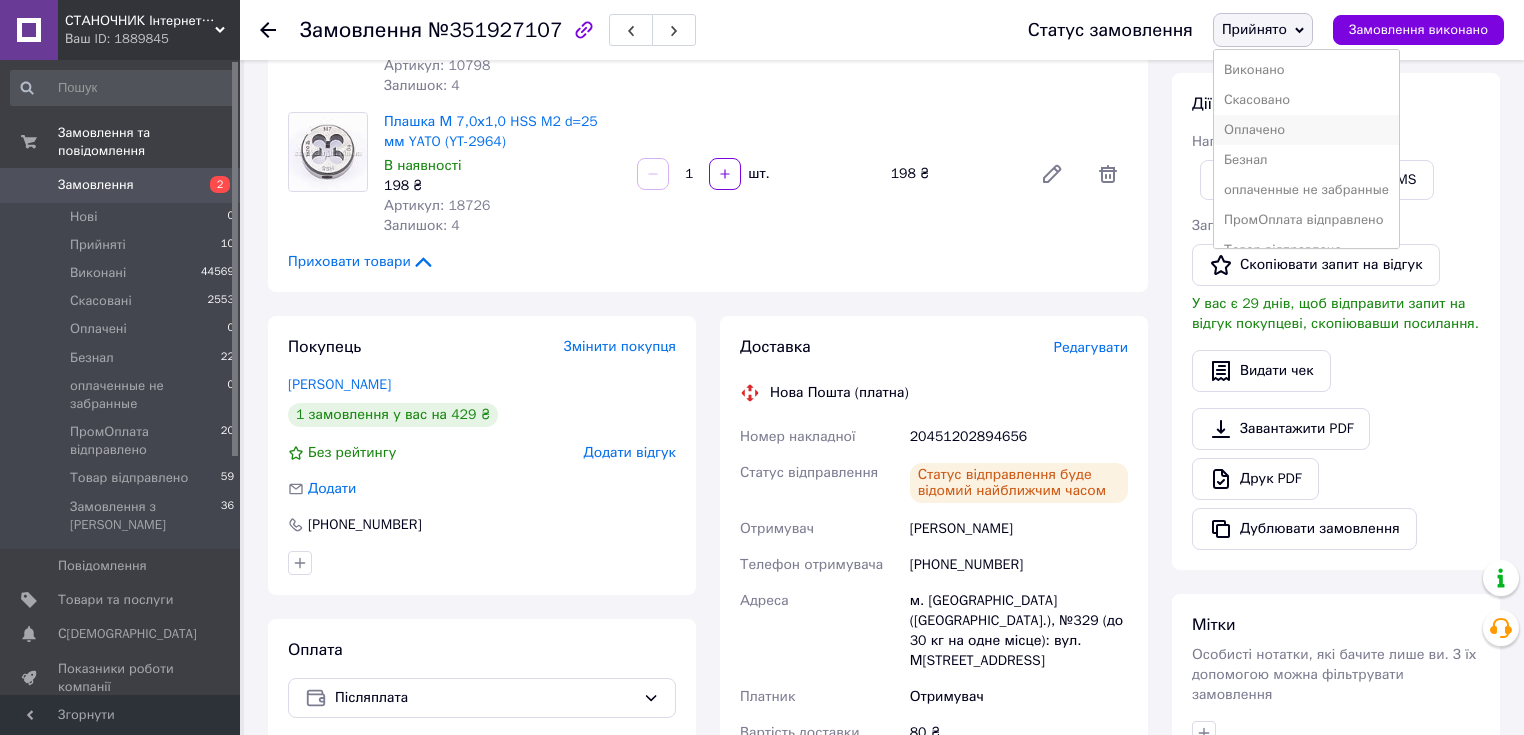 scroll, scrollTop: 419, scrollLeft: 0, axis: vertical 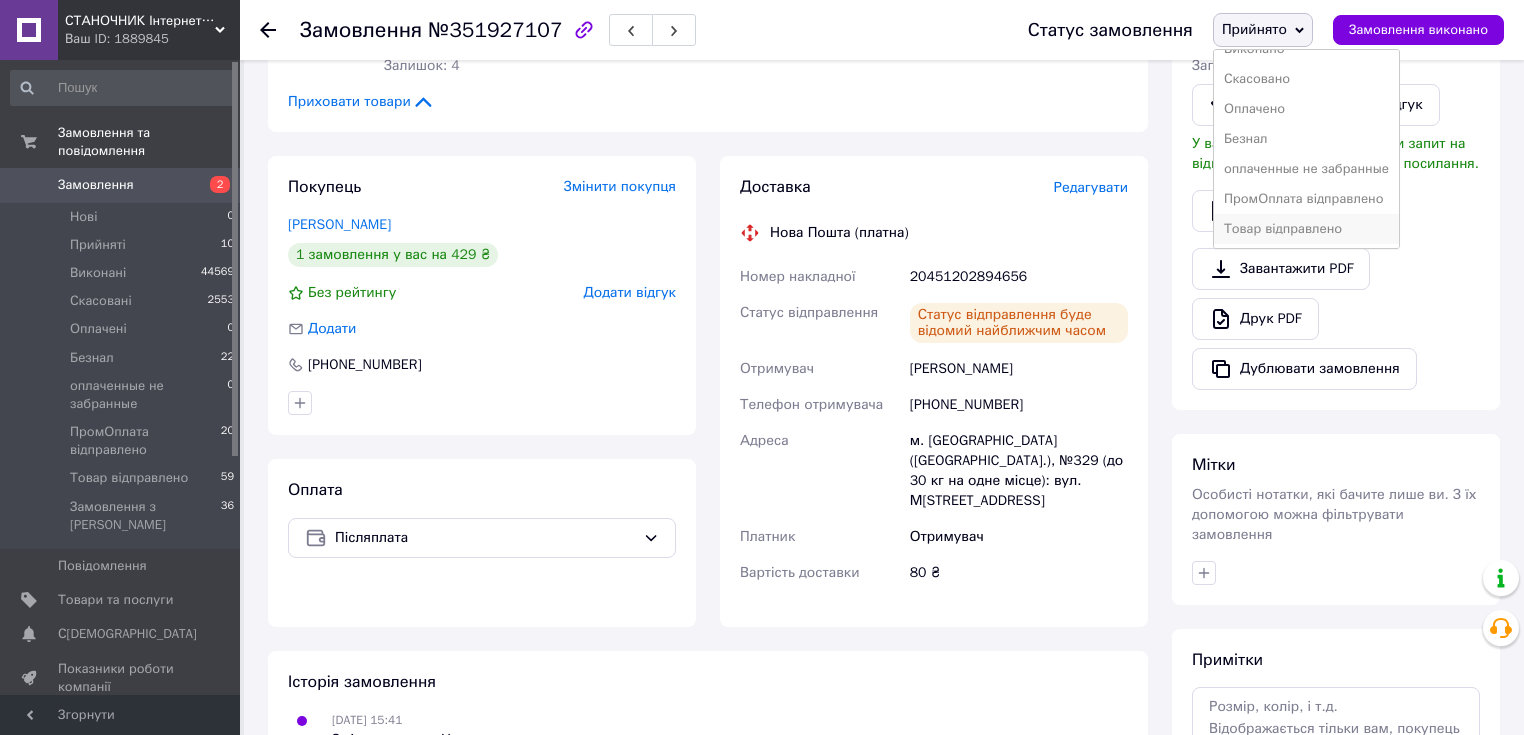 click on "Товар відправлено" at bounding box center [1306, 229] 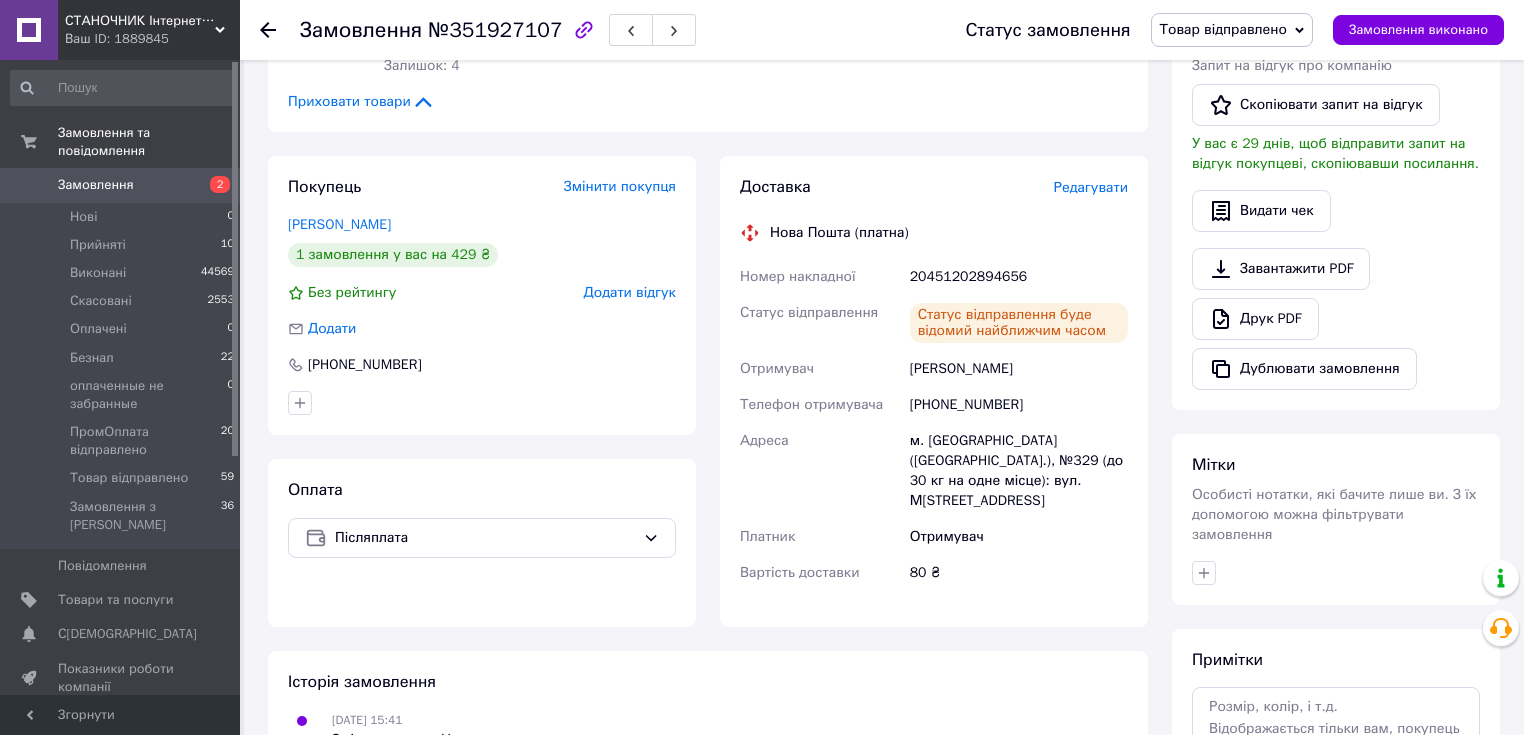 scroll, scrollTop: 652, scrollLeft: 0, axis: vertical 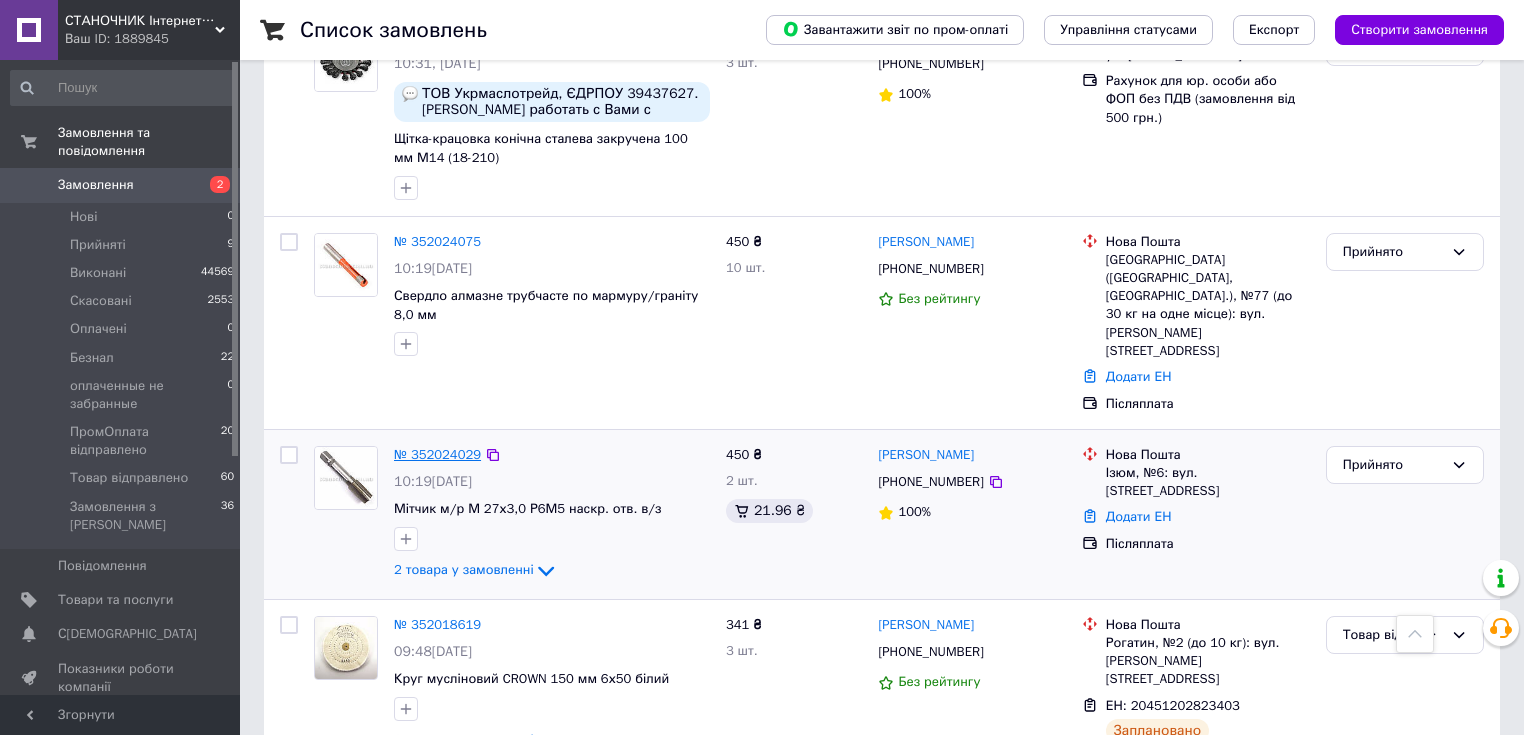 click on "№ 352024029" at bounding box center (437, 454) 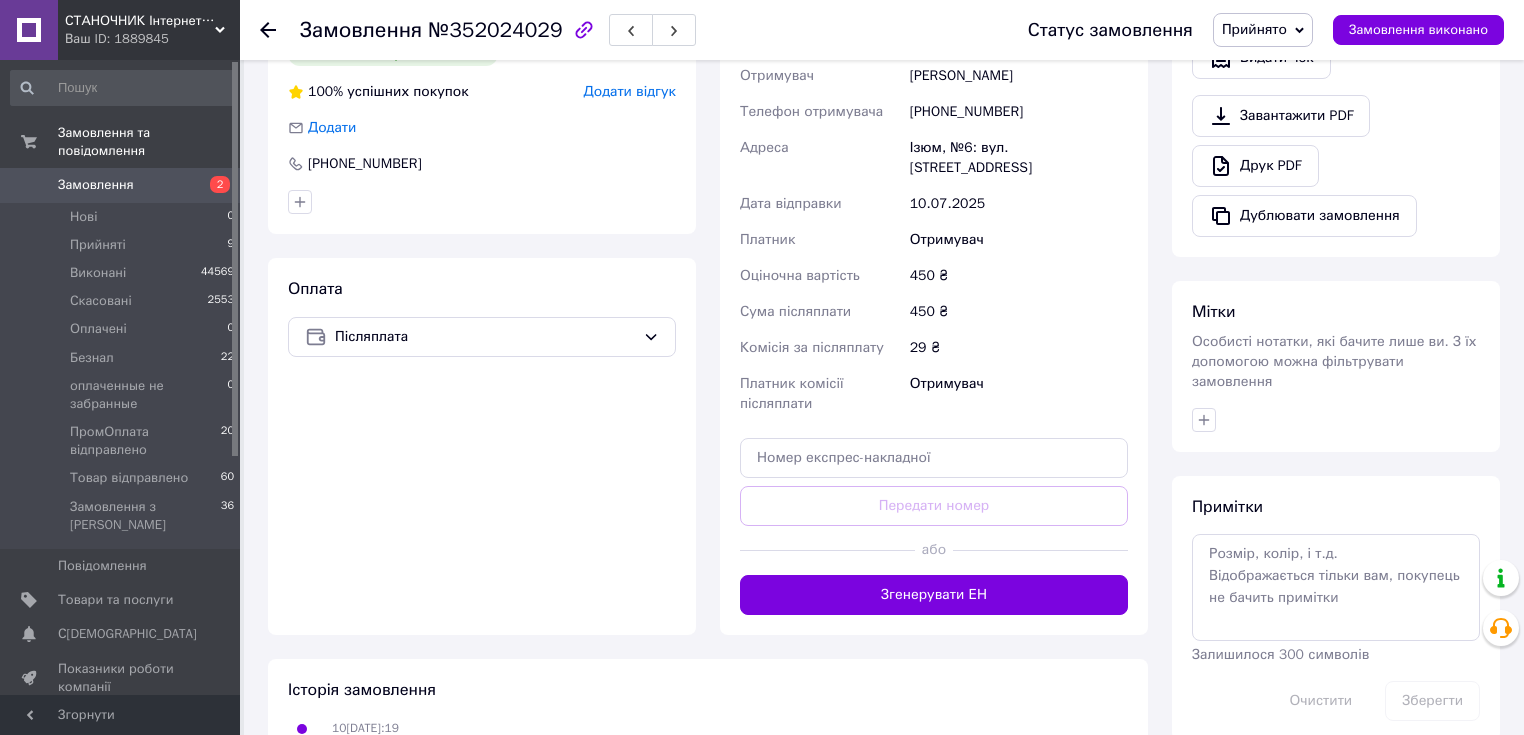 scroll, scrollTop: 400, scrollLeft: 0, axis: vertical 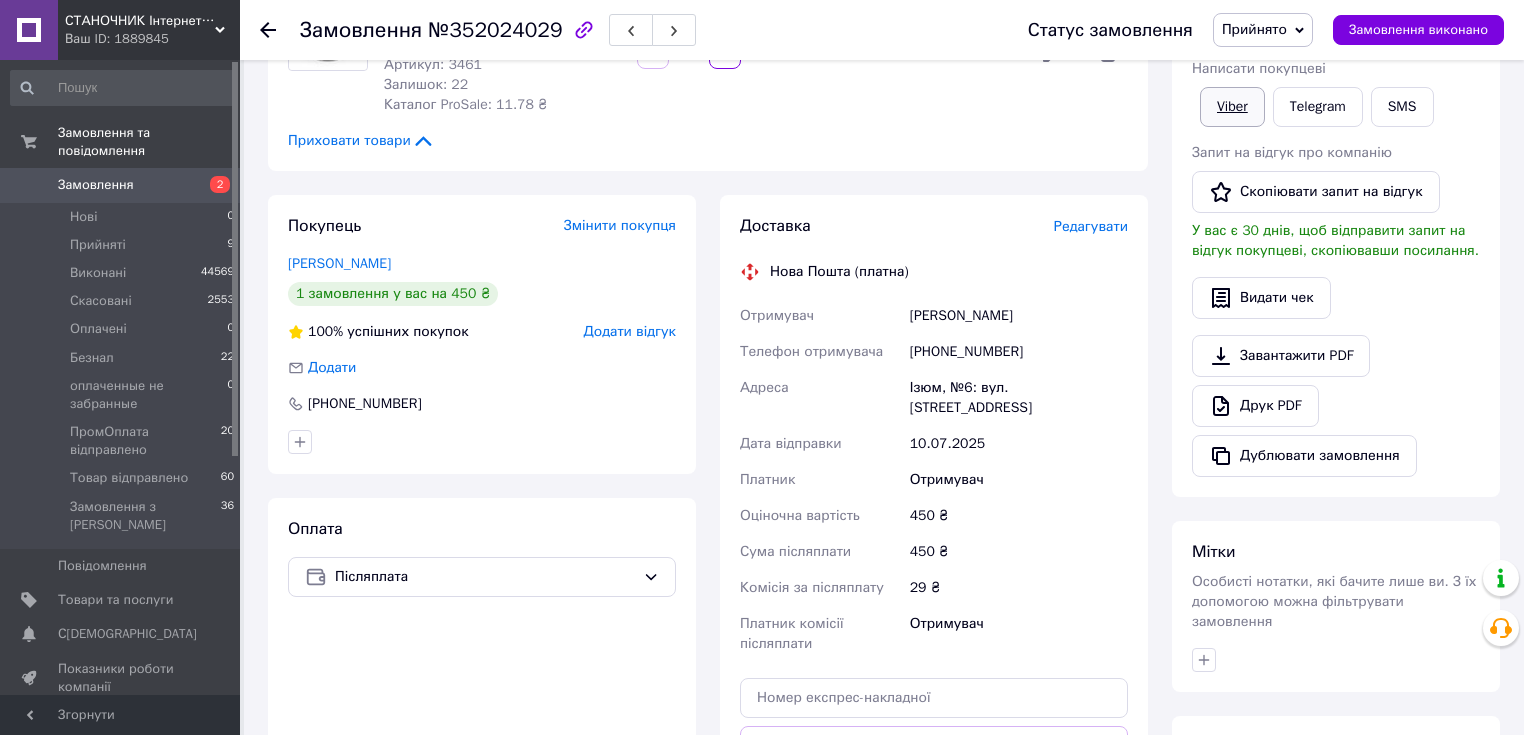 click on "Viber" at bounding box center [1232, 107] 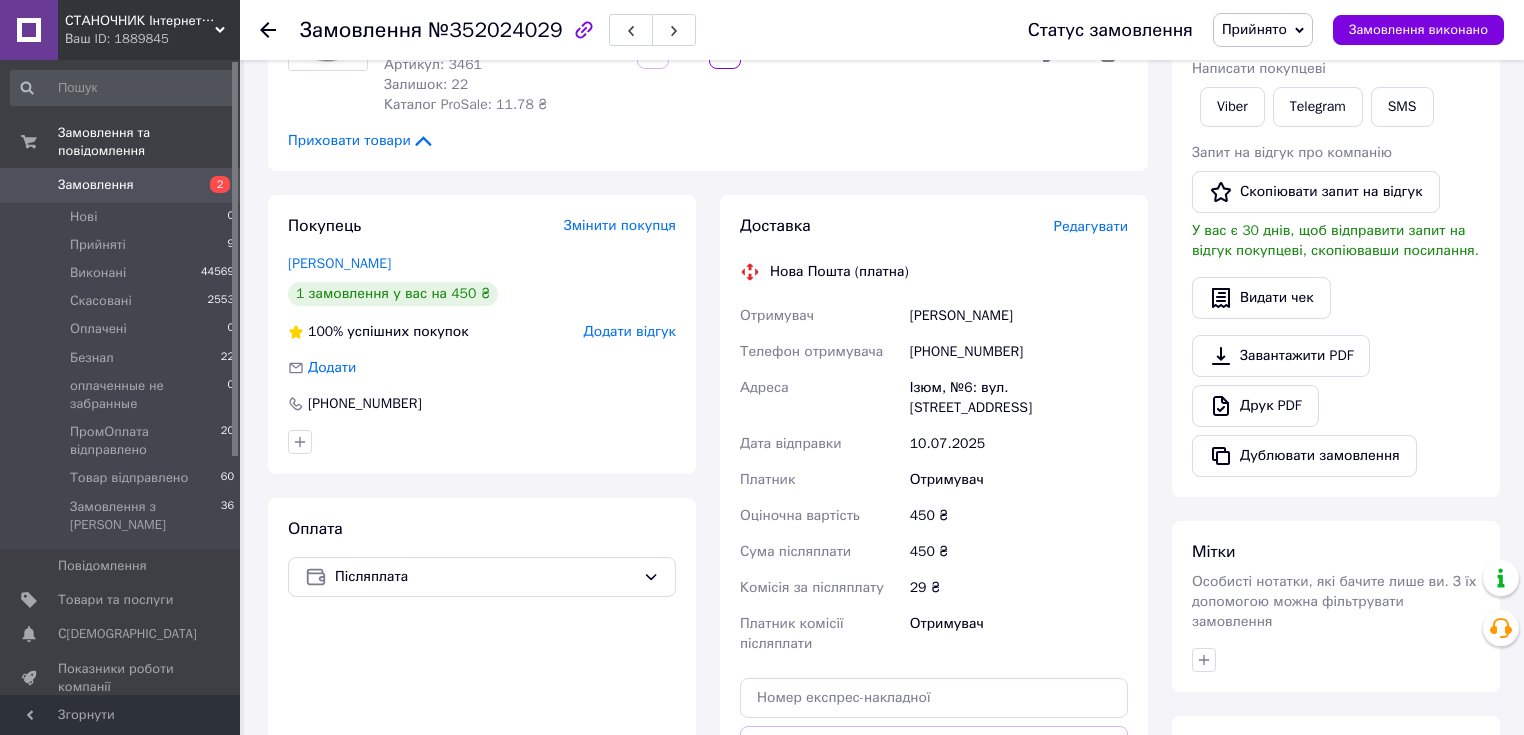 scroll, scrollTop: 160, scrollLeft: 0, axis: vertical 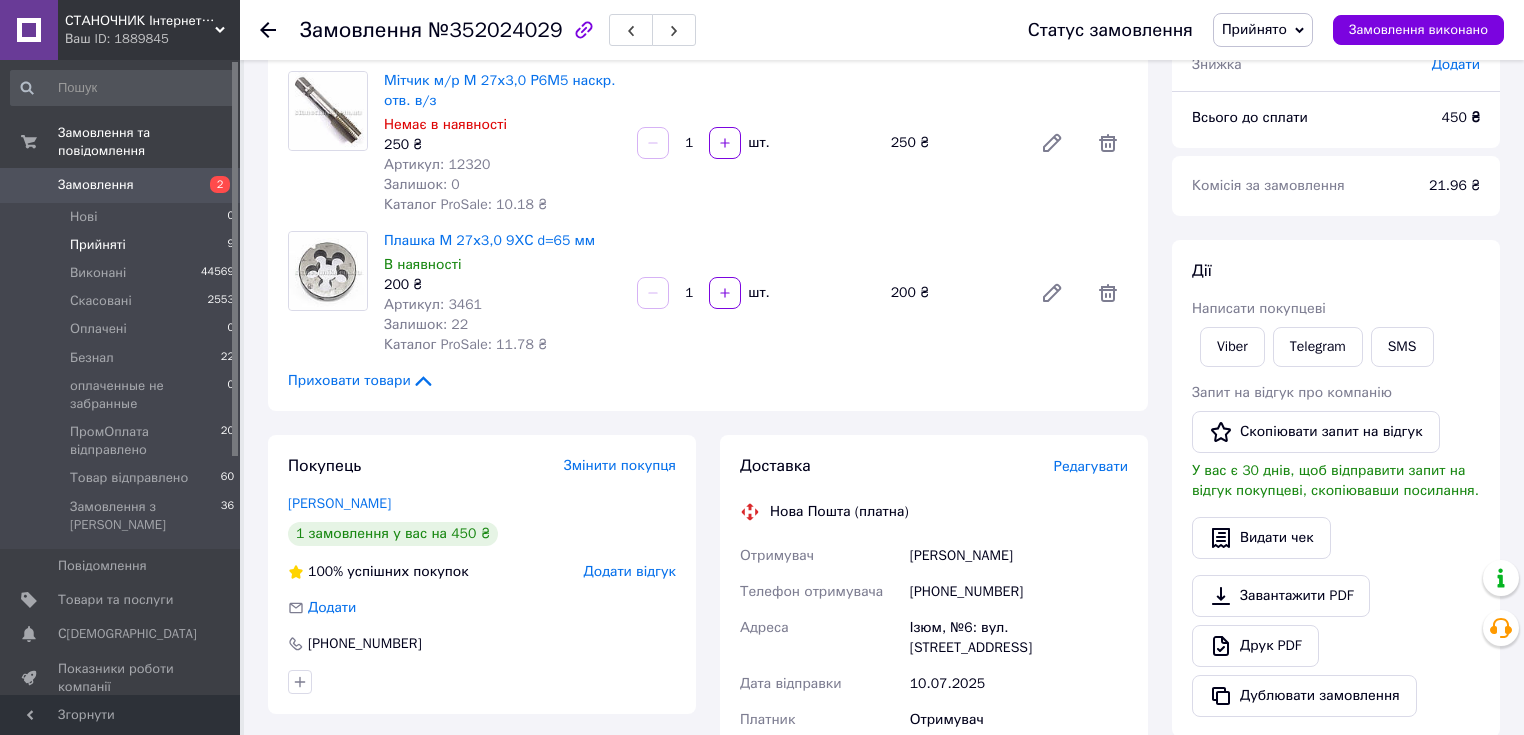 click on "Прийняті" at bounding box center [98, 245] 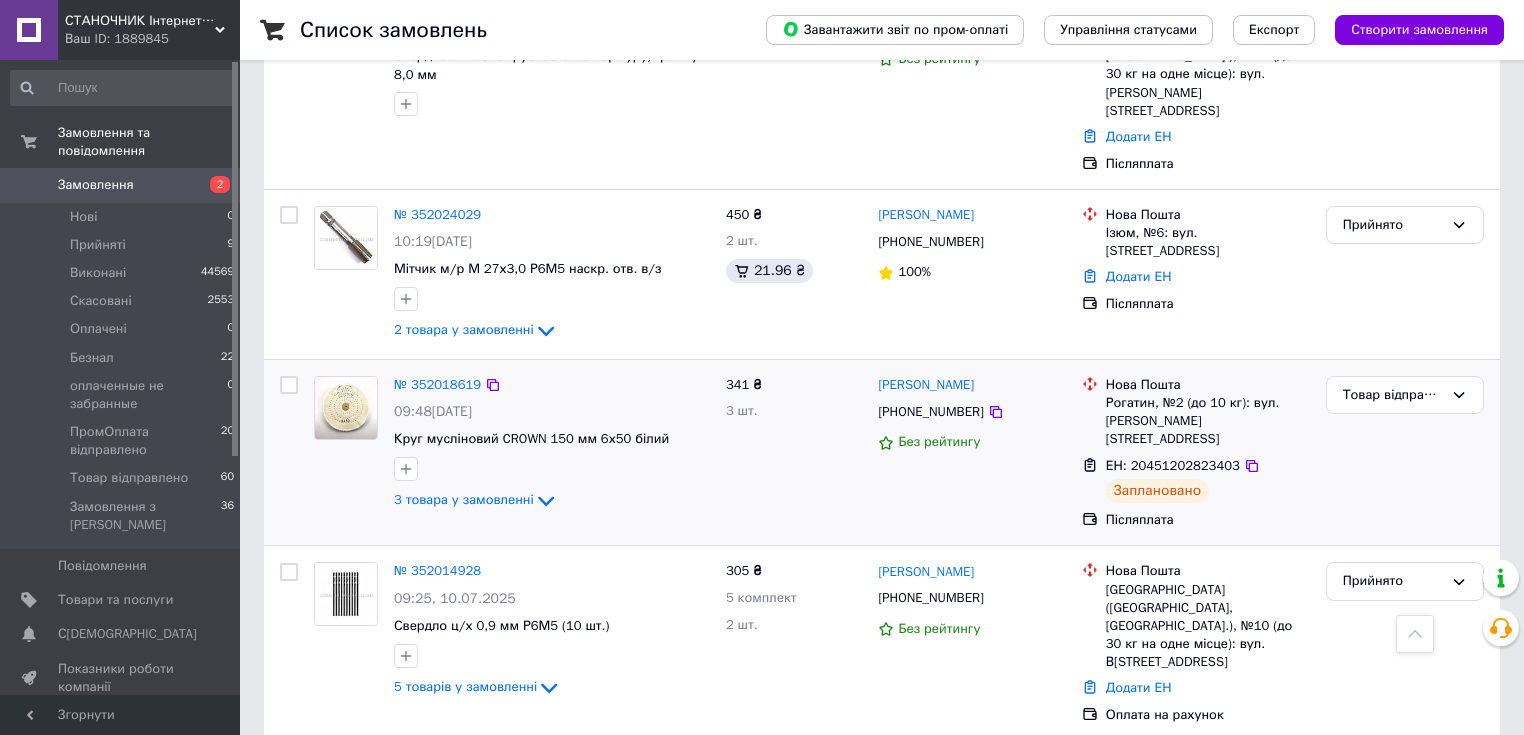 scroll, scrollTop: 1120, scrollLeft: 0, axis: vertical 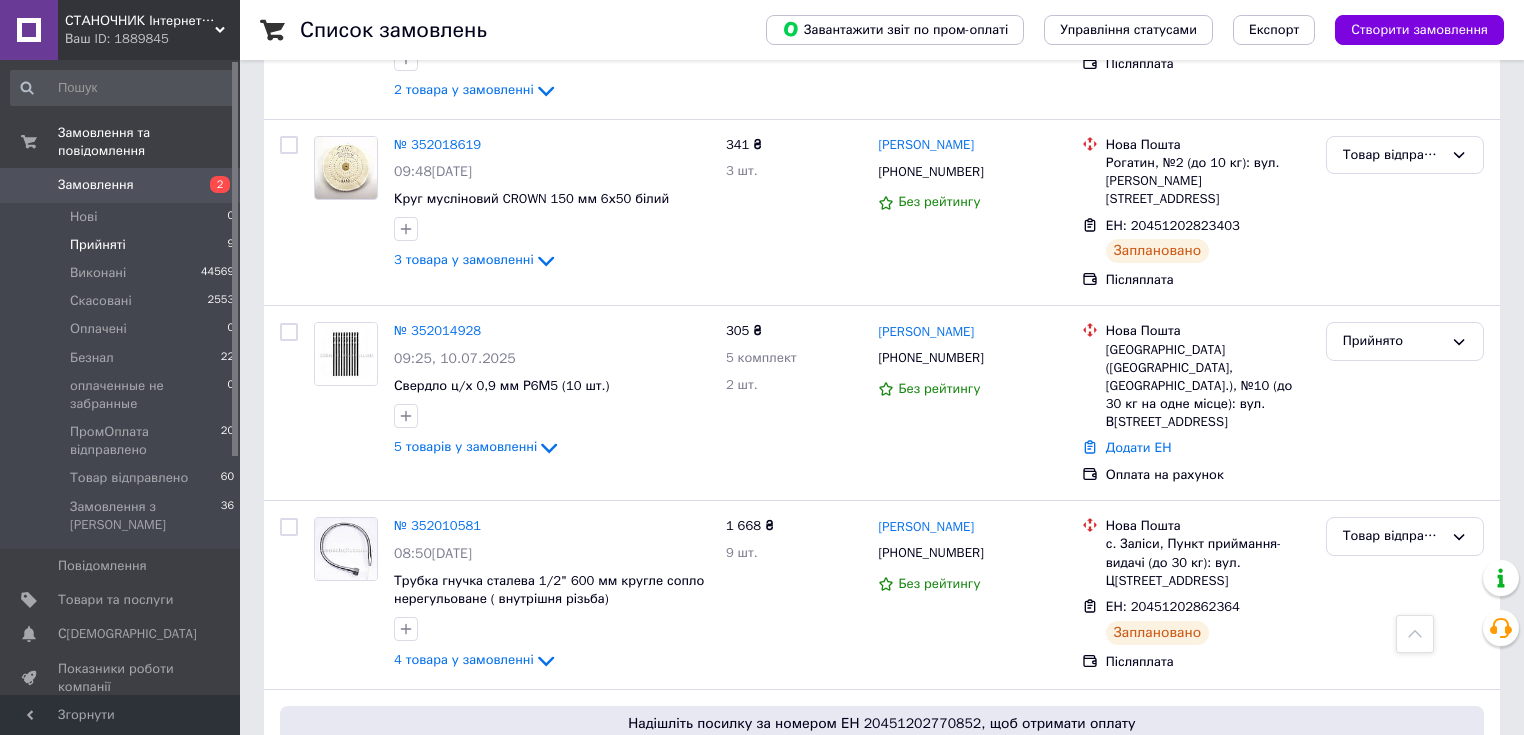 click on "Прийняті" at bounding box center [98, 245] 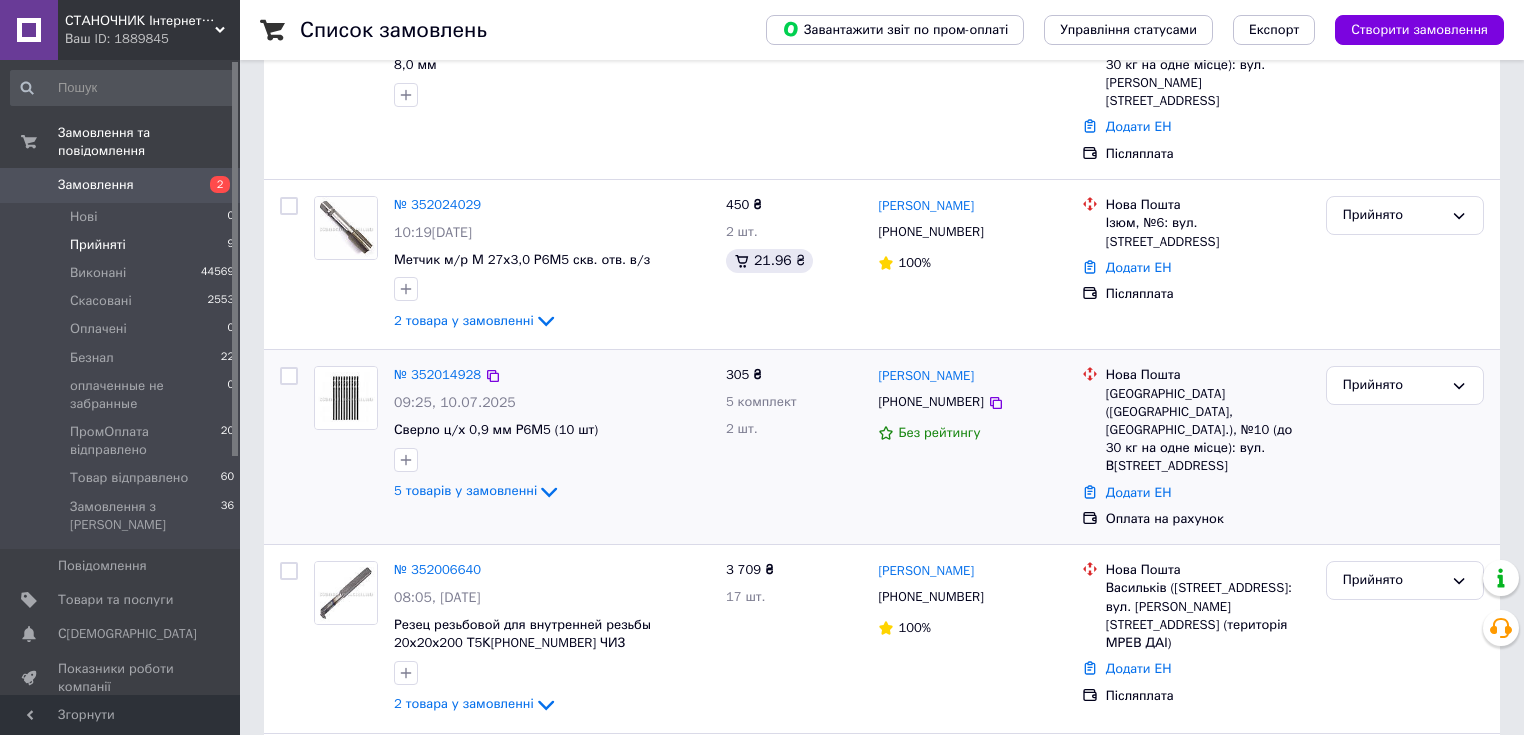 scroll, scrollTop: 640, scrollLeft: 0, axis: vertical 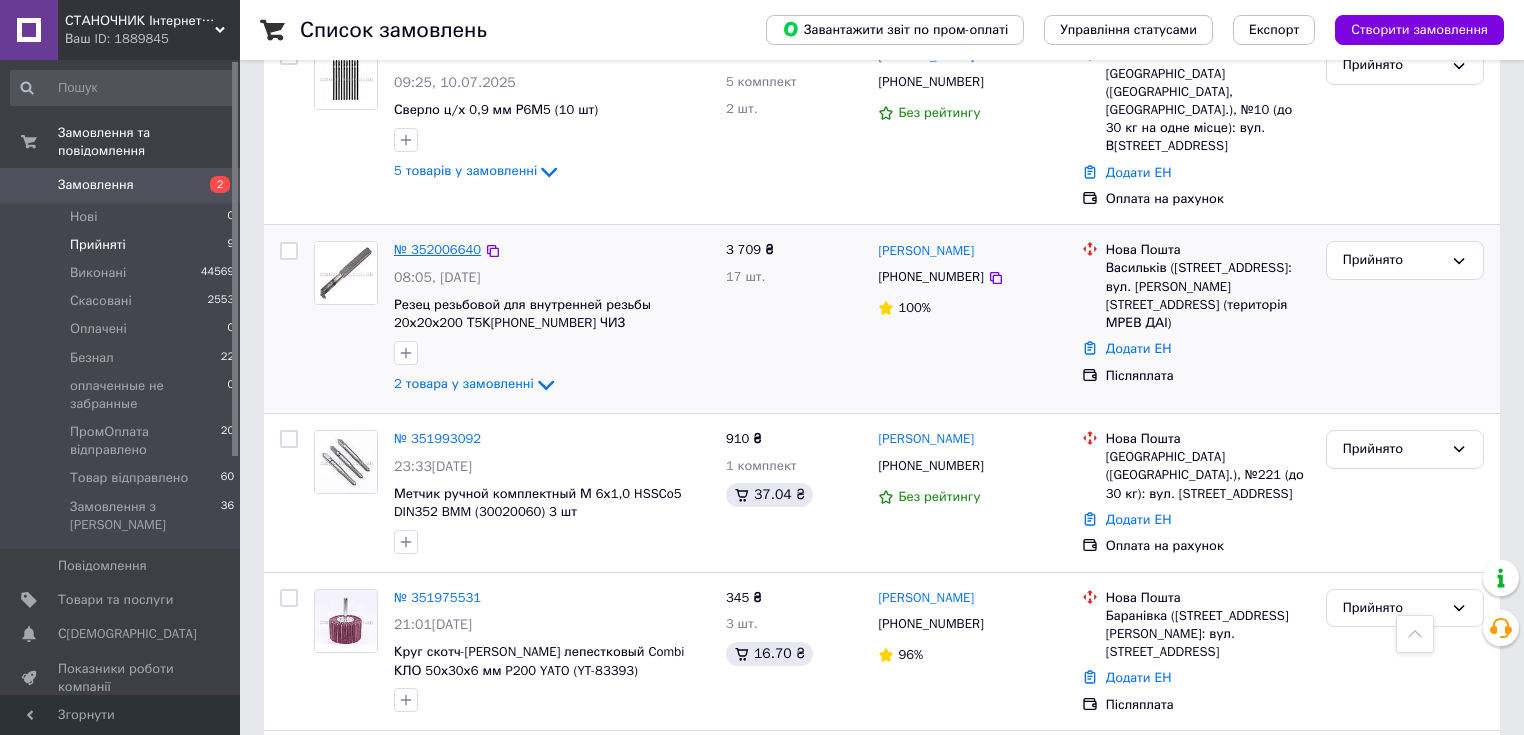 click on "№ 352006640" at bounding box center (437, 249) 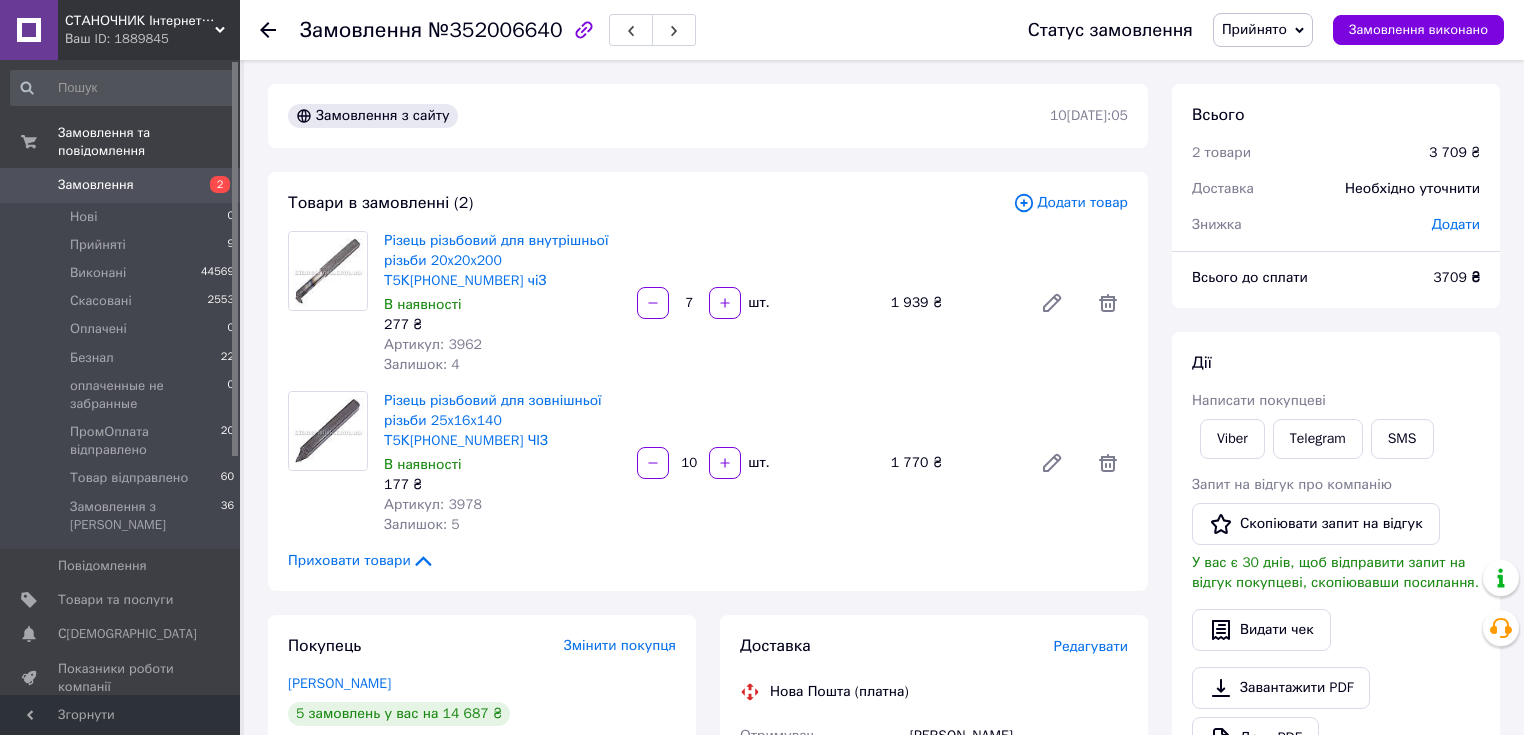 scroll, scrollTop: 320, scrollLeft: 0, axis: vertical 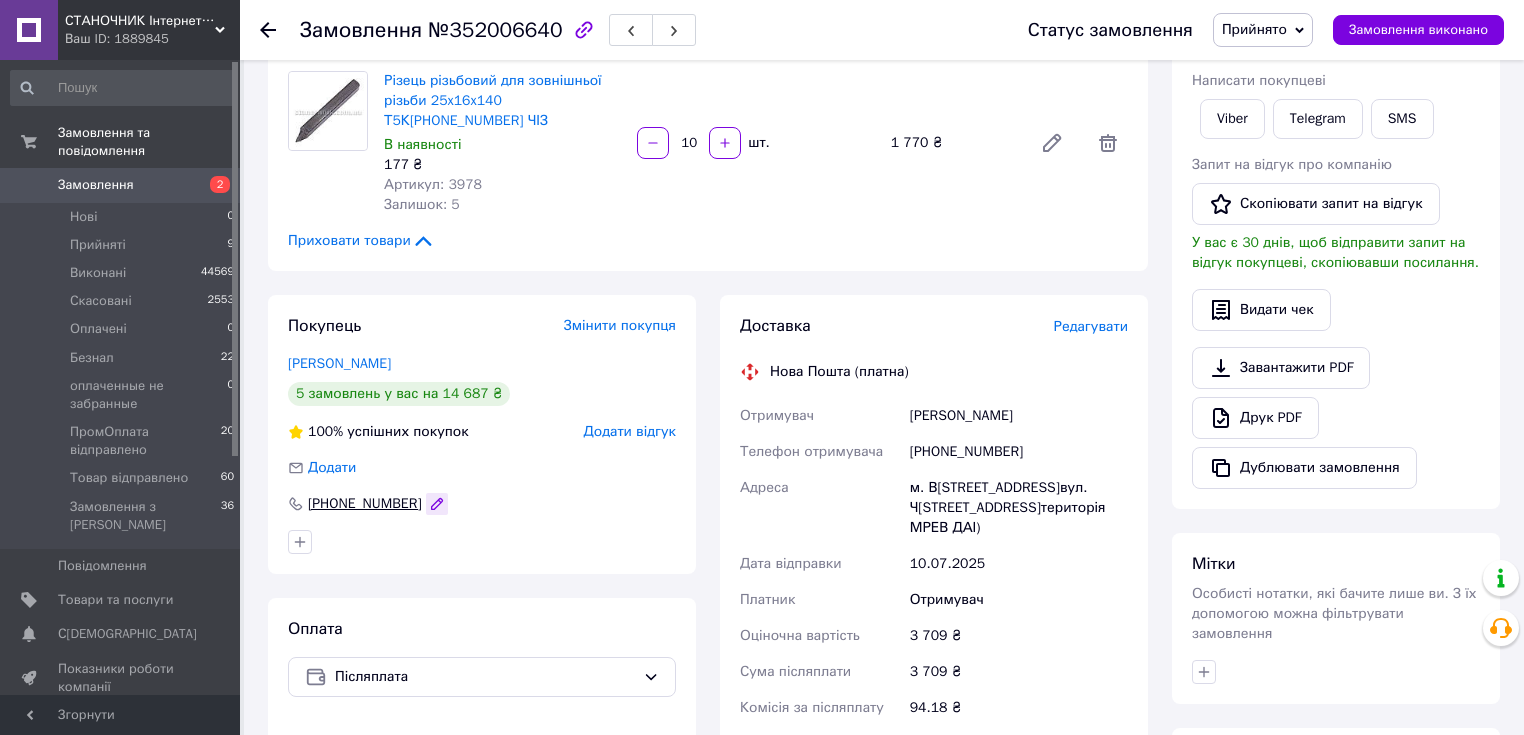 click 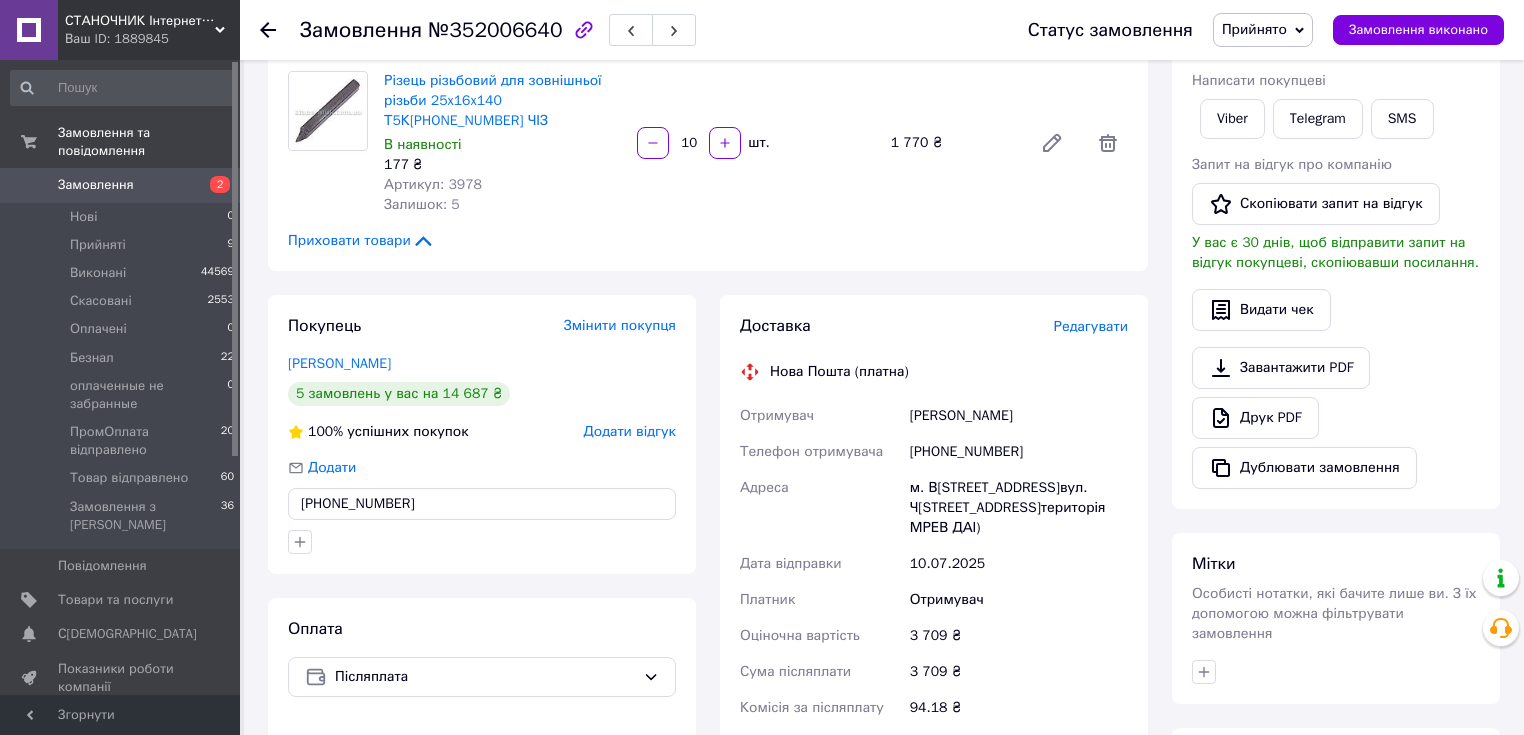 drag, startPoint x: 426, startPoint y: 502, endPoint x: 332, endPoint y: 512, distance: 94.53042 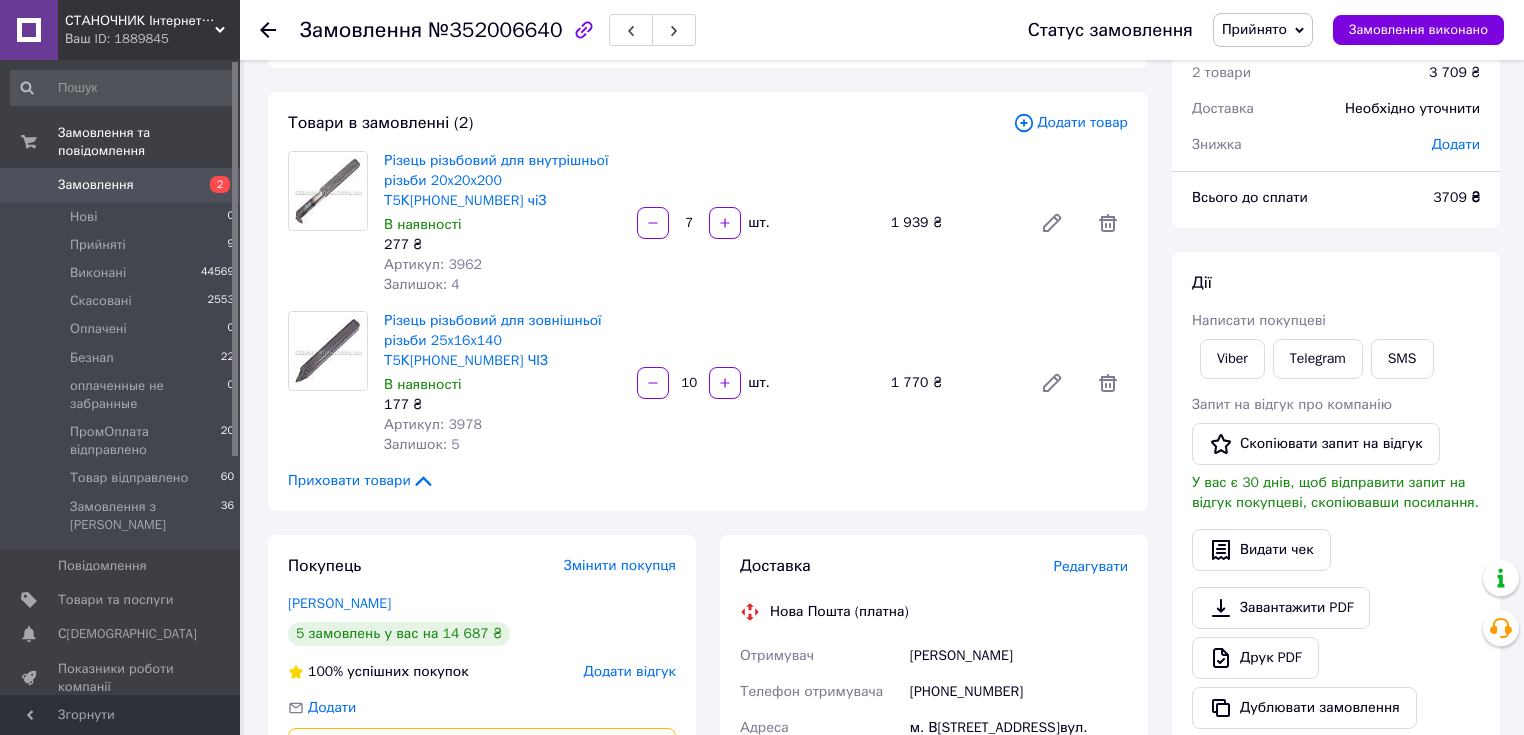 scroll, scrollTop: 0, scrollLeft: 0, axis: both 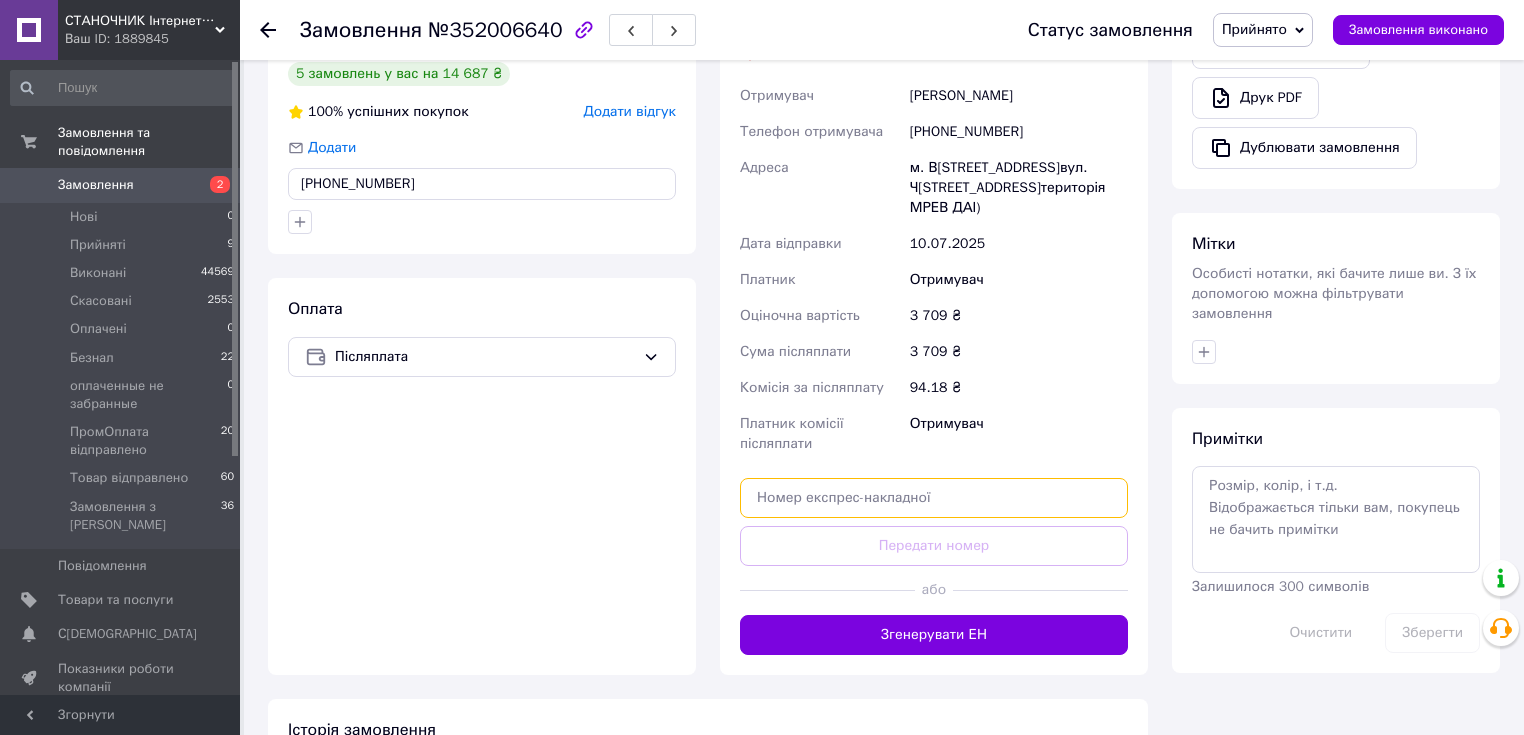 click at bounding box center [934, 498] 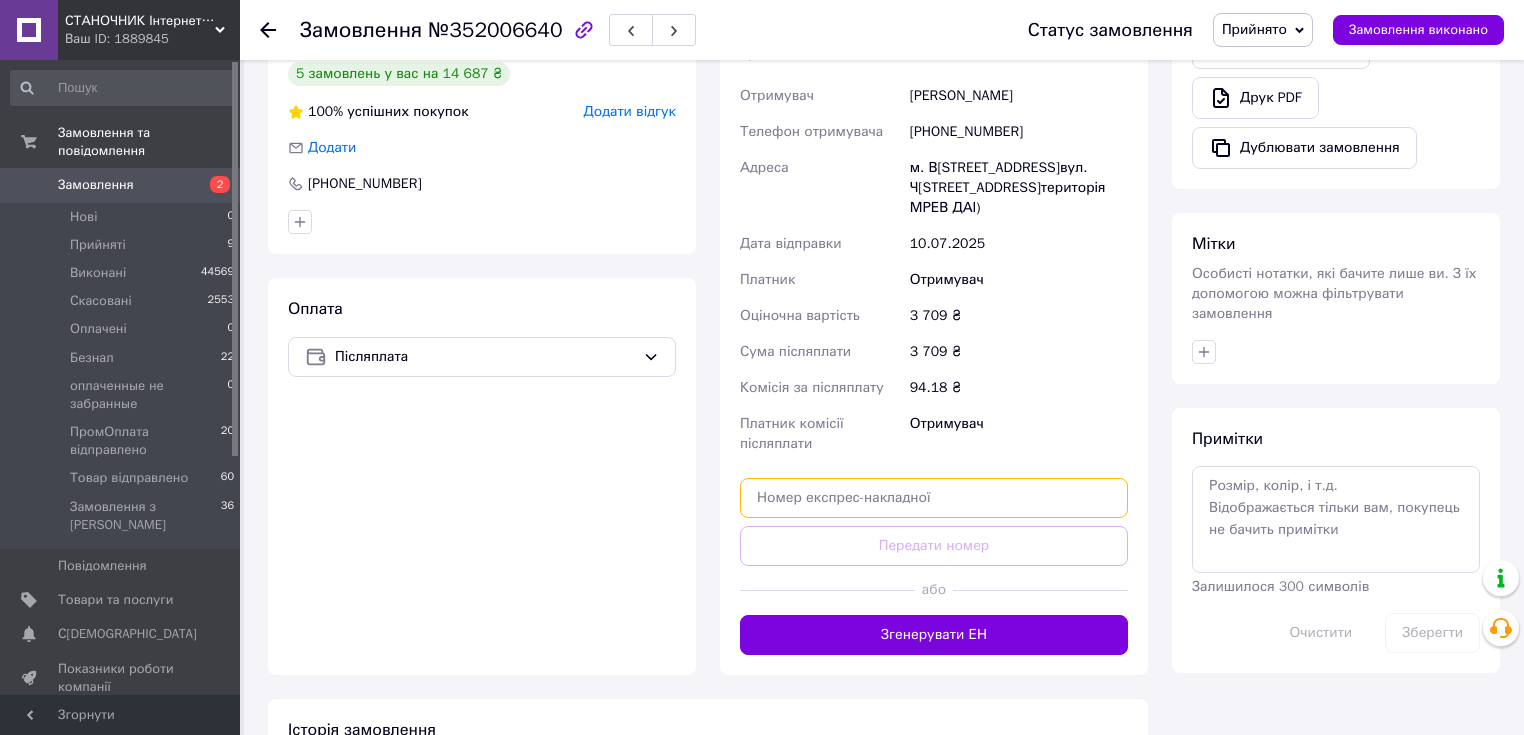 paste on "20451202904077" 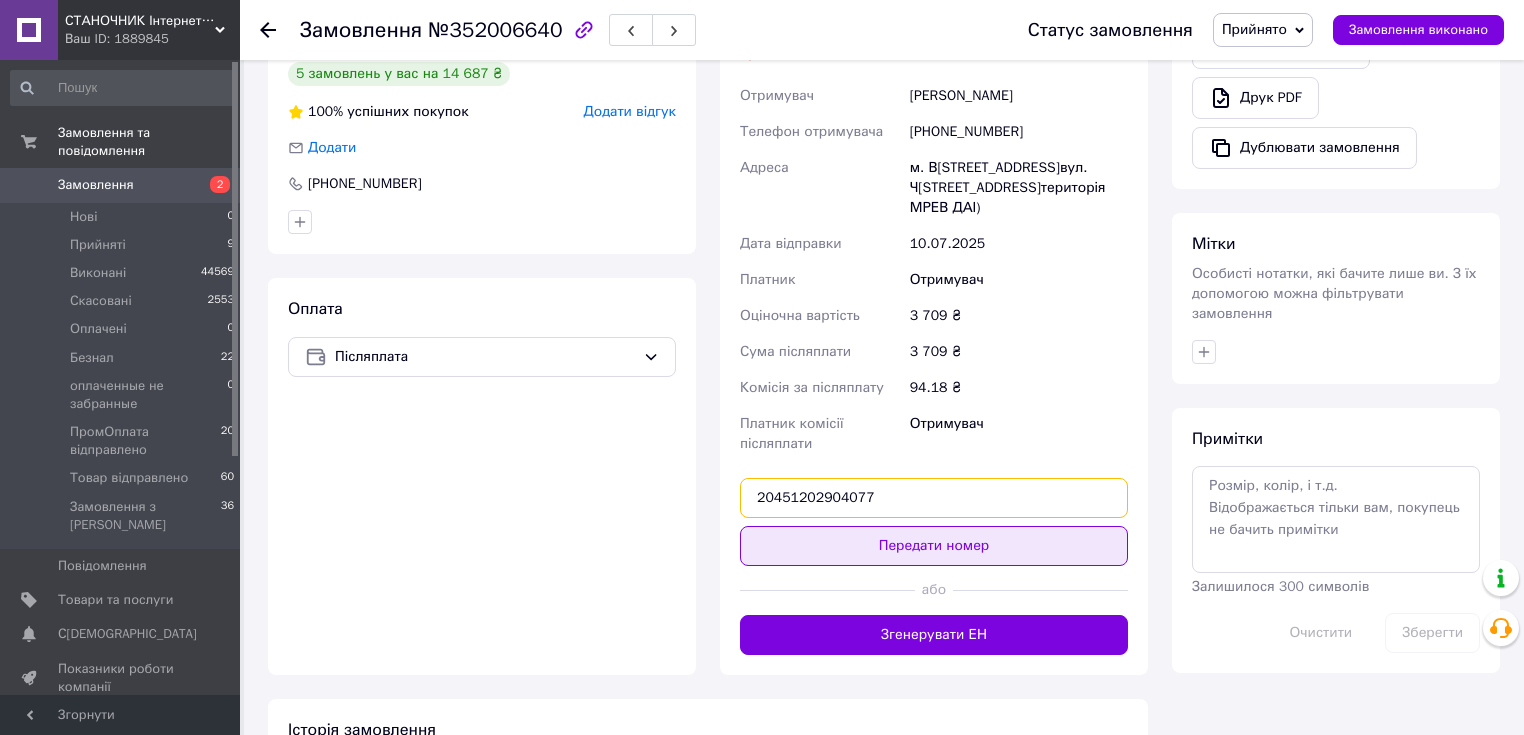 type on "20451202904077" 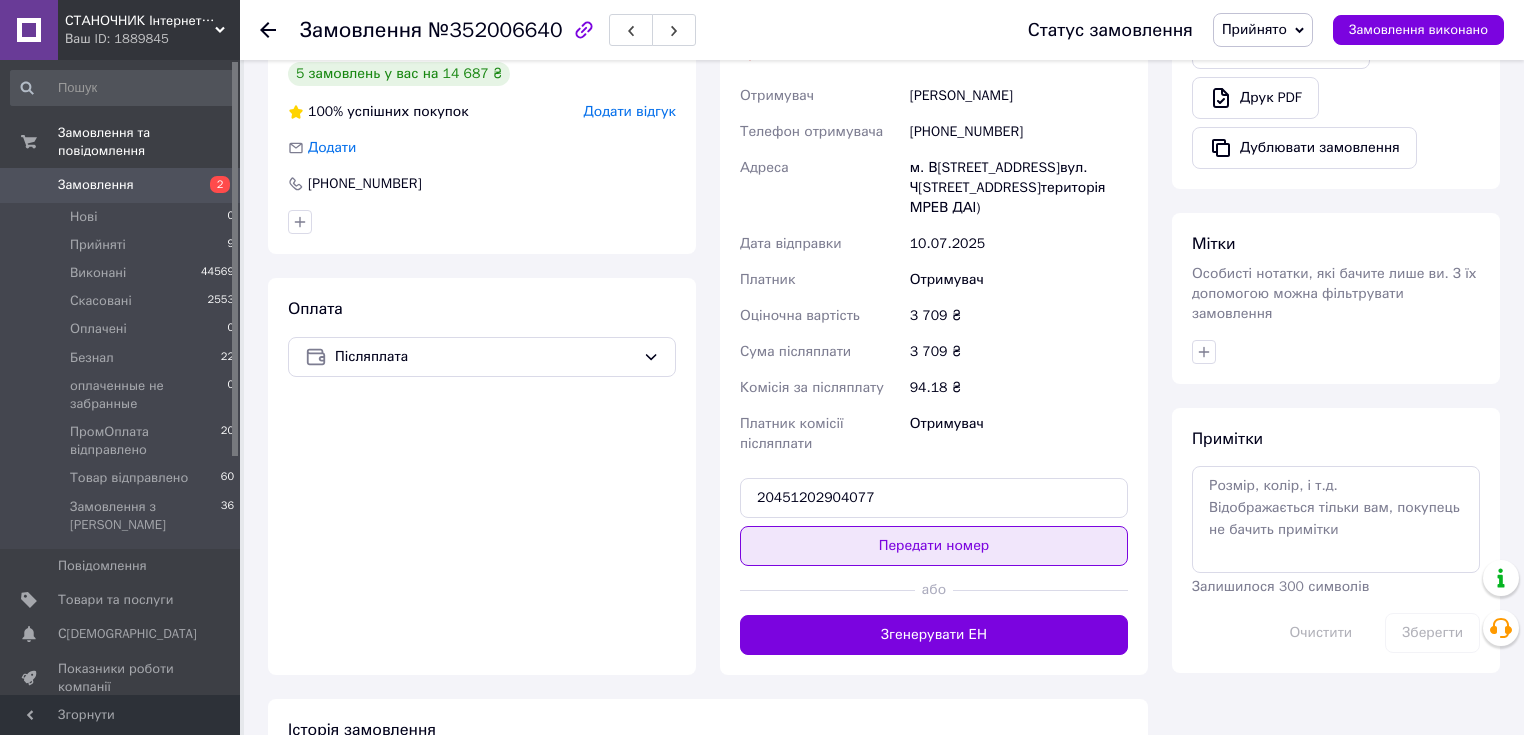 click on "Передати номер" at bounding box center [934, 546] 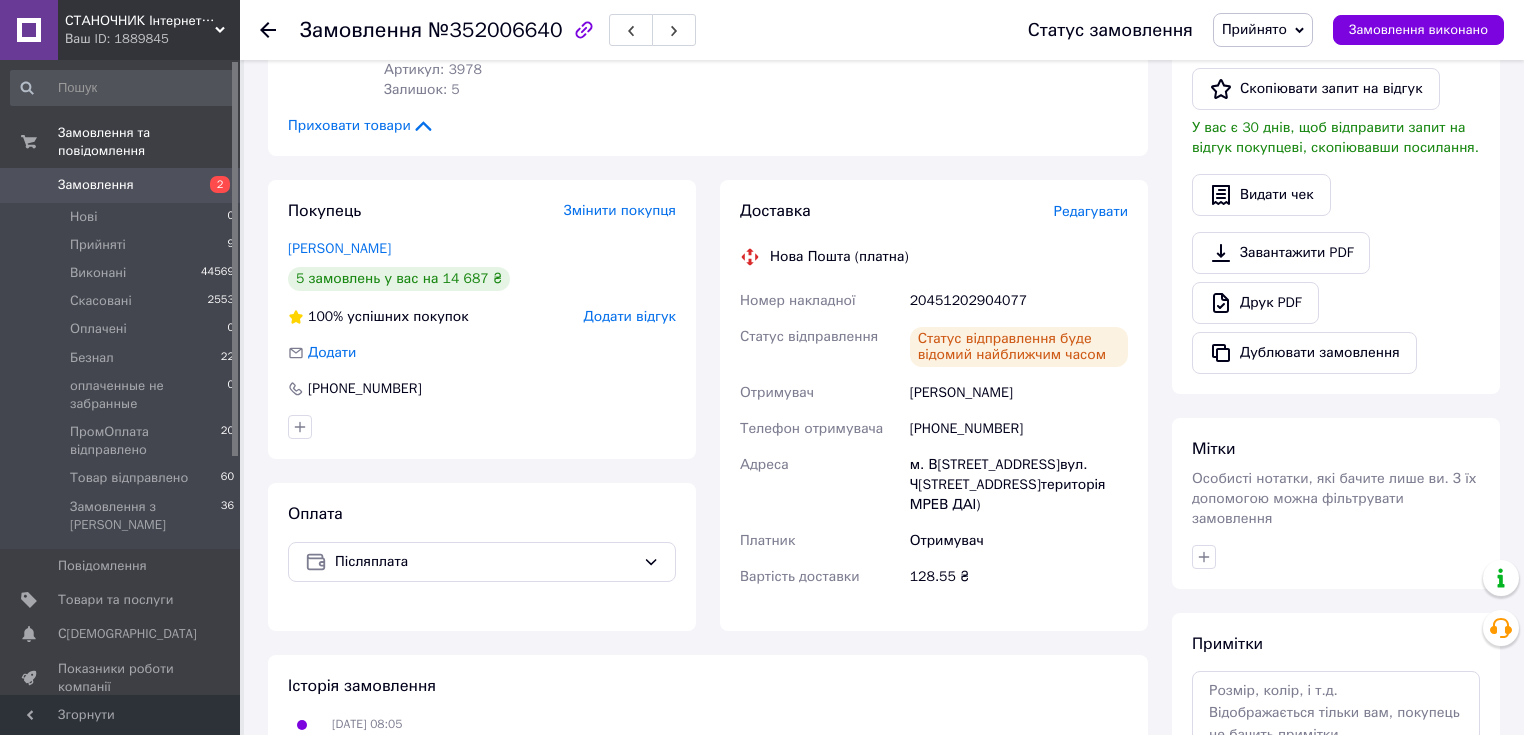 scroll, scrollTop: 195, scrollLeft: 0, axis: vertical 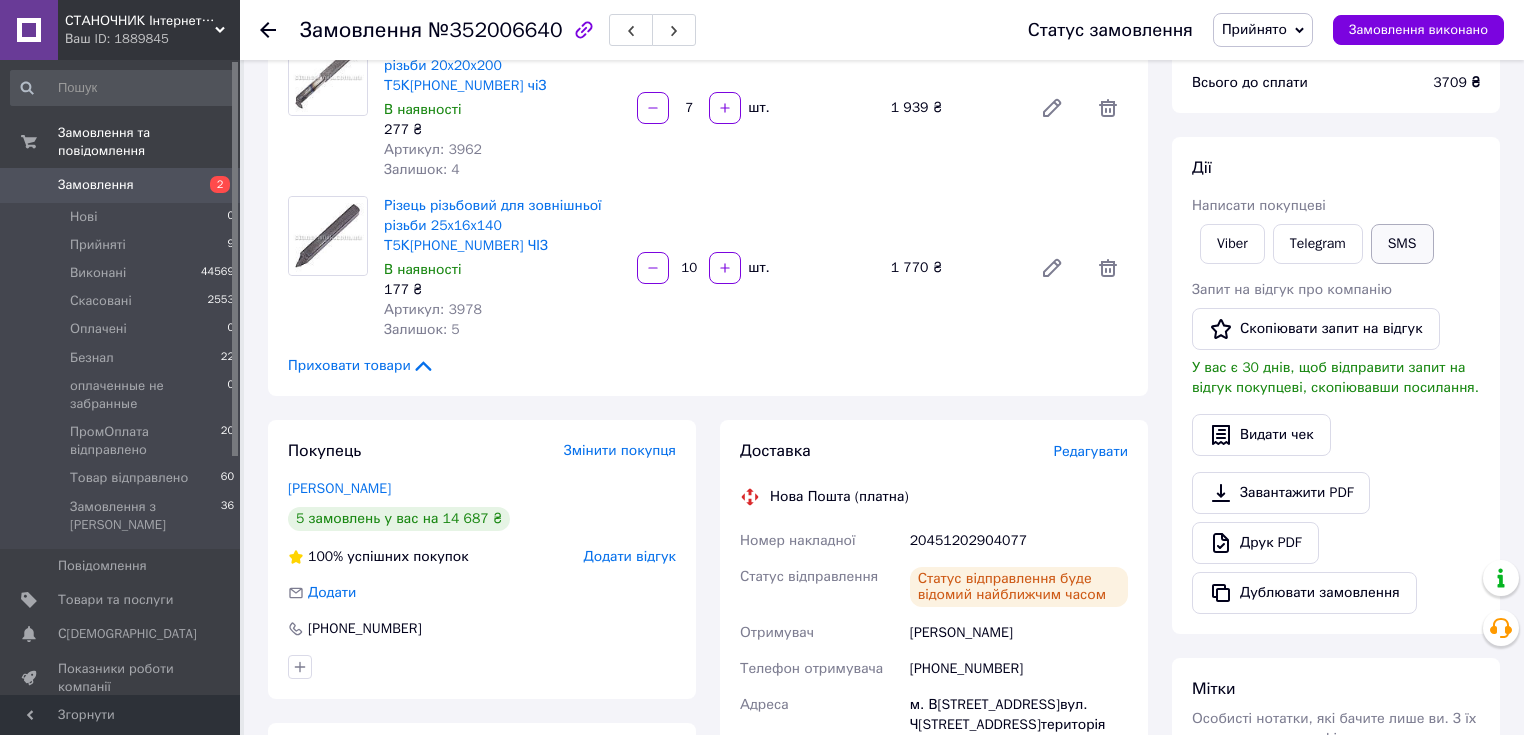 click on "SMS" at bounding box center (1402, 244) 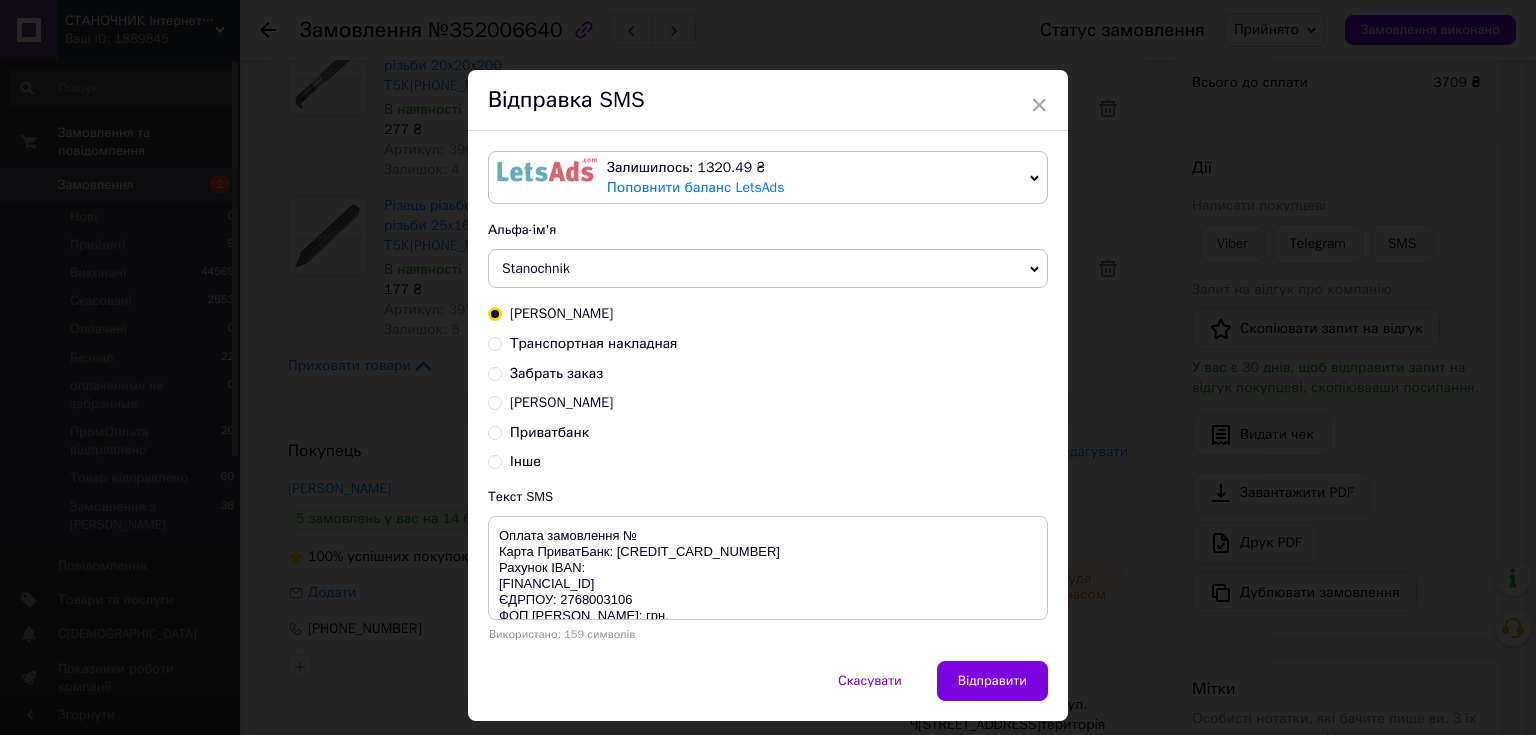 click on "Транспортная накладная" at bounding box center [594, 343] 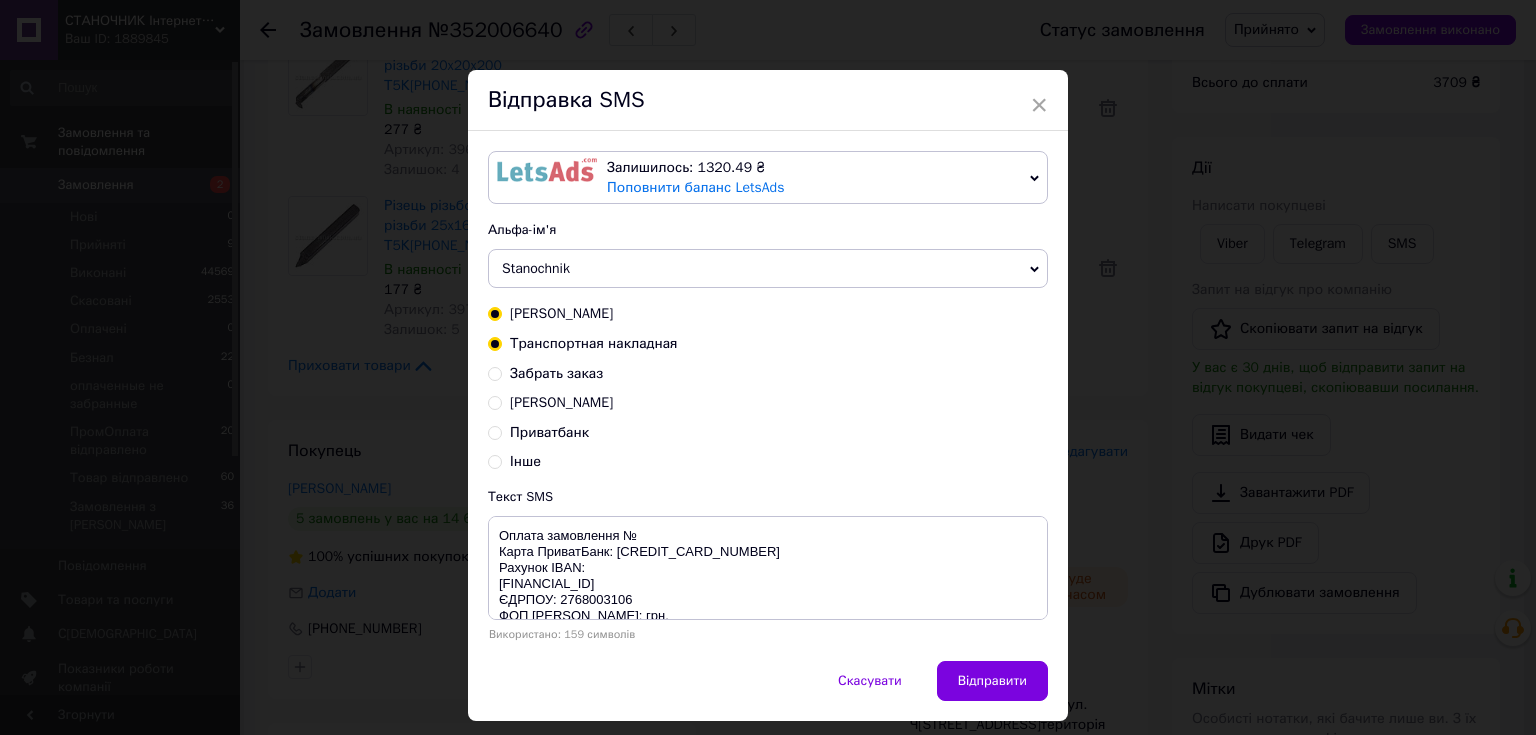 radio on "true" 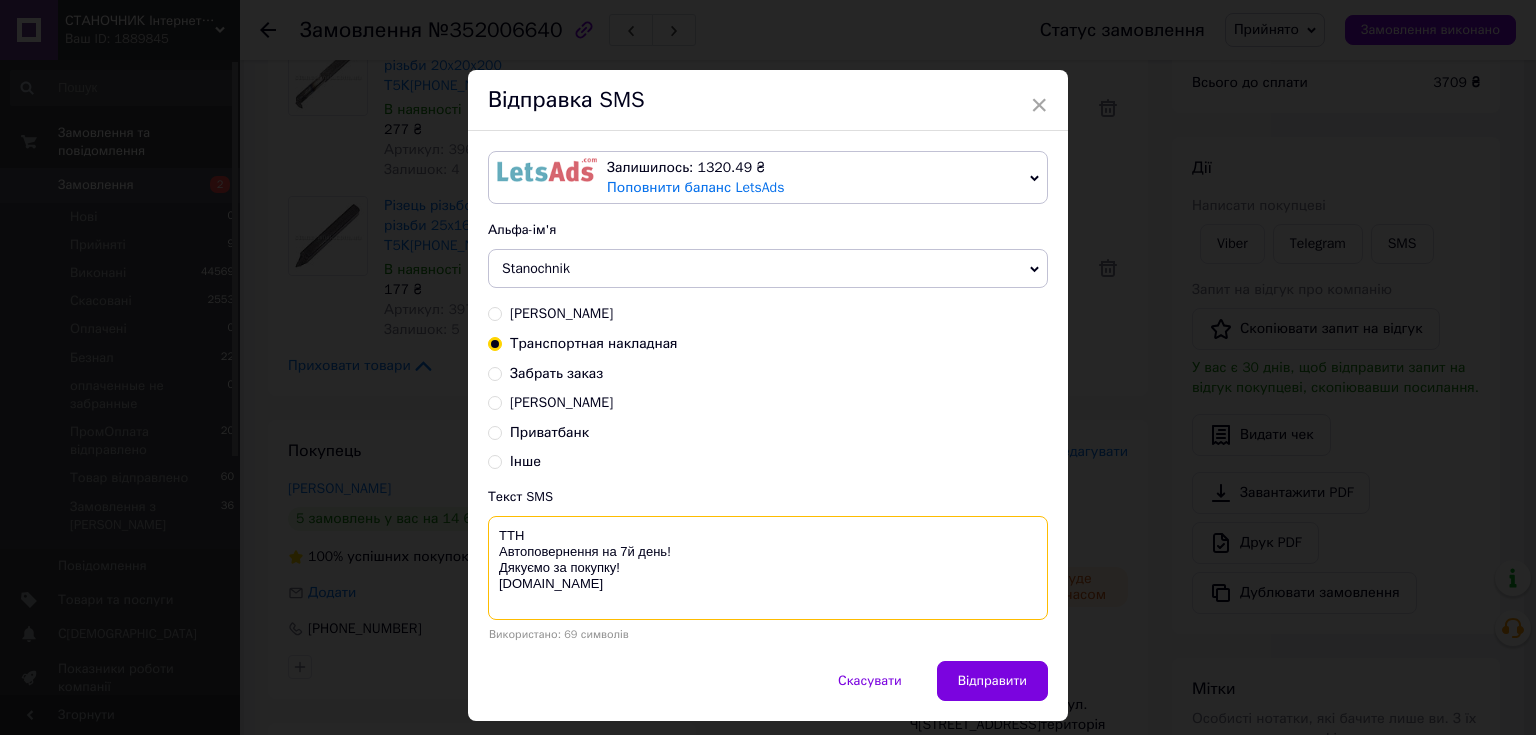 click on "ТТН
Автоповернення на 7й день!
Дякуємо за покупку!
[DOMAIN_NAME]" at bounding box center (768, 568) 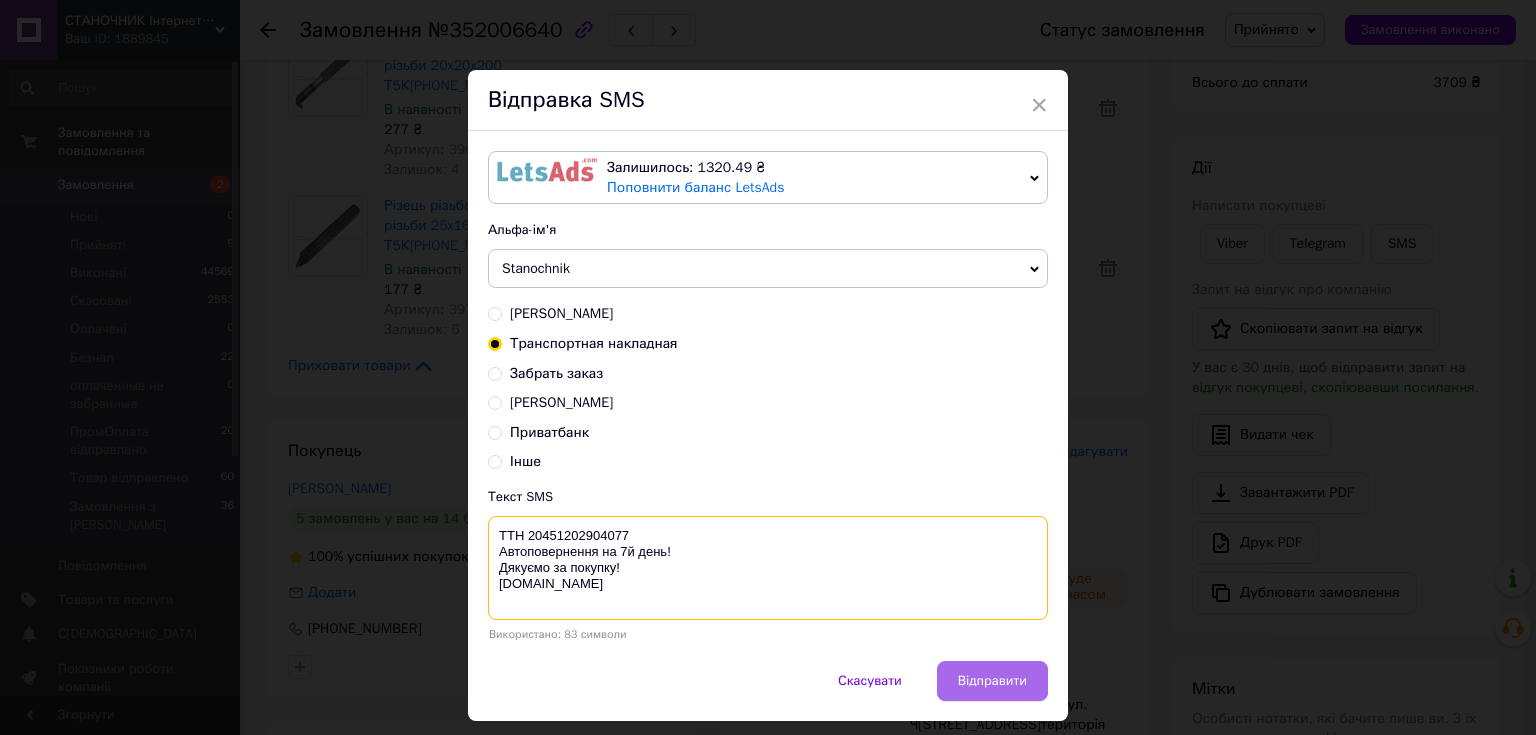type on "ТТН 20451202904077
Автоповернення на 7й день!
Дякуємо за покупку!
[DOMAIN_NAME]" 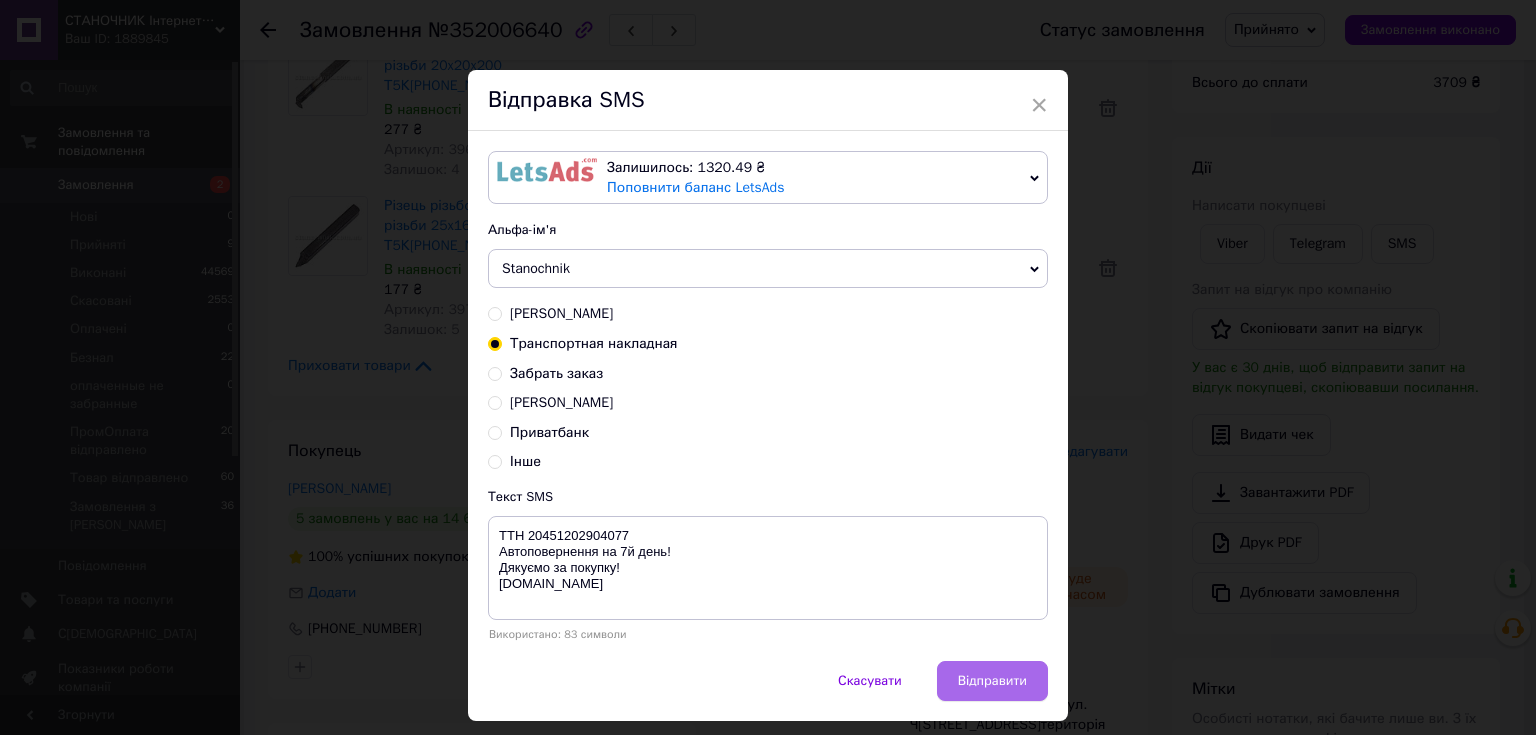 click on "Відправити" at bounding box center [992, 681] 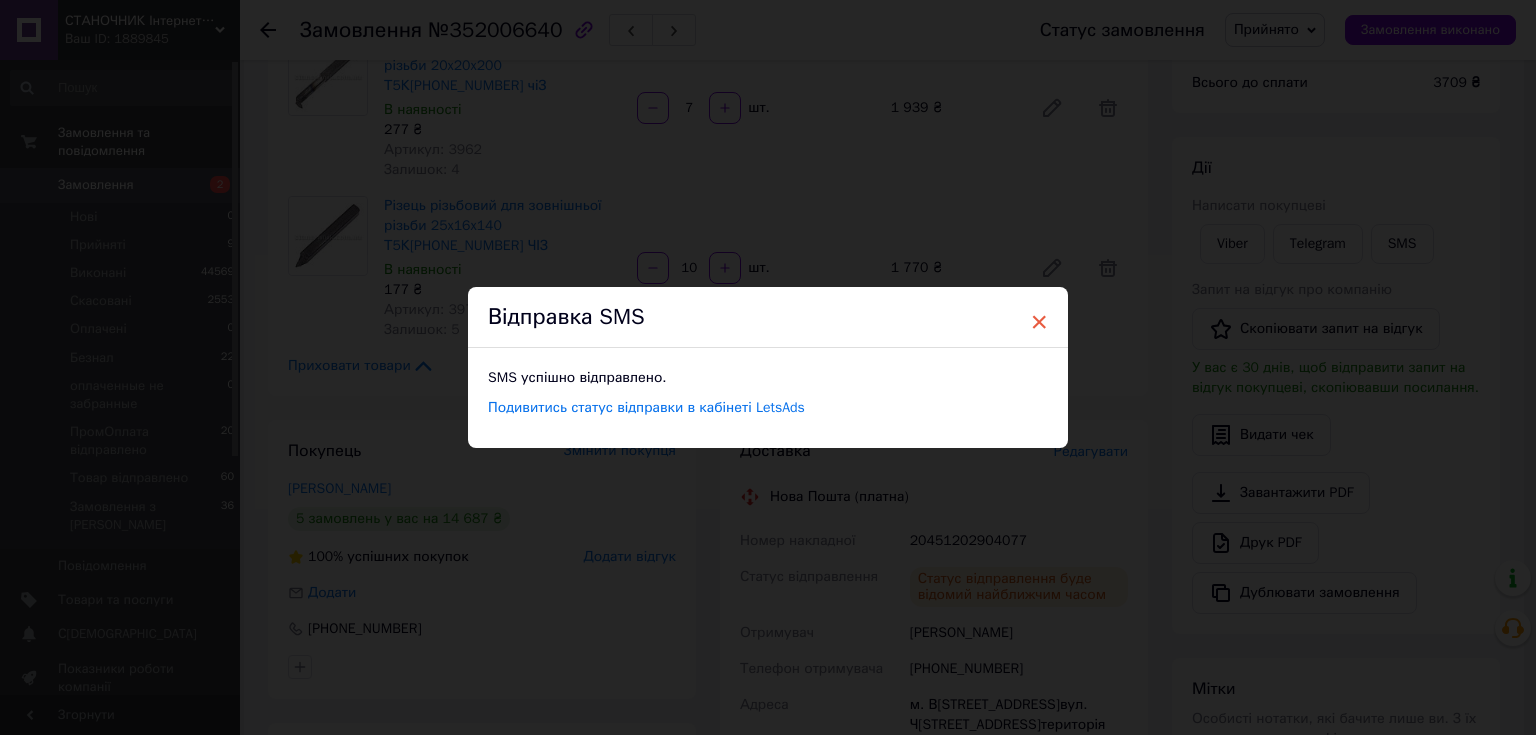 click on "×" at bounding box center [1039, 322] 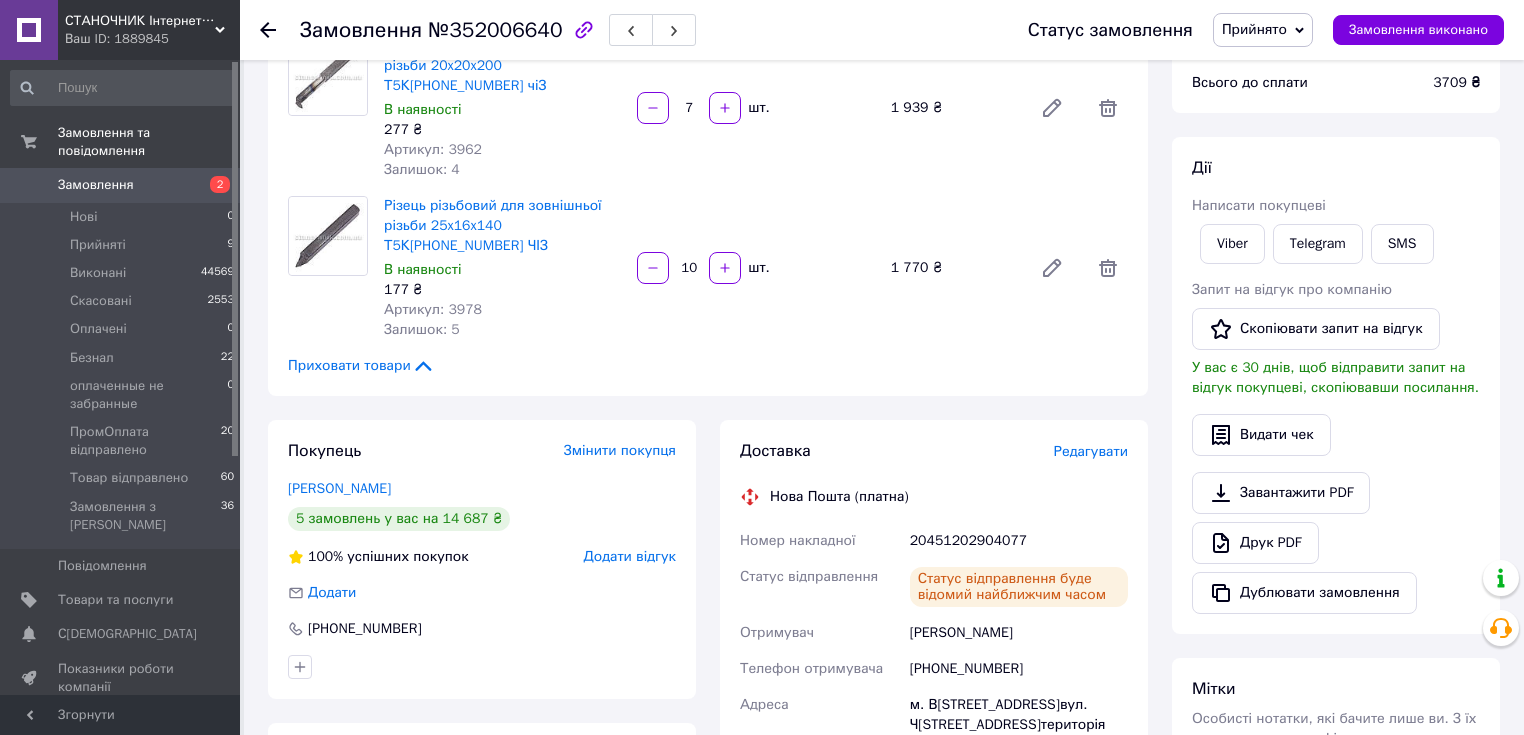 click on "Прийнято" at bounding box center [1254, 29] 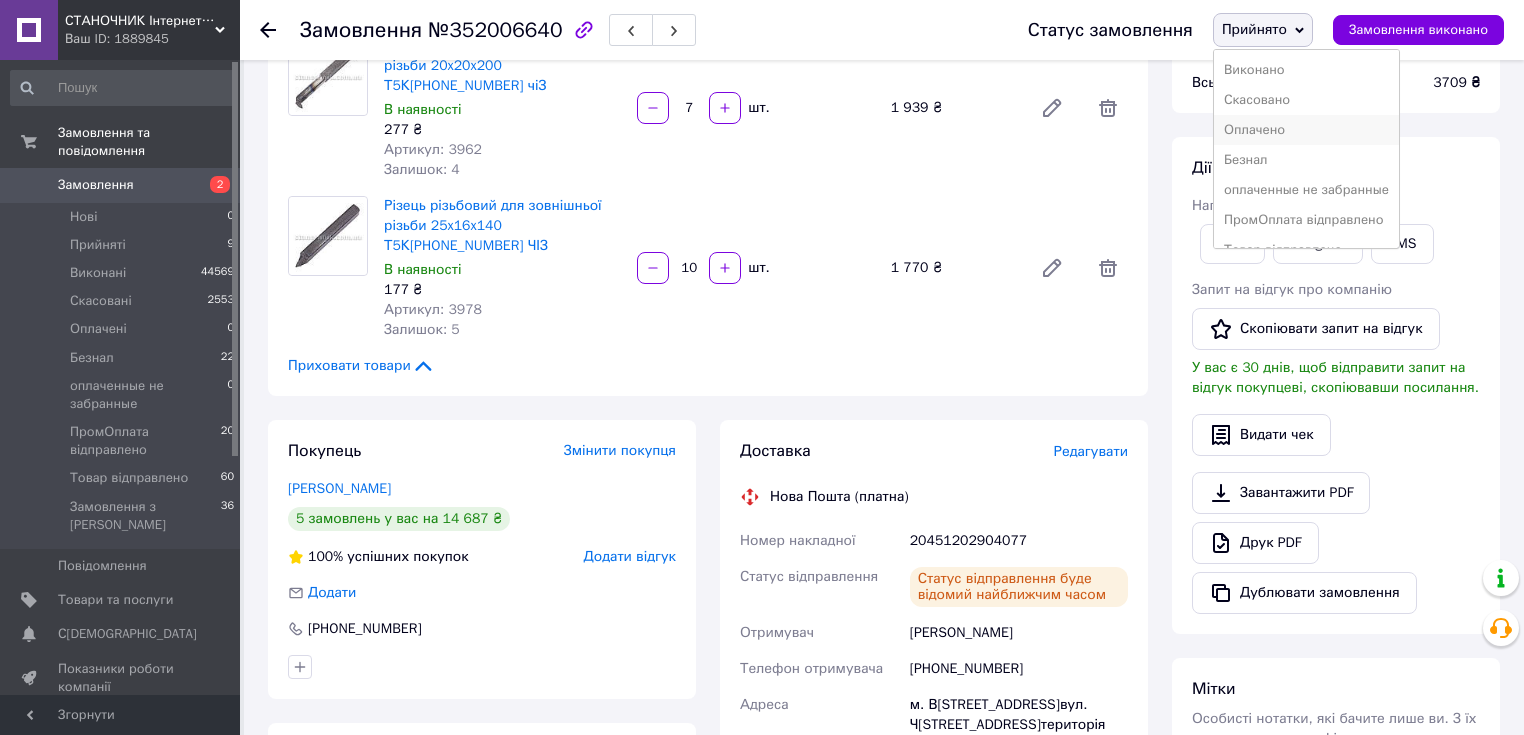 scroll, scrollTop: 21, scrollLeft: 0, axis: vertical 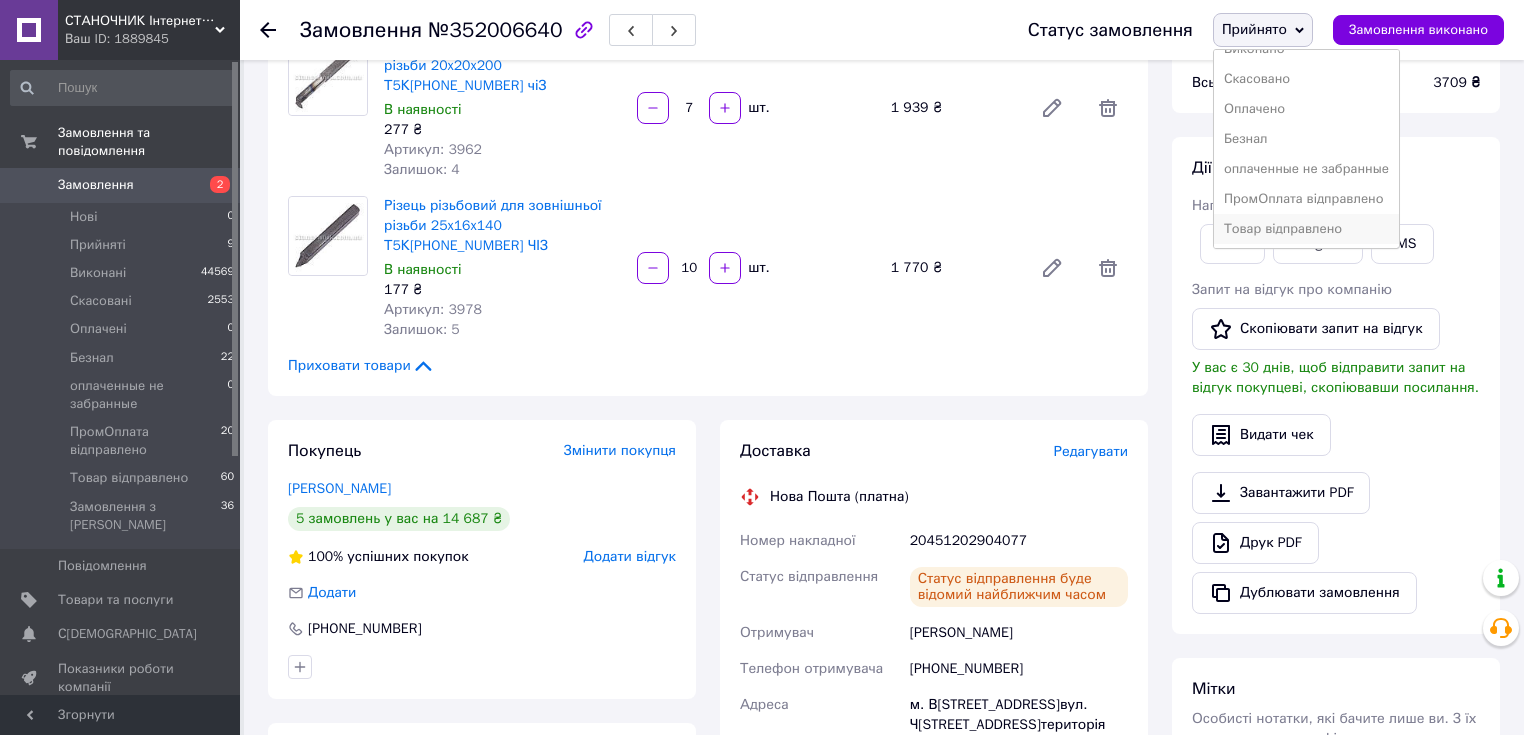 click on "Товар відправлено" at bounding box center [1306, 229] 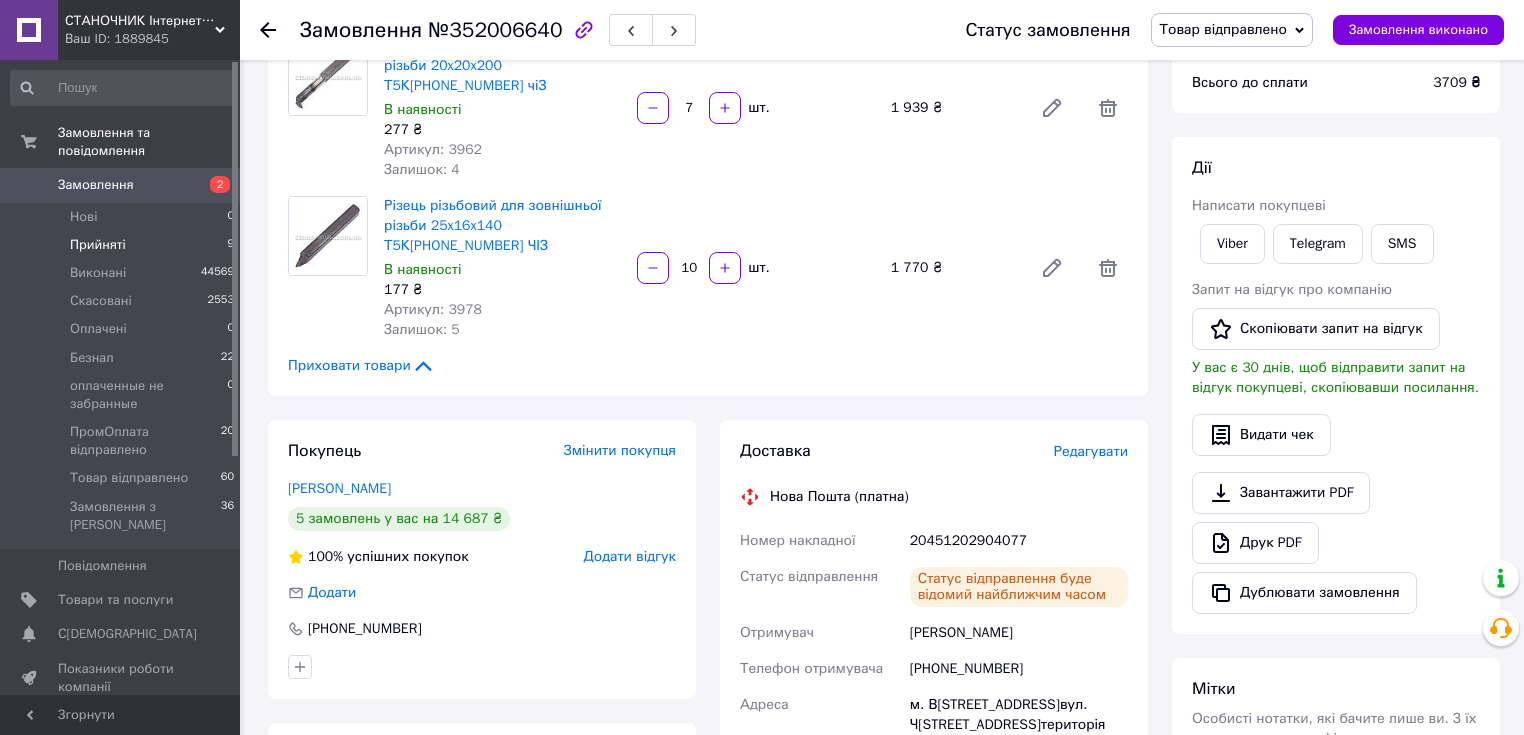 click on "Прийняті" at bounding box center [98, 245] 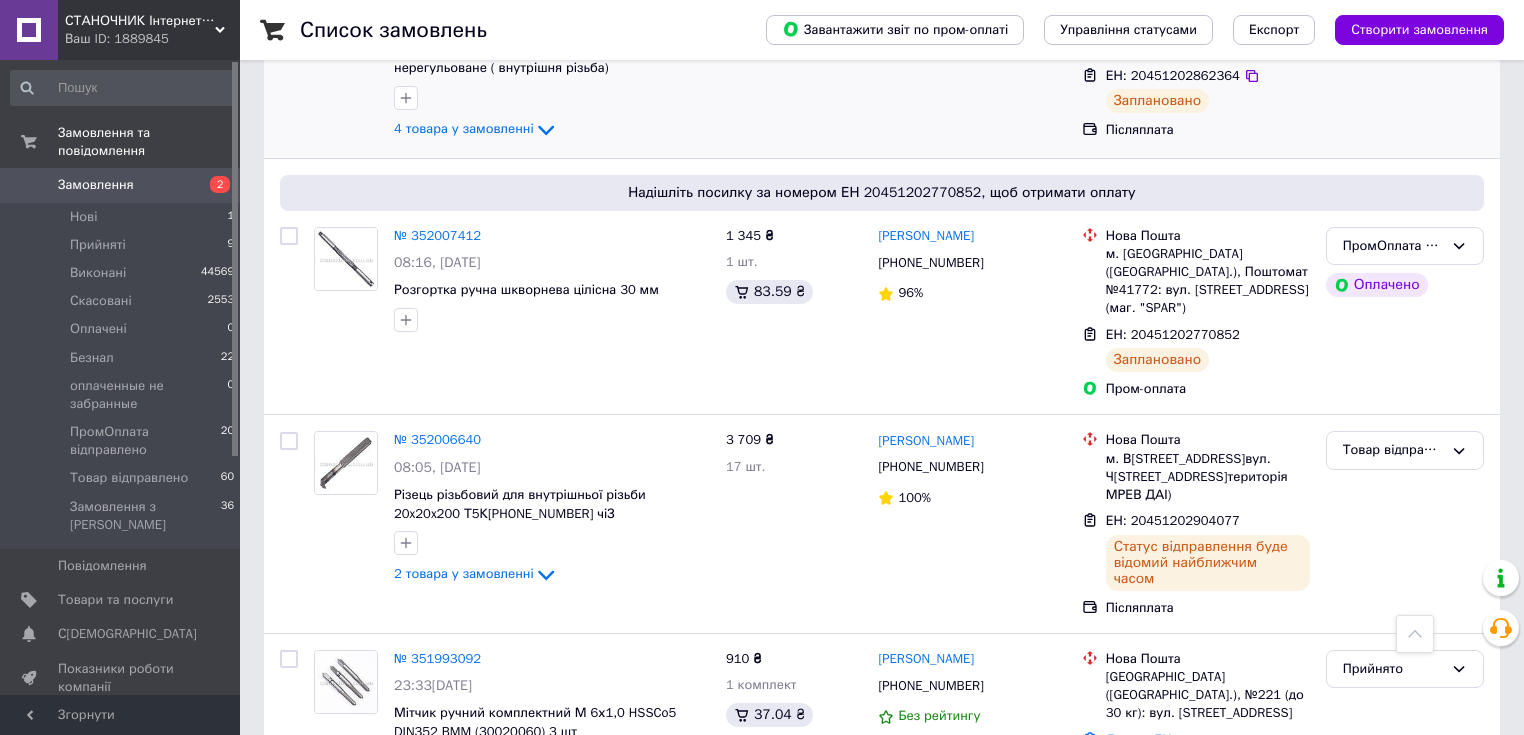 scroll, scrollTop: 1520, scrollLeft: 0, axis: vertical 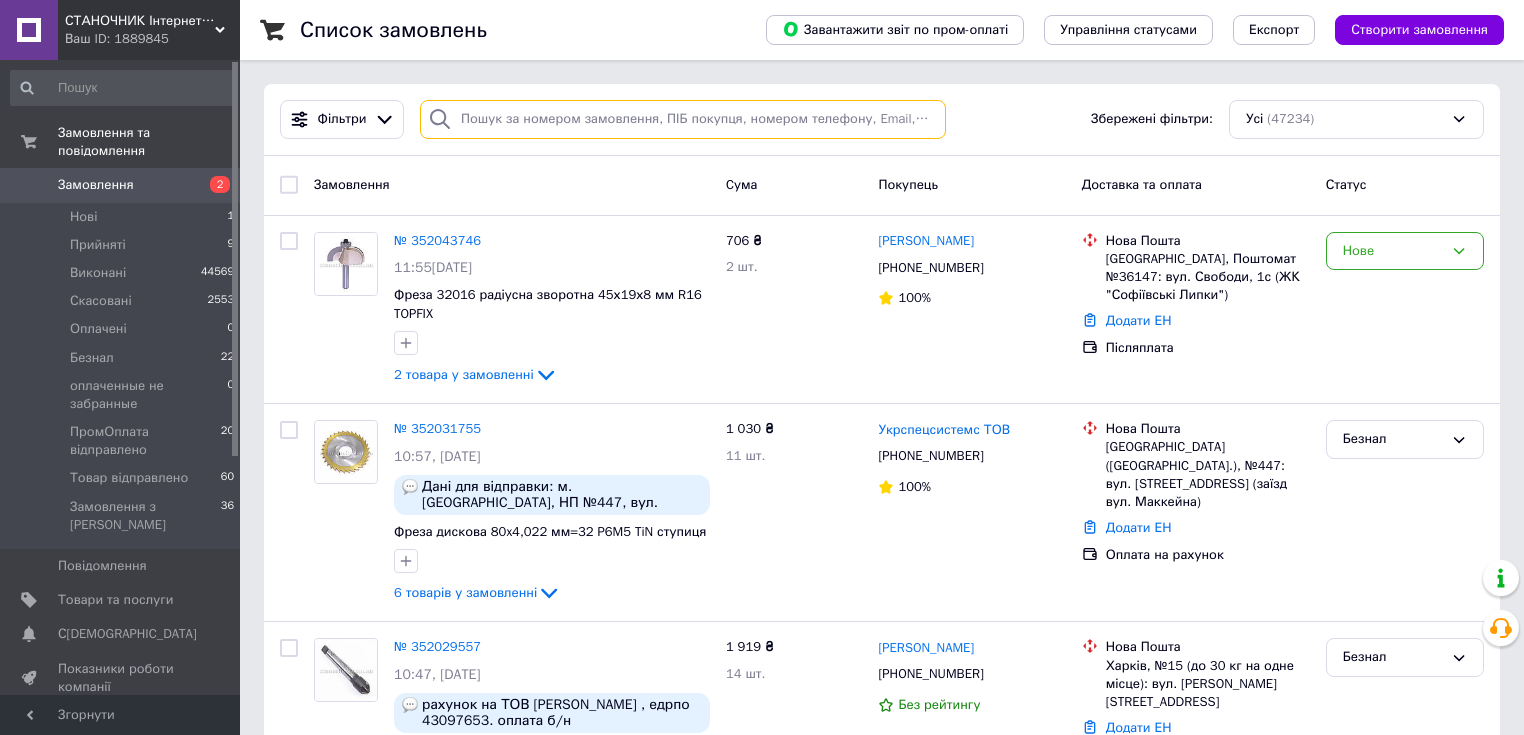 click at bounding box center [683, 119] 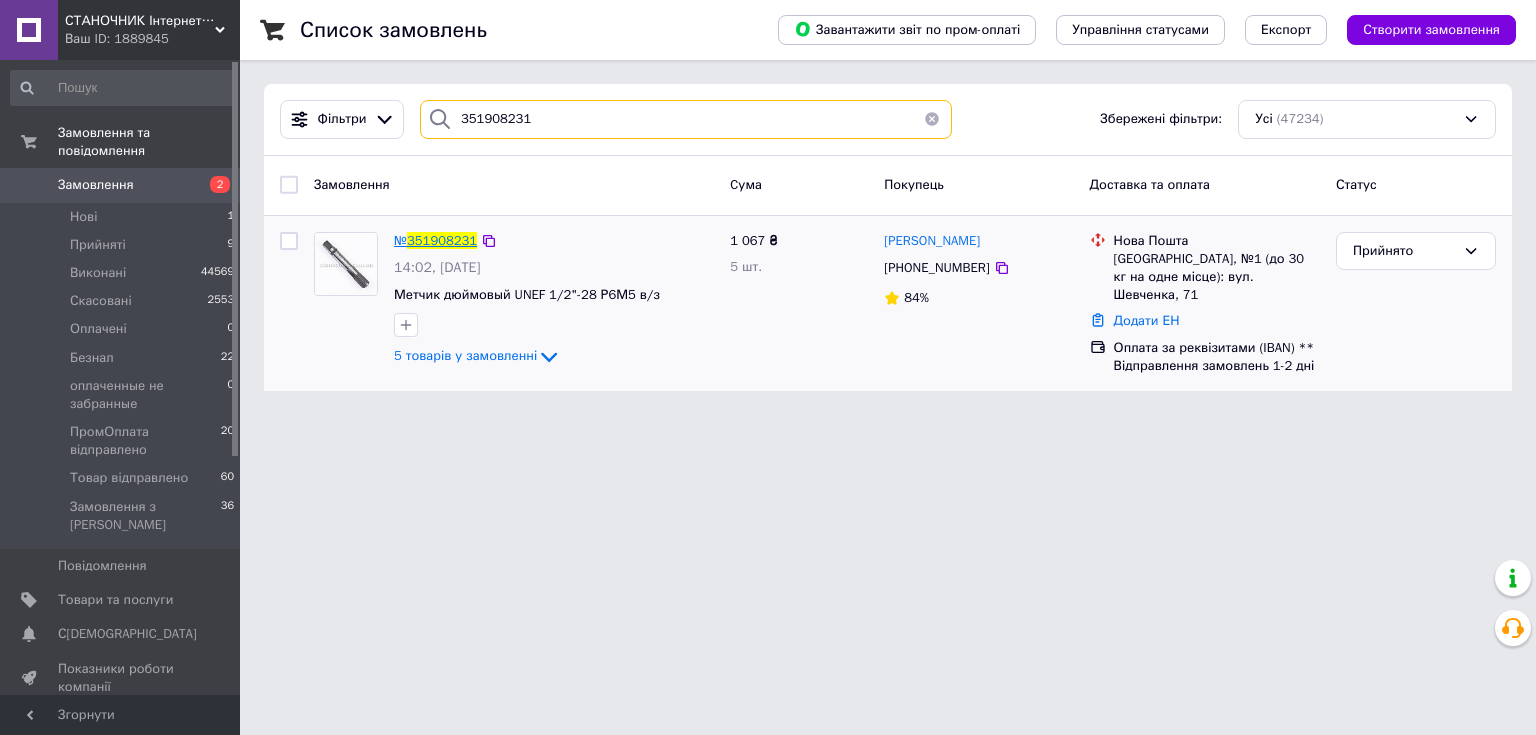 type on "351908231" 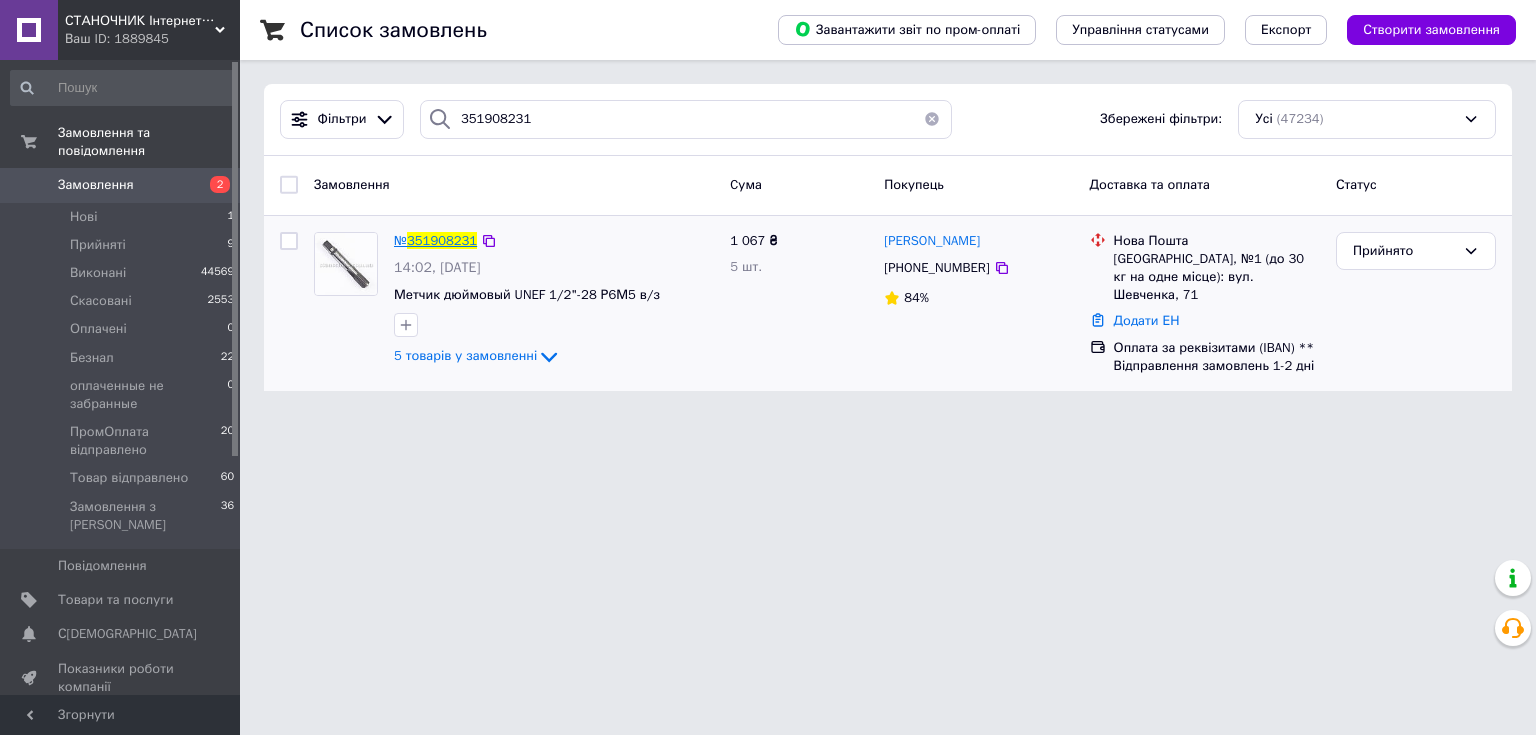 click on "351908231" at bounding box center [442, 240] 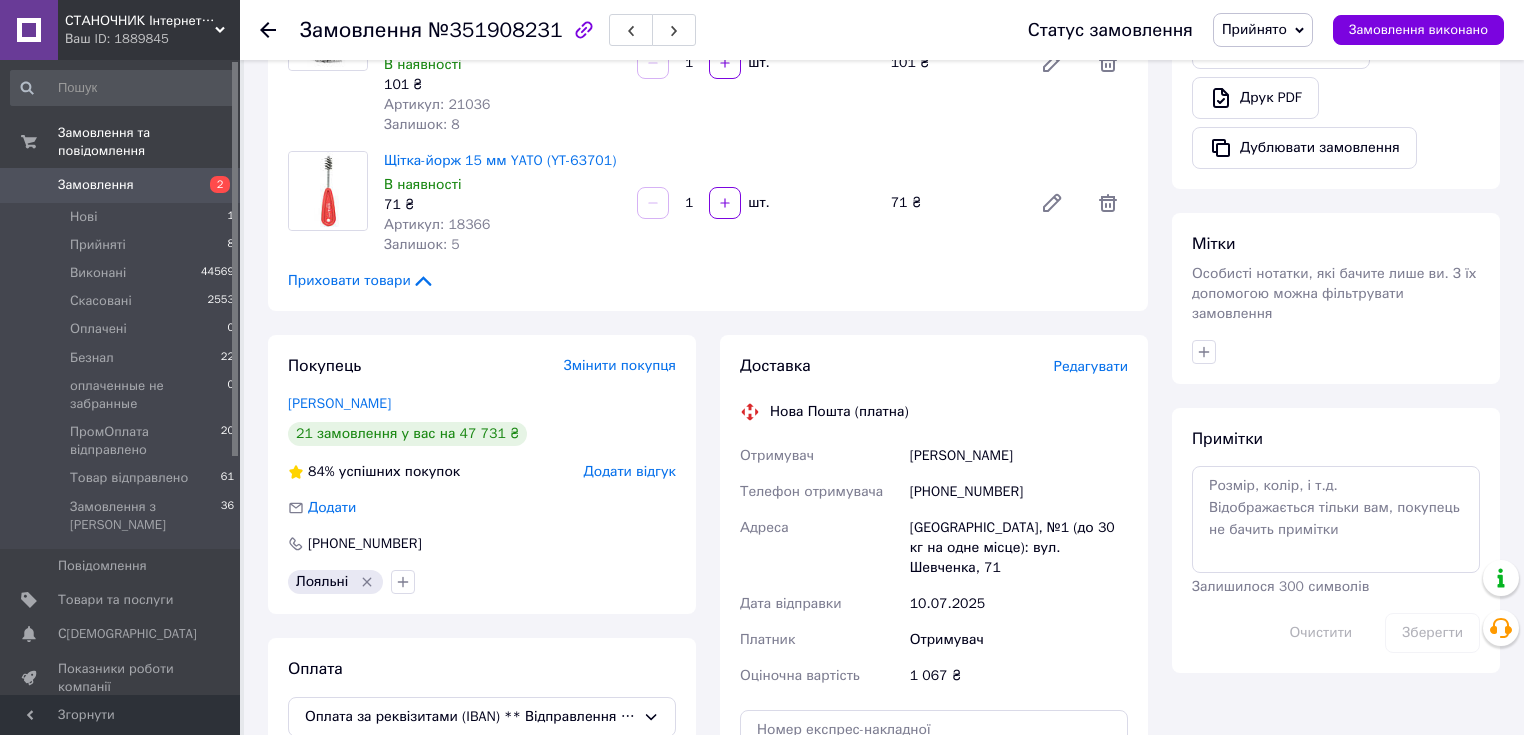 scroll, scrollTop: 880, scrollLeft: 0, axis: vertical 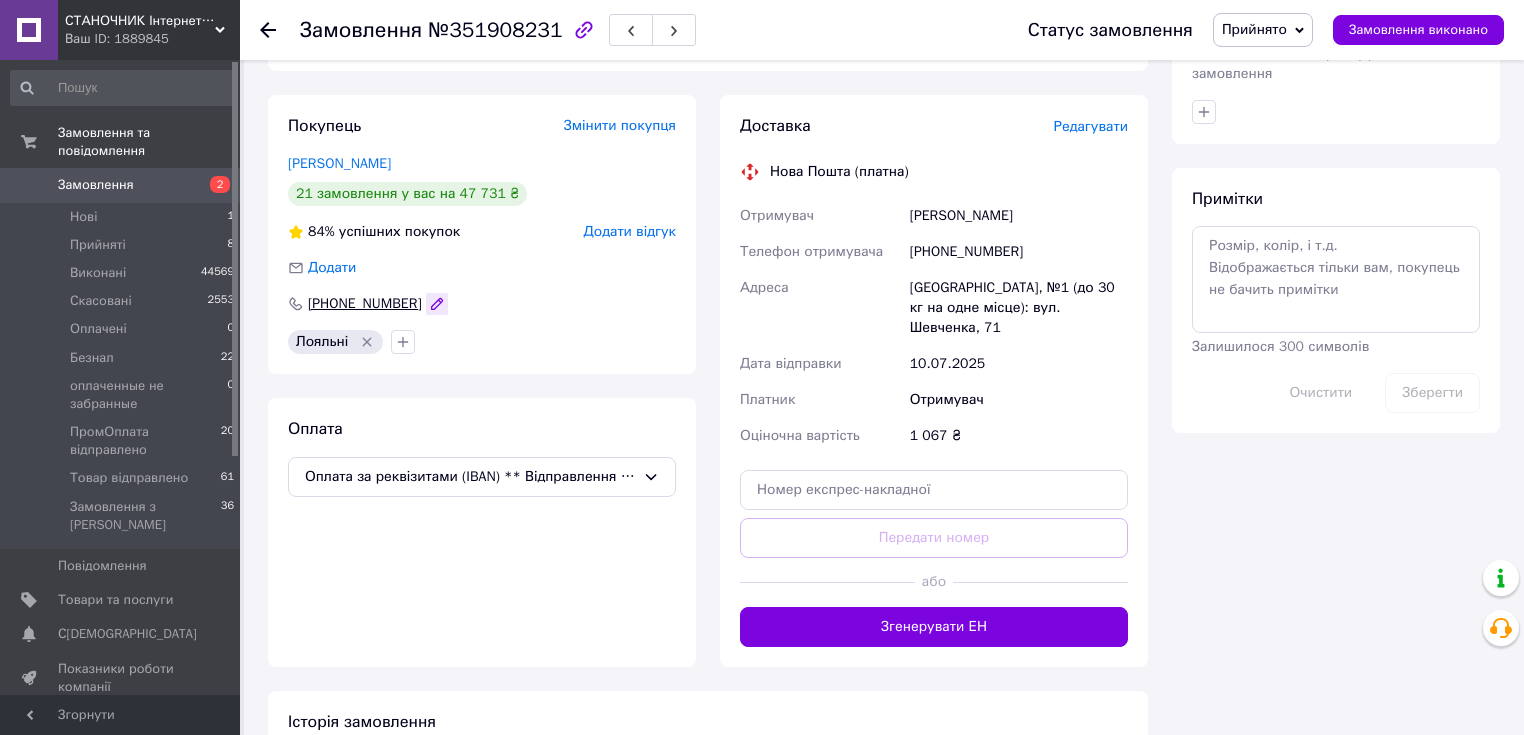 click 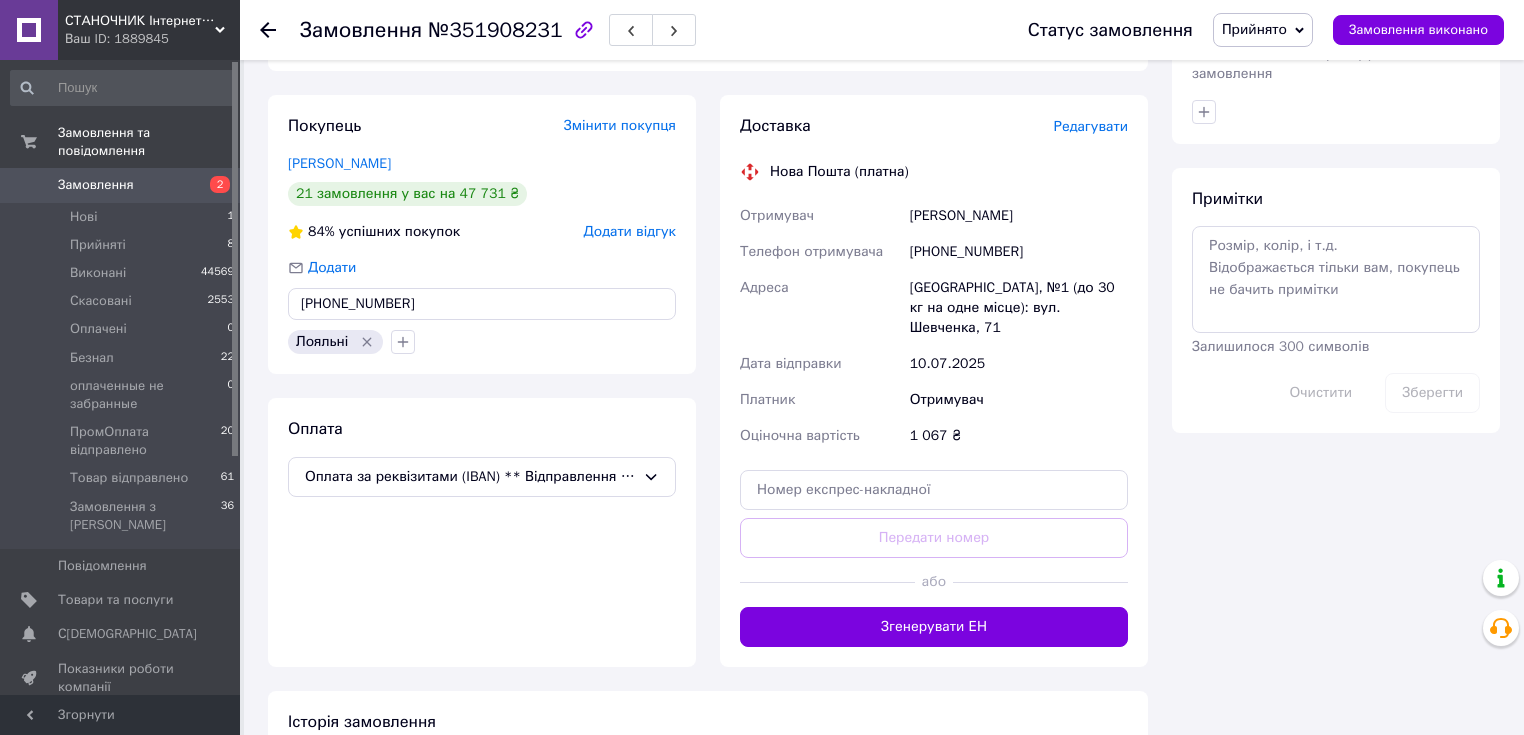drag, startPoint x: 416, startPoint y: 303, endPoint x: 328, endPoint y: 304, distance: 88.005684 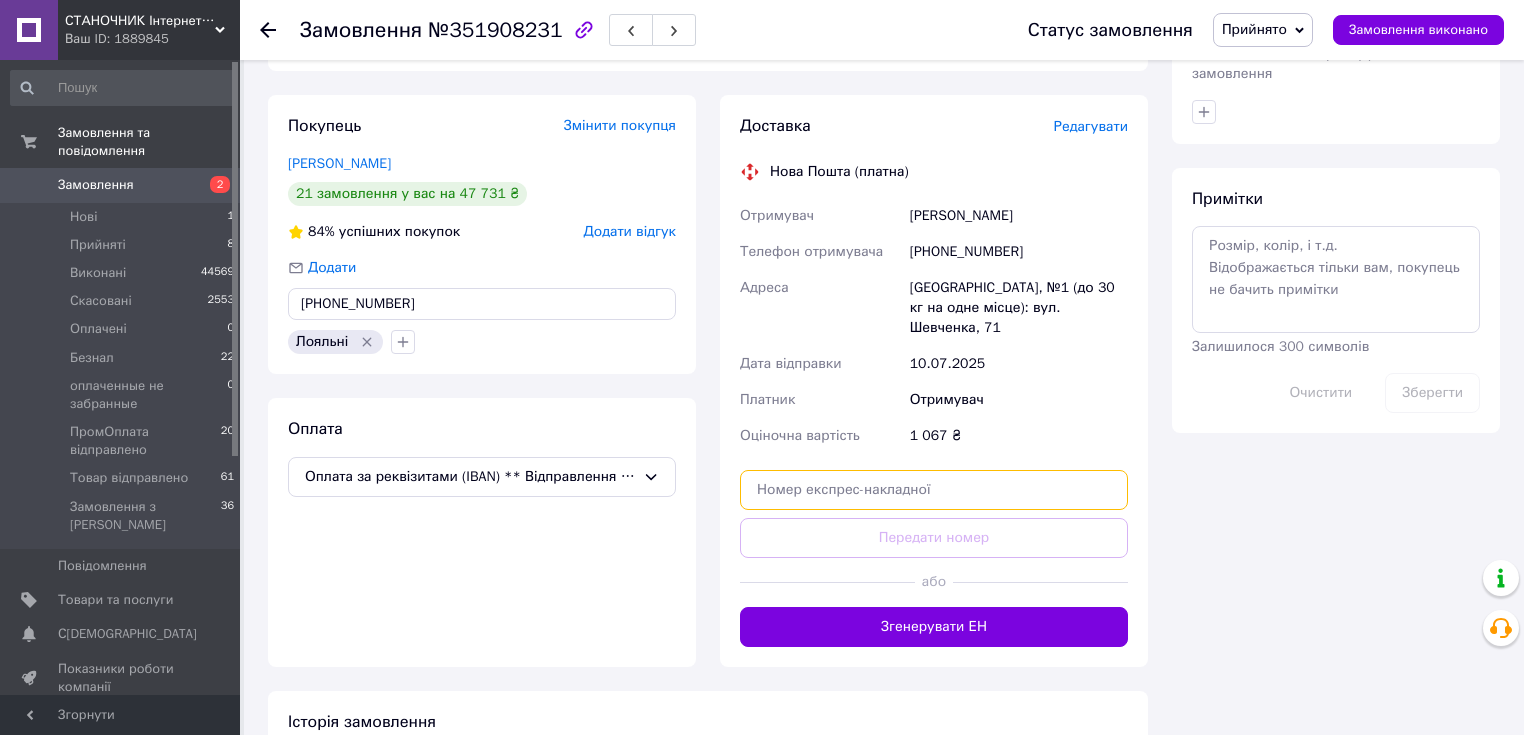 click at bounding box center [934, 490] 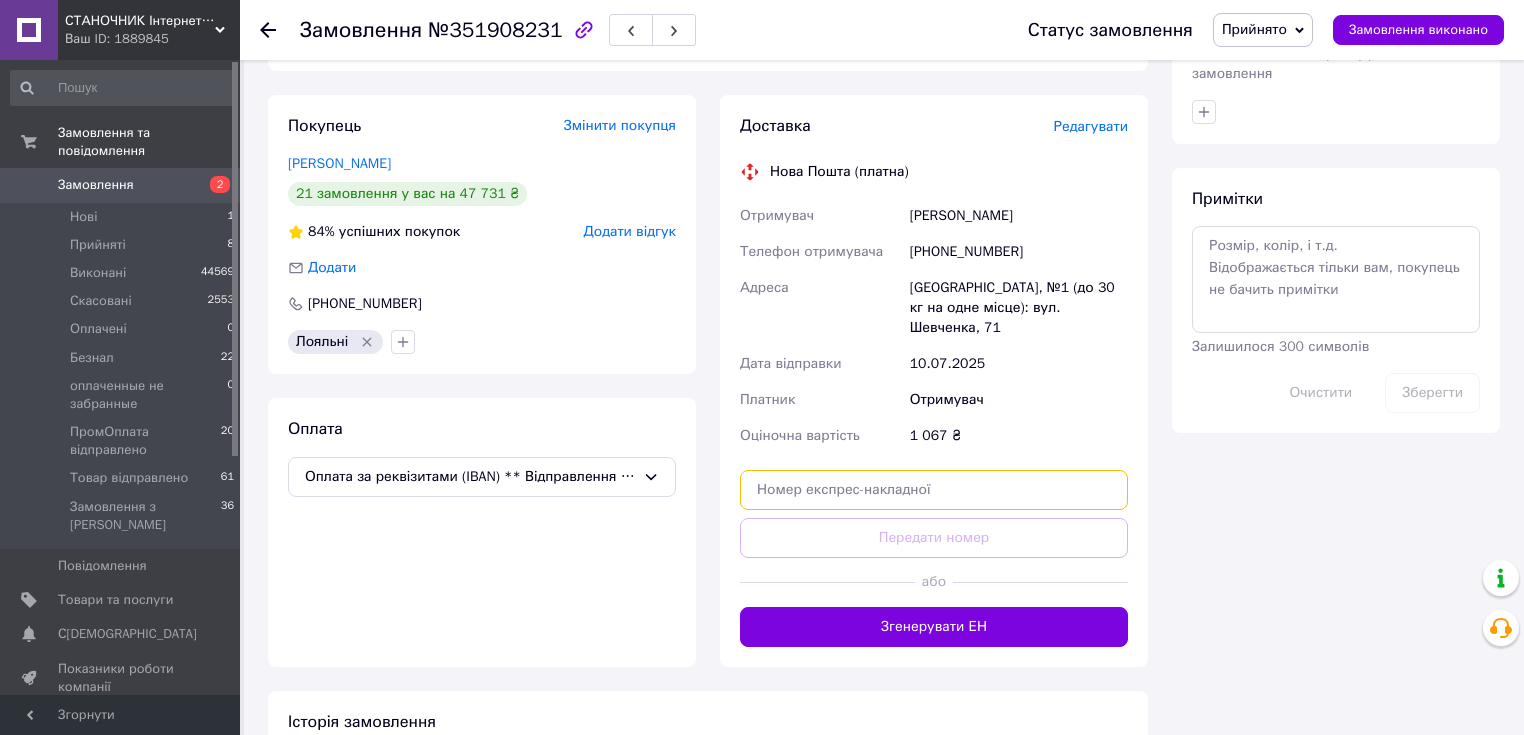 paste on "20451202914326" 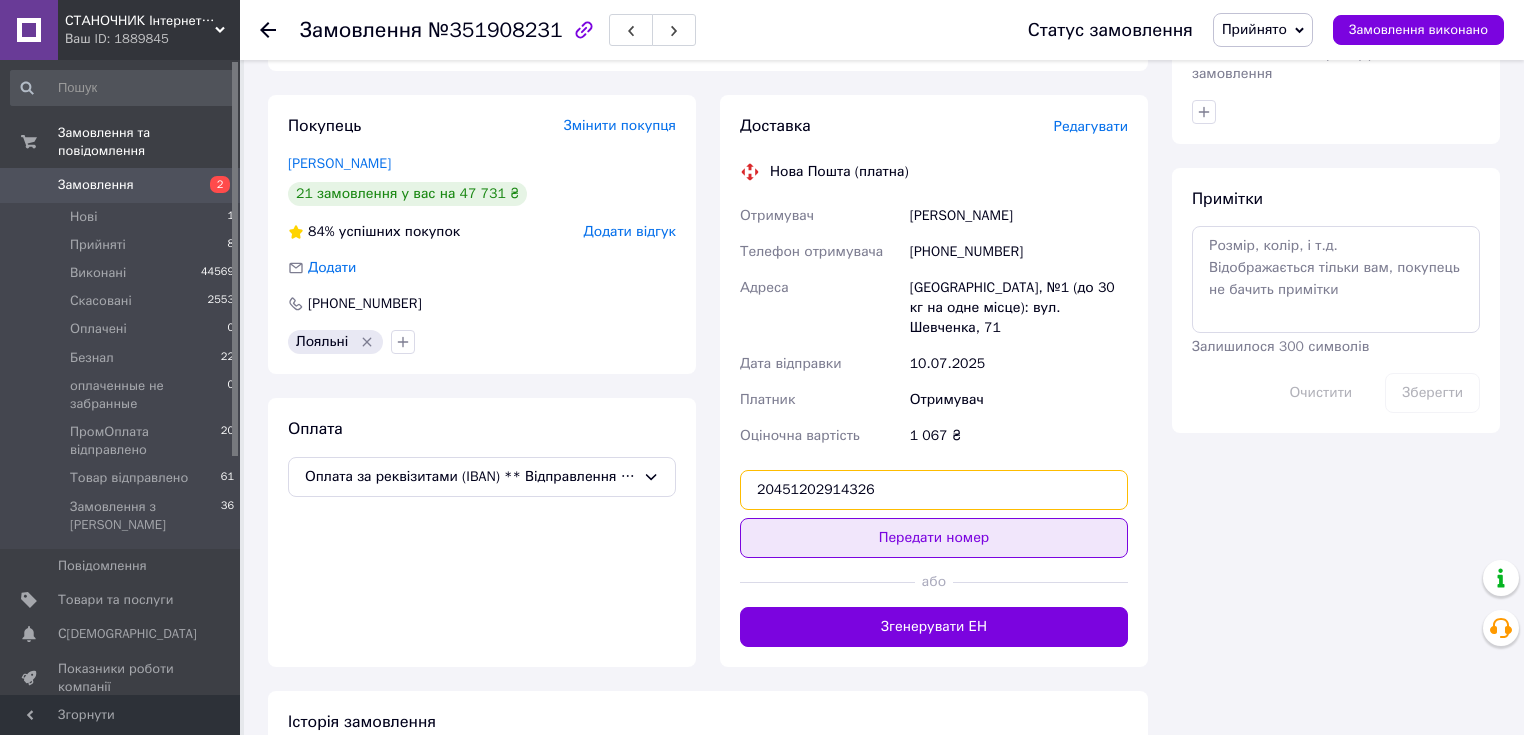 type on "20451202914326" 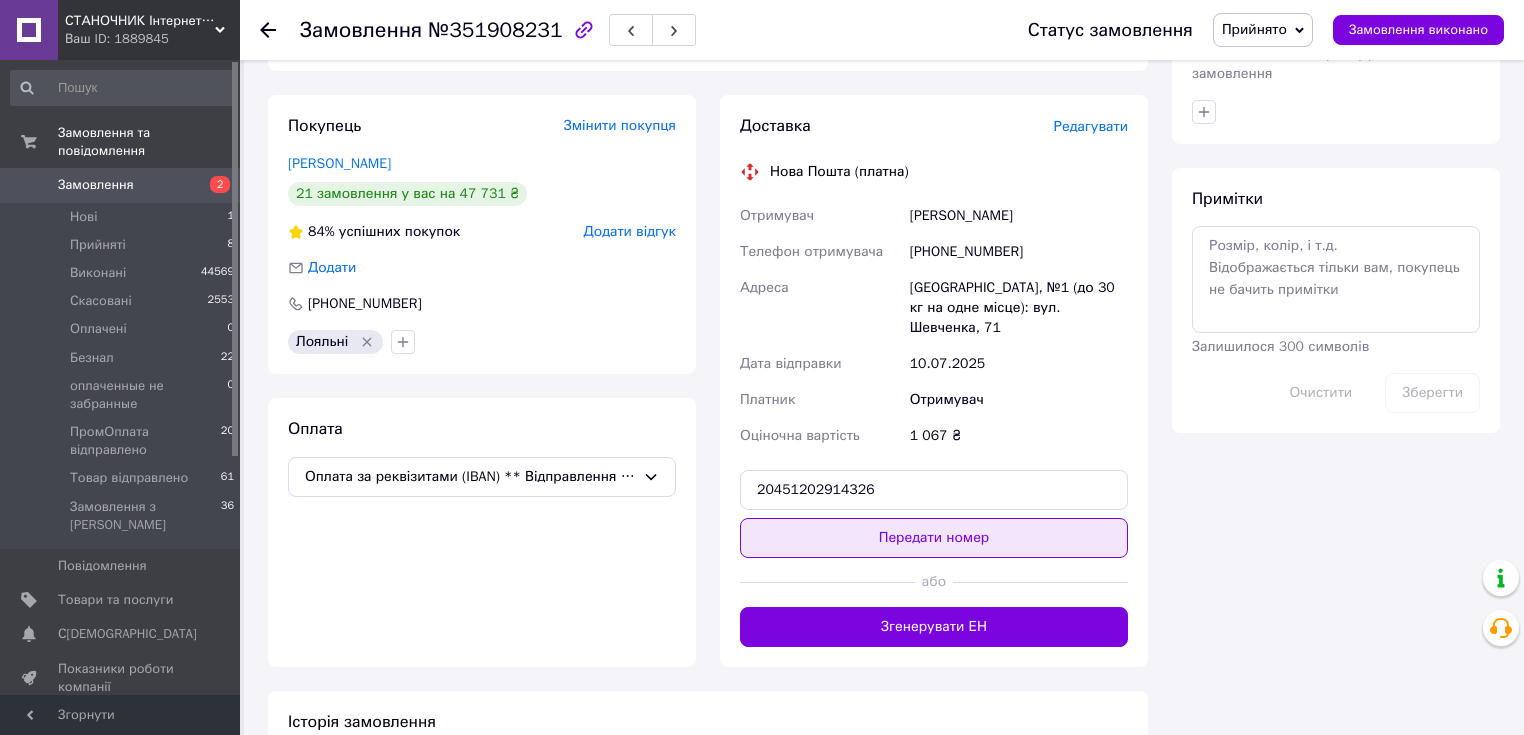 click on "Передати номер" at bounding box center [934, 538] 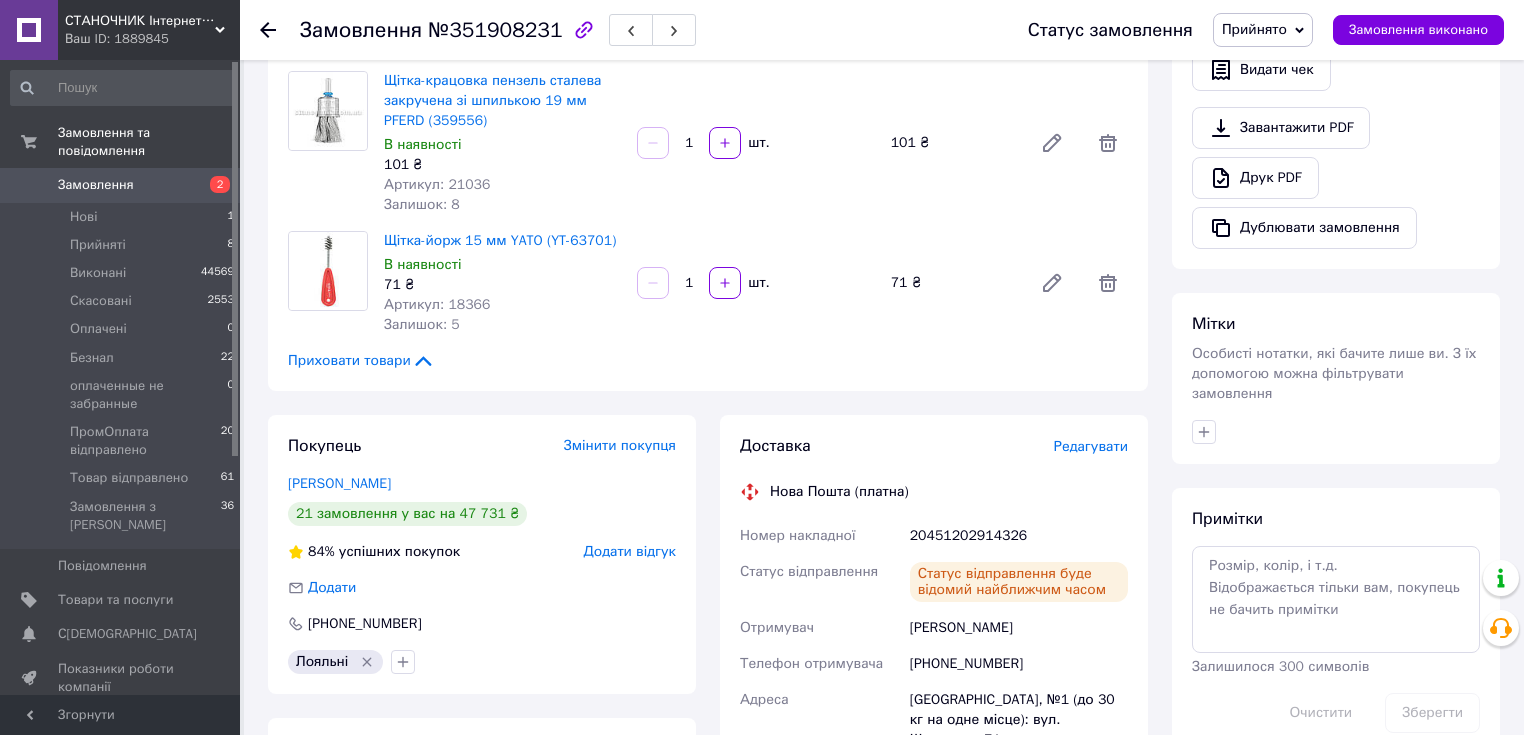 scroll, scrollTop: 320, scrollLeft: 0, axis: vertical 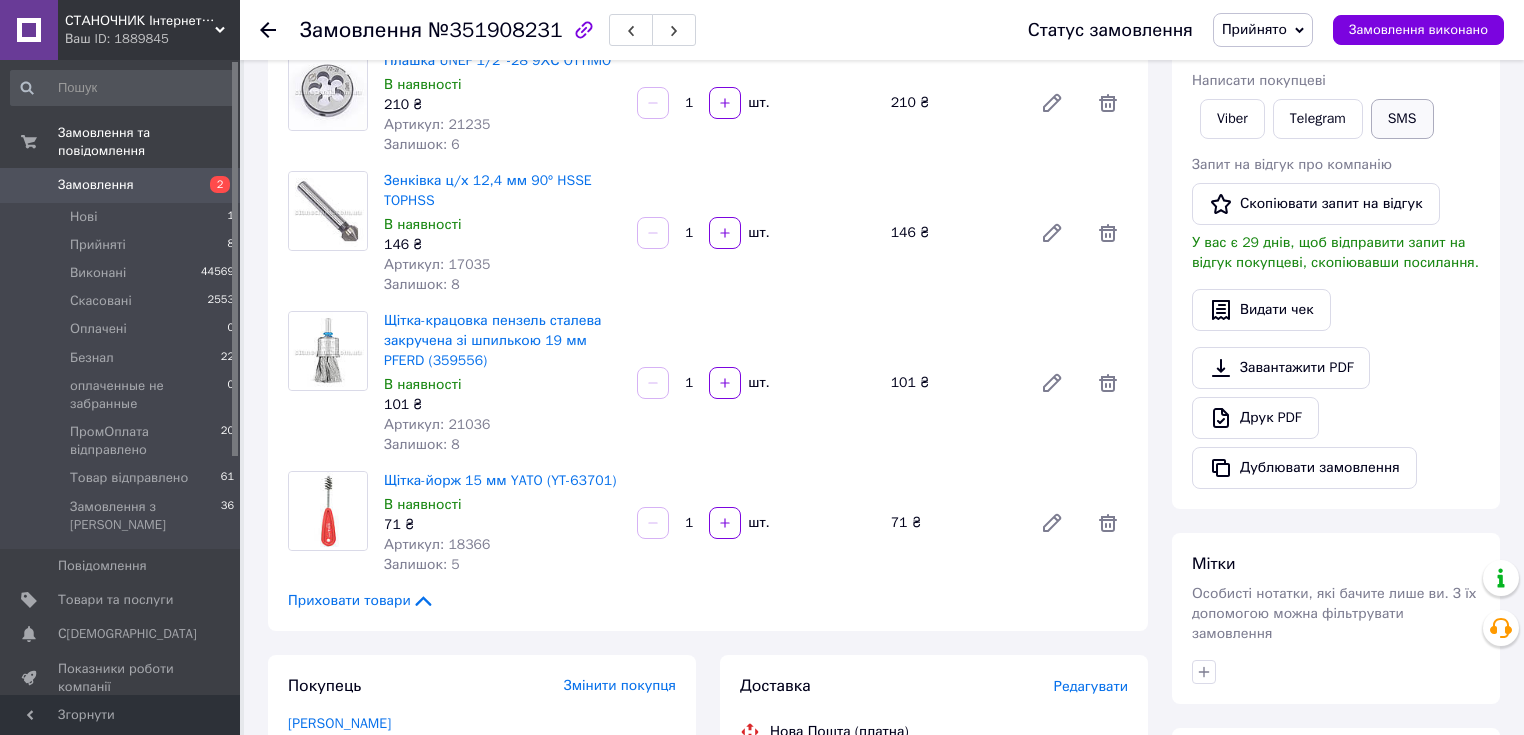 click on "SMS" at bounding box center [1402, 119] 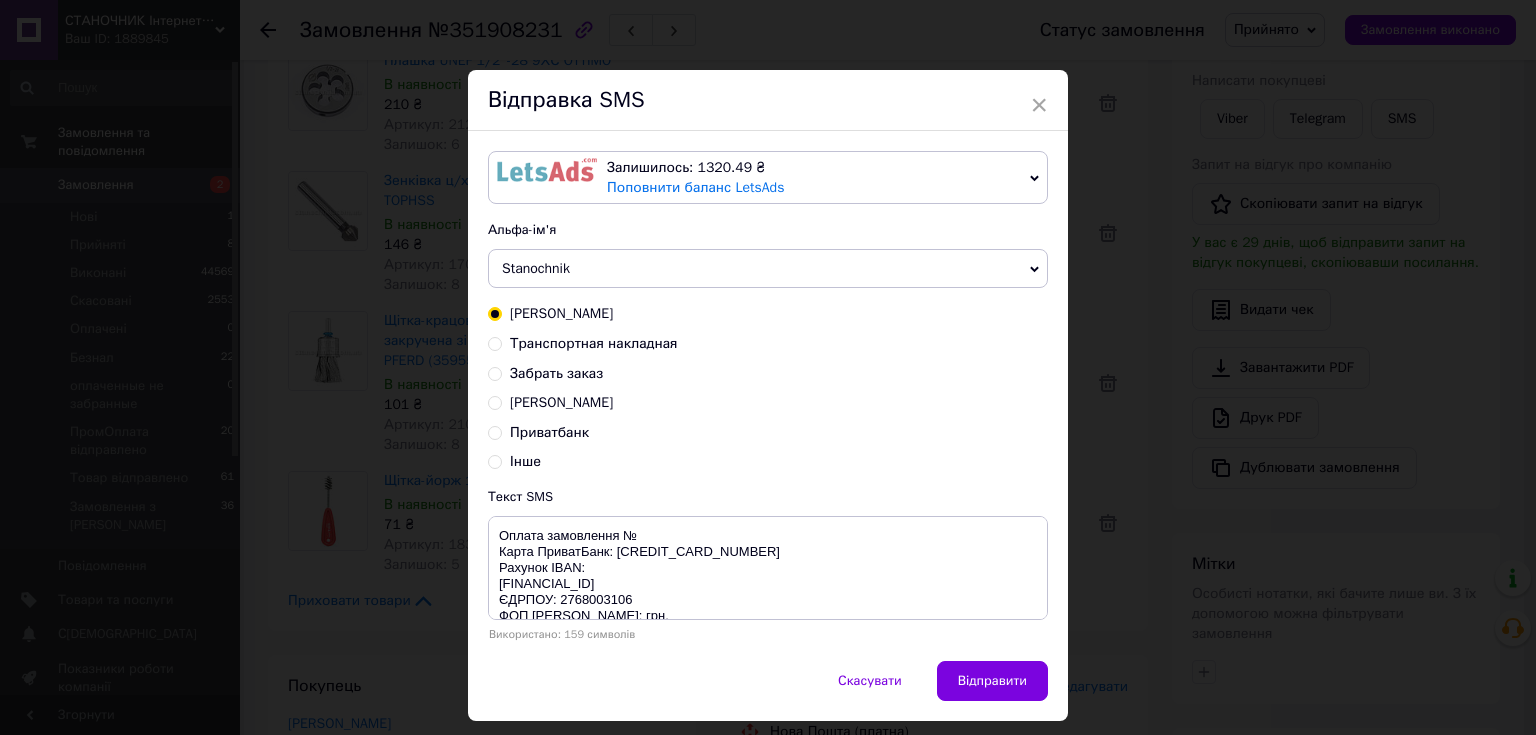 drag, startPoint x: 649, startPoint y: 340, endPoint x: 621, endPoint y: 399, distance: 65.30697 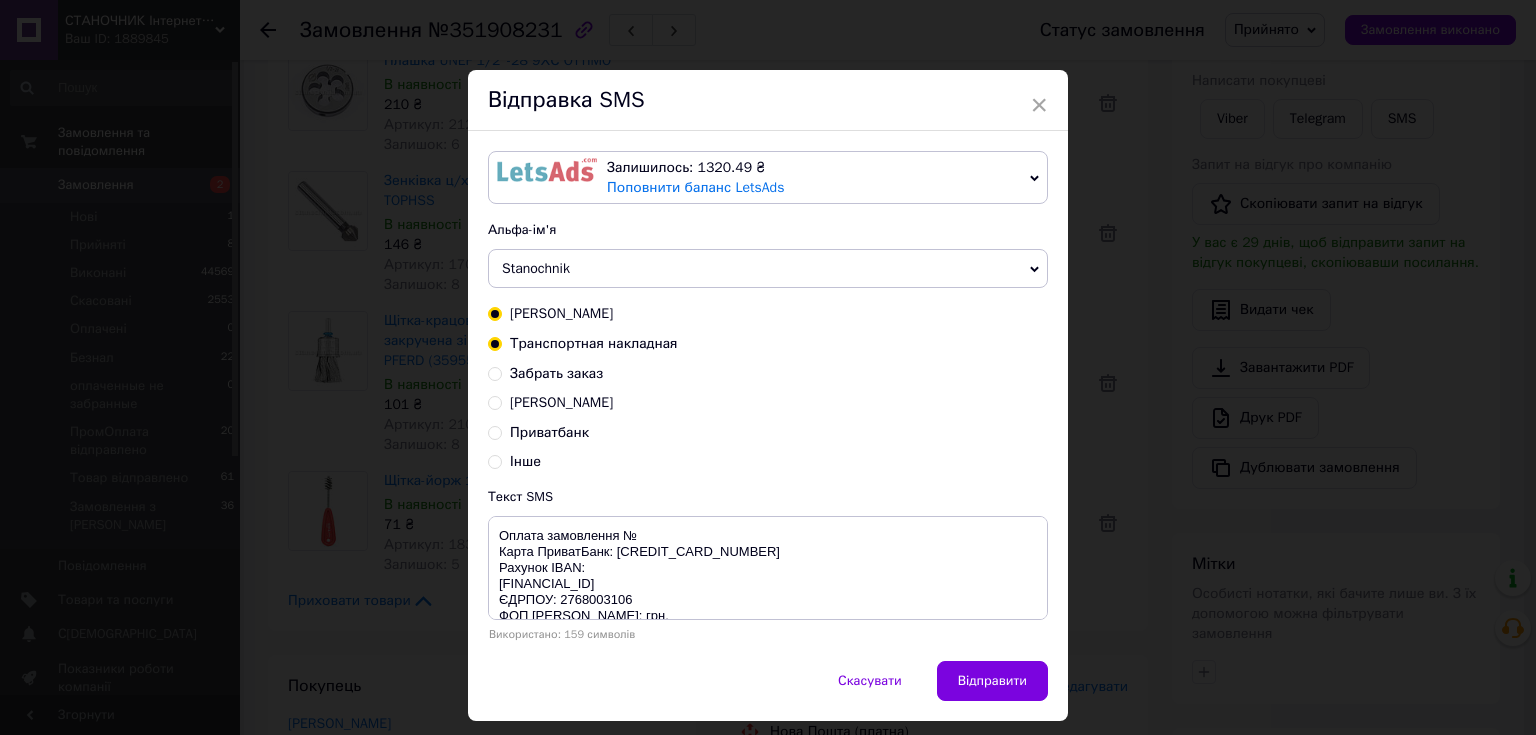 radio on "false" 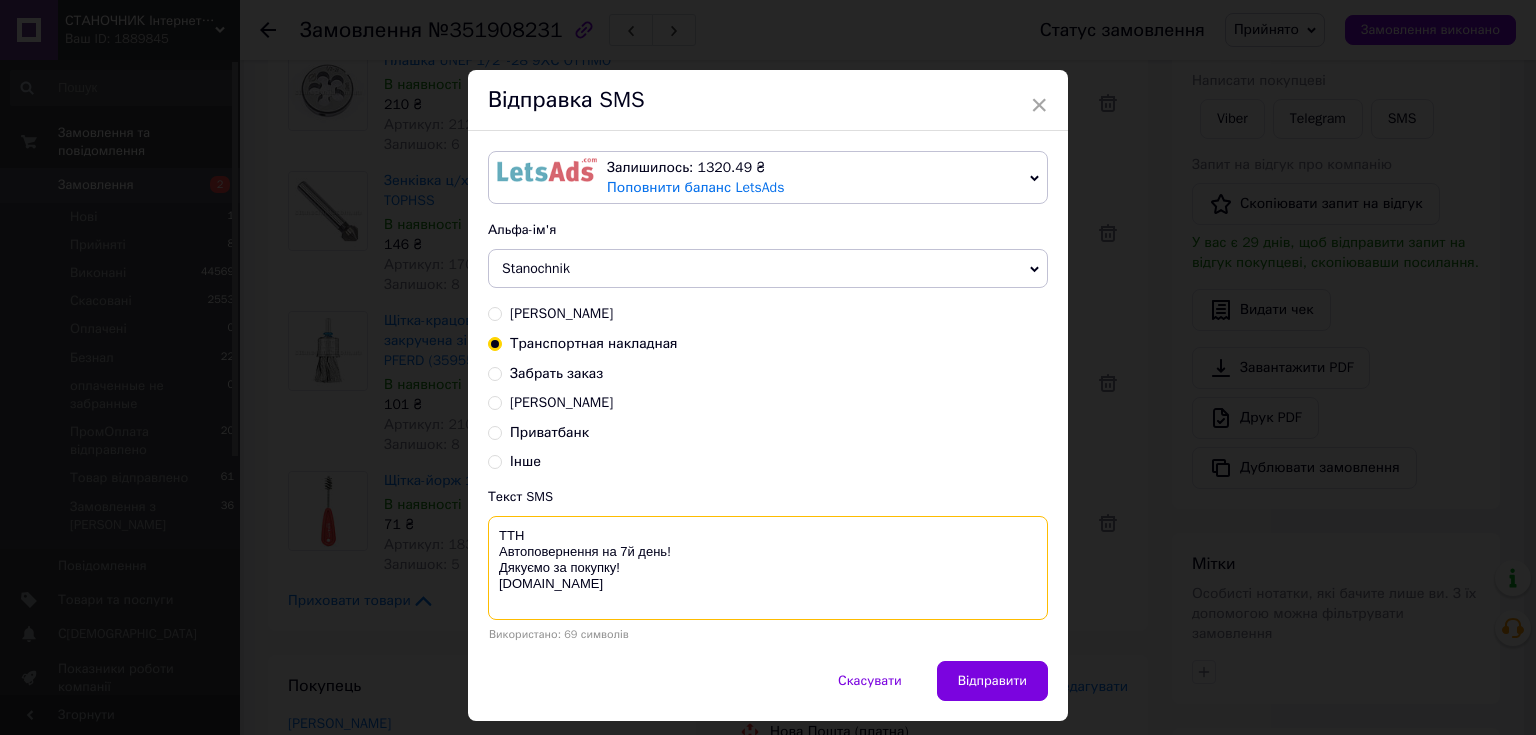 click on "ТТН
Автоповернення на 7й день!
Дякуємо за покупку!
[DOMAIN_NAME]" at bounding box center [768, 568] 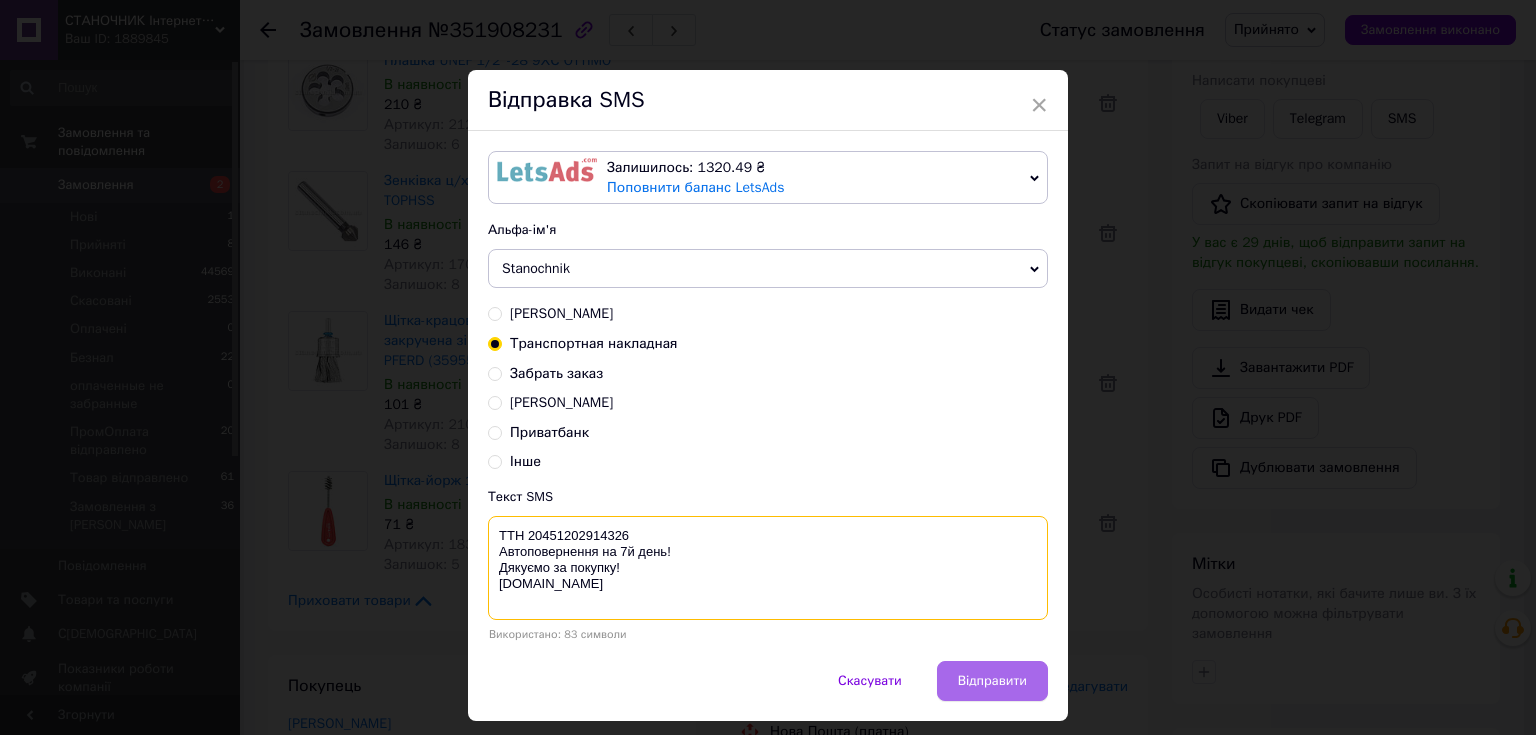 type on "ТТН 20451202914326
Автоповернення на 7й день!
Дякуємо за покупку!
[DOMAIN_NAME]" 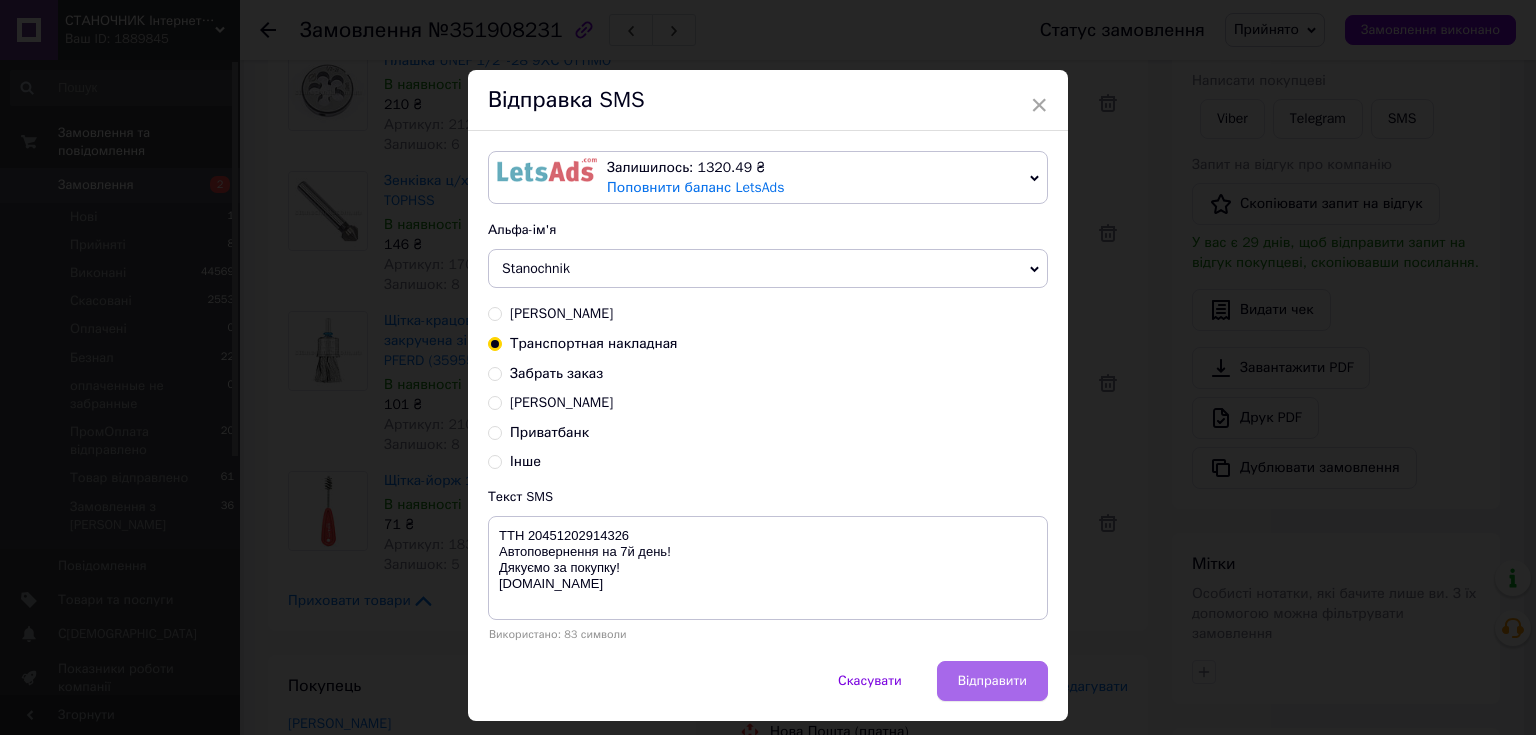 click on "Відправити" at bounding box center (992, 681) 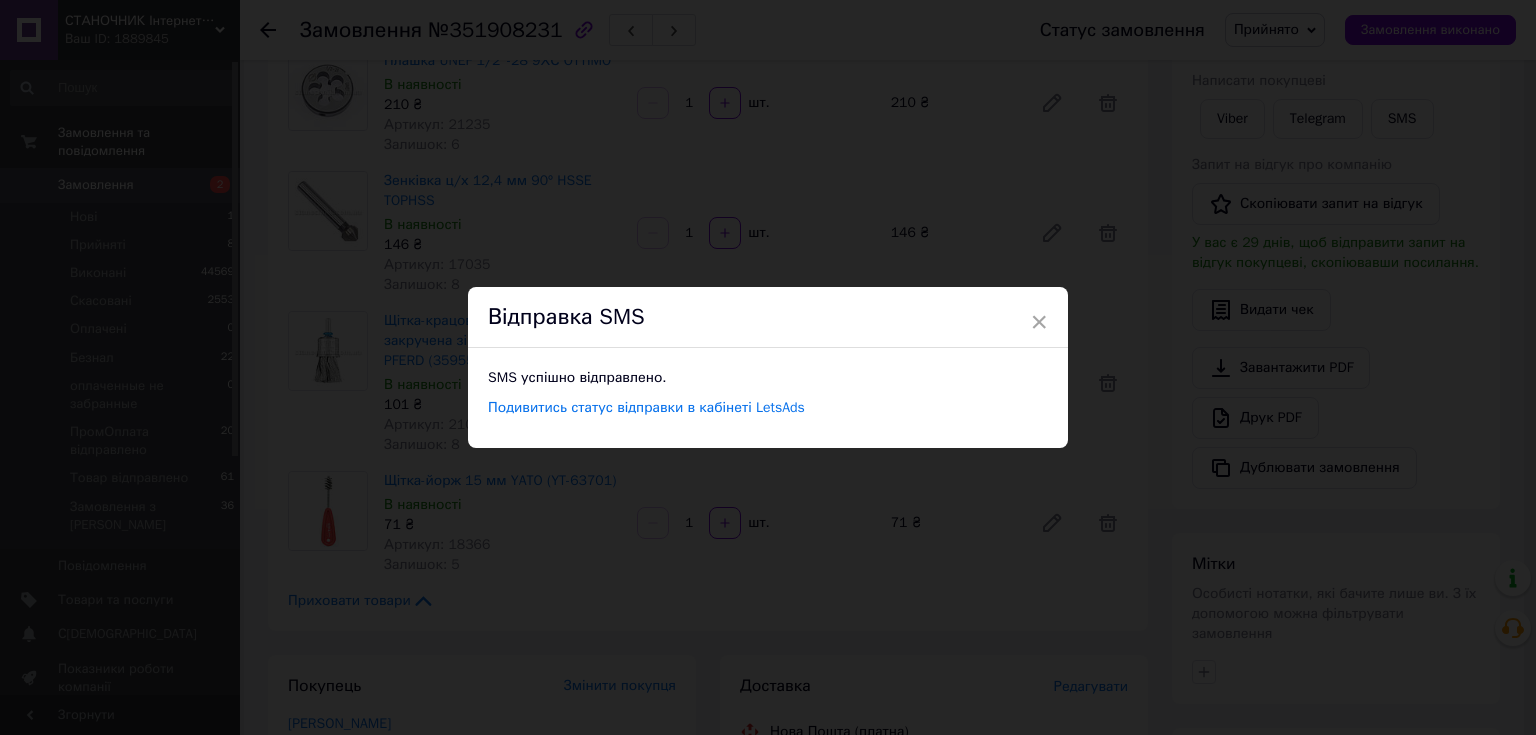 drag, startPoint x: 1037, startPoint y: 319, endPoint x: 1180, endPoint y: 224, distance: 171.67993 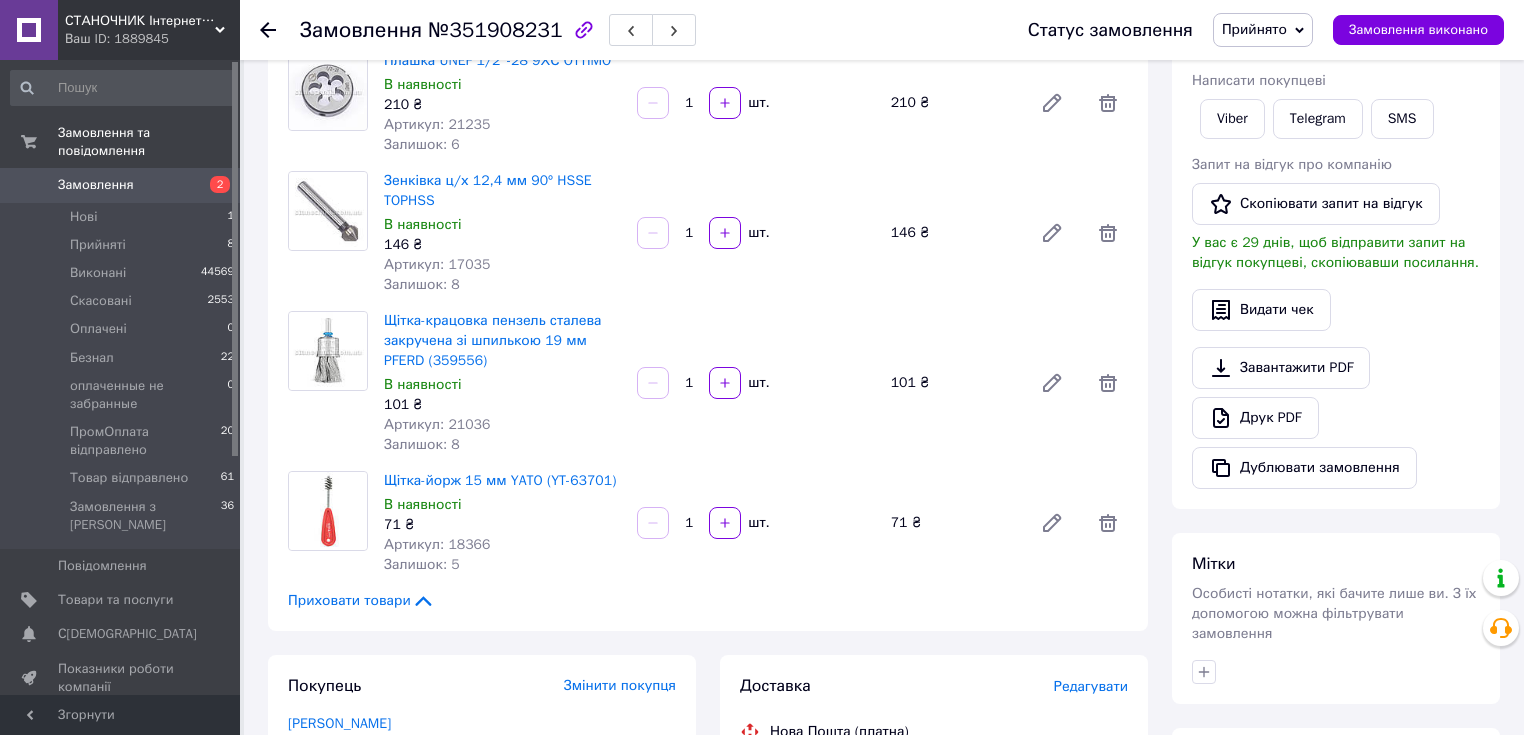 click on "Прийнято" at bounding box center (1254, 29) 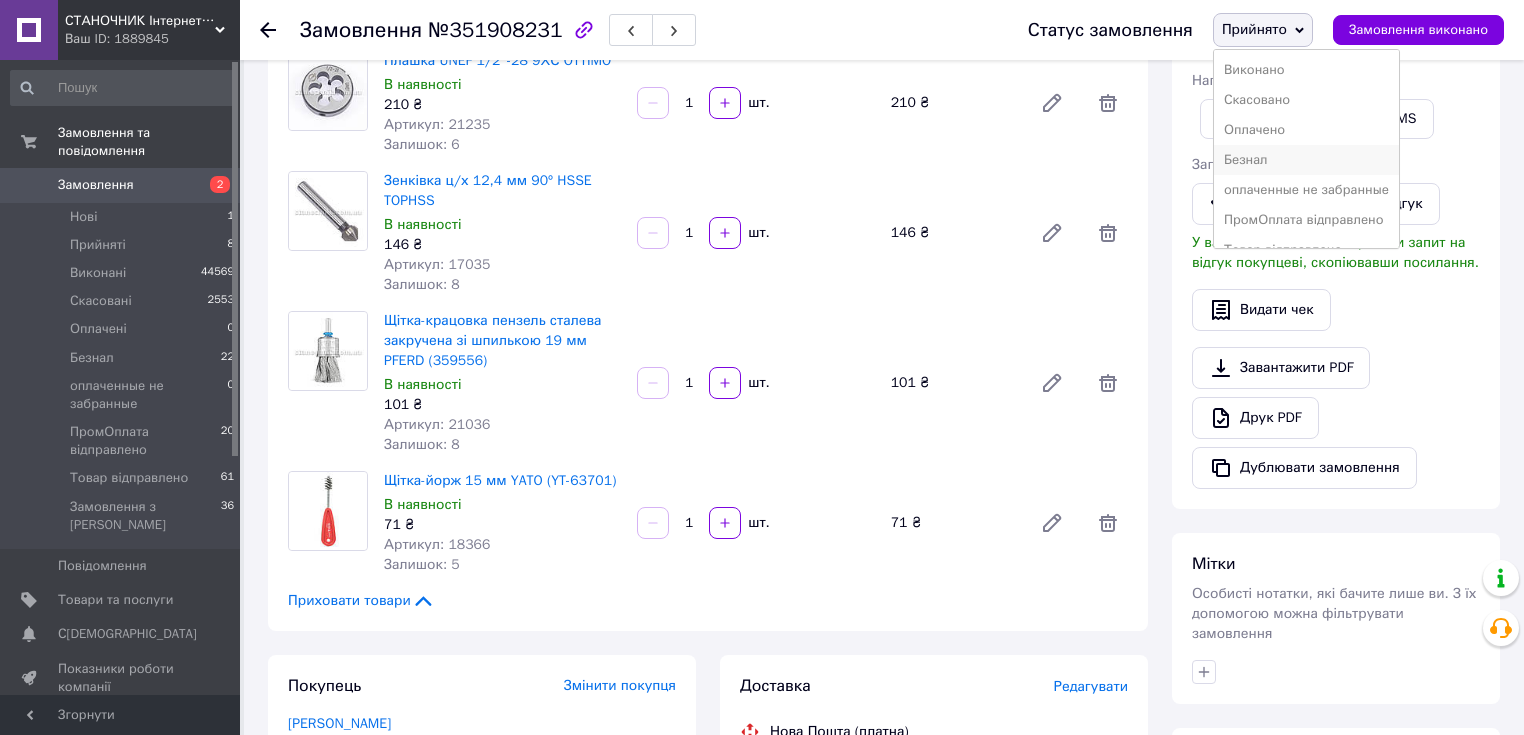scroll, scrollTop: 400, scrollLeft: 0, axis: vertical 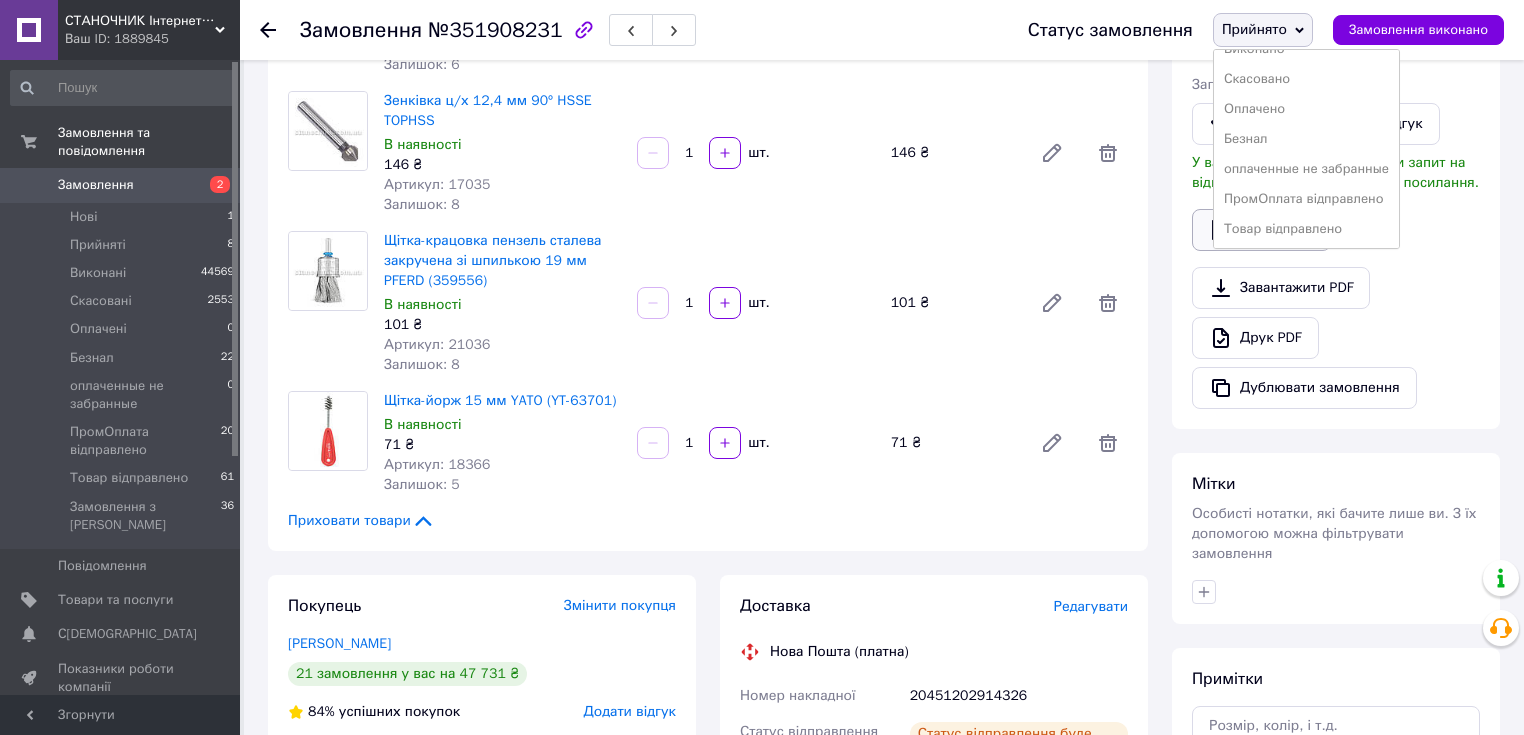 click on "Товар відправлено" at bounding box center [1306, 229] 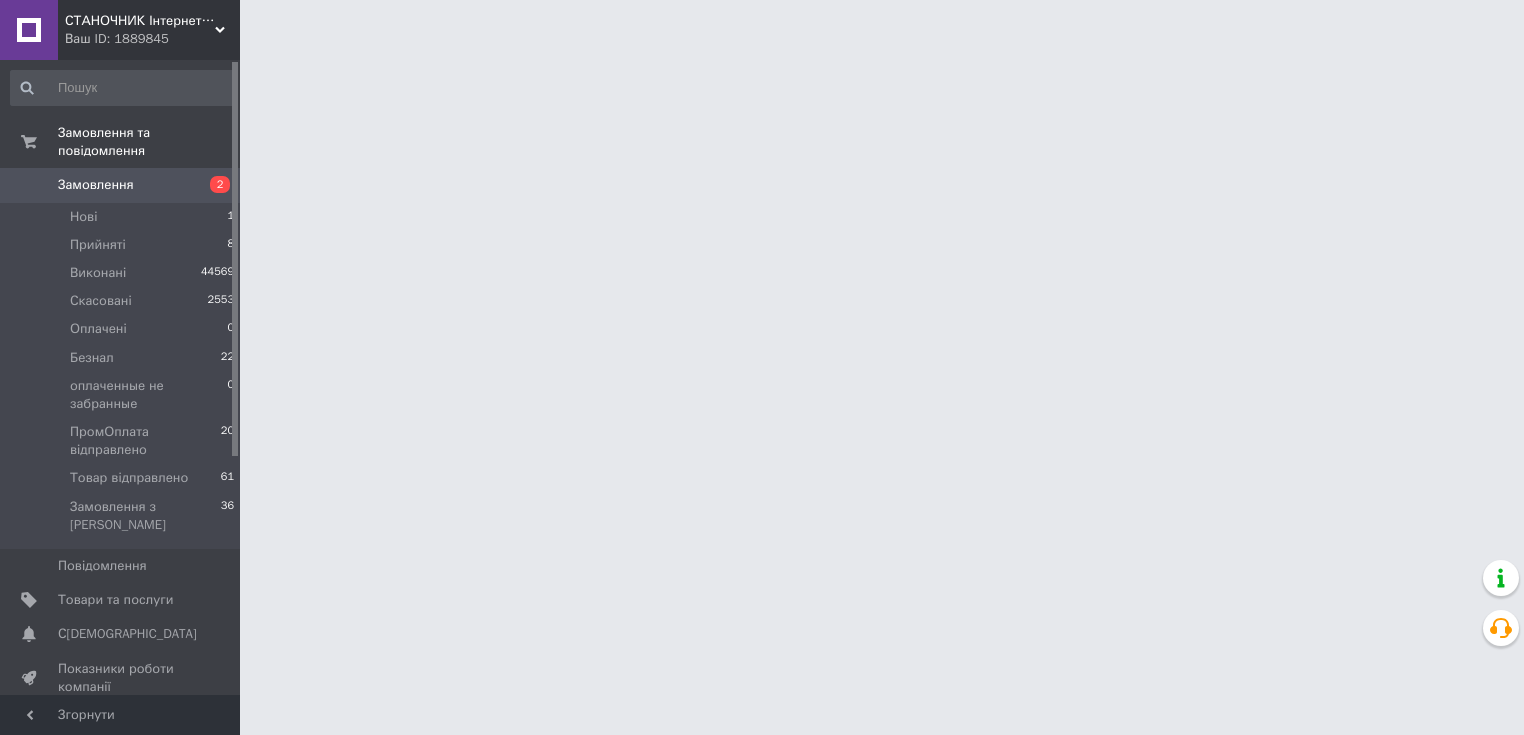 scroll, scrollTop: 0, scrollLeft: 0, axis: both 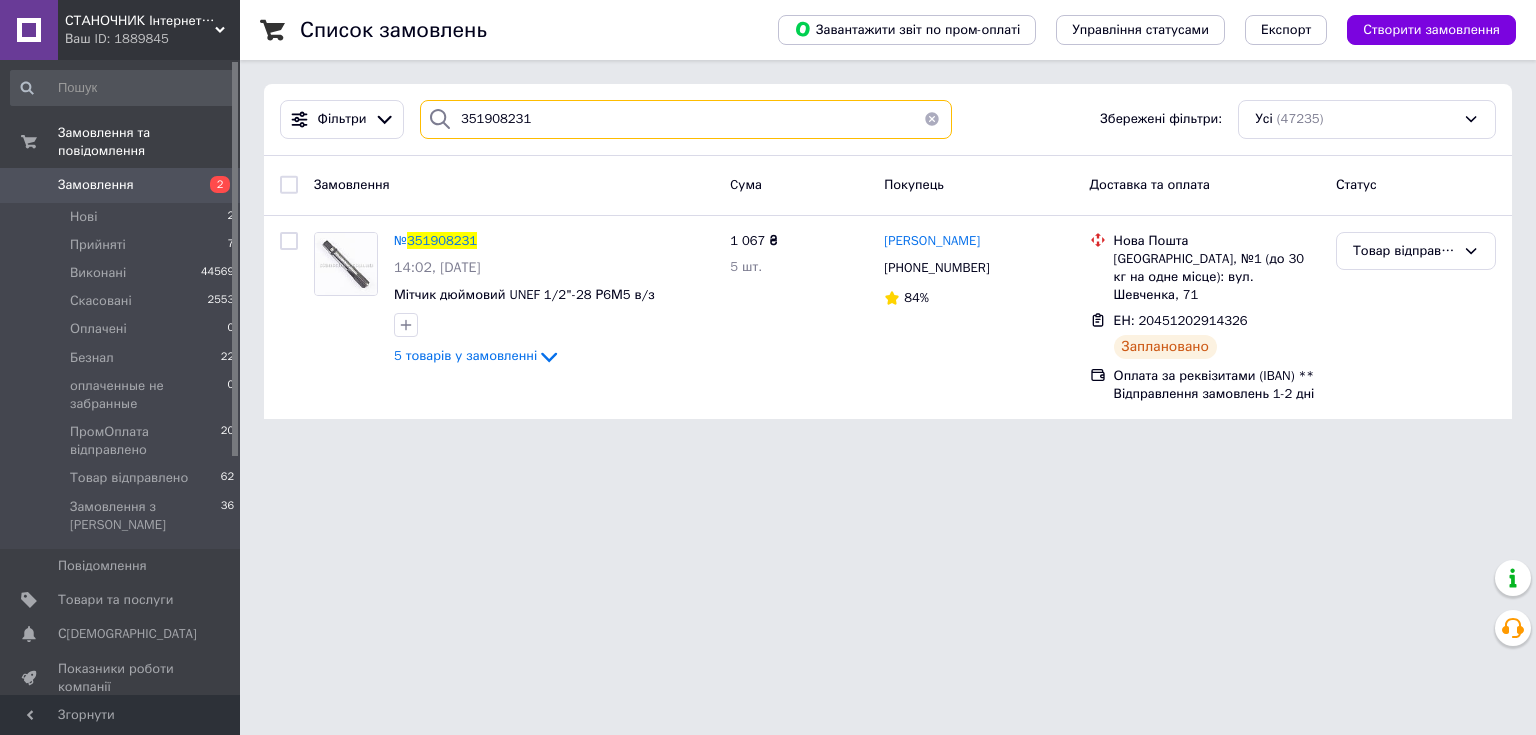drag, startPoint x: 530, startPoint y: 126, endPoint x: 449, endPoint y: 126, distance: 81 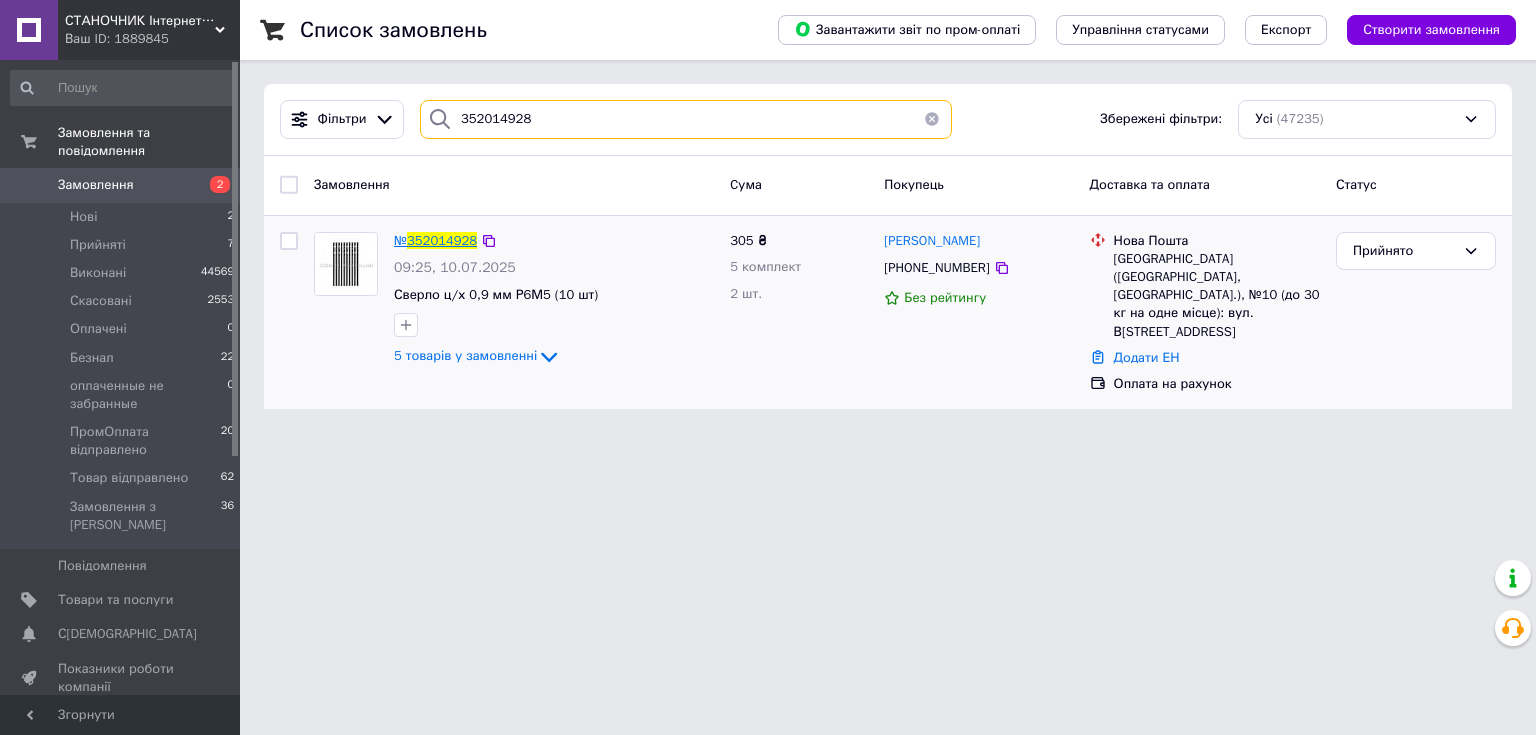 type on "352014928" 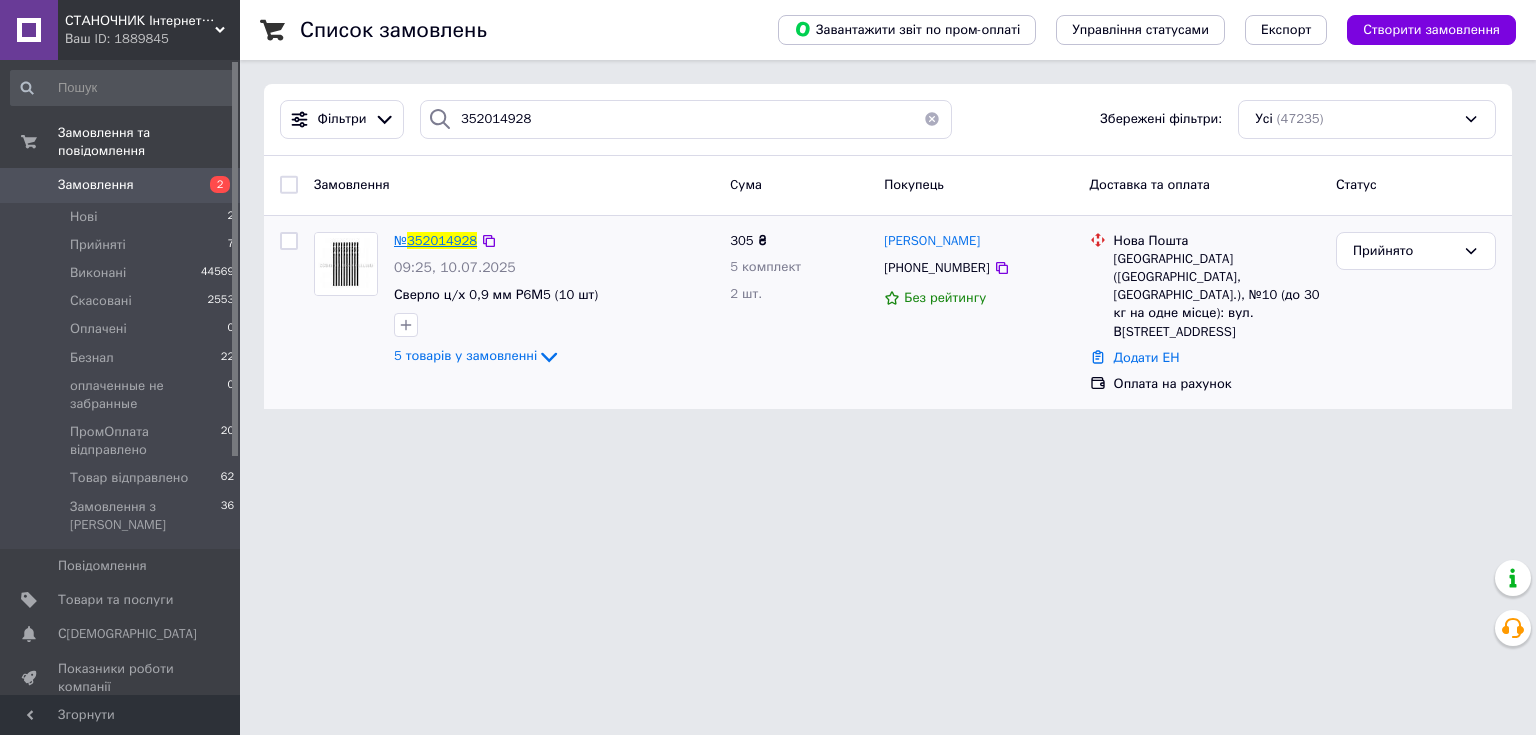click on "352014928" at bounding box center [442, 240] 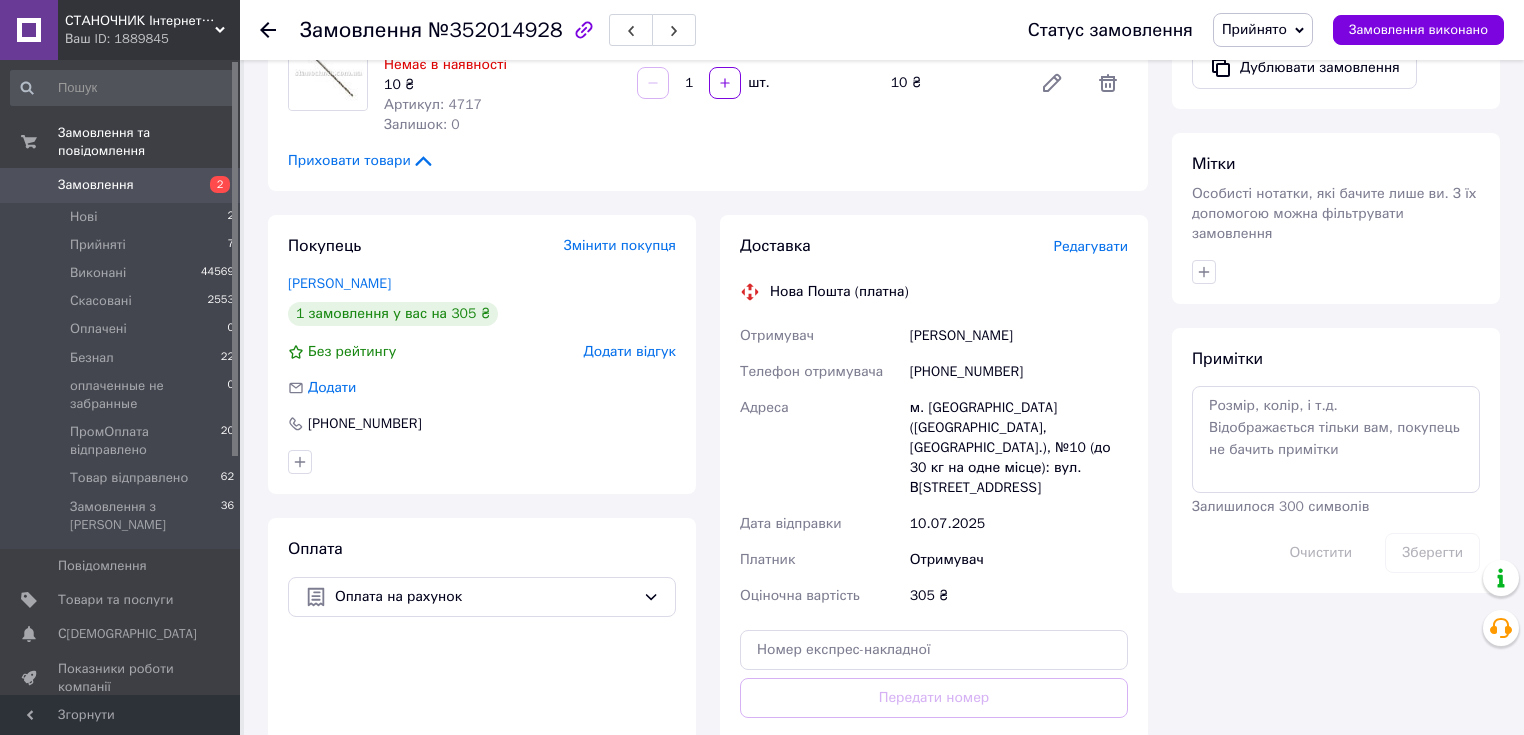 scroll, scrollTop: 480, scrollLeft: 0, axis: vertical 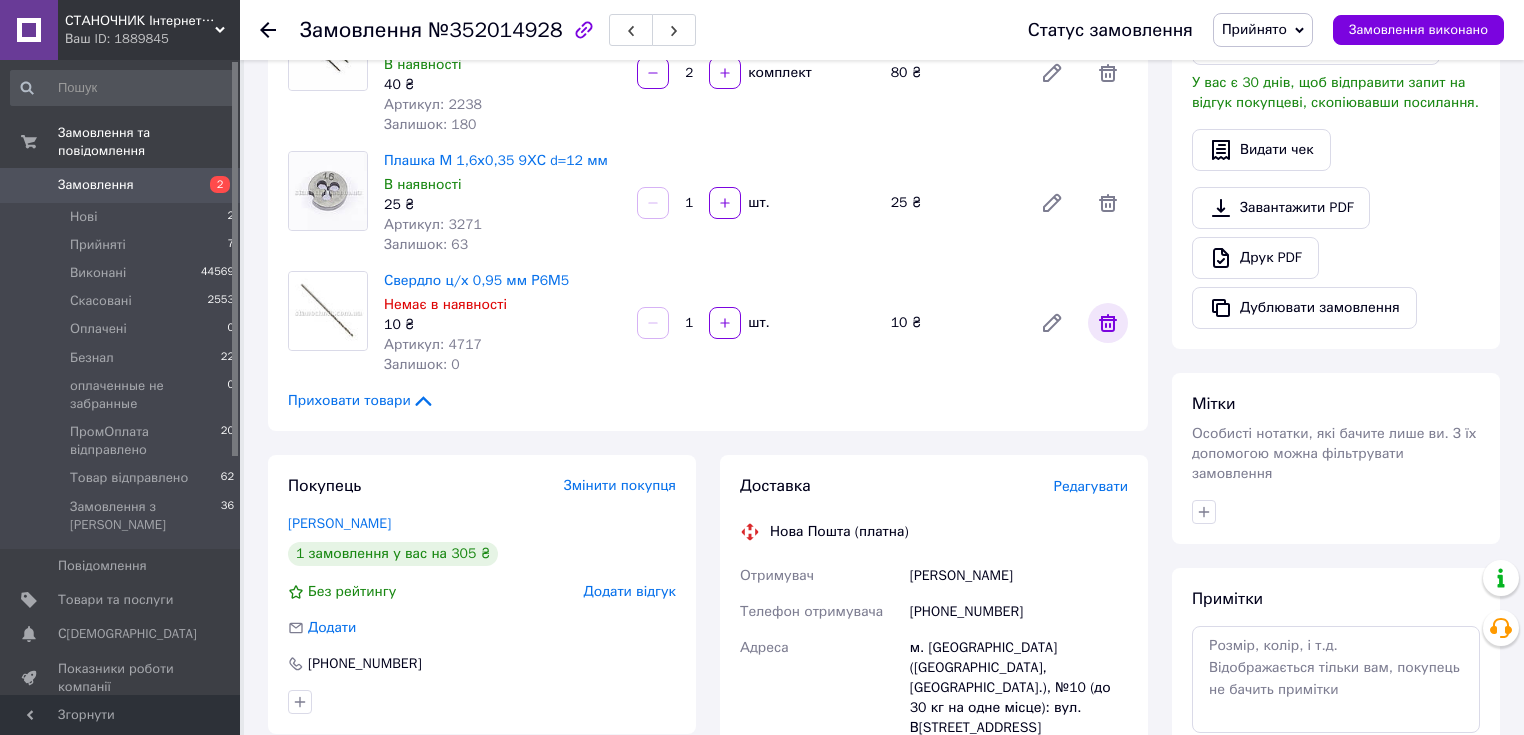 click 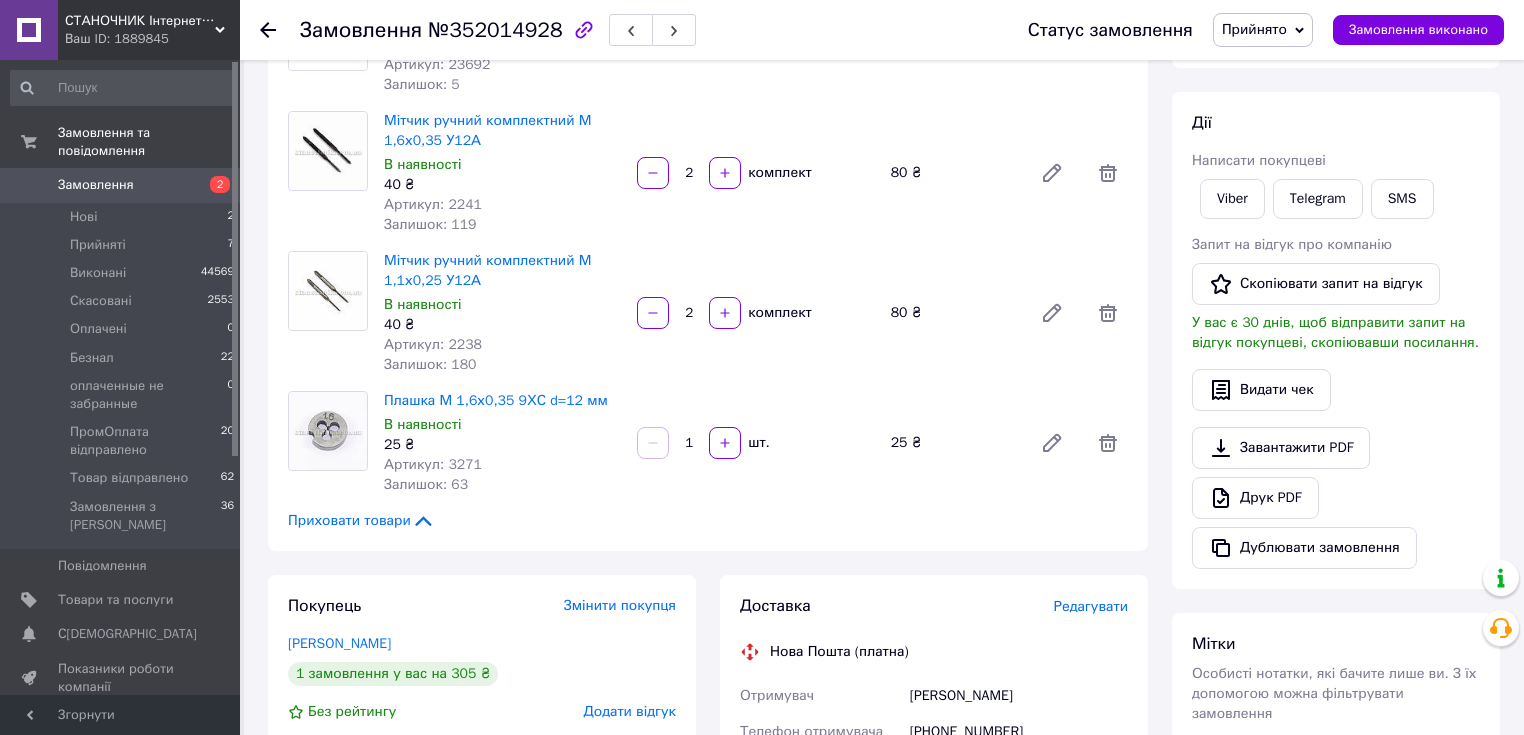 scroll, scrollTop: 0, scrollLeft: 0, axis: both 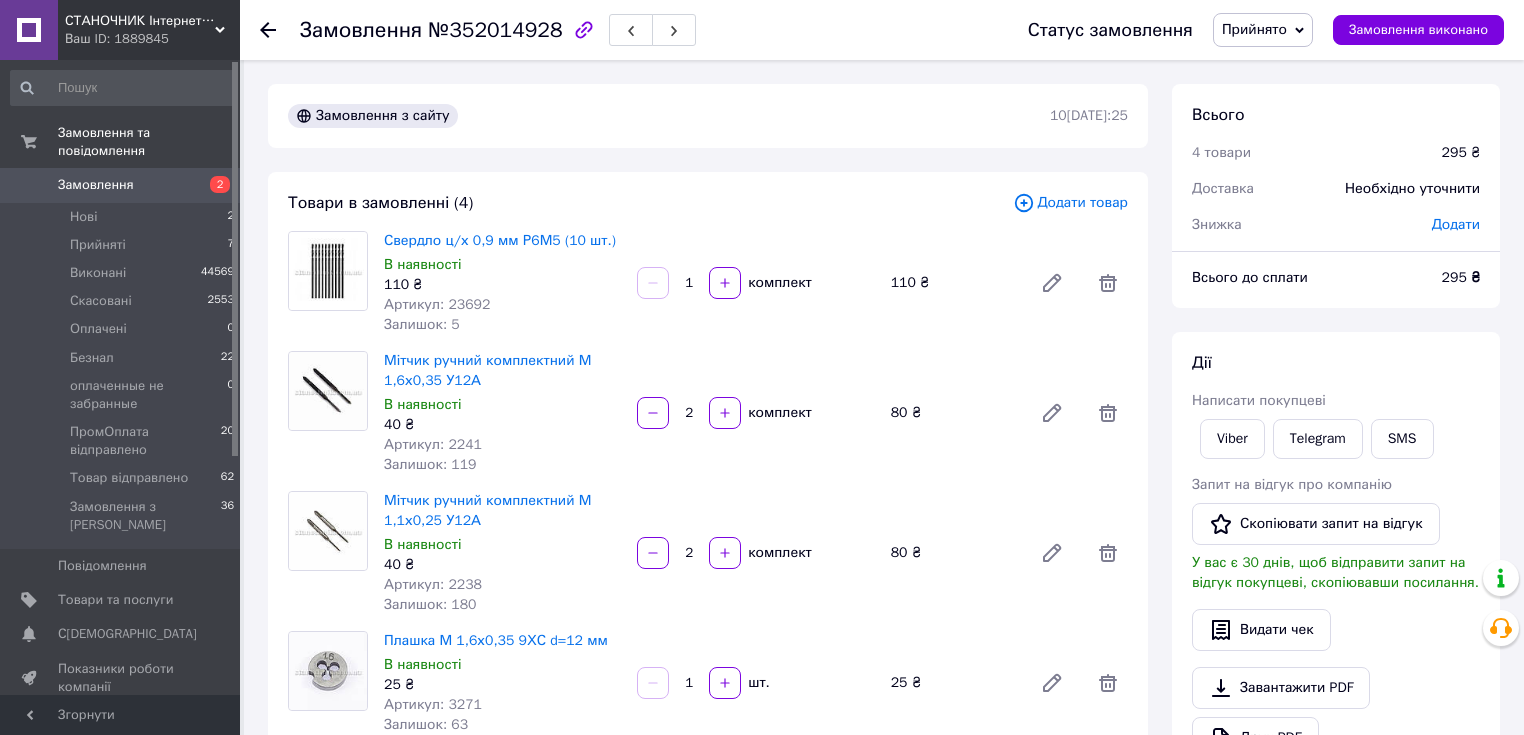 click on "Додати товар" at bounding box center (1070, 203) 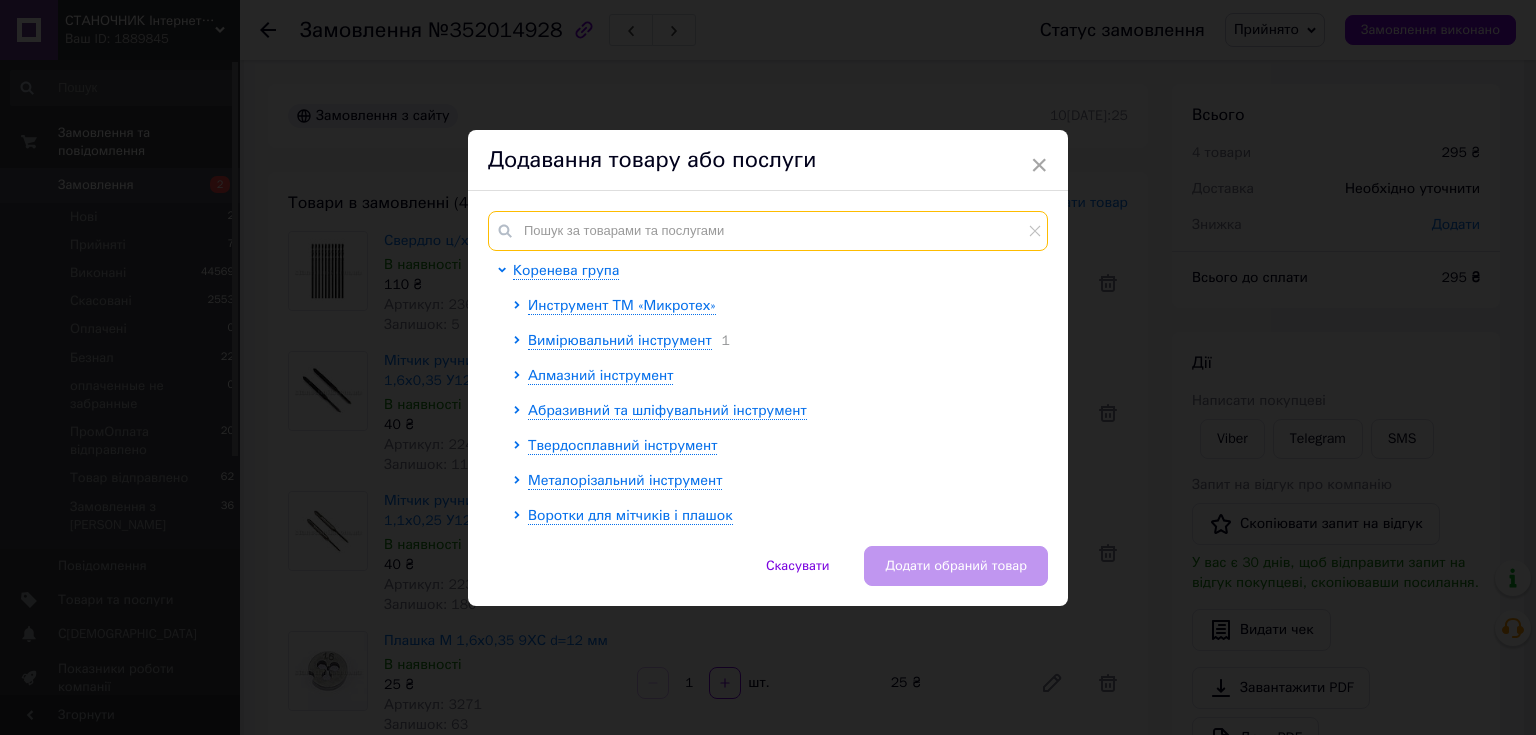 click at bounding box center [768, 231] 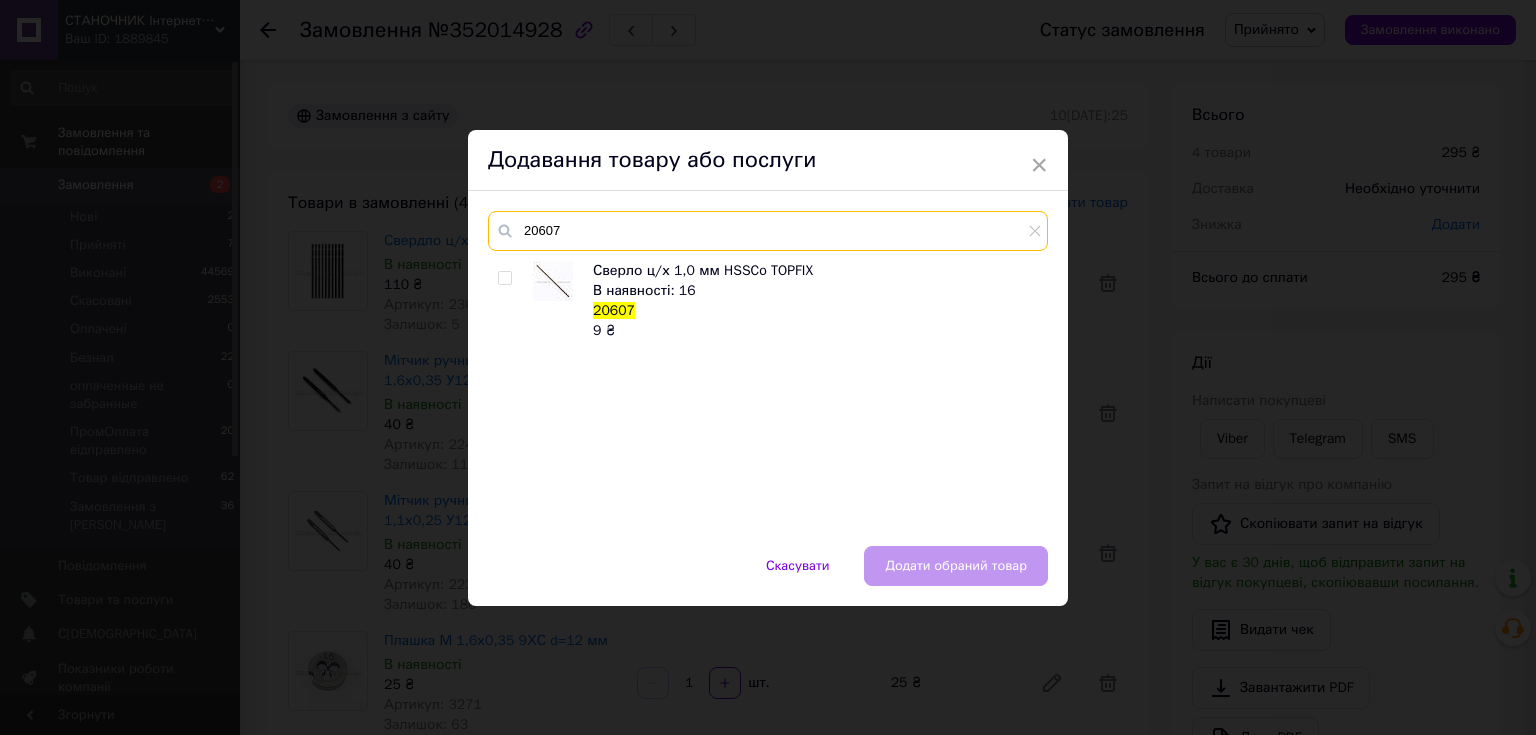 type on "20607" 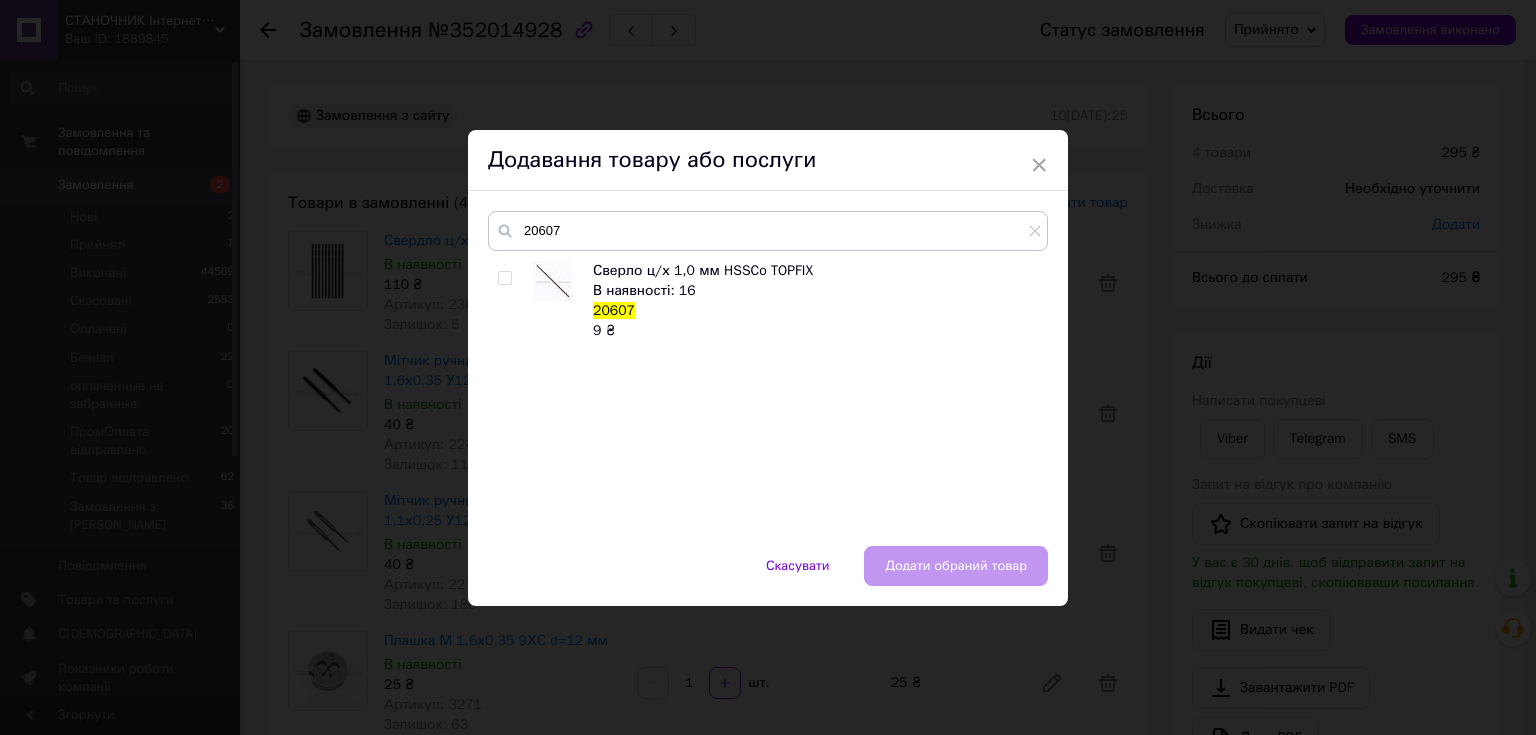 click at bounding box center (504, 278) 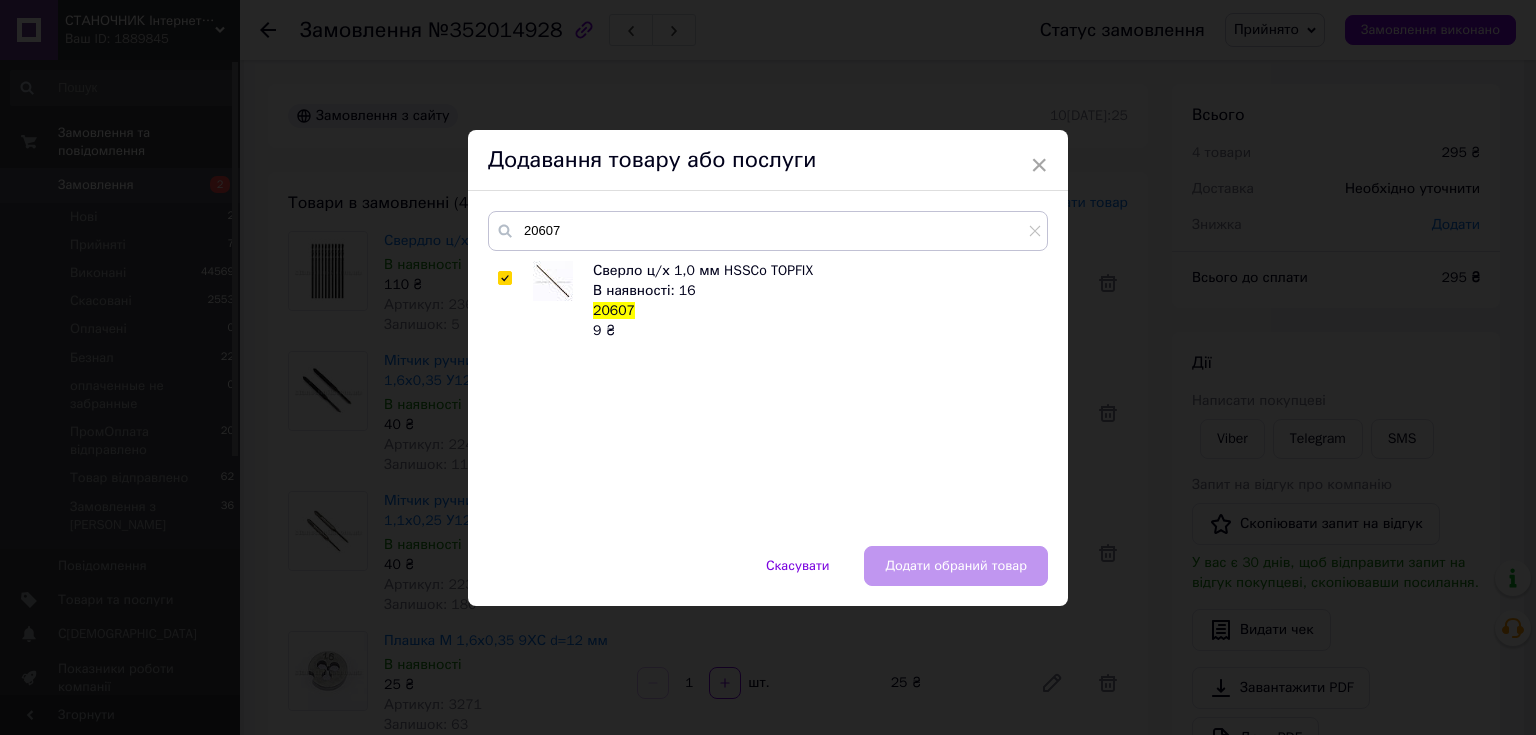 checkbox on "true" 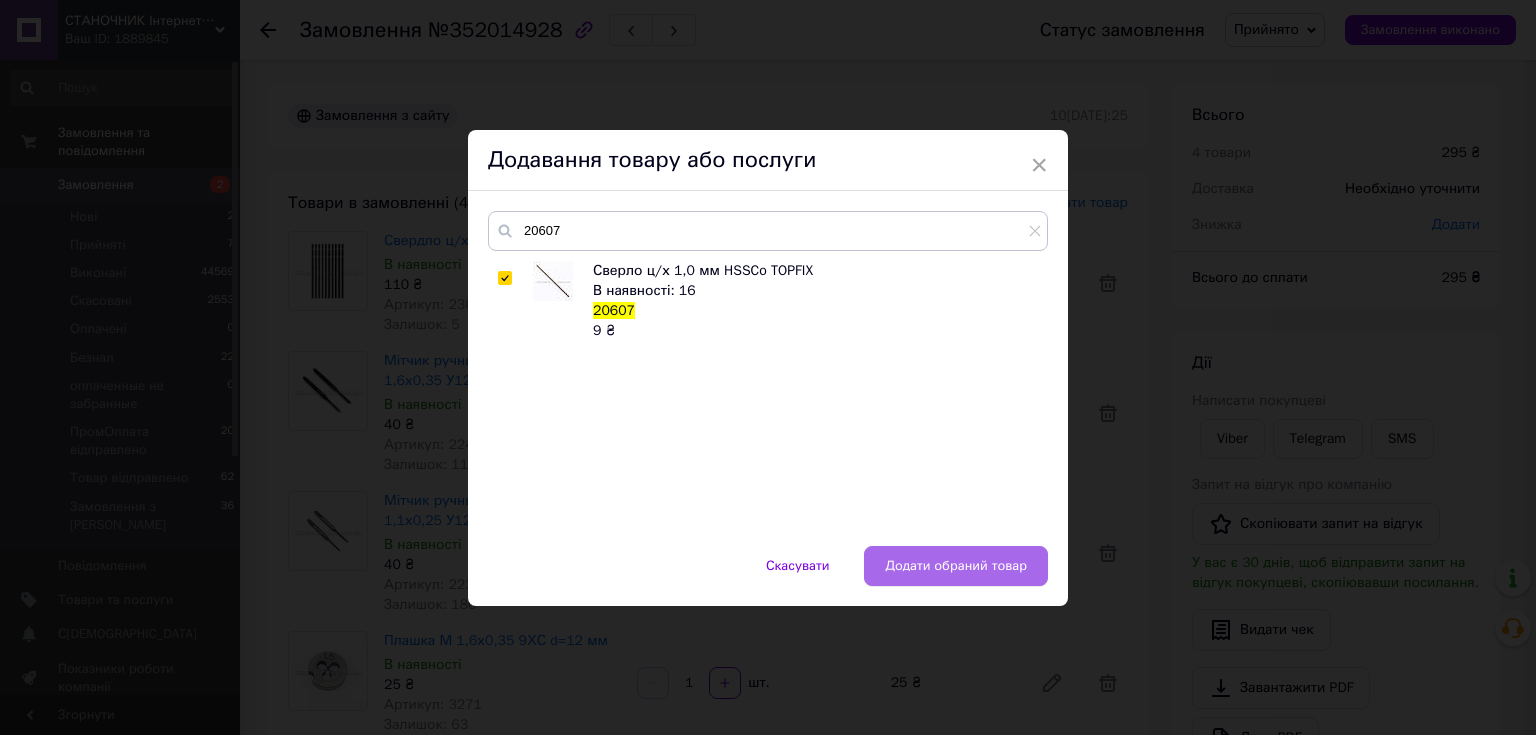 click on "Додати обраний товар" at bounding box center [956, 566] 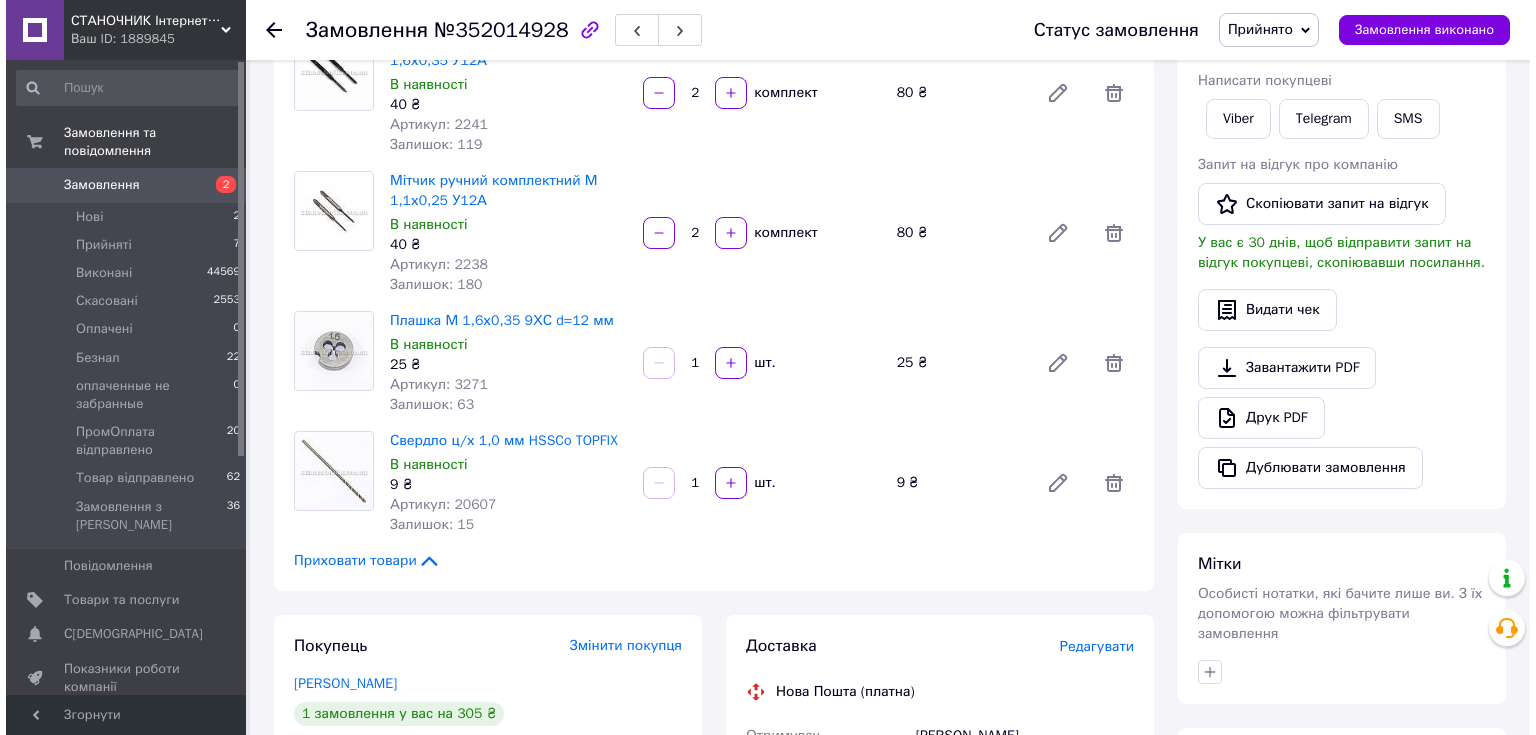 scroll, scrollTop: 80, scrollLeft: 0, axis: vertical 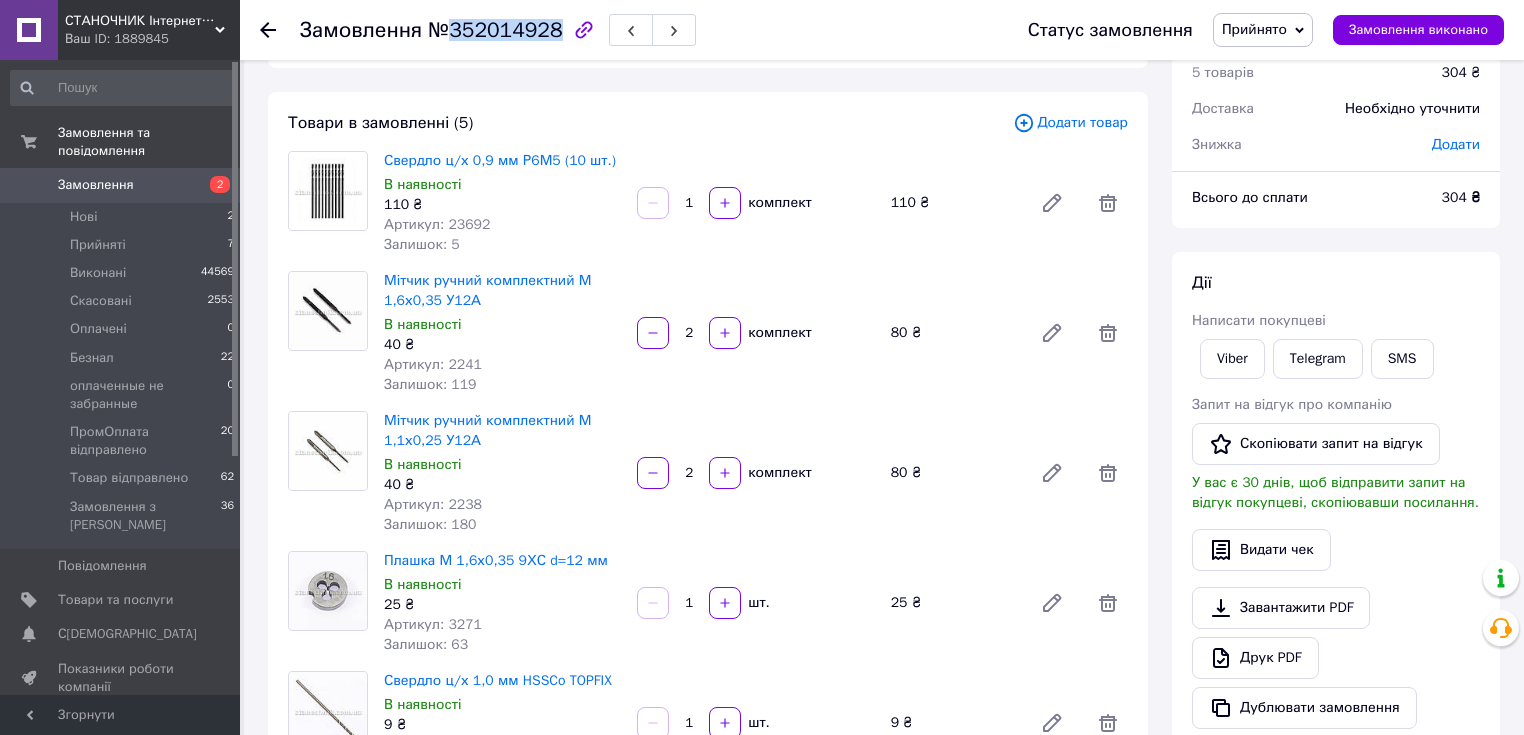 drag, startPoint x: 446, startPoint y: 28, endPoint x: 546, endPoint y: 29, distance: 100.005 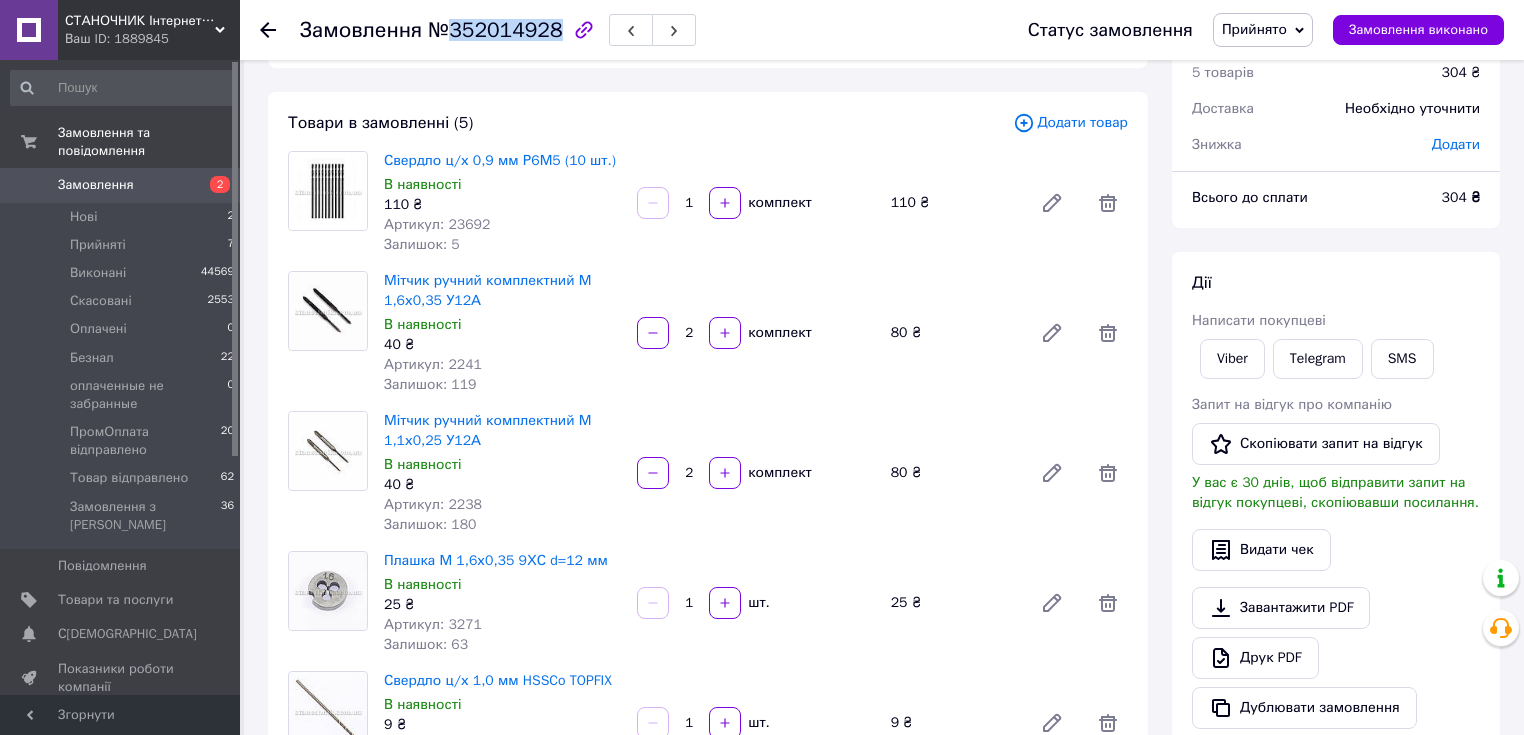 copy on "352014928" 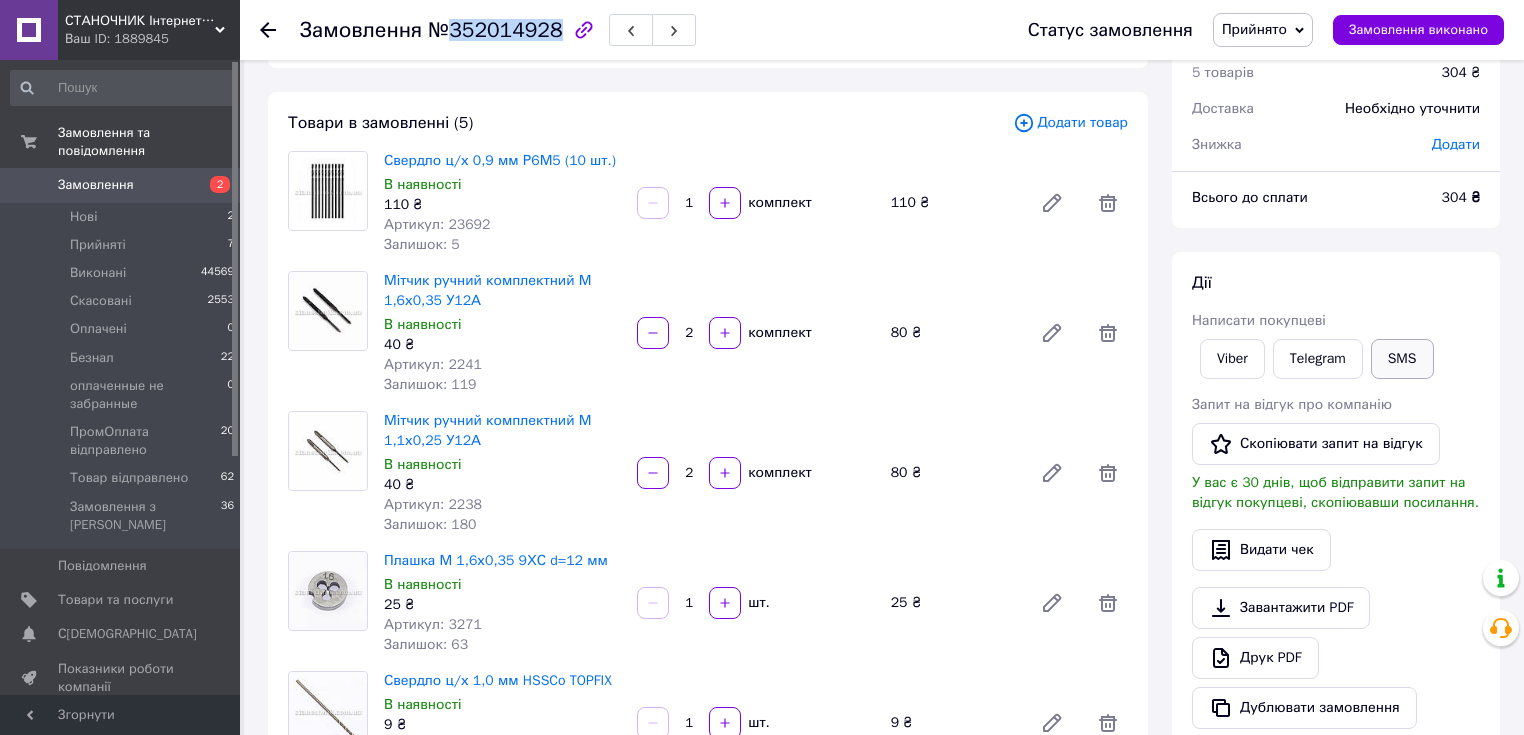 click on "SMS" at bounding box center [1402, 359] 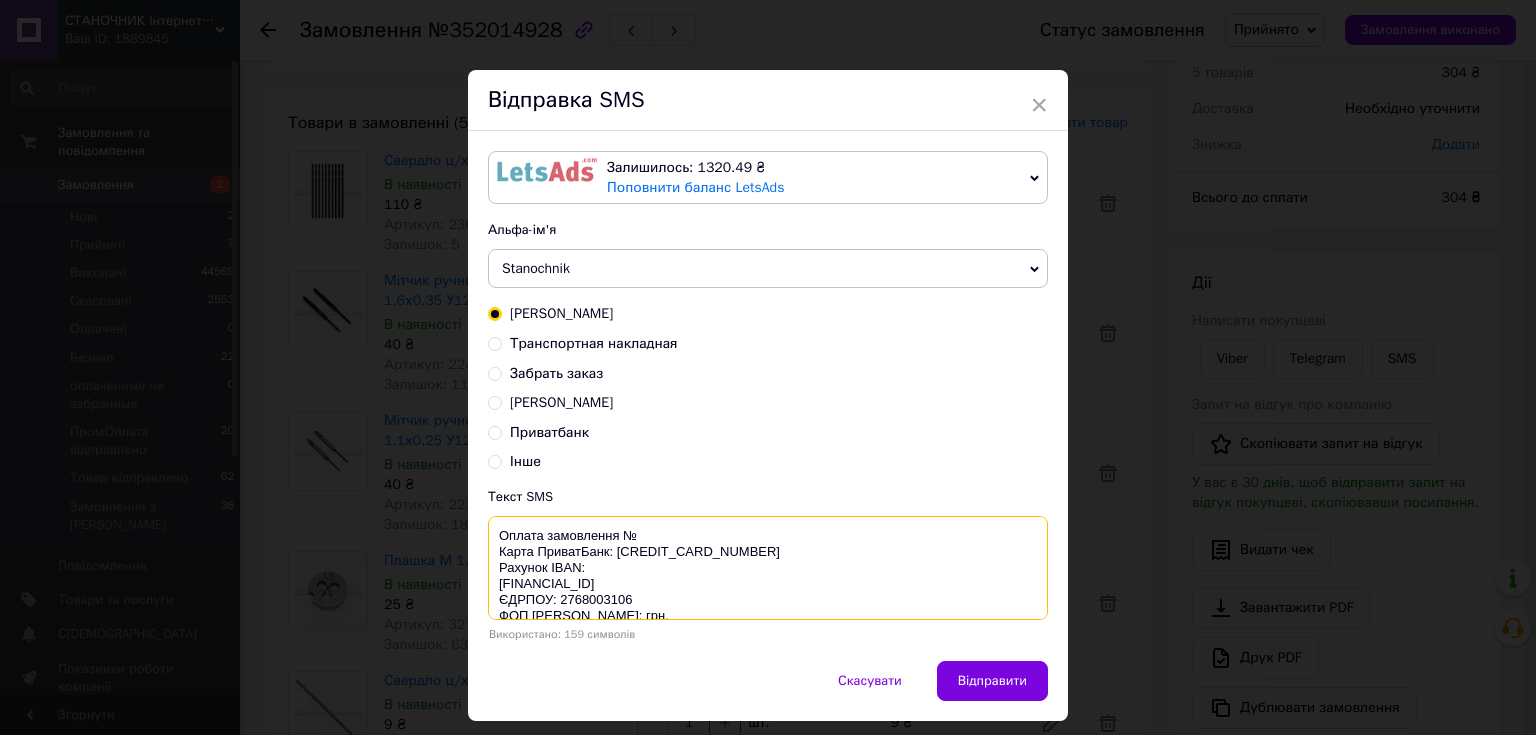 click on "Оплата замовлення №
Карта ПриватБанк: [CREDIT_CARD_NUMBER]
Рахунок IBAN:
[FINANCIAL_ID]
ЄДРПОУ: 2768003106
ФОП [PERSON_NAME]: грн." at bounding box center (768, 568) 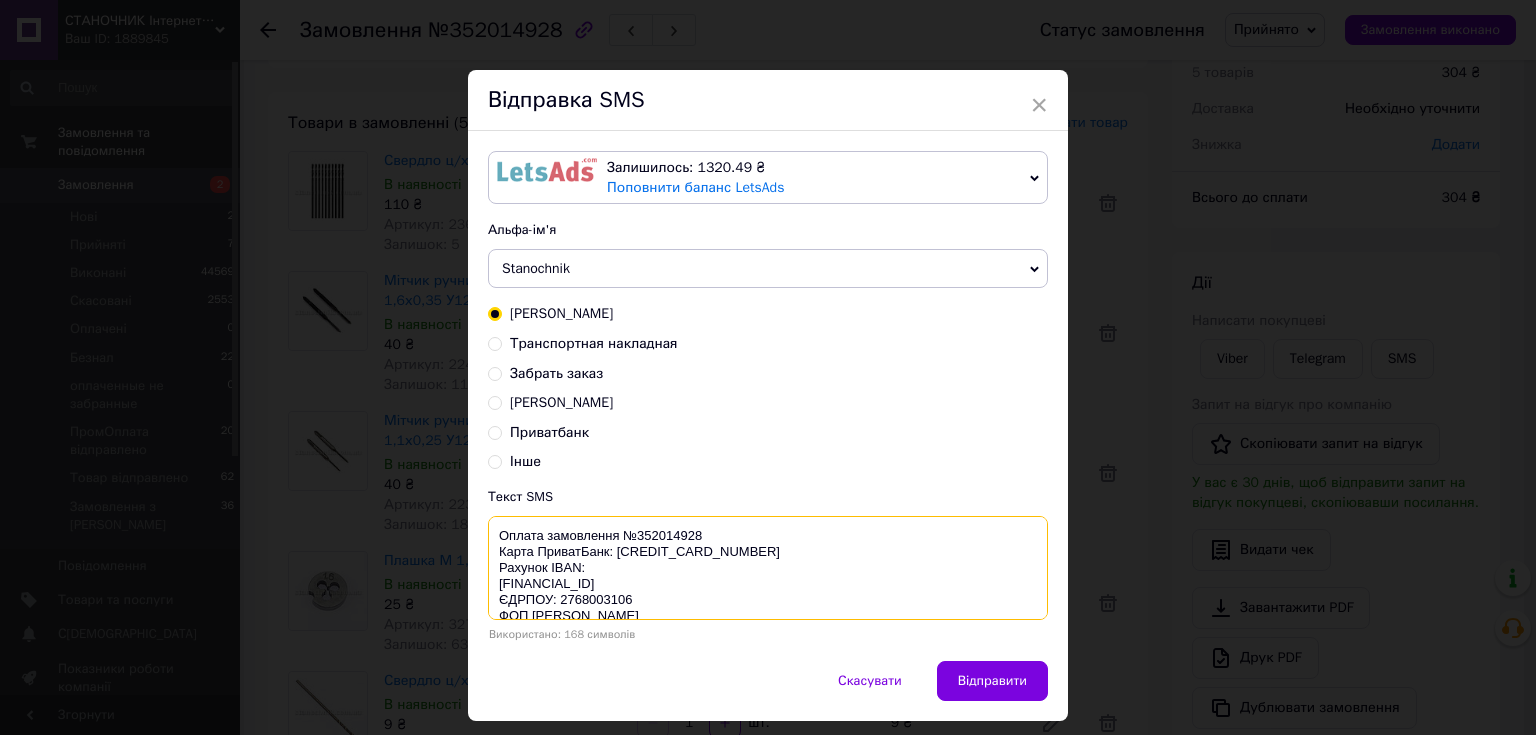 scroll, scrollTop: 32, scrollLeft: 0, axis: vertical 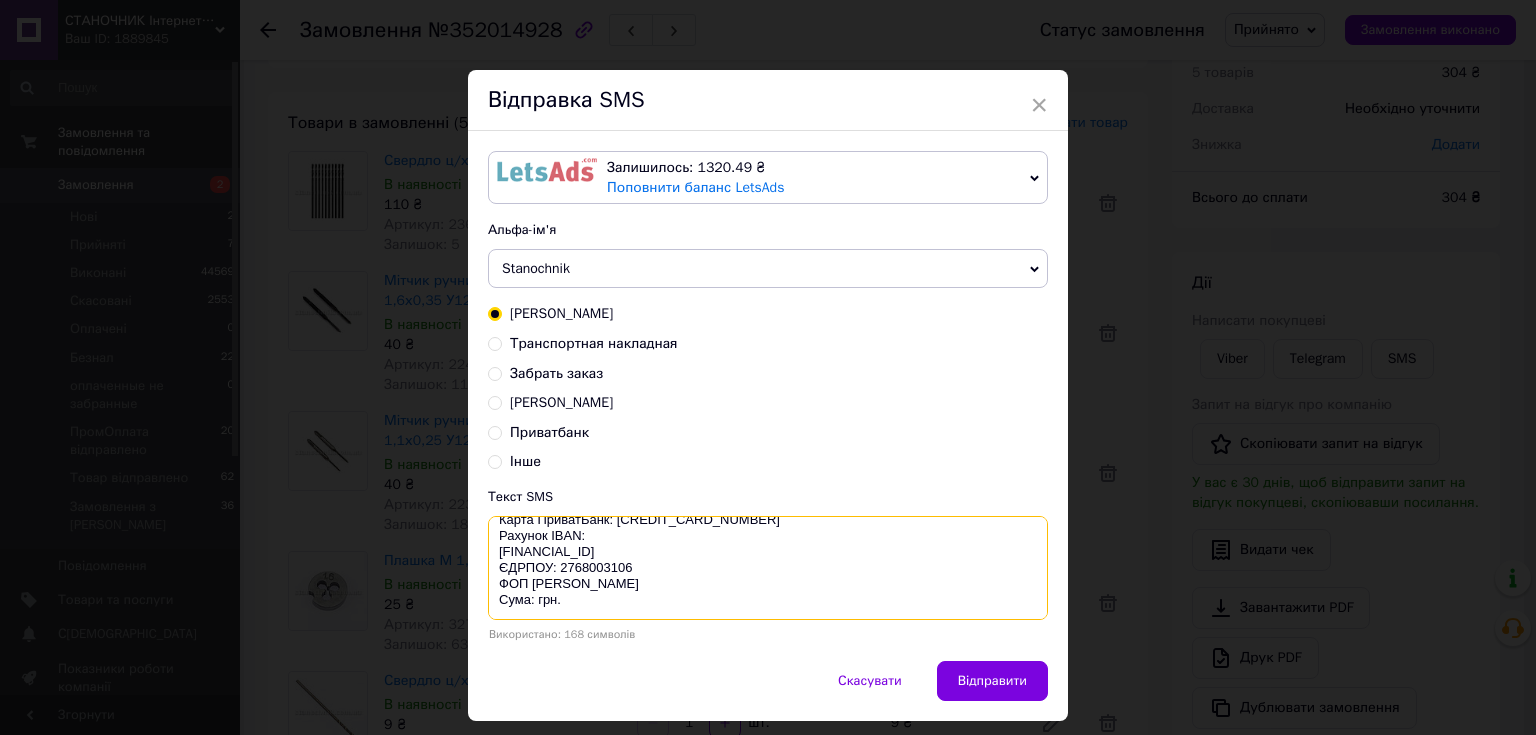 click on "Оплата замовлення №352014928
Карта ПриватБанк: [CREDIT_CARD_NUMBER]
Рахунок IBAN:
[FINANCIAL_ID]
ЄДРПОУ: 2768003106
ФОП [PERSON_NAME]
Сума: грн." at bounding box center (768, 568) 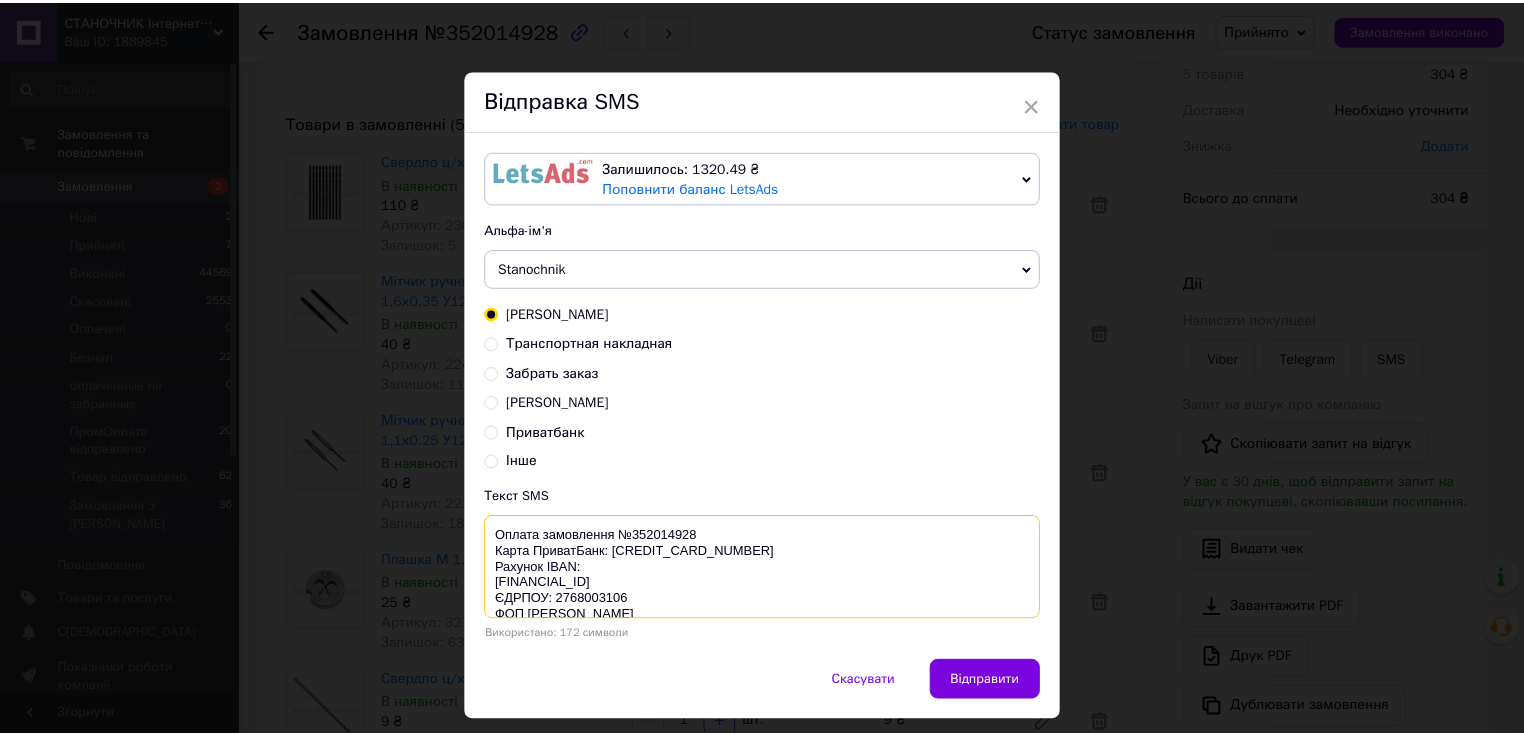 scroll, scrollTop: 32, scrollLeft: 0, axis: vertical 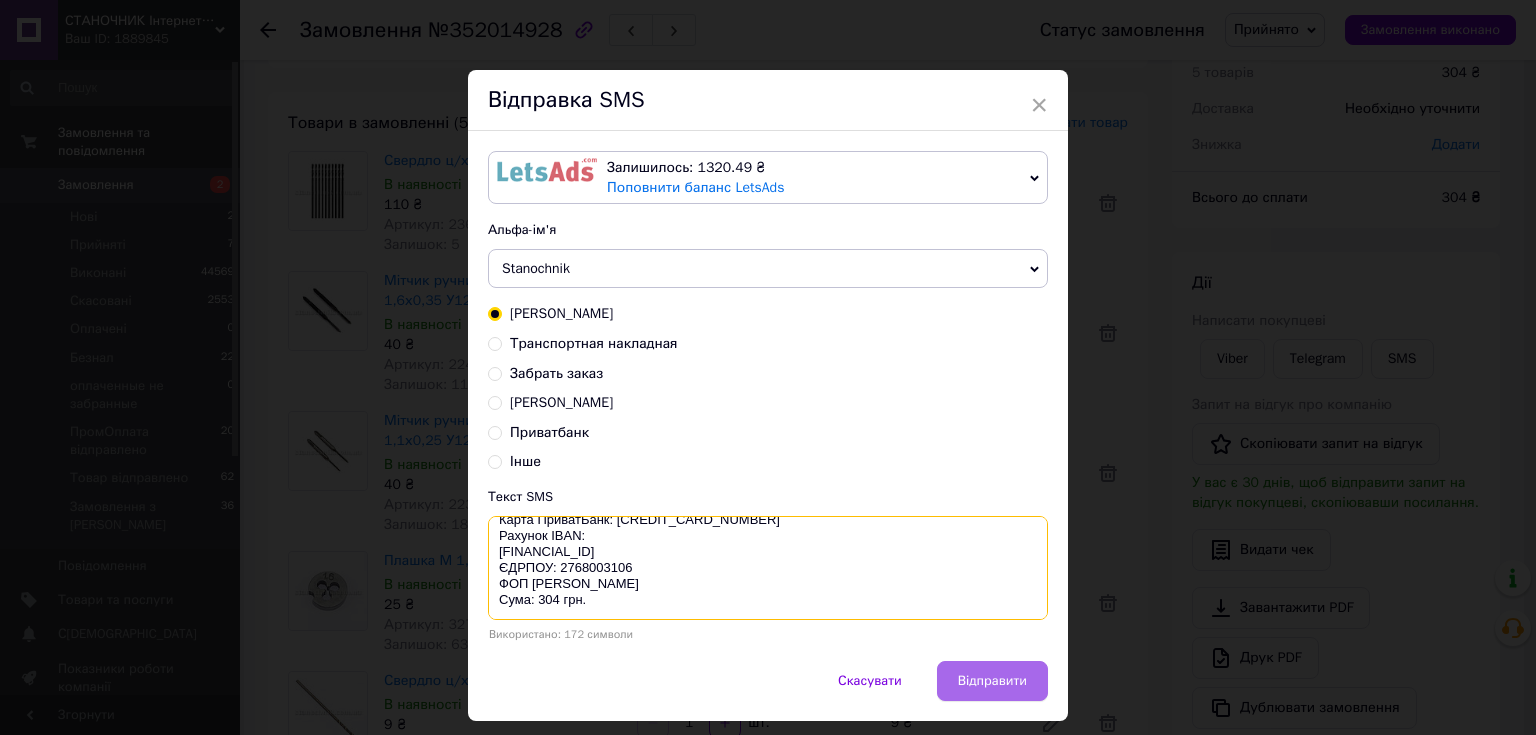 type on "Оплата замовлення №352014928
Карта ПриватБанк: [CREDIT_CARD_NUMBER]
Рахунок IBAN:
[FINANCIAL_ID]
ЄДРПОУ: 2768003106
ФОП [PERSON_NAME]
Сума: 304 грн." 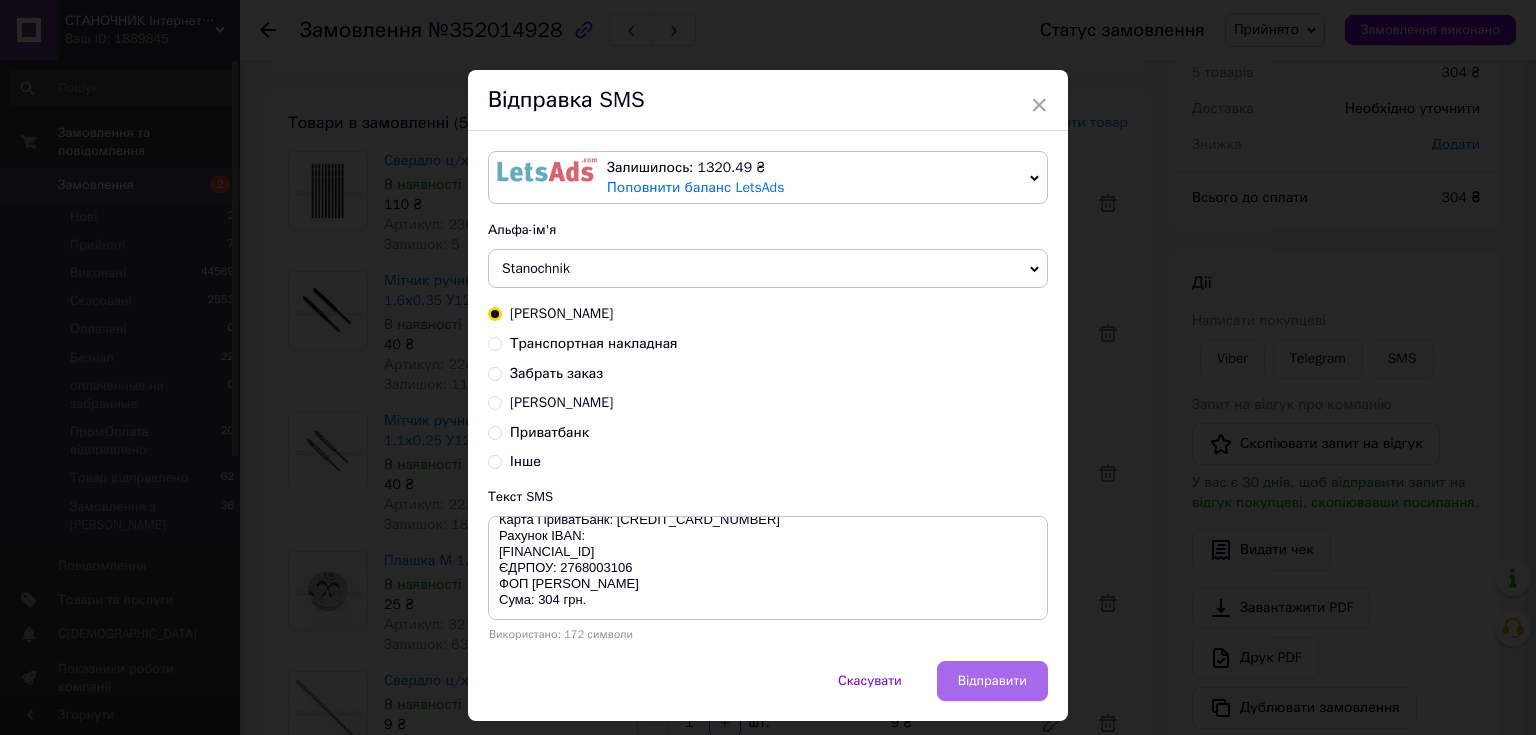 click on "Відправити" at bounding box center [992, 681] 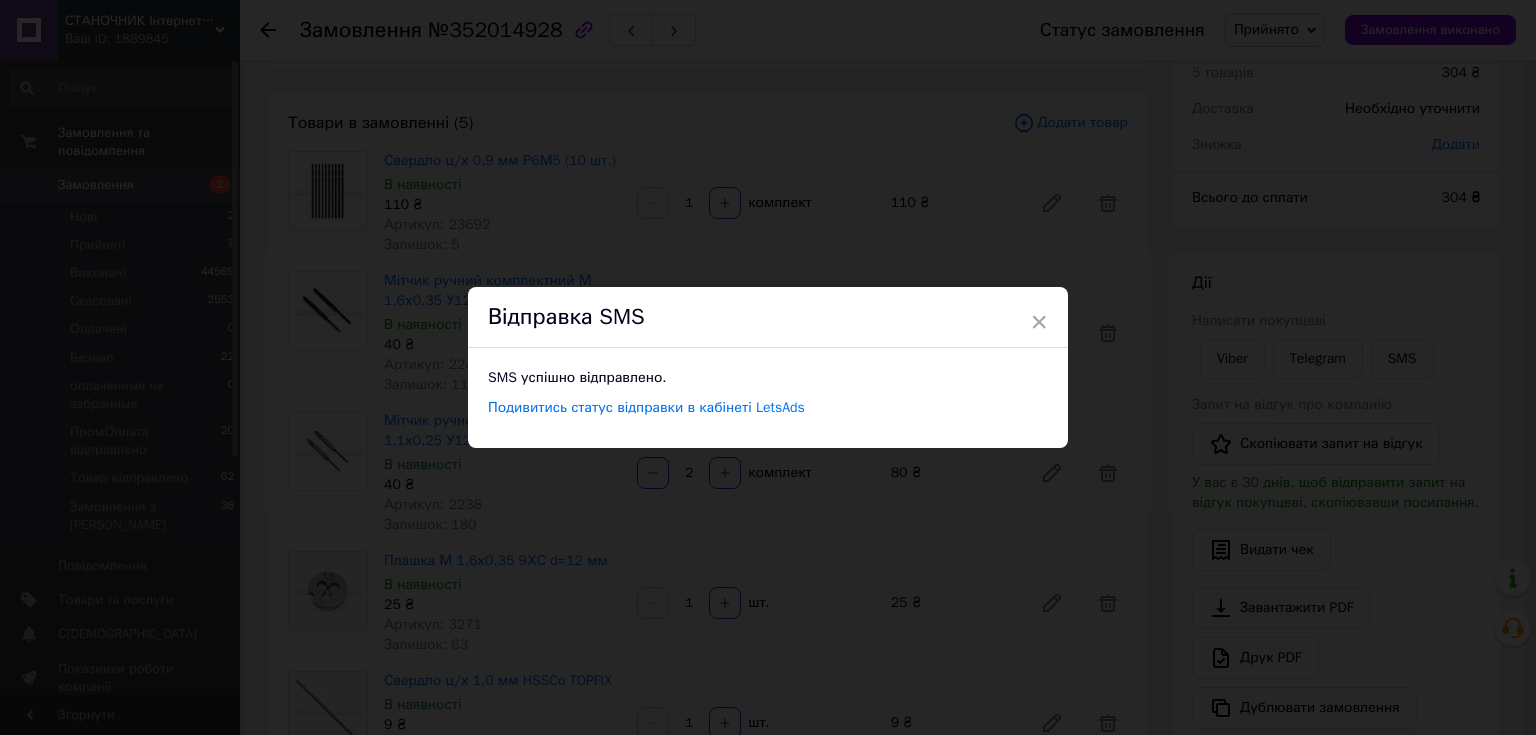 click on "×" at bounding box center [1039, 322] 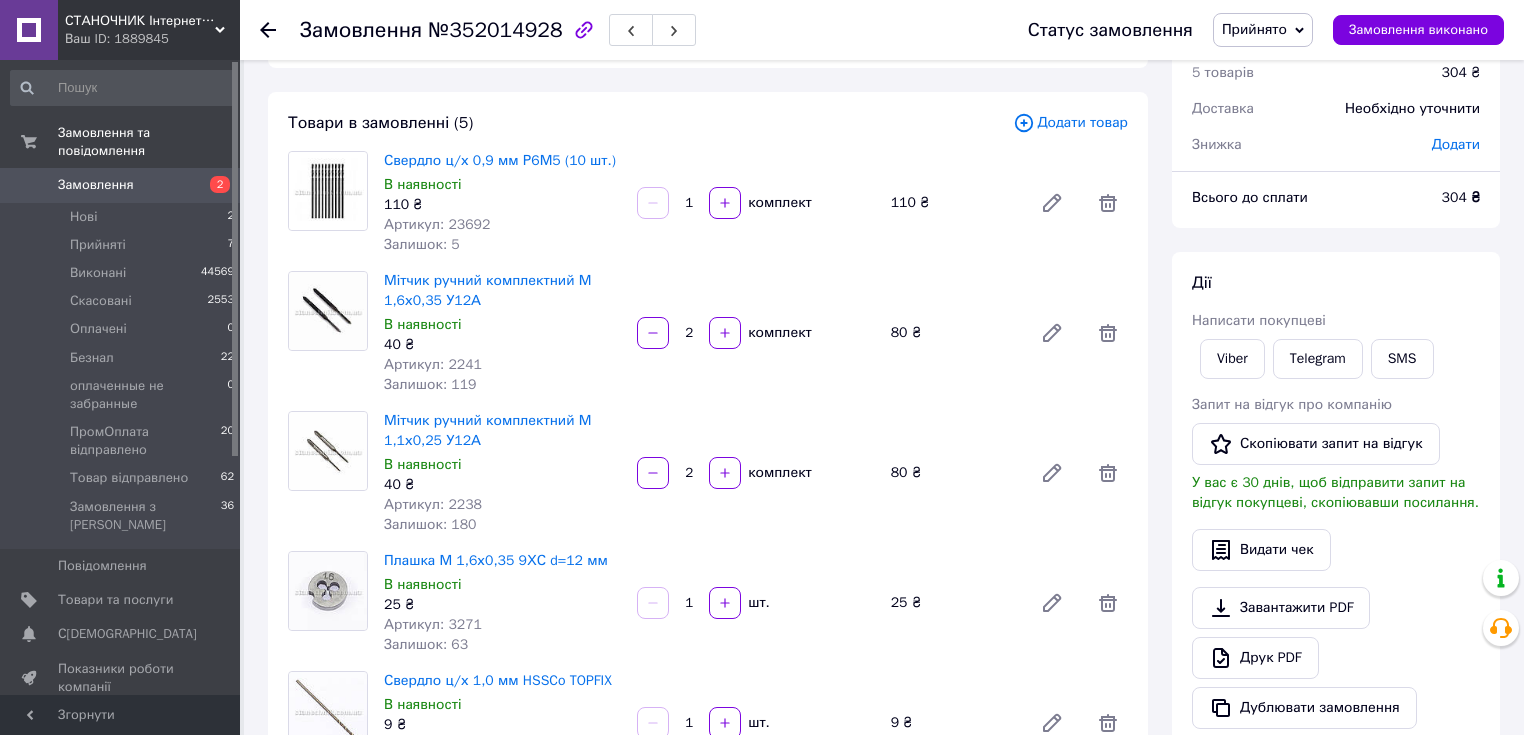 scroll, scrollTop: 320, scrollLeft: 0, axis: vertical 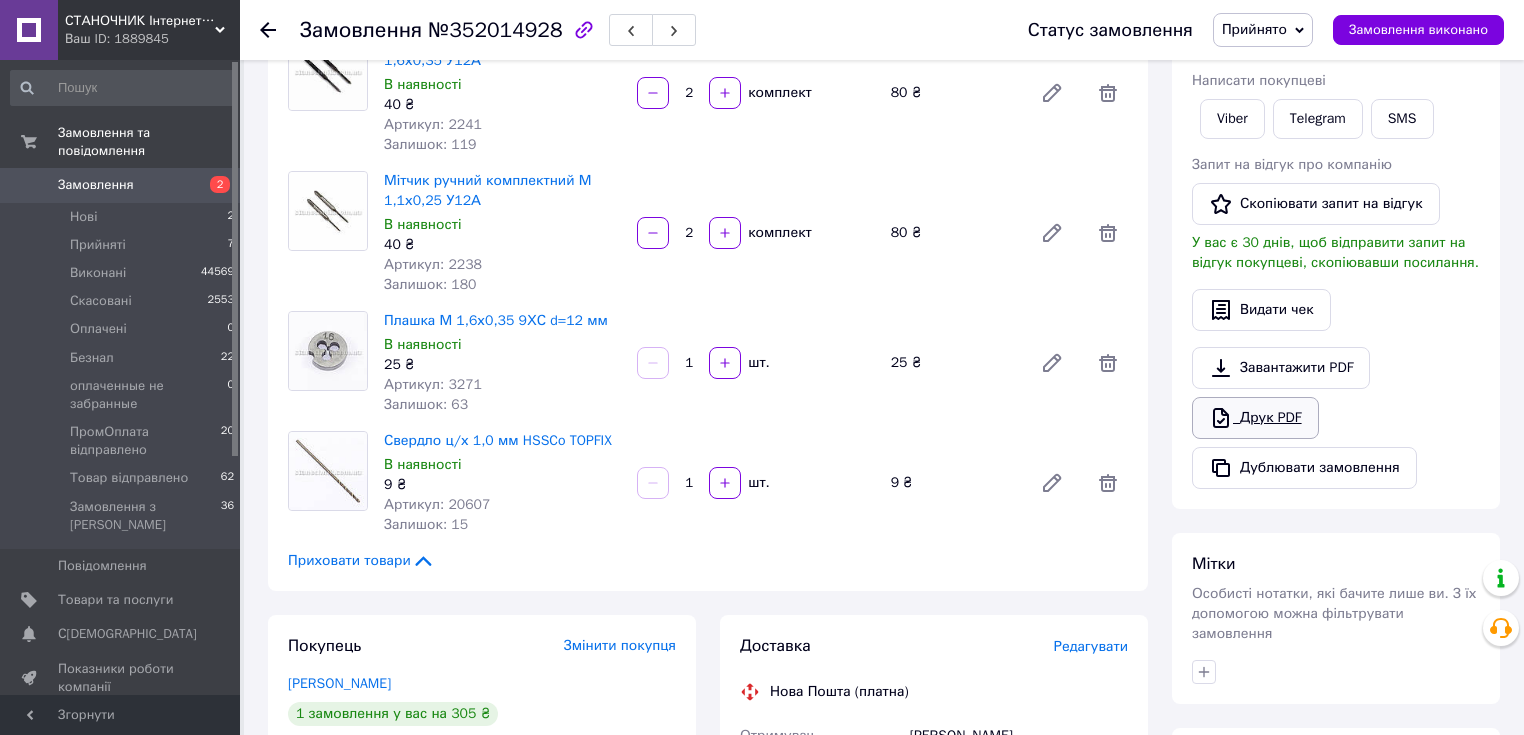 click on "Друк PDF" at bounding box center (1255, 418) 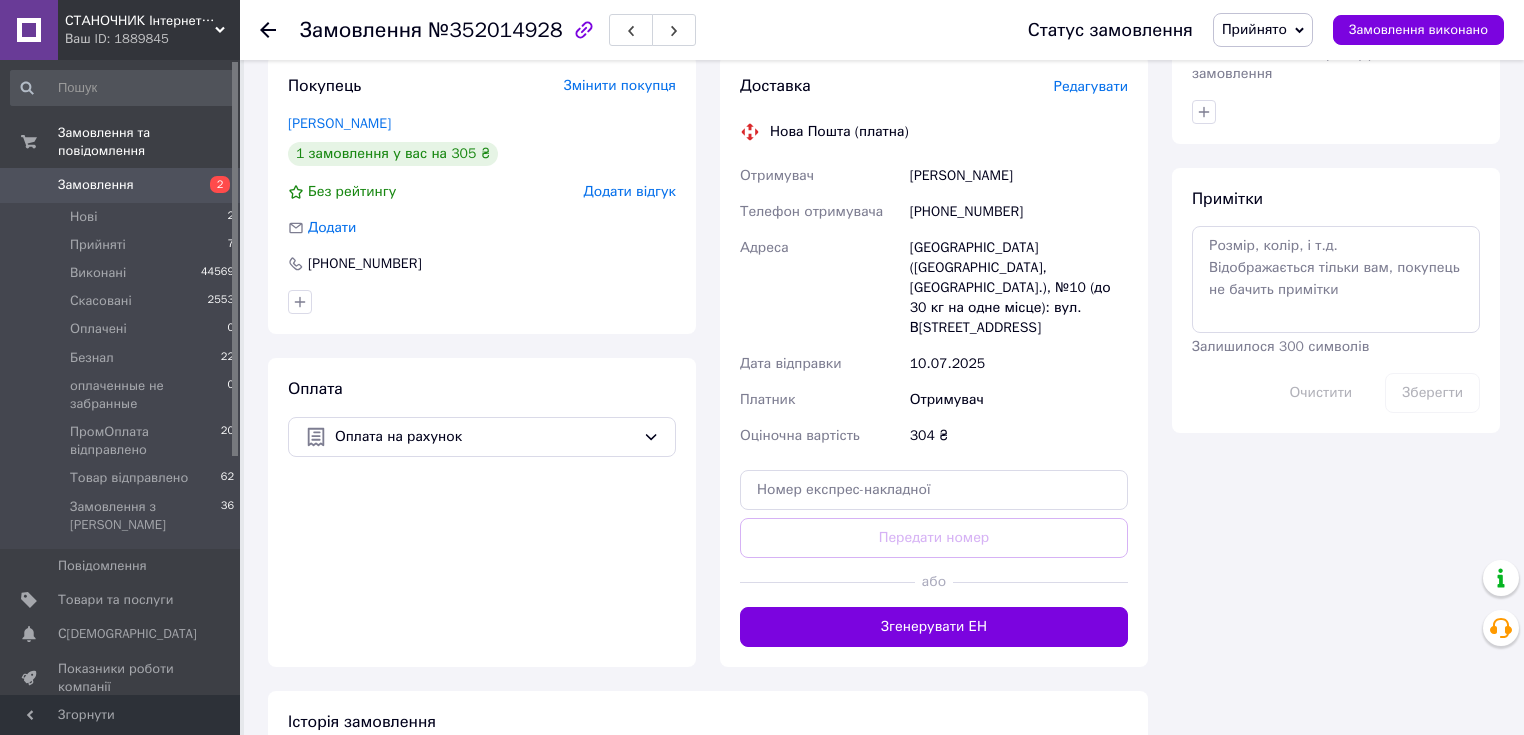 scroll, scrollTop: 1103, scrollLeft: 0, axis: vertical 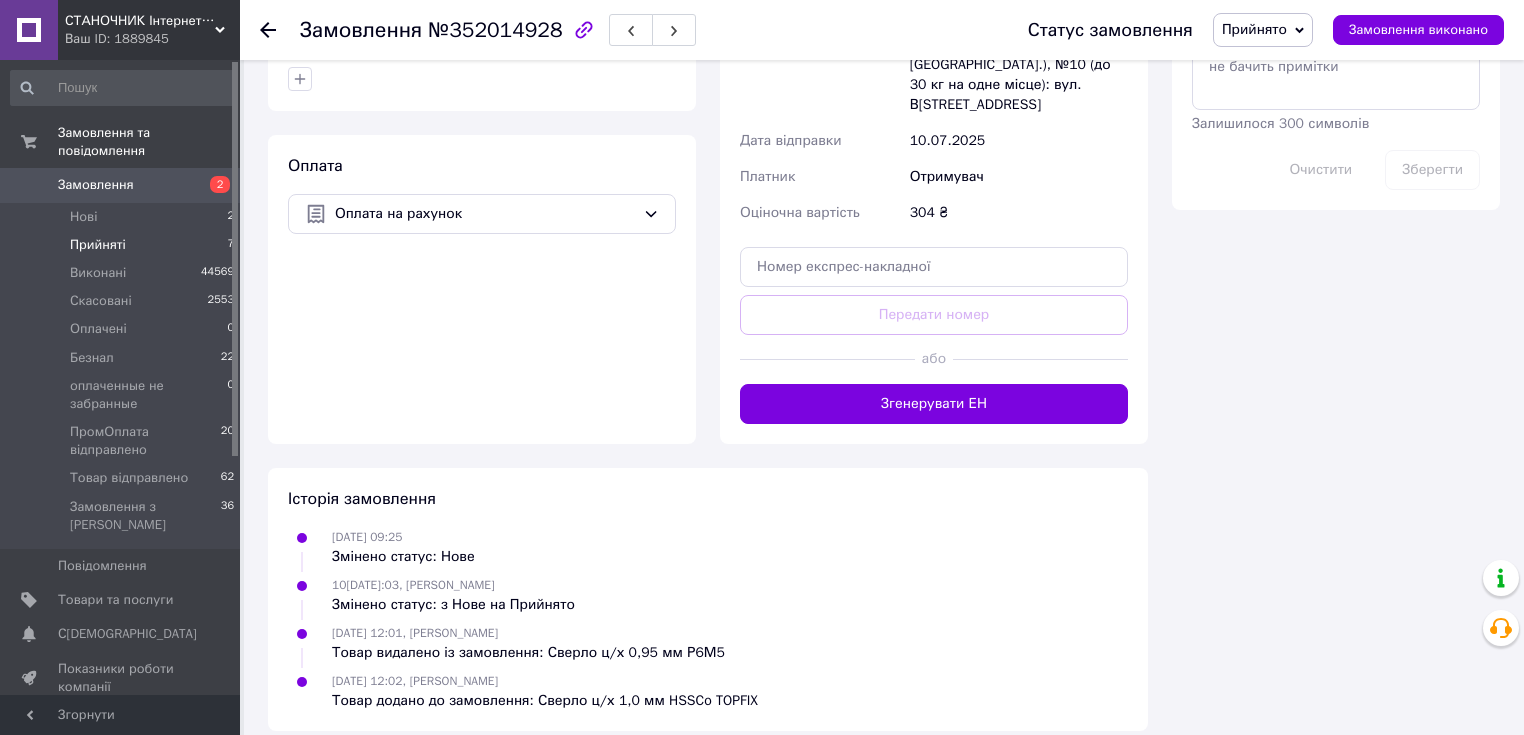 click on "Прийняті" at bounding box center [98, 245] 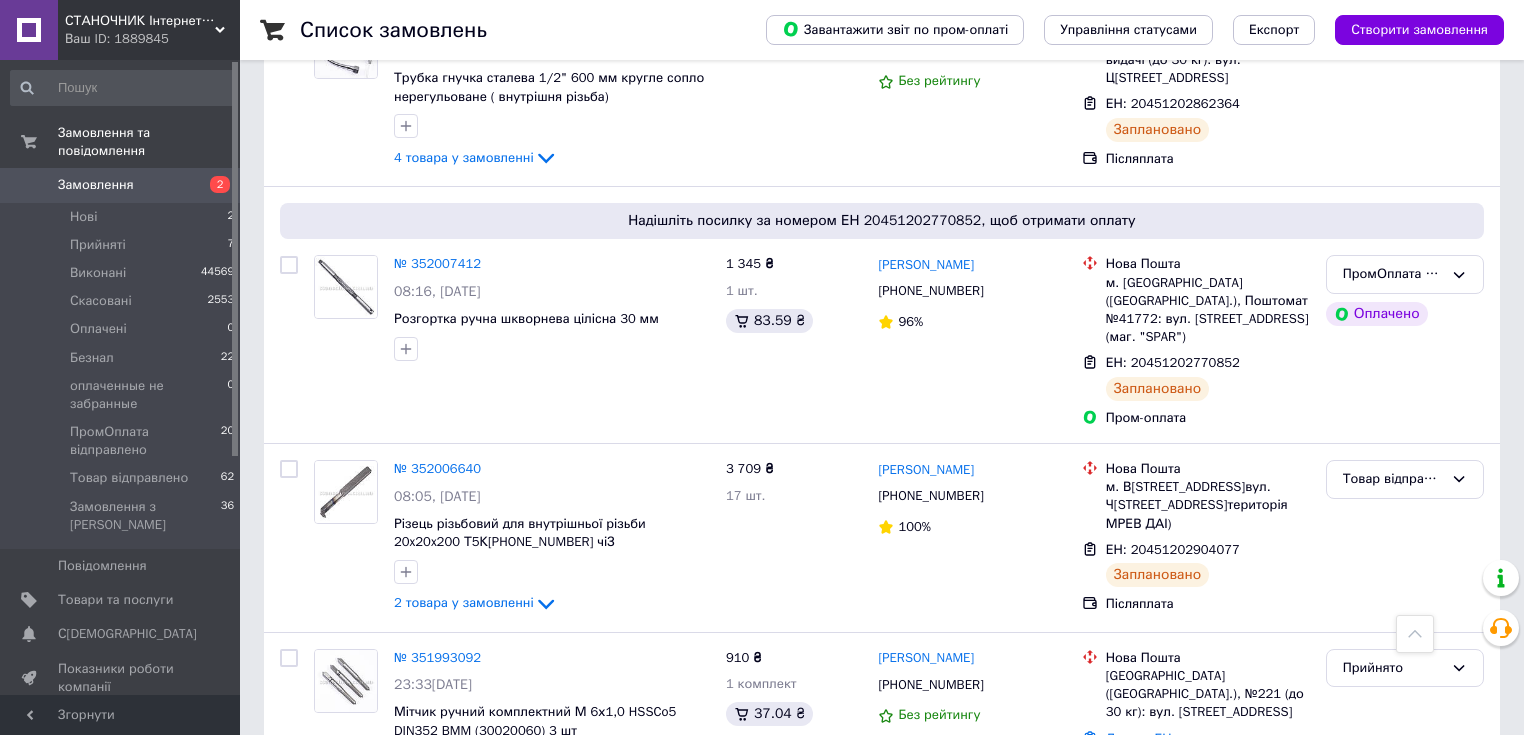 scroll, scrollTop: 2320, scrollLeft: 0, axis: vertical 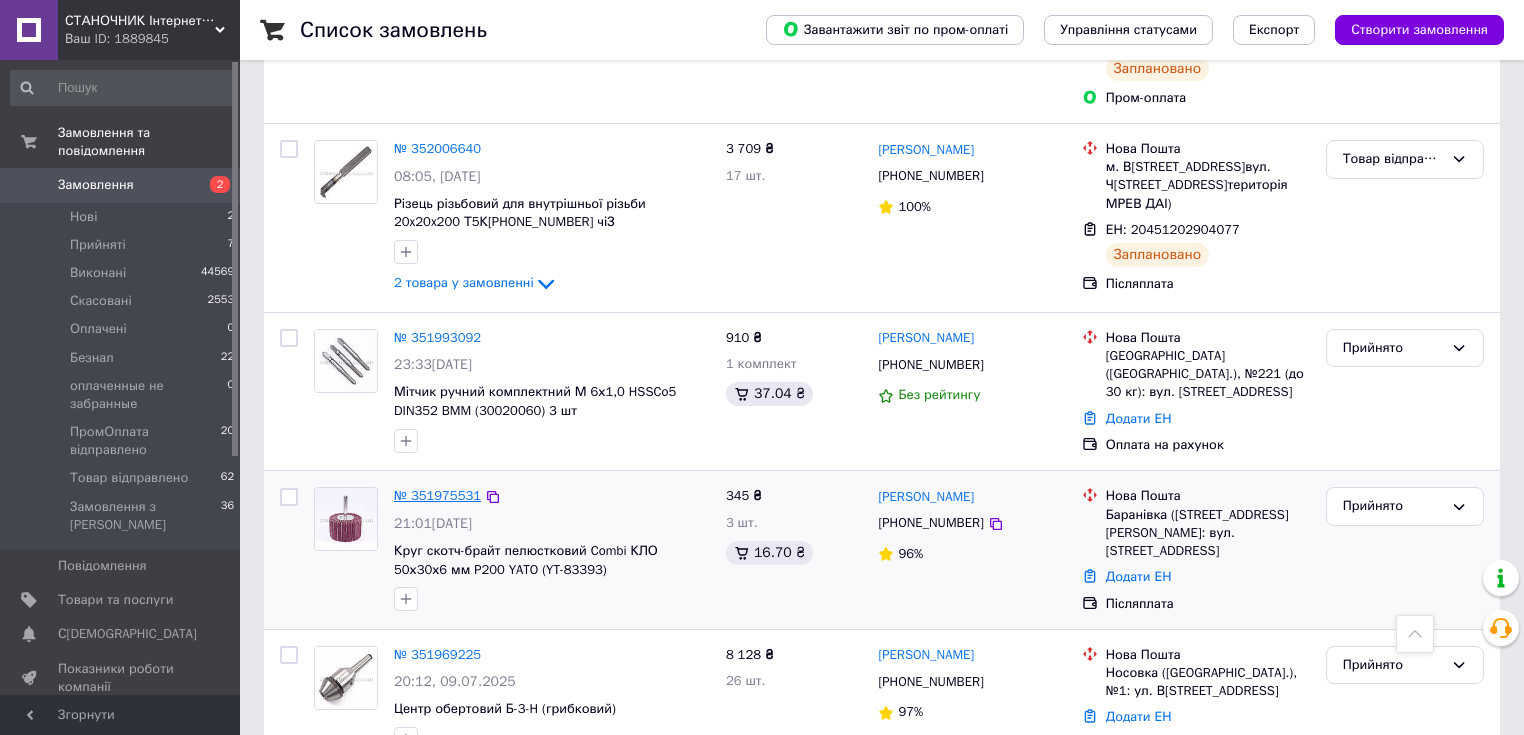 click on "№ 351975531" at bounding box center (437, 495) 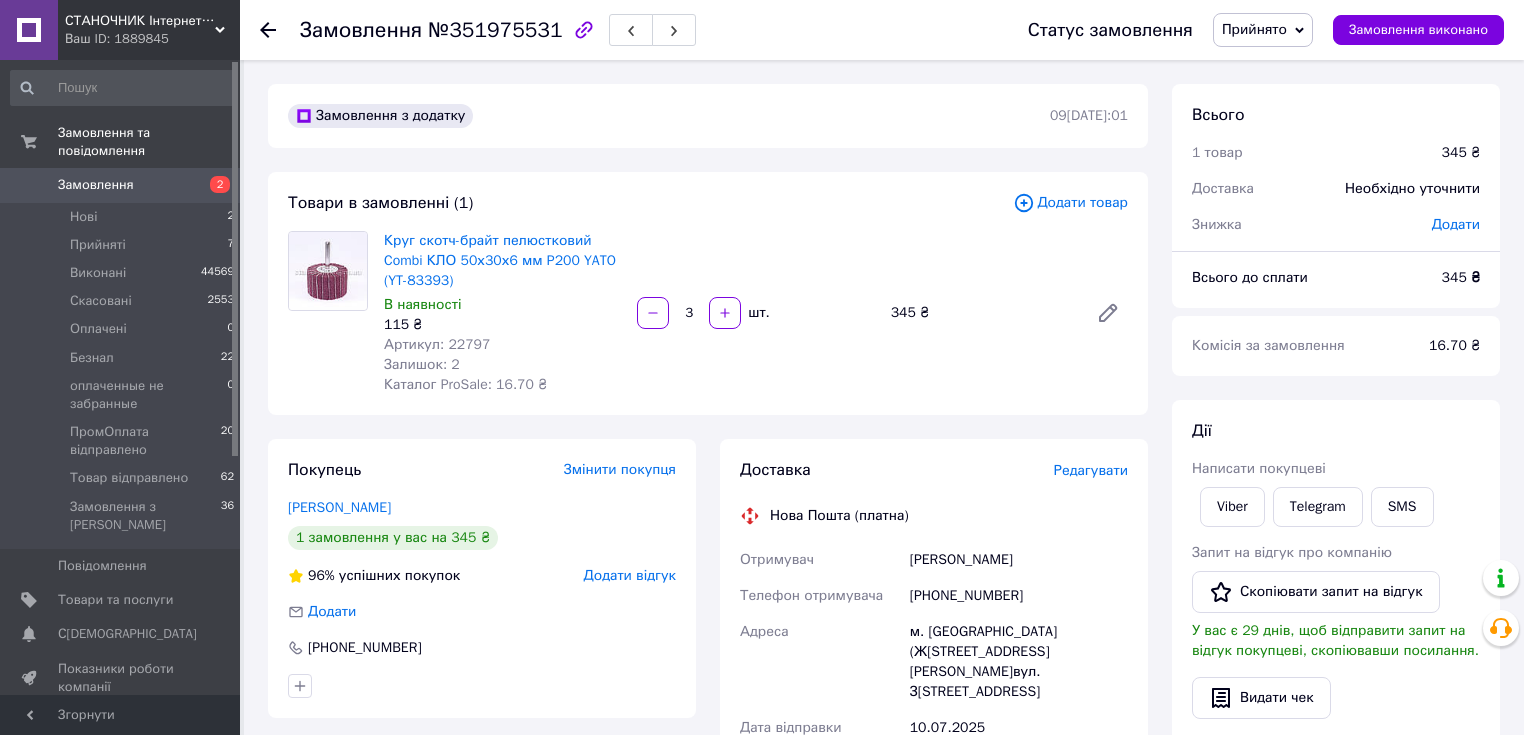 scroll, scrollTop: 160, scrollLeft: 0, axis: vertical 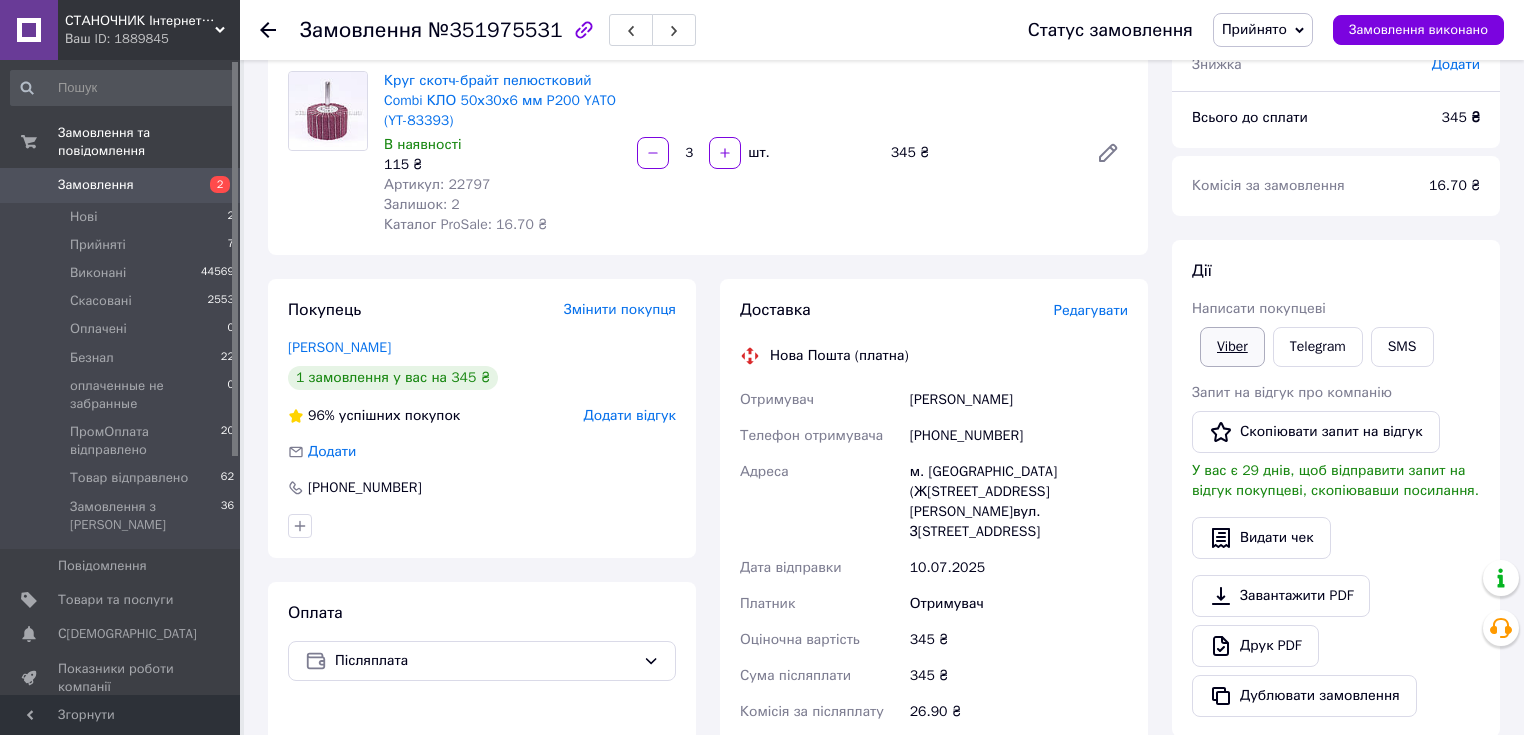 click on "Viber" at bounding box center (1232, 347) 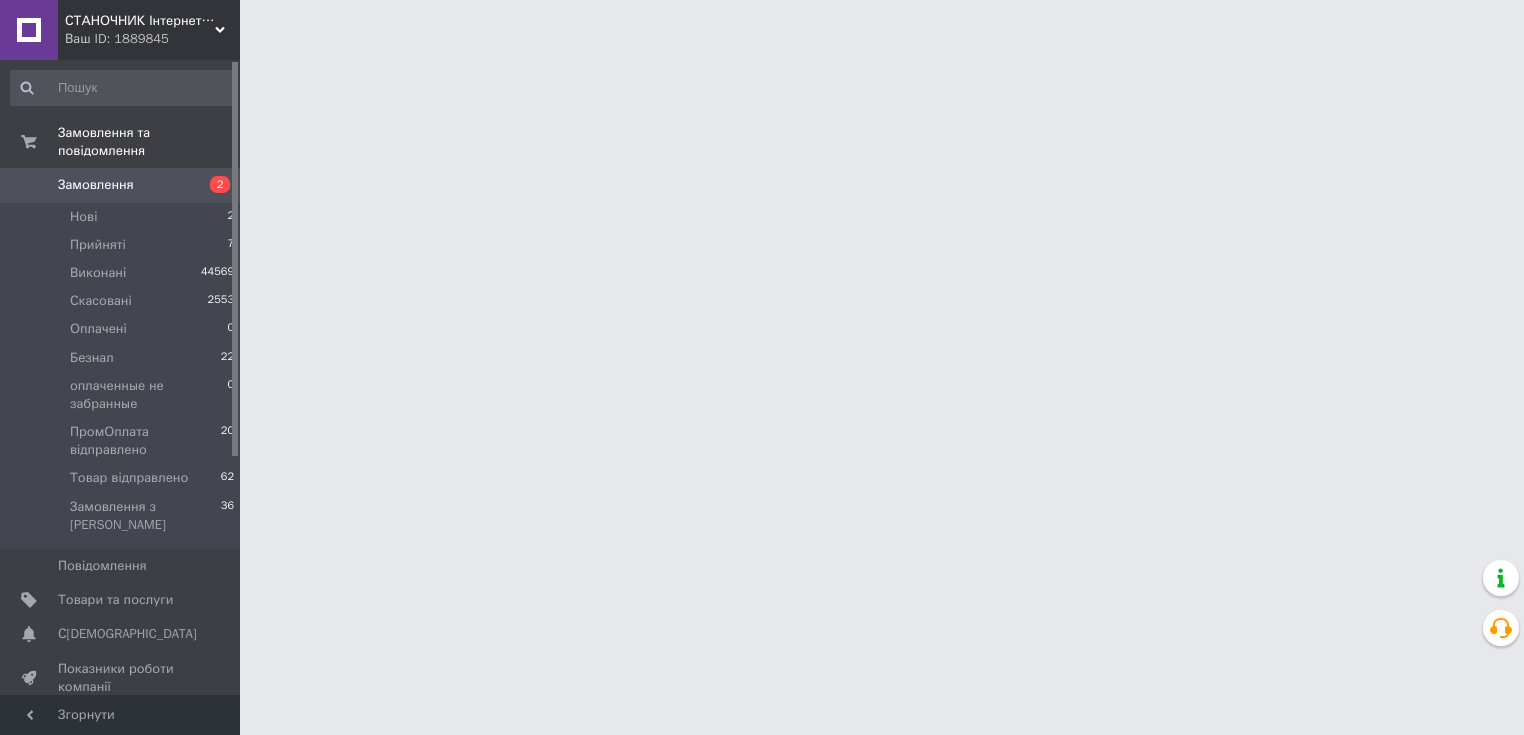 scroll, scrollTop: 0, scrollLeft: 0, axis: both 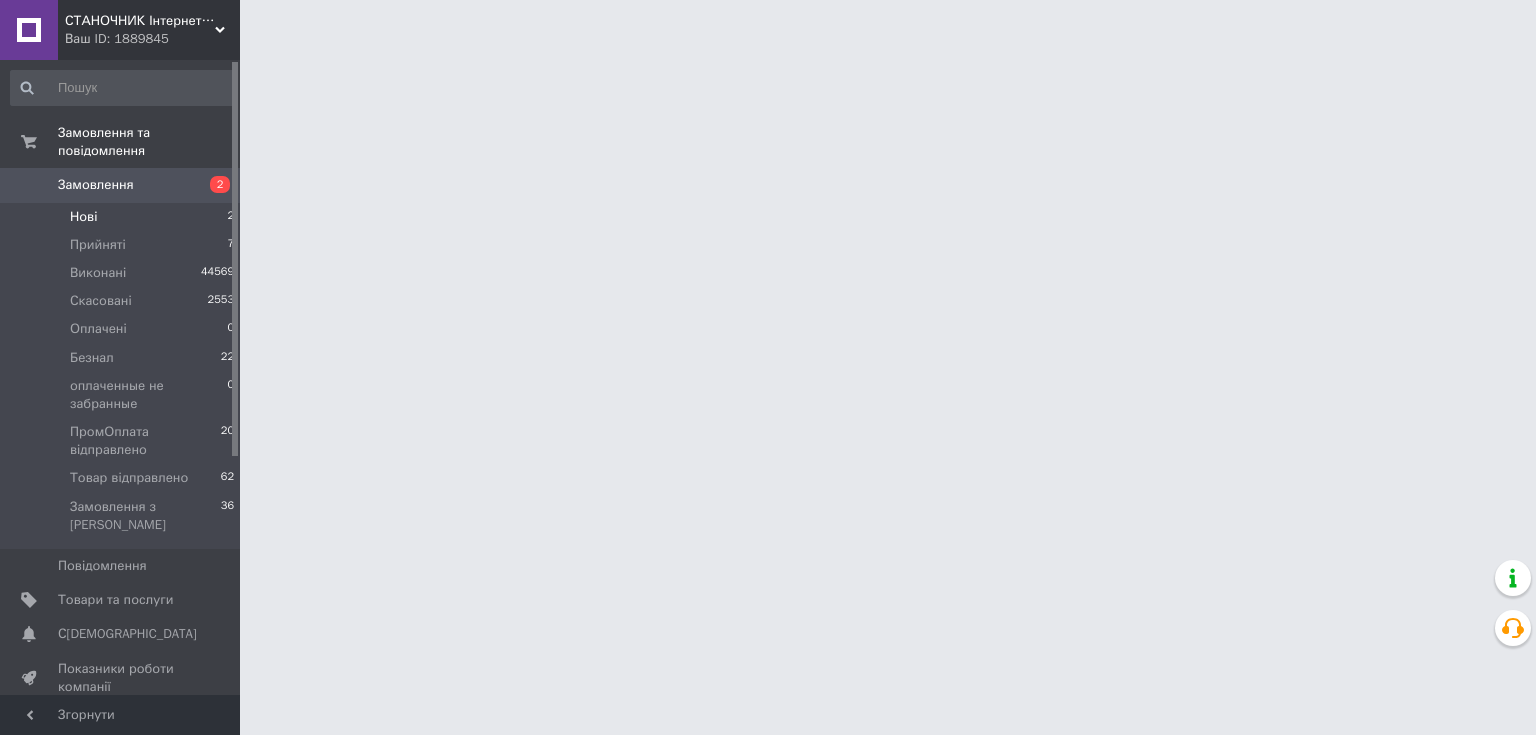 click on "Нові 2" at bounding box center [123, 217] 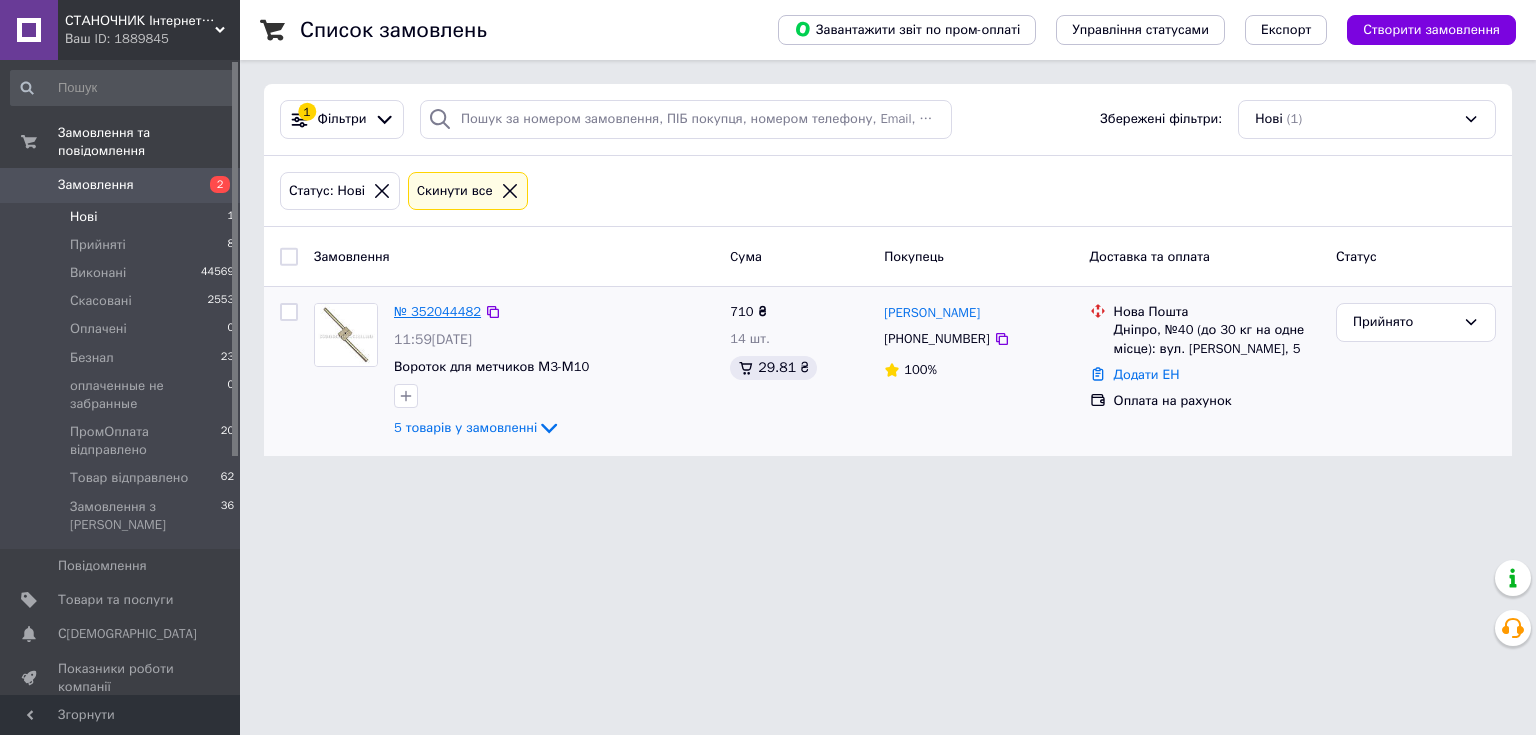 click on "№ 352044482" at bounding box center [437, 311] 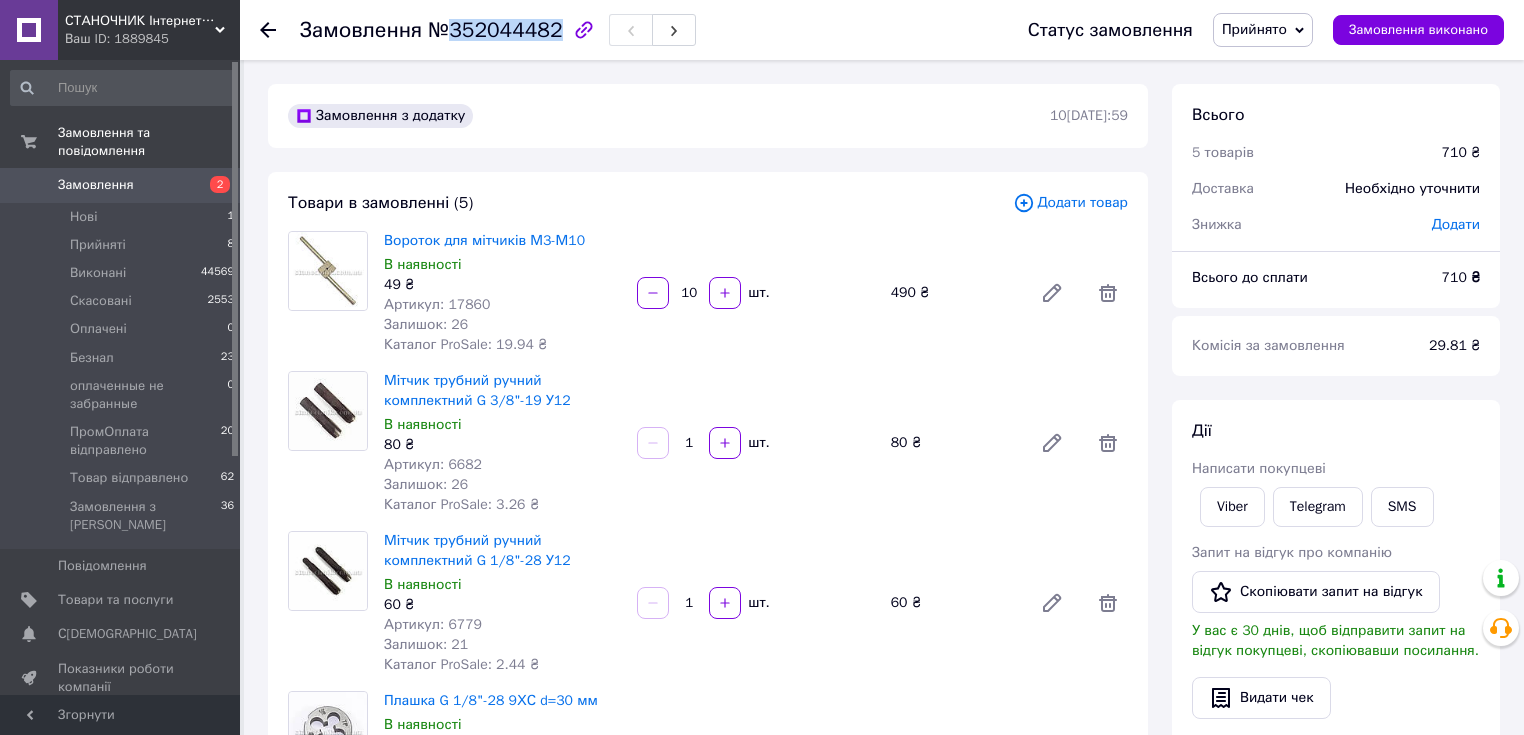 drag, startPoint x: 448, startPoint y: 29, endPoint x: 544, endPoint y: 34, distance: 96.13012 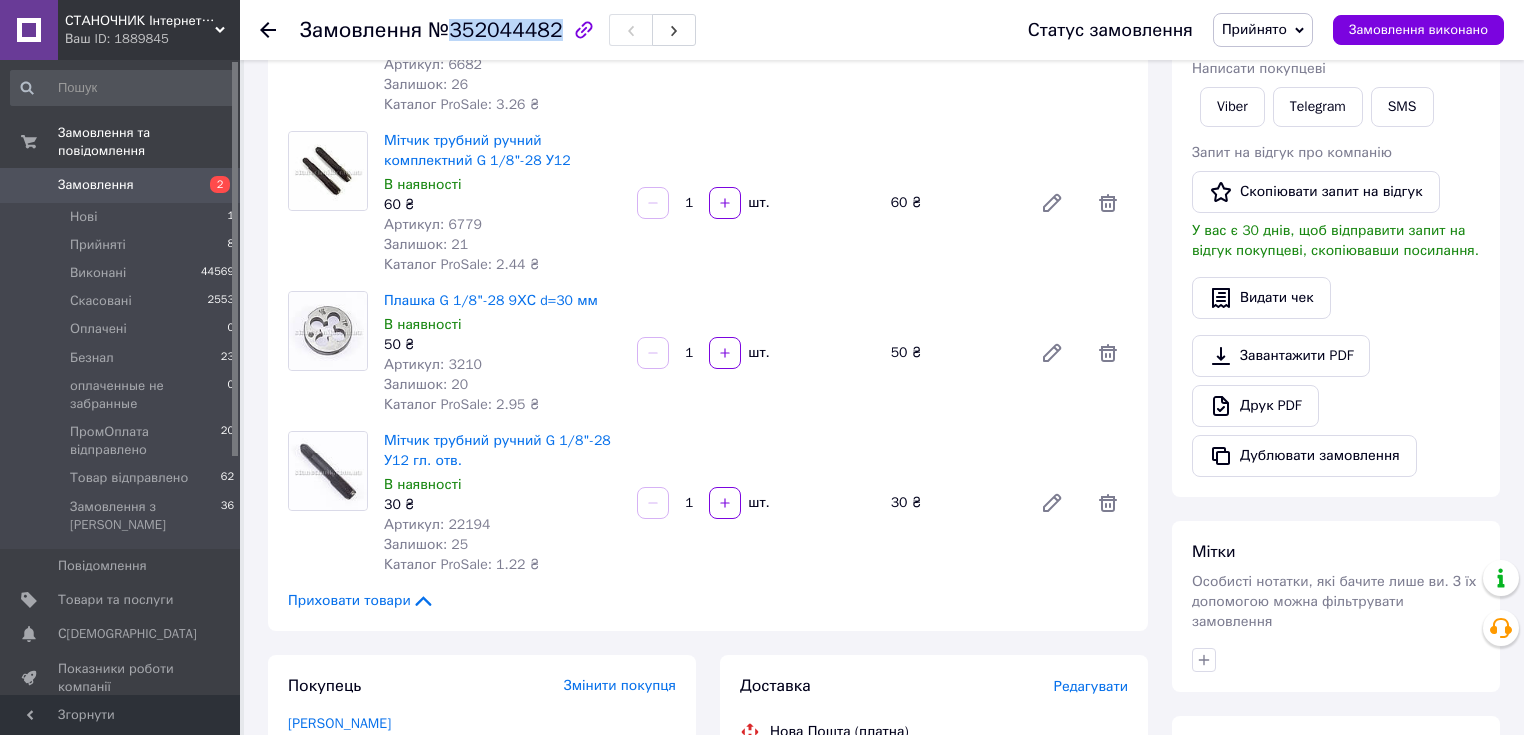 scroll, scrollTop: 480, scrollLeft: 0, axis: vertical 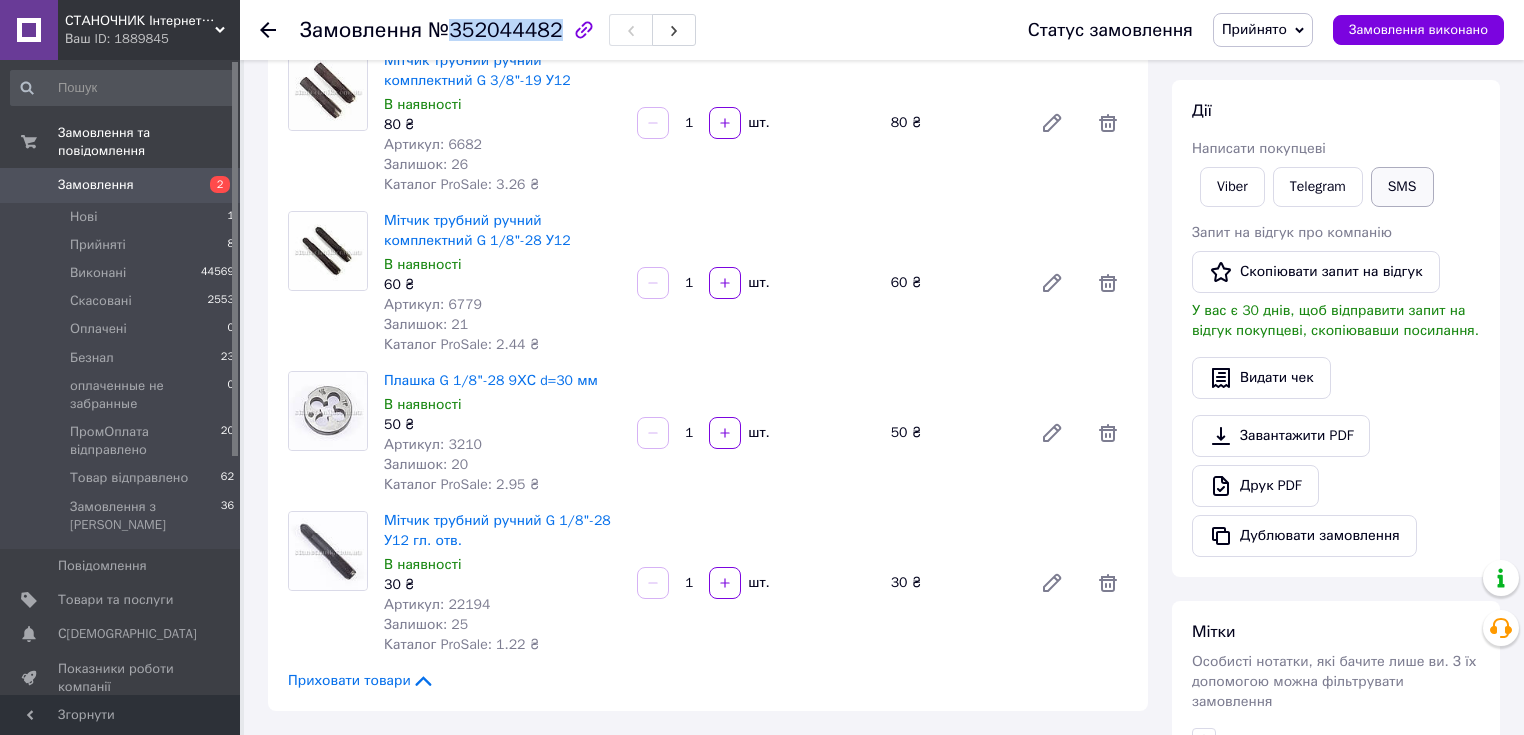 click on "SMS" at bounding box center [1402, 187] 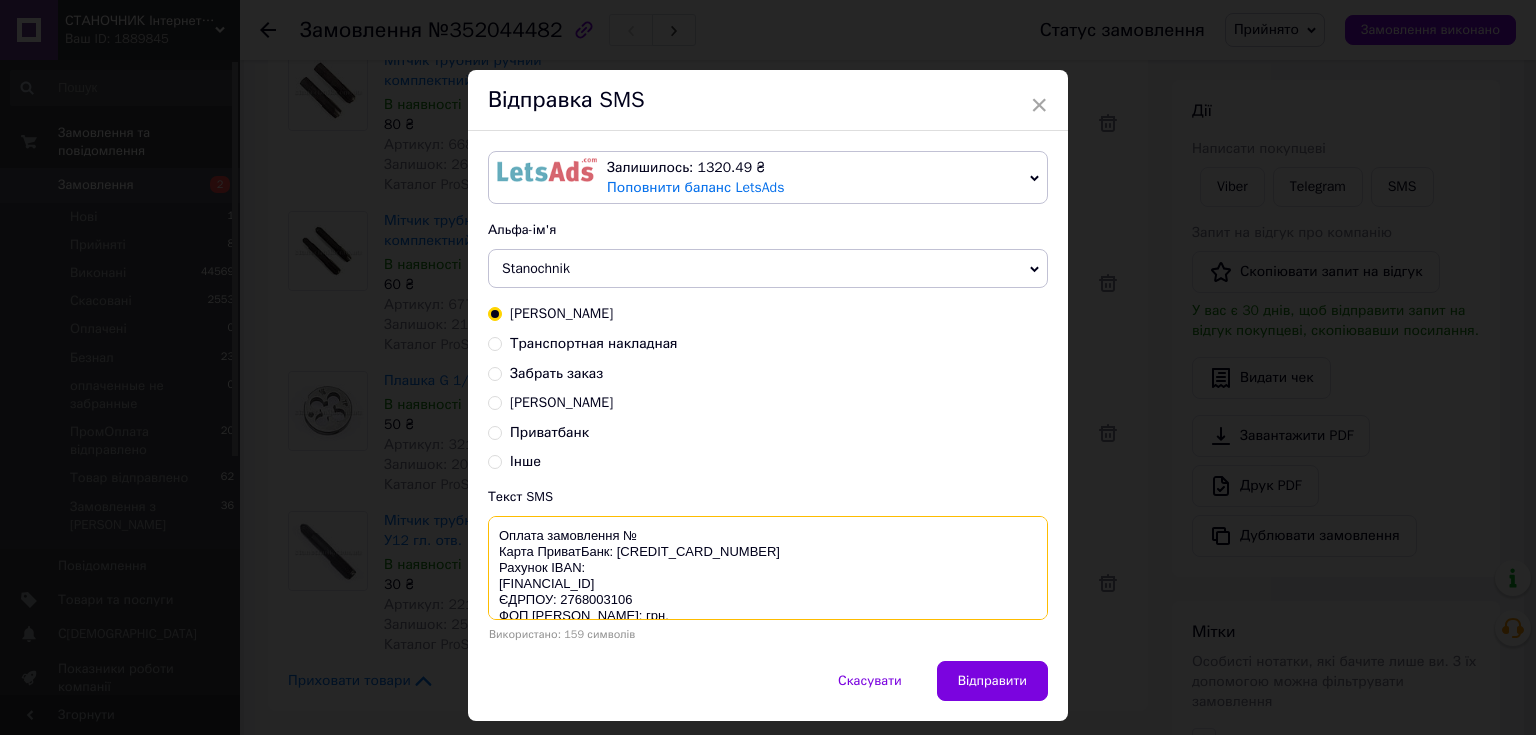 click on "Оплата замовлення №
Карта ПриватБанк: [CREDIT_CARD_NUMBER]
Рахунок IBAN:
[FINANCIAL_ID]
ЄДРПОУ: 2768003106
ФОП [PERSON_NAME]: грн." at bounding box center (768, 568) 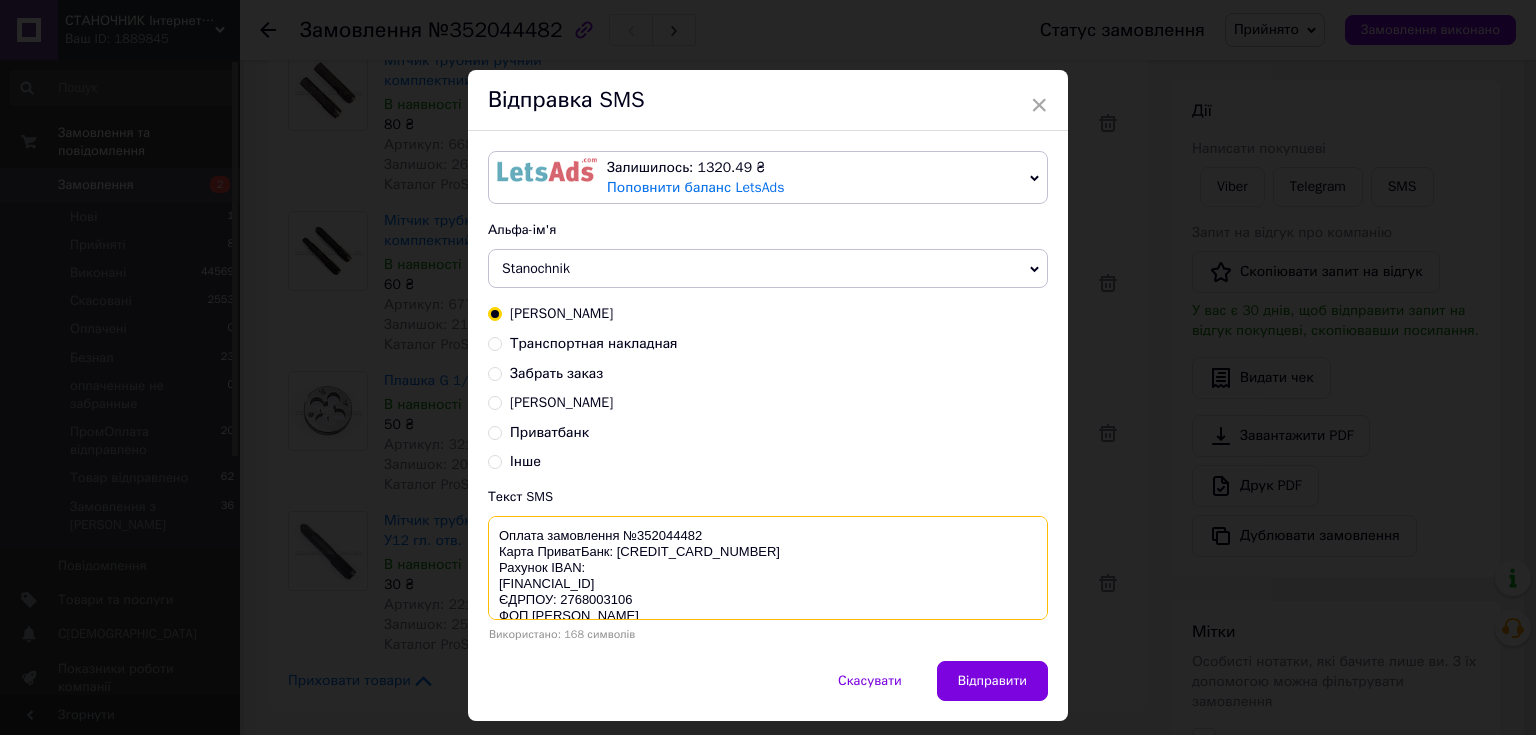 scroll, scrollTop: 32, scrollLeft: 0, axis: vertical 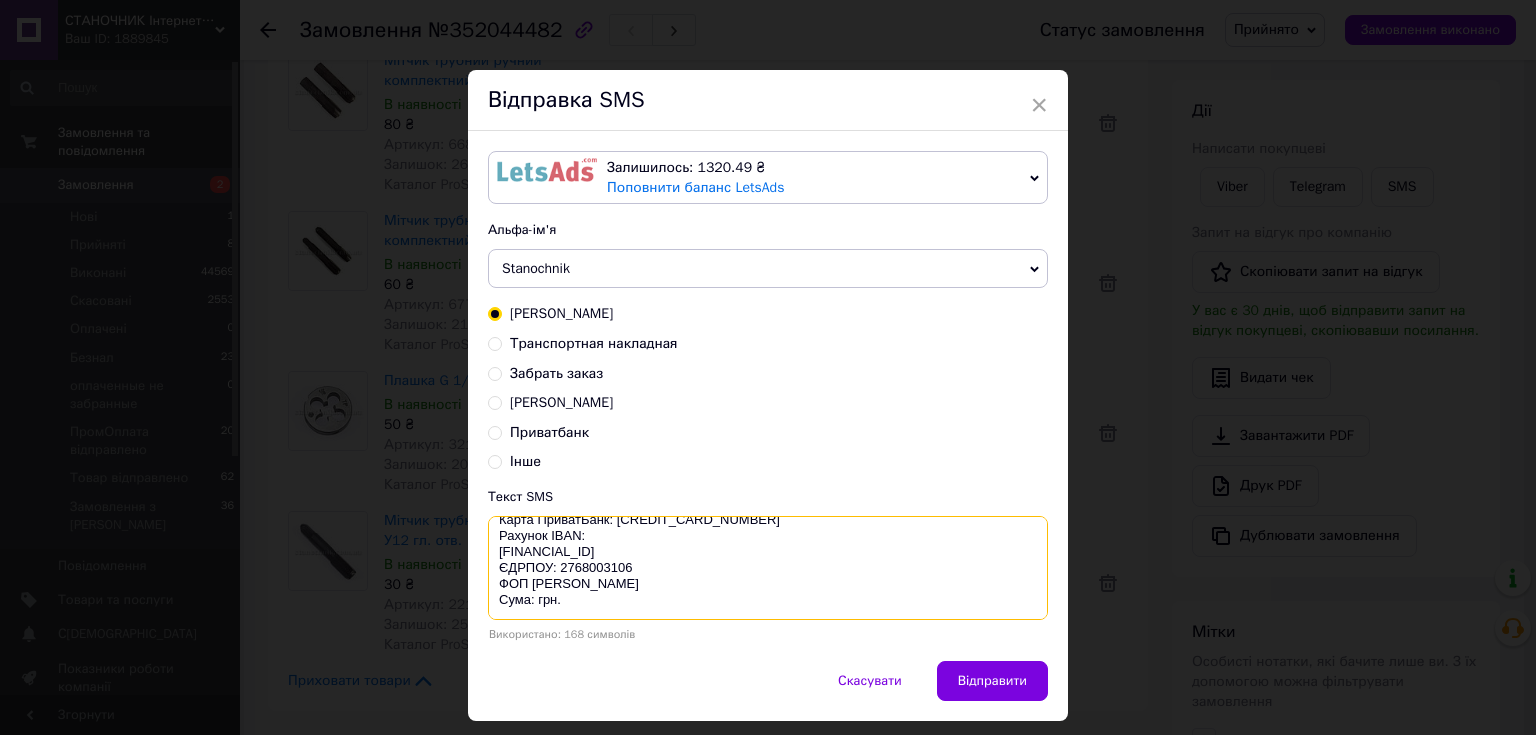 click on "Оплата замовлення №352044482
Карта ПриватБанк: [CREDIT_CARD_NUMBER]
Рахунок IBAN:
[FINANCIAL_ID]
ЄДРПОУ: 2768003106
ФОП [PERSON_NAME]
Сума: грн." at bounding box center (768, 568) 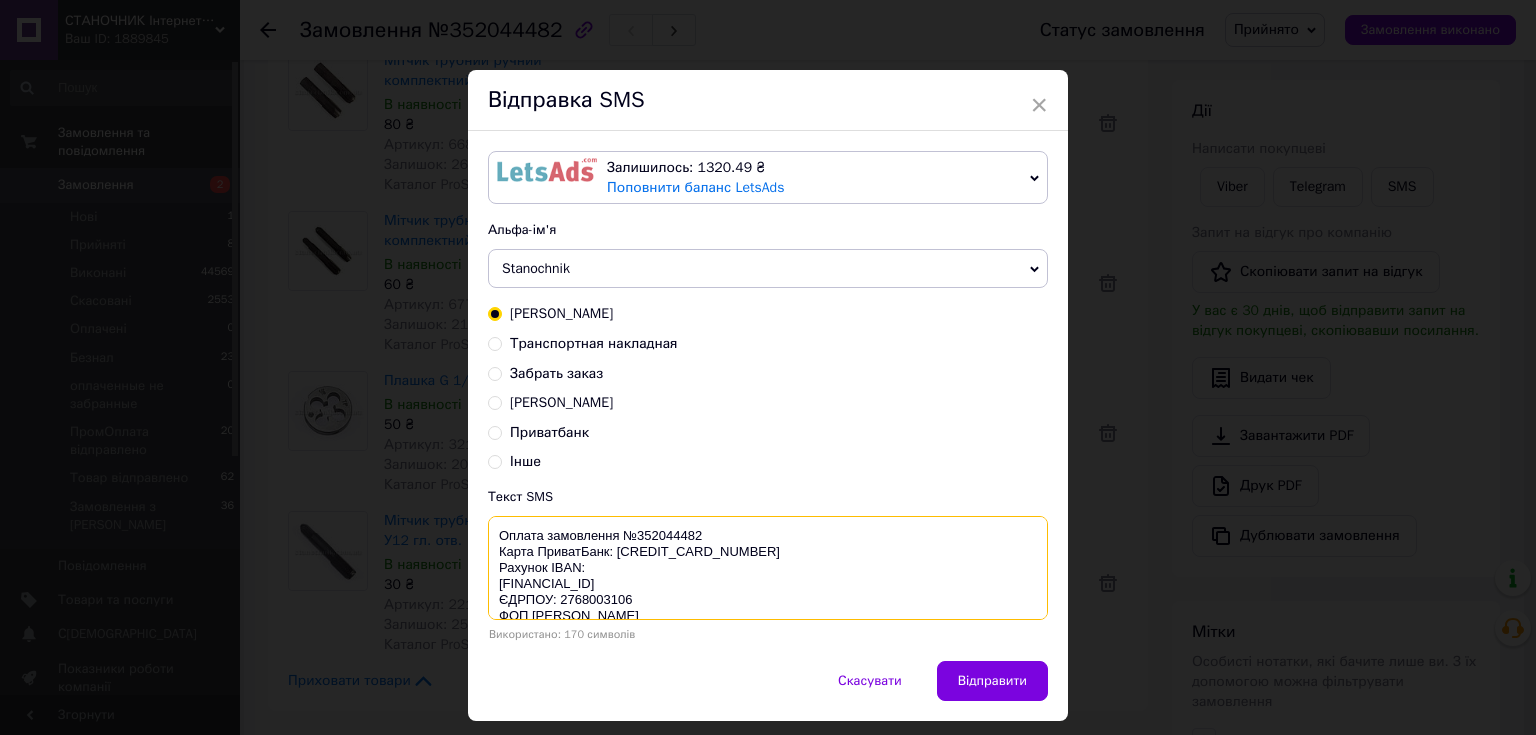 scroll, scrollTop: 32, scrollLeft: 0, axis: vertical 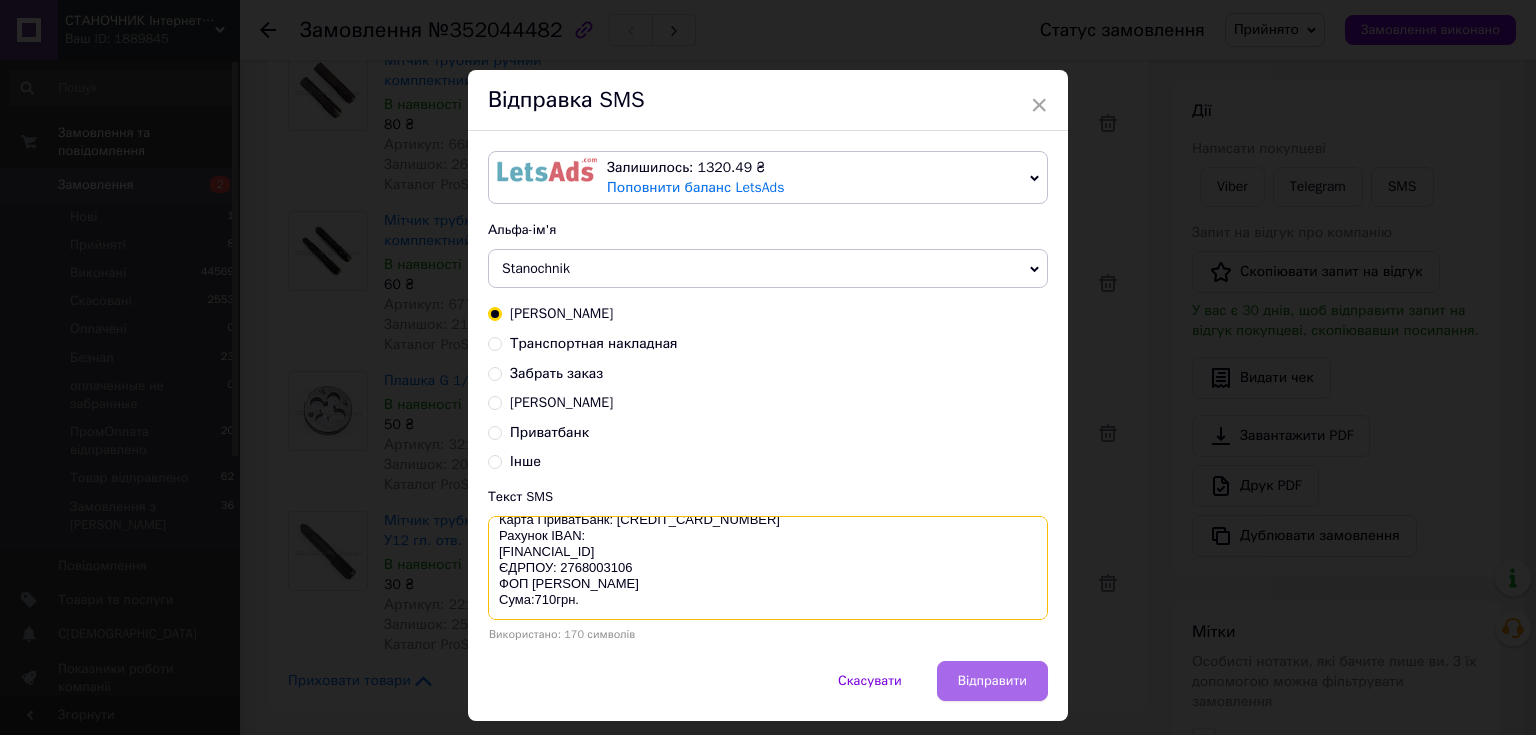 type on "Оплата замовлення №352044482
Карта ПриватБанк: [CREDIT_CARD_NUMBER]
Рахунок IBAN:
[FINANCIAL_ID]
ЄДРПОУ: 2768003106
ФОП [PERSON_NAME]
Сума:710грн." 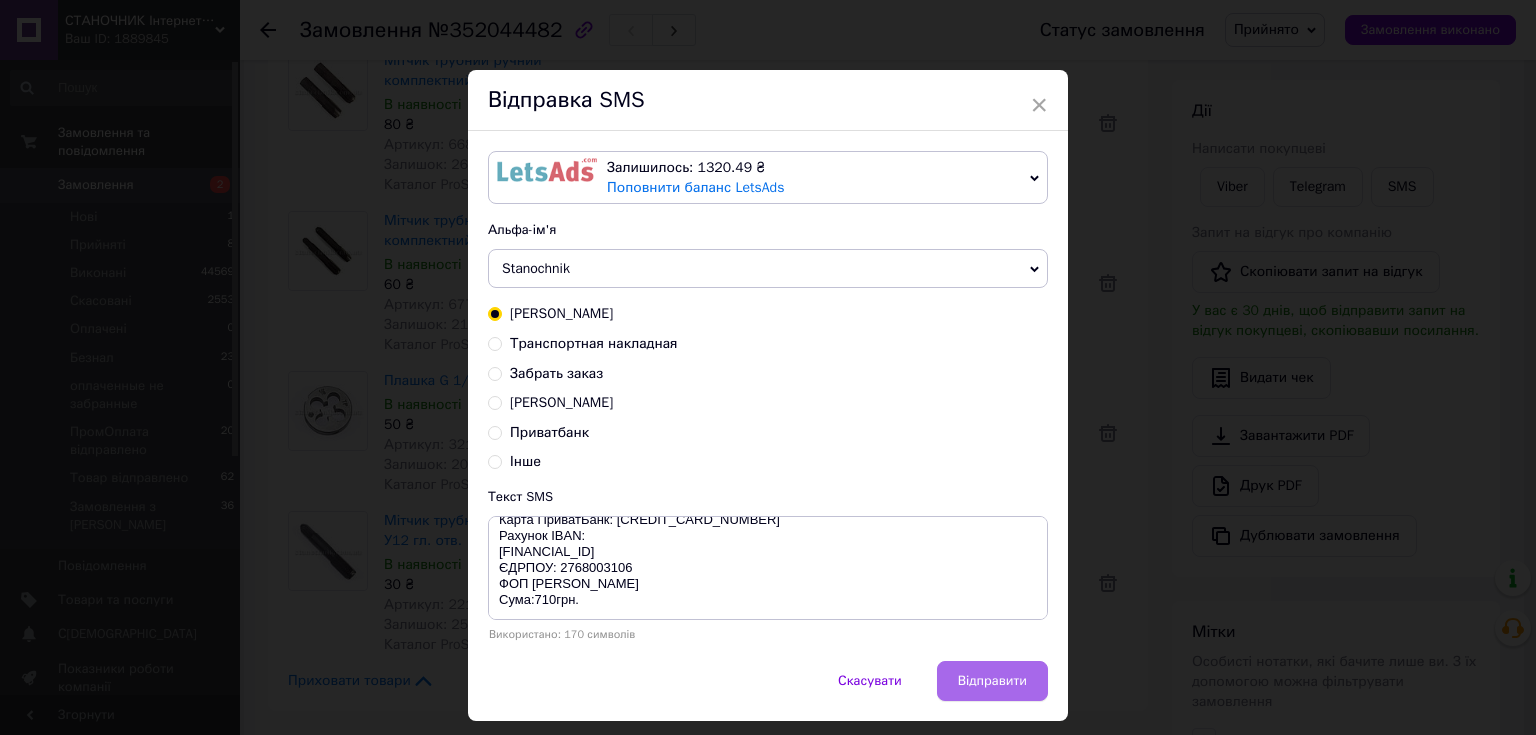 click on "Відправити" at bounding box center [992, 681] 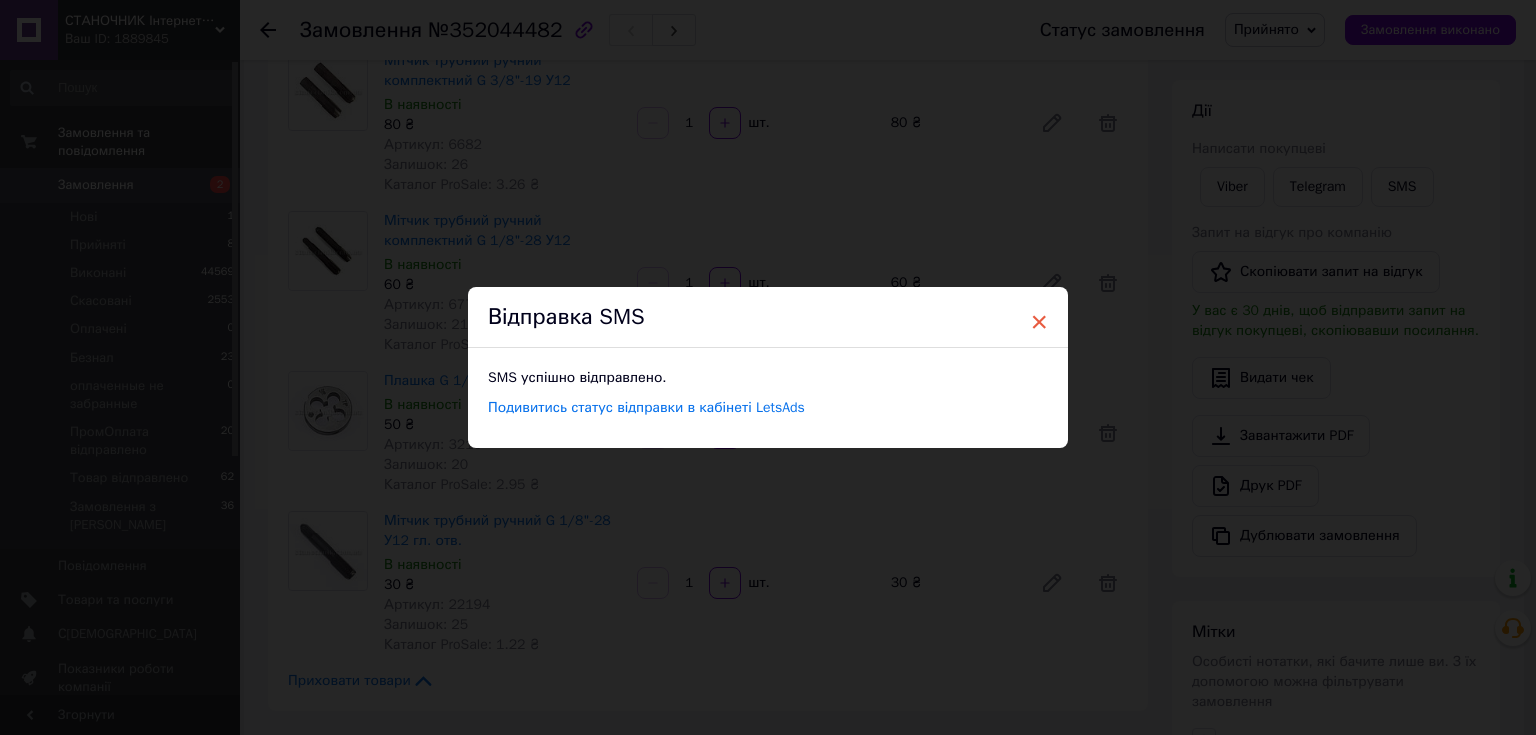 click on "×" at bounding box center [1039, 322] 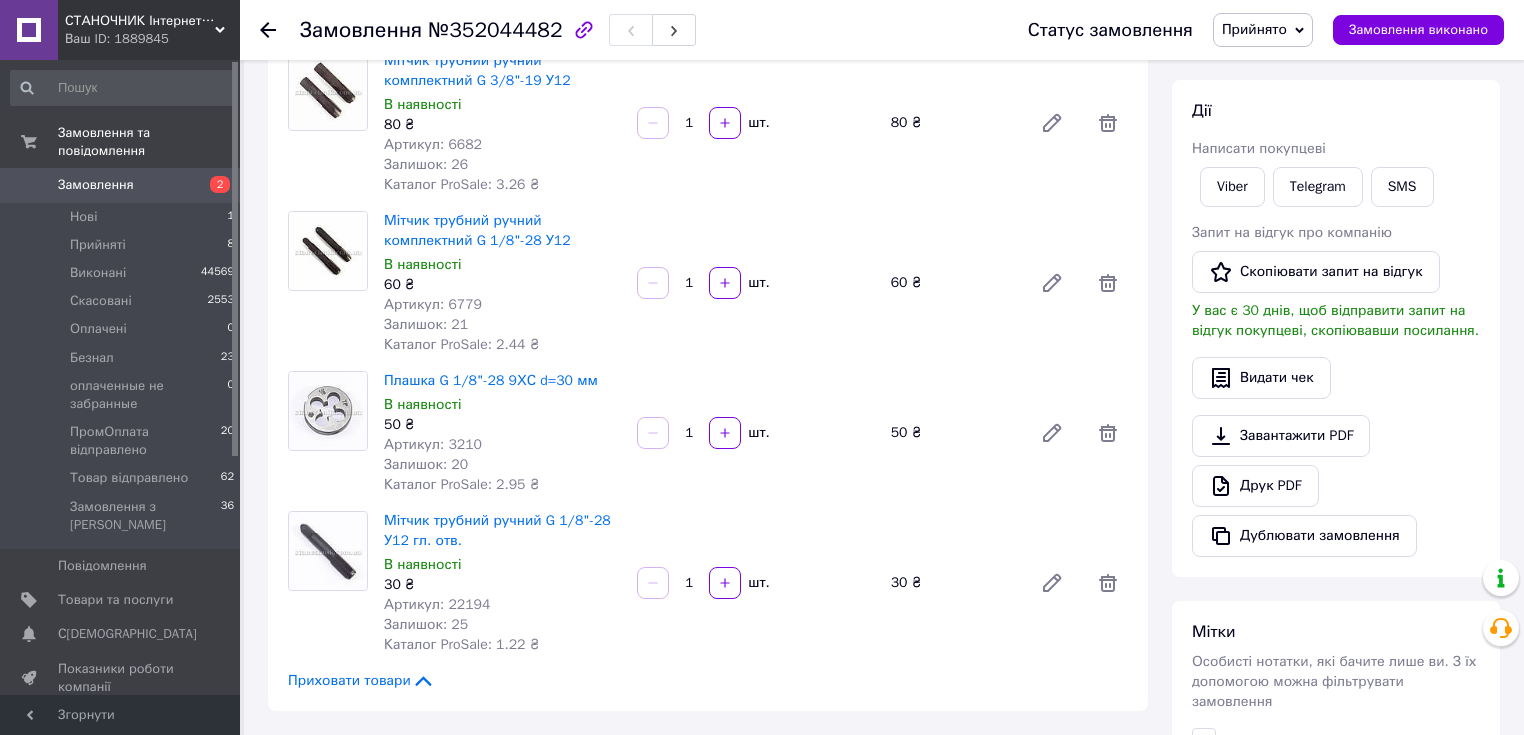 click on "Прийнято" at bounding box center [1254, 29] 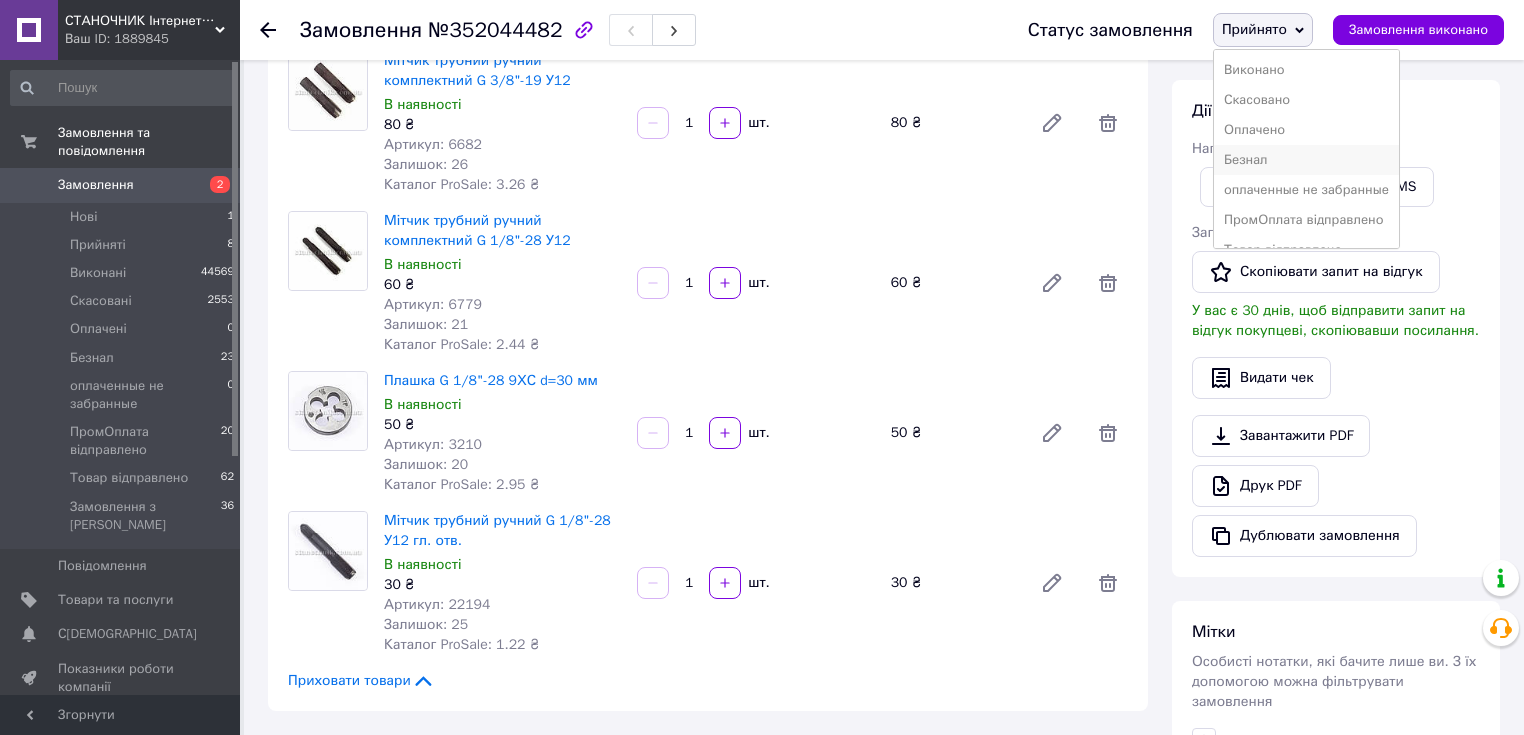 scroll, scrollTop: 21, scrollLeft: 0, axis: vertical 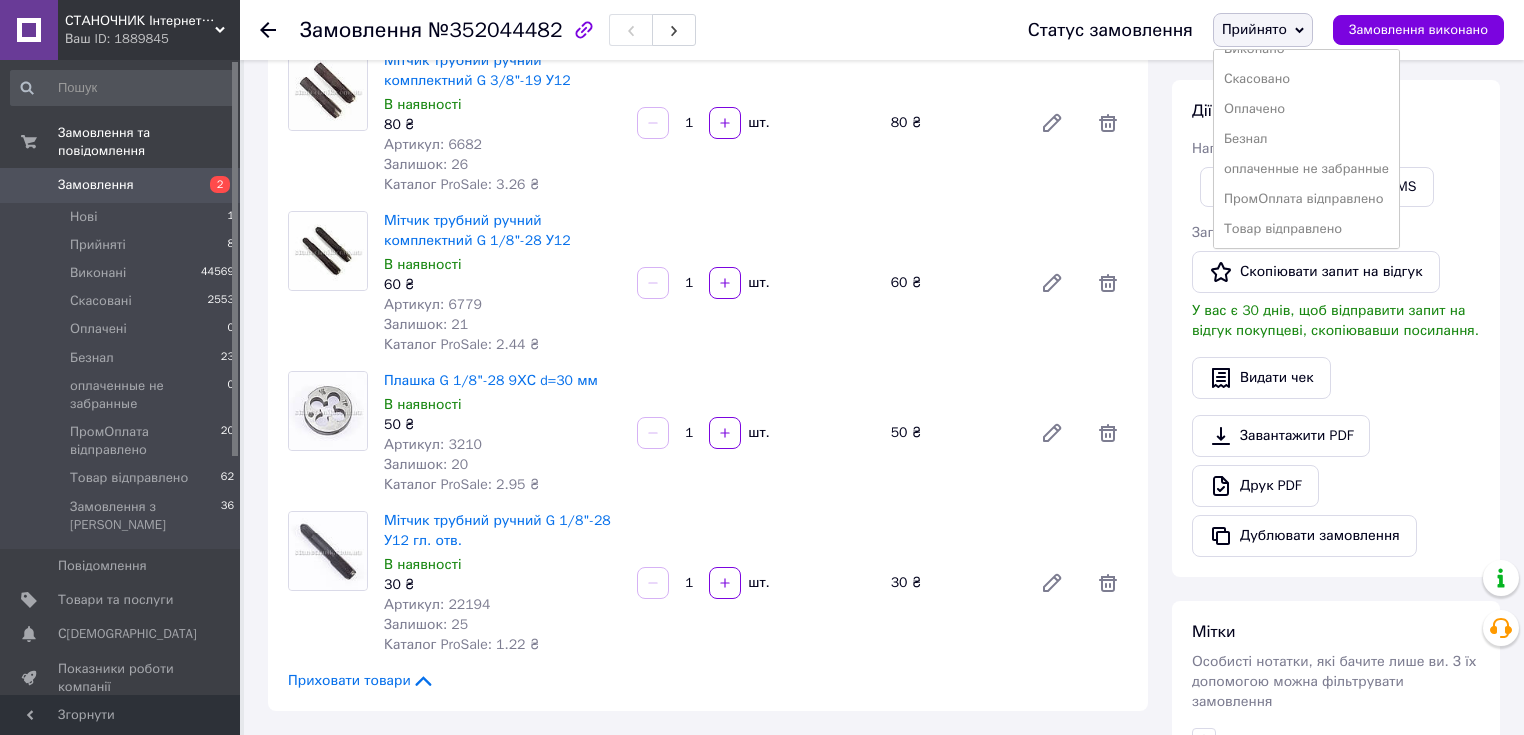 click on "Мітчик трубний ручний комплектний G 3/8"-19 У12 В наявності 80 ₴ Артикул: 6682 Залишок: 26 Каталог ProSale: 3.26 ₴  1   шт. 80 ₴" at bounding box center [756, 123] 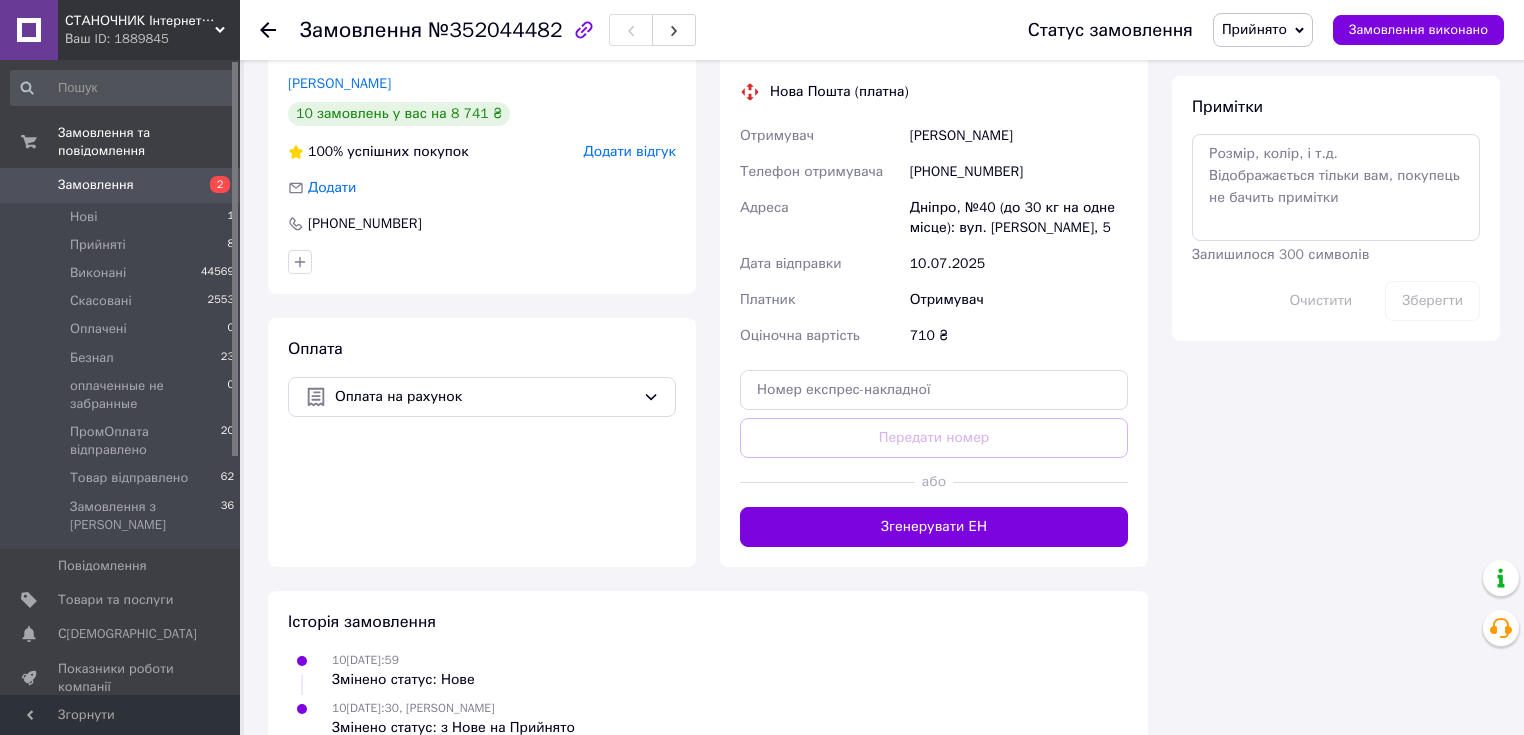 scroll, scrollTop: 1086, scrollLeft: 0, axis: vertical 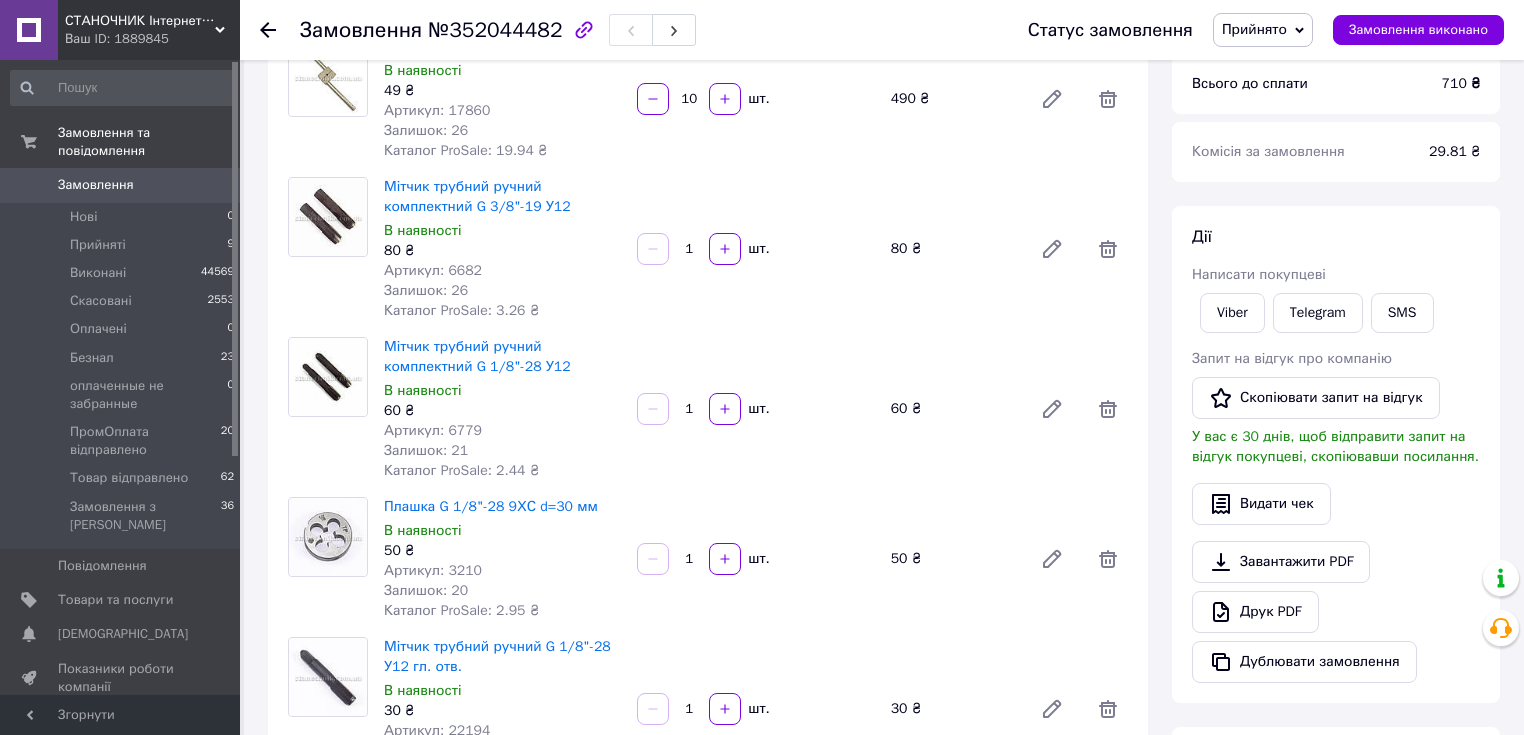 drag, startPoint x: 411, startPoint y: 4, endPoint x: 833, endPoint y: 11, distance: 422.05804 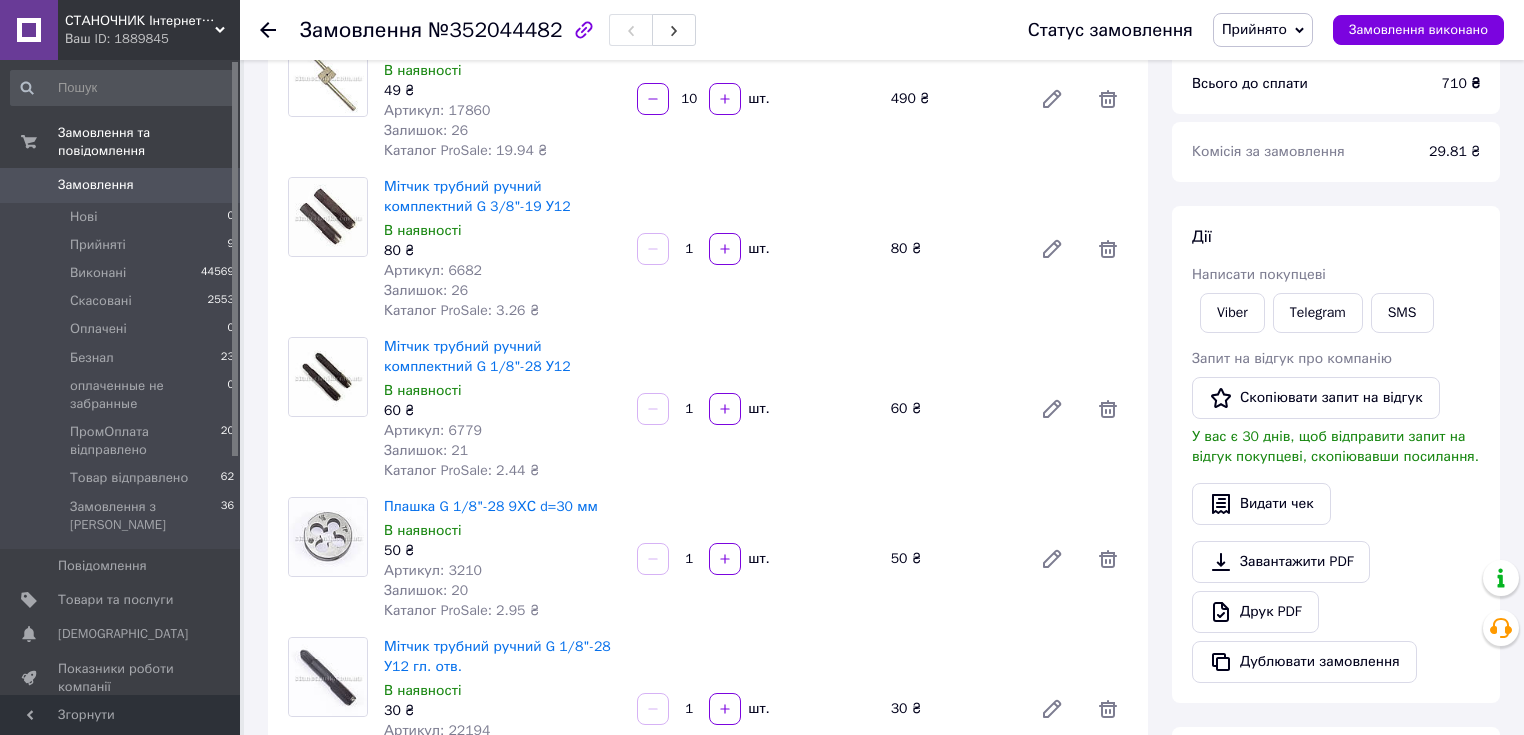 scroll, scrollTop: 0, scrollLeft: 0, axis: both 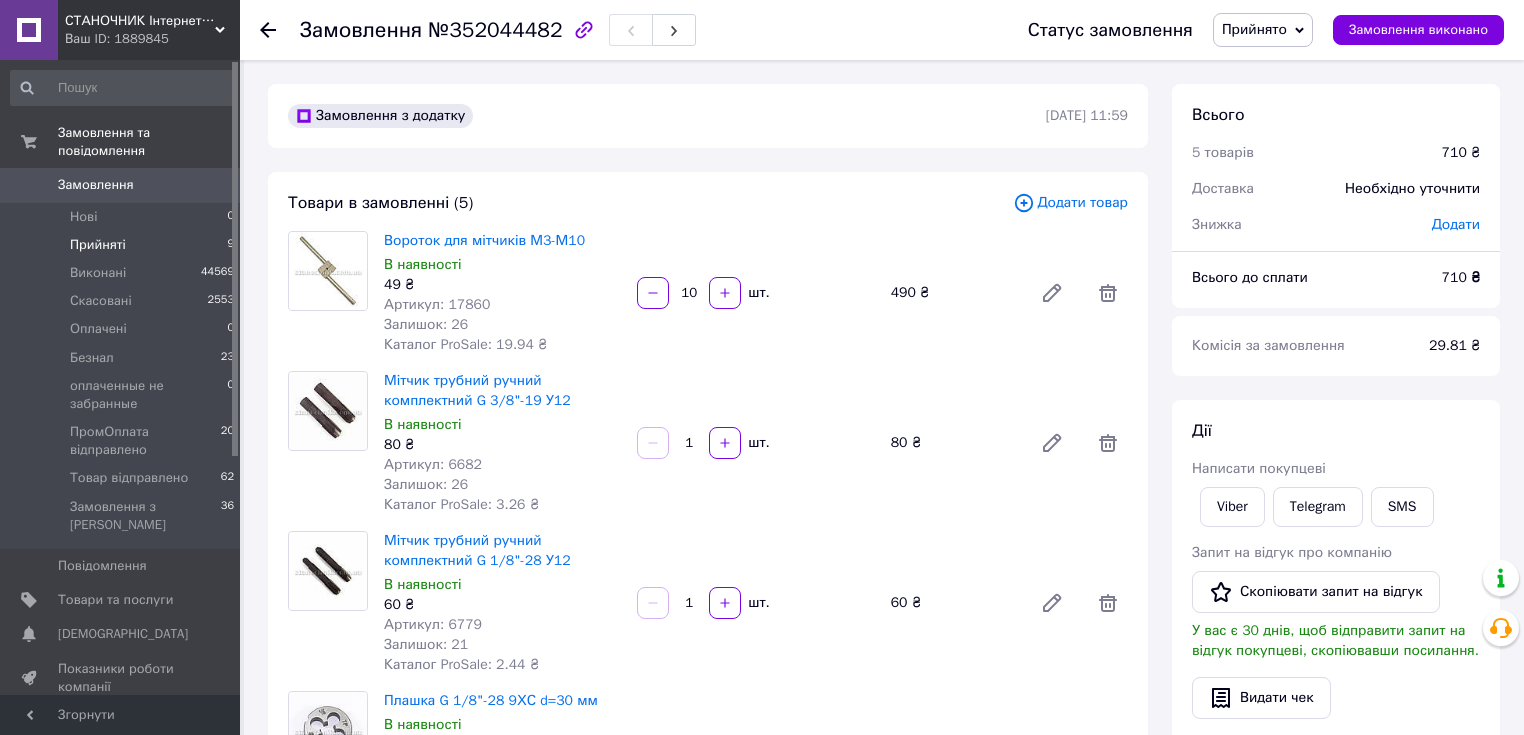 click on "Прийняті" at bounding box center [98, 245] 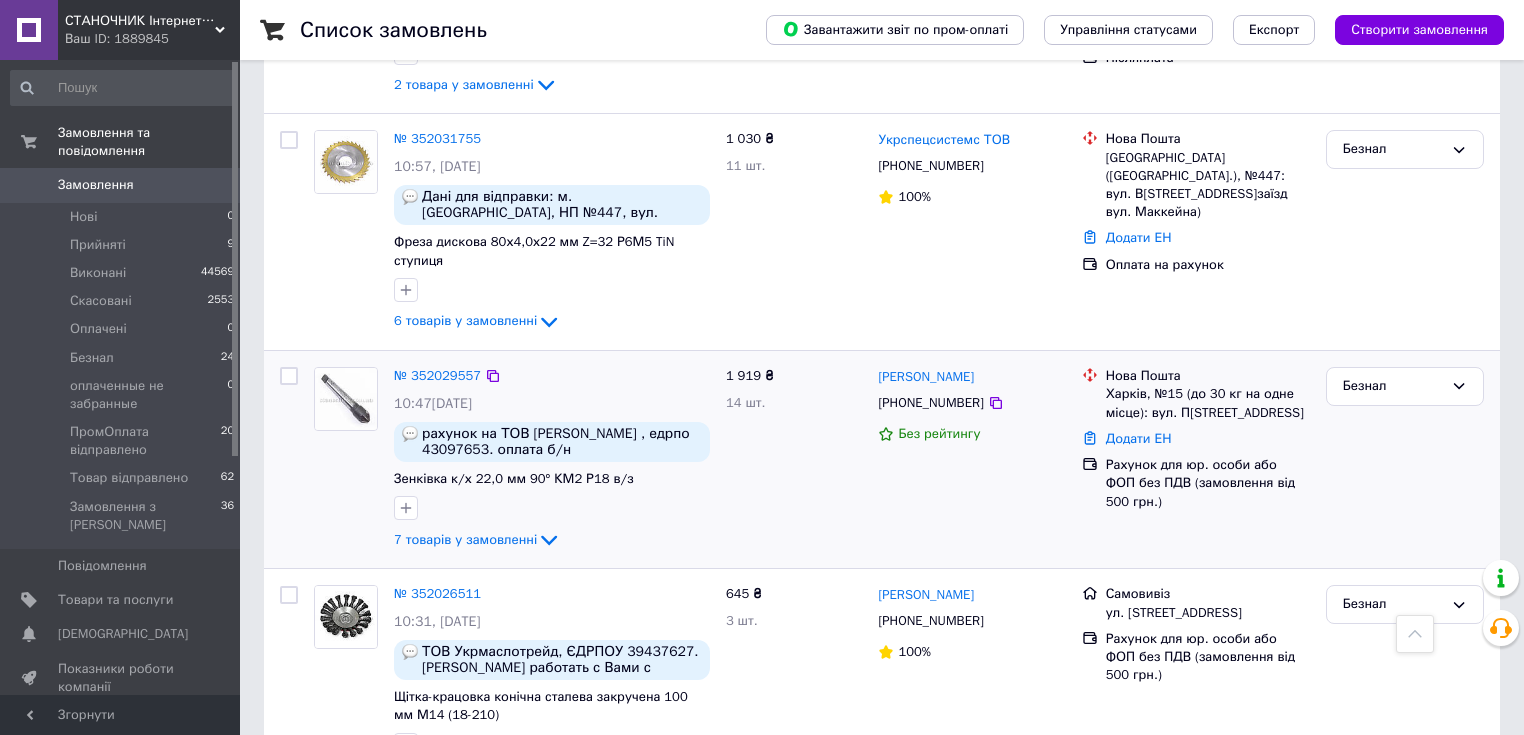 scroll, scrollTop: 1040, scrollLeft: 0, axis: vertical 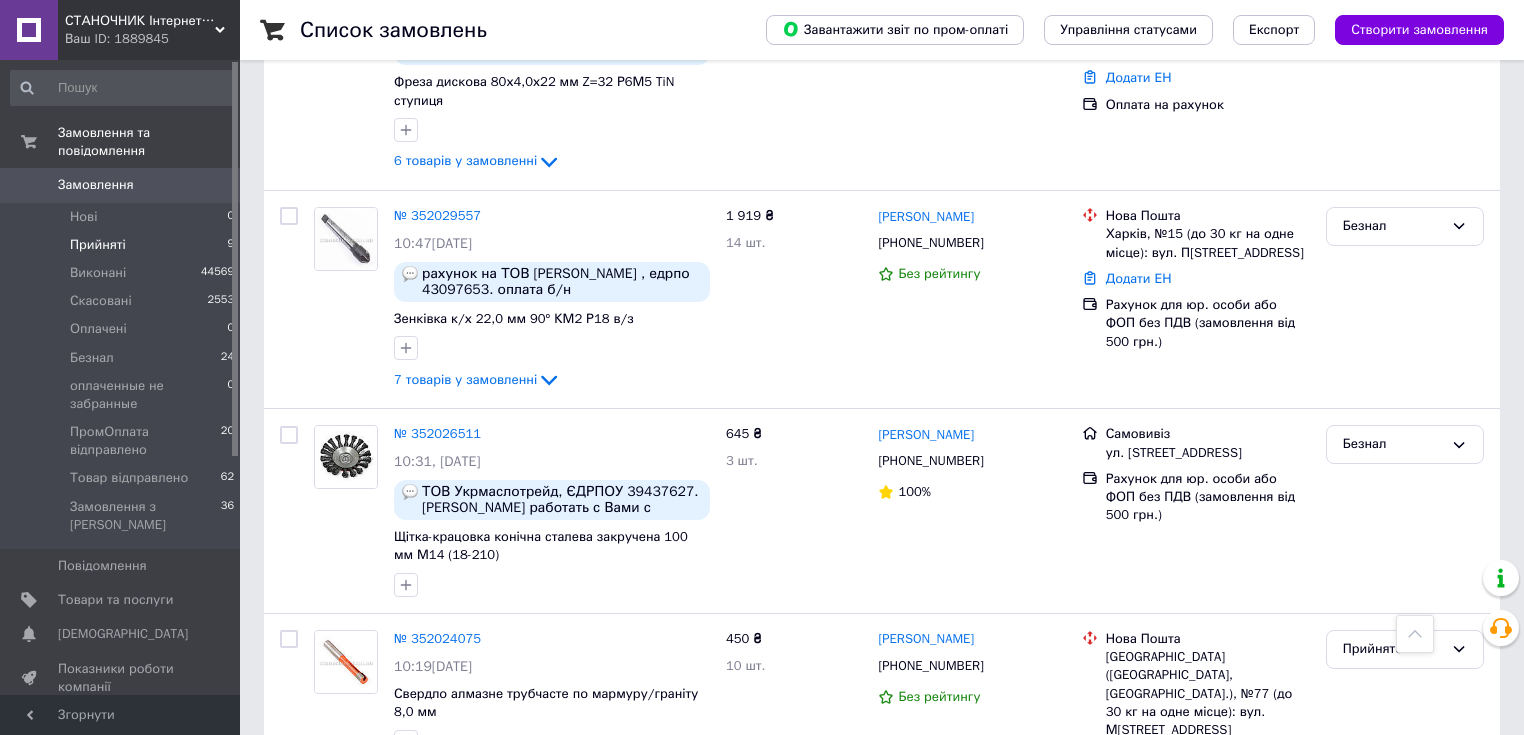 click on "Прийняті" at bounding box center [98, 245] 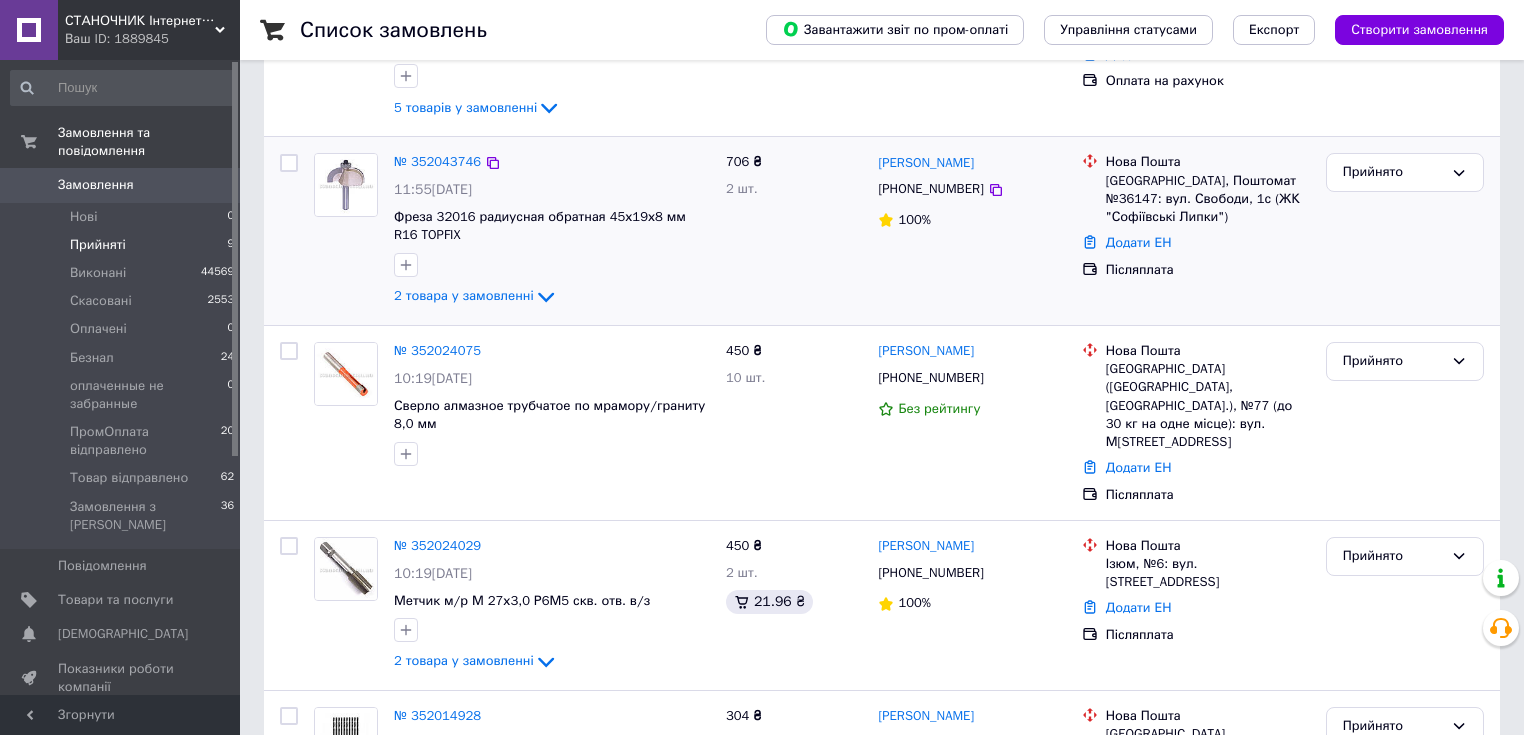 scroll, scrollTop: 480, scrollLeft: 0, axis: vertical 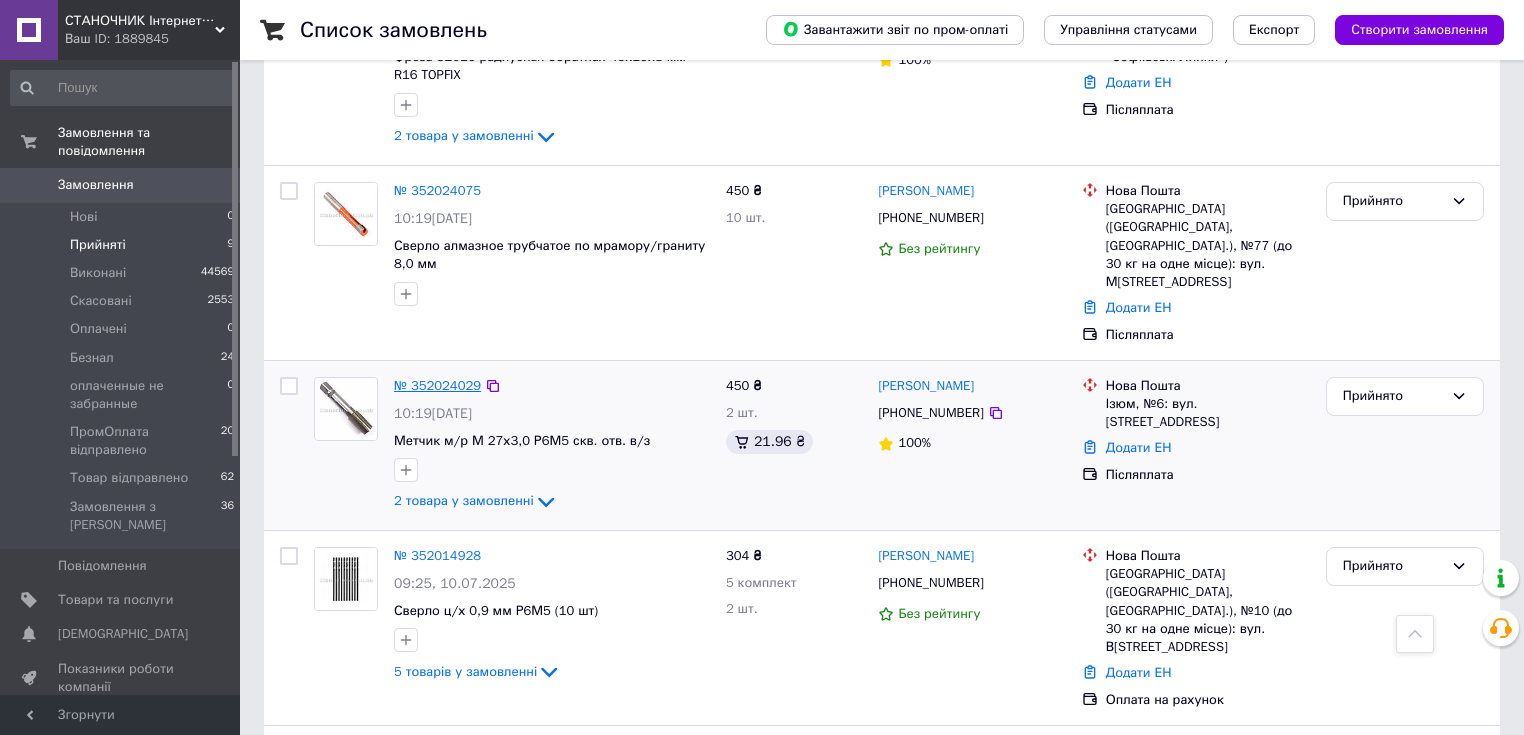 click on "№ 352024029" at bounding box center (437, 385) 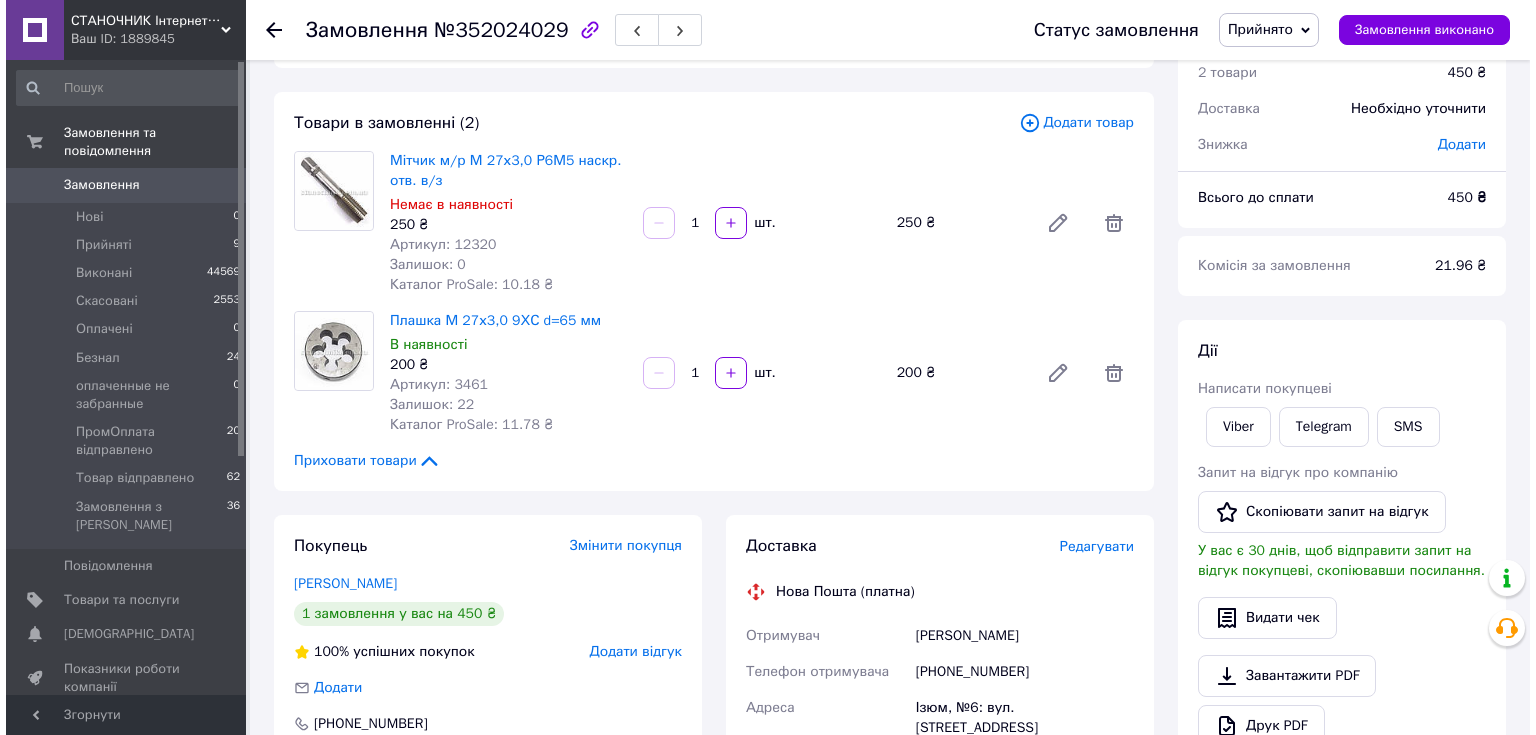 scroll, scrollTop: 160, scrollLeft: 0, axis: vertical 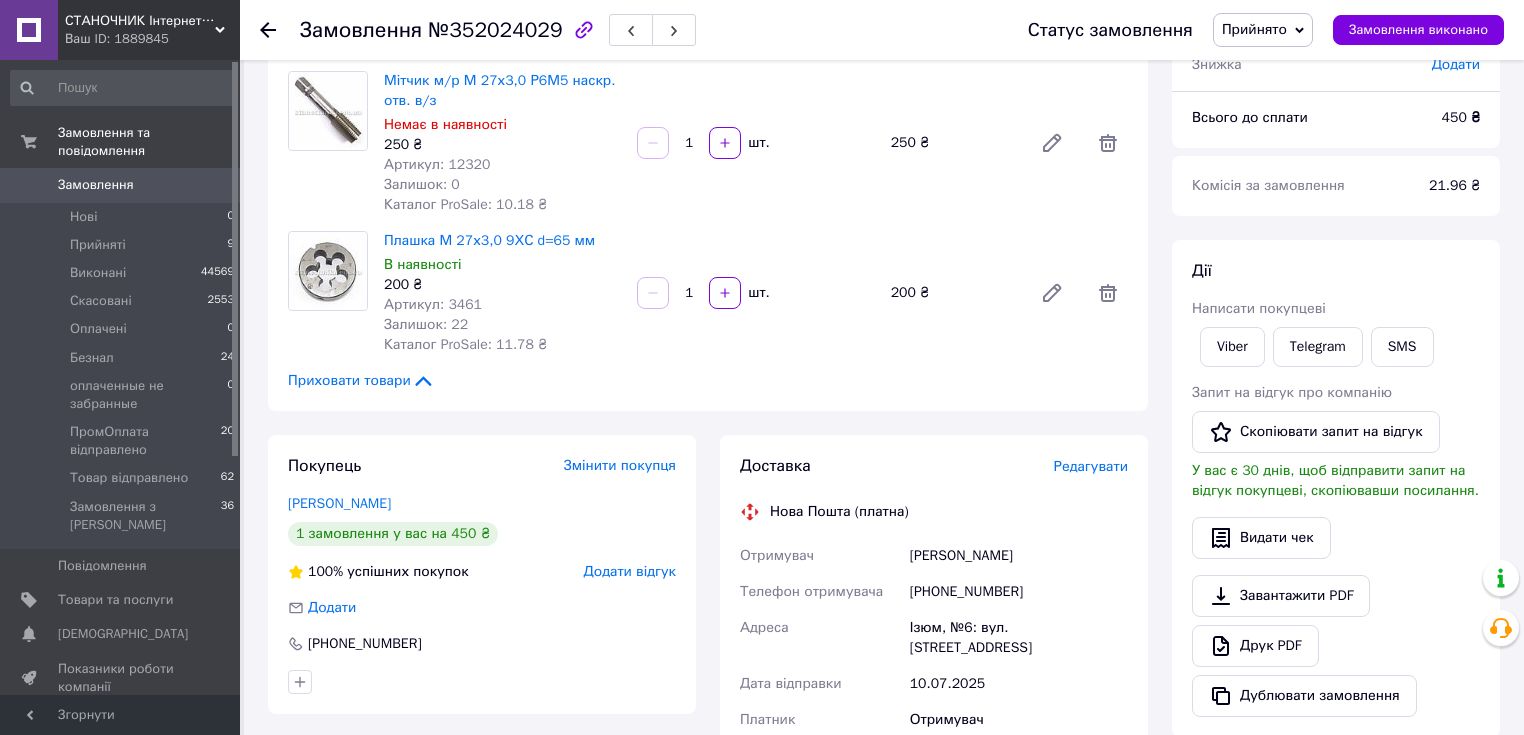 click on "Редагувати" at bounding box center [1091, 466] 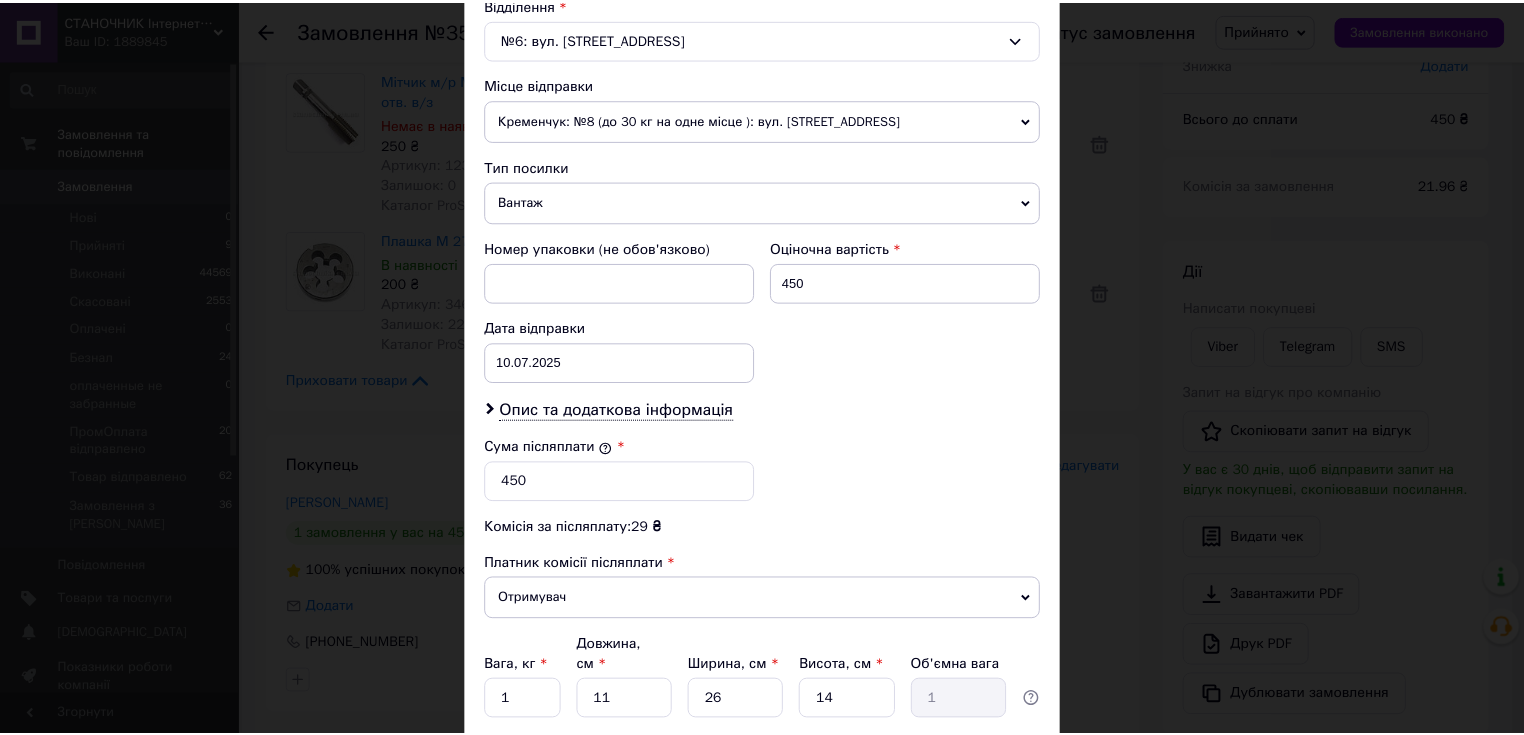 scroll, scrollTop: 784, scrollLeft: 0, axis: vertical 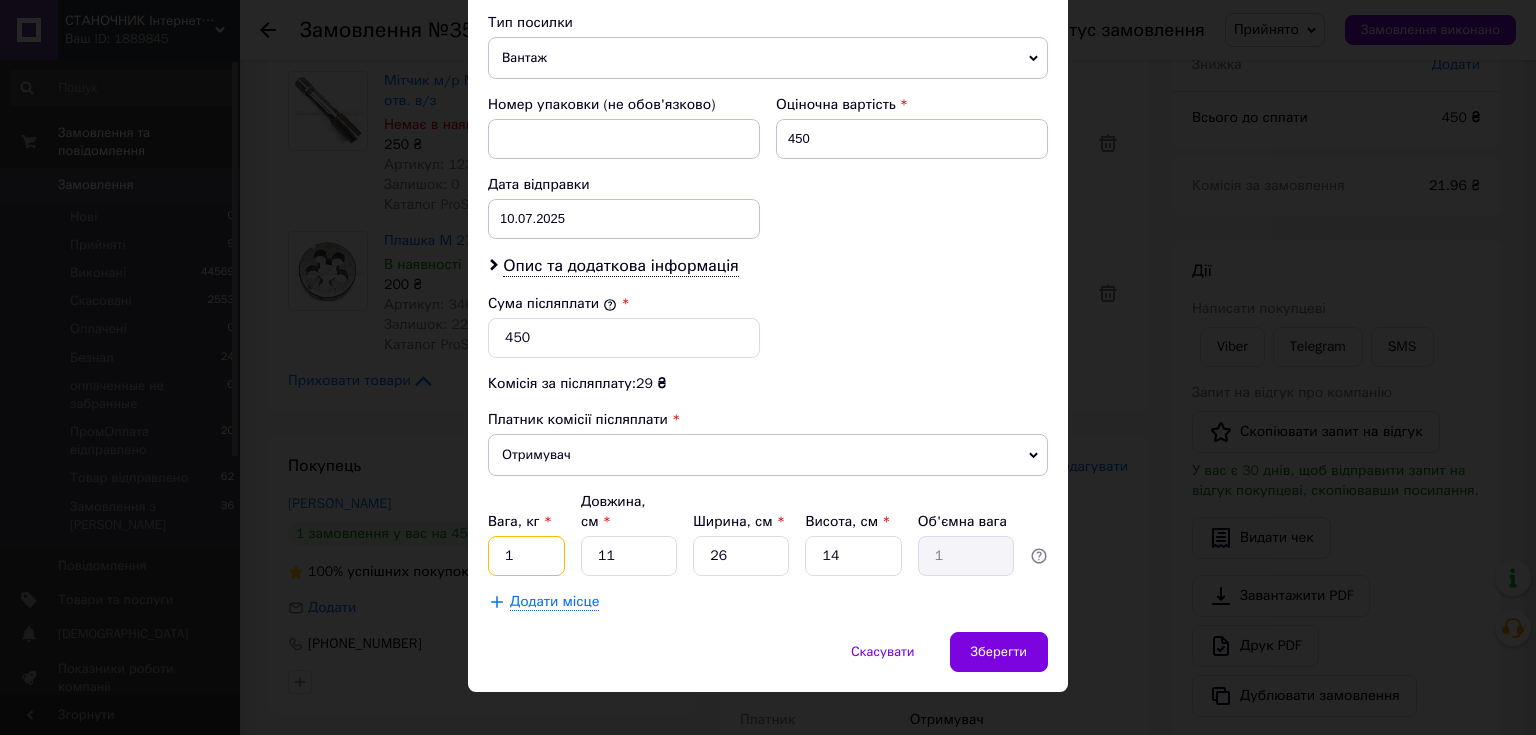 click on "1" at bounding box center [526, 556] 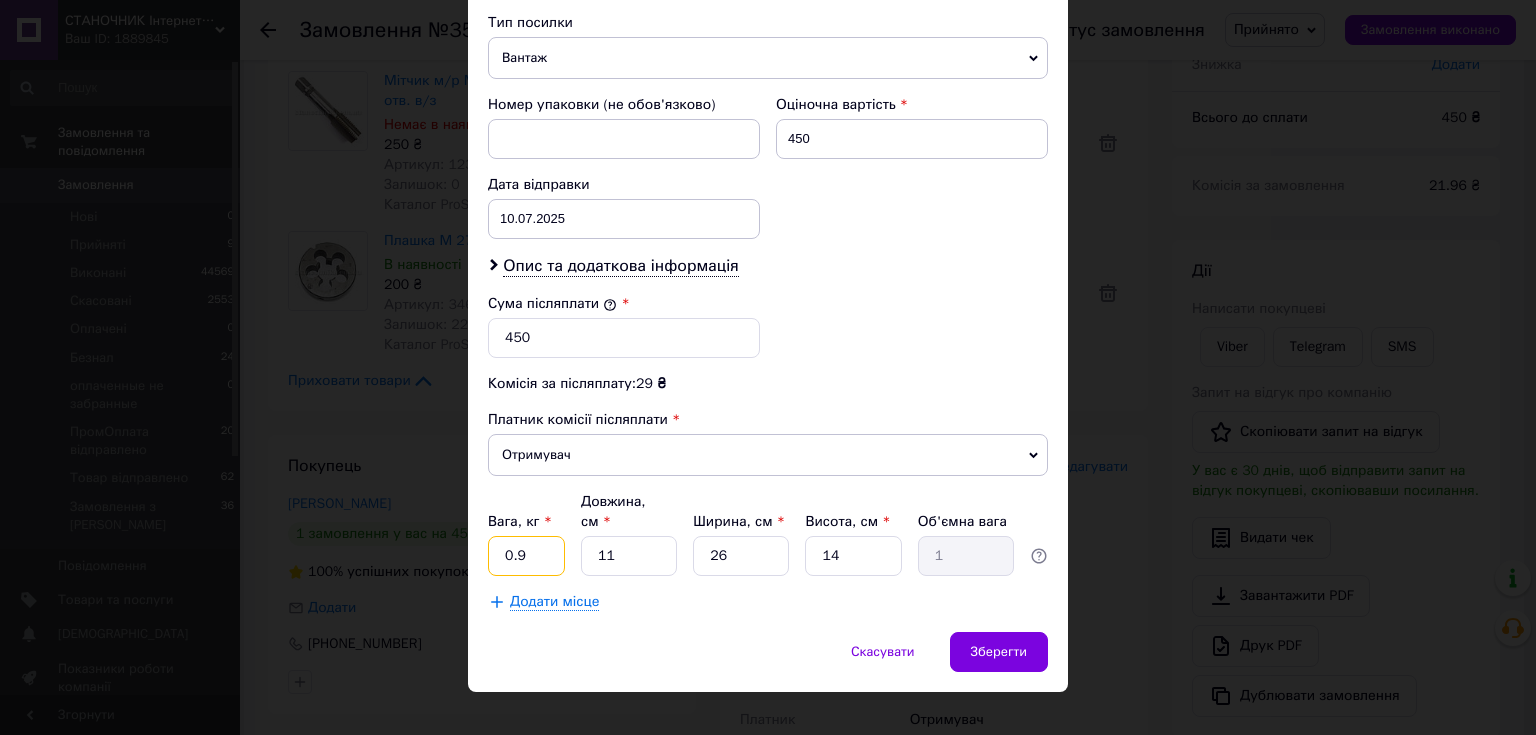 type on "0.9" 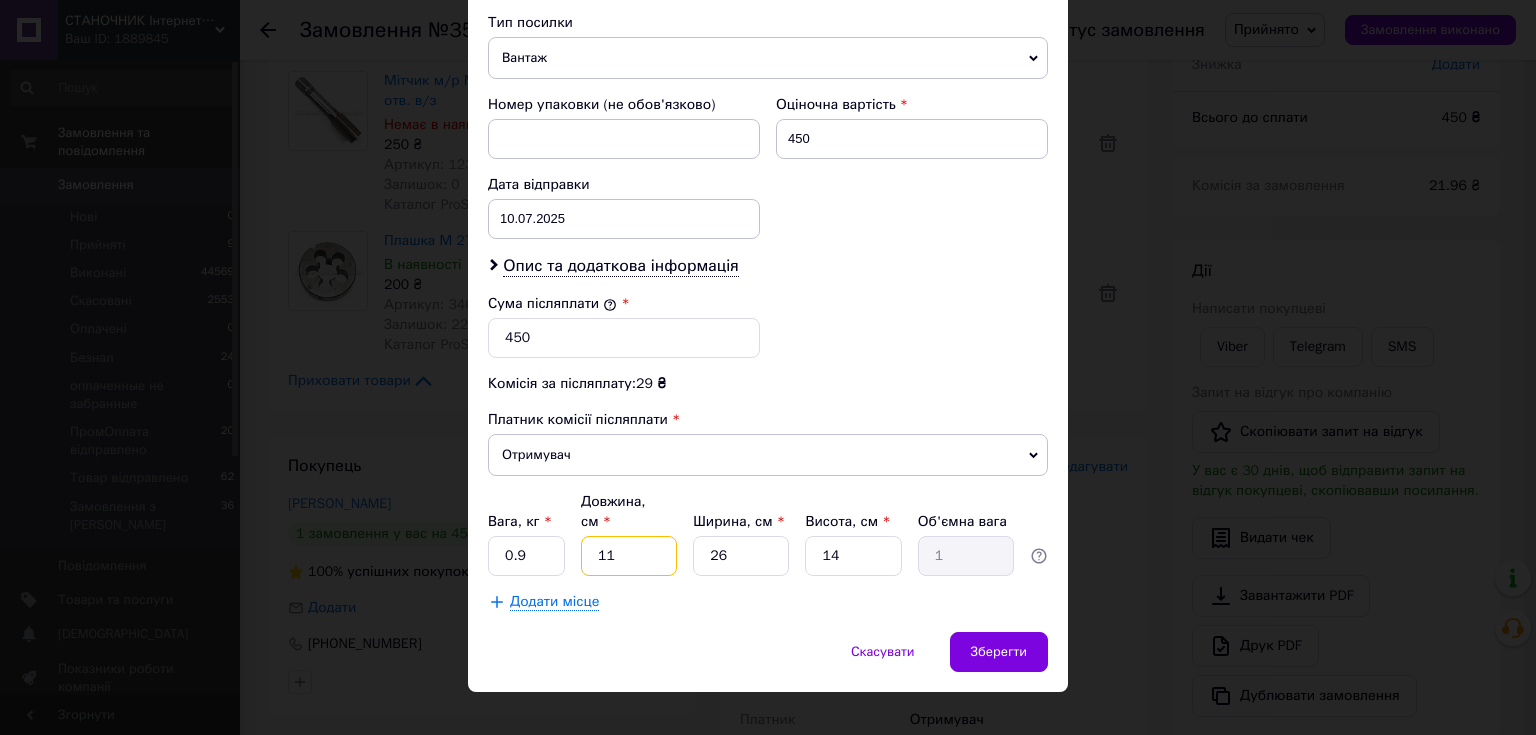 click on "11" at bounding box center (629, 556) 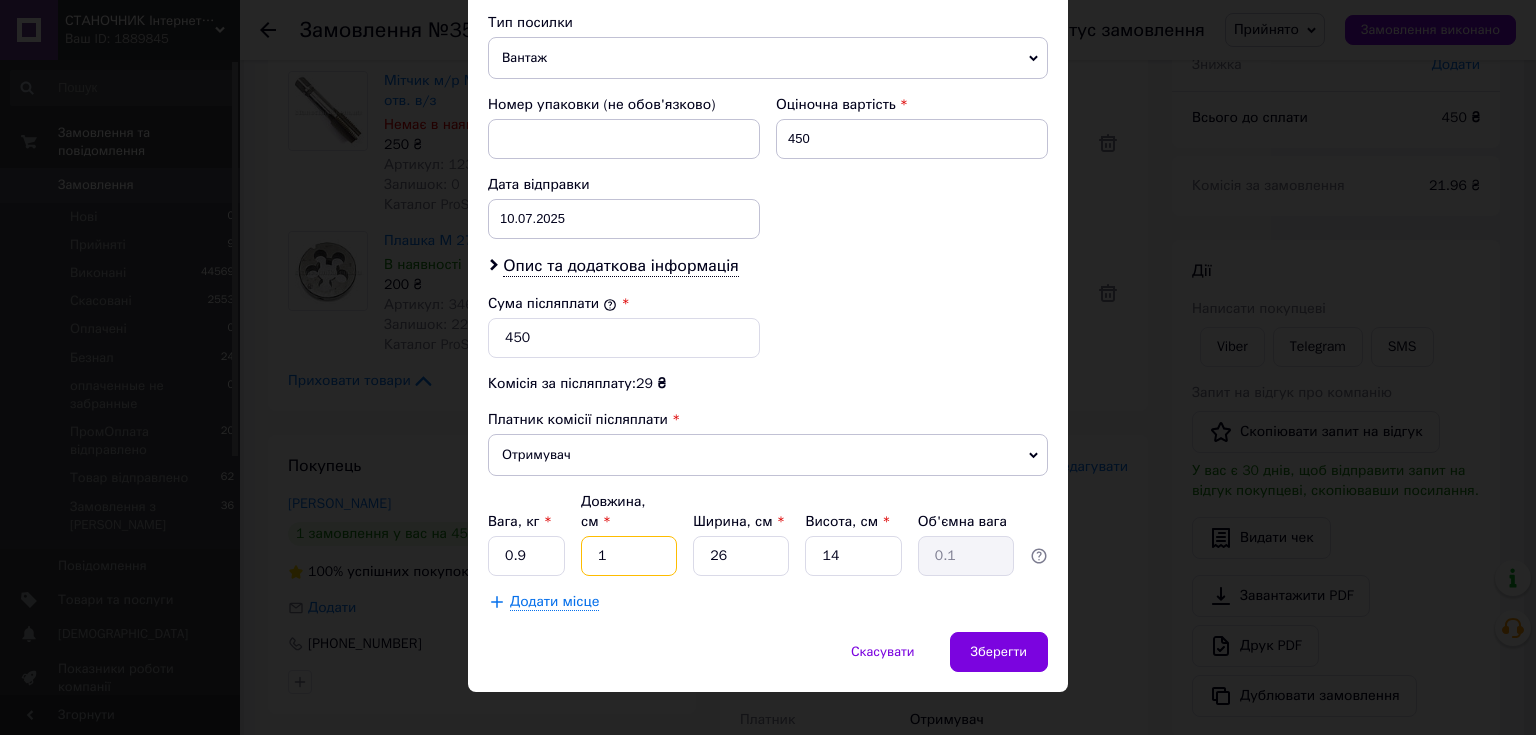 type 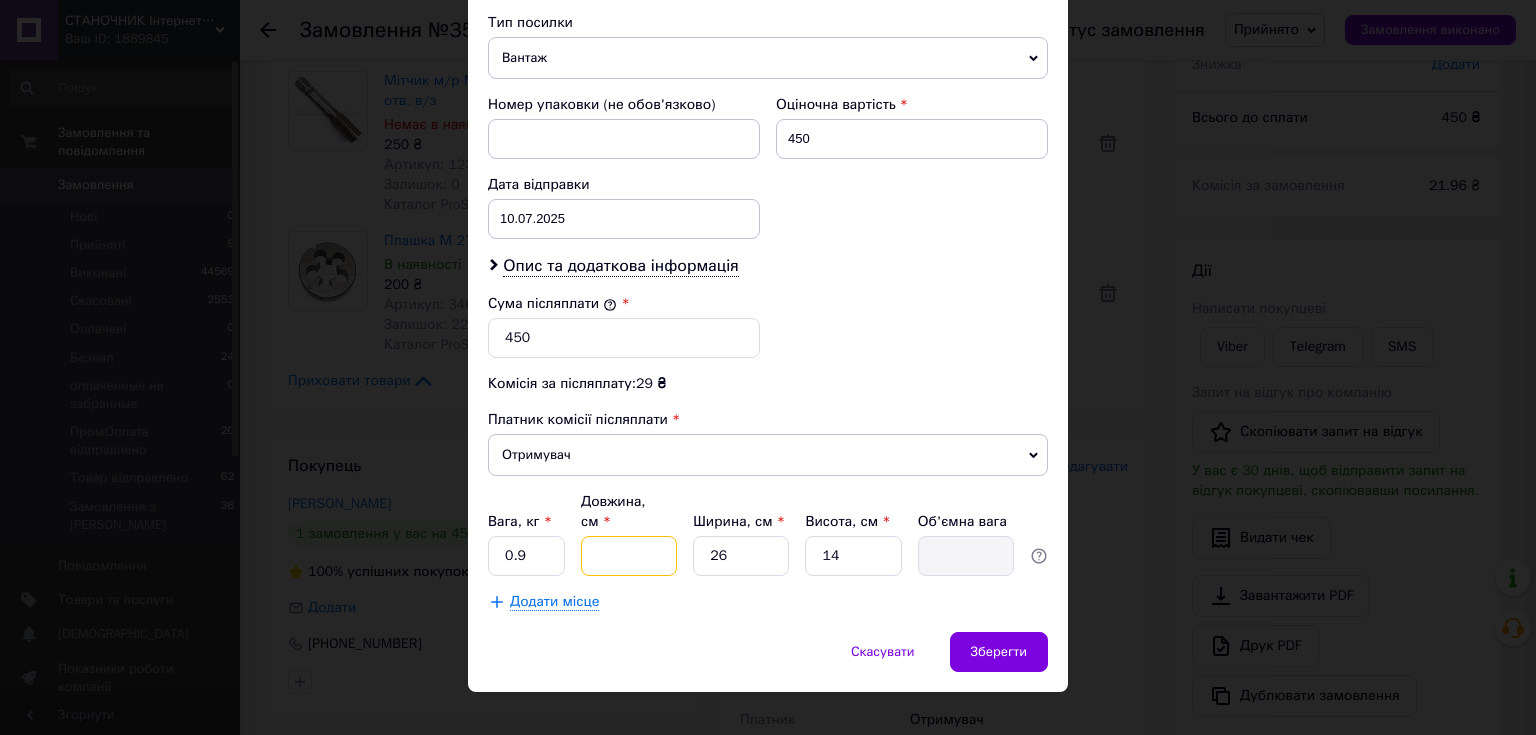 type on "2" 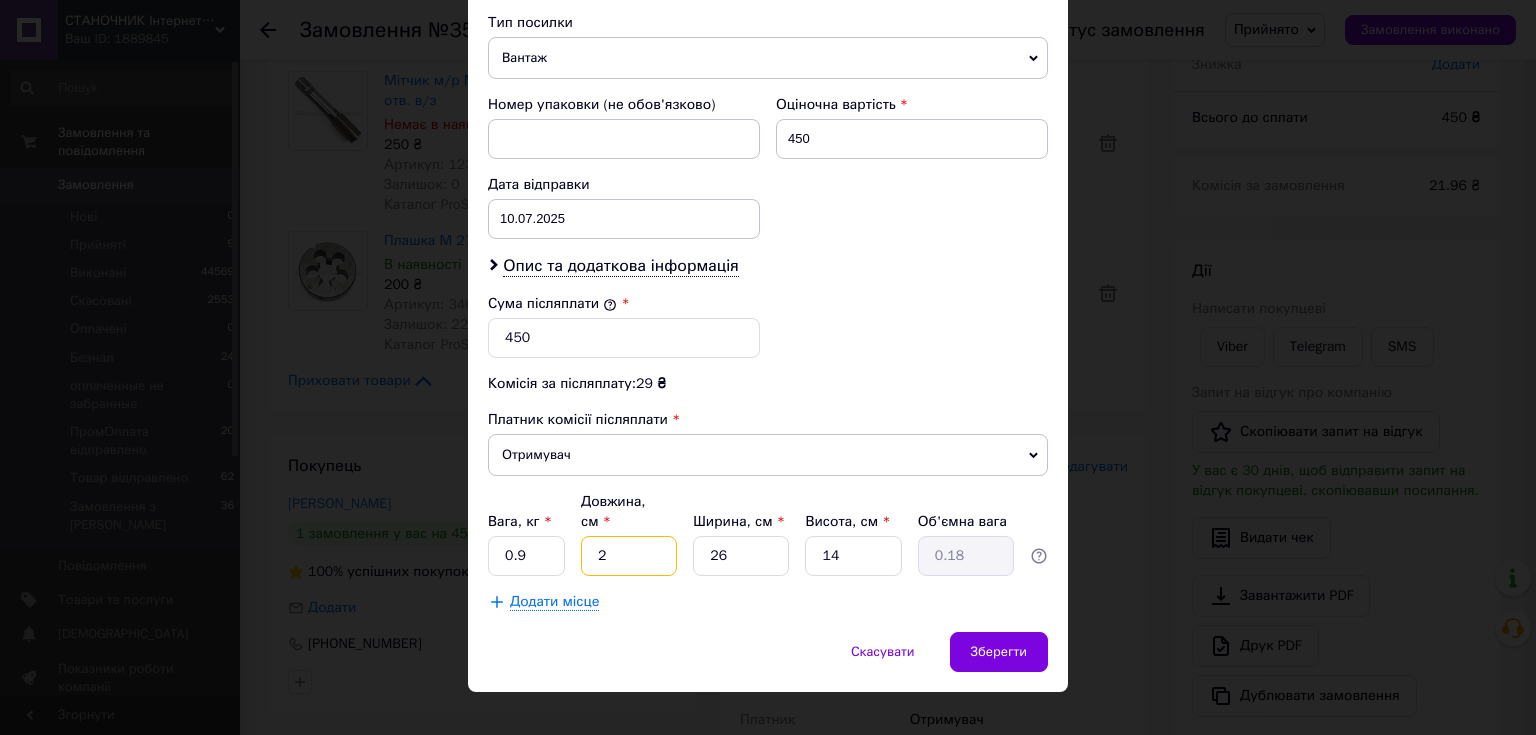 type on "20" 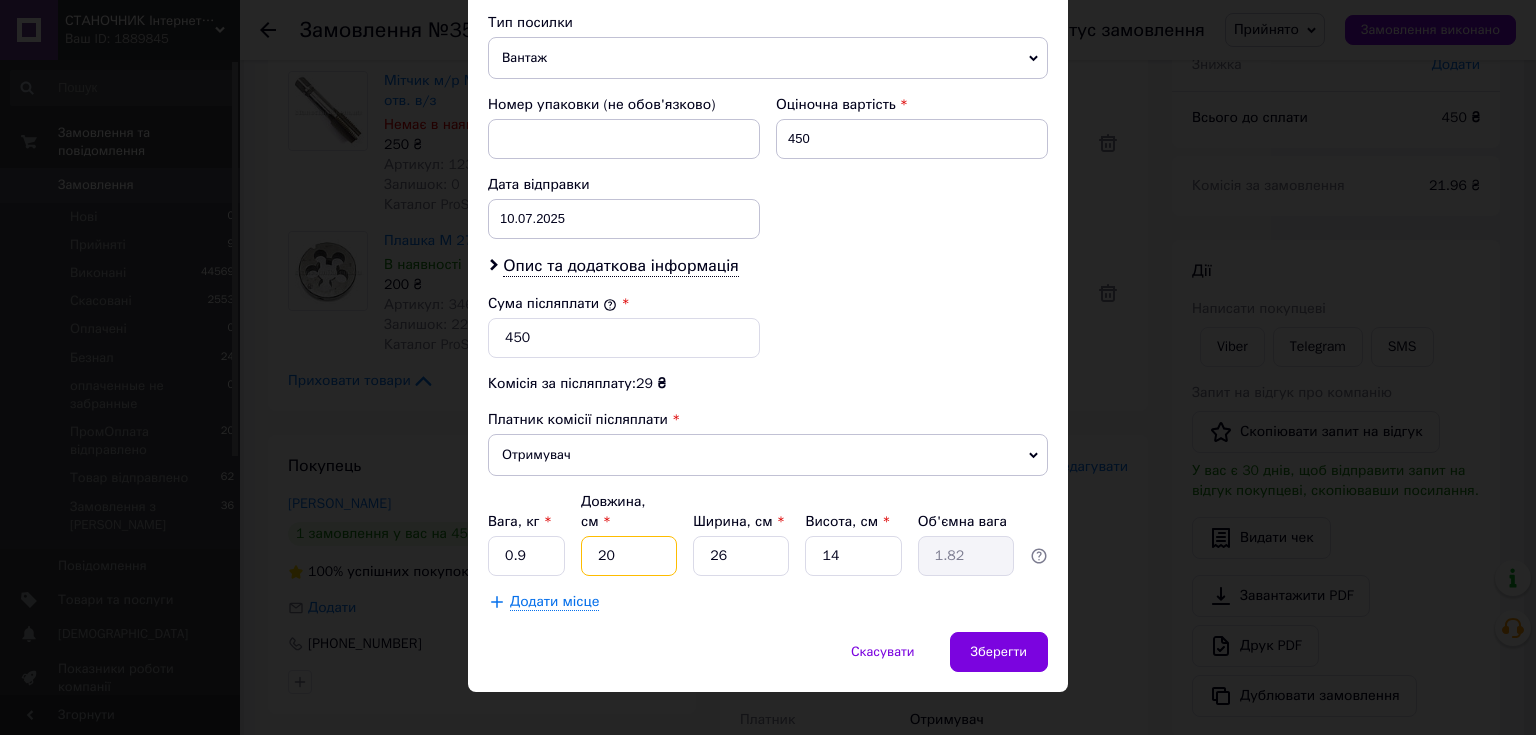 type on "20" 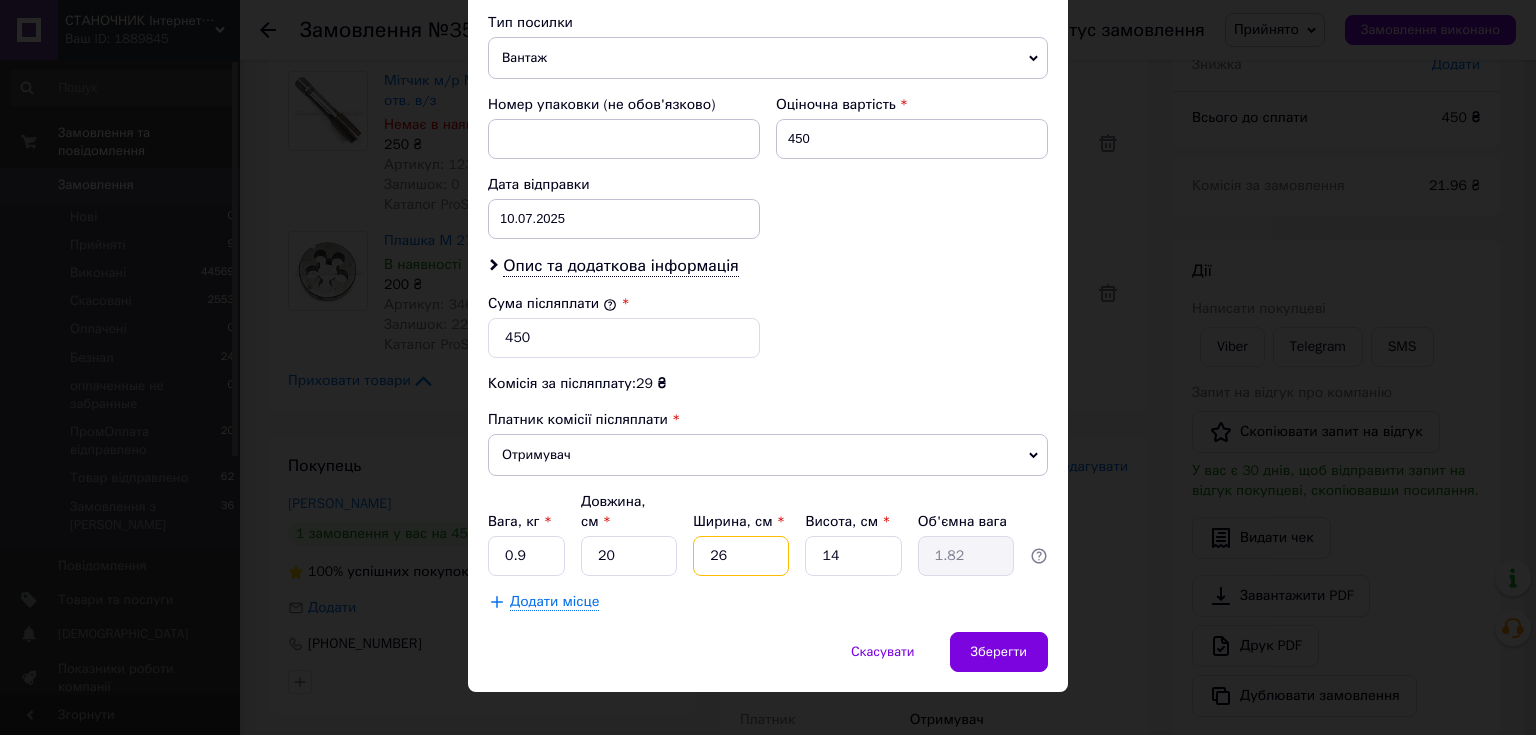 click on "26" at bounding box center (741, 556) 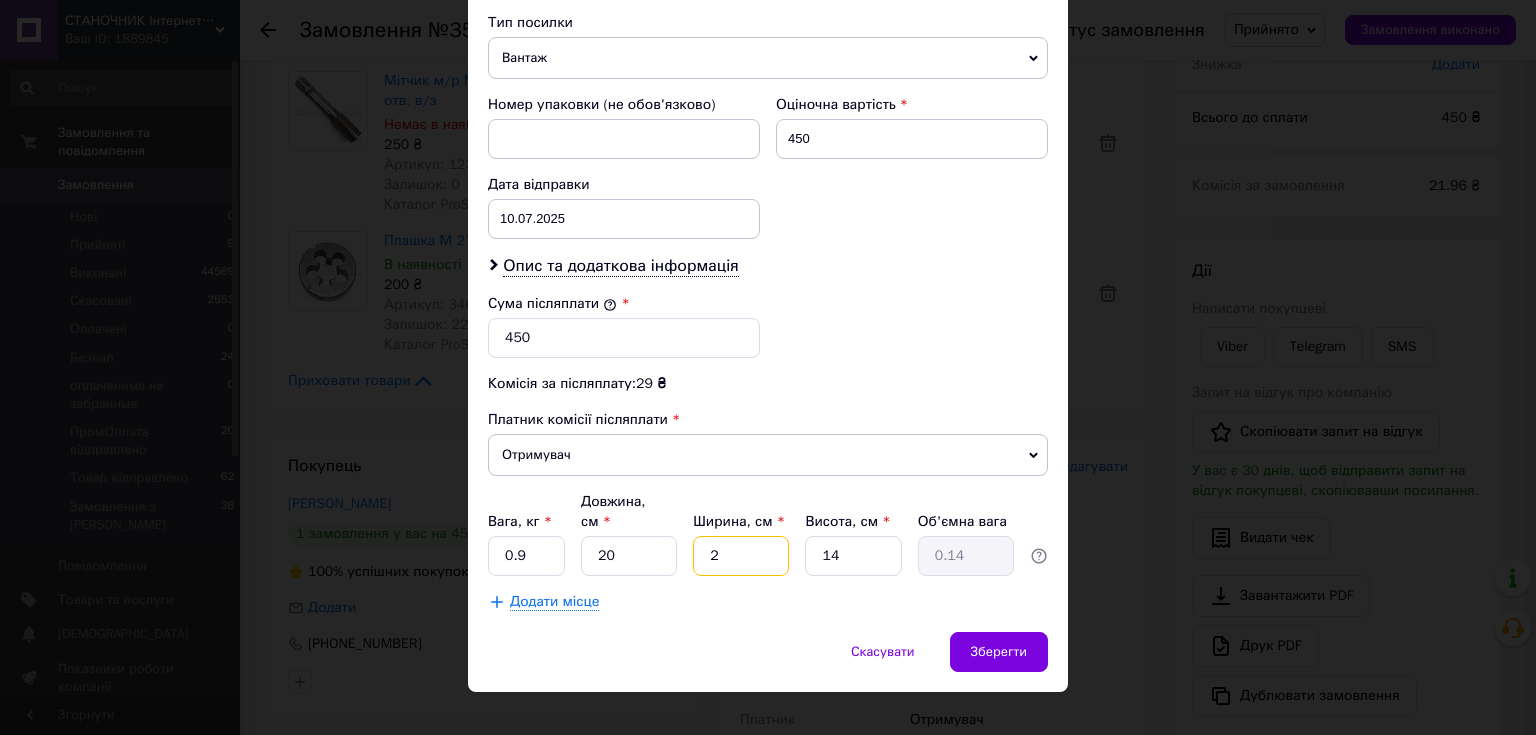 type 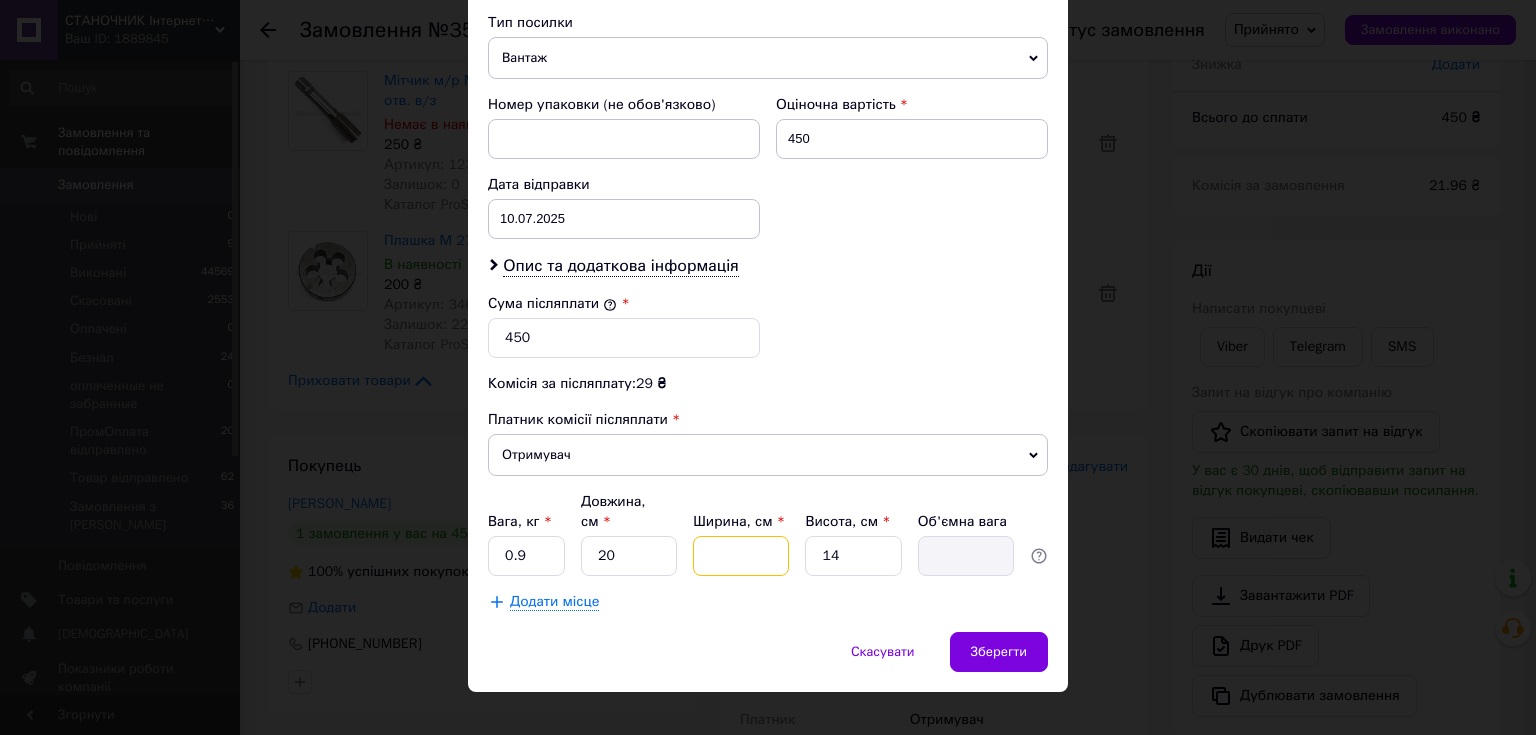 type on "1" 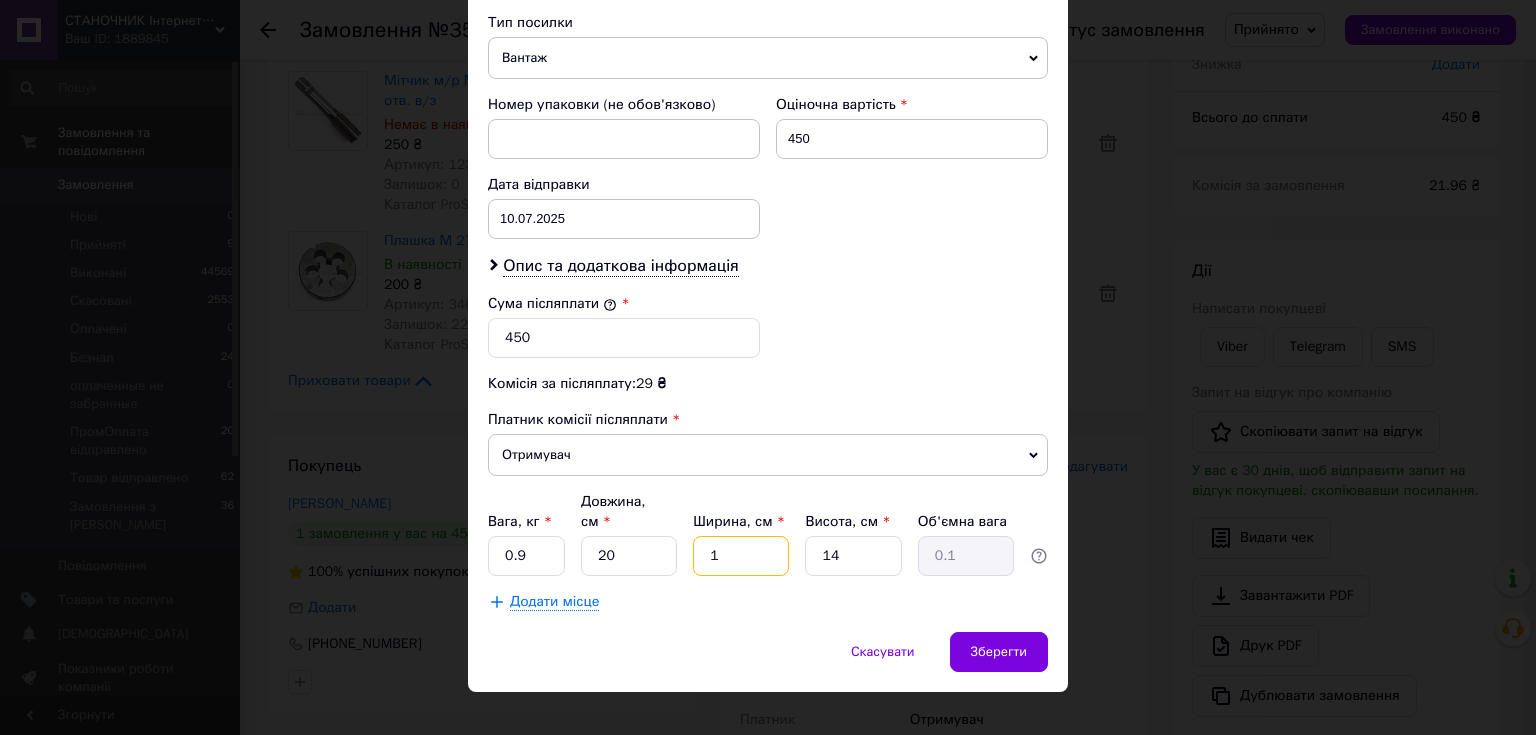 type on "11" 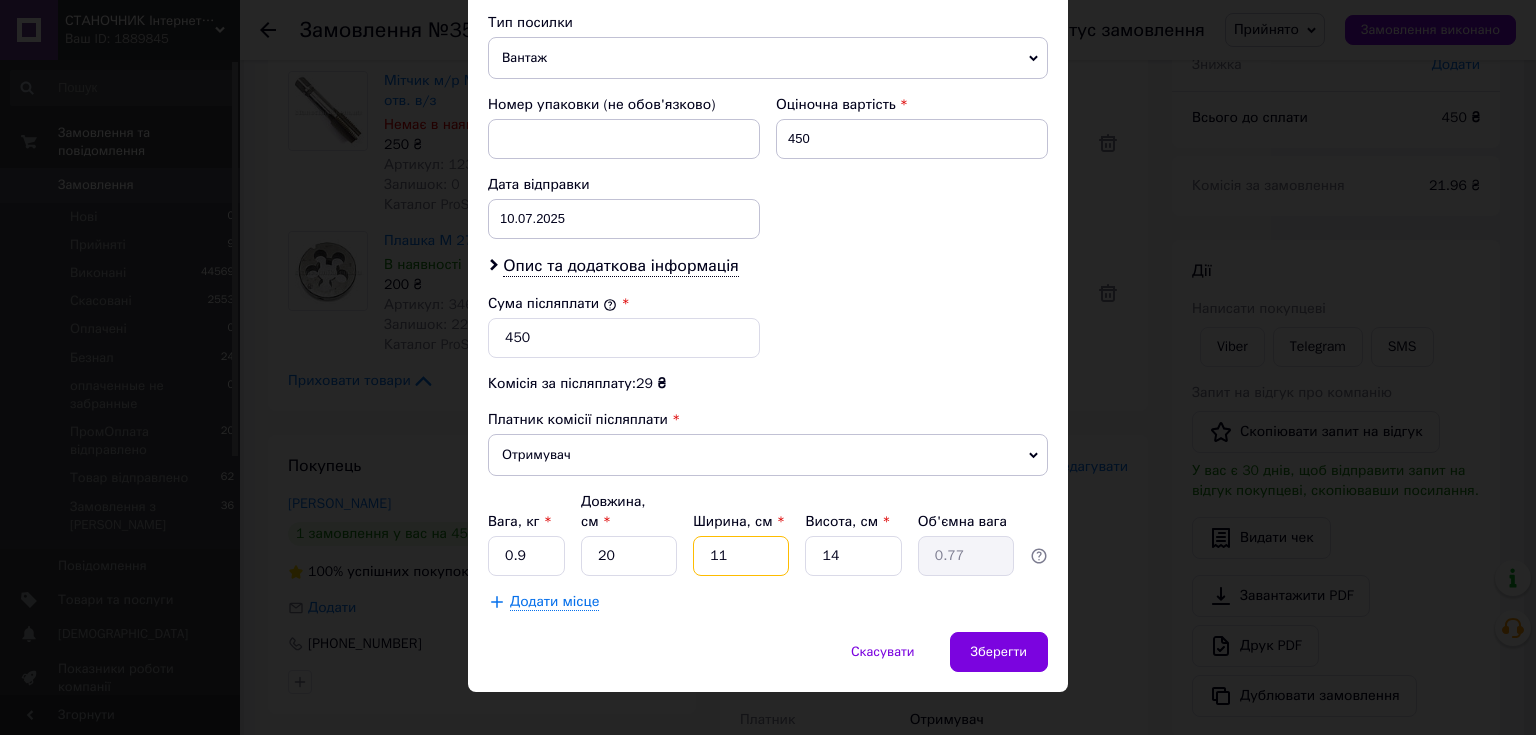 type on "11" 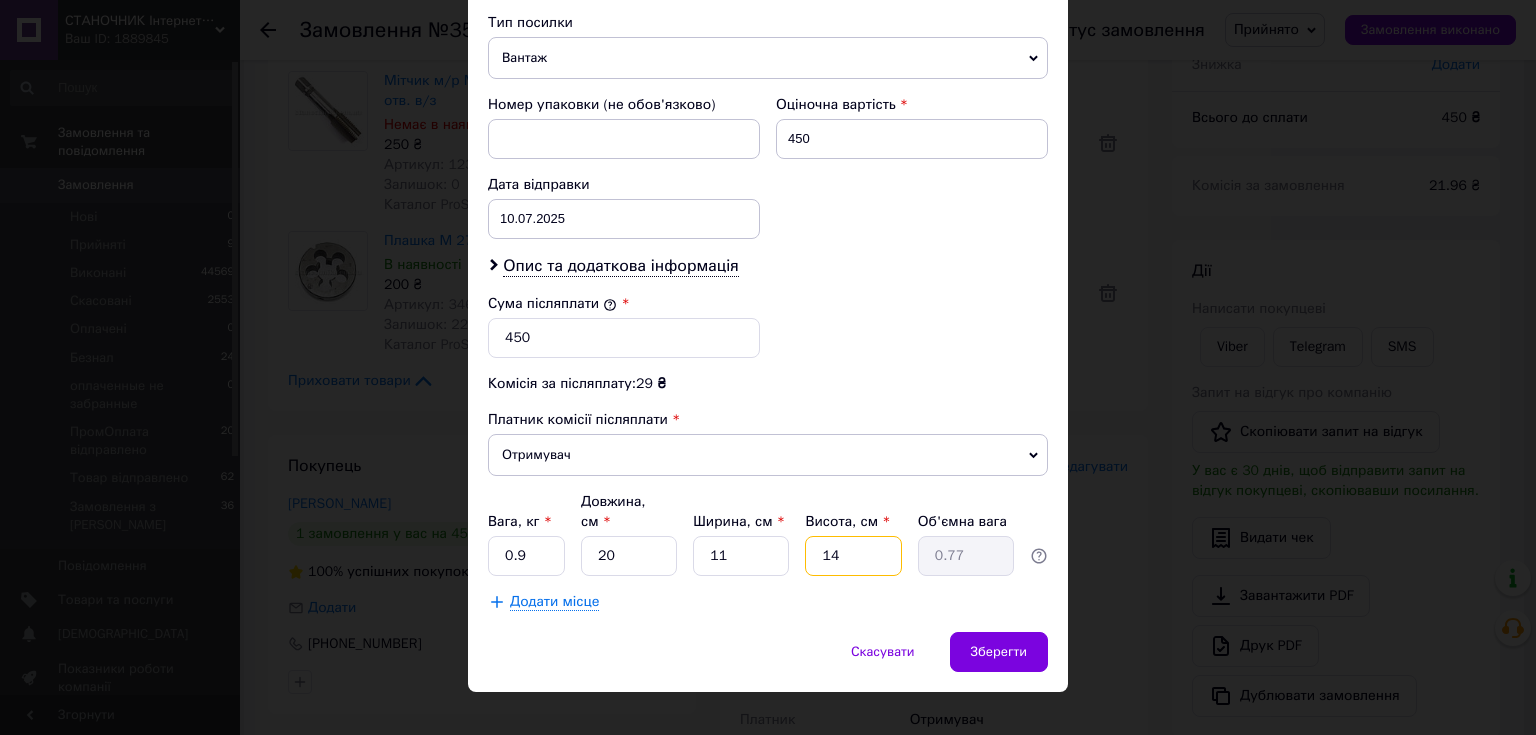 click on "14" at bounding box center [853, 556] 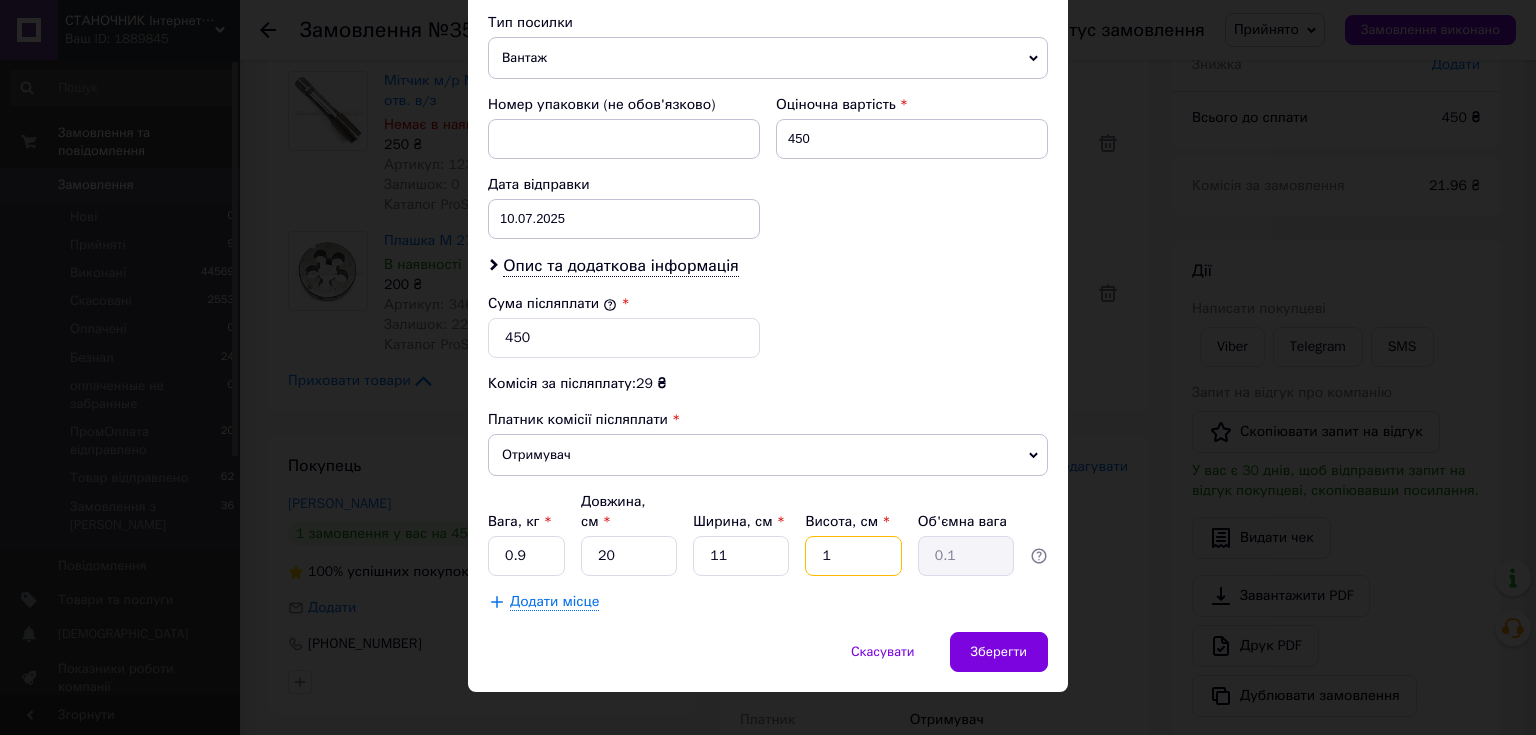 type on "11" 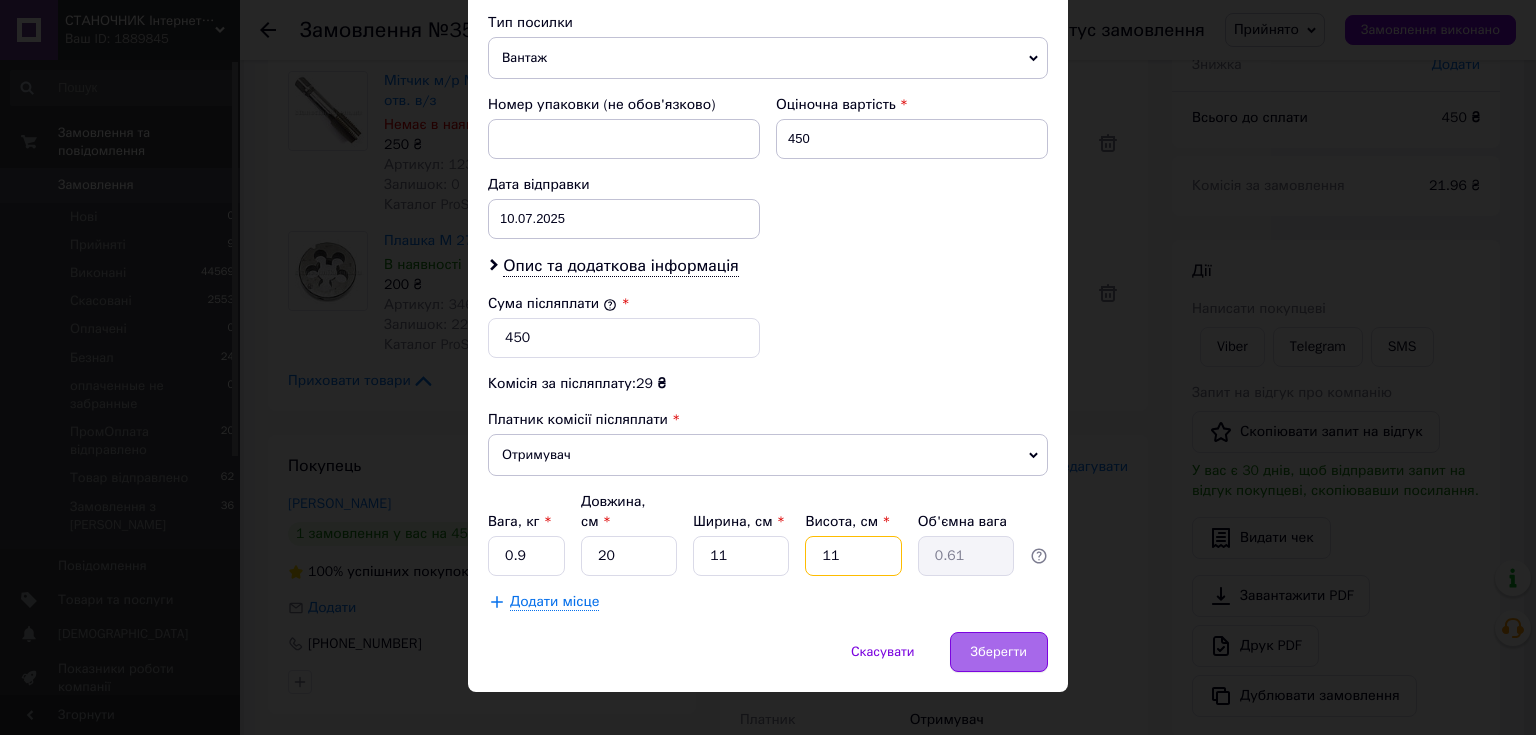type on "11" 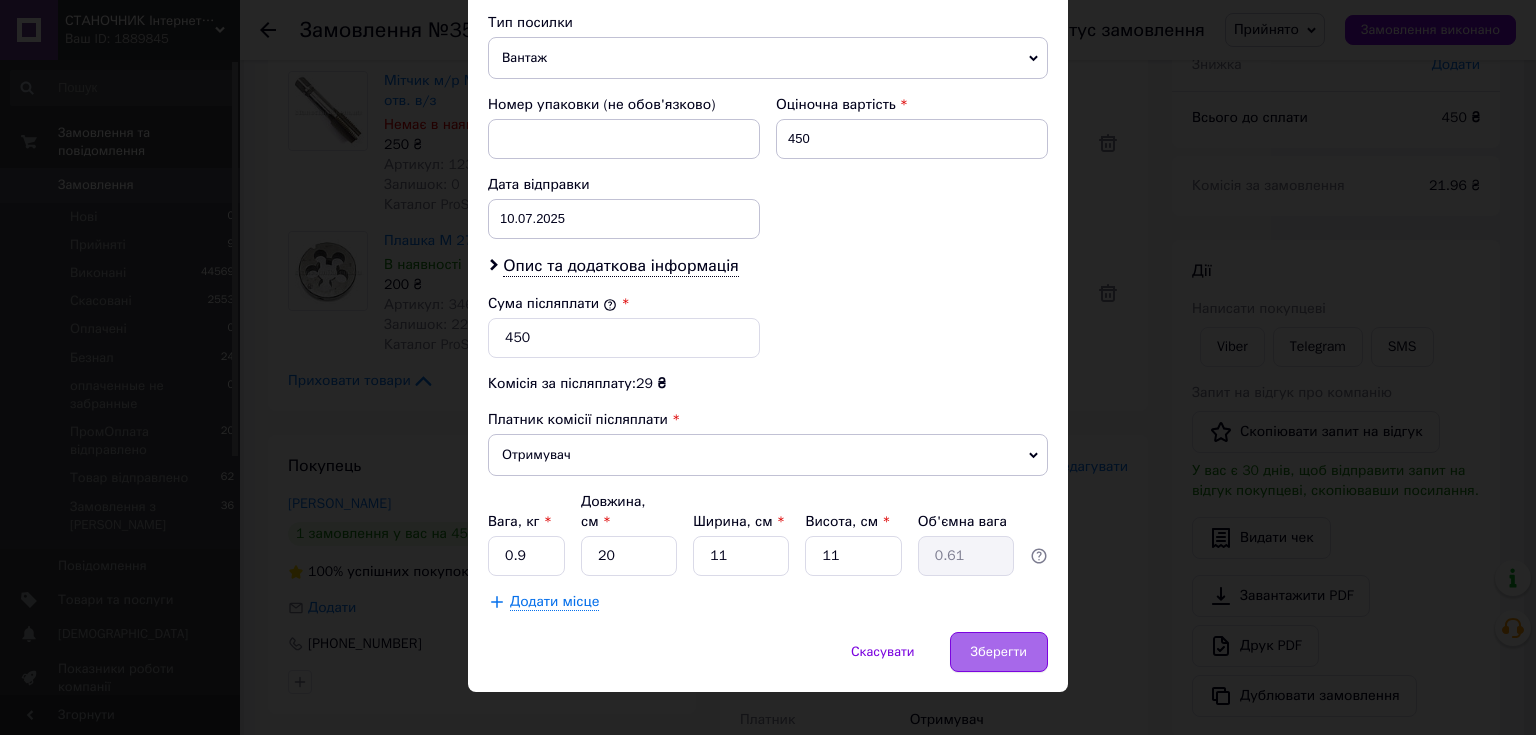 click on "Зберегти" at bounding box center [999, 652] 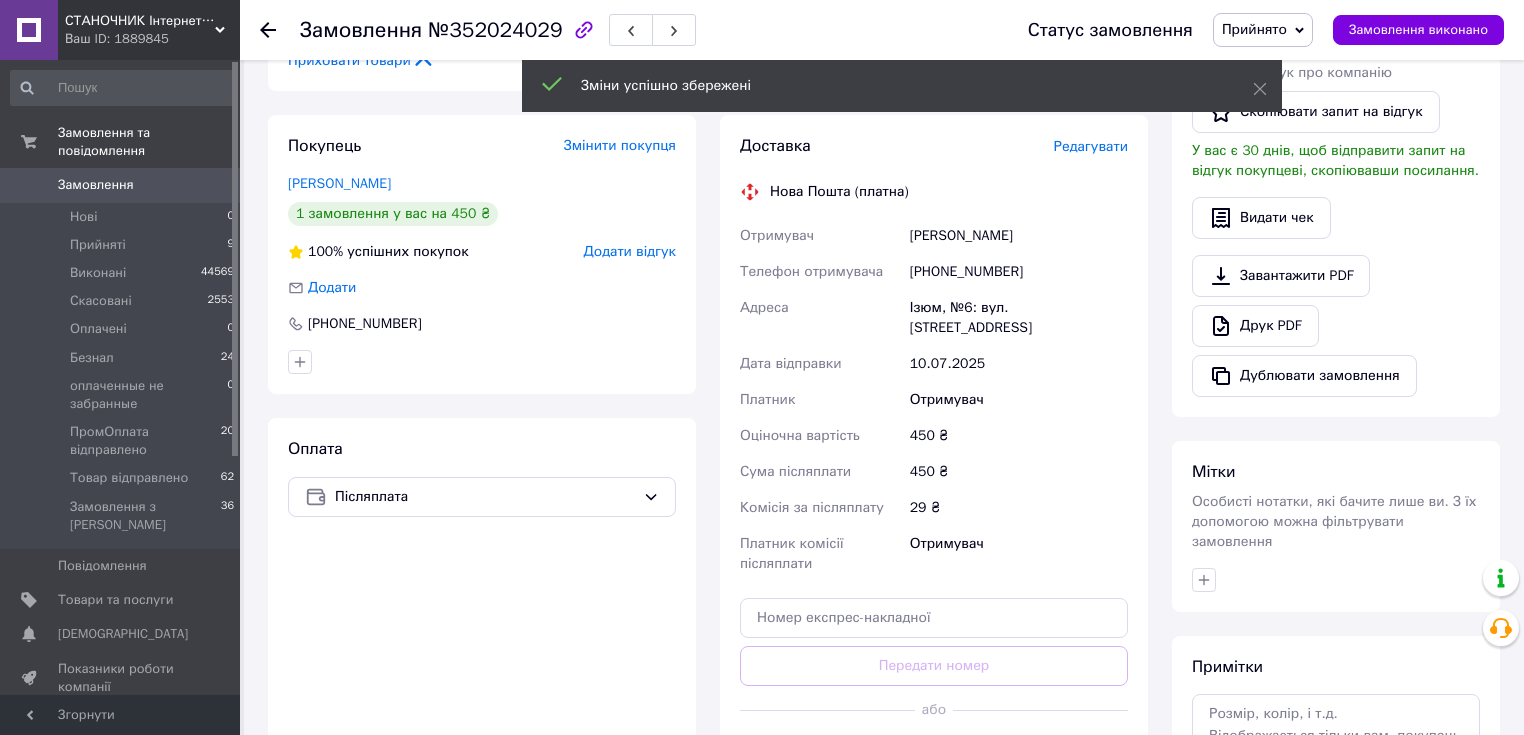 scroll, scrollTop: 720, scrollLeft: 0, axis: vertical 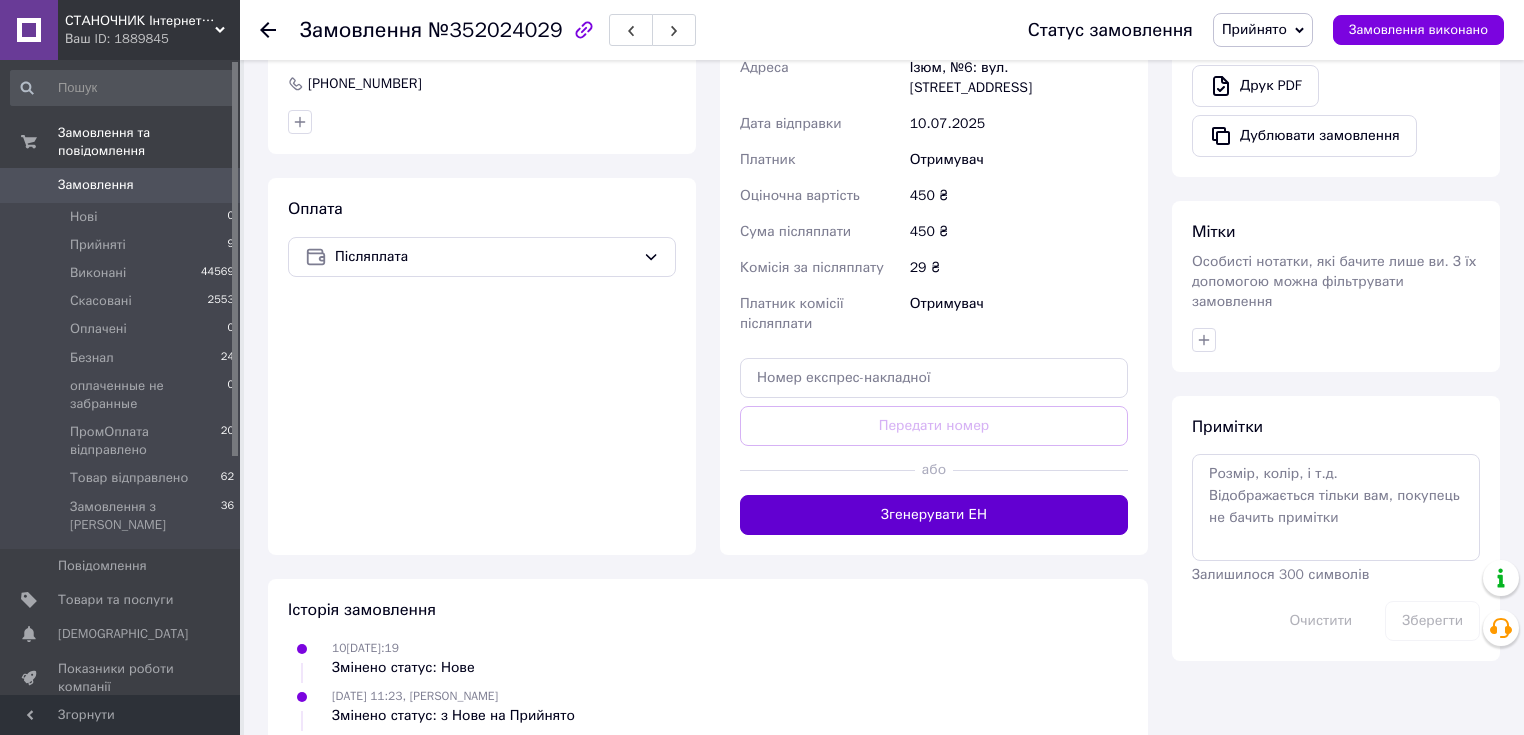 click on "Згенерувати ЕН" at bounding box center (934, 515) 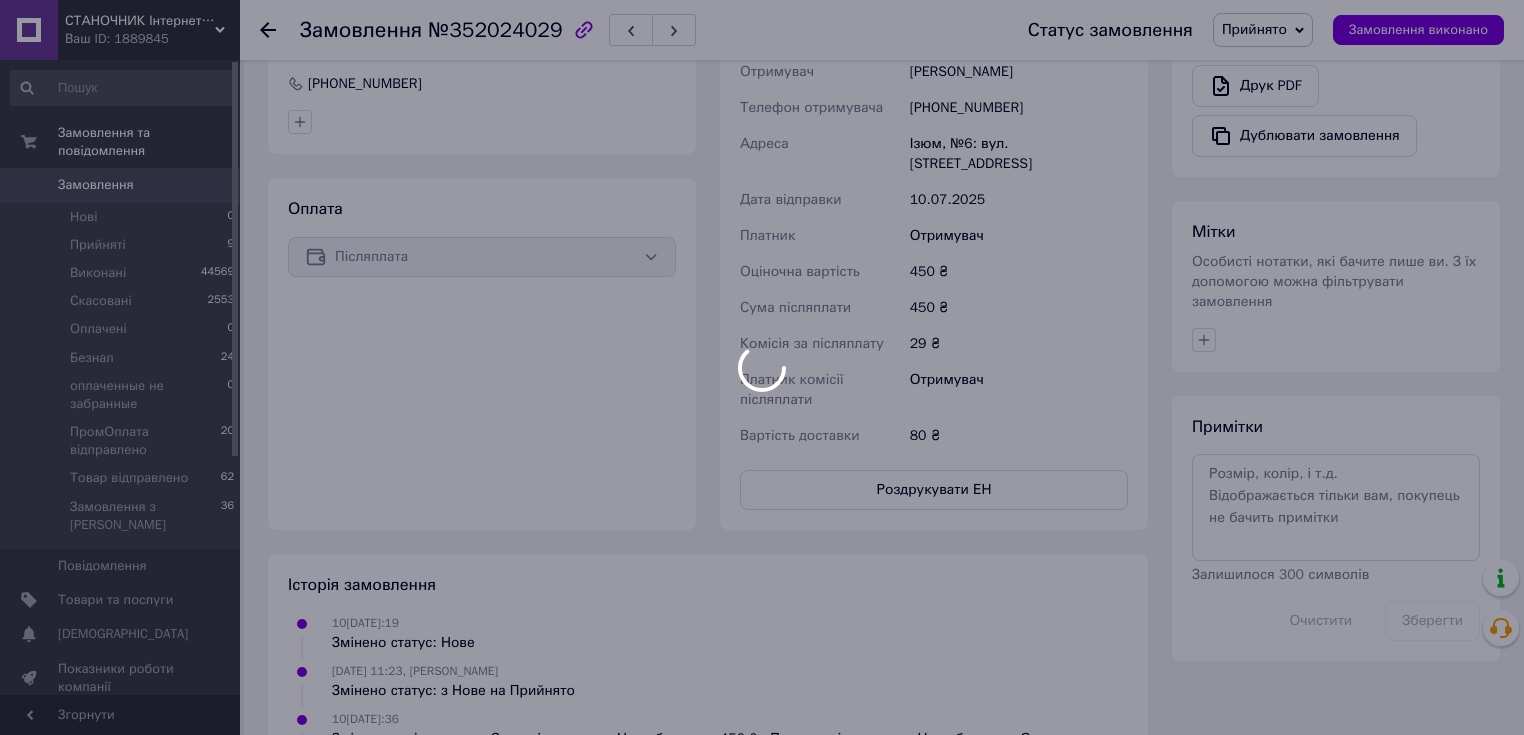 click on "СТАНОЧНИК Інтернет-магазин Ваш ID: 1889845 Сайт СТАНОЧНИК Інтернет-магазин Кабінет покупця Перевірити стан системи Сторінка на порталі Довідка Вийти Замовлення та повідомлення Замовлення 0 Нові 0 Прийняті 9 Виконані 44569 Скасовані 2553 Оплачені 0 Безнал 24 оплаченные не забранные 0 ПромОплата відправлено 20 Товар відправлено 62 Замовлення з Розетки 36 Повідомлення 0 Товари та послуги Сповіщення 0 0 Показники роботи компанії Панель управління Відгуки Клієнти Каталог ProSale Аналітика Інструменти веб-майстра та SEO Маркет 1" at bounding box center [762, 100] 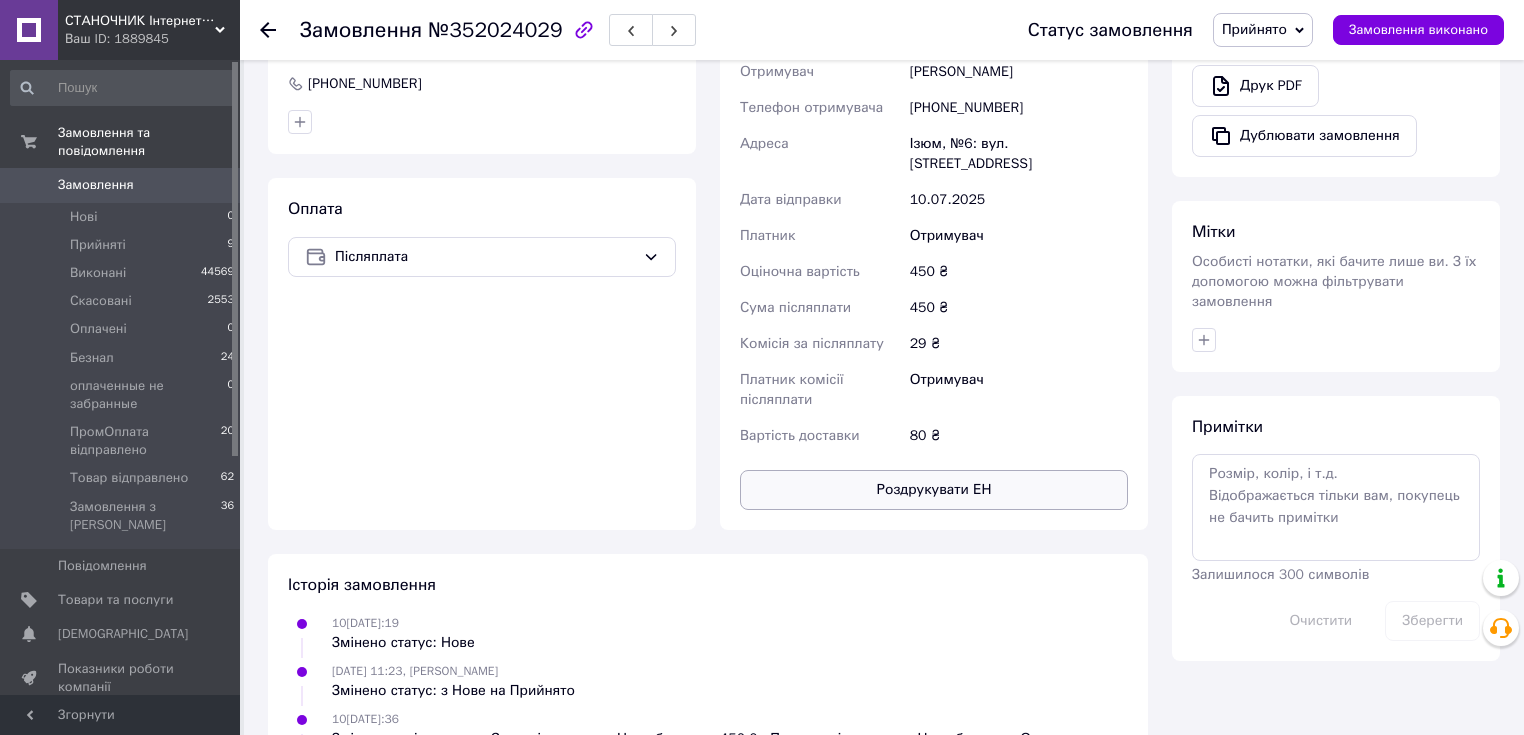 click on "Роздрукувати ЕН" at bounding box center (934, 490) 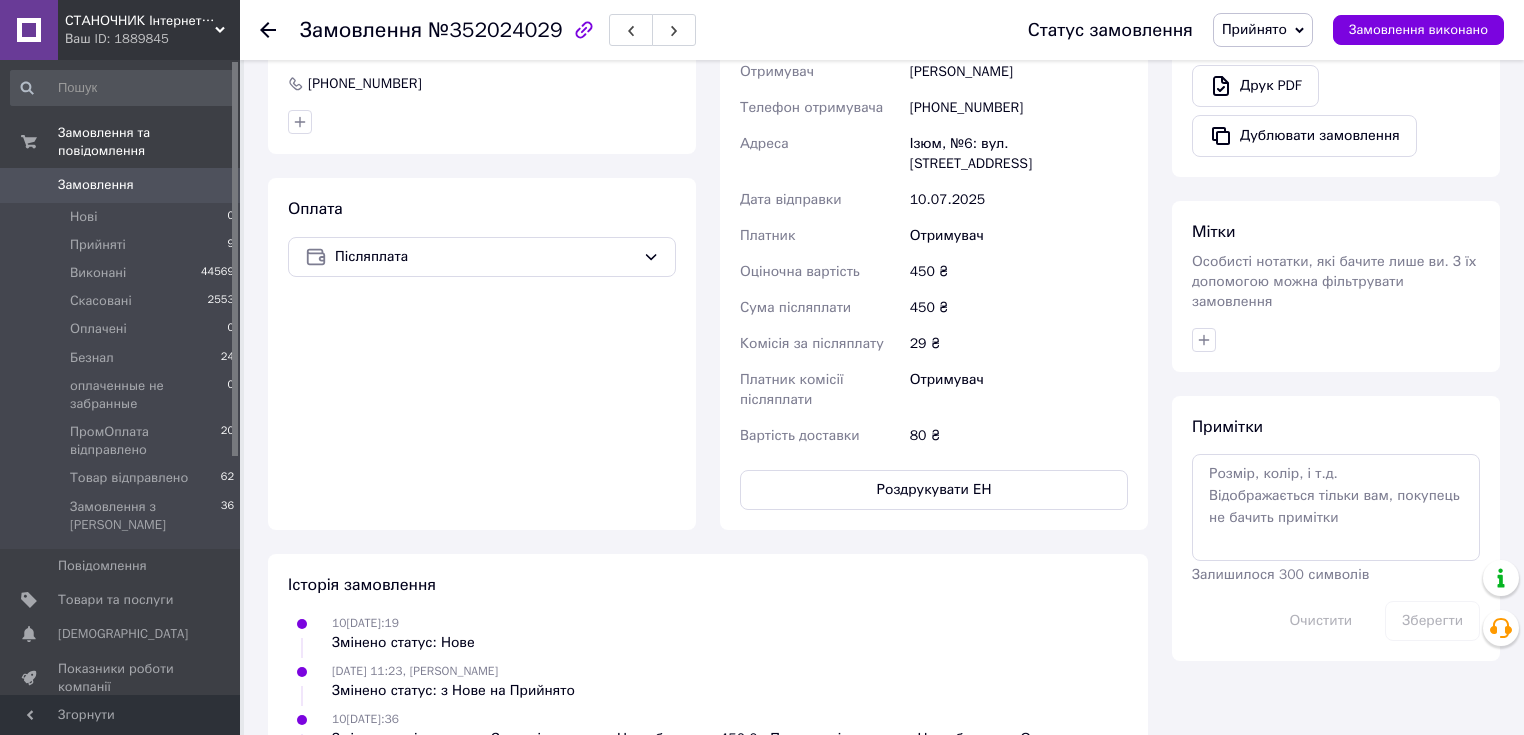 scroll, scrollTop: 480, scrollLeft: 0, axis: vertical 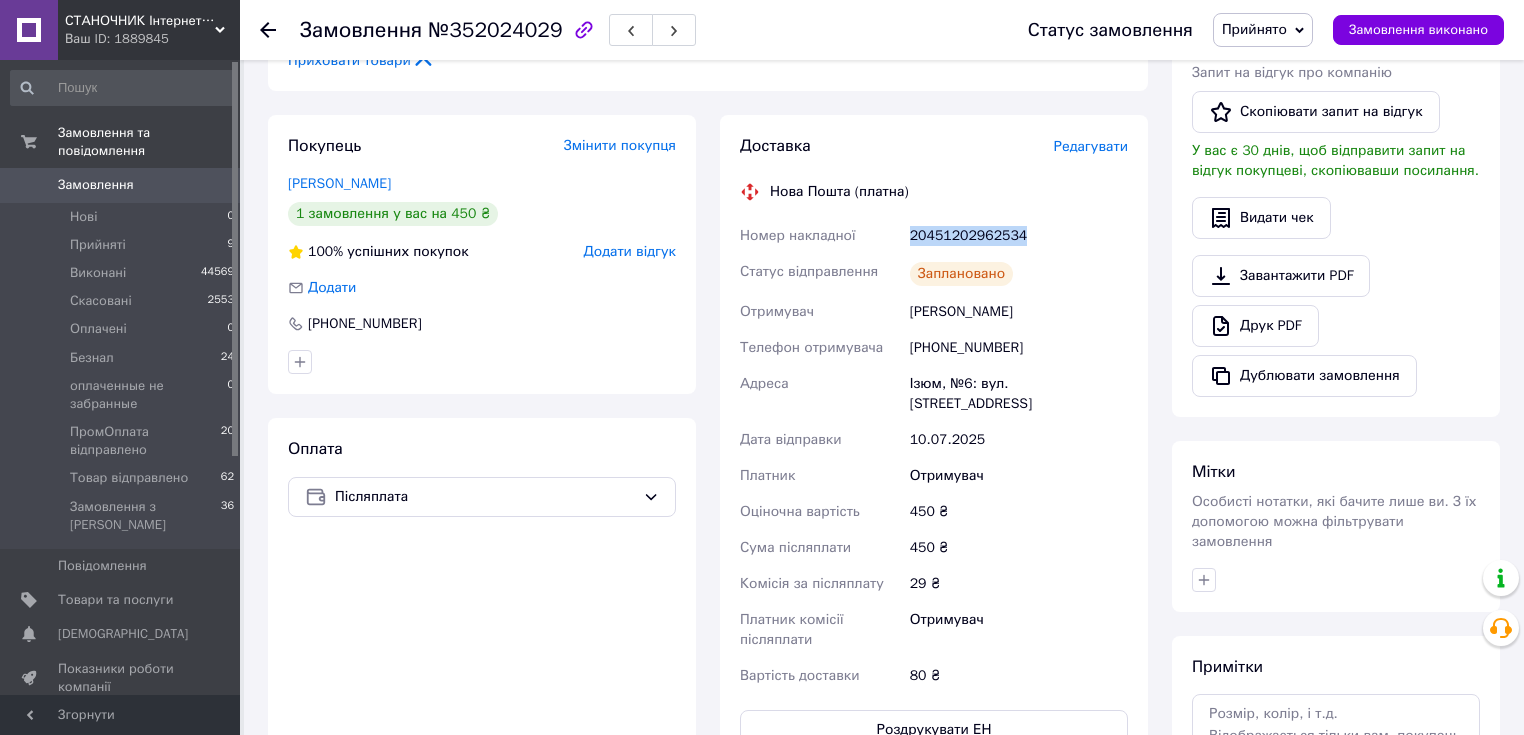 drag, startPoint x: 909, startPoint y: 239, endPoint x: 1035, endPoint y: 246, distance: 126.1943 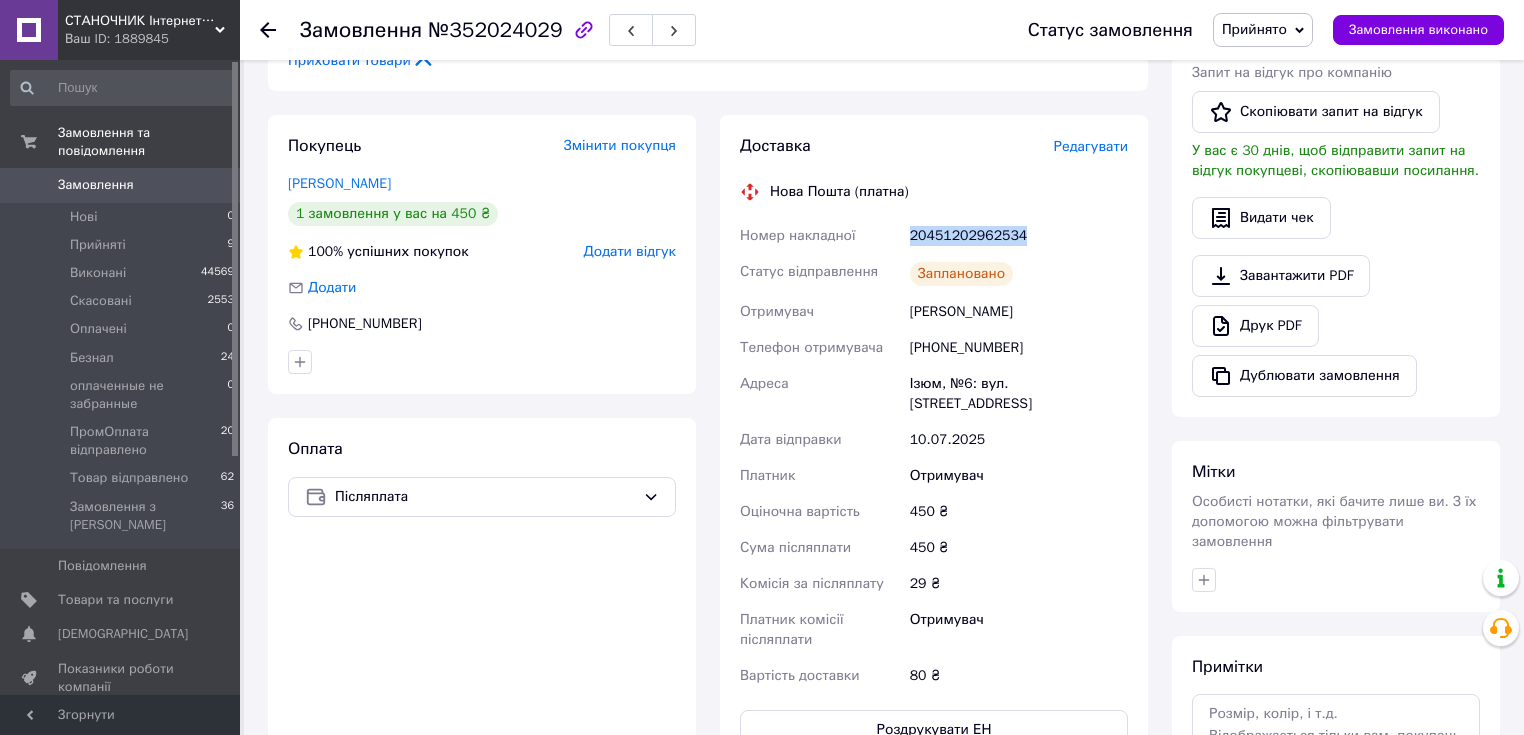 copy on "20451202962534" 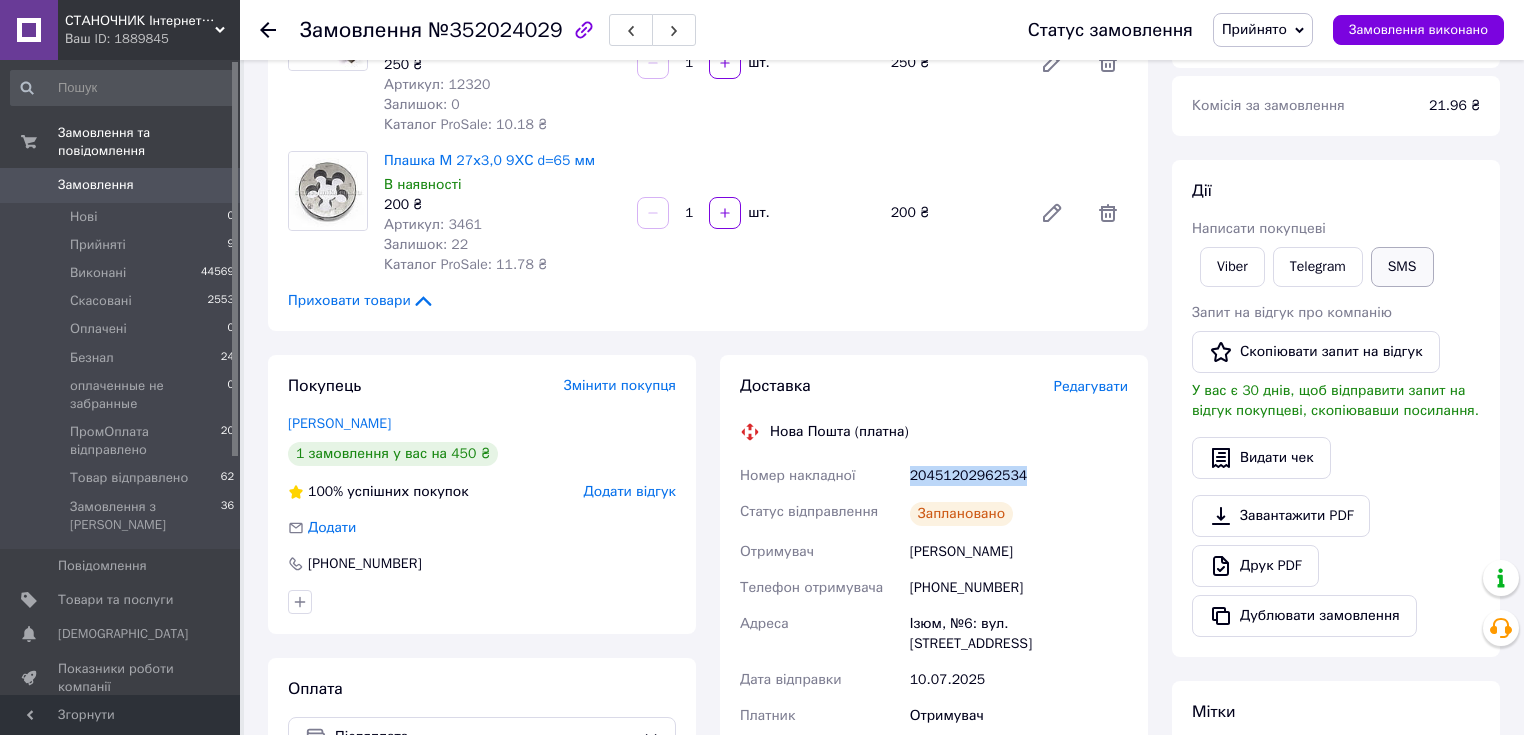 click on "SMS" at bounding box center (1402, 267) 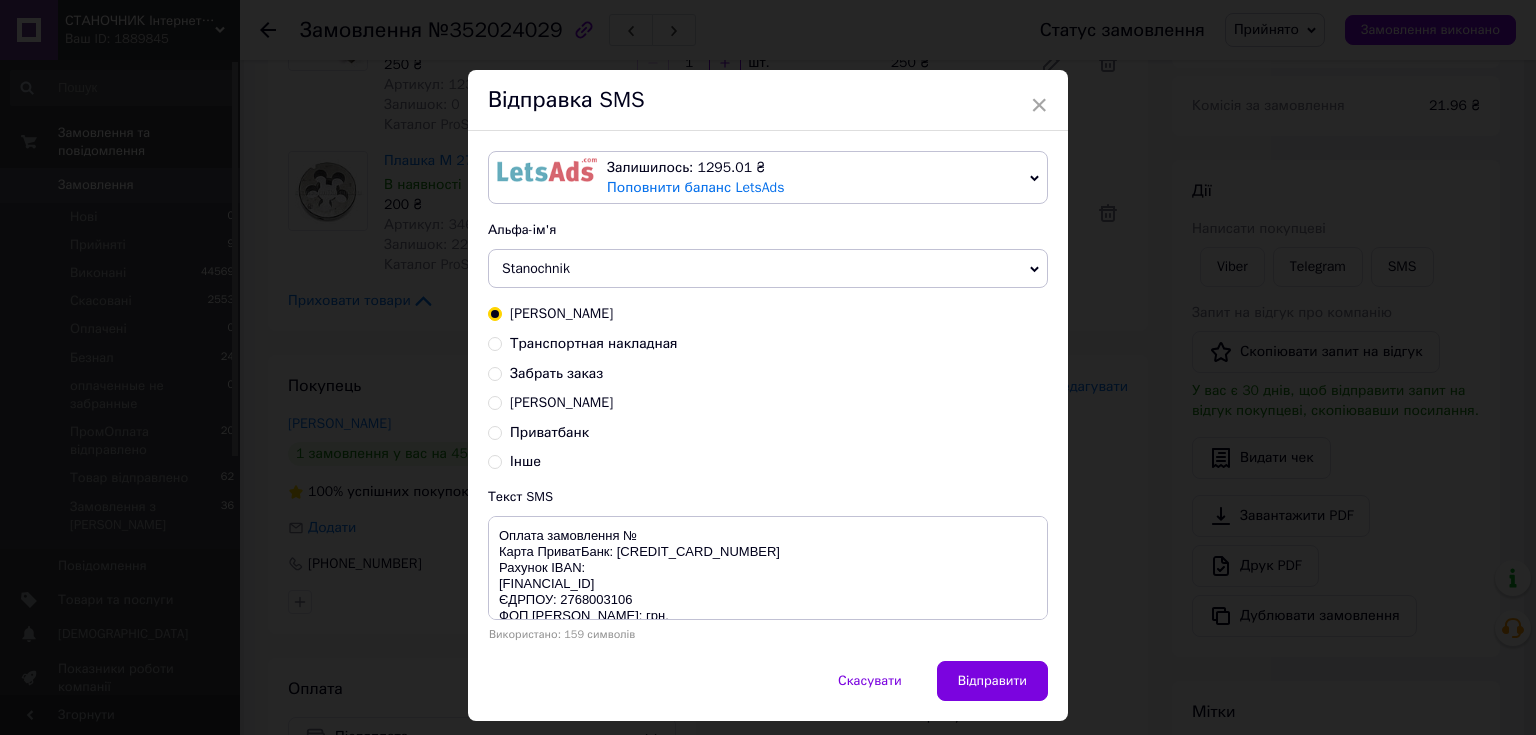 click on "Транспортная накладная" at bounding box center [594, 343] 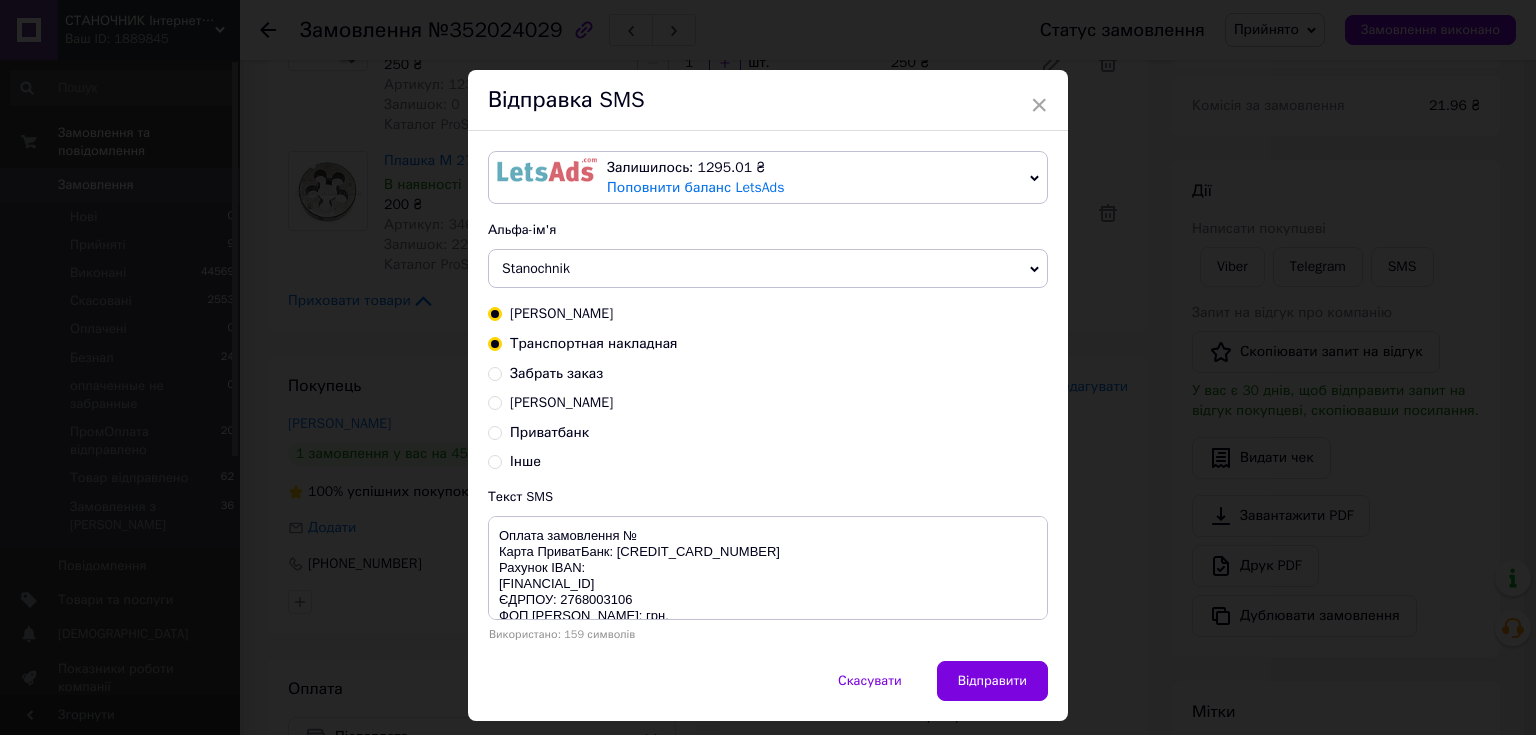 radio on "false" 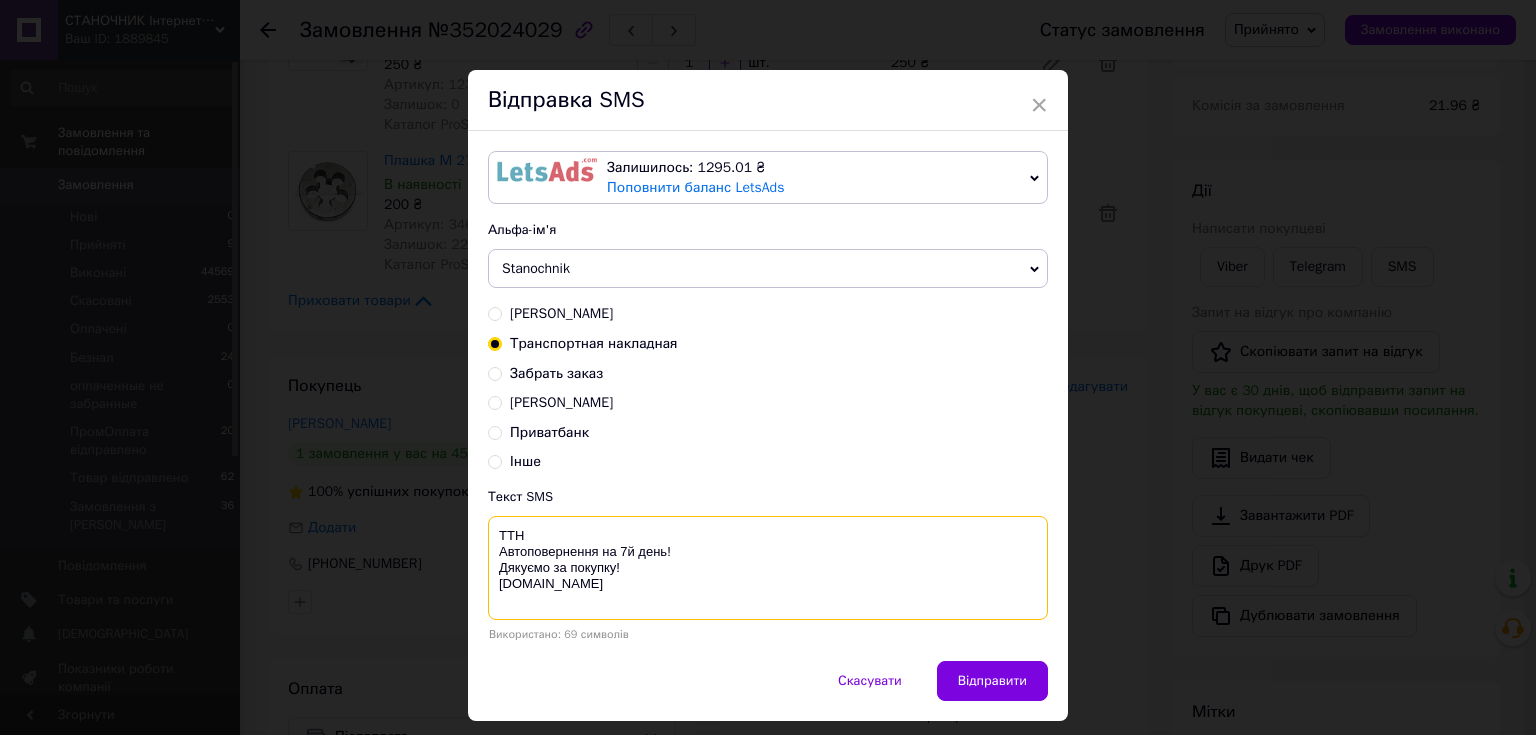 click on "ТТН
Автоповернення на 7й день!
Дякуємо за покупку!
[DOMAIN_NAME]" at bounding box center (768, 568) 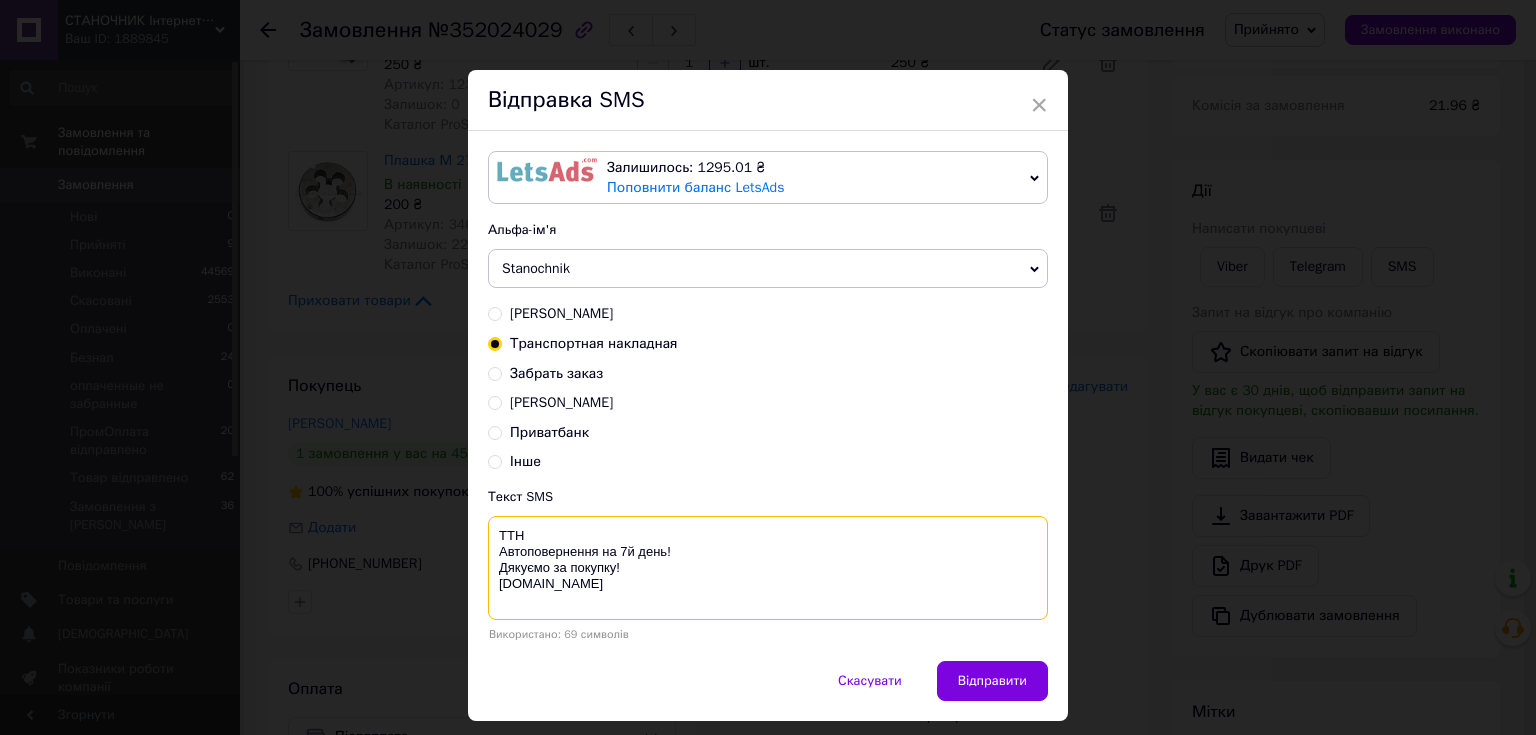 paste on "20451202962534" 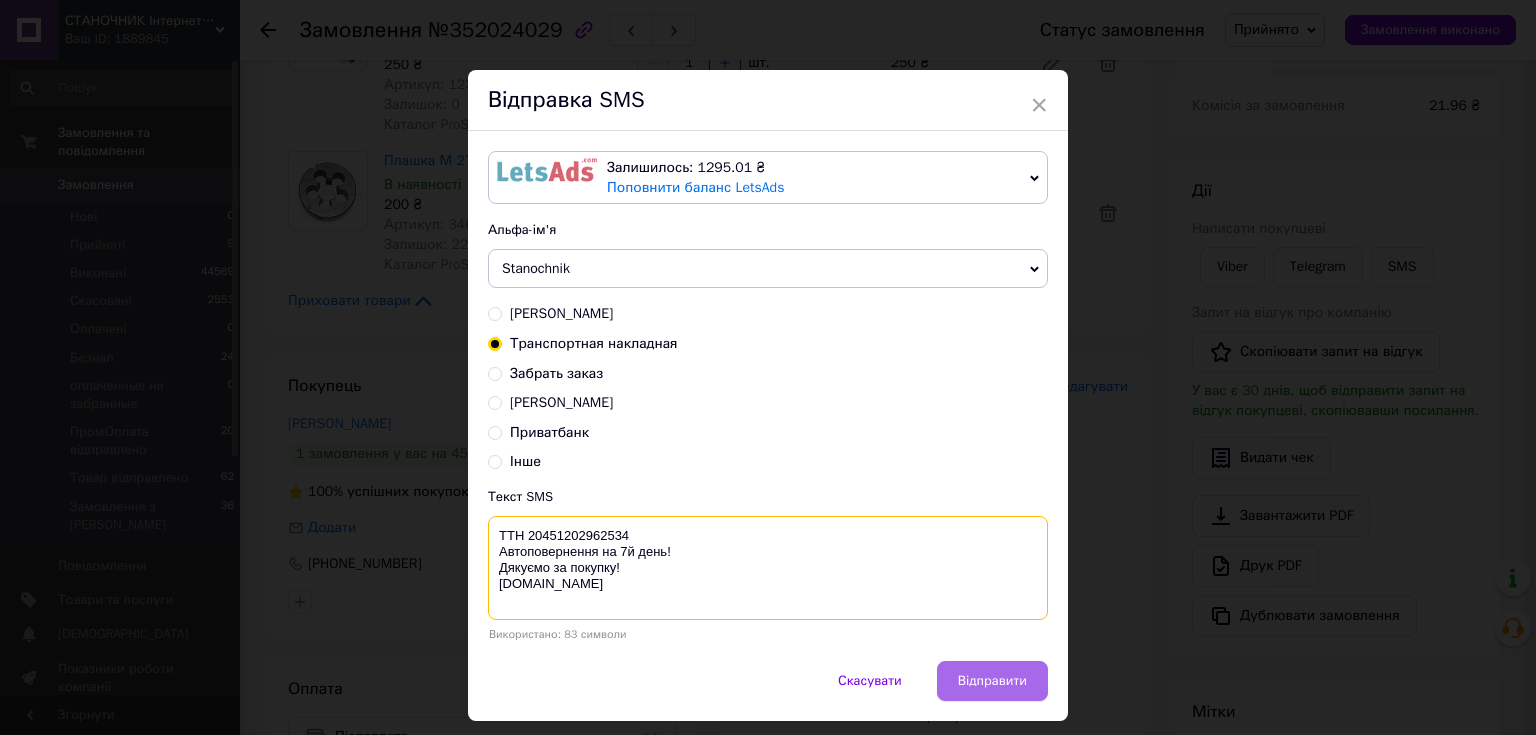 type on "ТТН 20451202962534
Автоповернення на 7й день!
Дякуємо за покупку!
stanochnik.com.ua" 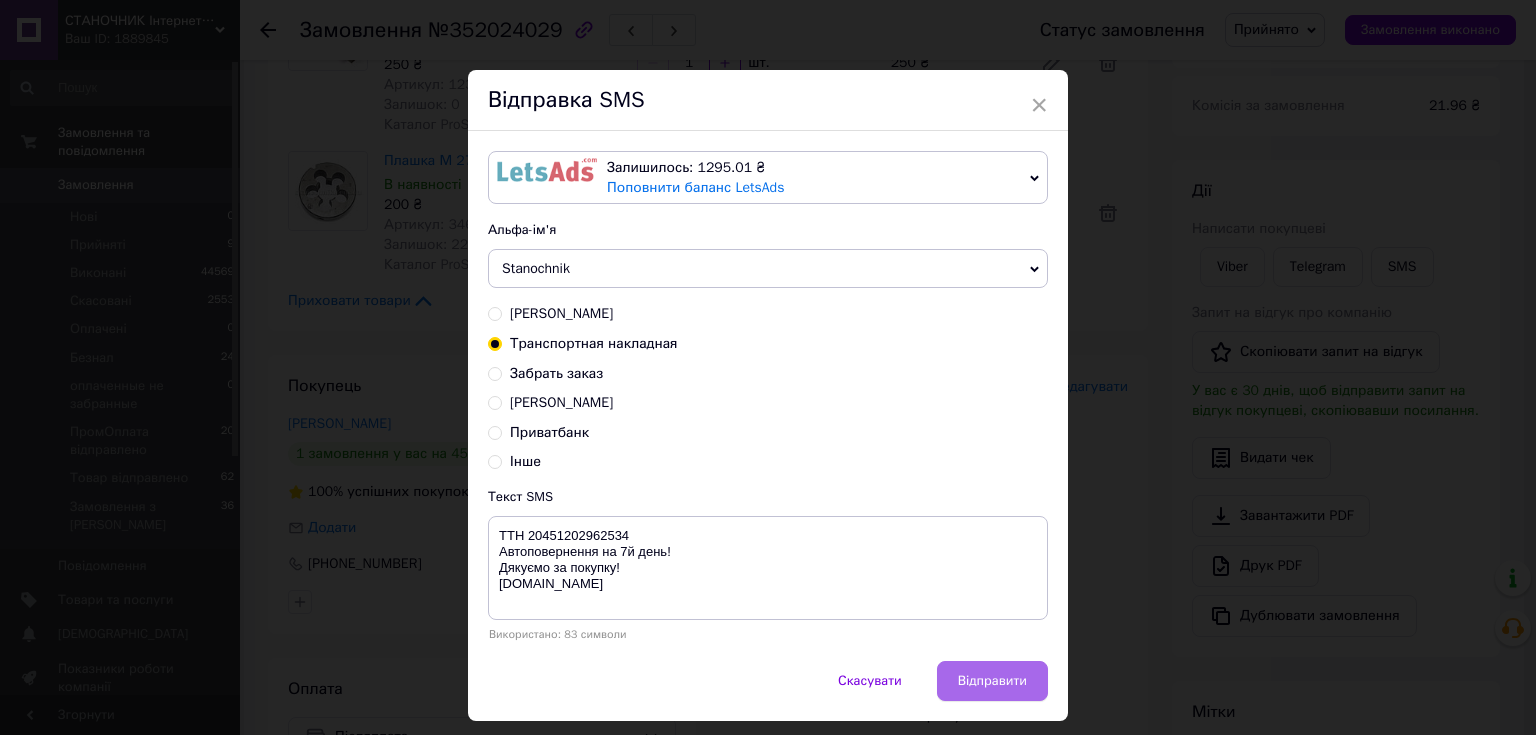click on "Відправити" at bounding box center (992, 681) 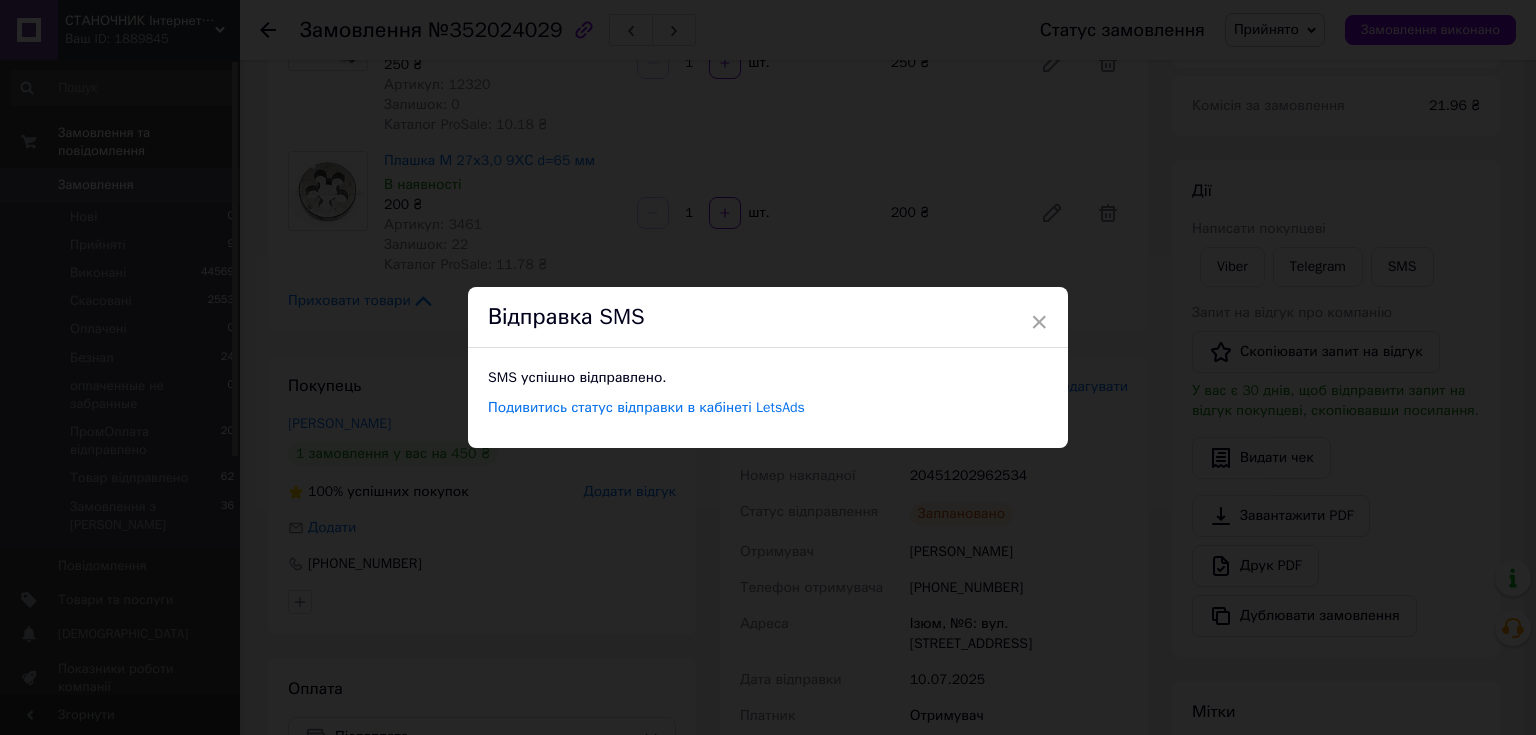 drag, startPoint x: 1035, startPoint y: 325, endPoint x: 1065, endPoint y: 253, distance: 78 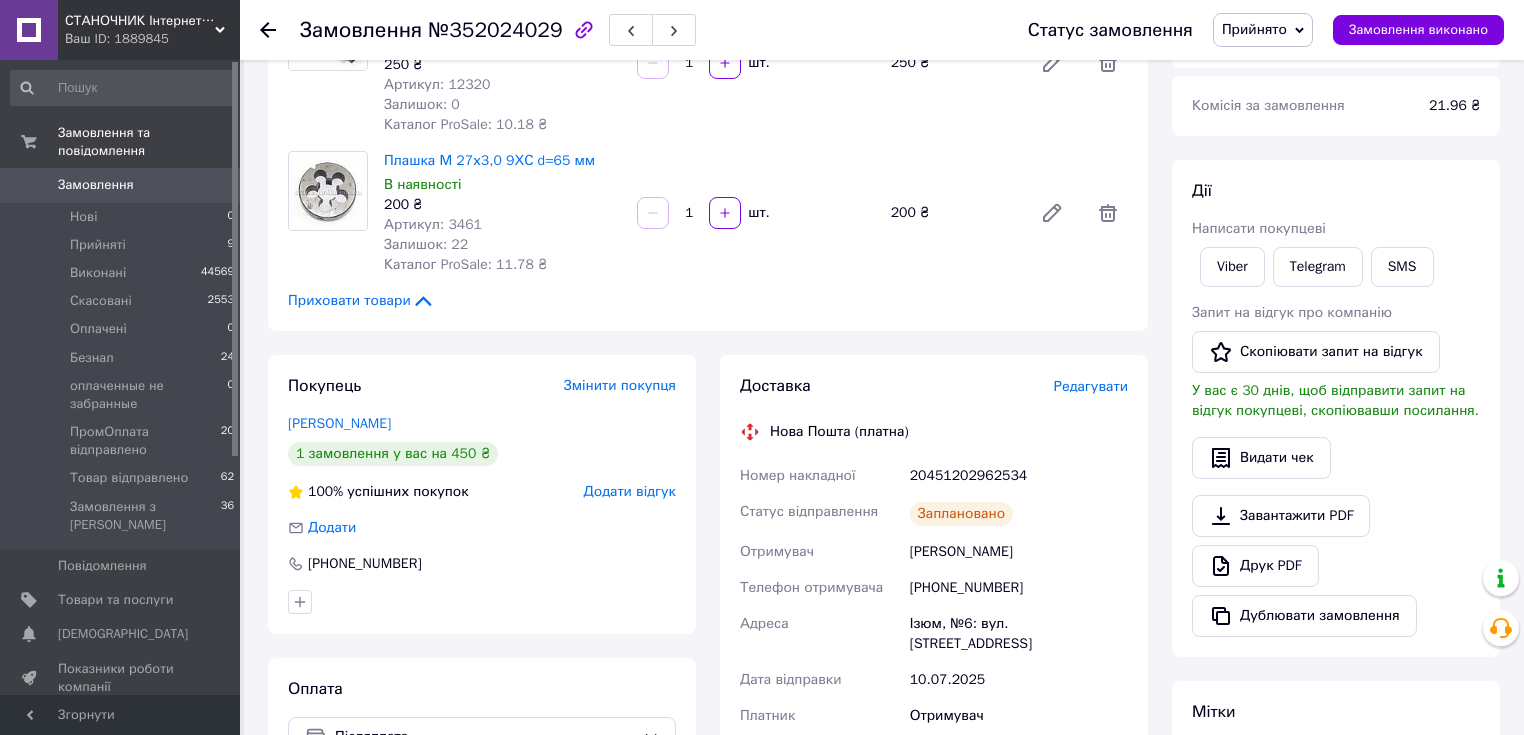 click on "Прийнято" at bounding box center (1254, 29) 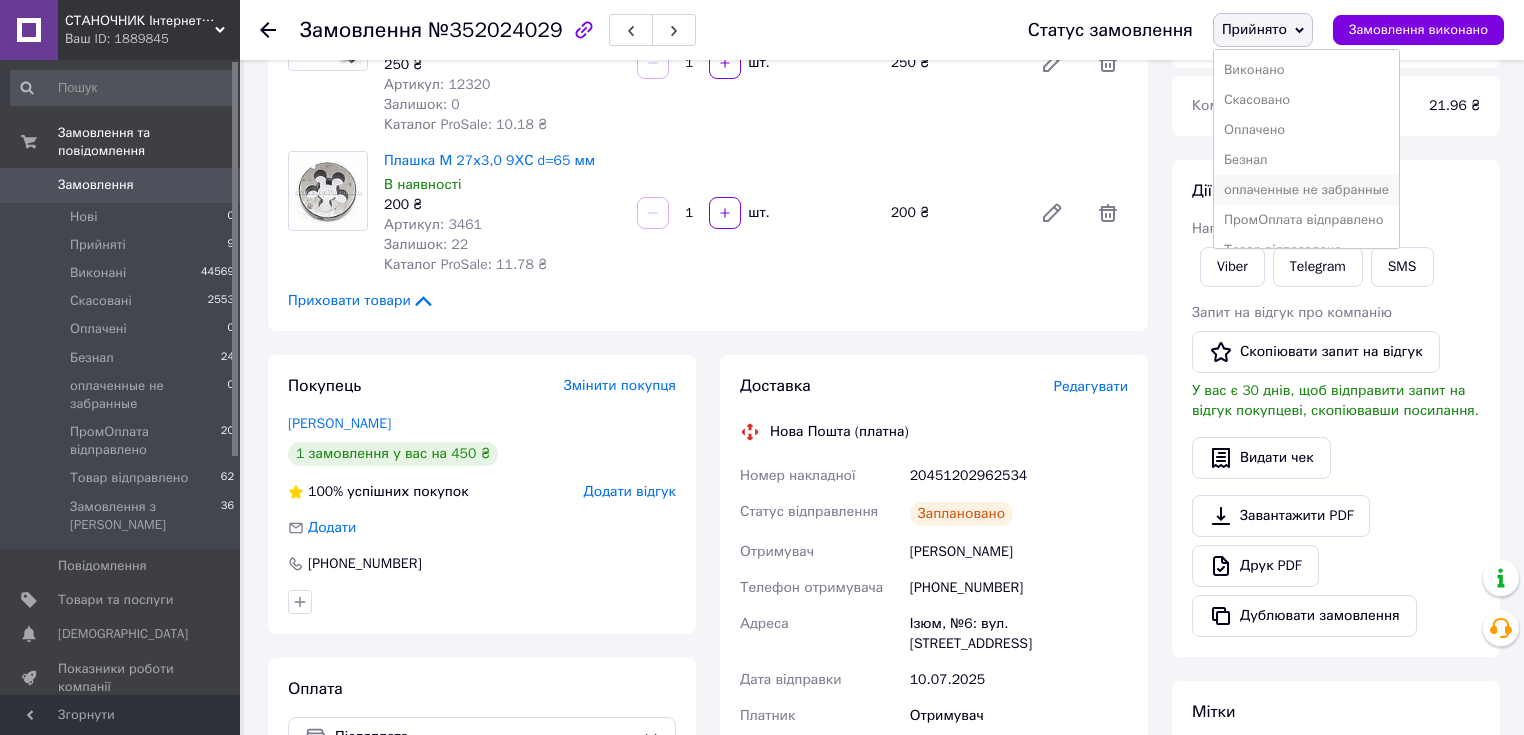 scroll, scrollTop: 21, scrollLeft: 0, axis: vertical 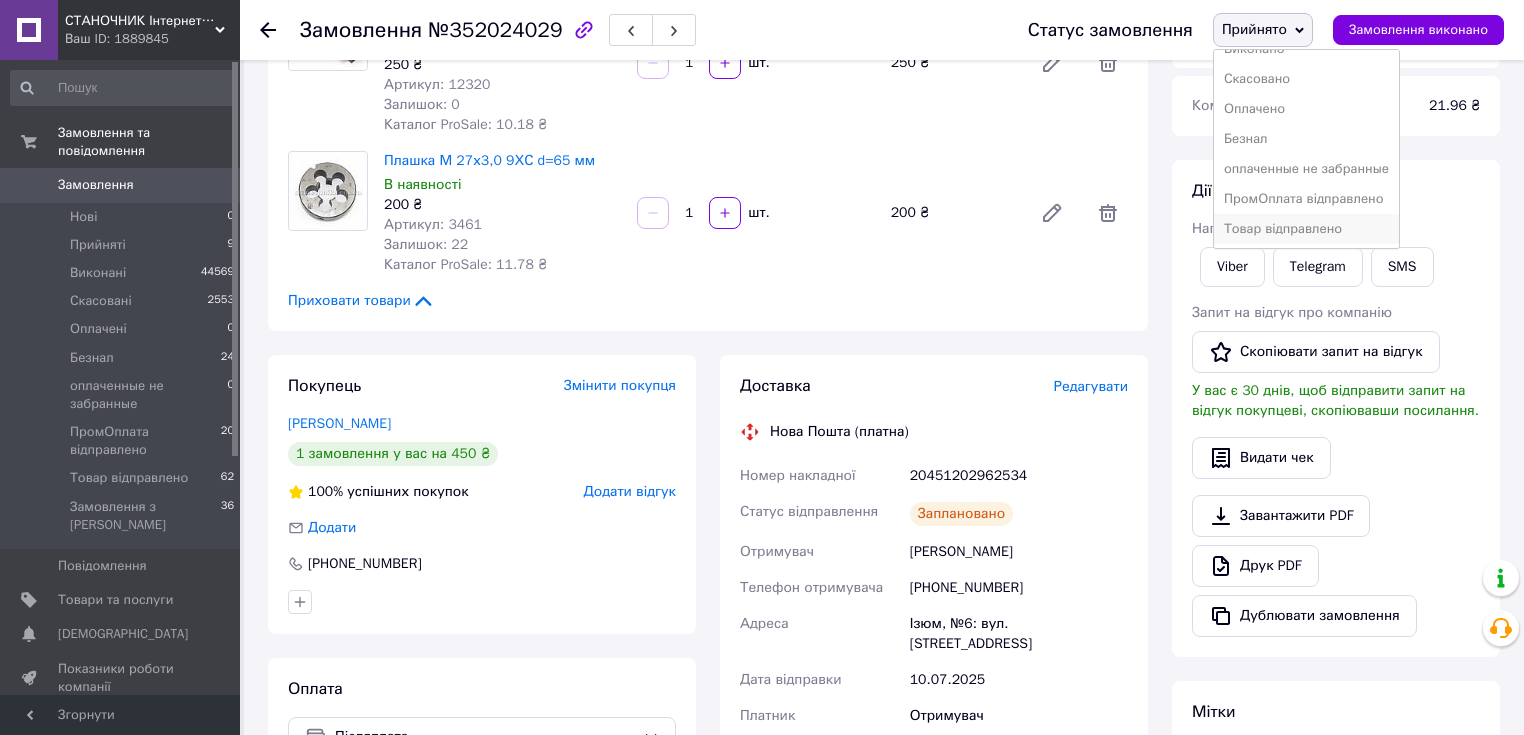 click on "Товар відправлено" at bounding box center [1306, 229] 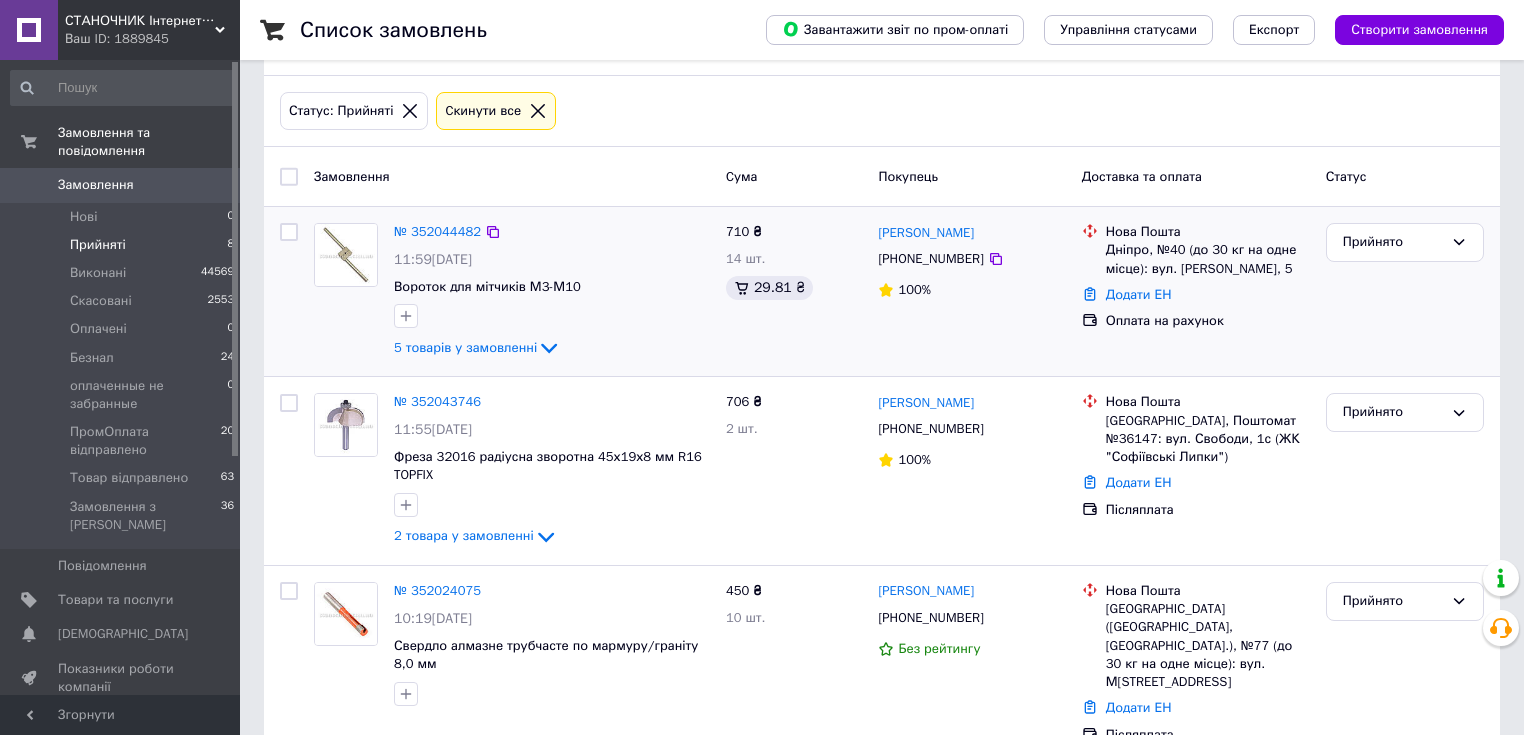 scroll, scrollTop: 160, scrollLeft: 0, axis: vertical 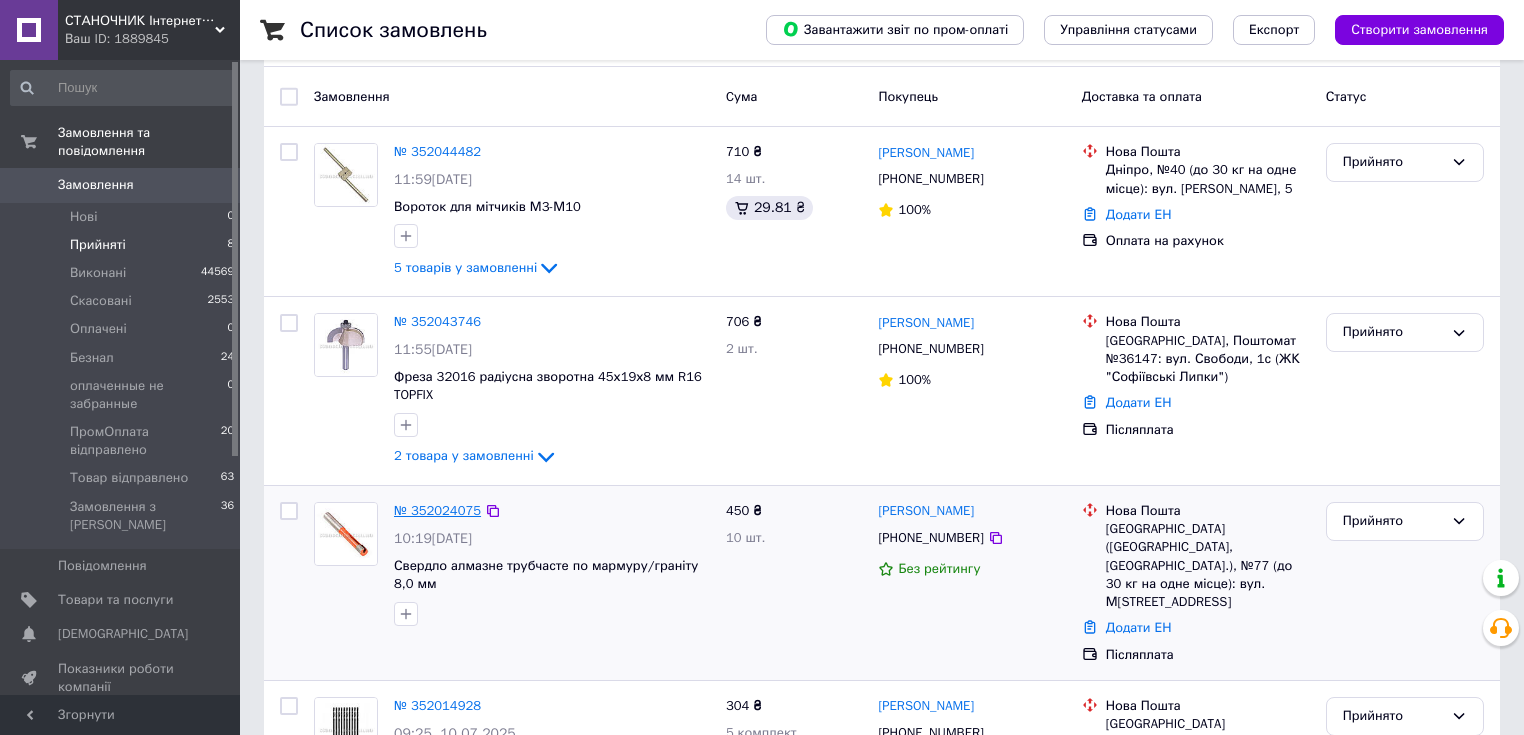 click on "№ 352024075" at bounding box center [437, 510] 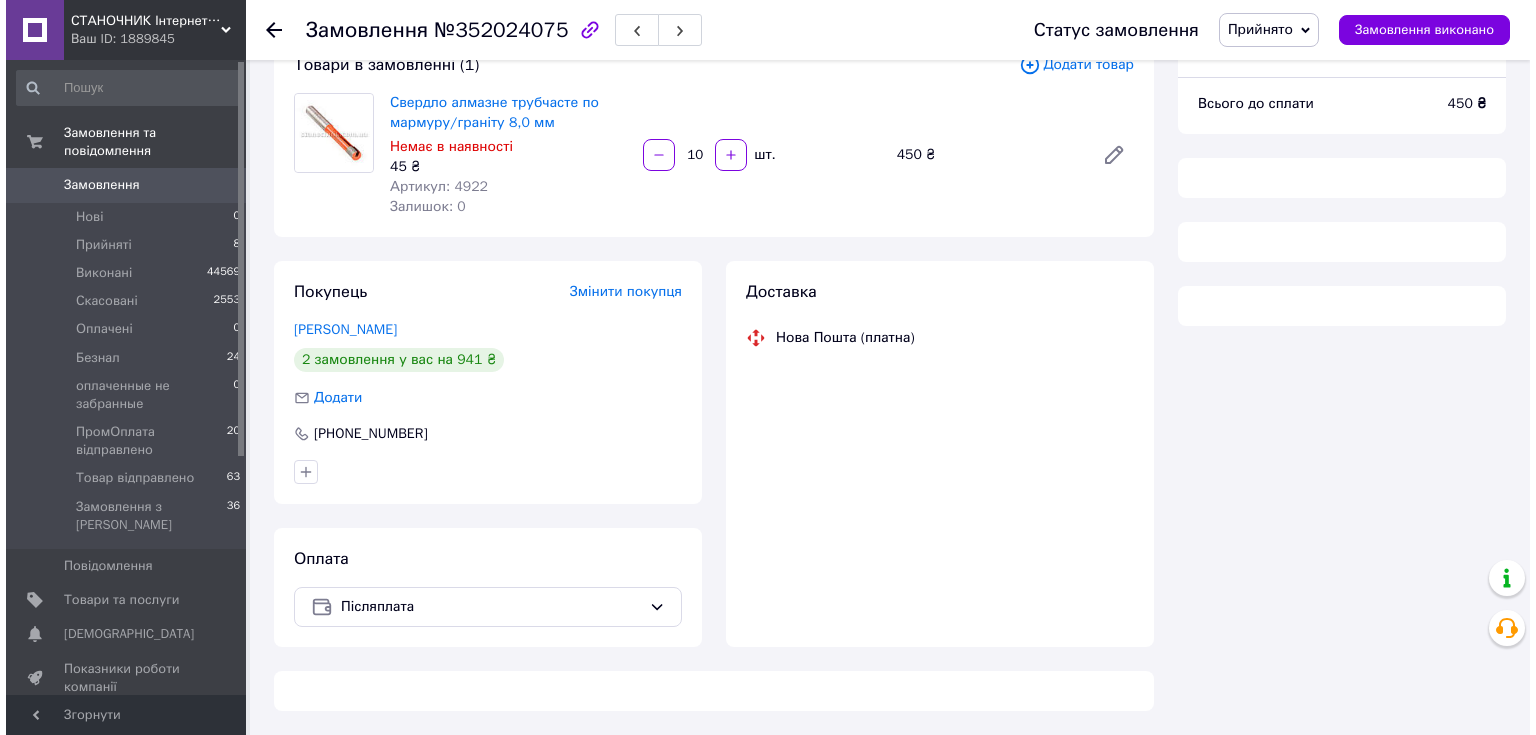 scroll, scrollTop: 160, scrollLeft: 0, axis: vertical 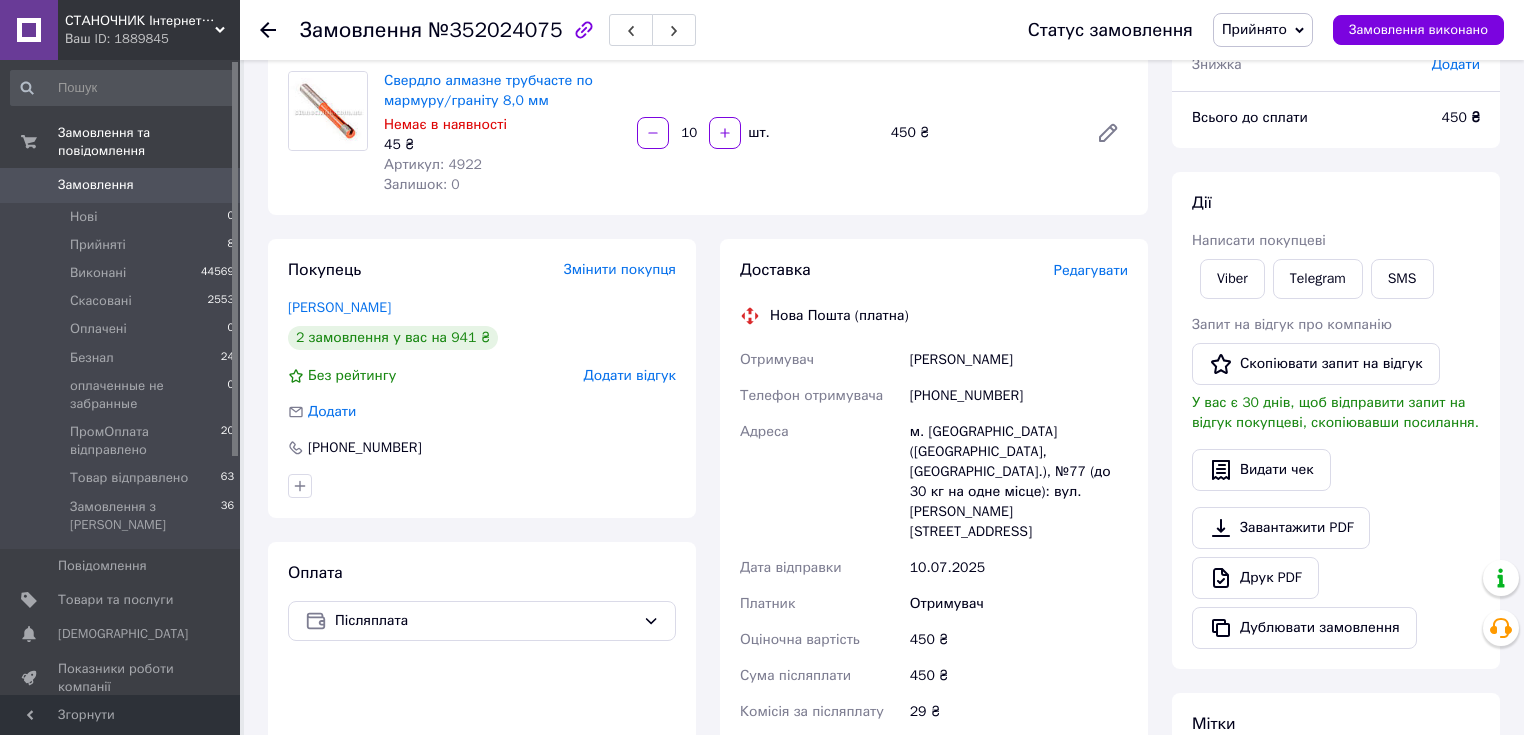 click on "Редагувати" at bounding box center (1091, 270) 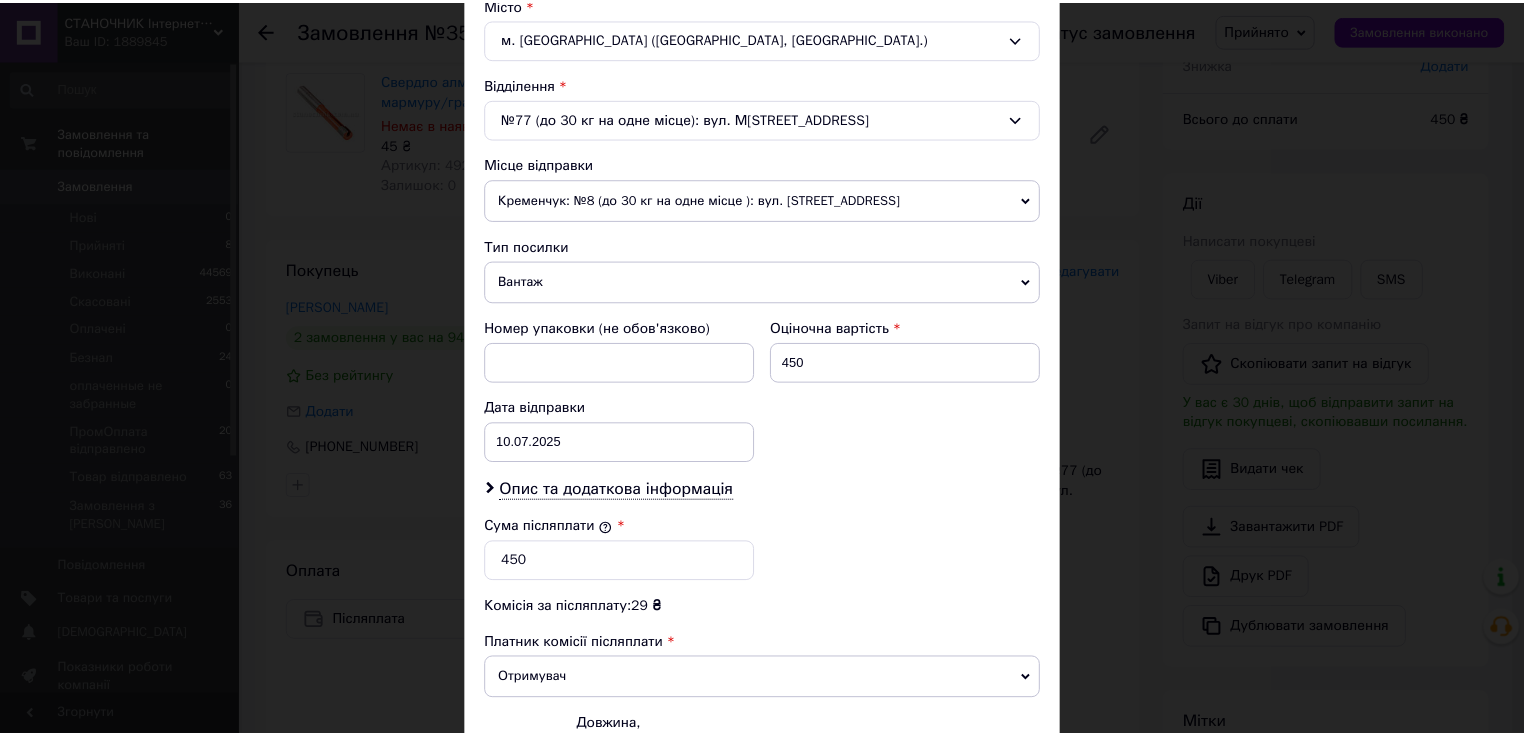 scroll, scrollTop: 784, scrollLeft: 0, axis: vertical 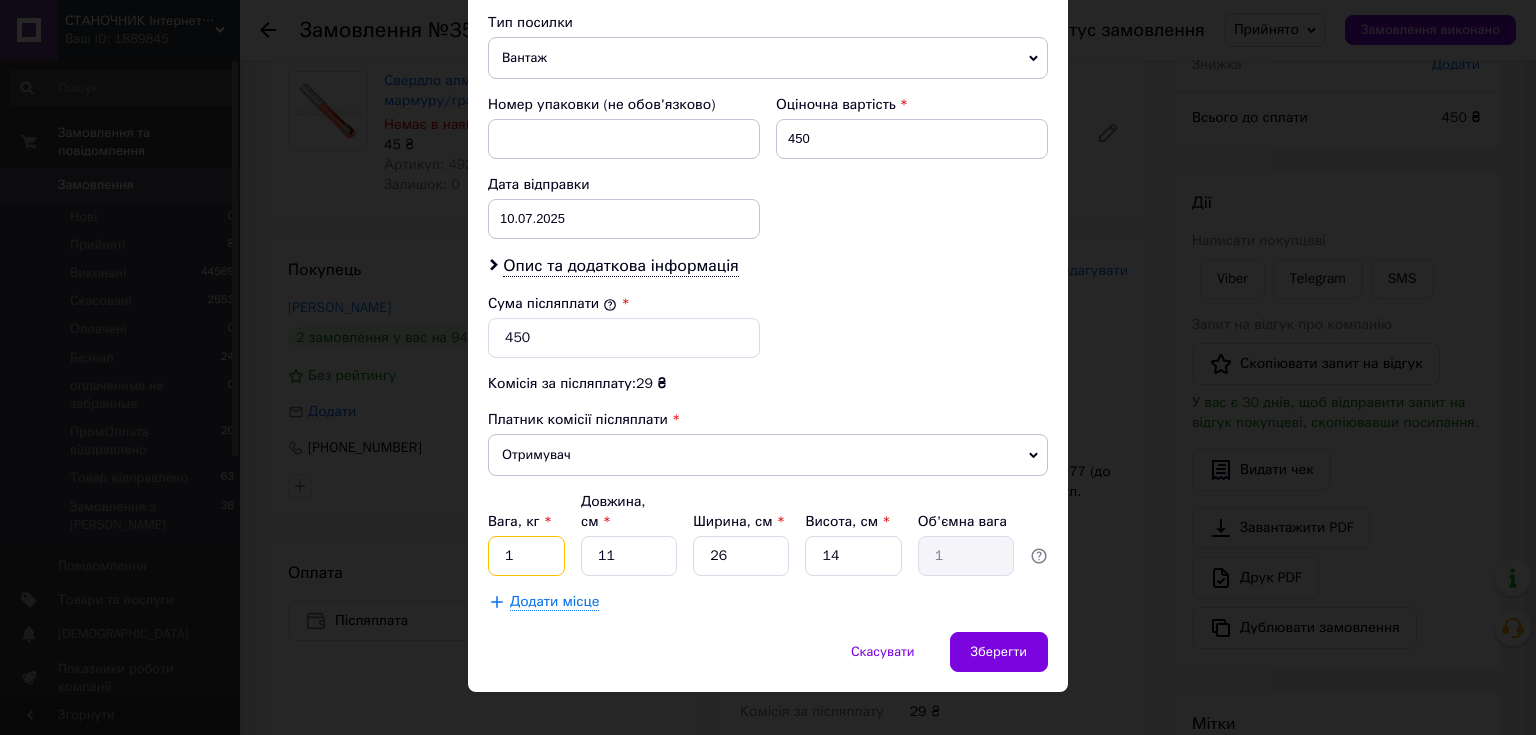 click on "1" at bounding box center (526, 556) 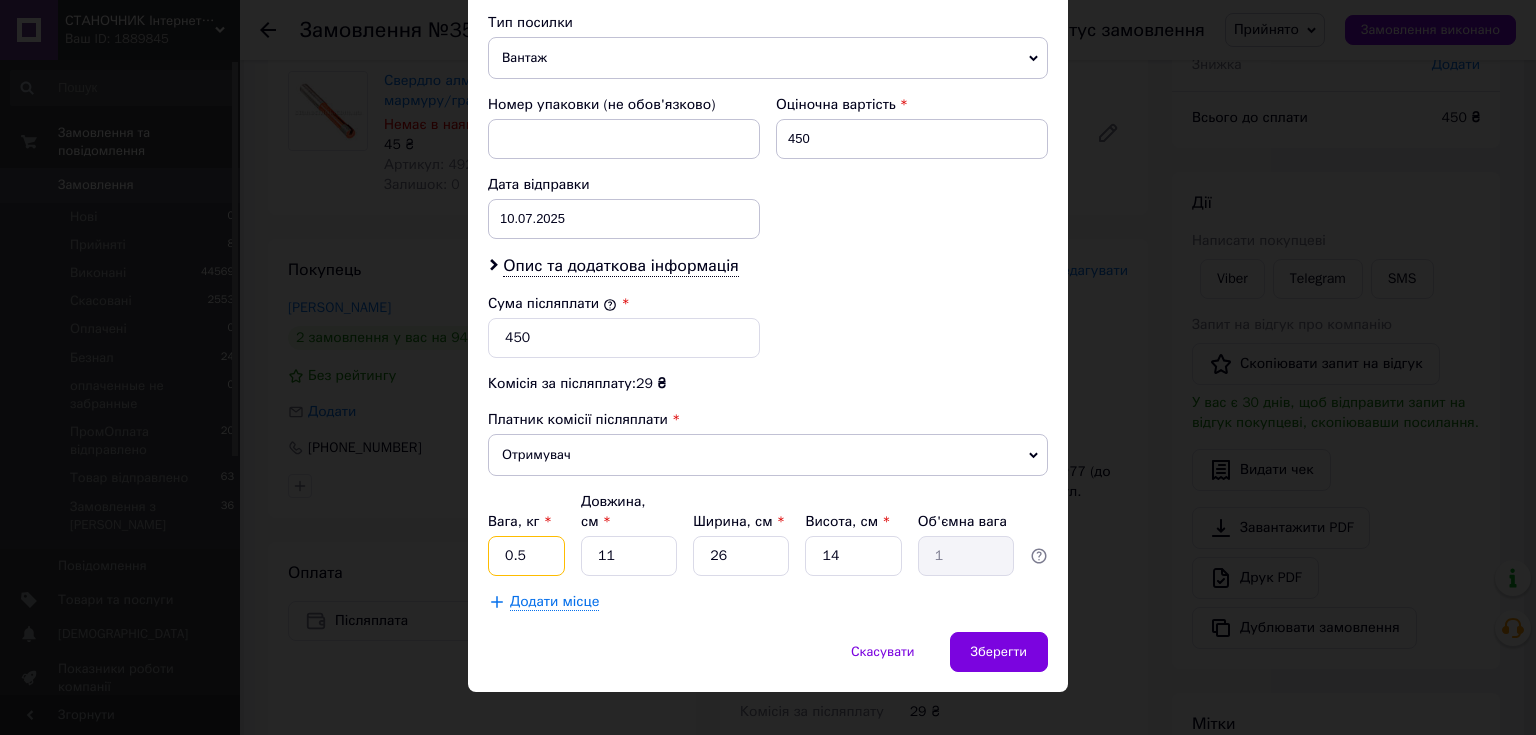 type on "0.5" 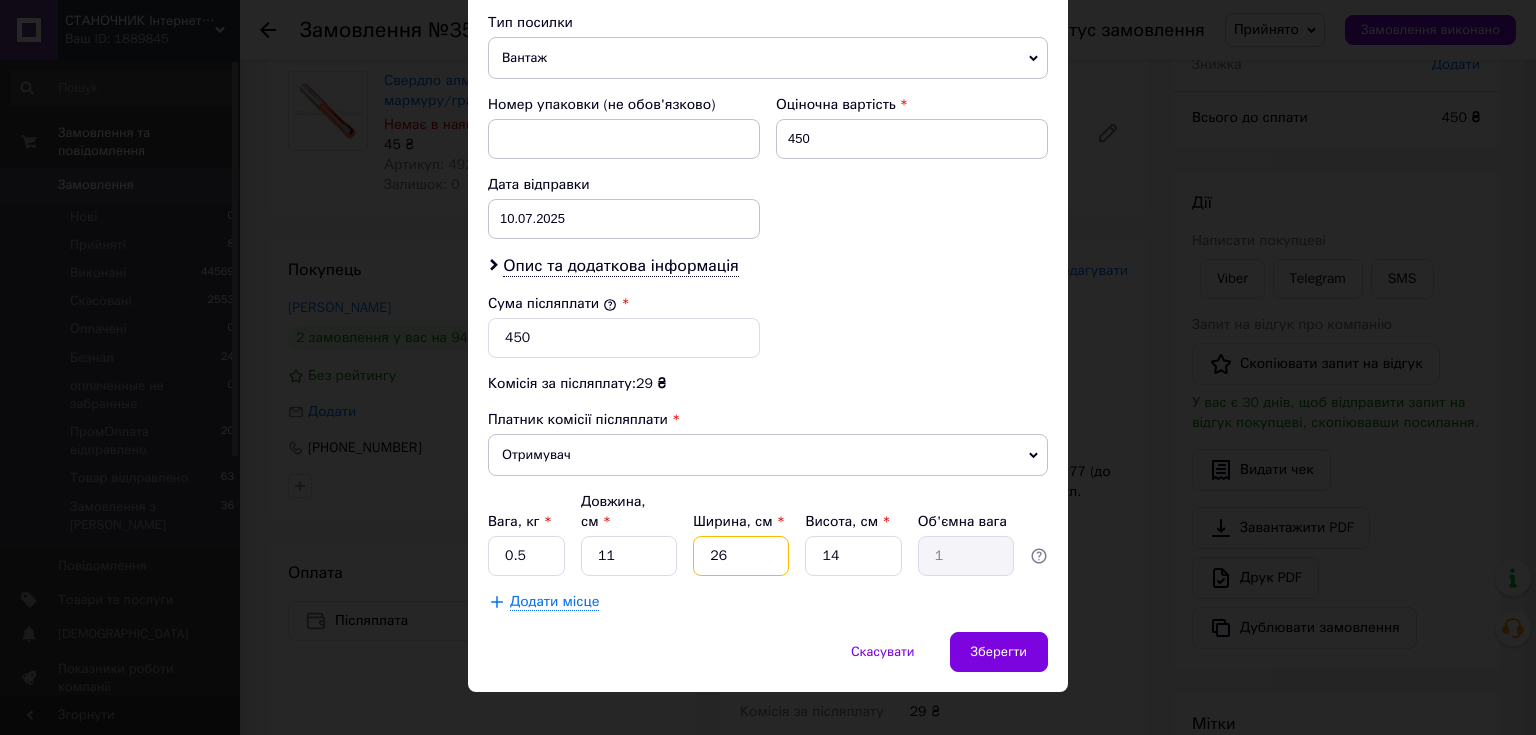 click on "26" at bounding box center (741, 556) 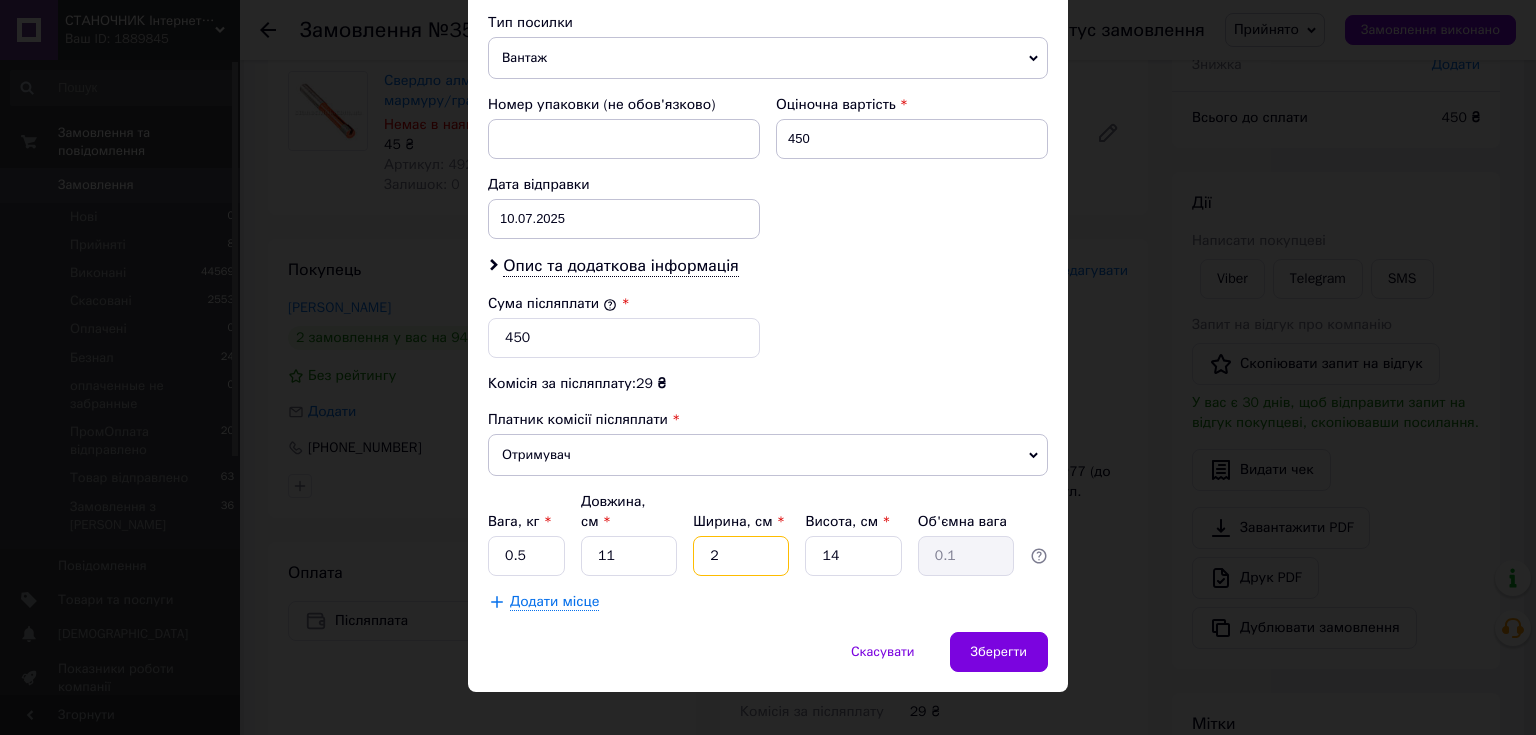 type 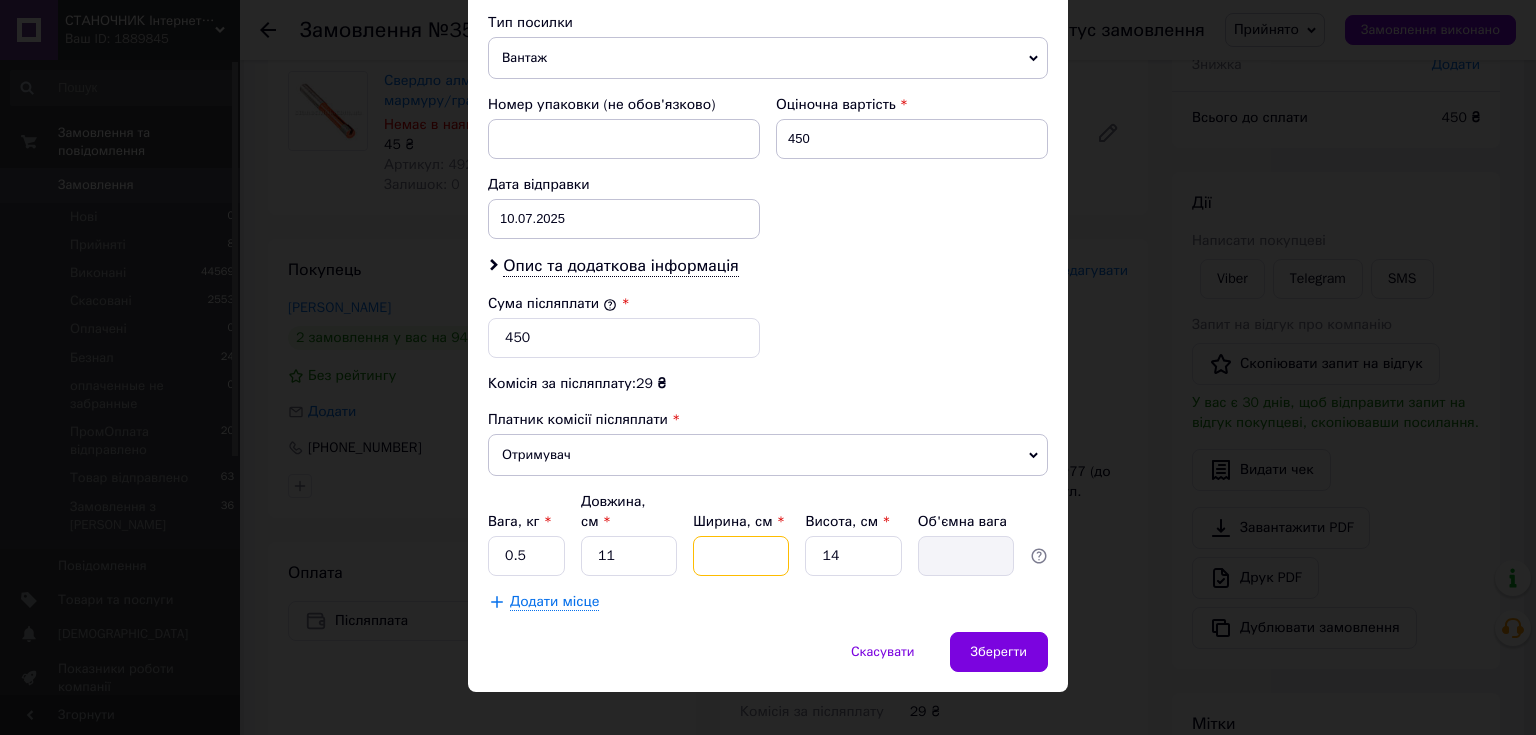 type on "5" 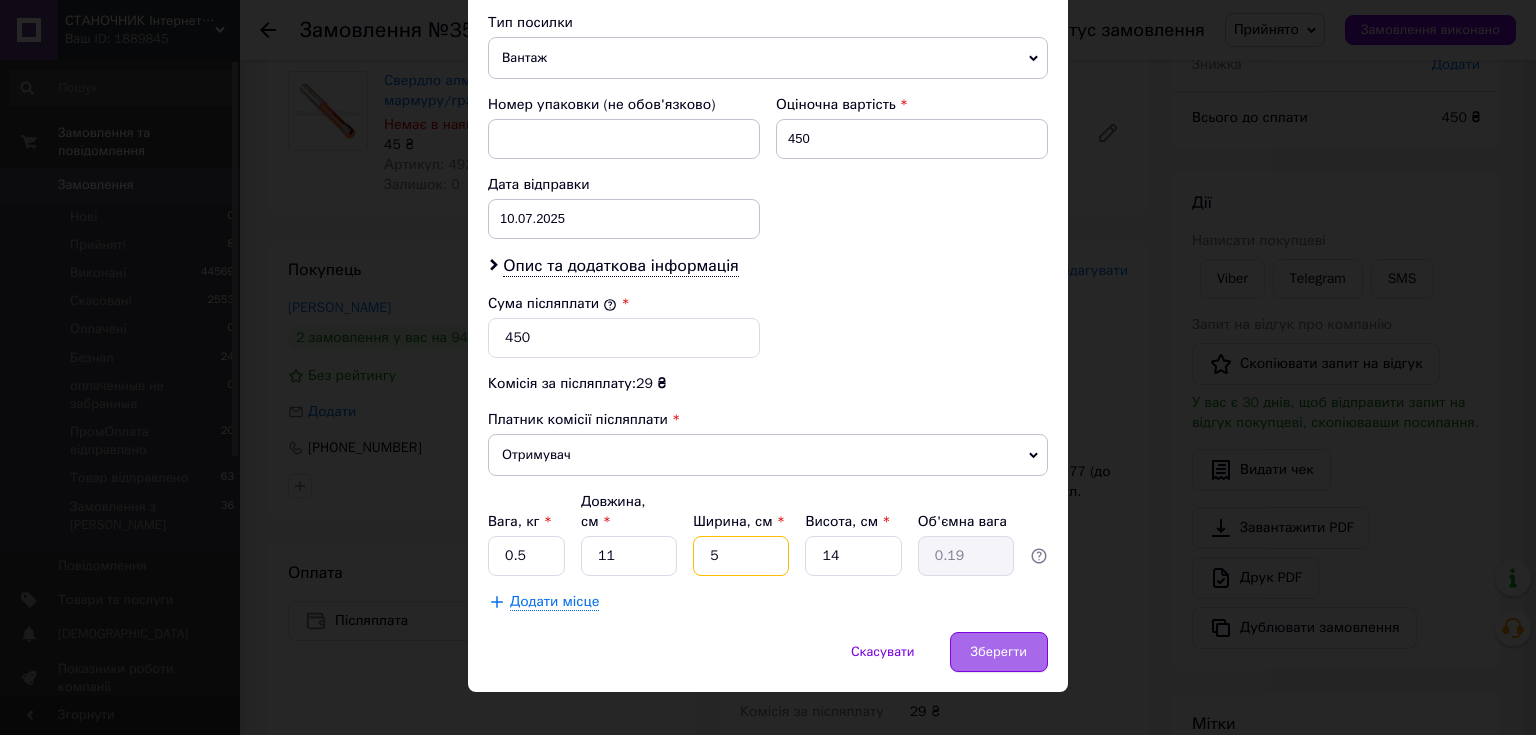 type on "5" 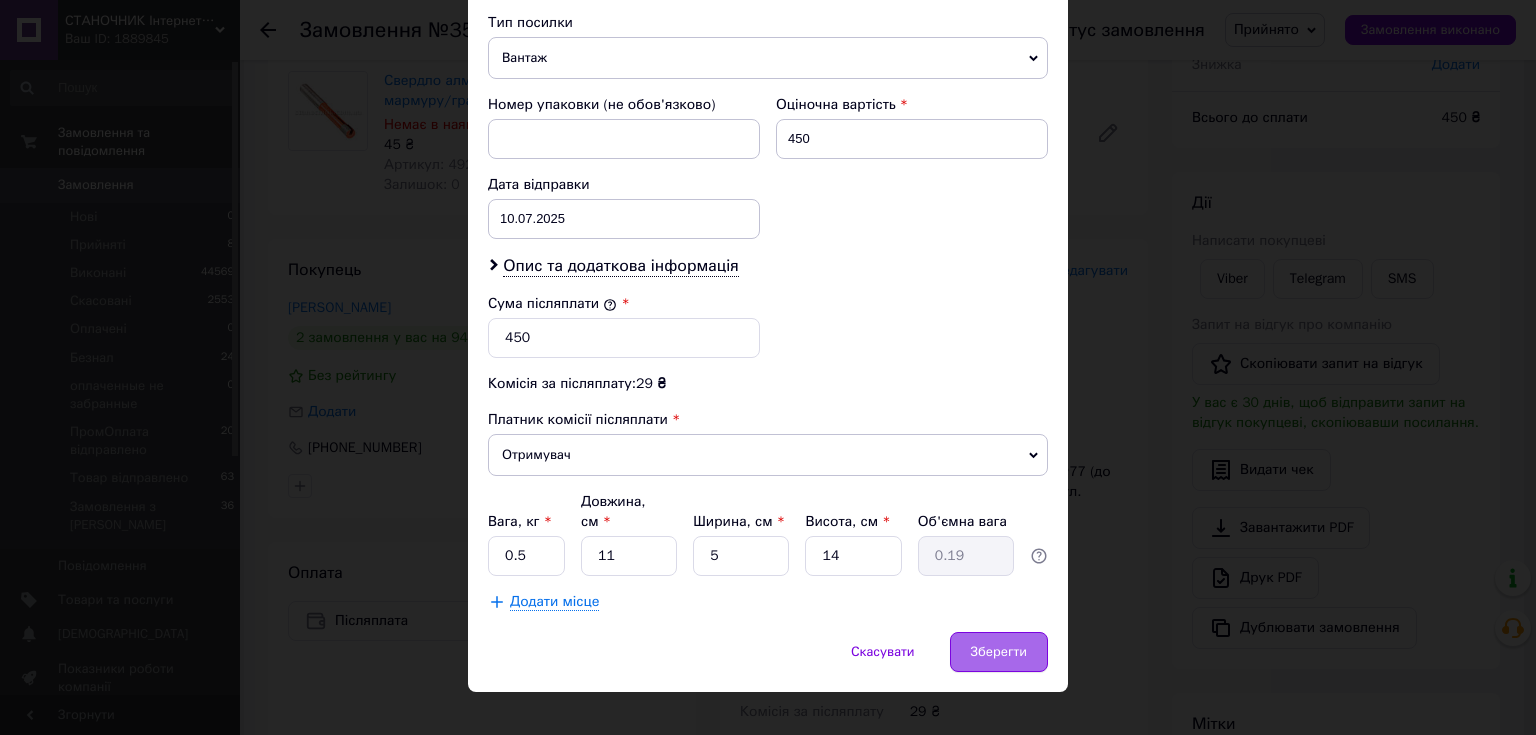 click on "Зберегти" at bounding box center (999, 652) 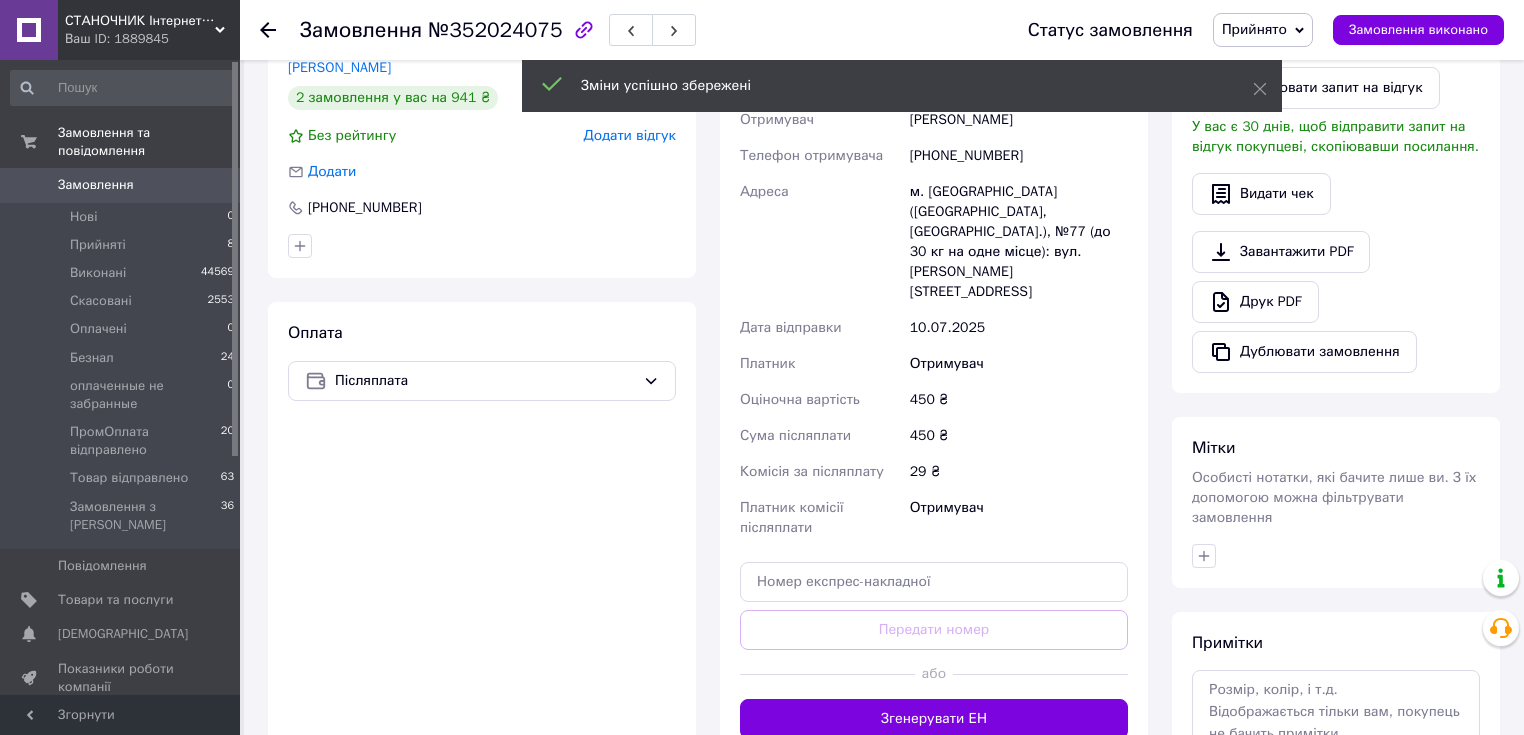 scroll, scrollTop: 720, scrollLeft: 0, axis: vertical 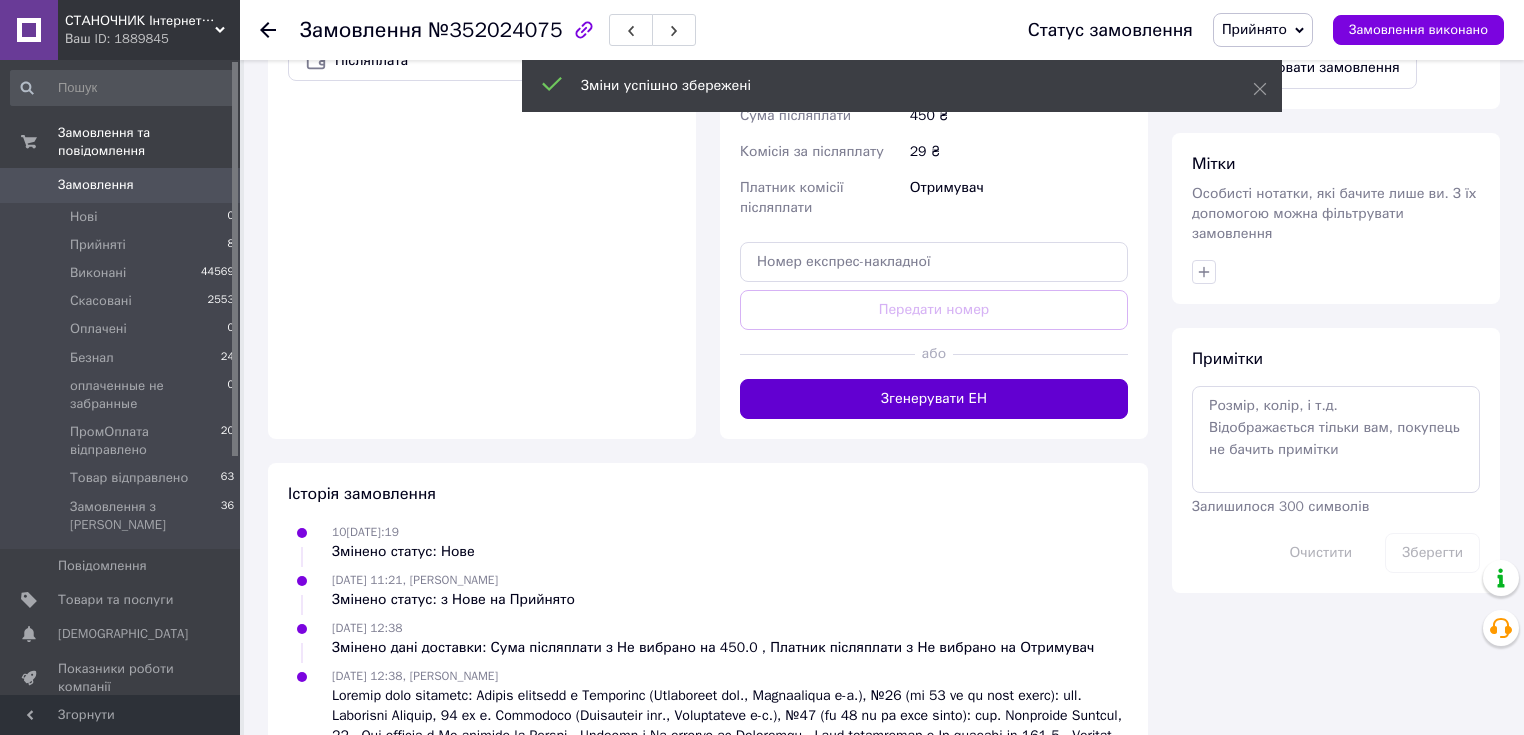 click on "Згенерувати ЕН" at bounding box center (934, 399) 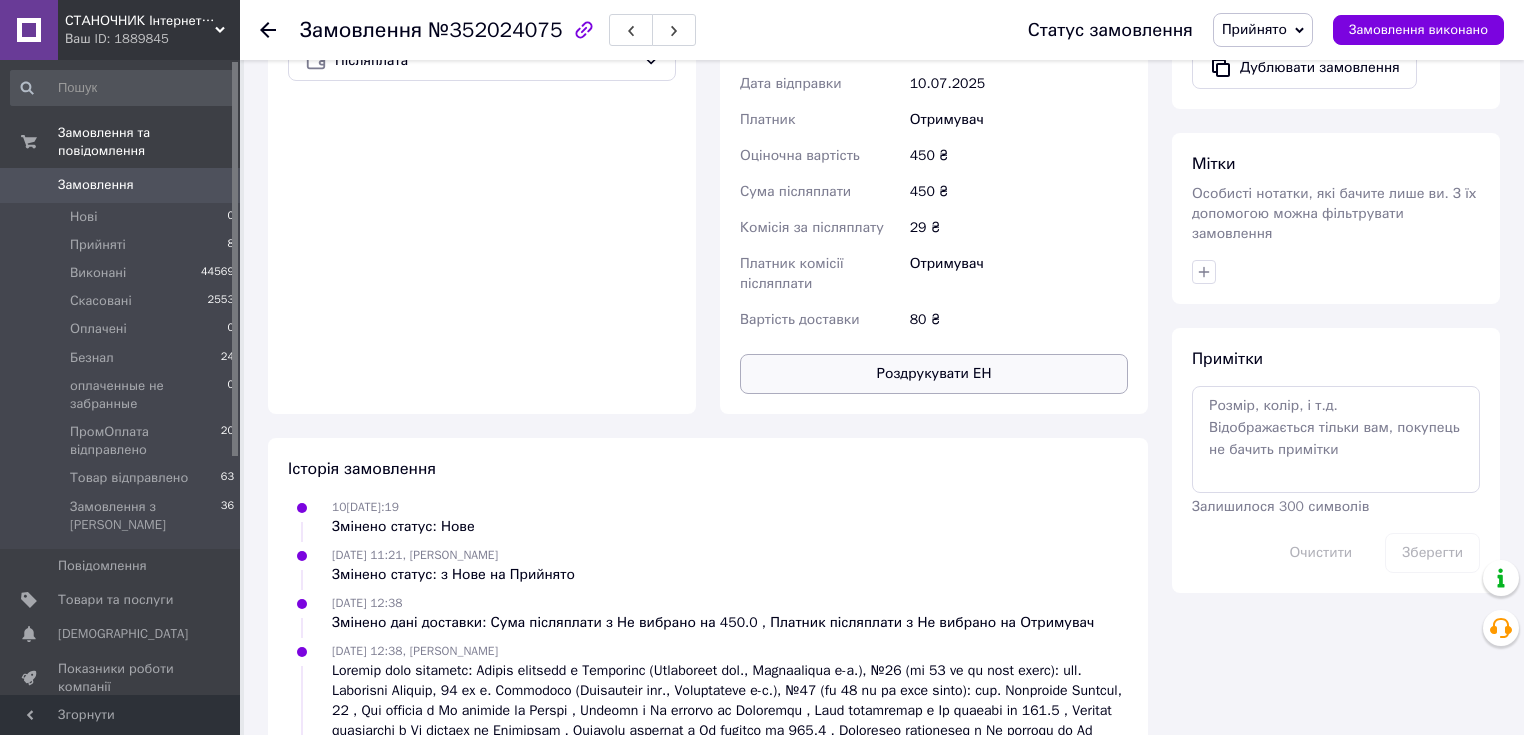 click on "Роздрукувати ЕН" at bounding box center [934, 374] 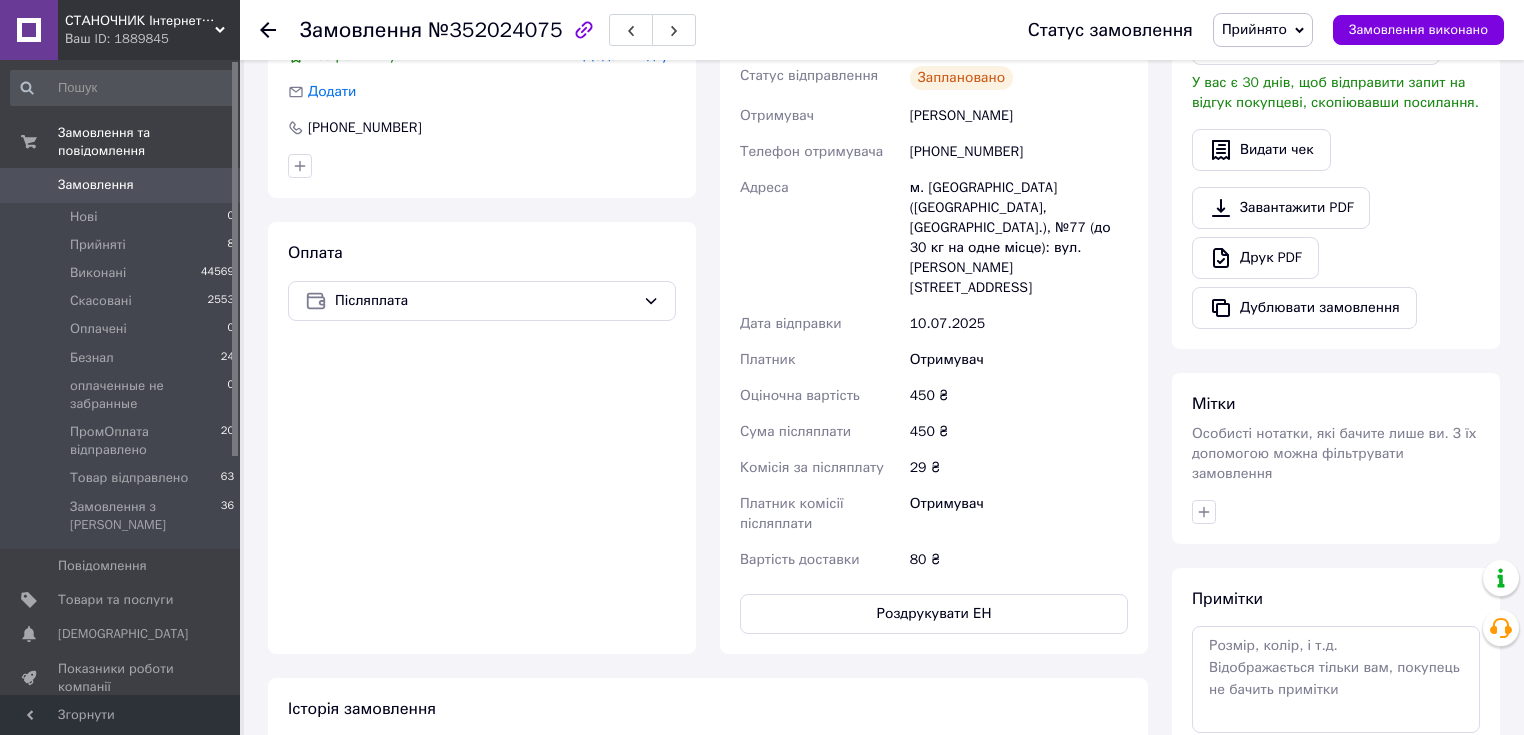 scroll, scrollTop: 240, scrollLeft: 0, axis: vertical 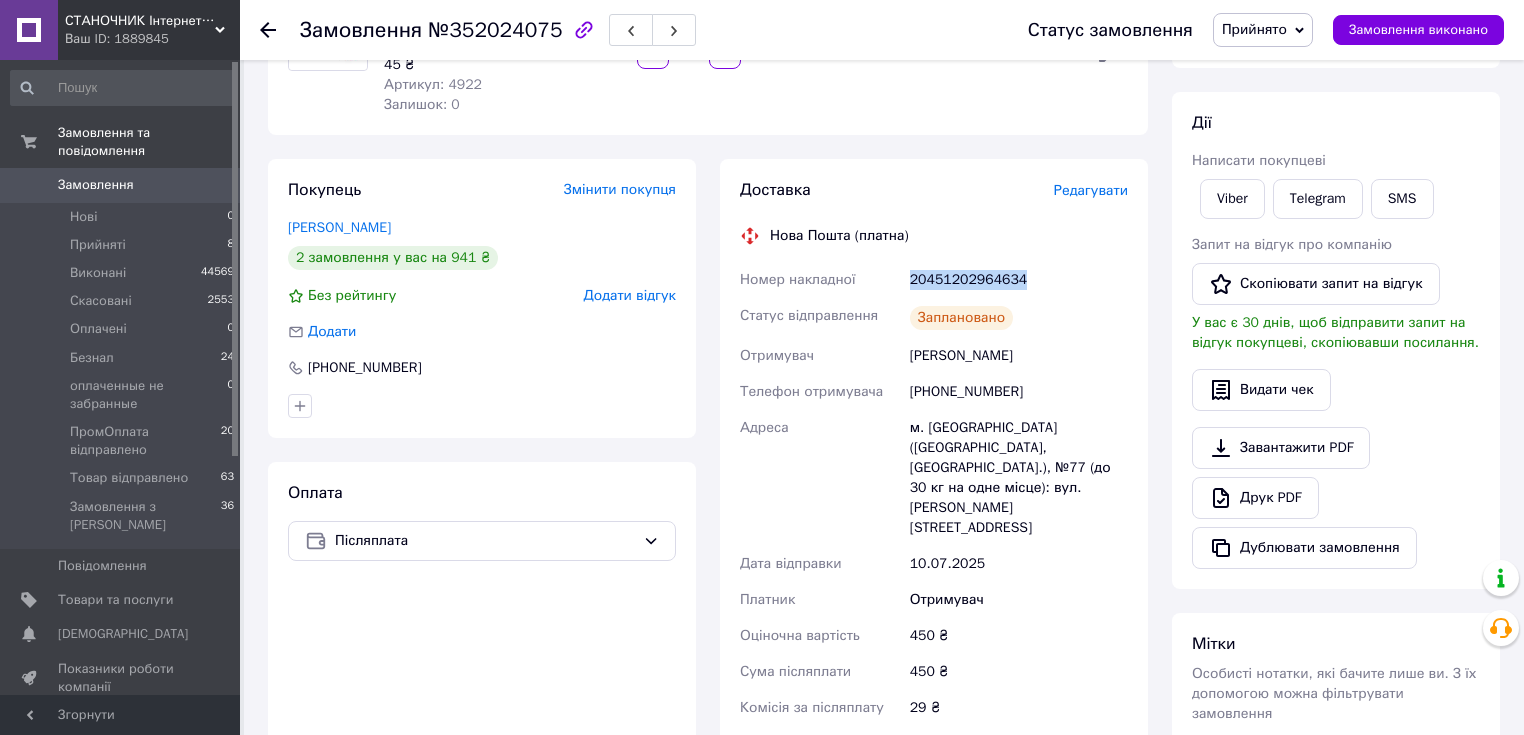 drag, startPoint x: 912, startPoint y: 276, endPoint x: 1062, endPoint y: 278, distance: 150.01334 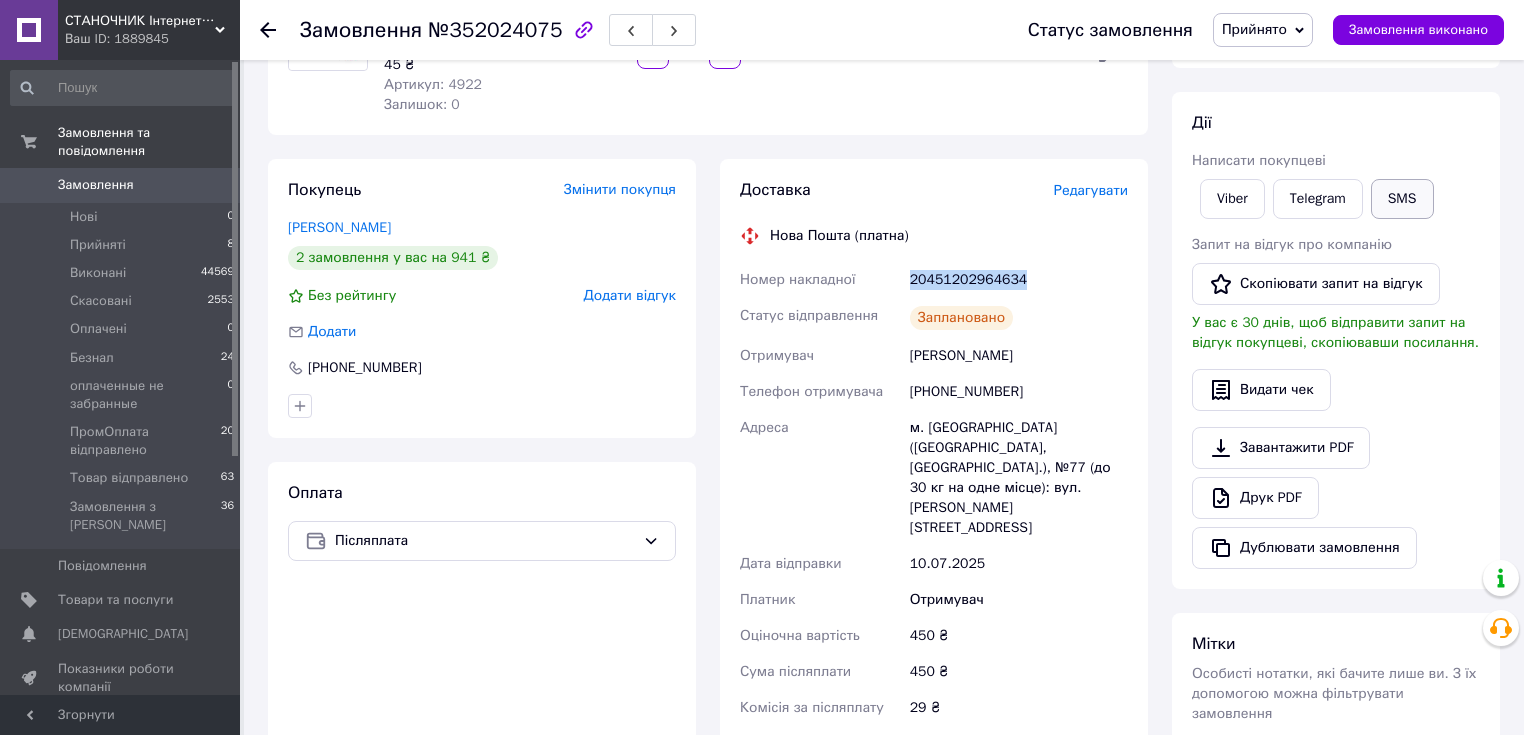 click on "SMS" at bounding box center [1402, 199] 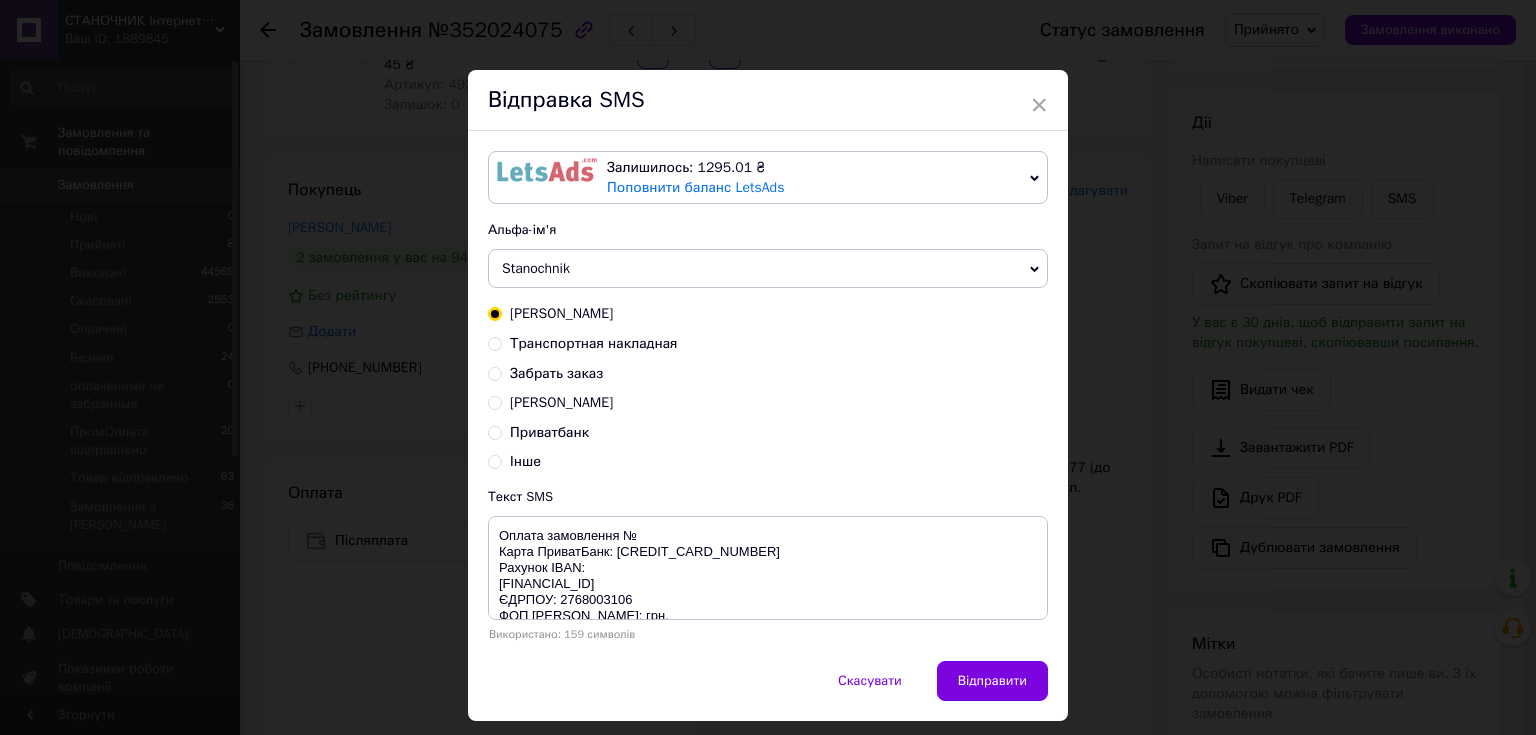 click on "Транспортная накладная" at bounding box center (594, 343) 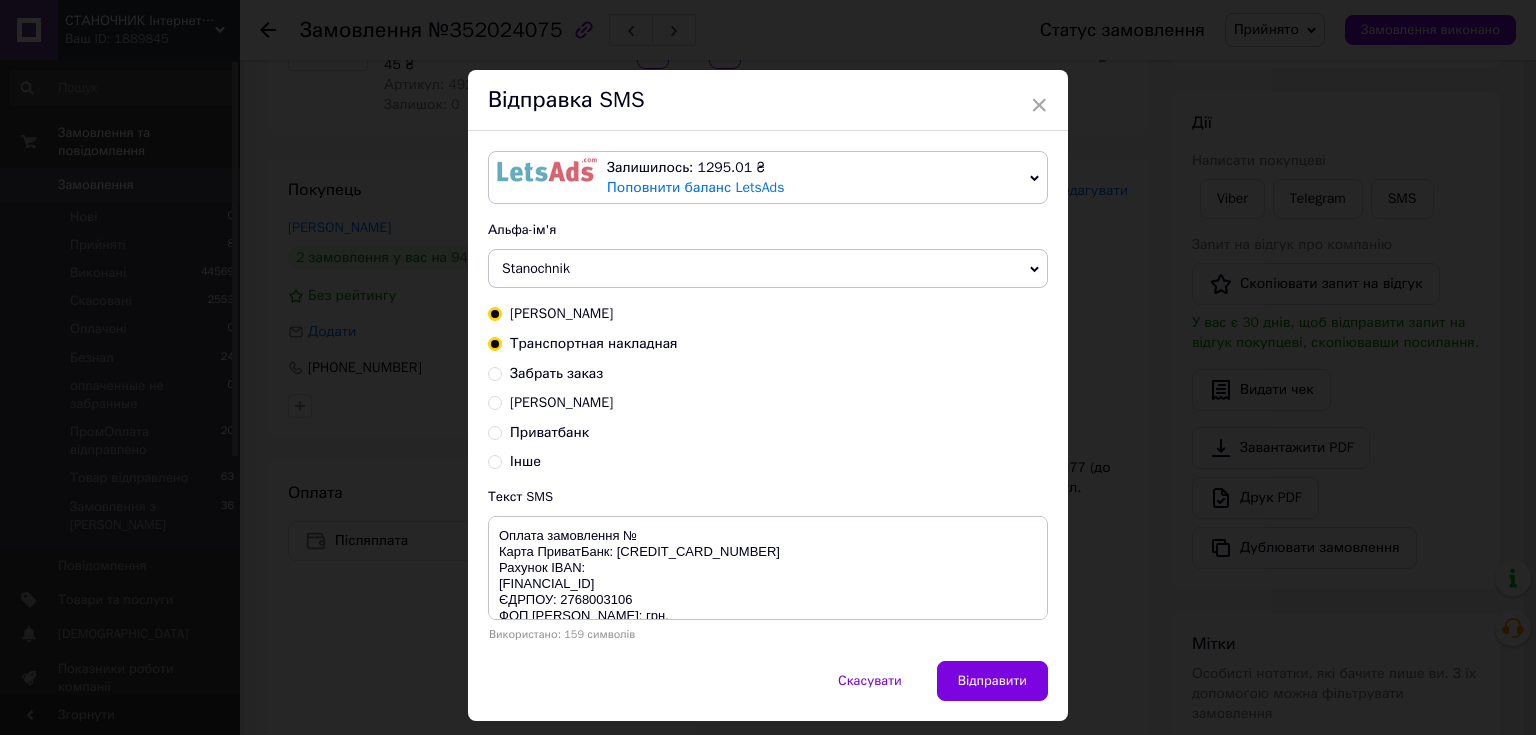 radio on "true" 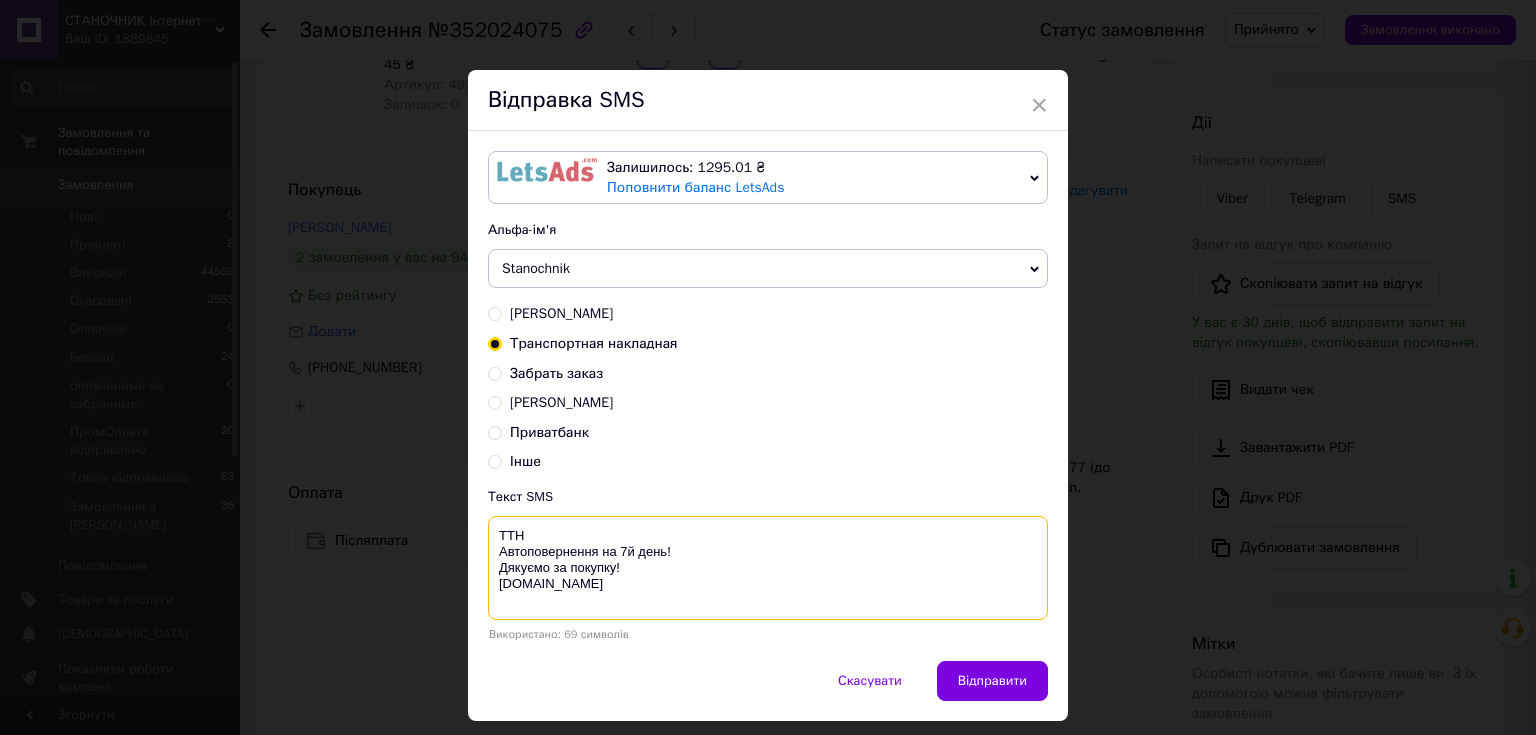 click on "ТТН
Автоповернення на 7й день!
Дякуємо за покупку!
[DOMAIN_NAME]" at bounding box center [768, 568] 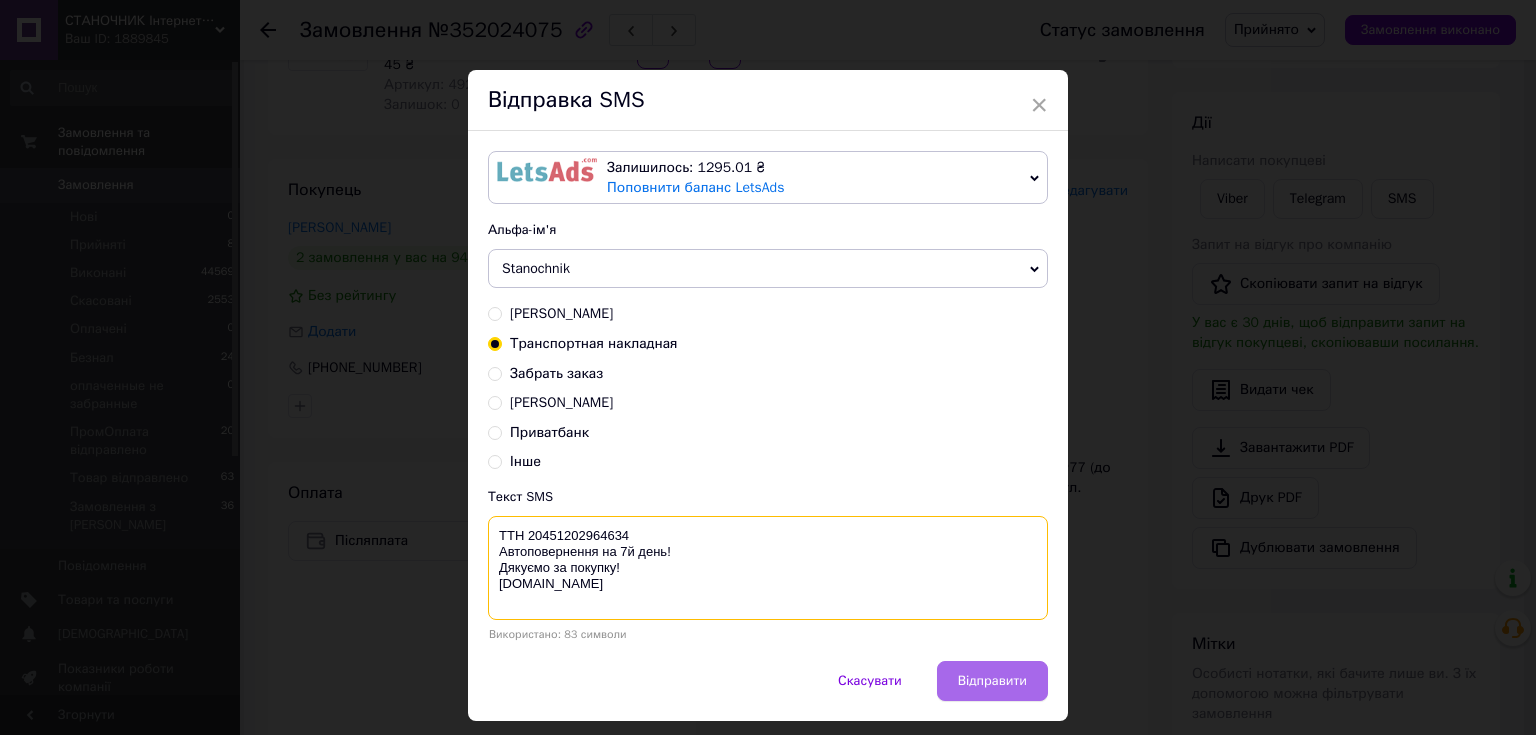 type on "ТТН 20451202964634
Автоповернення на 7й день!
Дякуємо за покупку!
stanochnik.com.ua" 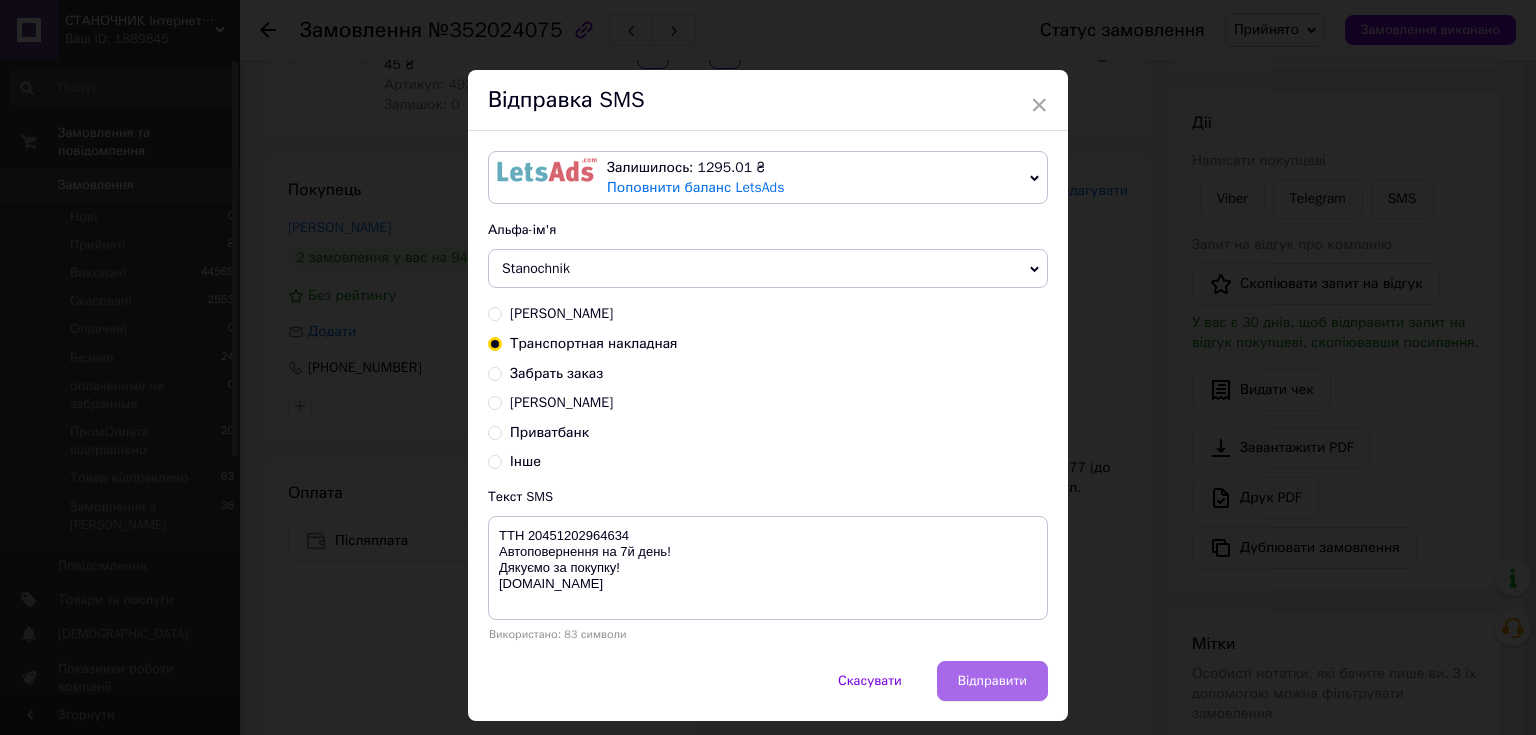 click on "Відправити" at bounding box center (992, 681) 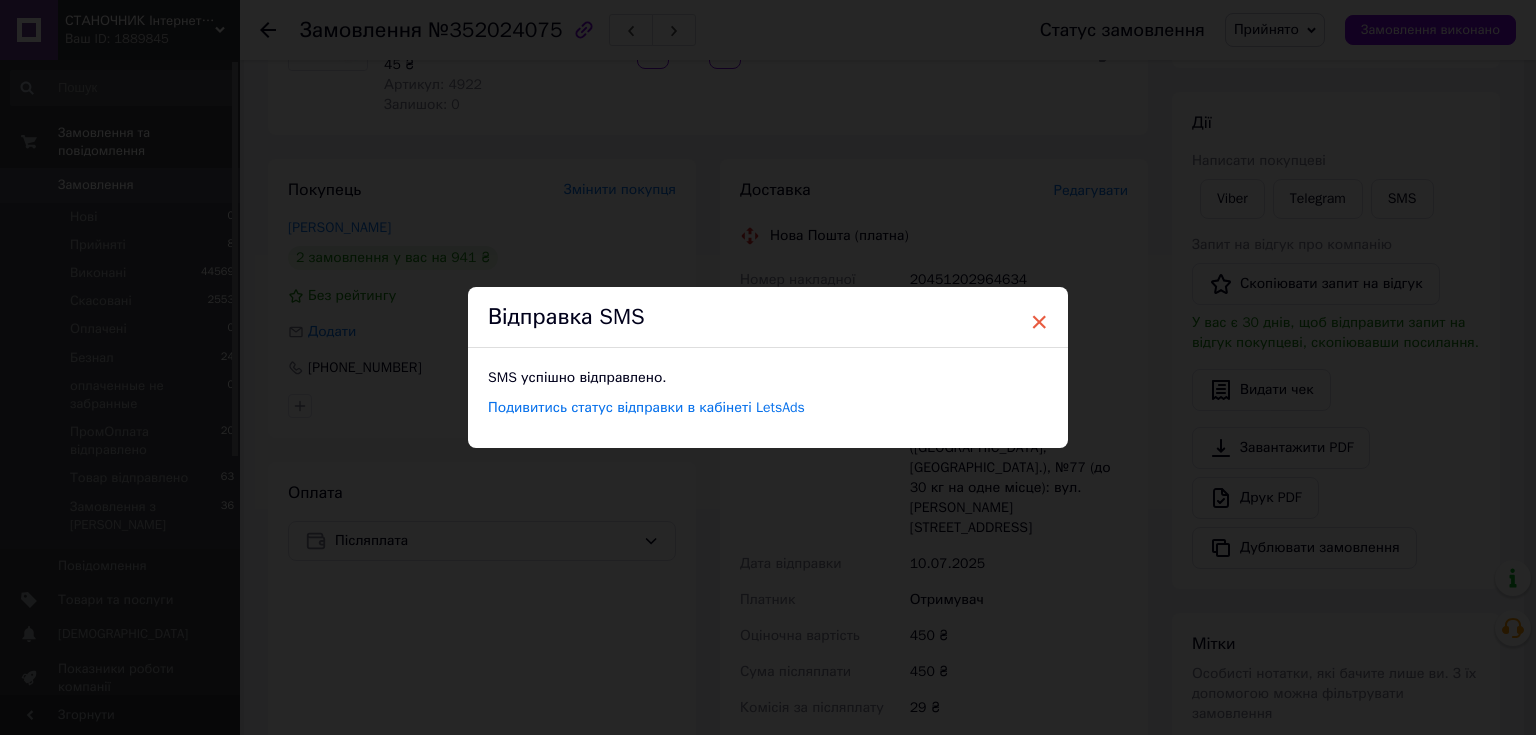 click on "×" at bounding box center (1039, 322) 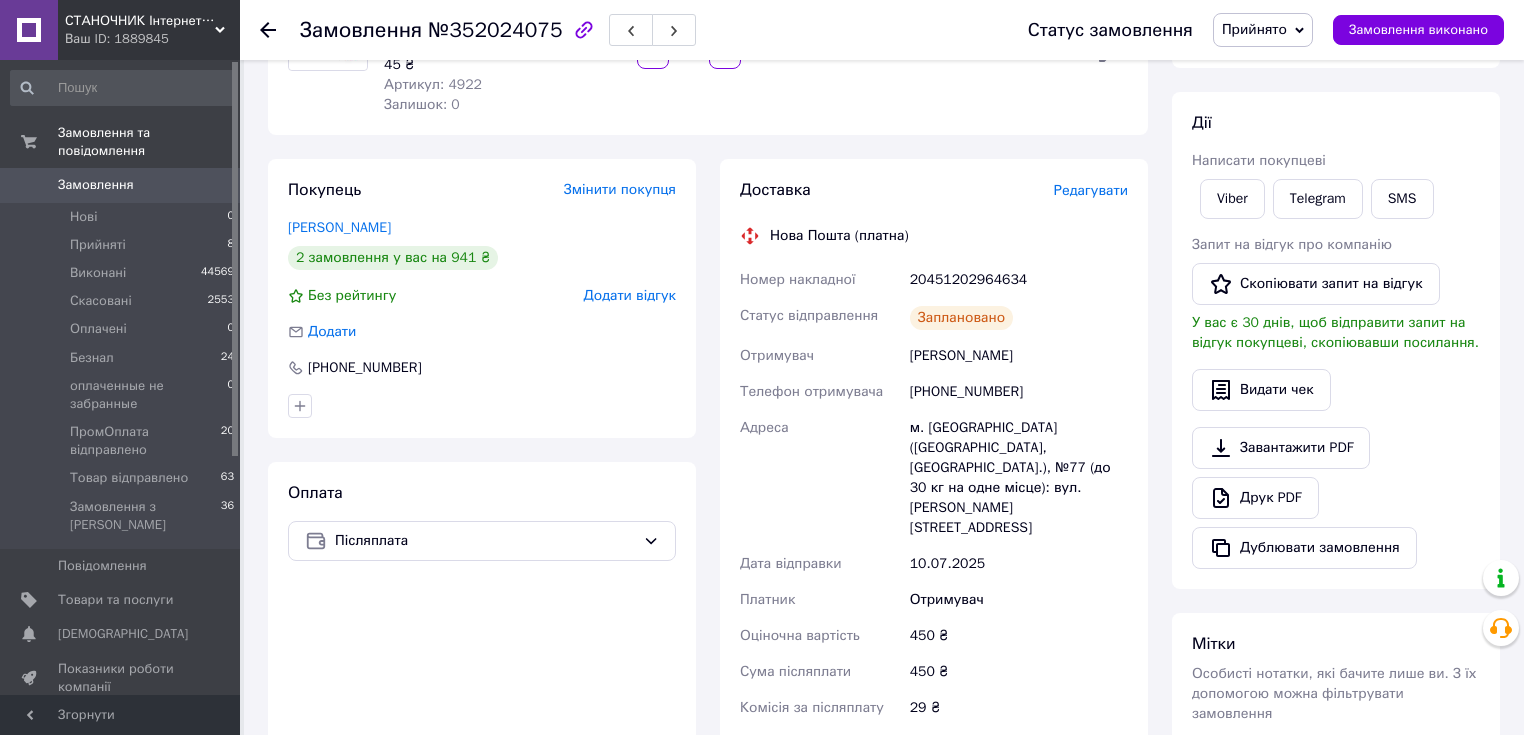 click 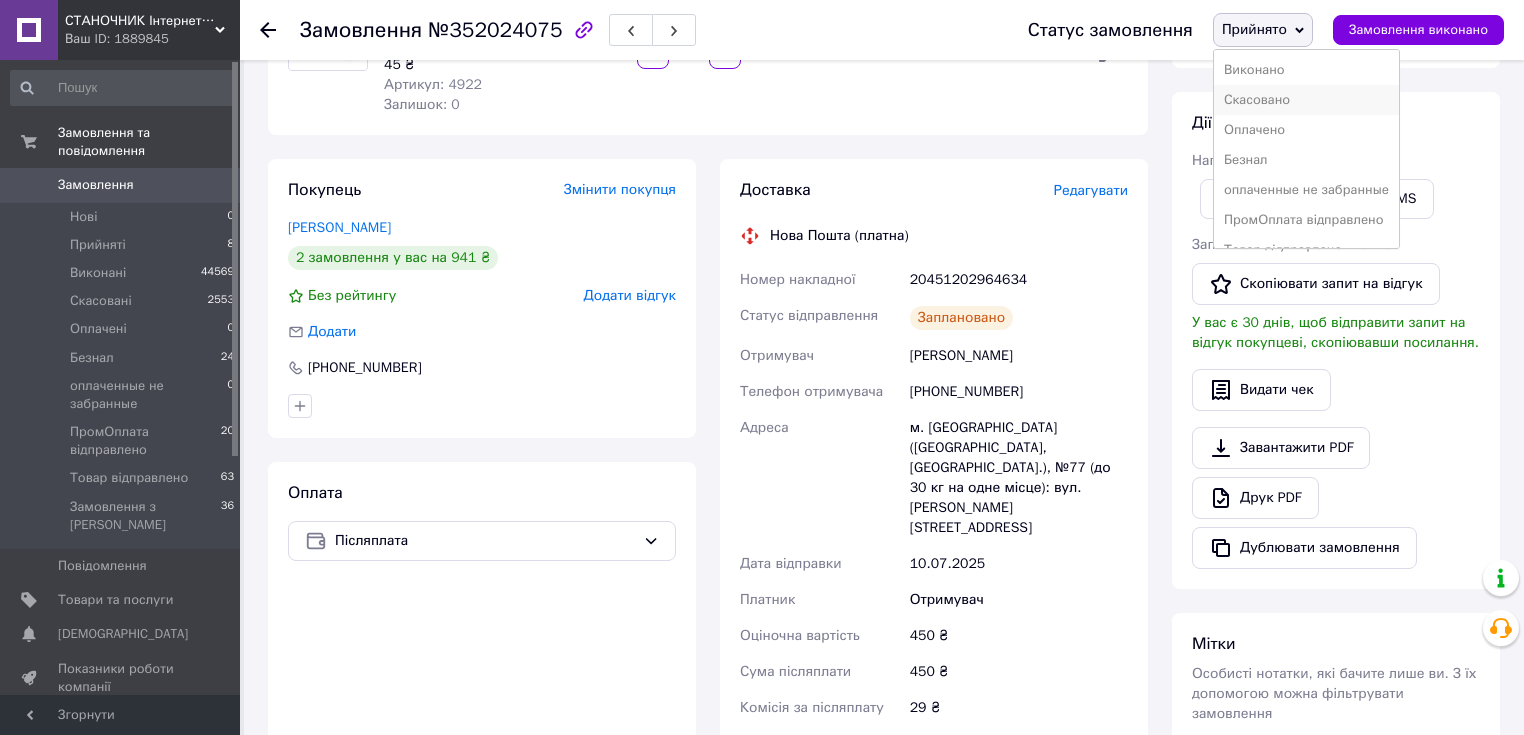 scroll, scrollTop: 21, scrollLeft: 0, axis: vertical 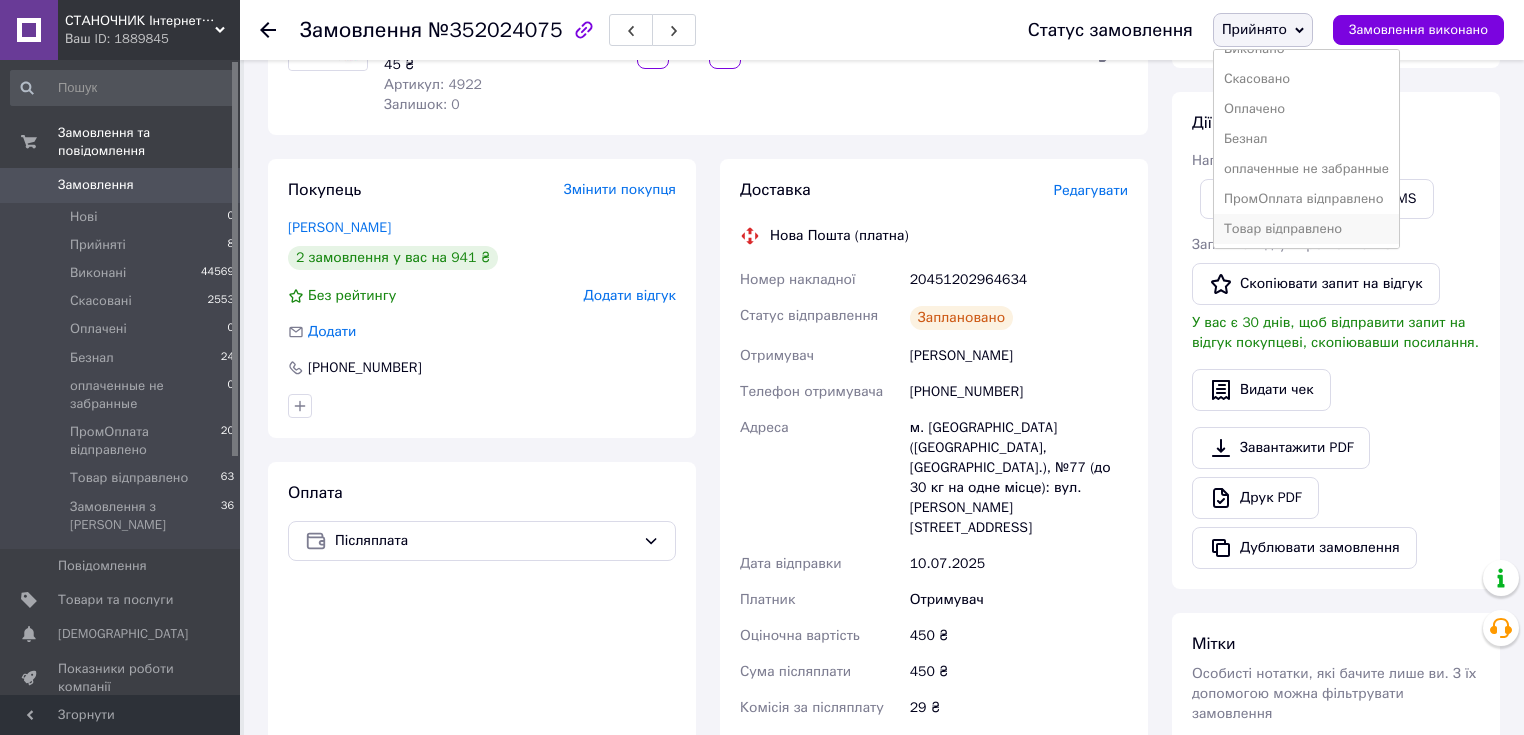 click on "Товар відправлено" at bounding box center (1306, 229) 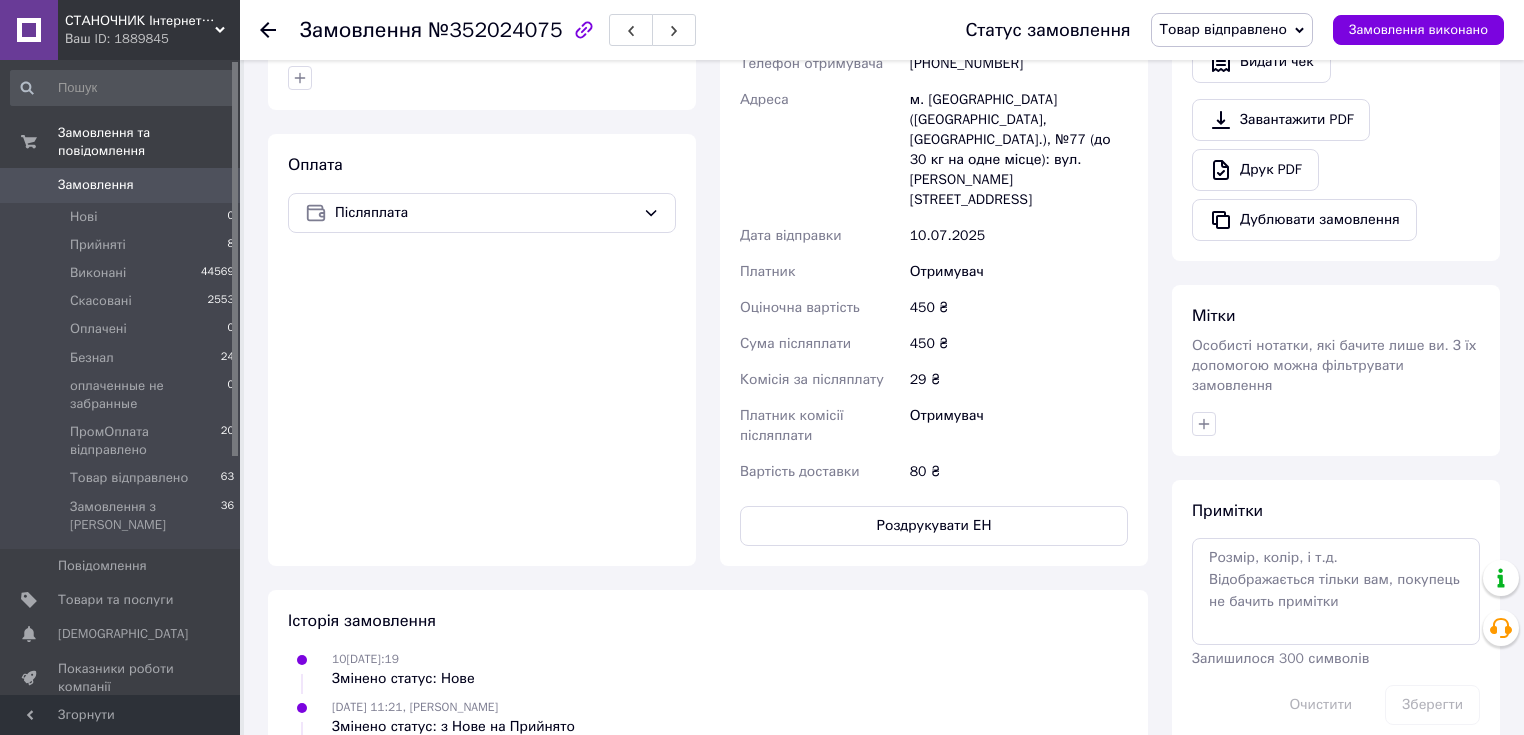 scroll, scrollTop: 888, scrollLeft: 0, axis: vertical 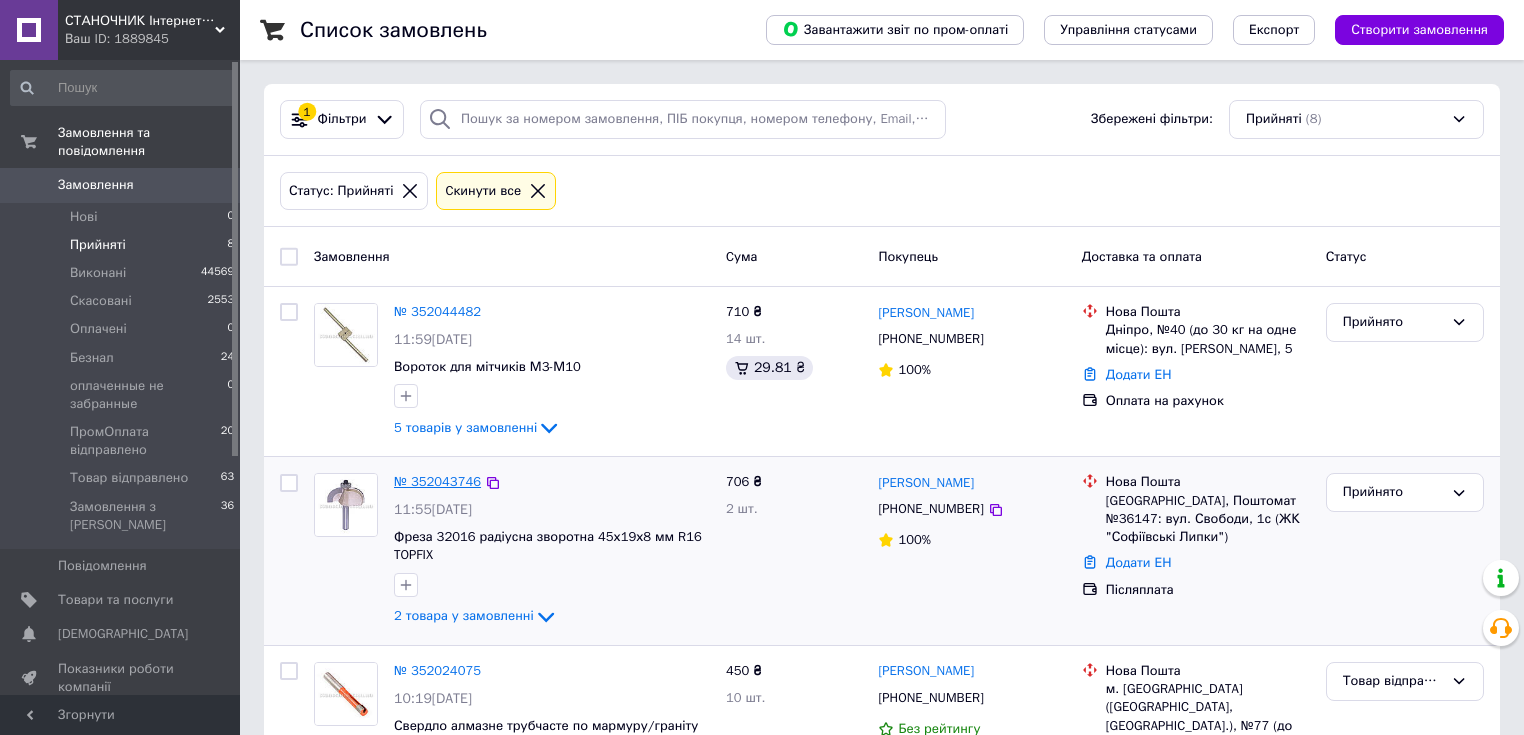 click on "№ 352043746" at bounding box center (437, 481) 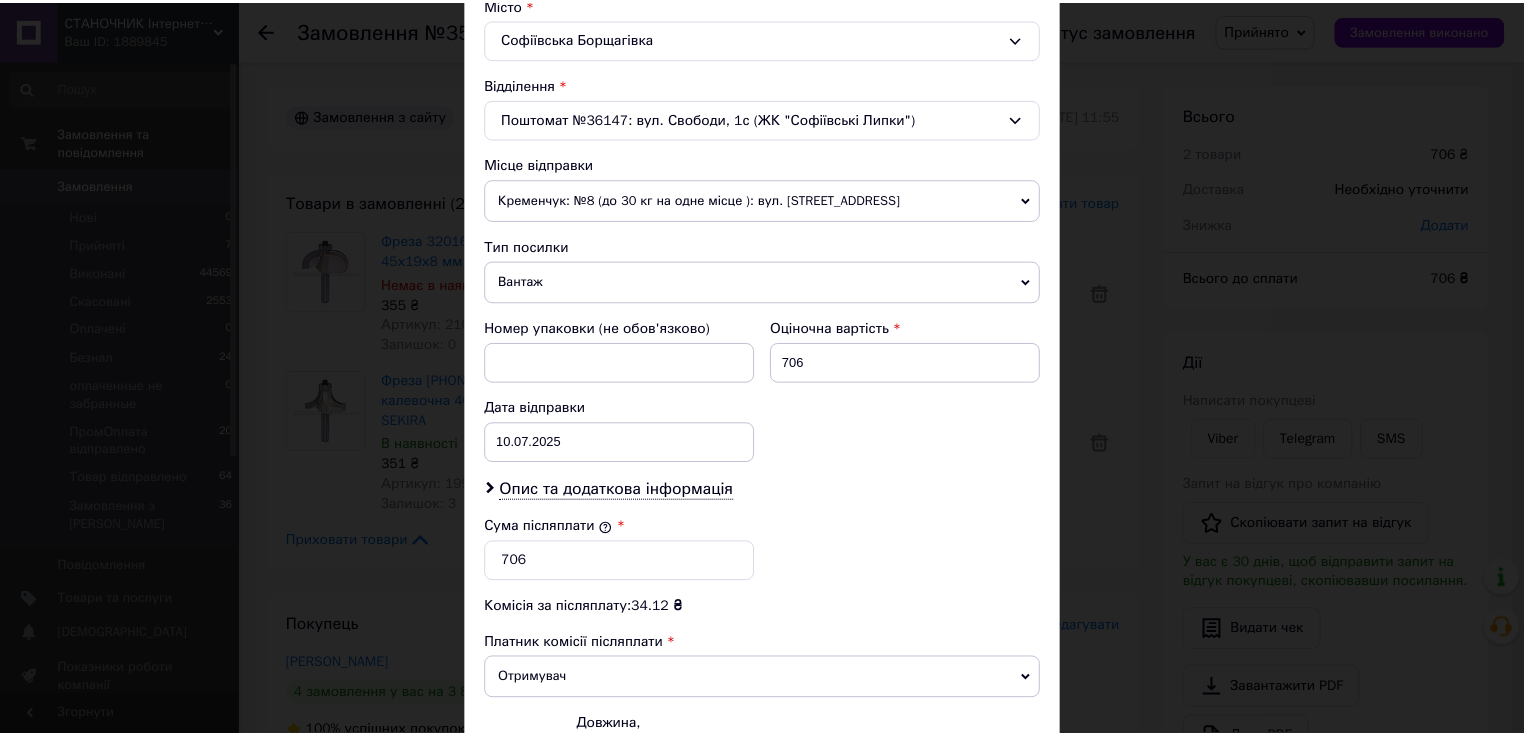 scroll, scrollTop: 784, scrollLeft: 0, axis: vertical 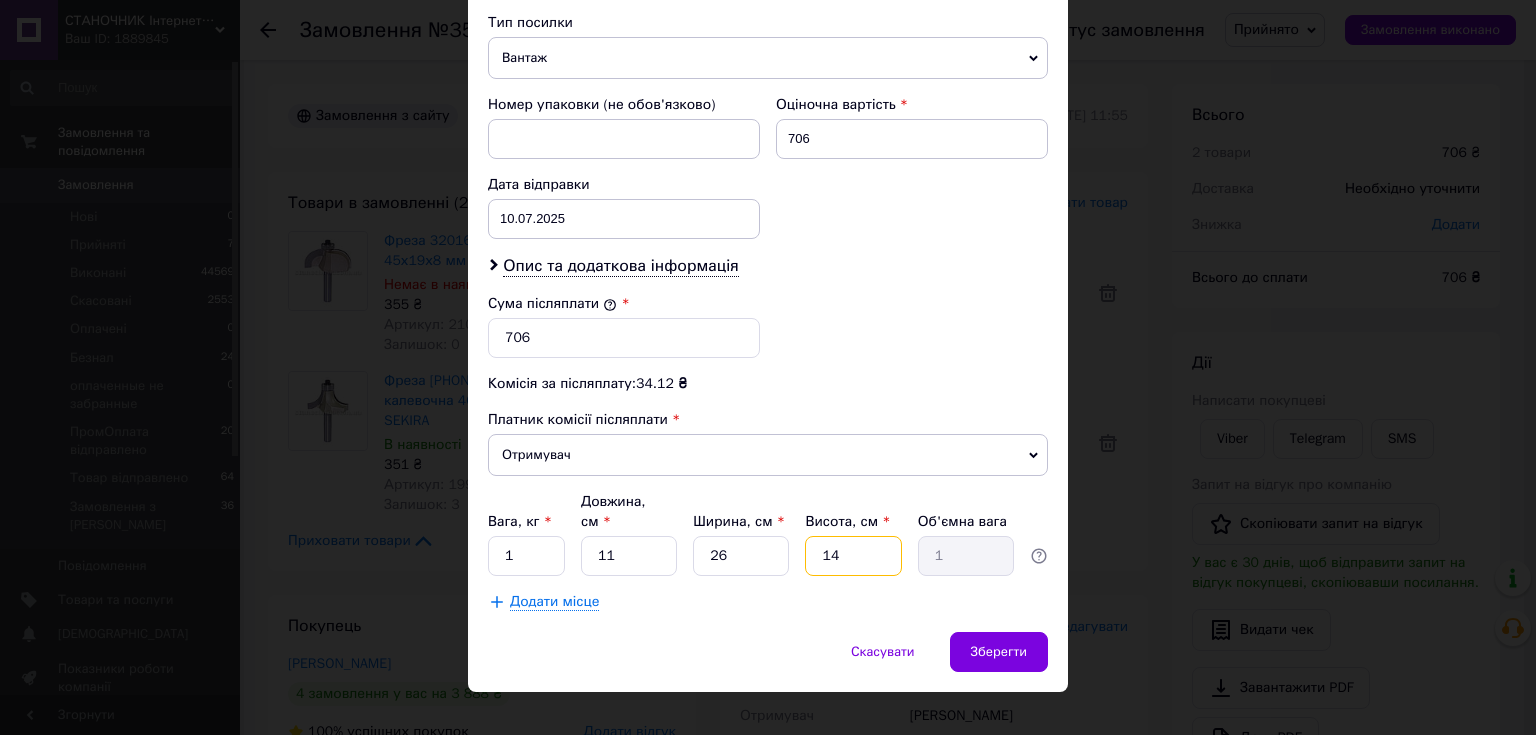 click on "14" at bounding box center [853, 556] 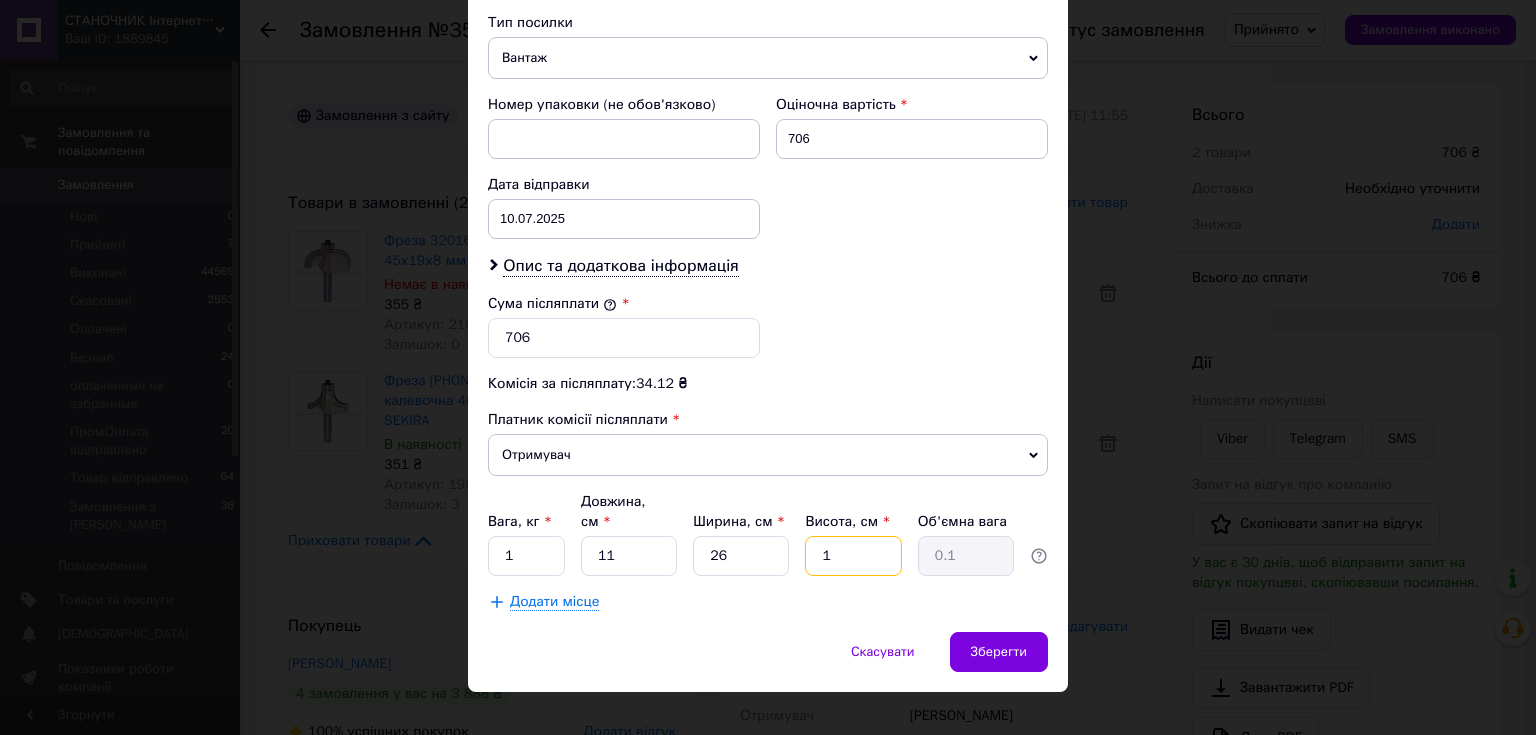 type 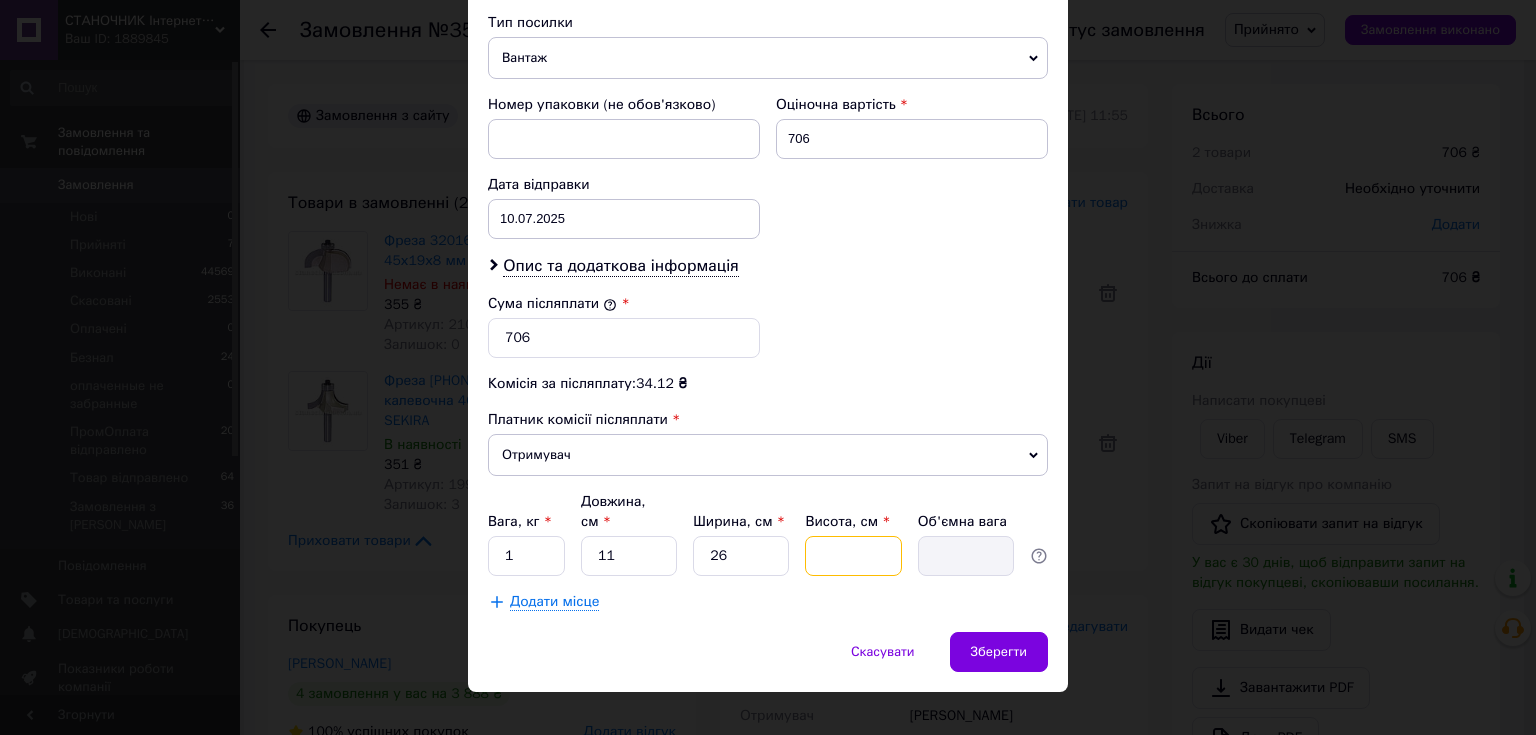 type on "6" 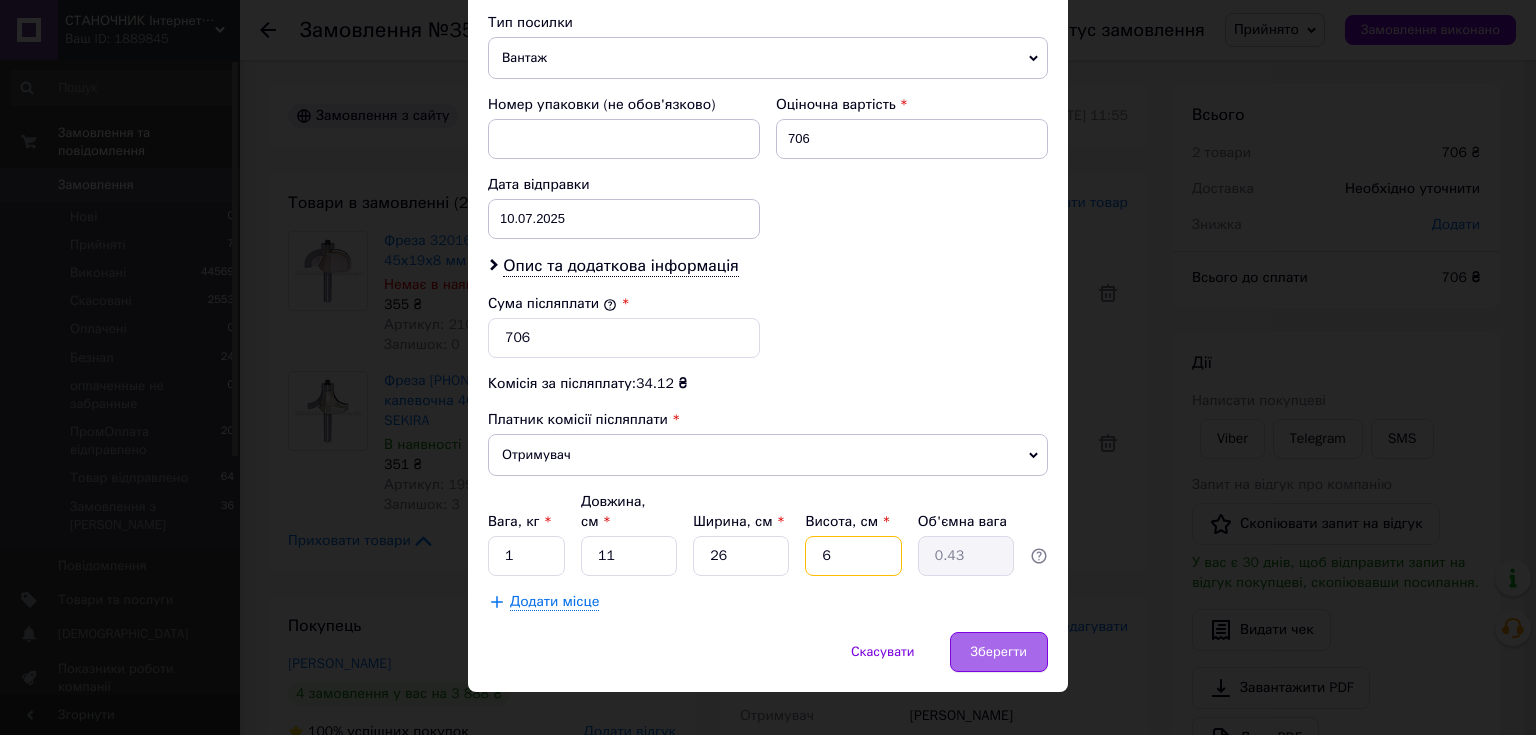 type on "6" 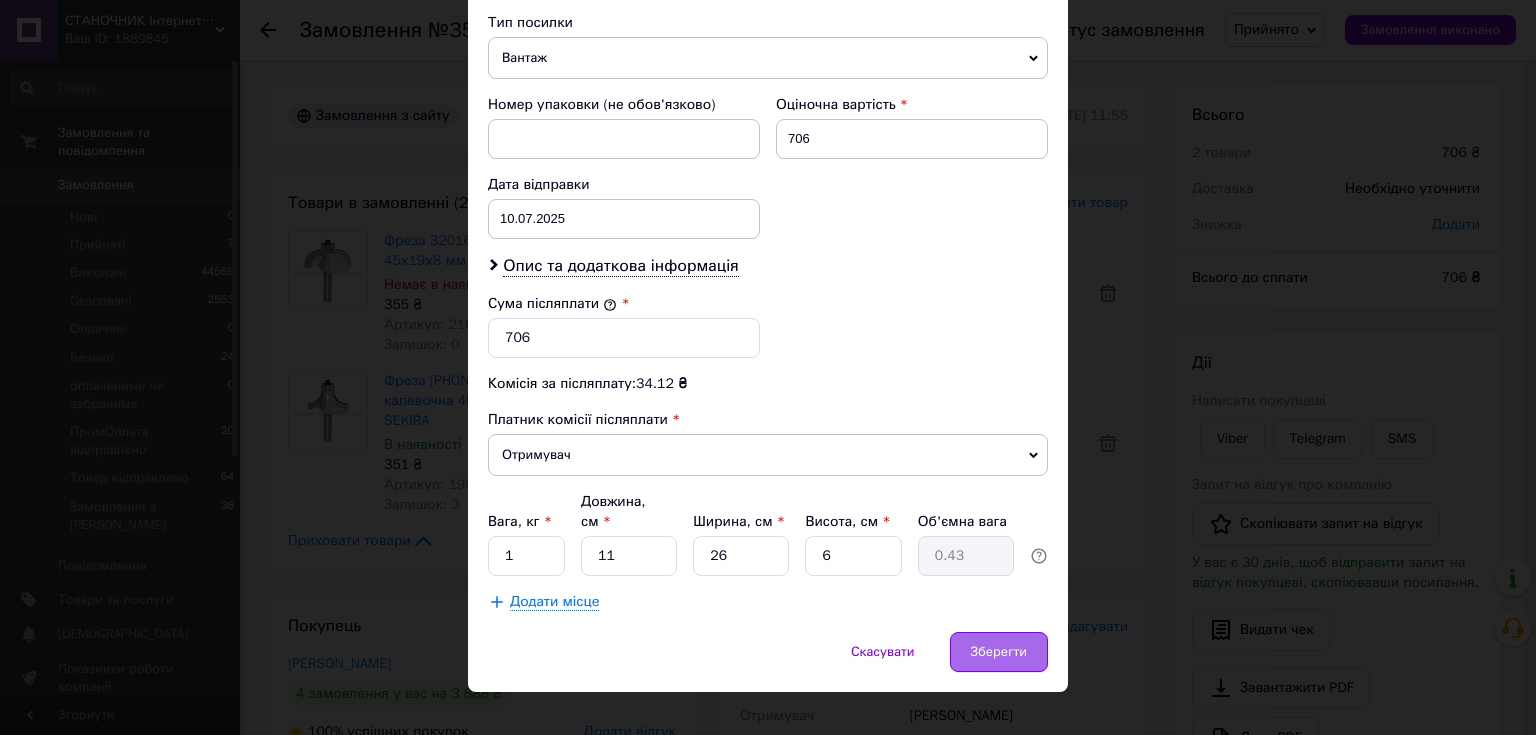 click on "Зберегти" at bounding box center [999, 652] 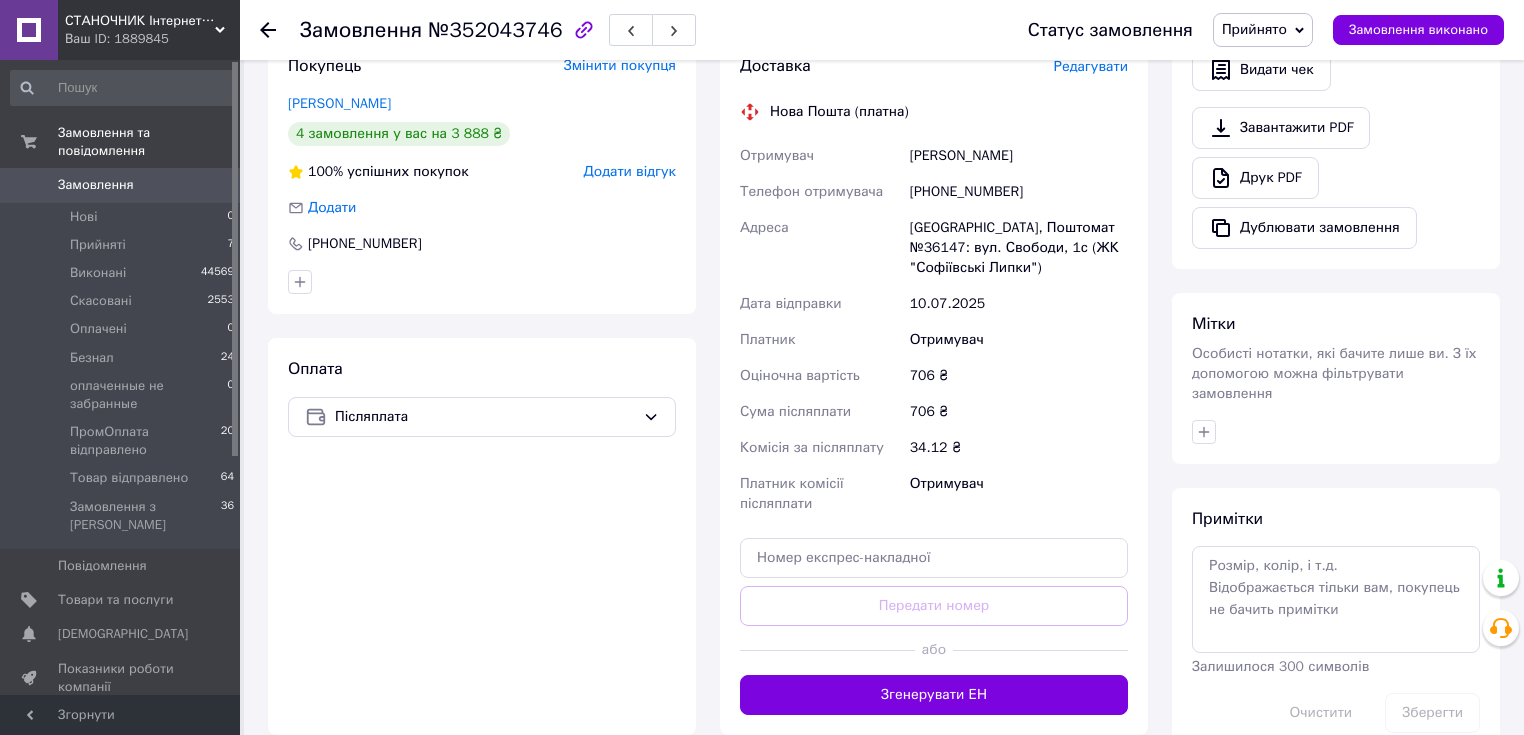 scroll, scrollTop: 800, scrollLeft: 0, axis: vertical 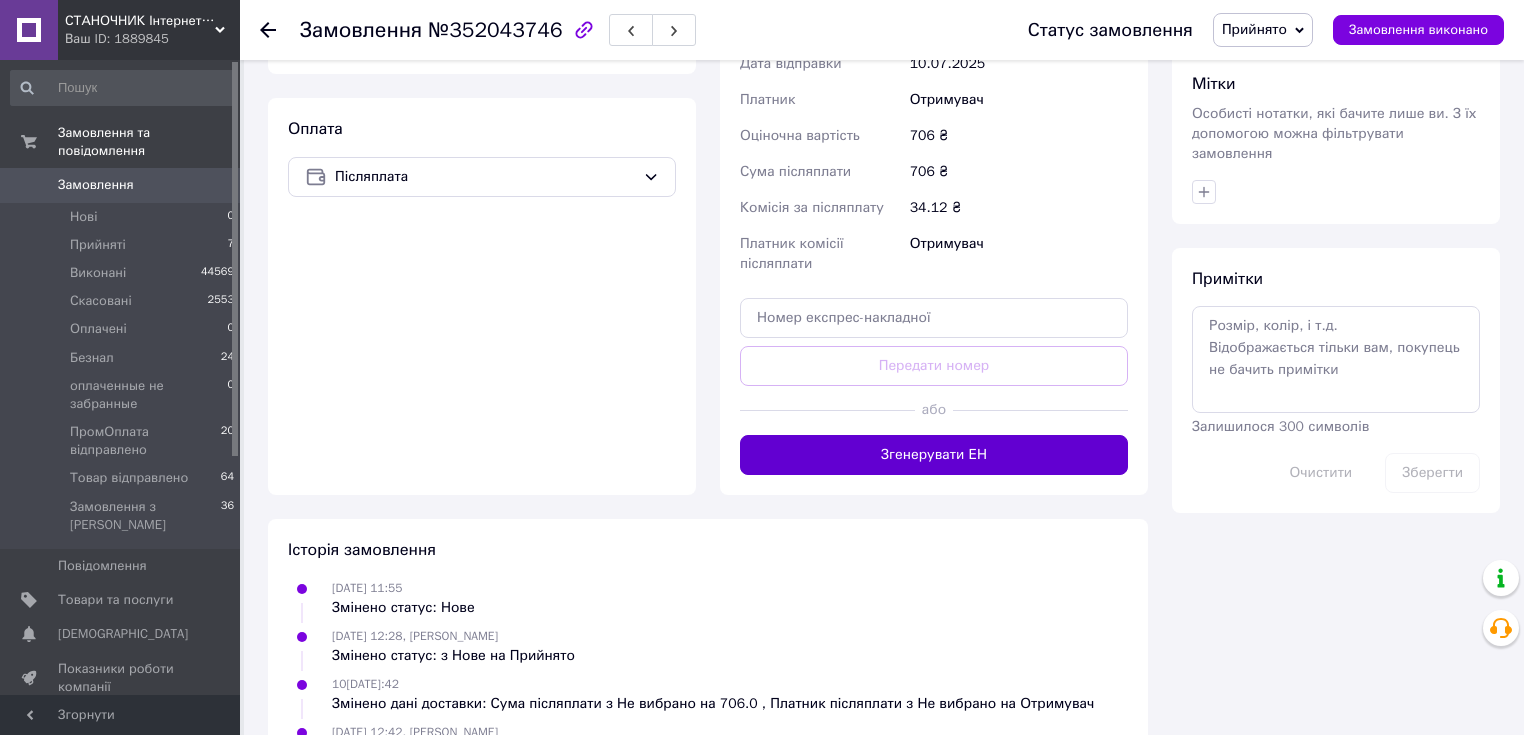 click on "Згенерувати ЕН" at bounding box center [934, 455] 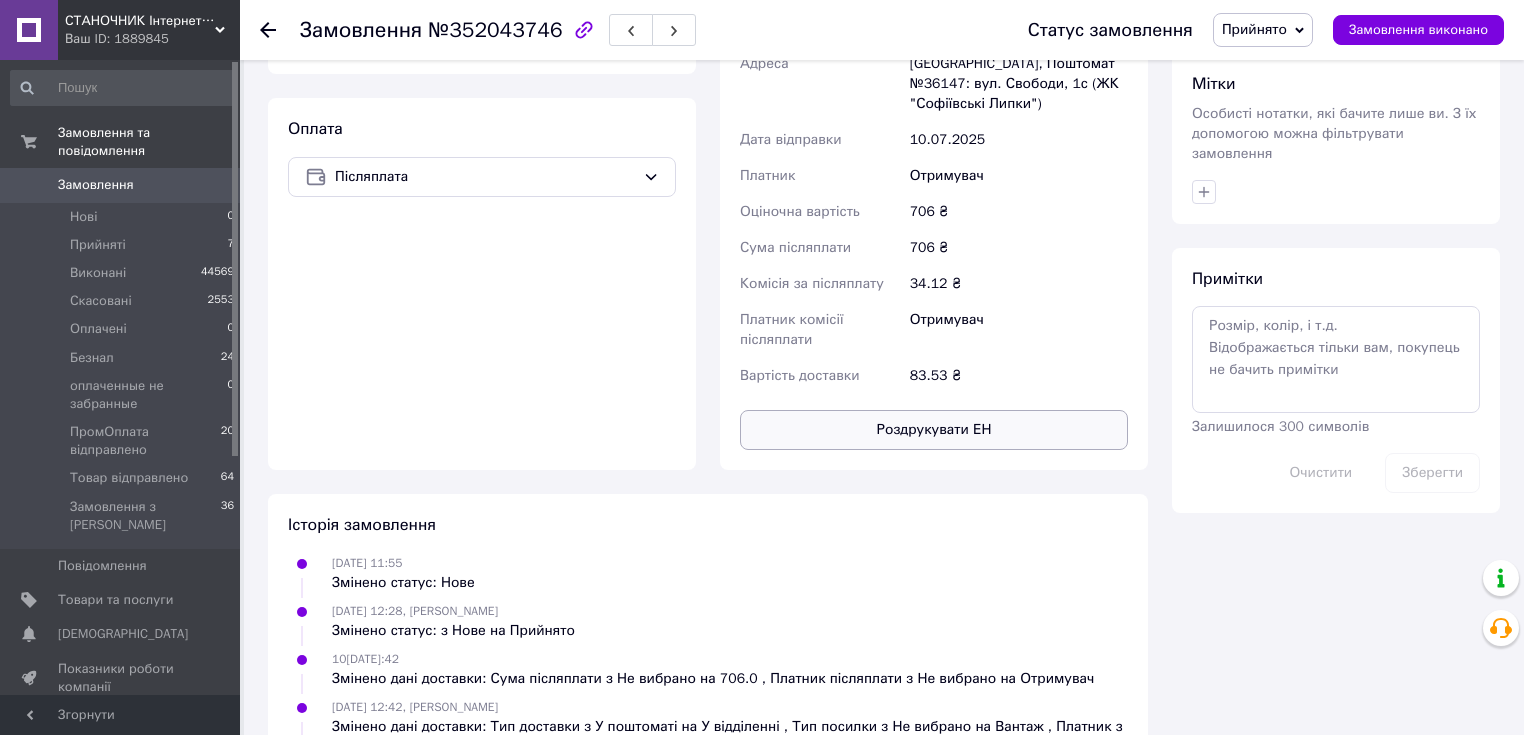click on "Роздрукувати ЕН" at bounding box center [934, 430] 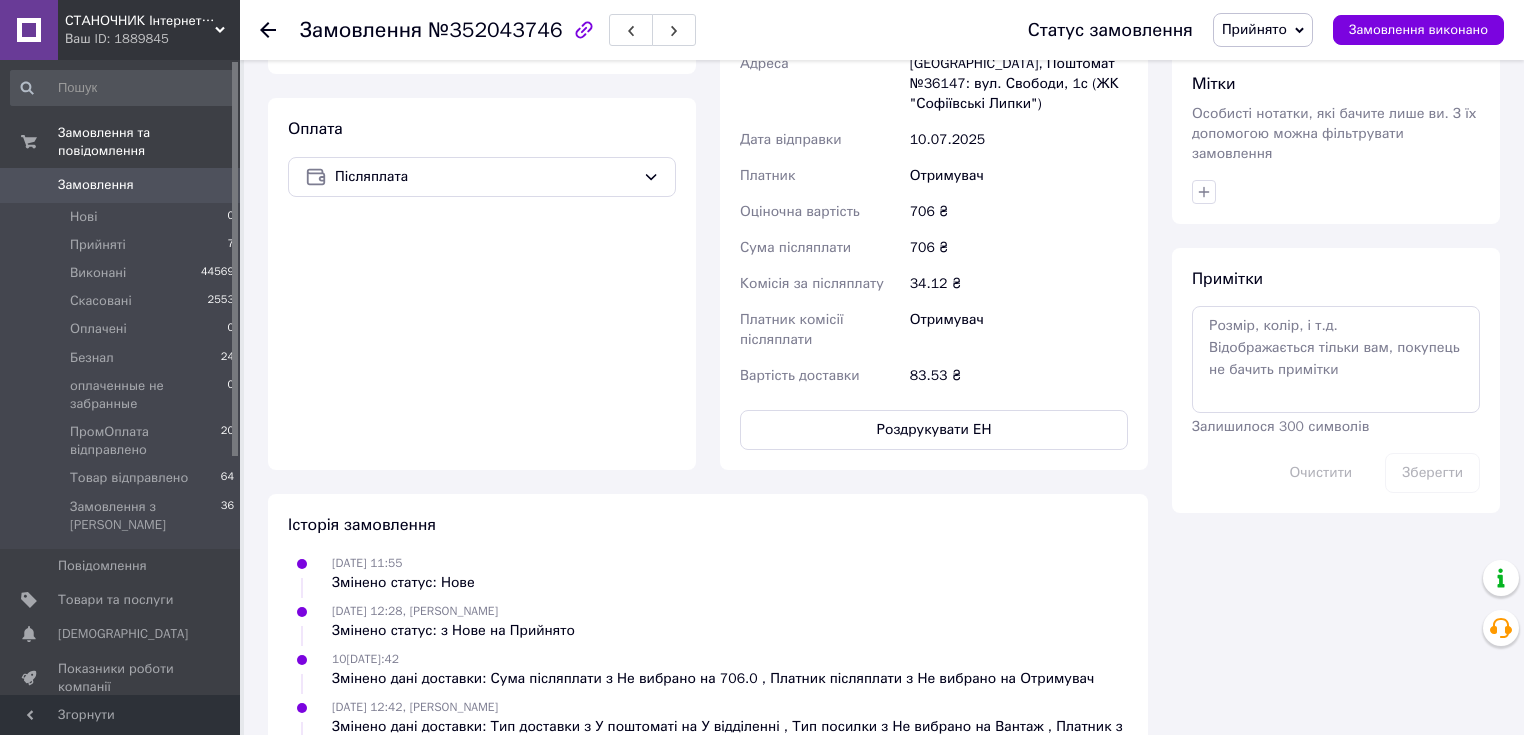 scroll, scrollTop: 560, scrollLeft: 0, axis: vertical 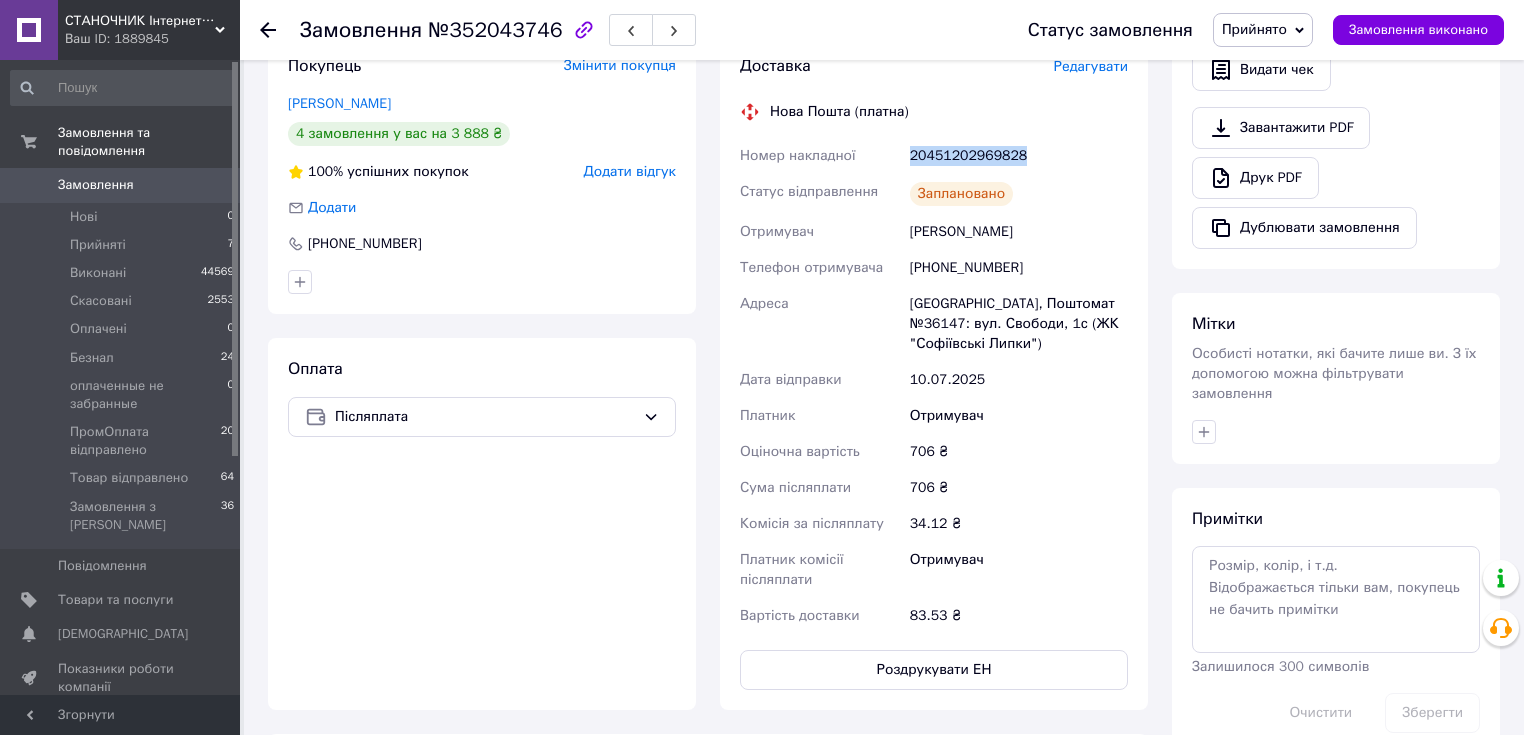 drag, startPoint x: 919, startPoint y: 156, endPoint x: 1048, endPoint y: 154, distance: 129.0155 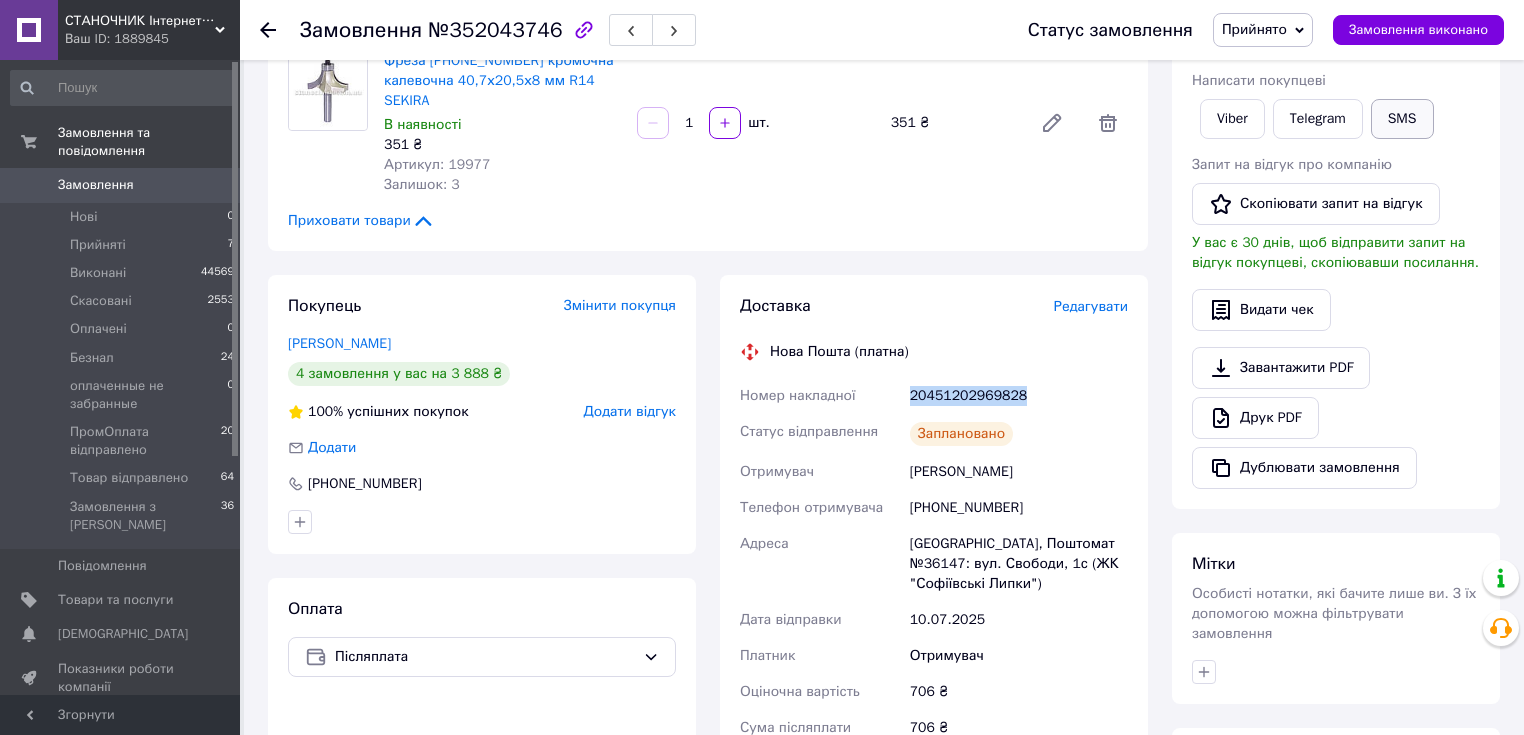 click on "SMS" at bounding box center (1402, 119) 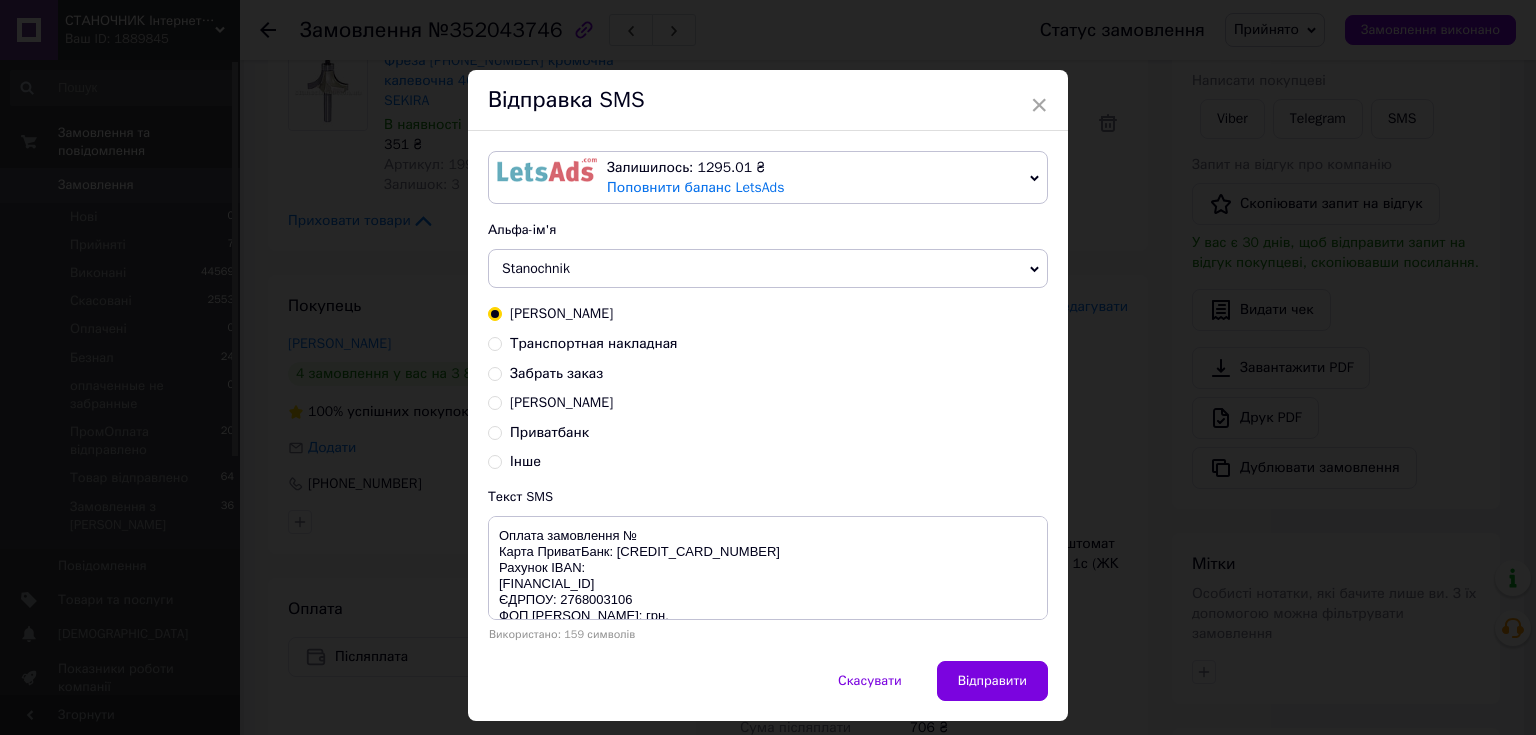 click on "Транспортная накладная" at bounding box center (594, 343) 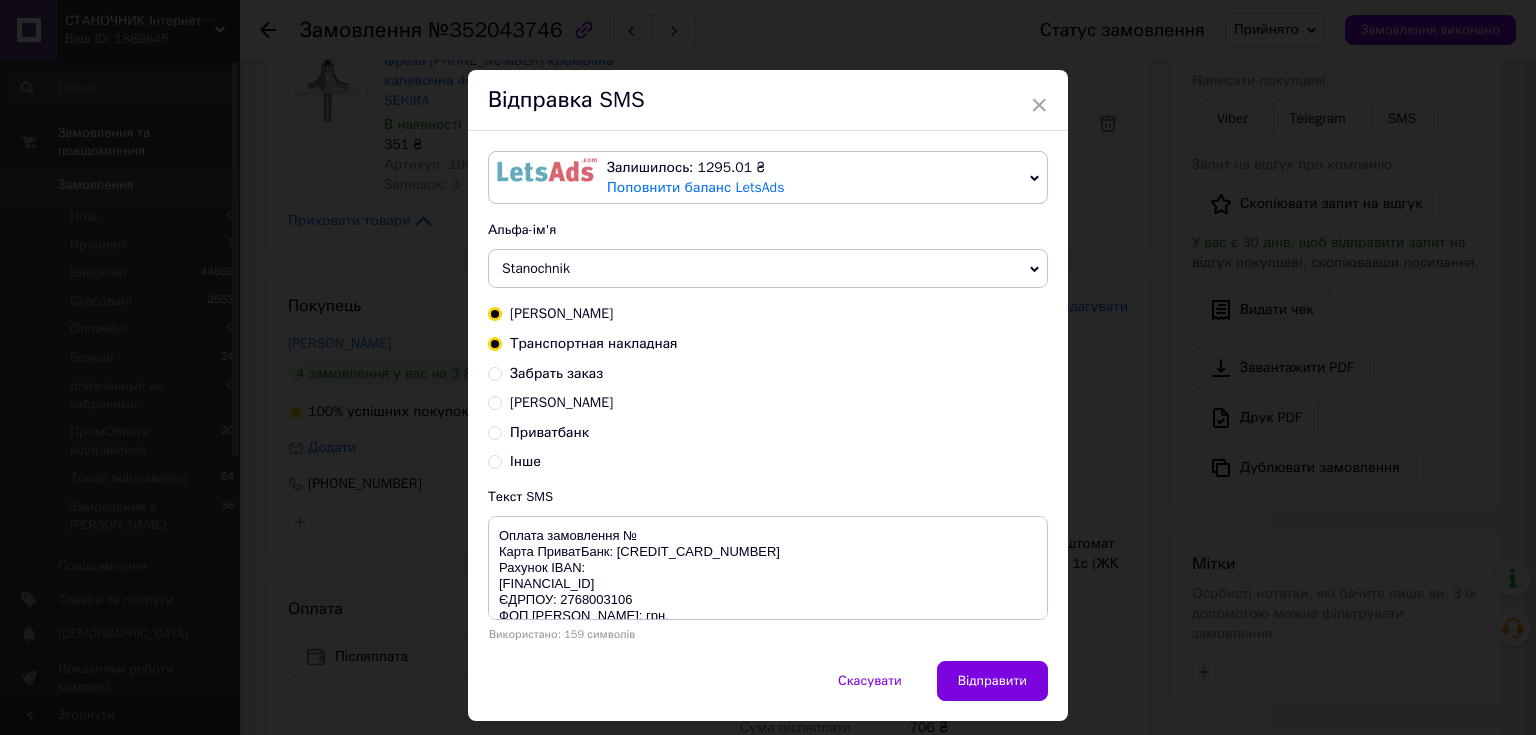 radio on "false" 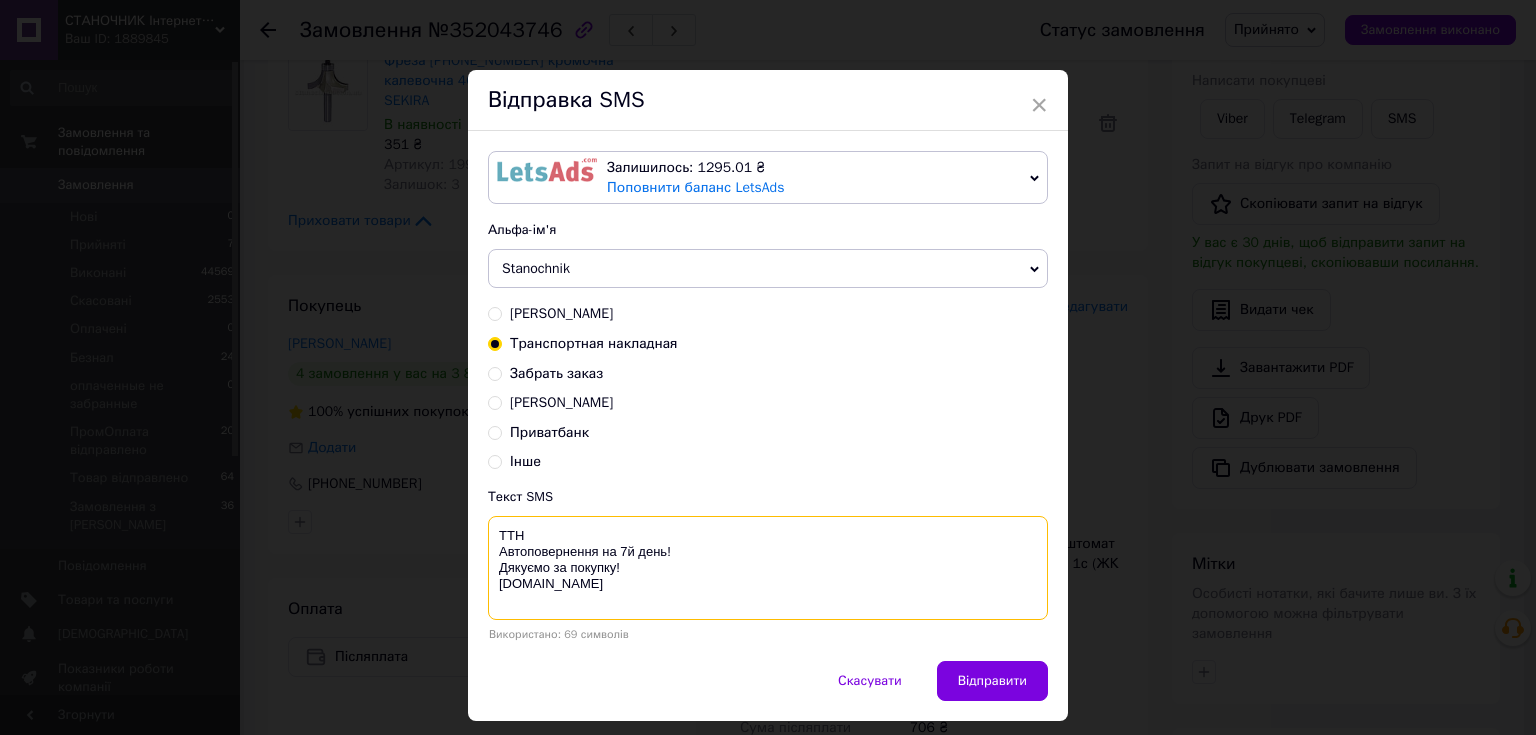 click on "ТТН
Автоповернення на 7й день!
Дякуємо за покупку!
[DOMAIN_NAME]" at bounding box center [768, 568] 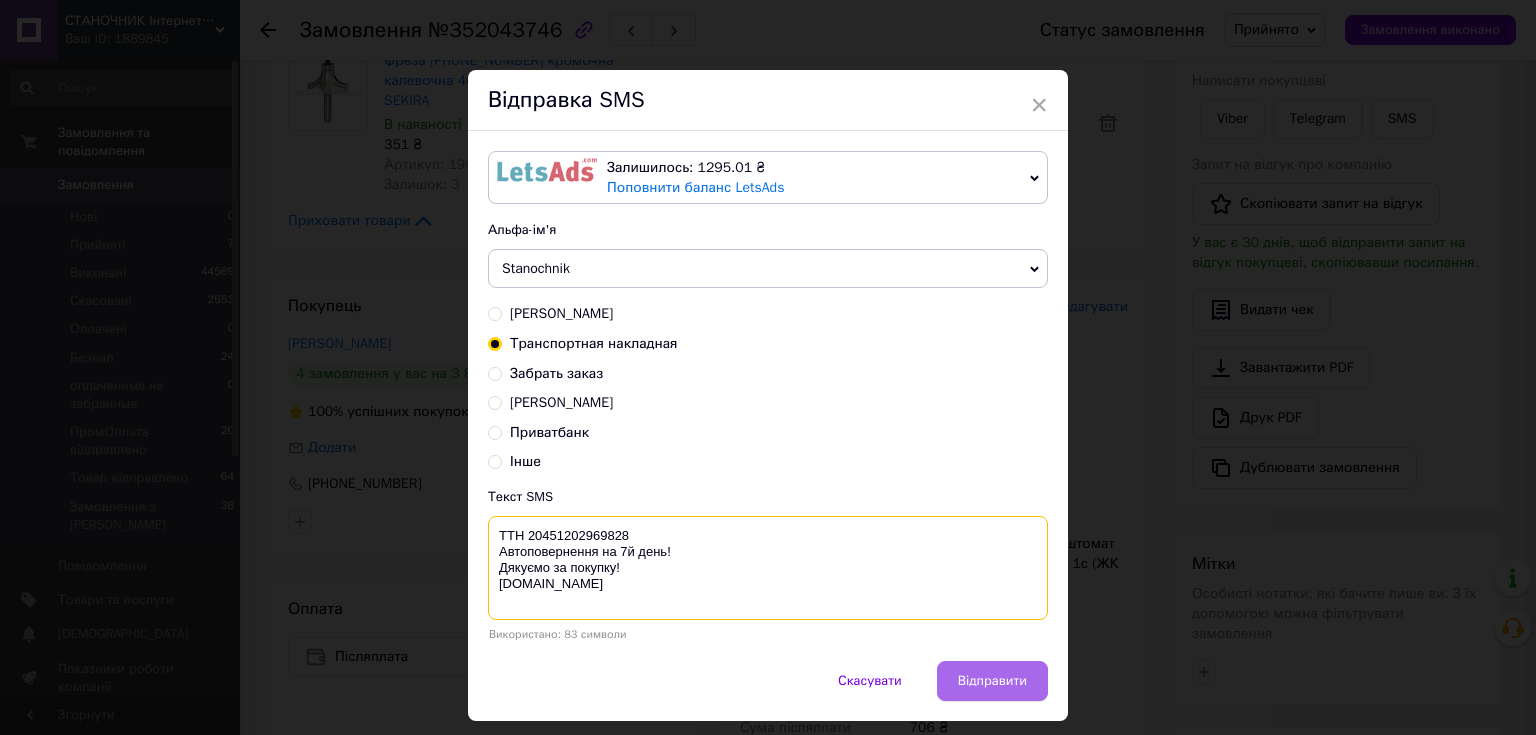 type on "ТТН 20451202969828
Автоповернення на 7й день!
Дякуємо за покупку!
stanochnik.com.ua" 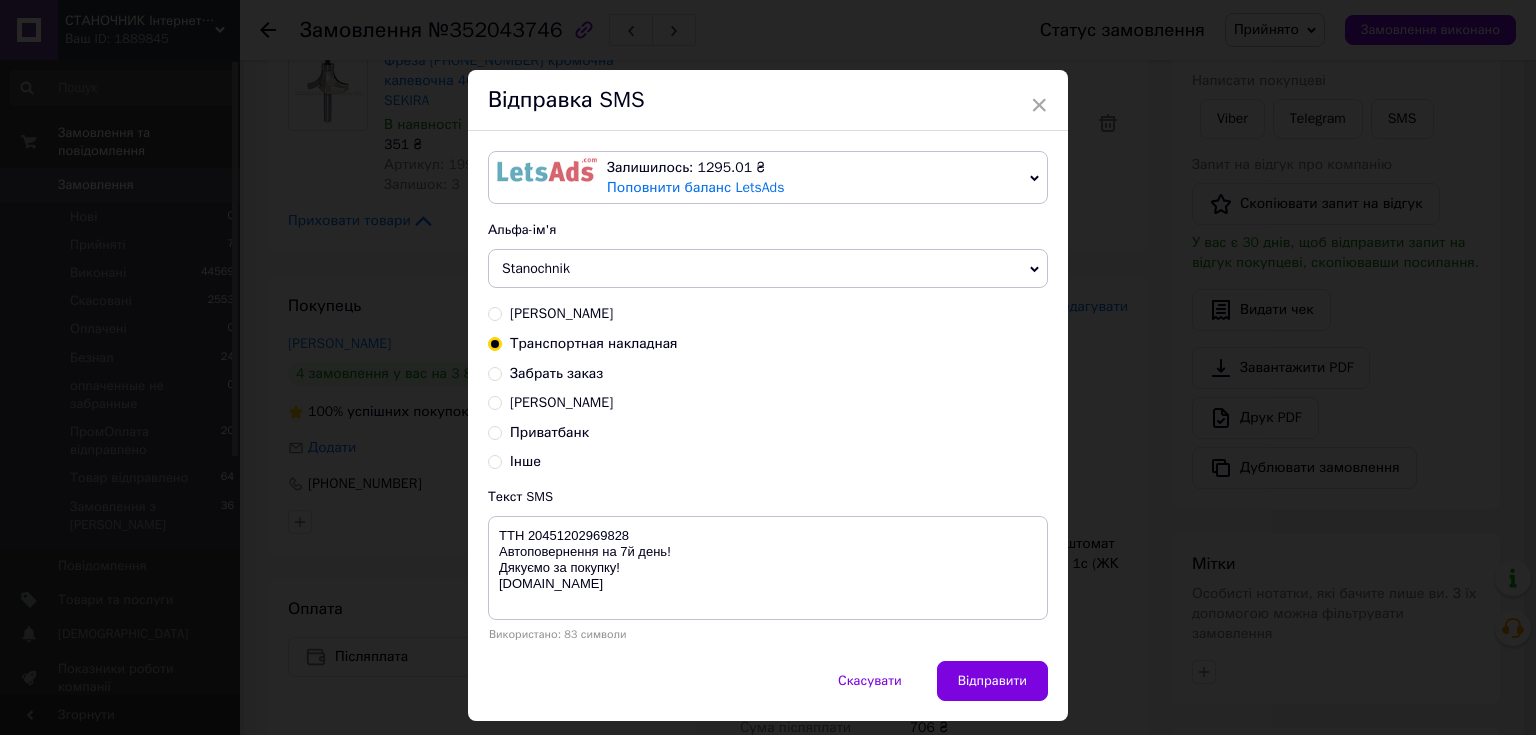 click on "Відправити" at bounding box center (992, 681) 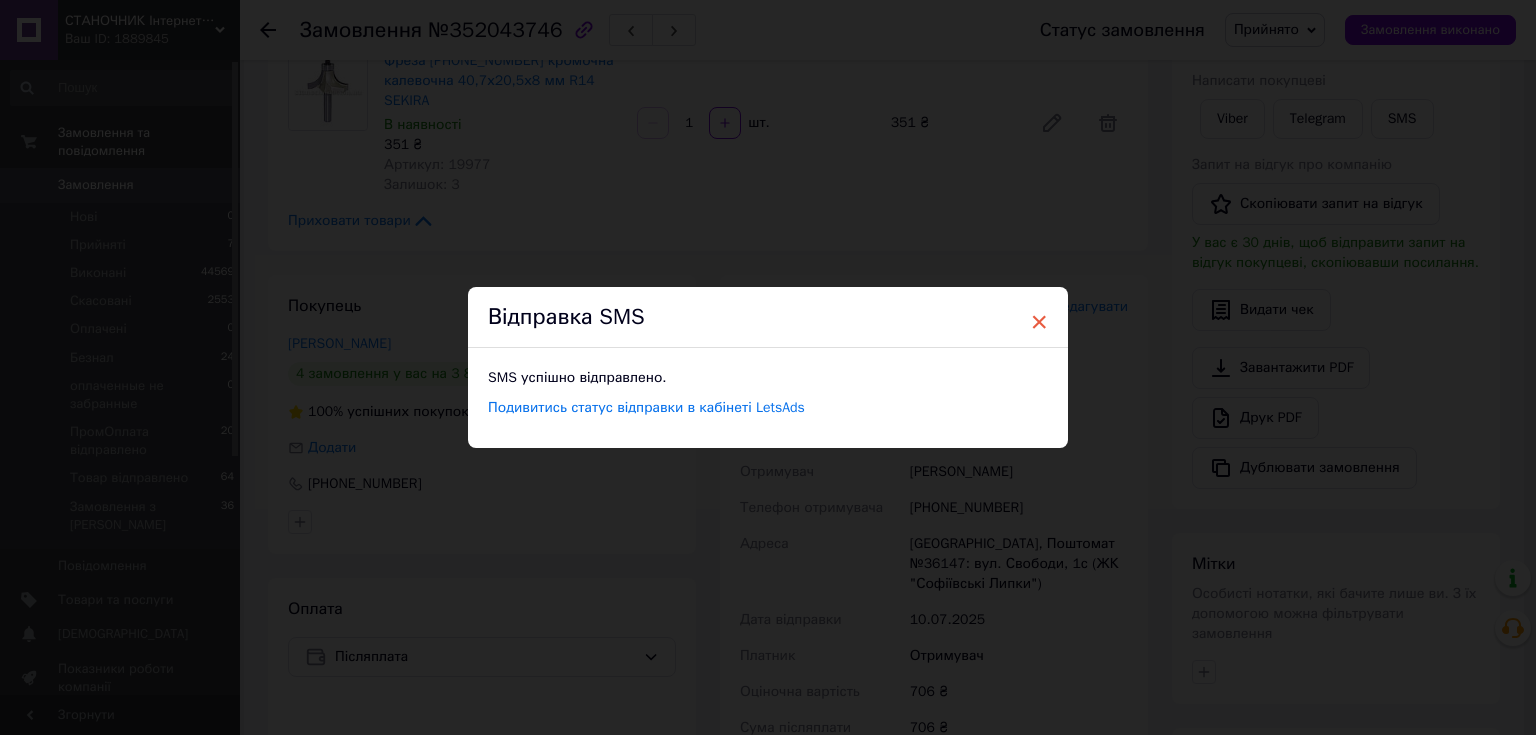 click on "×" at bounding box center (1039, 322) 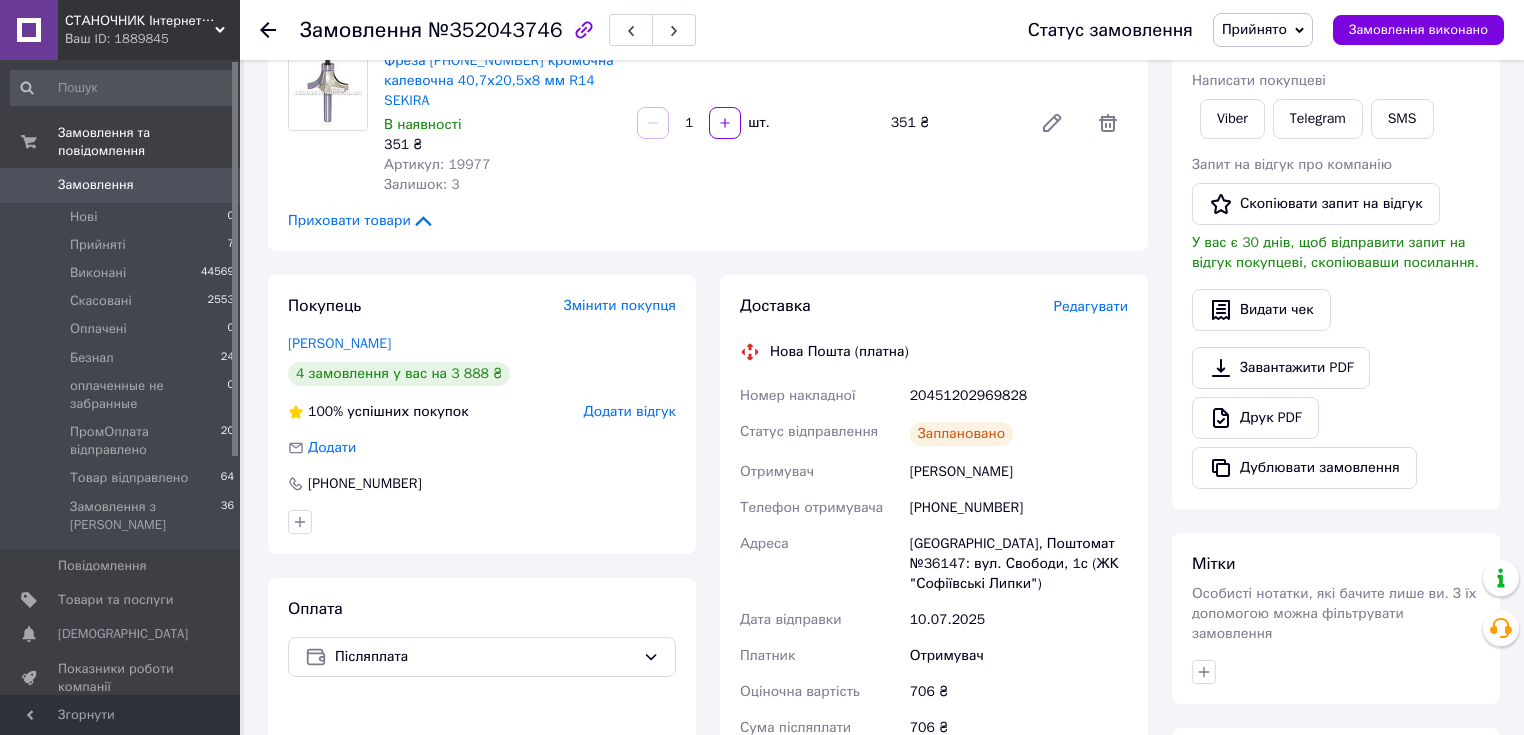 click on "Прийнято" at bounding box center (1263, 30) 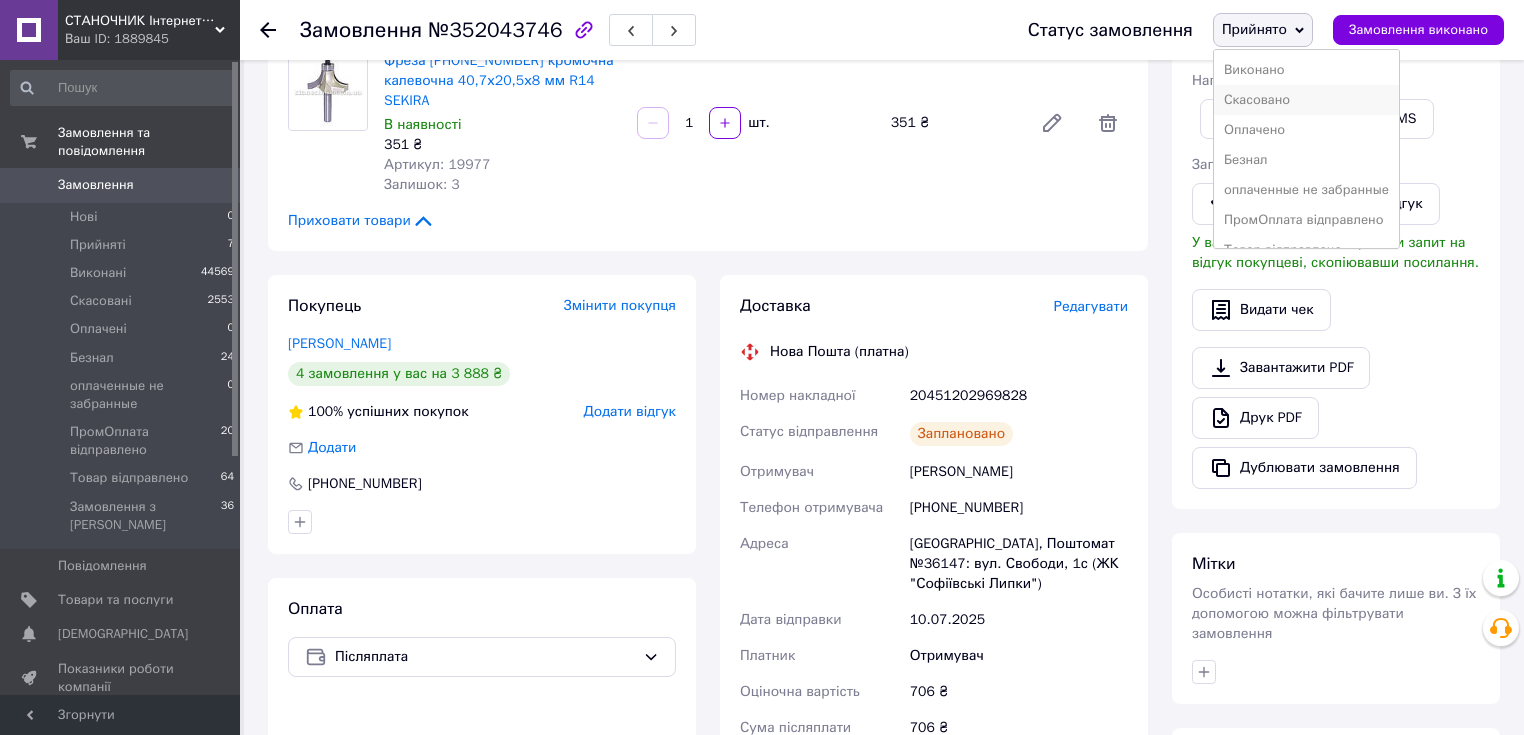 scroll, scrollTop: 21, scrollLeft: 0, axis: vertical 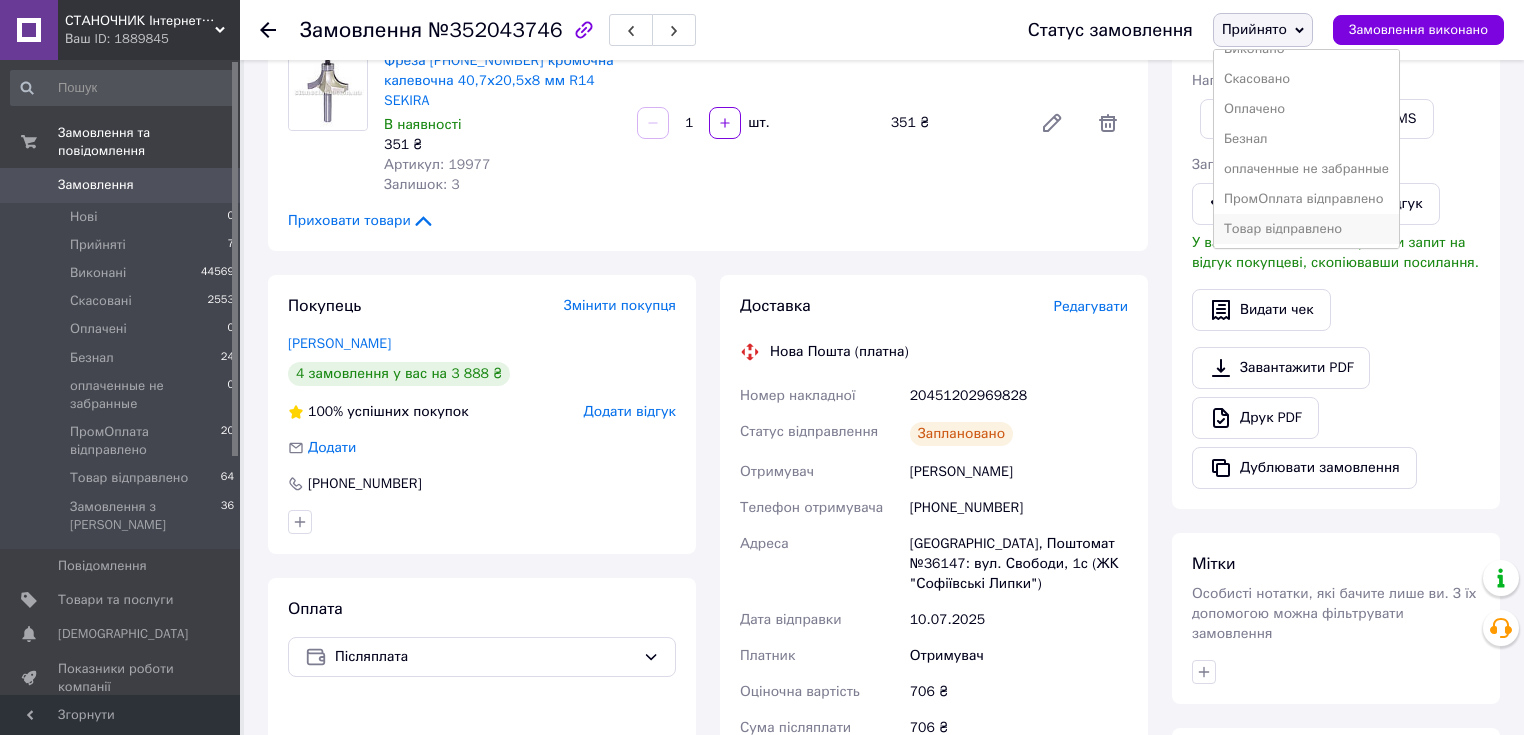 click on "Товар відправлено" at bounding box center (1306, 229) 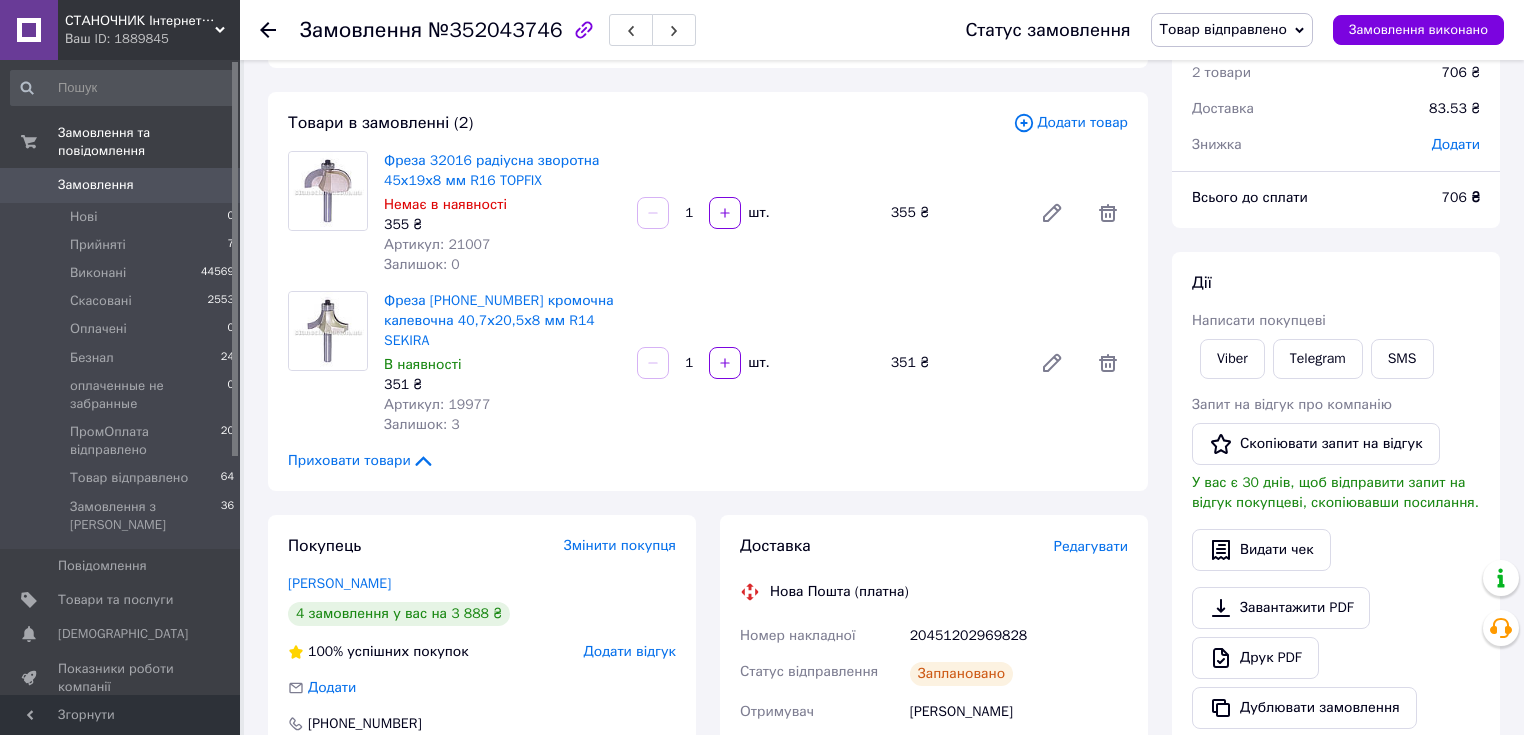 scroll, scrollTop: 0, scrollLeft: 0, axis: both 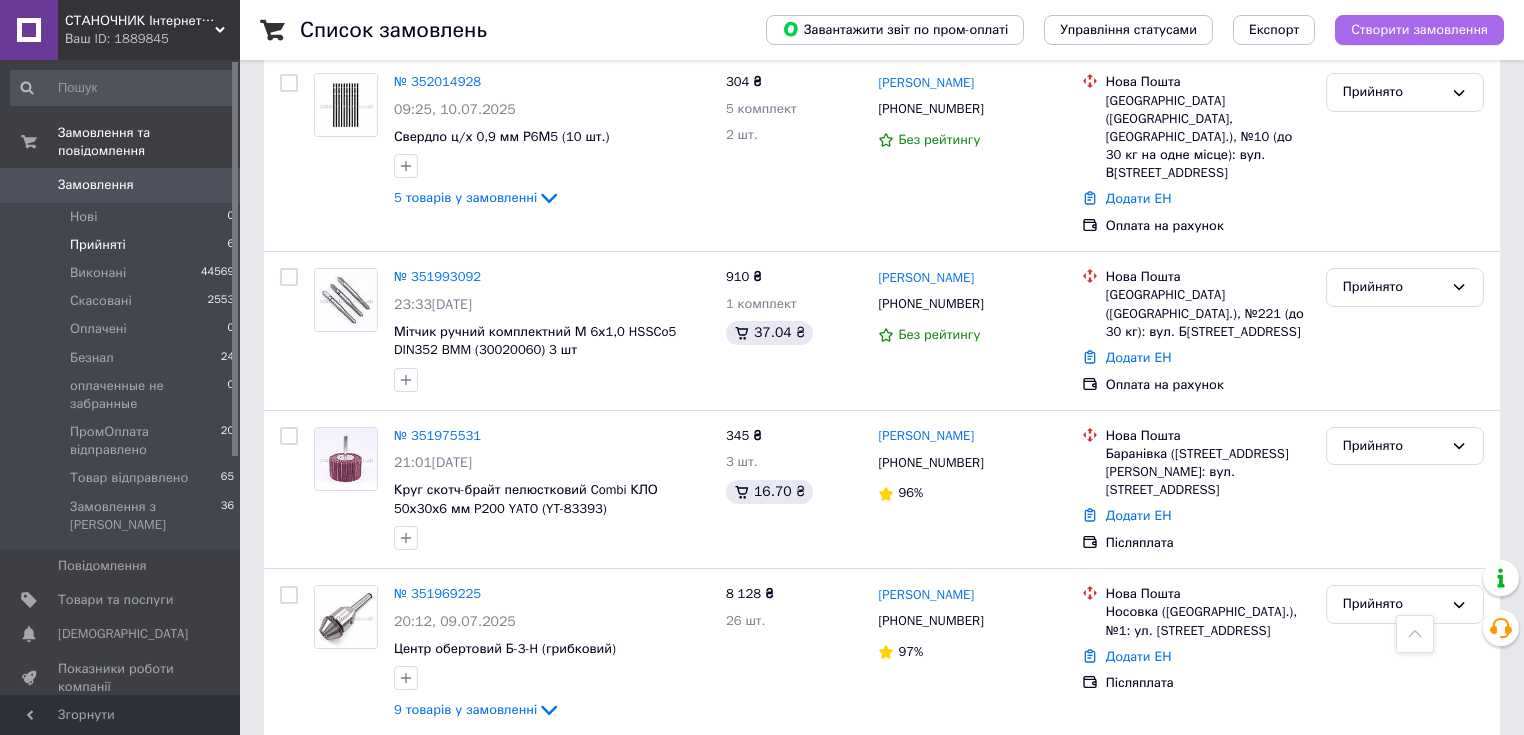 click on "Створити замовлення" at bounding box center [1419, 30] 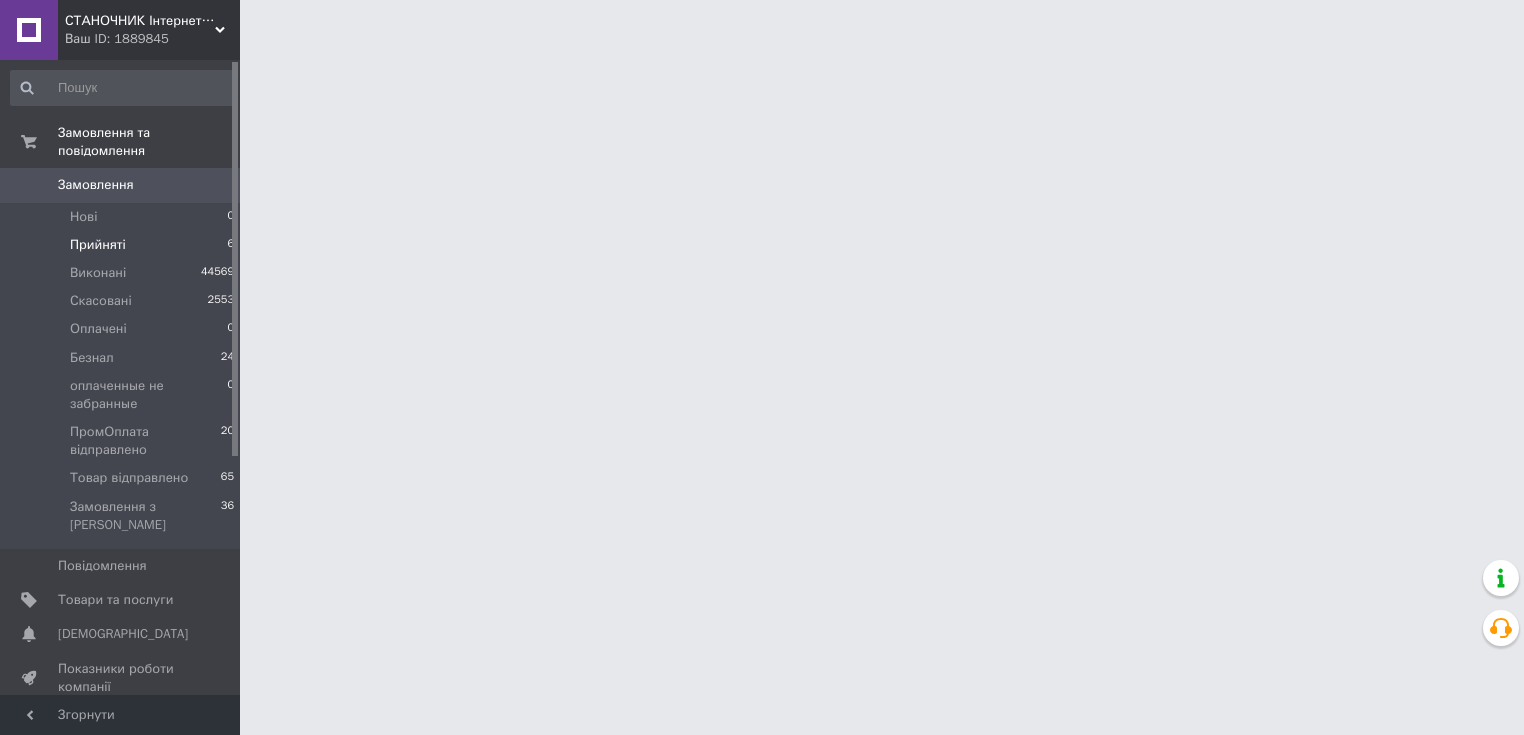 scroll, scrollTop: 0, scrollLeft: 0, axis: both 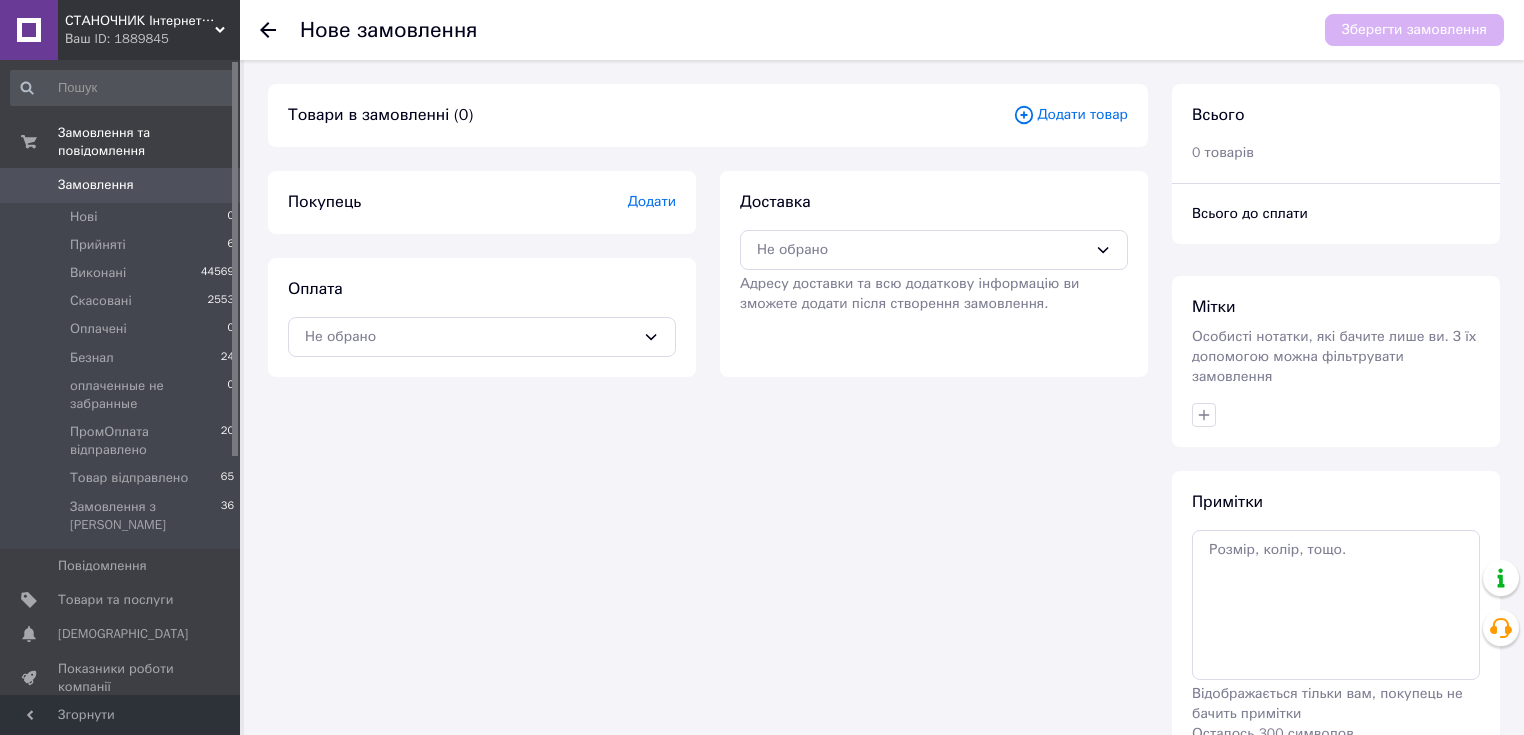 click on "Додати товар" at bounding box center [1070, 115] 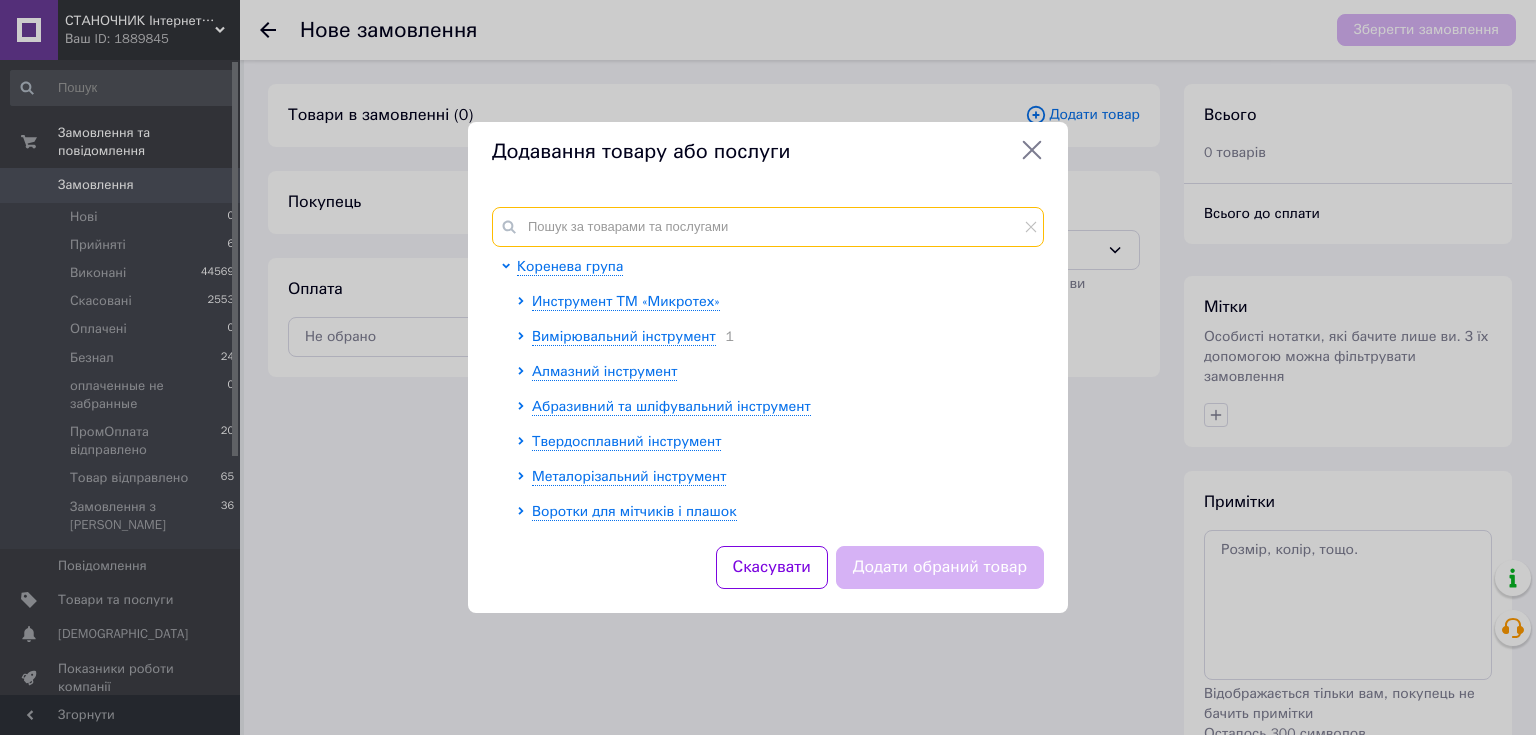 paste on "18365" 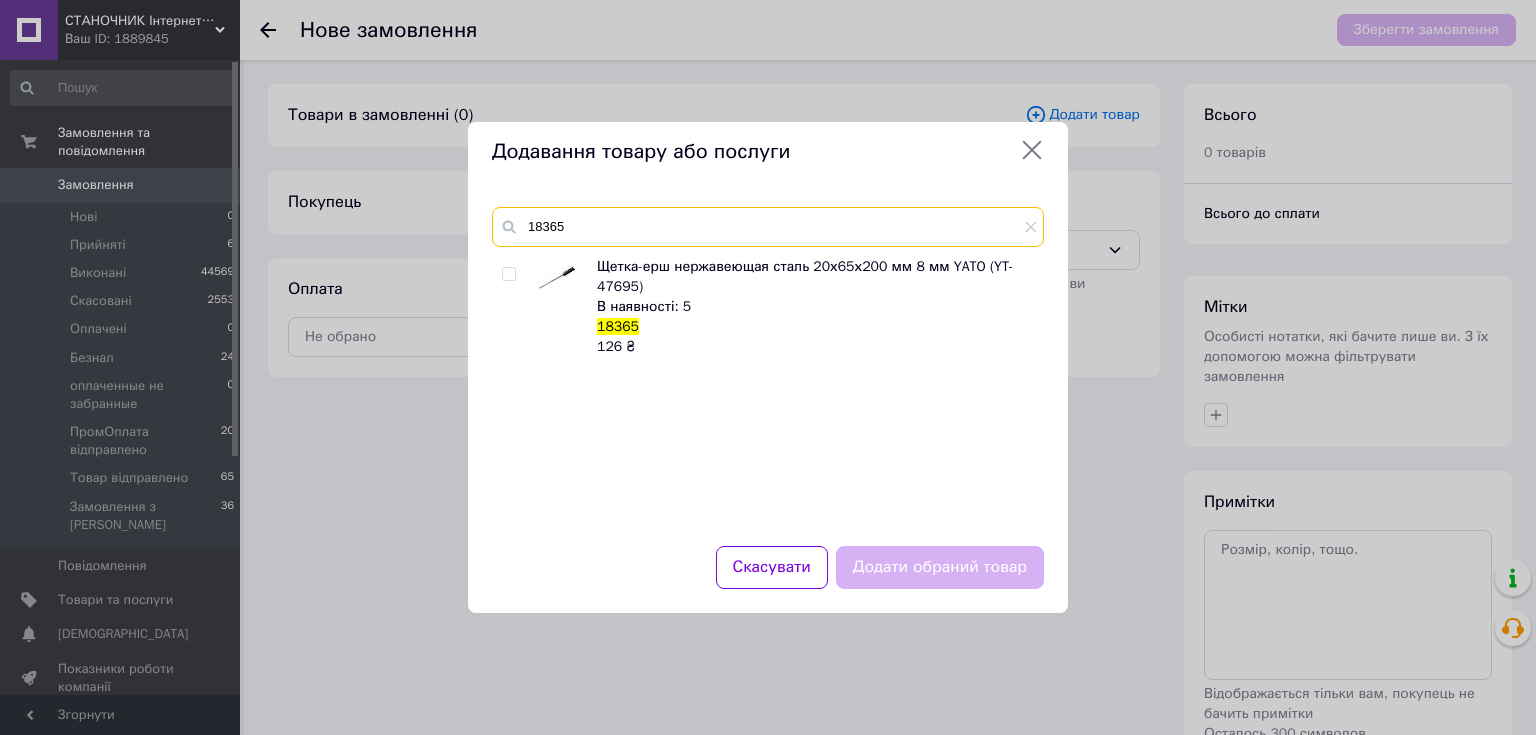 type on "18365" 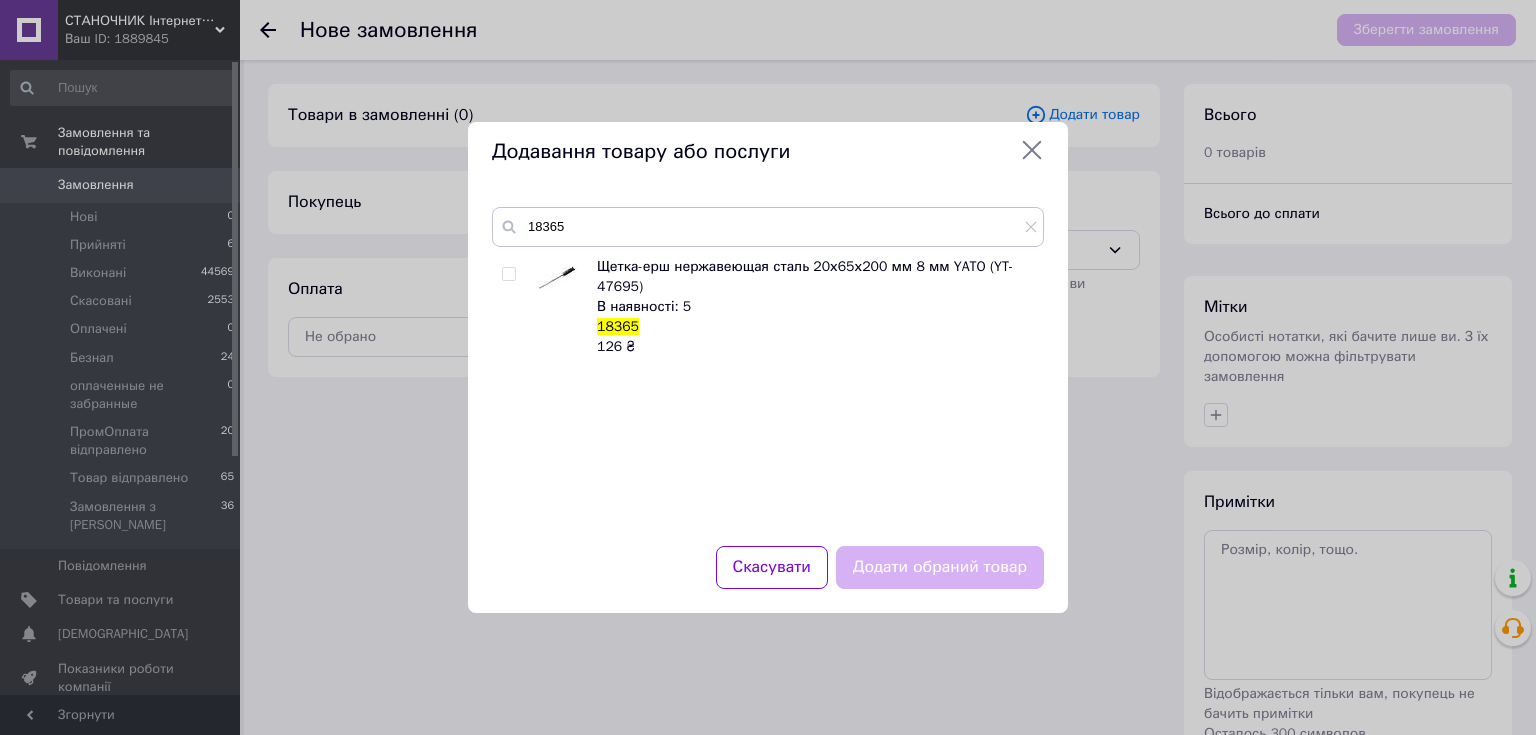 click at bounding box center (508, 274) 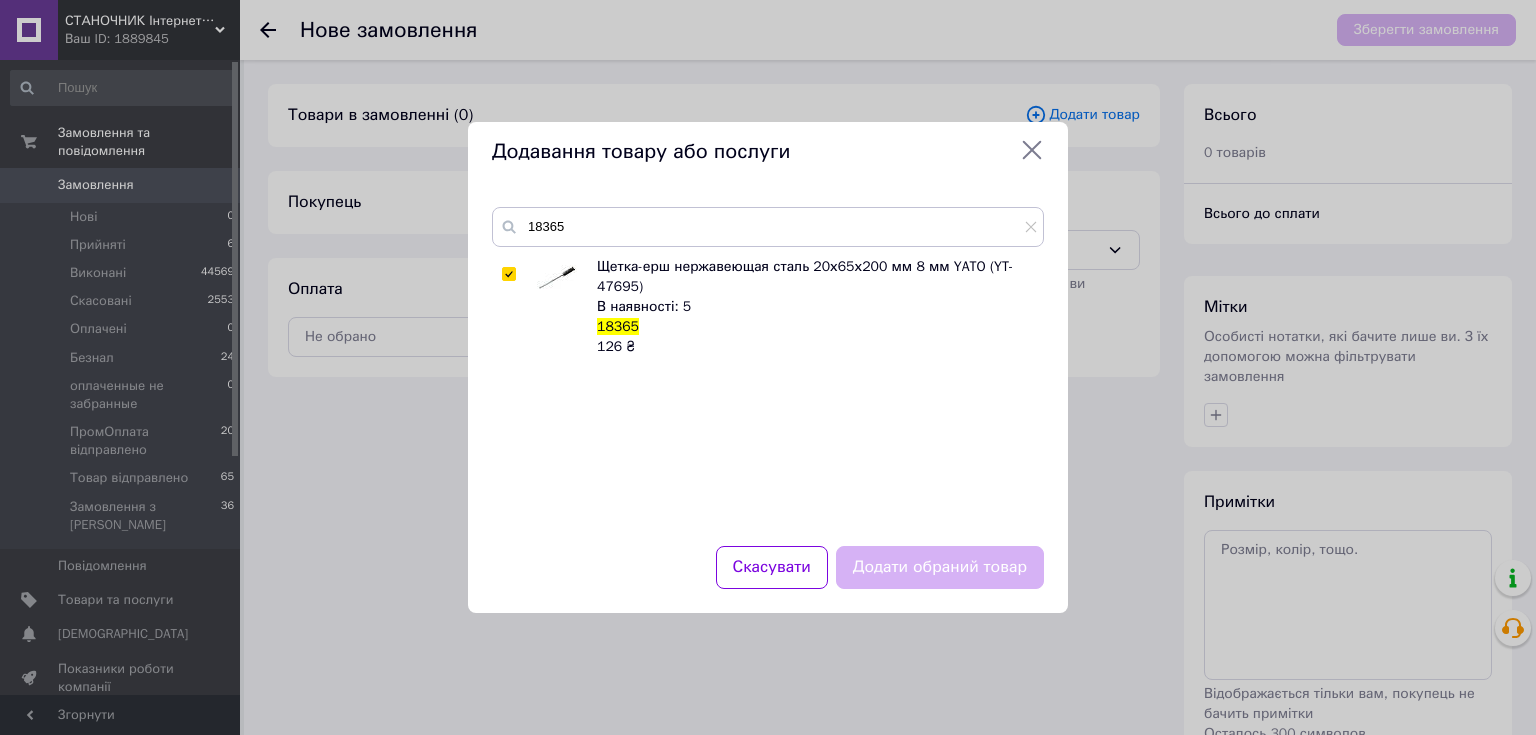 checkbox on "true" 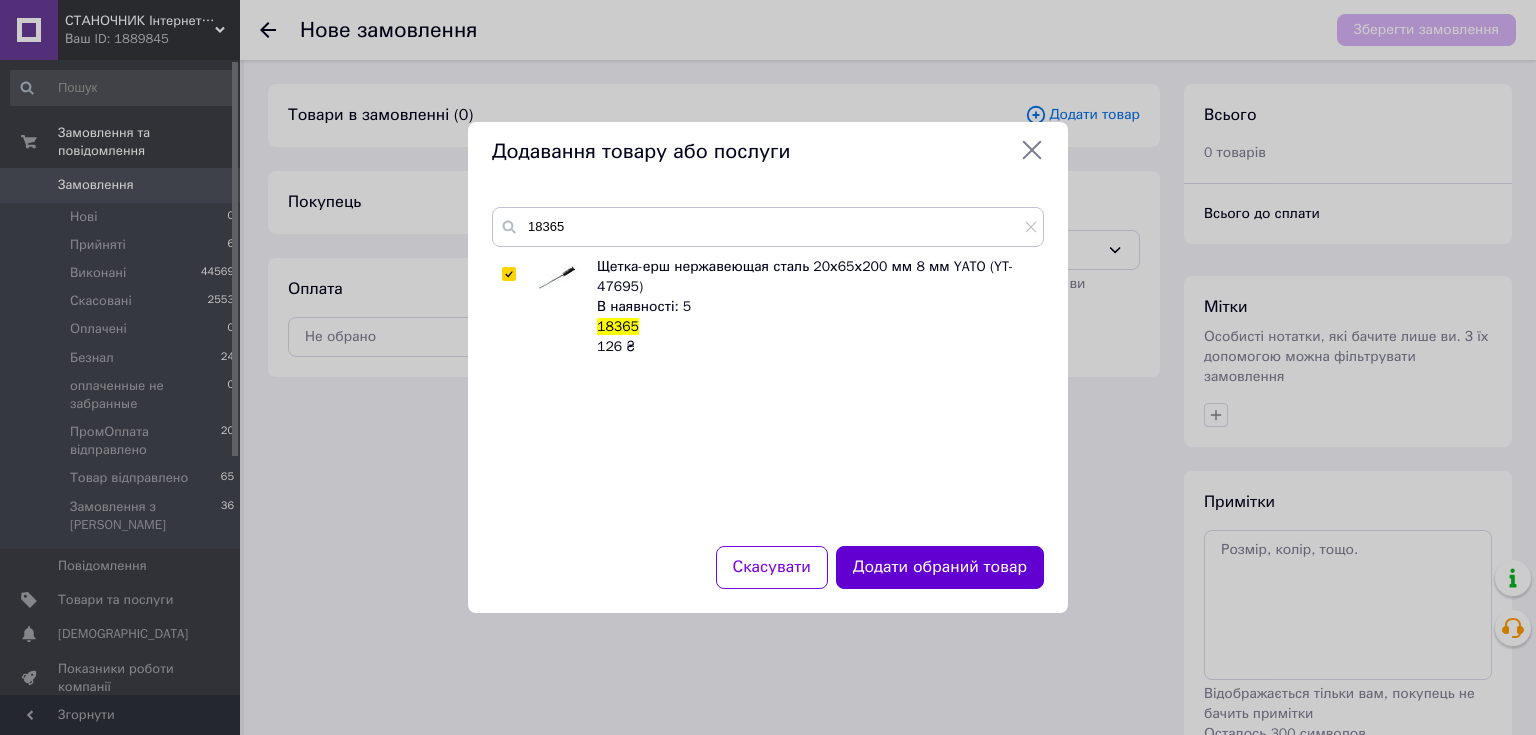 click on "Додати обраний товар" at bounding box center [940, 567] 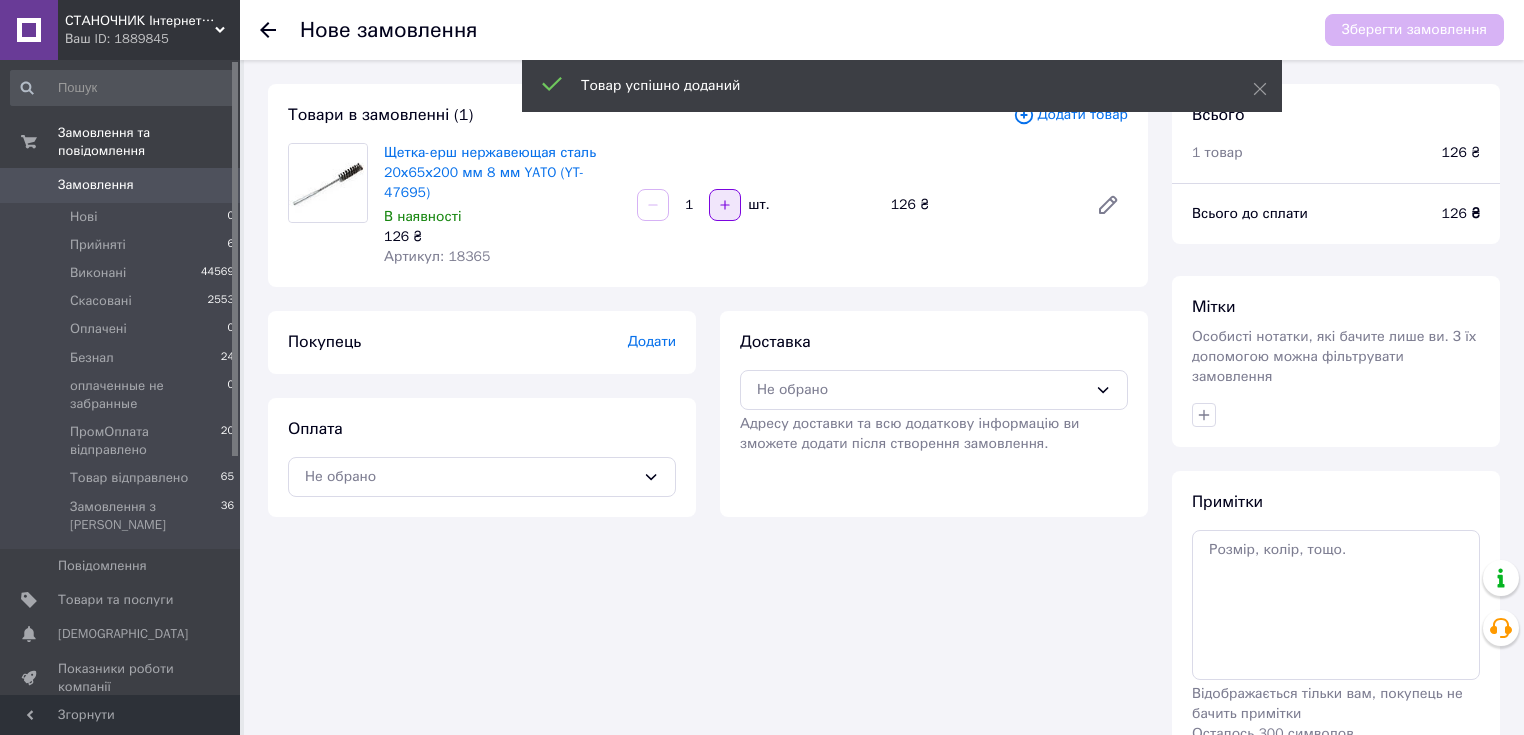click at bounding box center (725, 205) 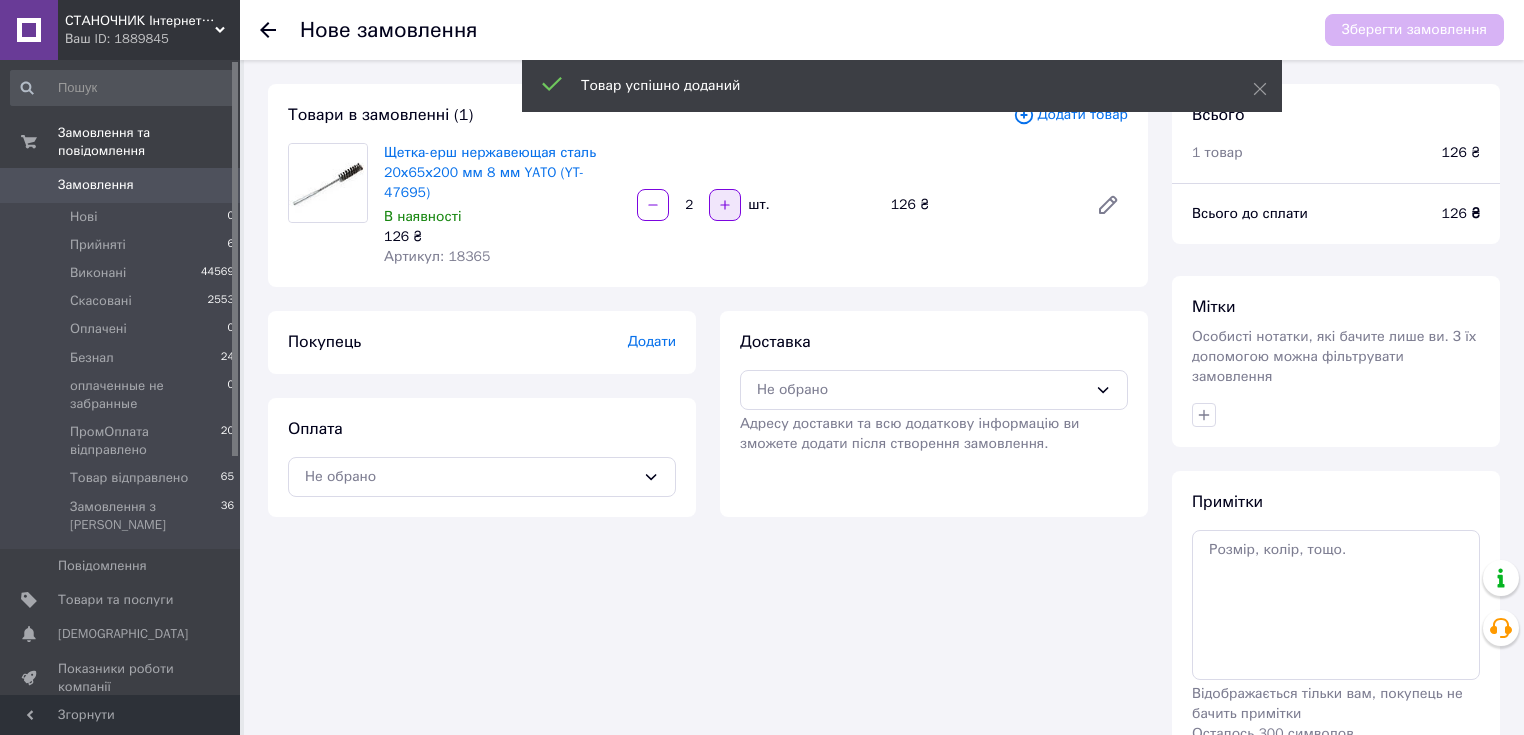 click 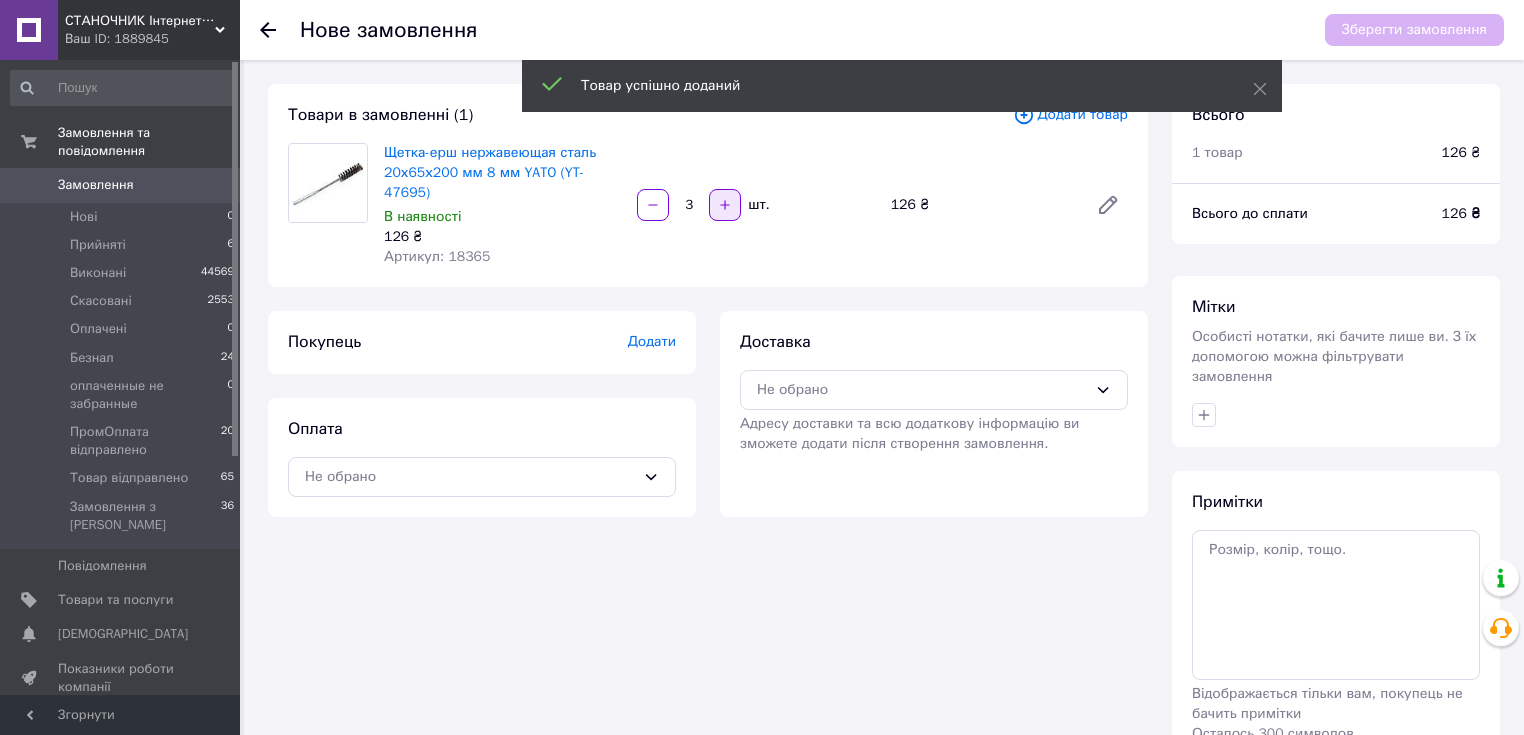 click 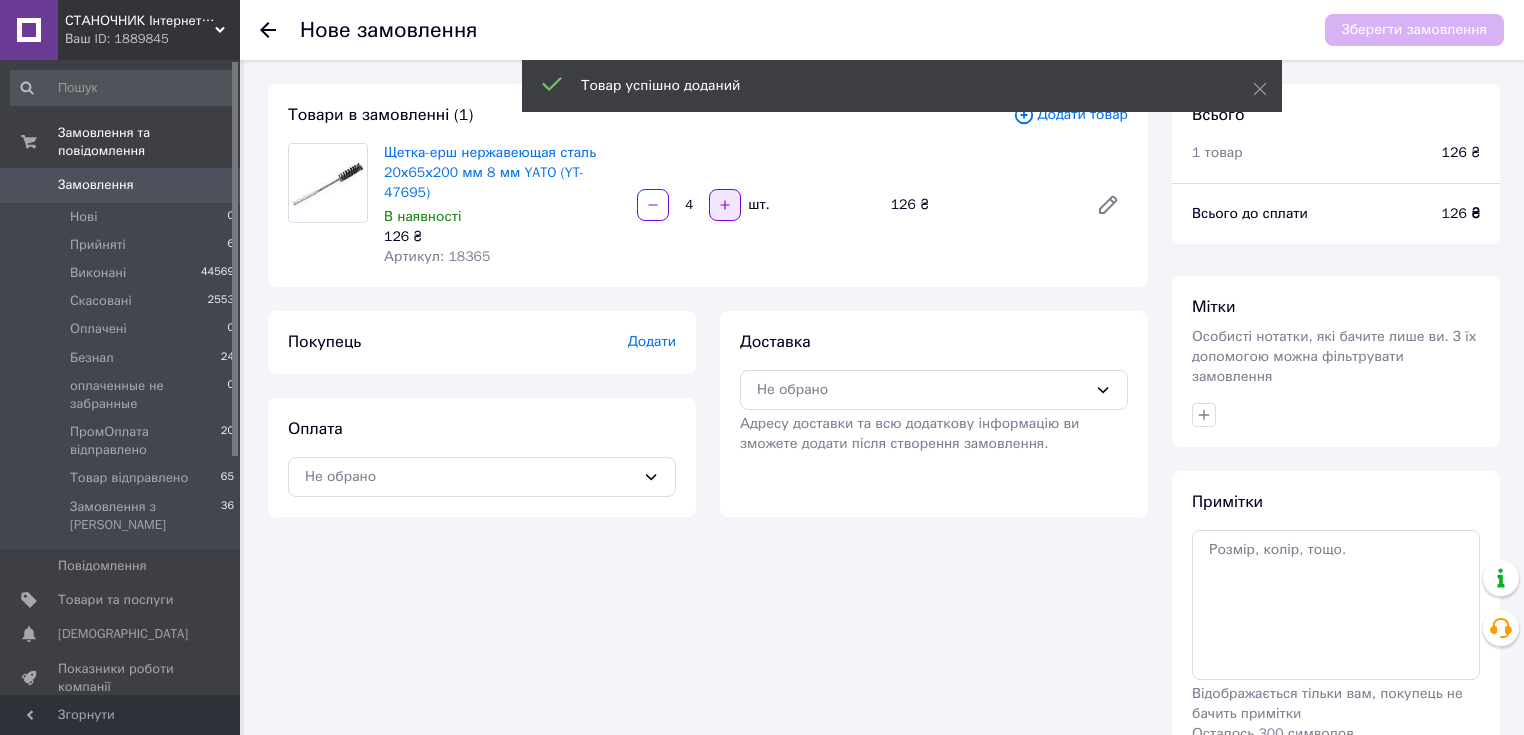 click 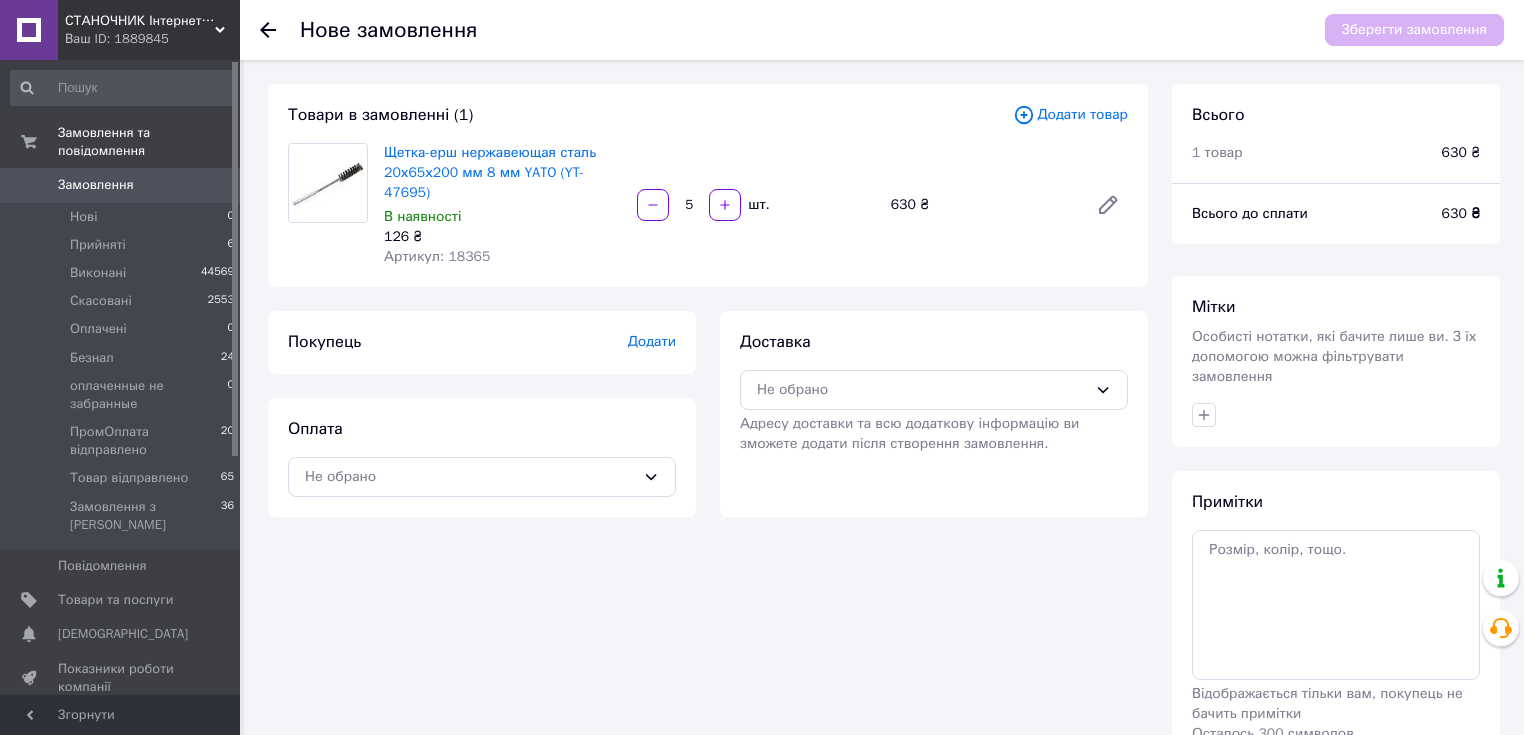 click on "Додати" at bounding box center (652, 341) 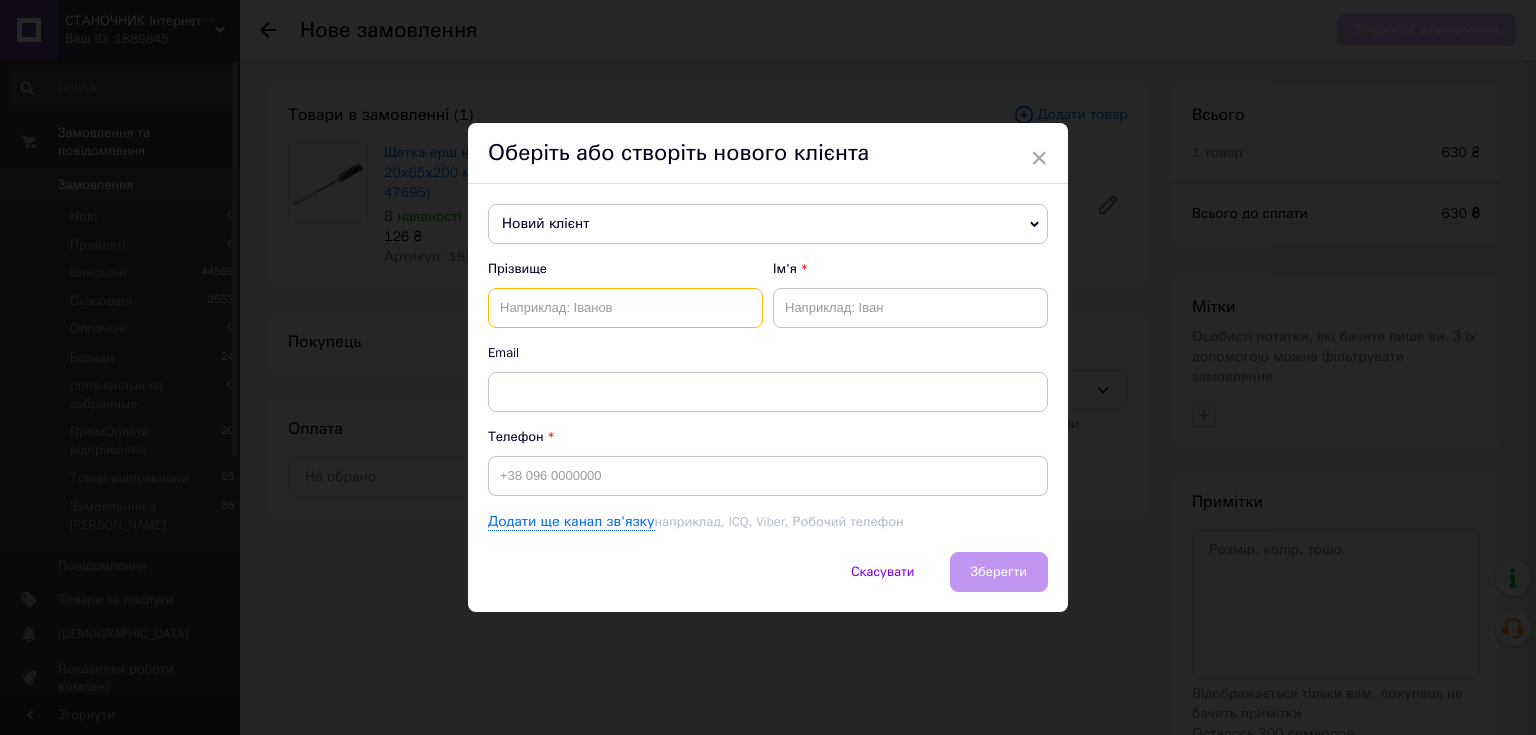 click at bounding box center [625, 308] 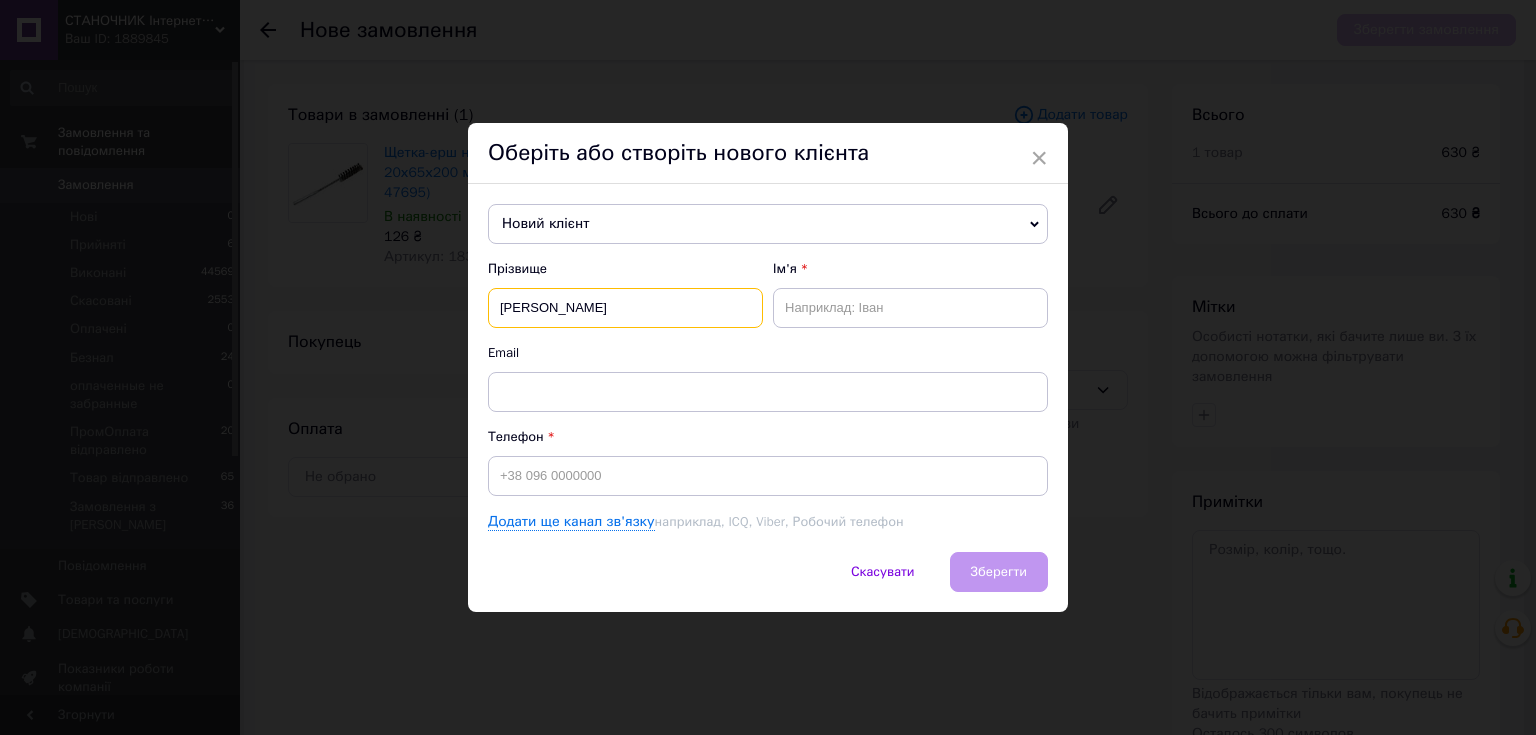 type on "Головко" 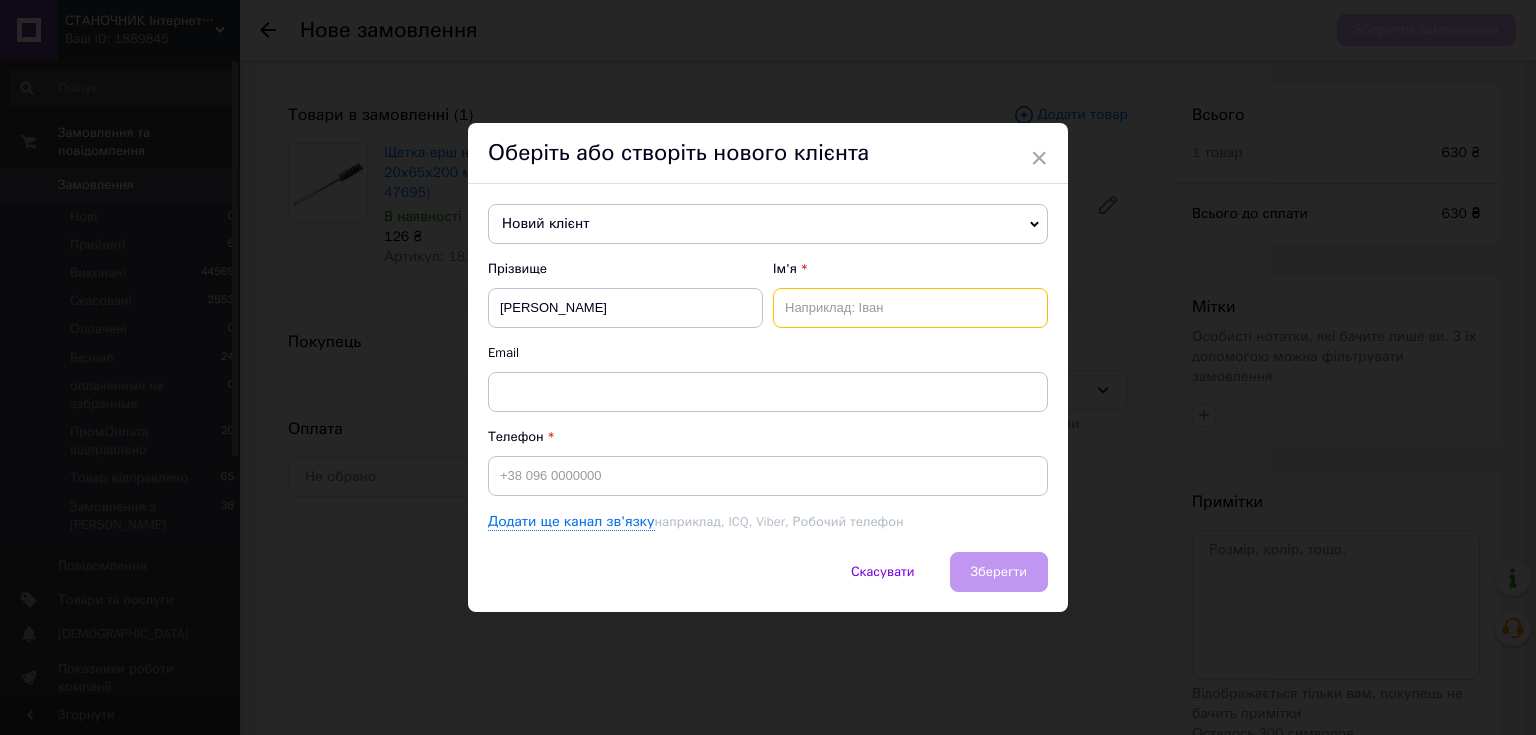 click at bounding box center [910, 308] 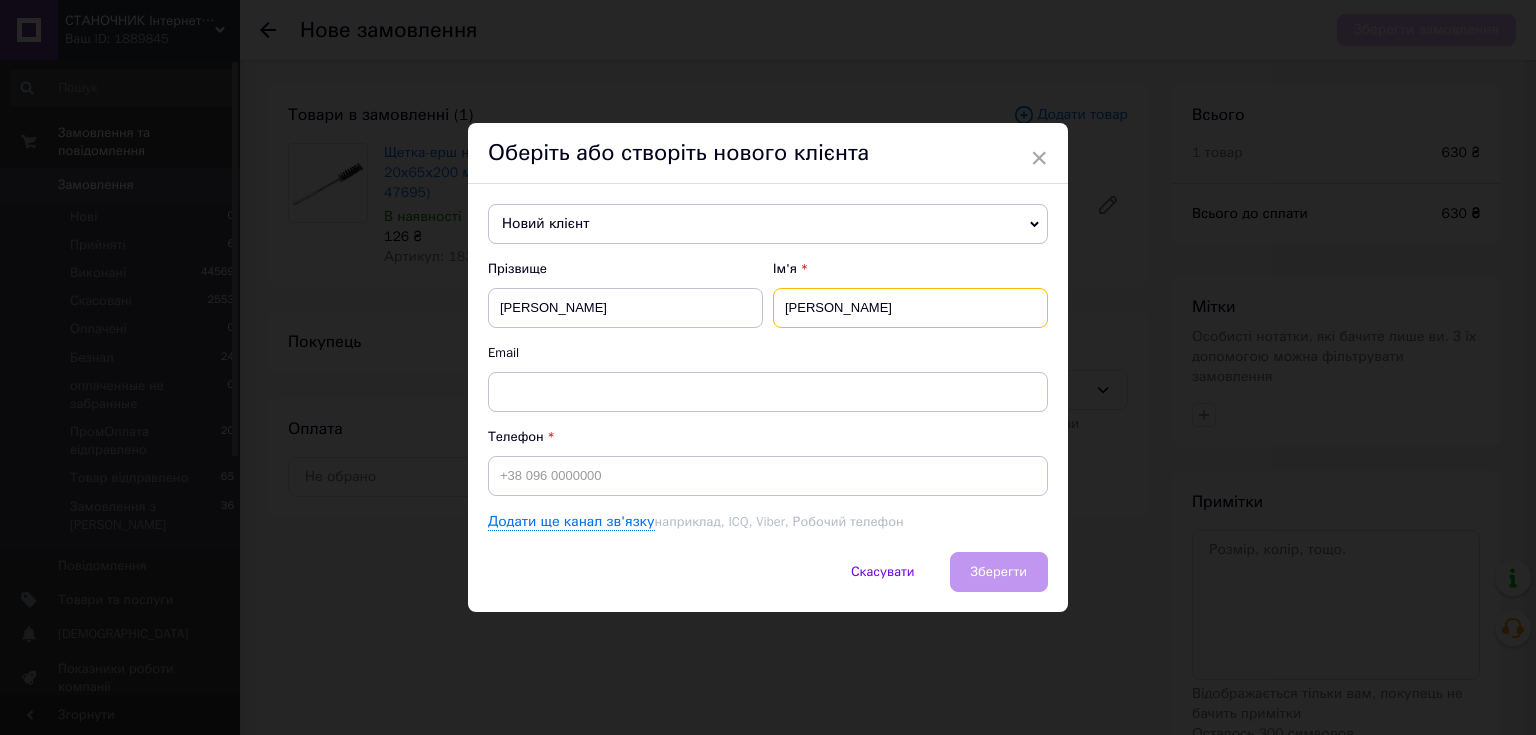 type on "[PERSON_NAME]" 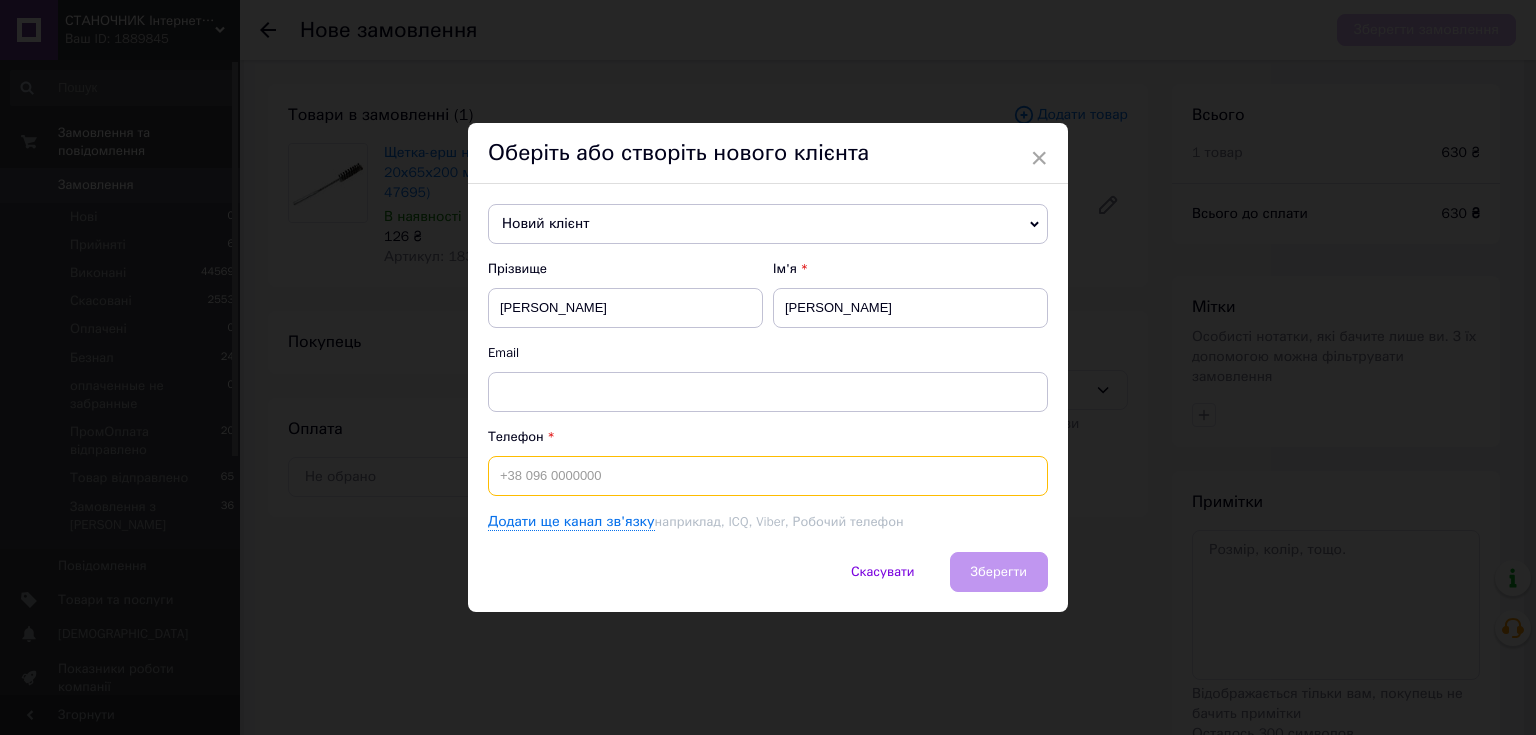 click at bounding box center [768, 476] 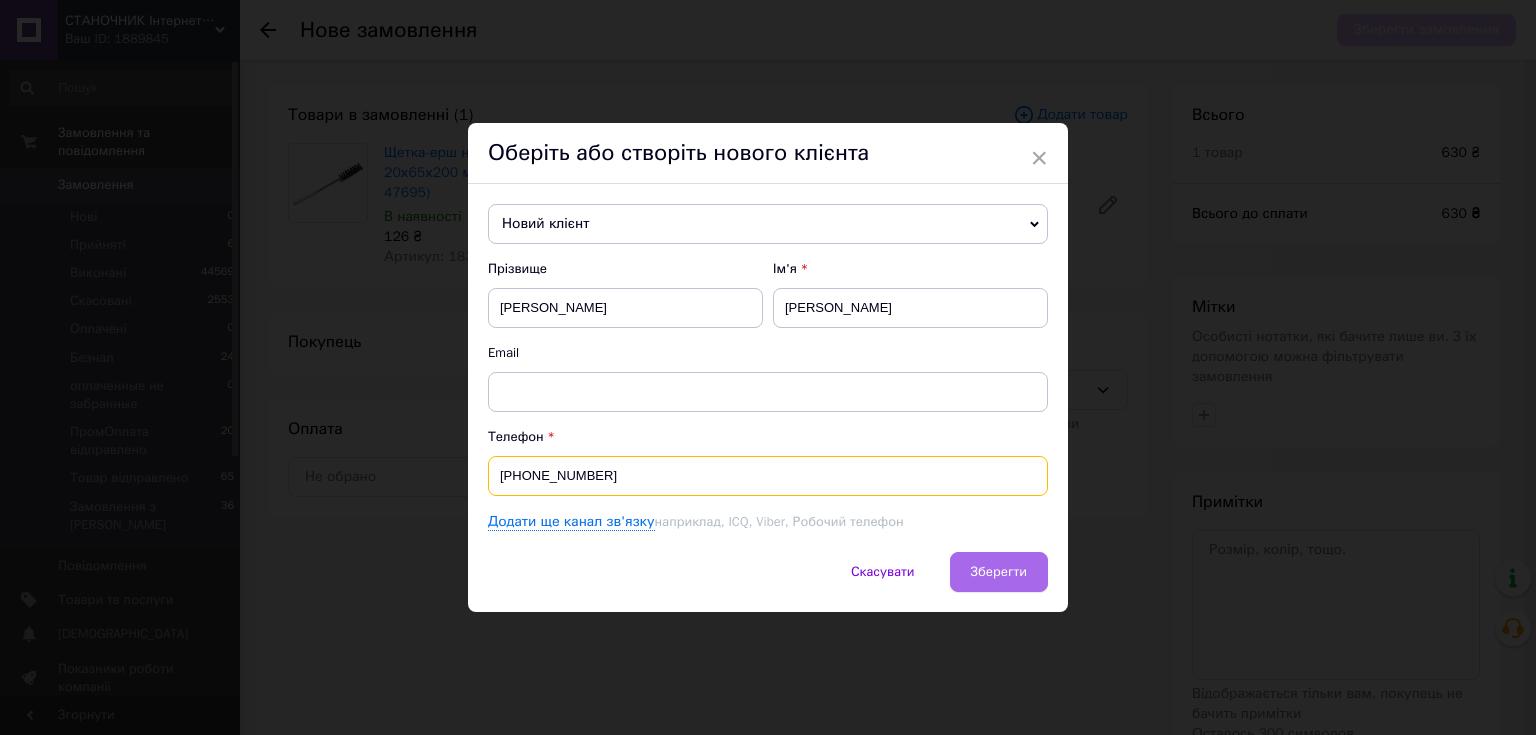 type on "+380500238157" 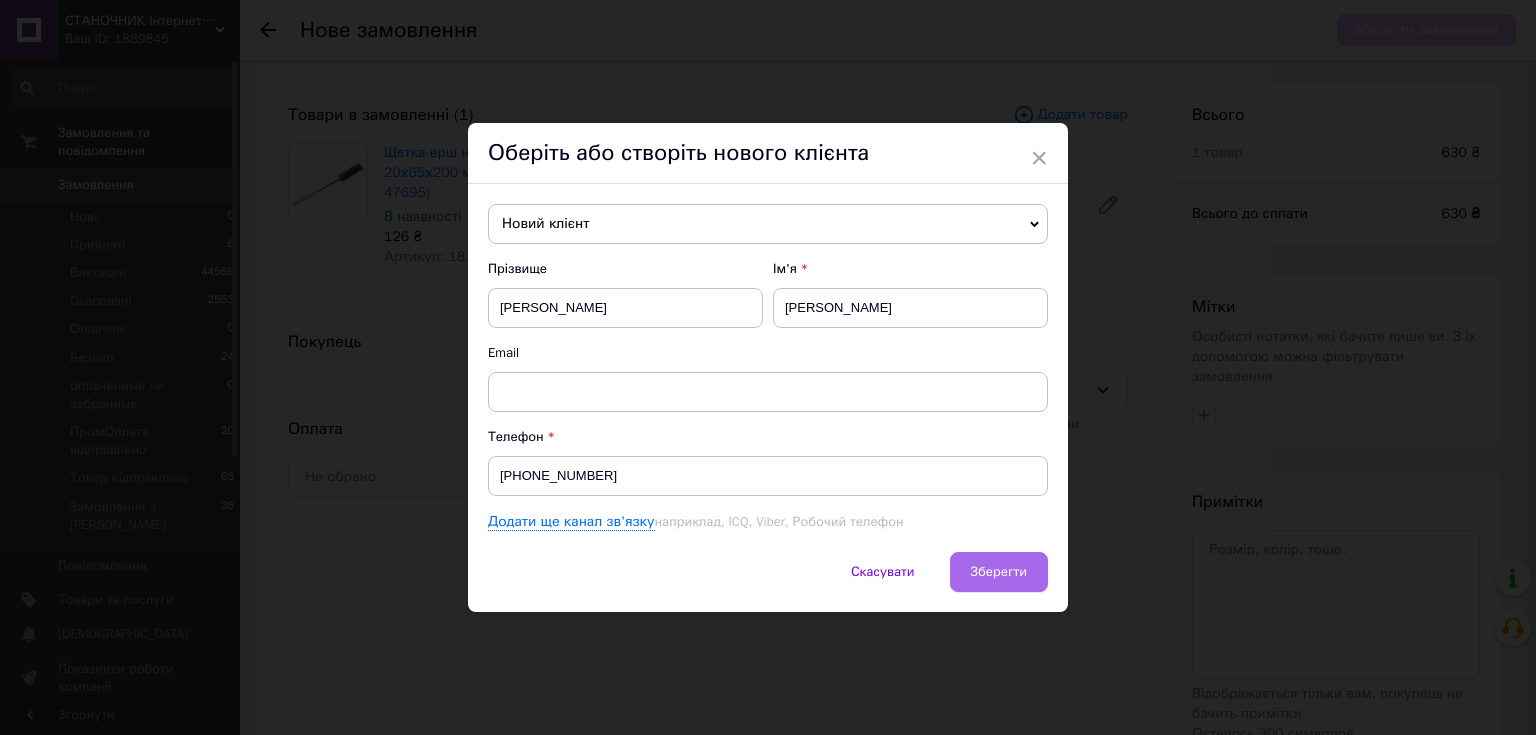 click on "Зберегти" at bounding box center [999, 571] 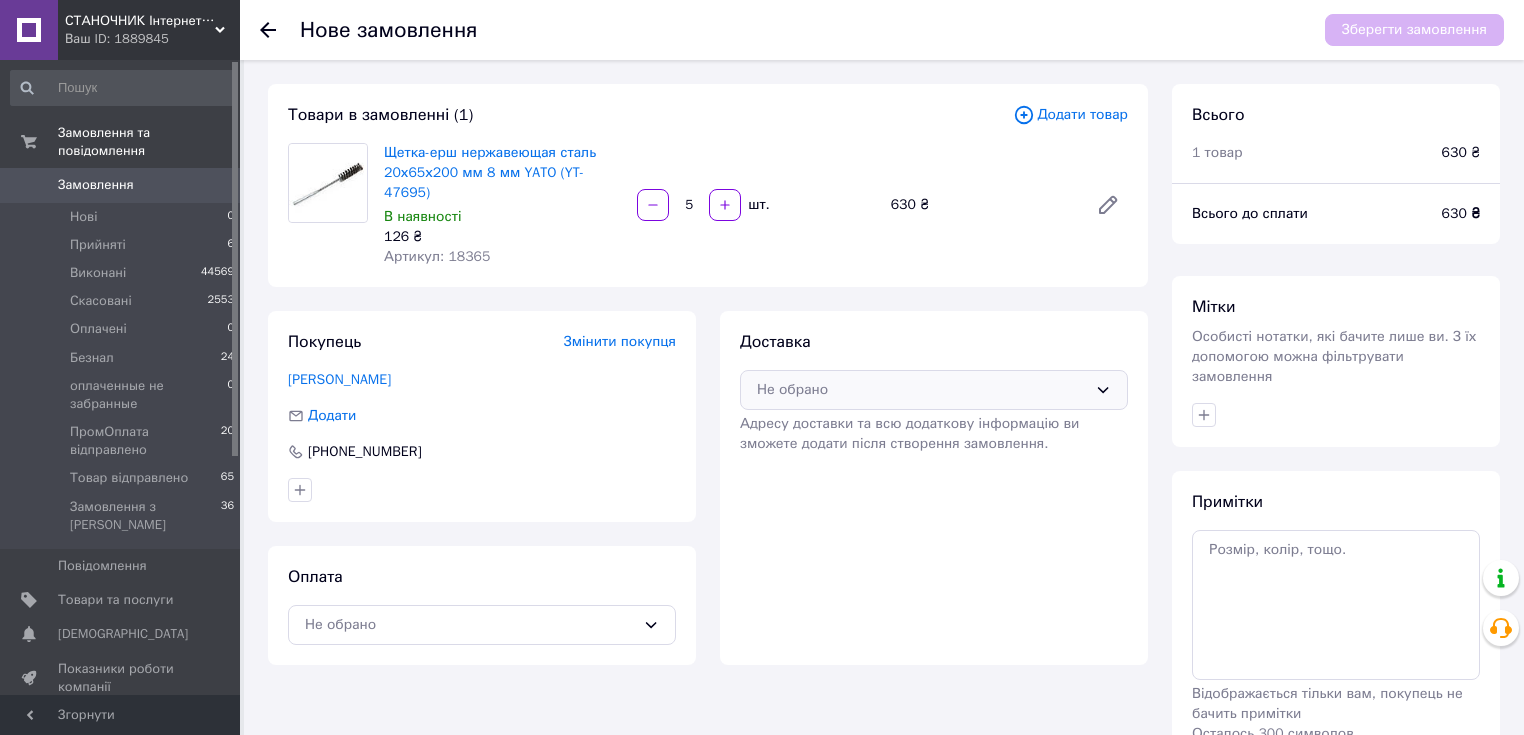 click on "Не обрано" at bounding box center [922, 390] 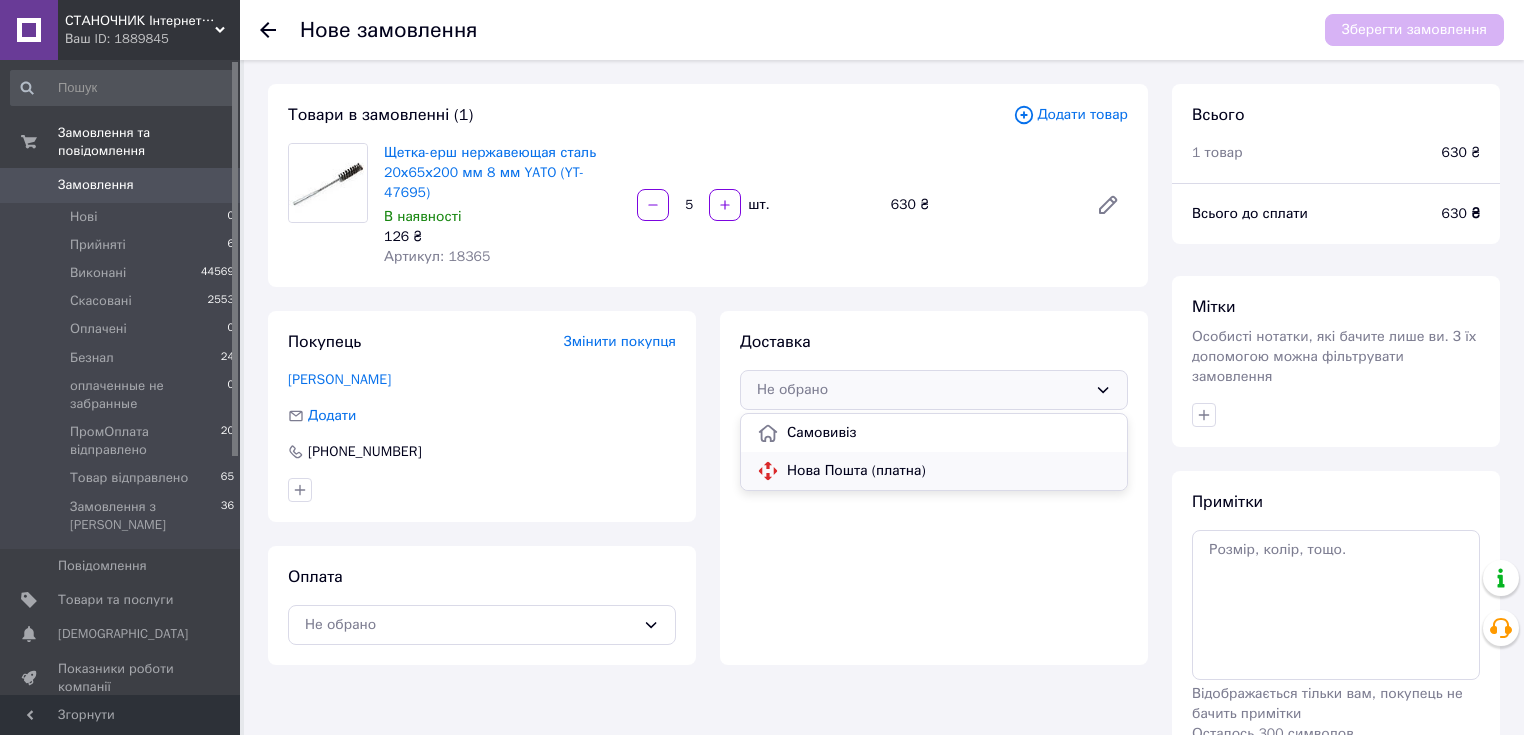click on "Нова Пошта (платна)" at bounding box center [949, 471] 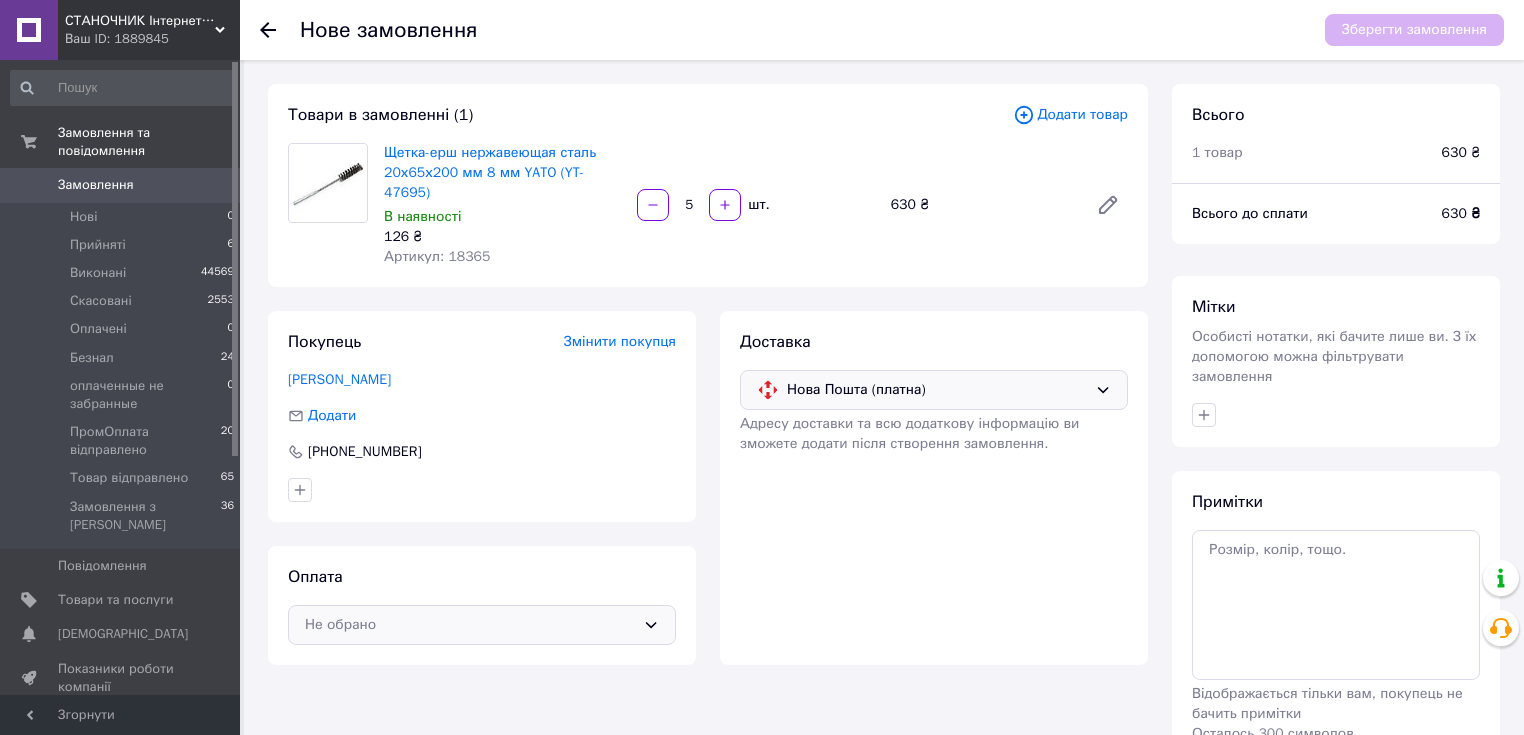 click on "Не обрано" at bounding box center [482, 625] 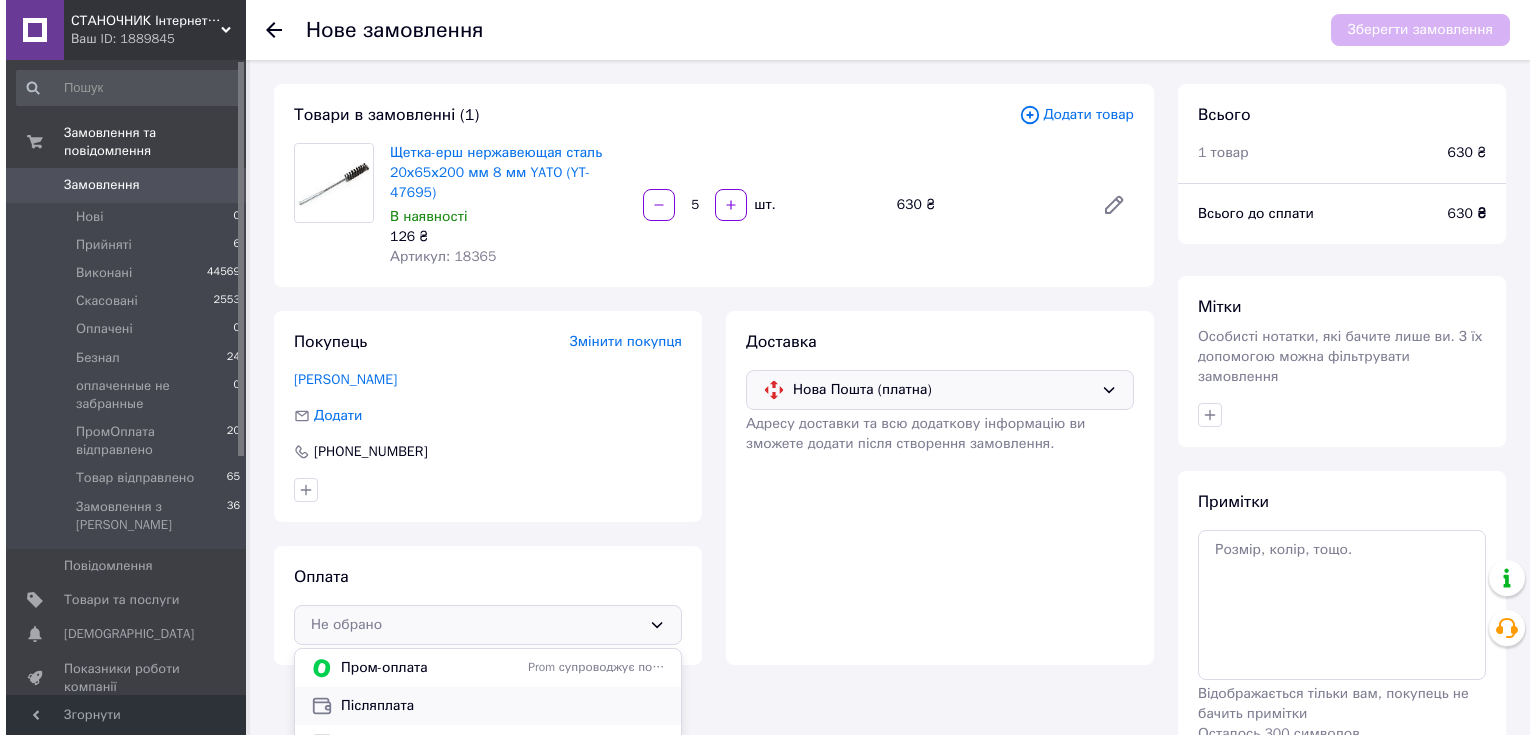 scroll, scrollTop: 88, scrollLeft: 0, axis: vertical 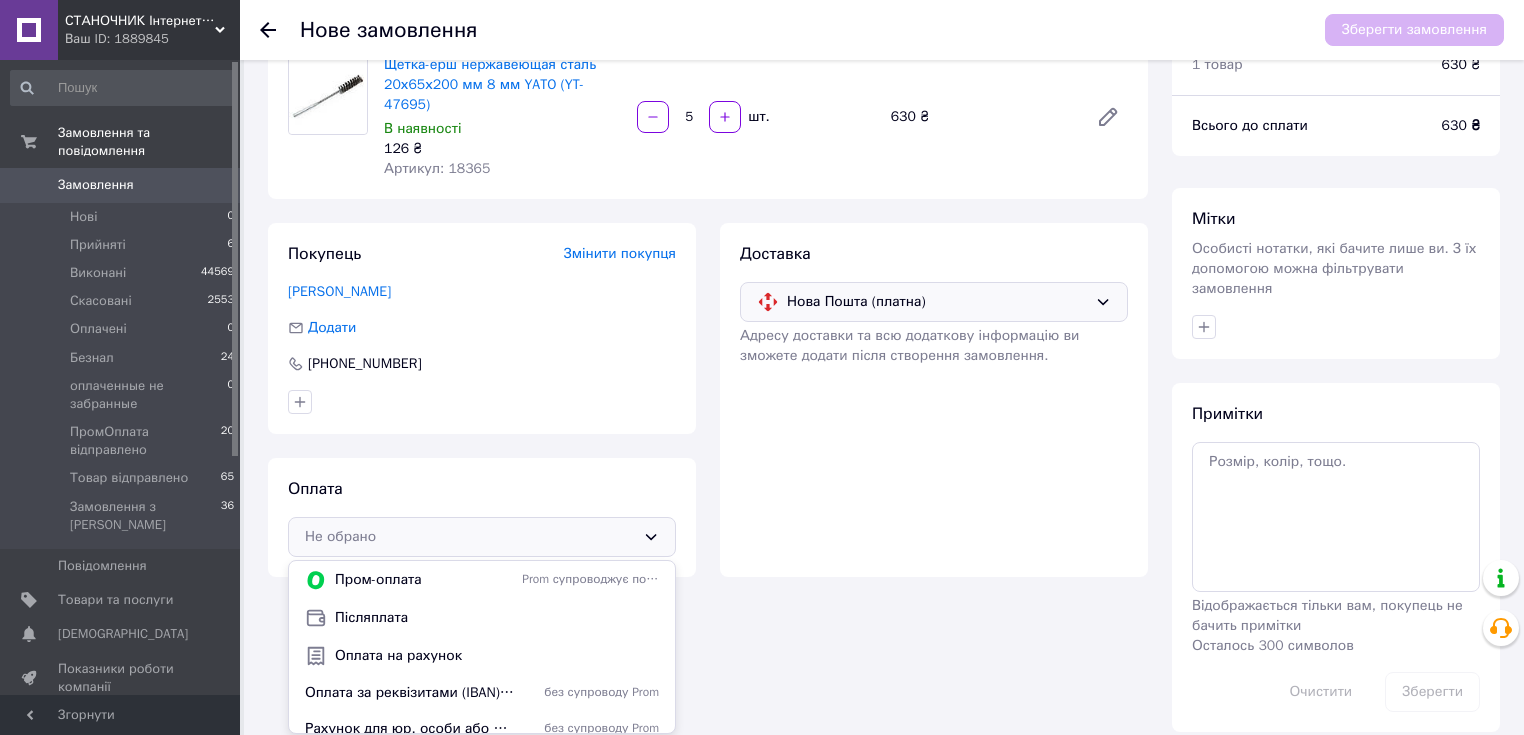 click on "Післяплата" at bounding box center [497, 618] 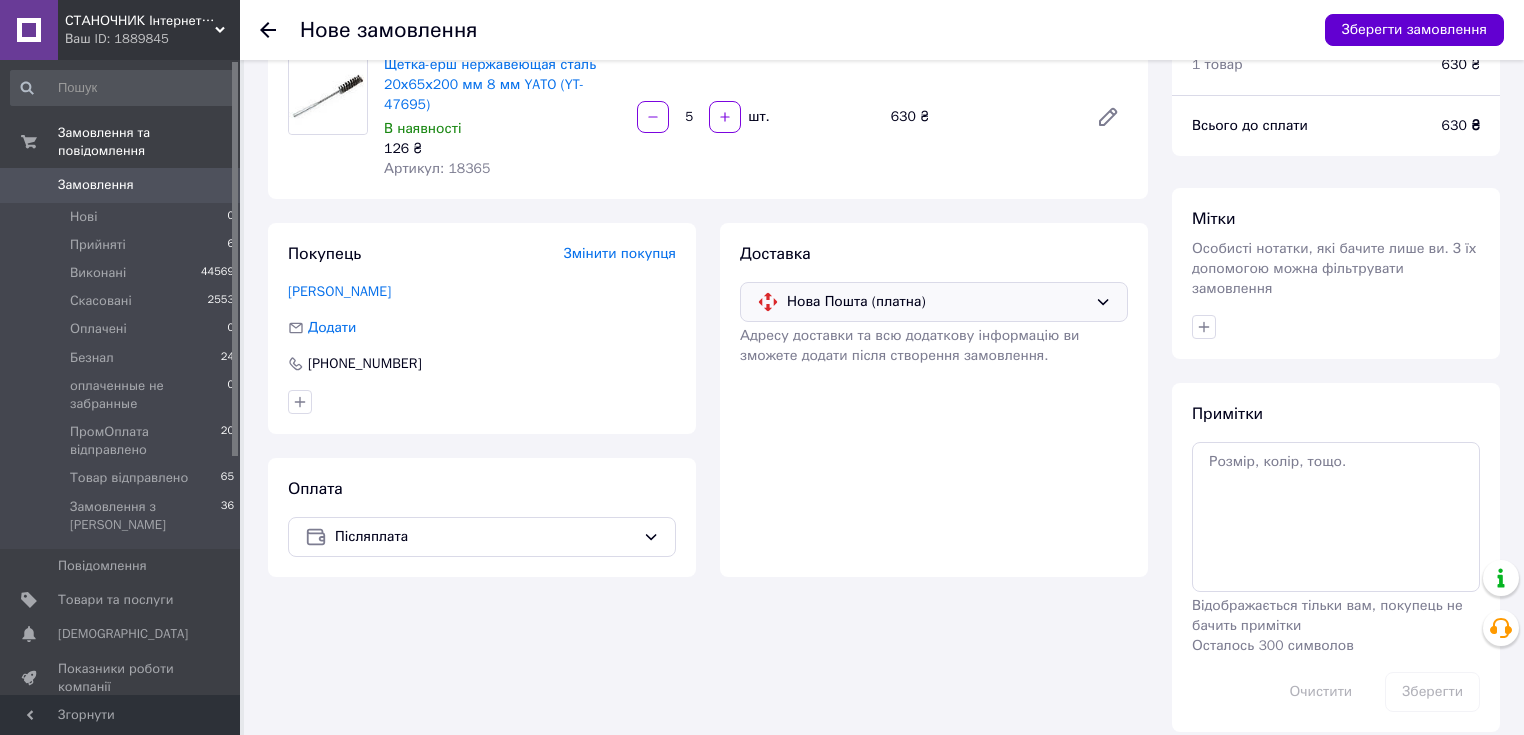 click on "Зберегти замовлення" at bounding box center (1414, 30) 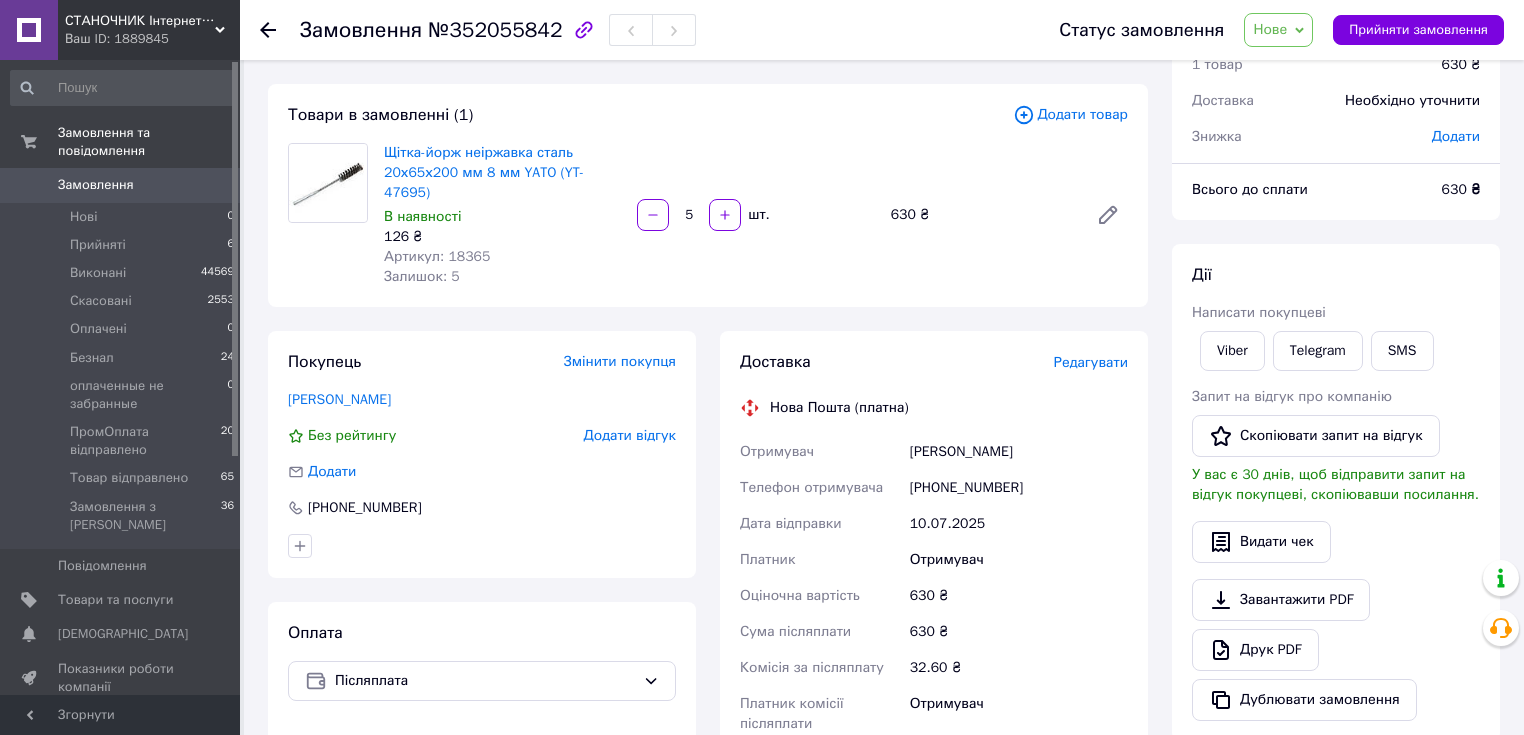 click on "Редагувати" at bounding box center [1091, 362] 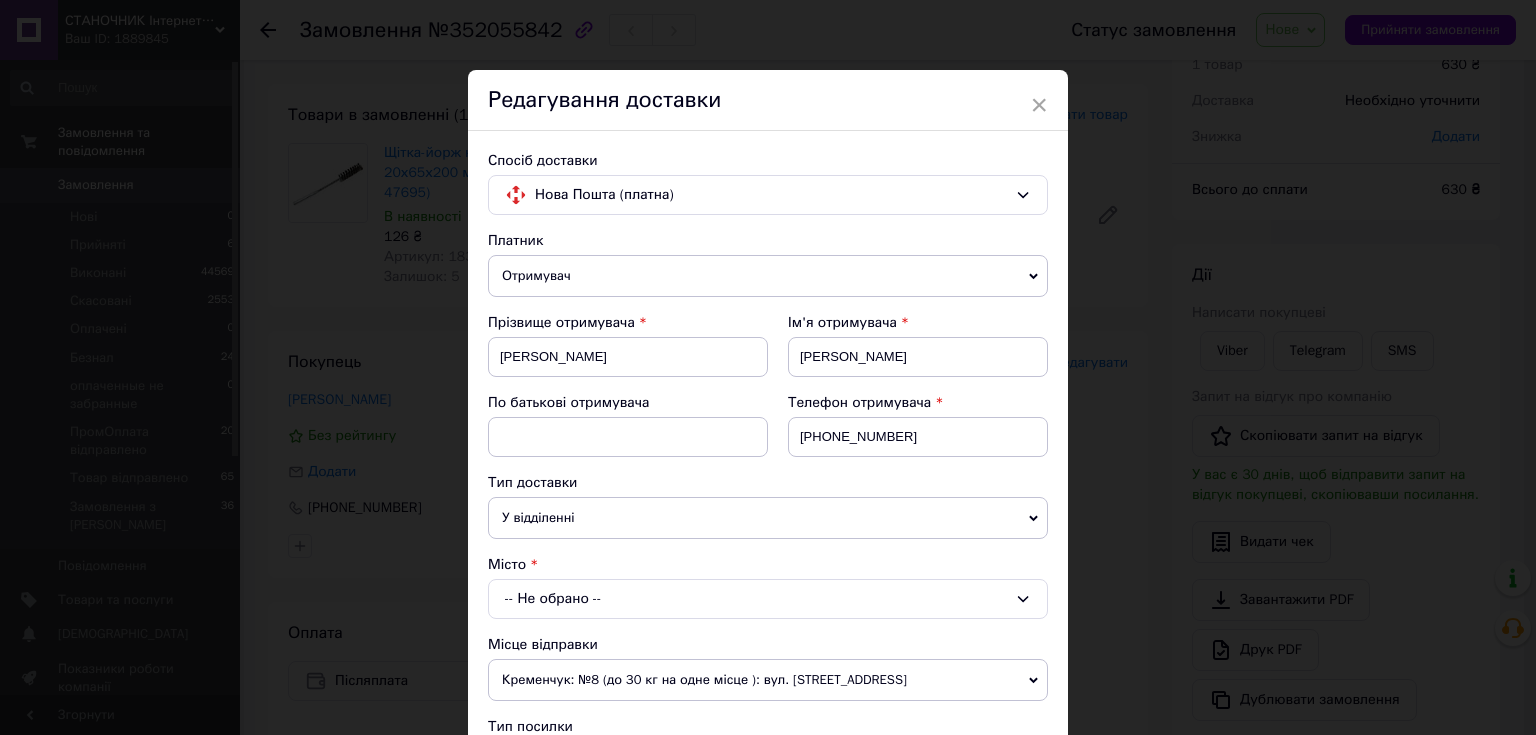 click on "-- Не обрано --" at bounding box center (768, 599) 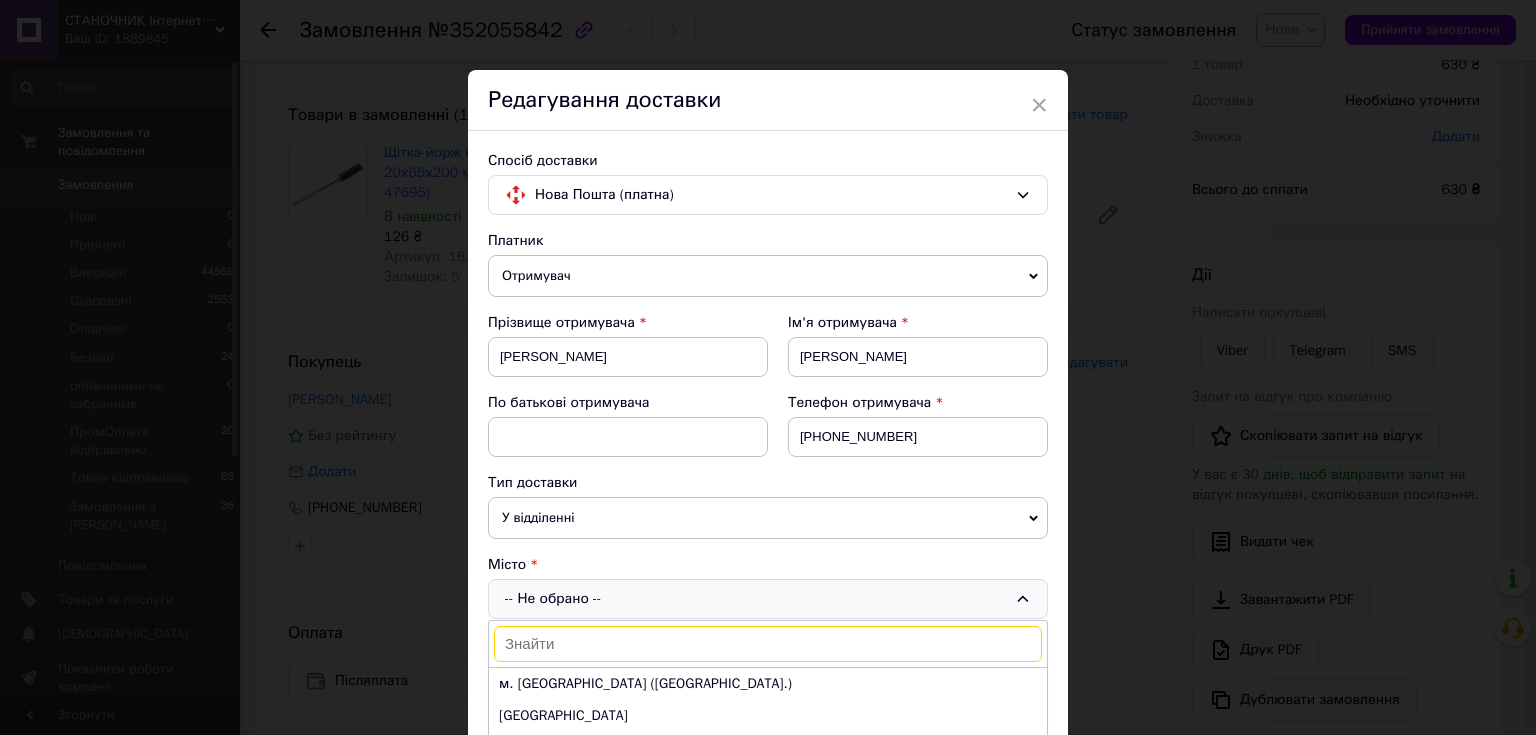 click at bounding box center (768, 644) 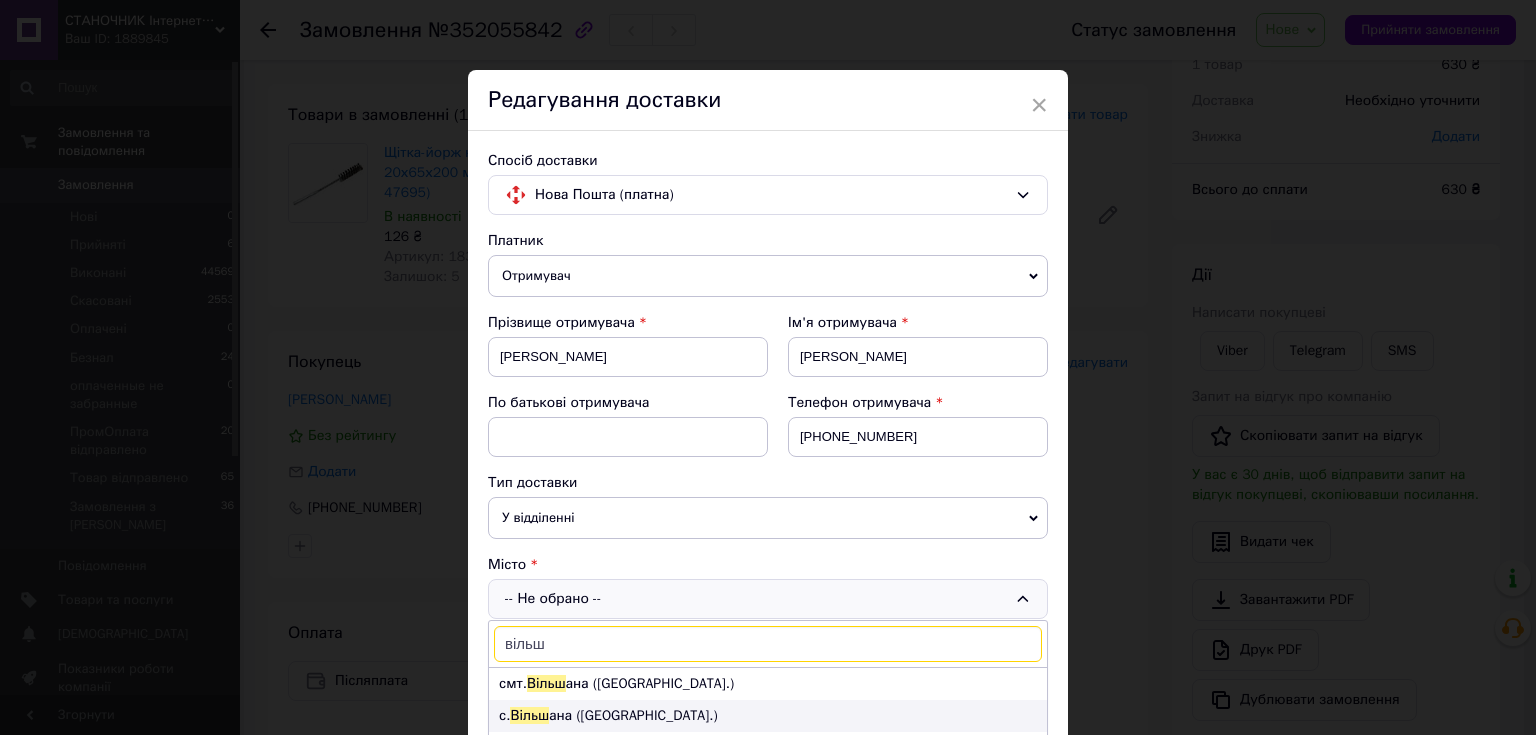 type on "вільш" 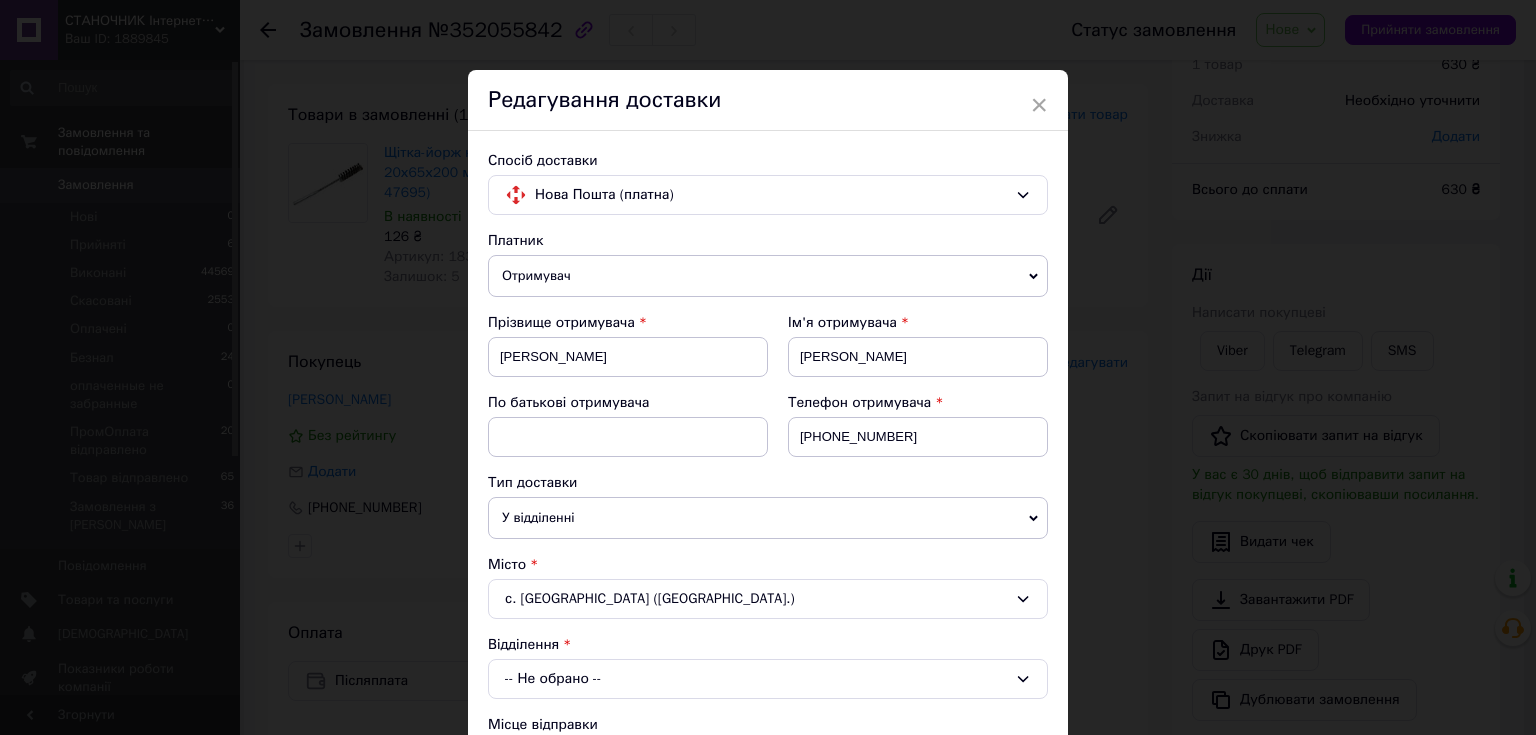 click on "-- Не обрано --" at bounding box center (768, 679) 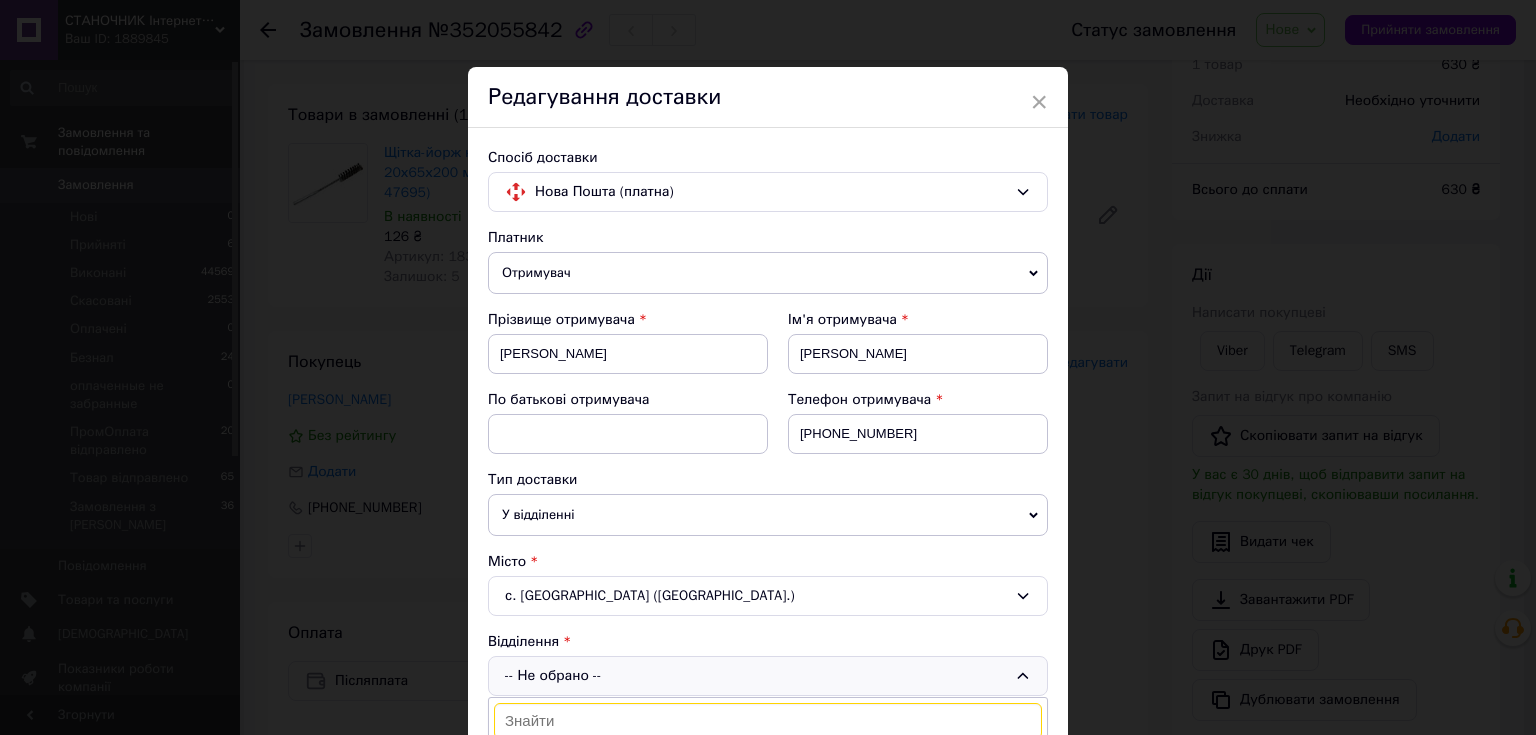 scroll, scrollTop: 243, scrollLeft: 0, axis: vertical 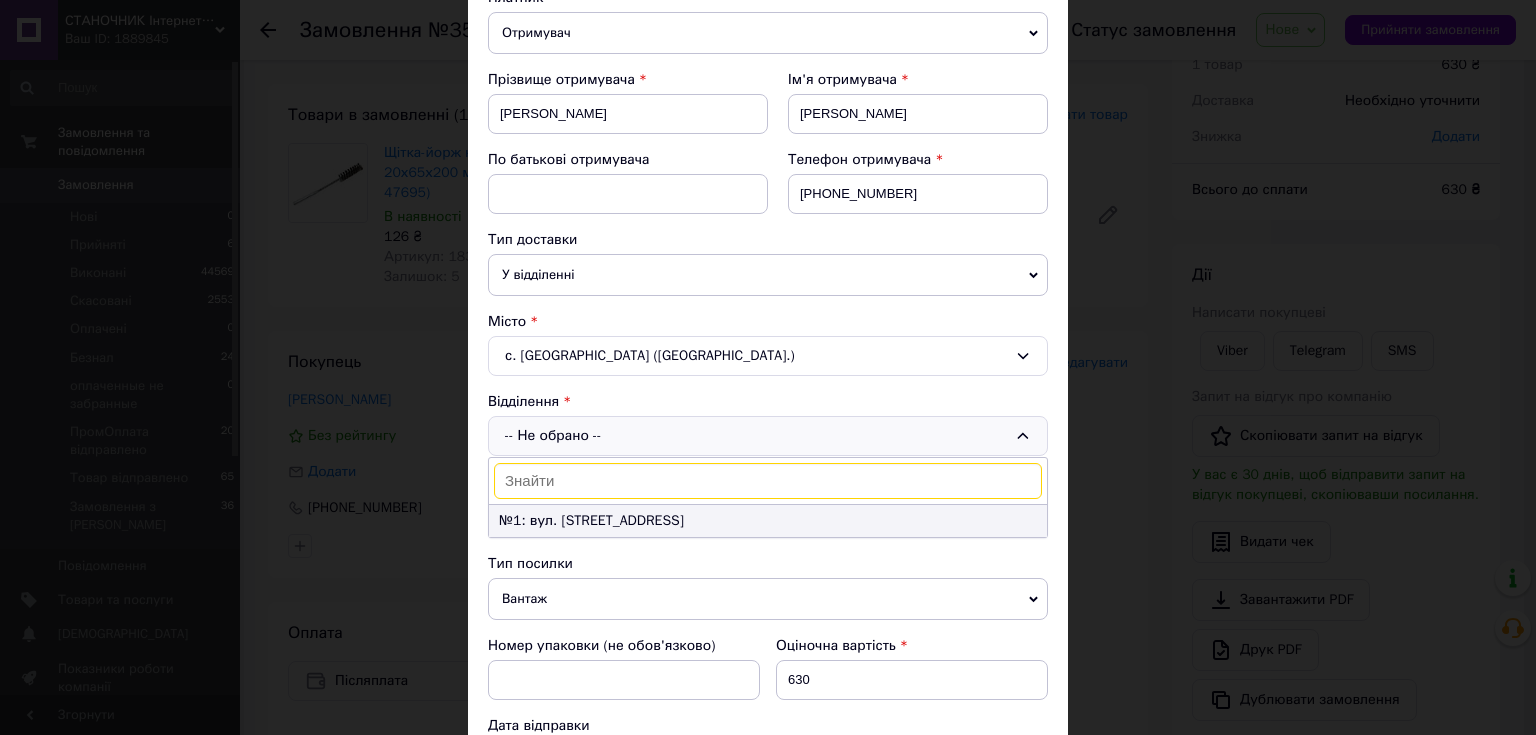 click on "№1: вул. Київський шлях, 9" at bounding box center [768, 521] 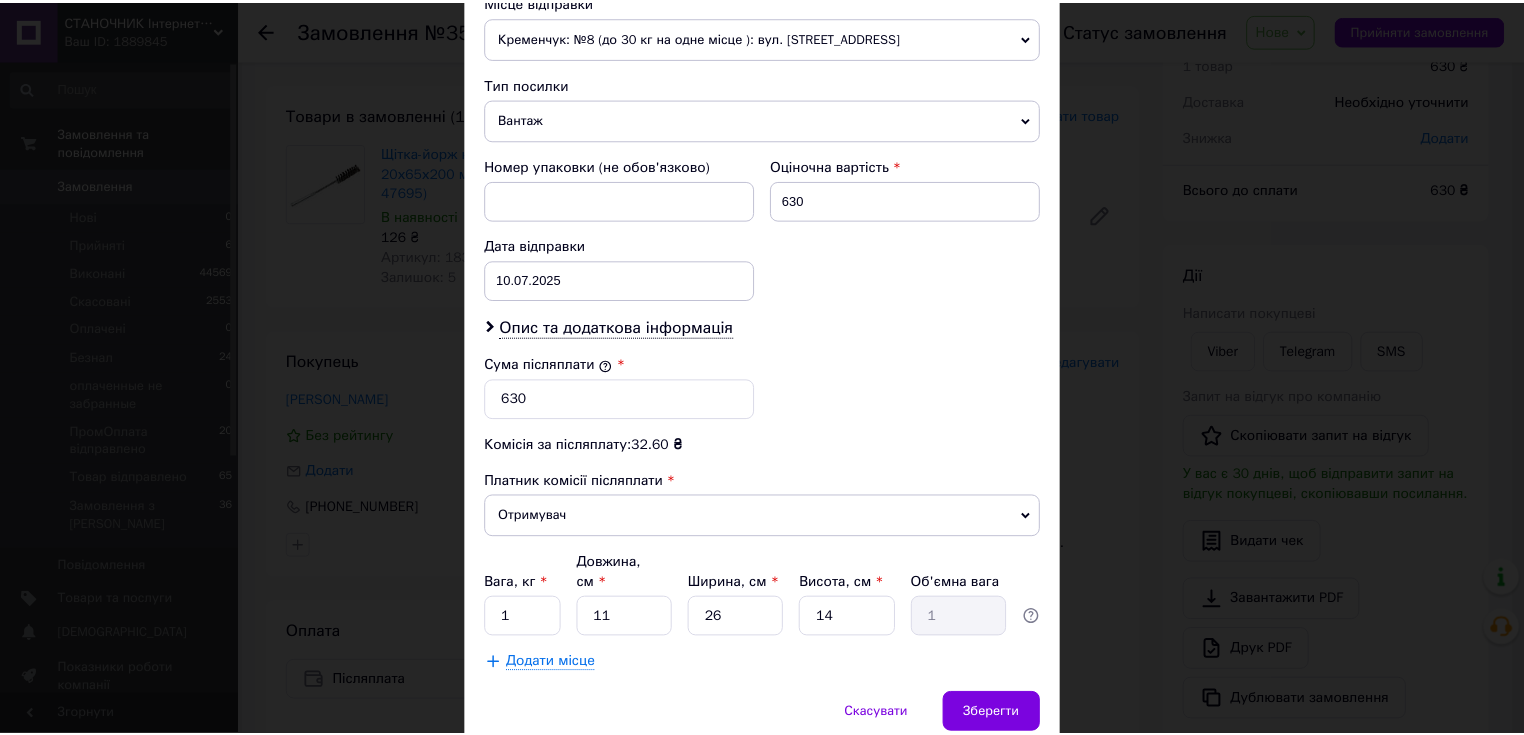 scroll, scrollTop: 784, scrollLeft: 0, axis: vertical 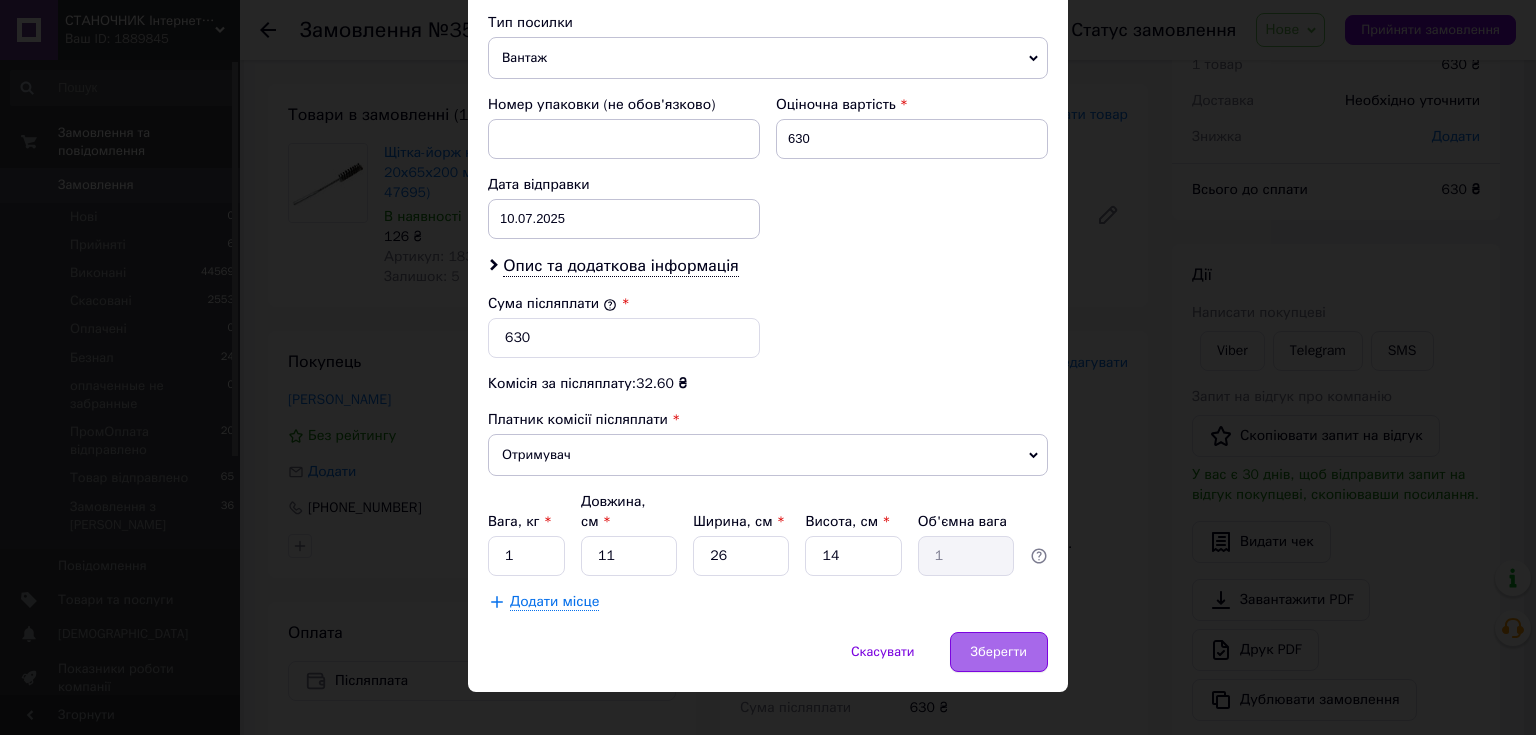 click on "Зберегти" at bounding box center [999, 652] 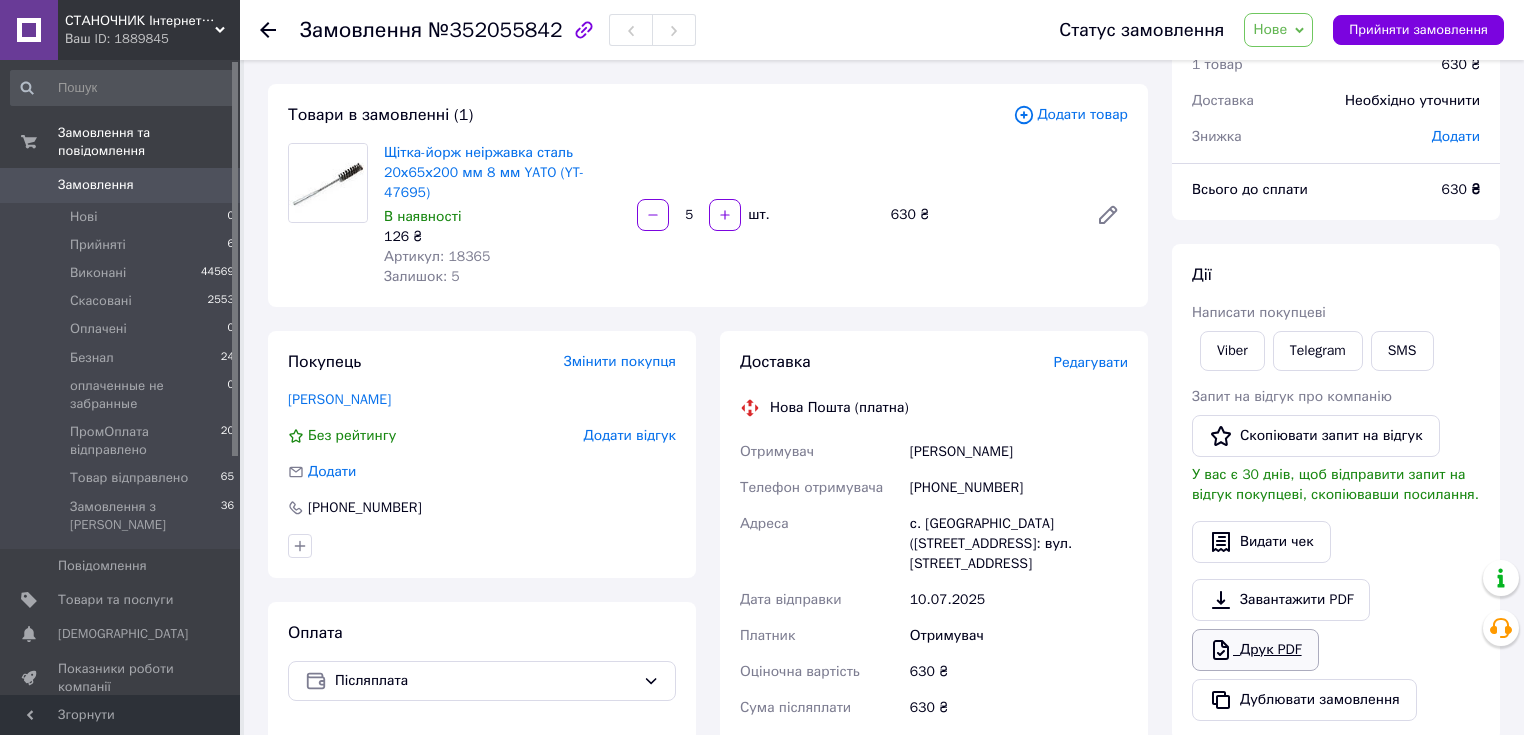 click on "Друк PDF" at bounding box center (1255, 650) 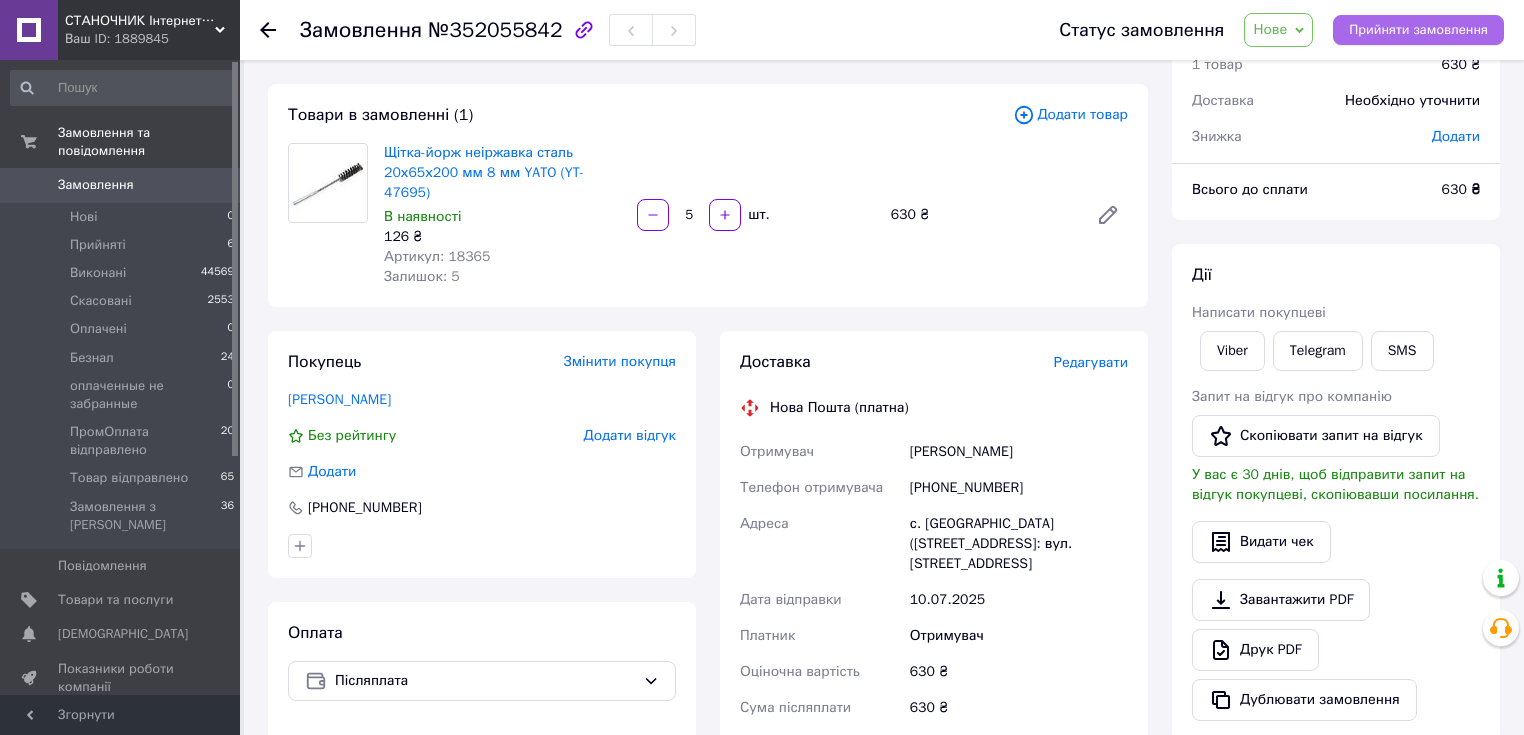 click on "Прийняти замовлення" at bounding box center [1418, 30] 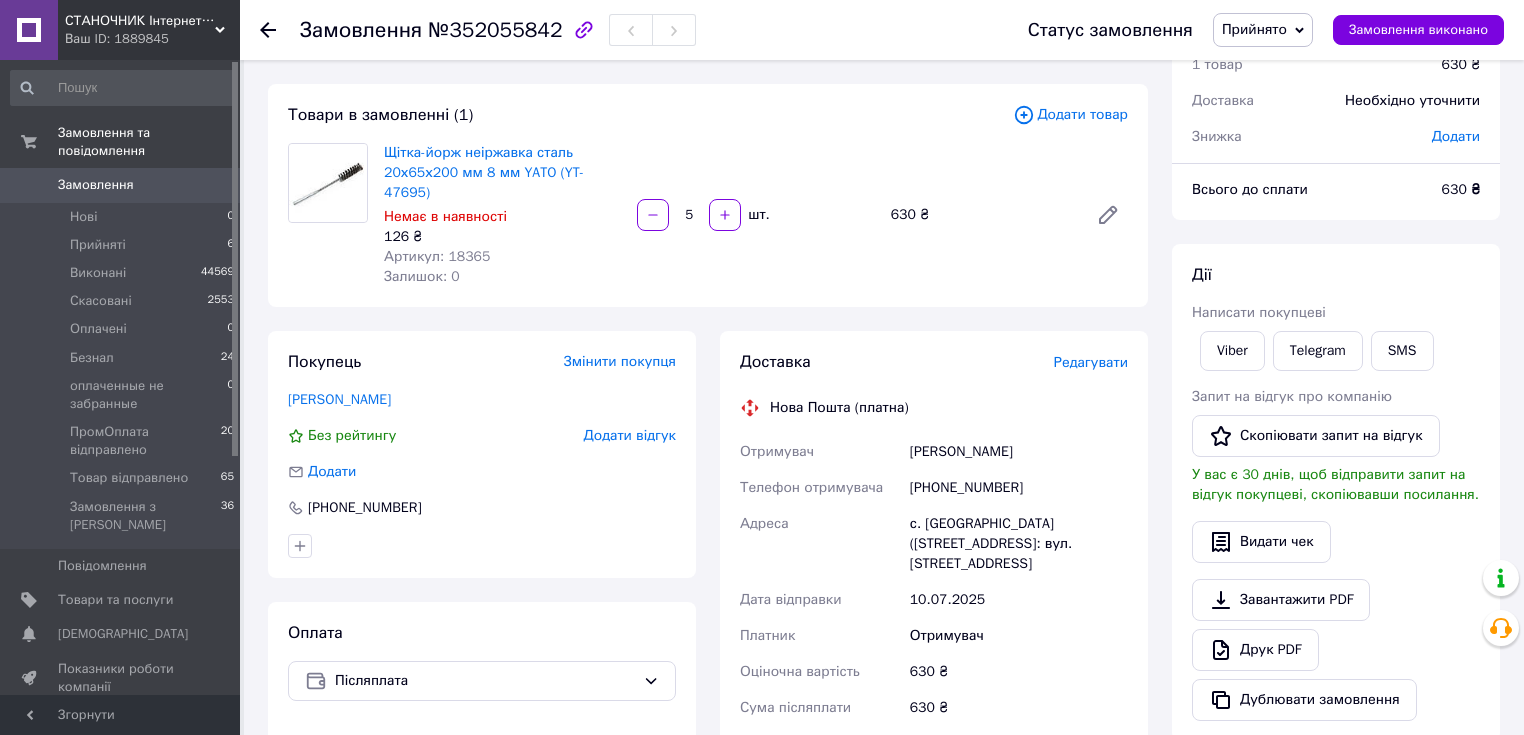 click 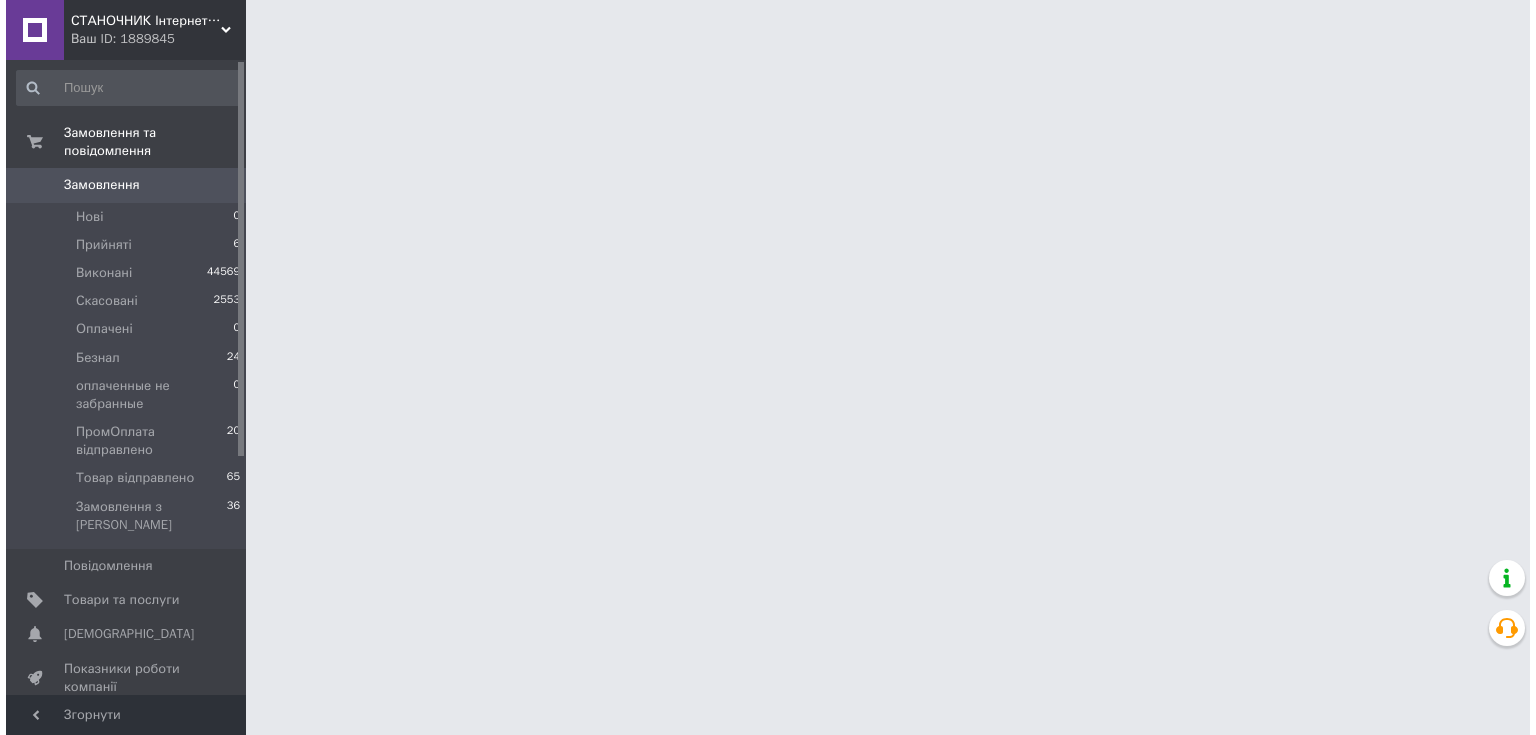 scroll, scrollTop: 0, scrollLeft: 0, axis: both 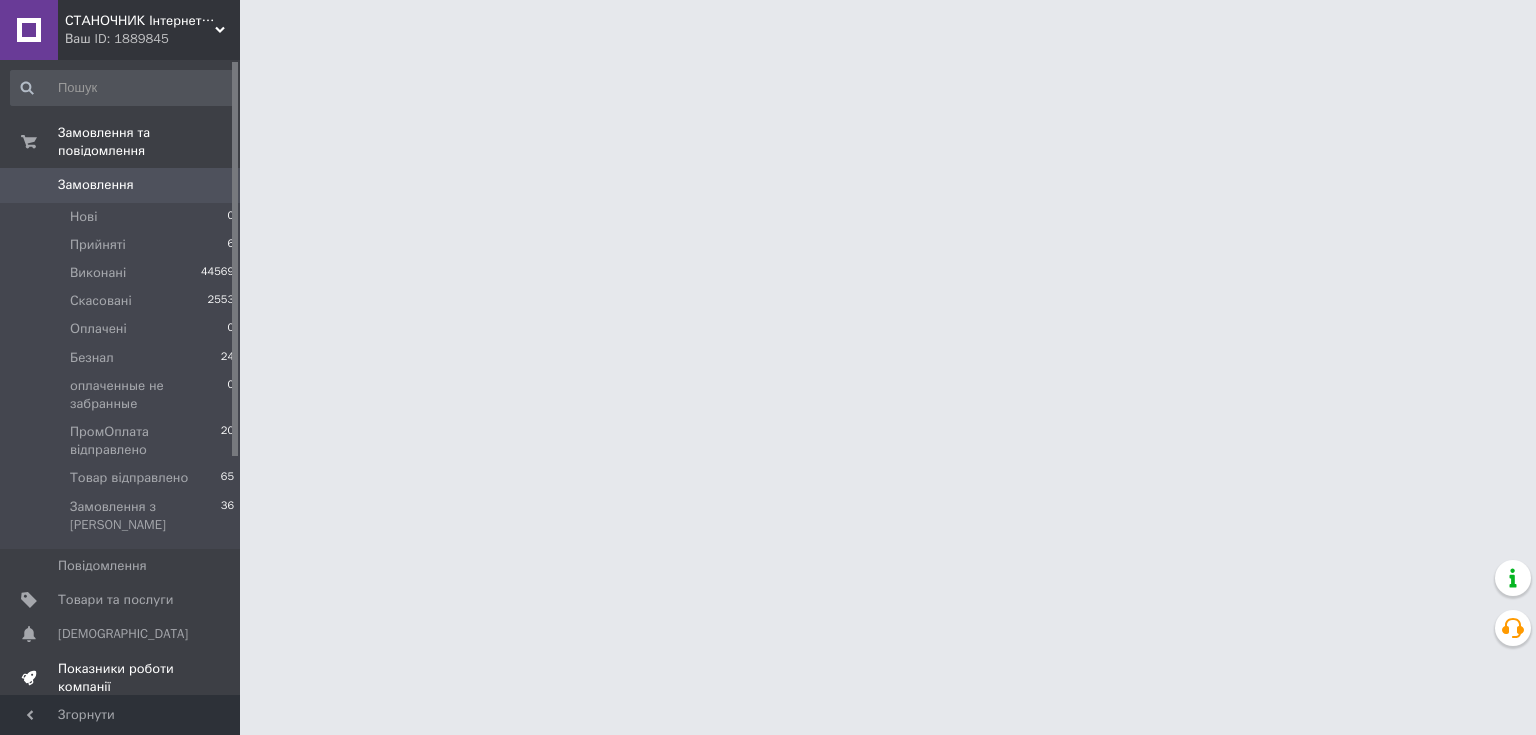click on "Товари та послуги" at bounding box center [115, 600] 